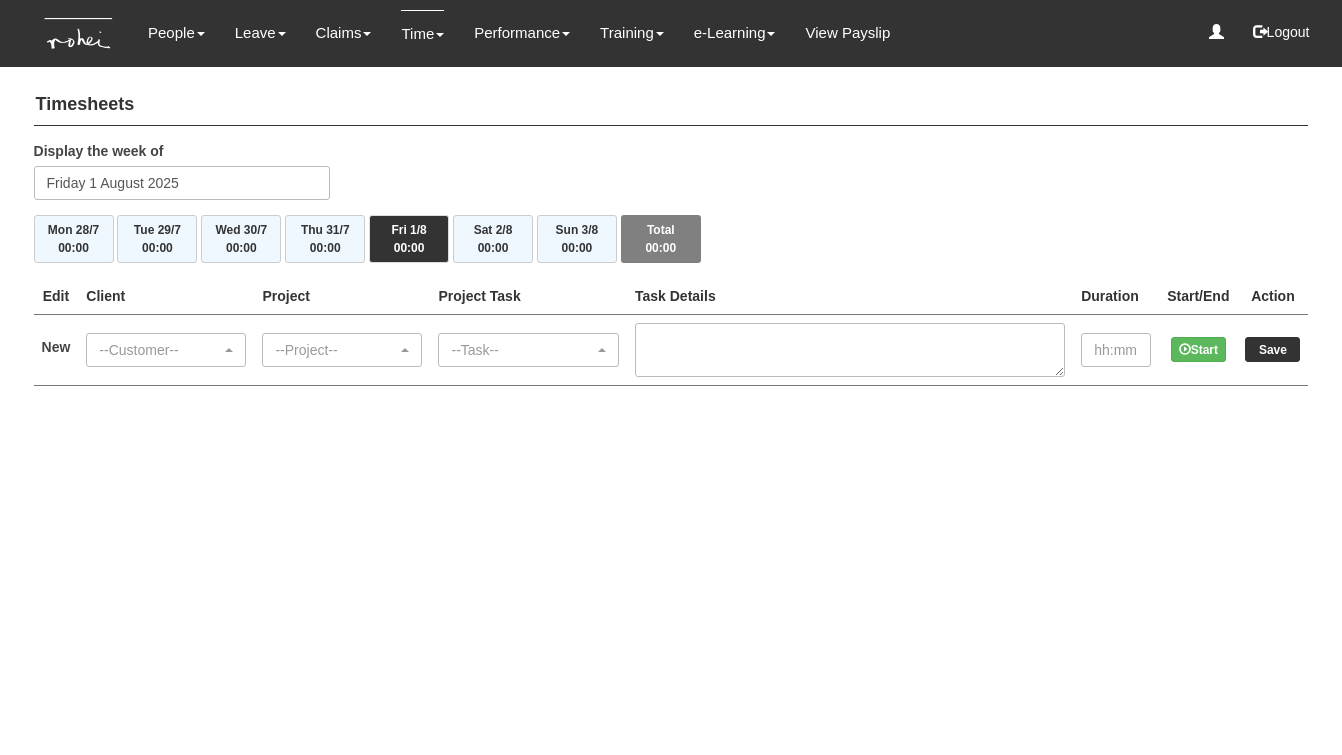 scroll, scrollTop: 0, scrollLeft: 0, axis: both 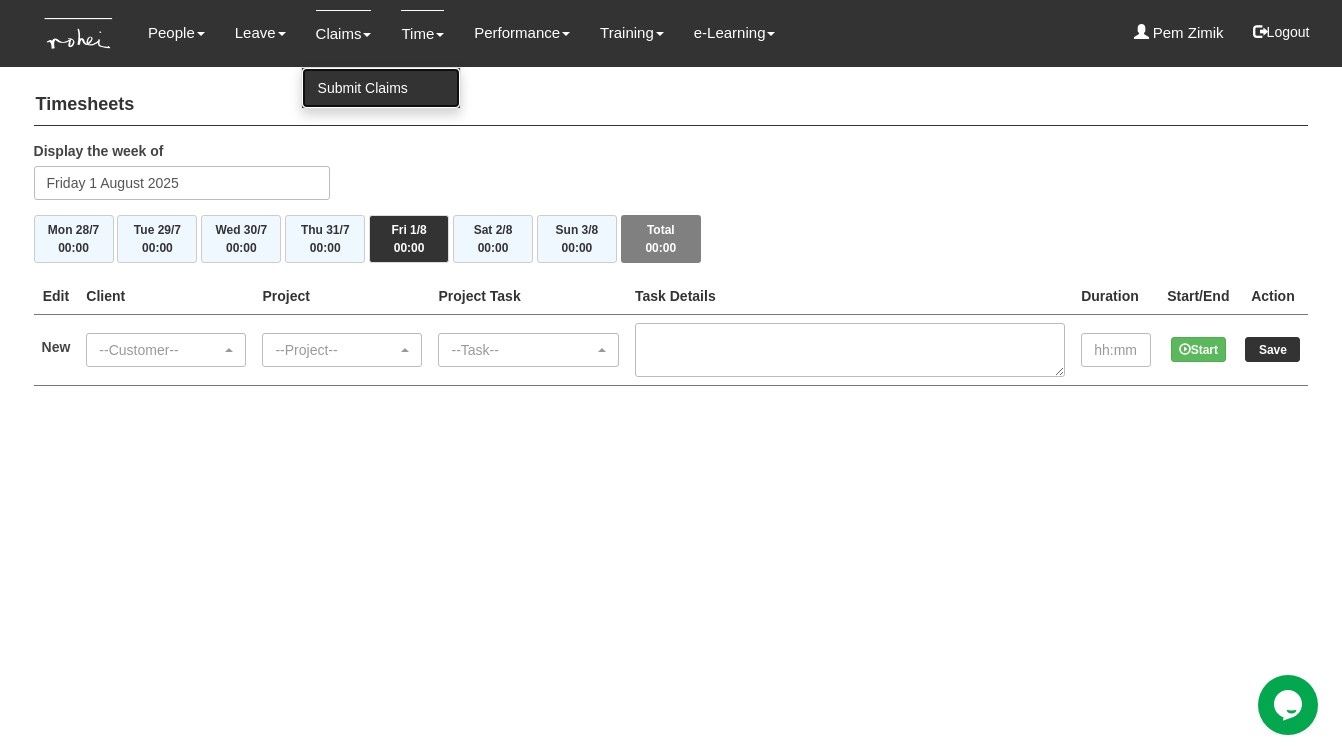 click on "Submit Claims" at bounding box center [381, 88] 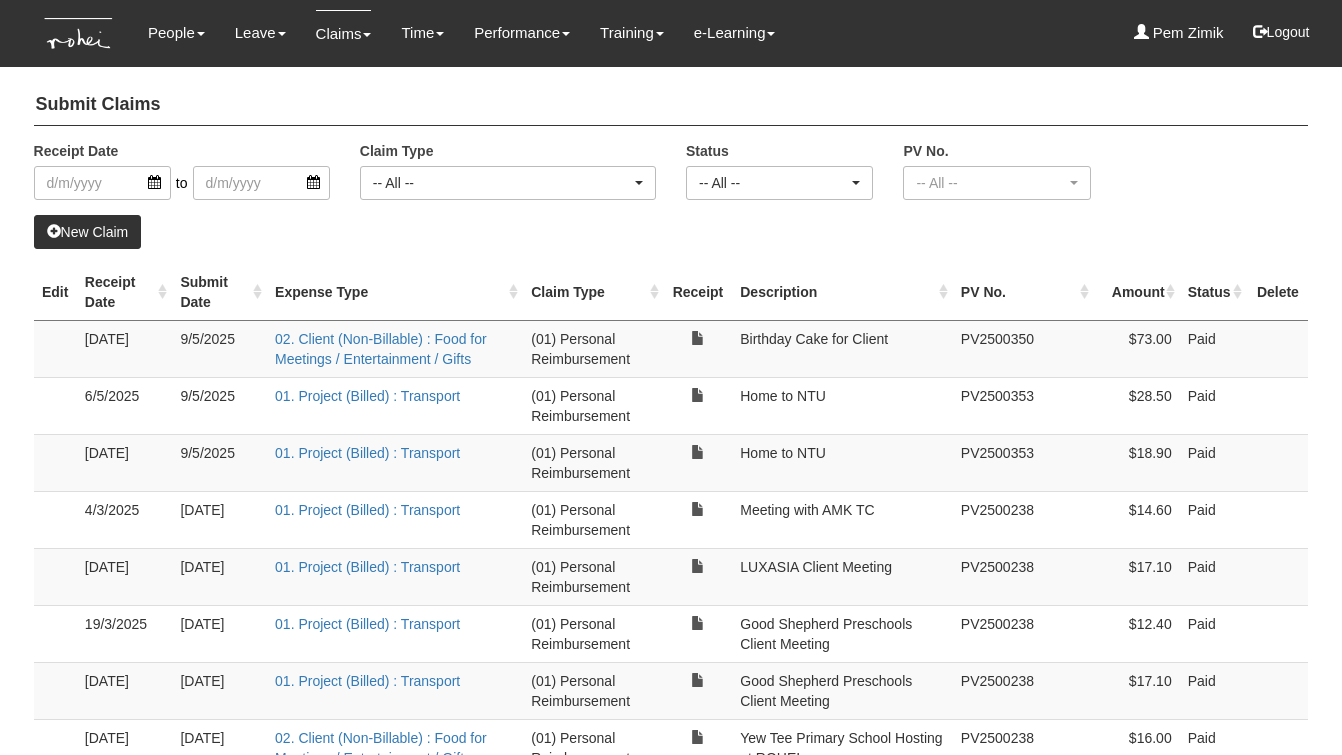 select on "50" 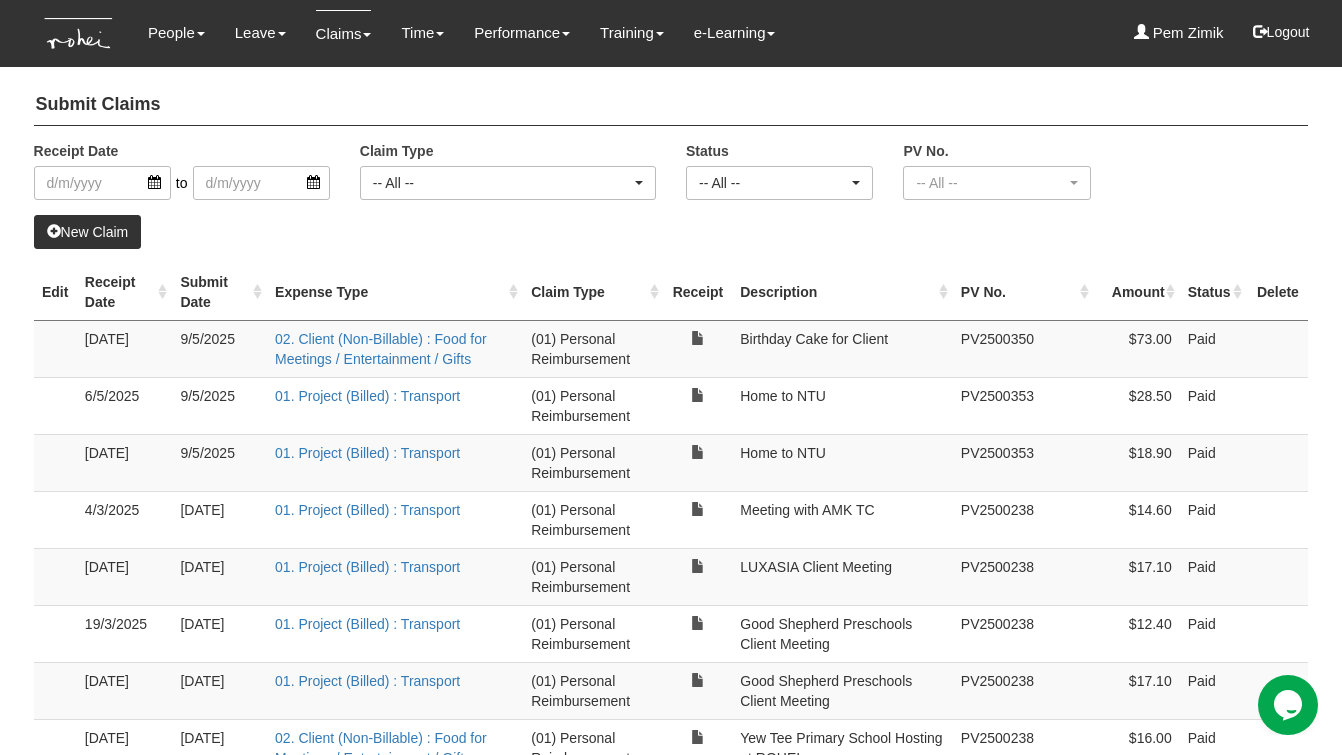 scroll, scrollTop: 0, scrollLeft: 0, axis: both 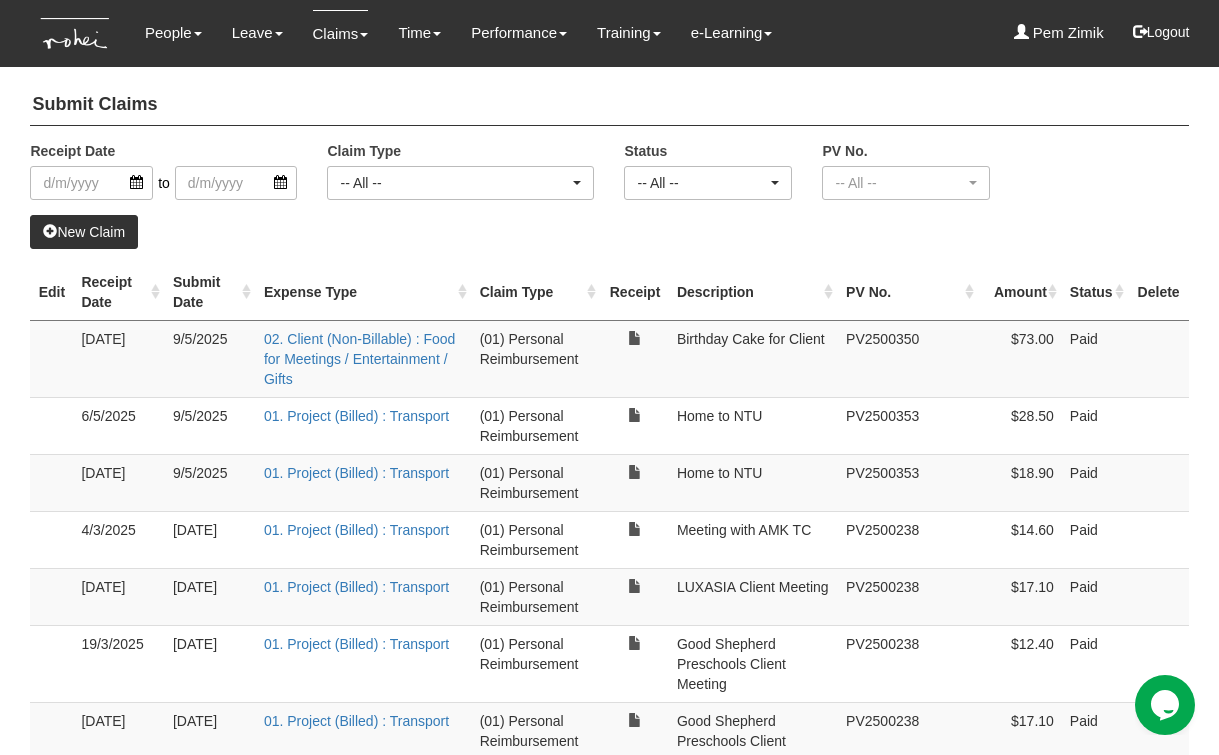 click on "New Claim" at bounding box center (84, 232) 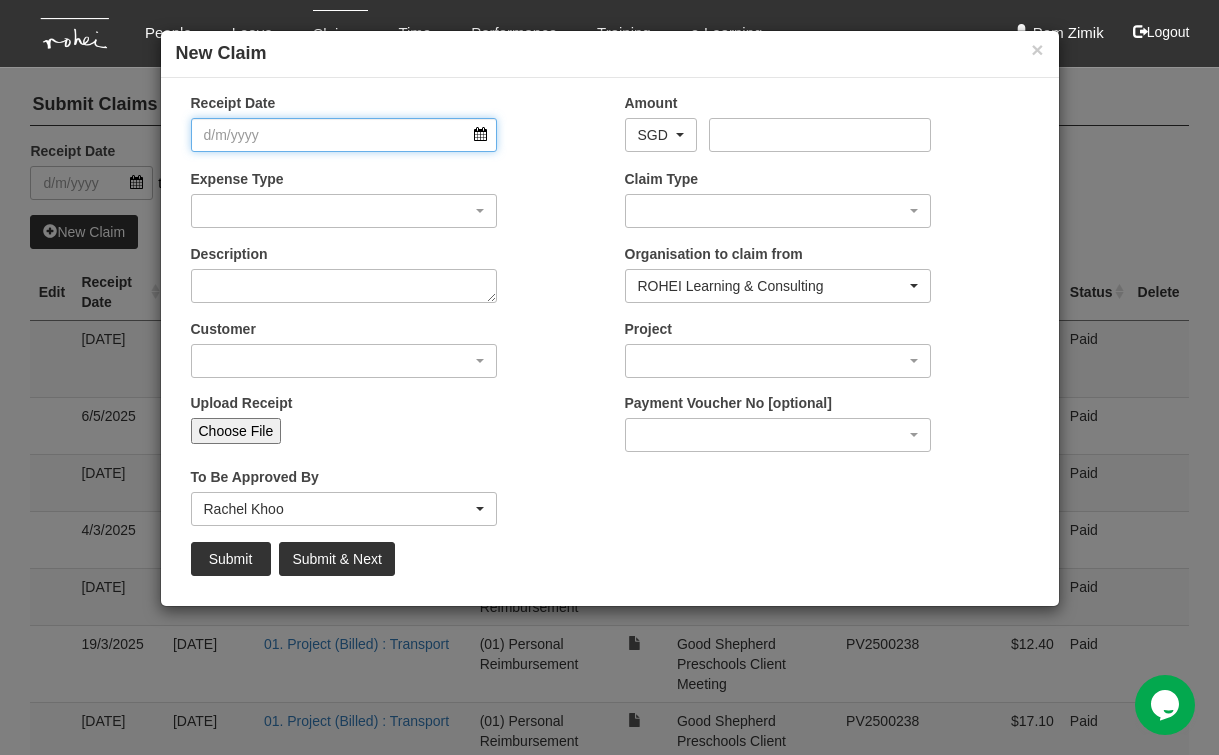 click on "Receipt Date" at bounding box center [344, 135] 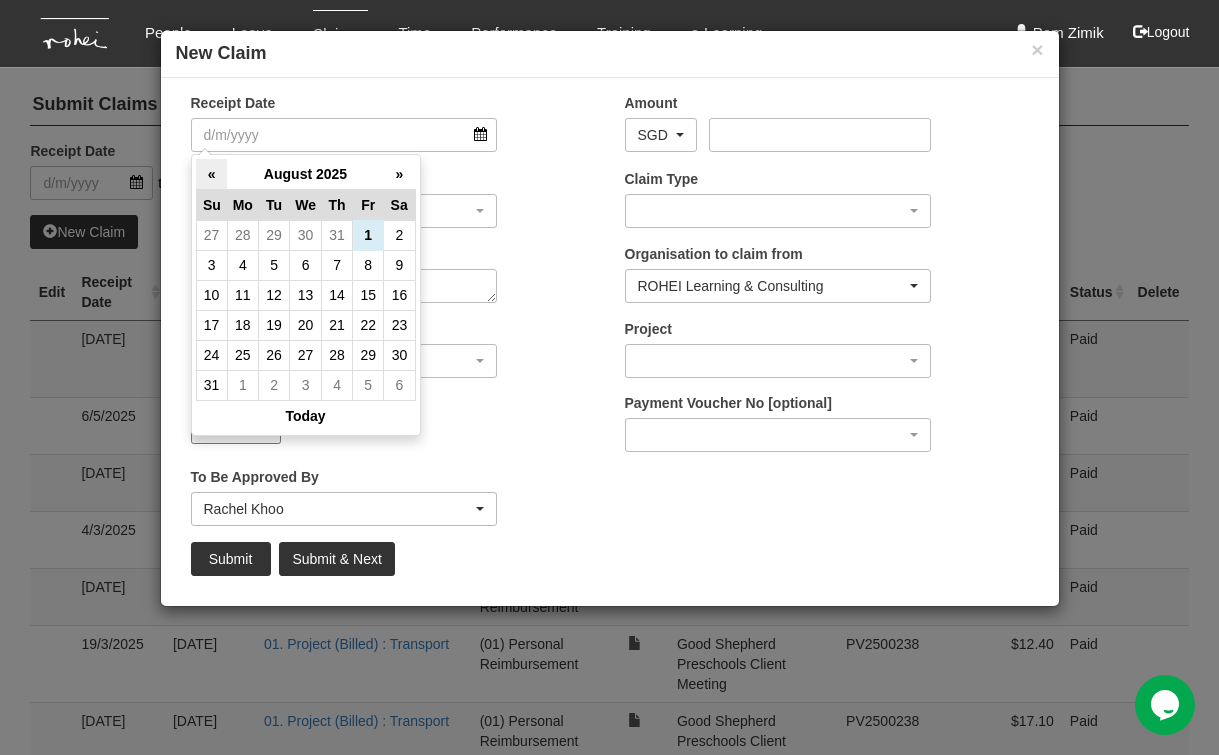 click on "«" at bounding box center [211, 174] 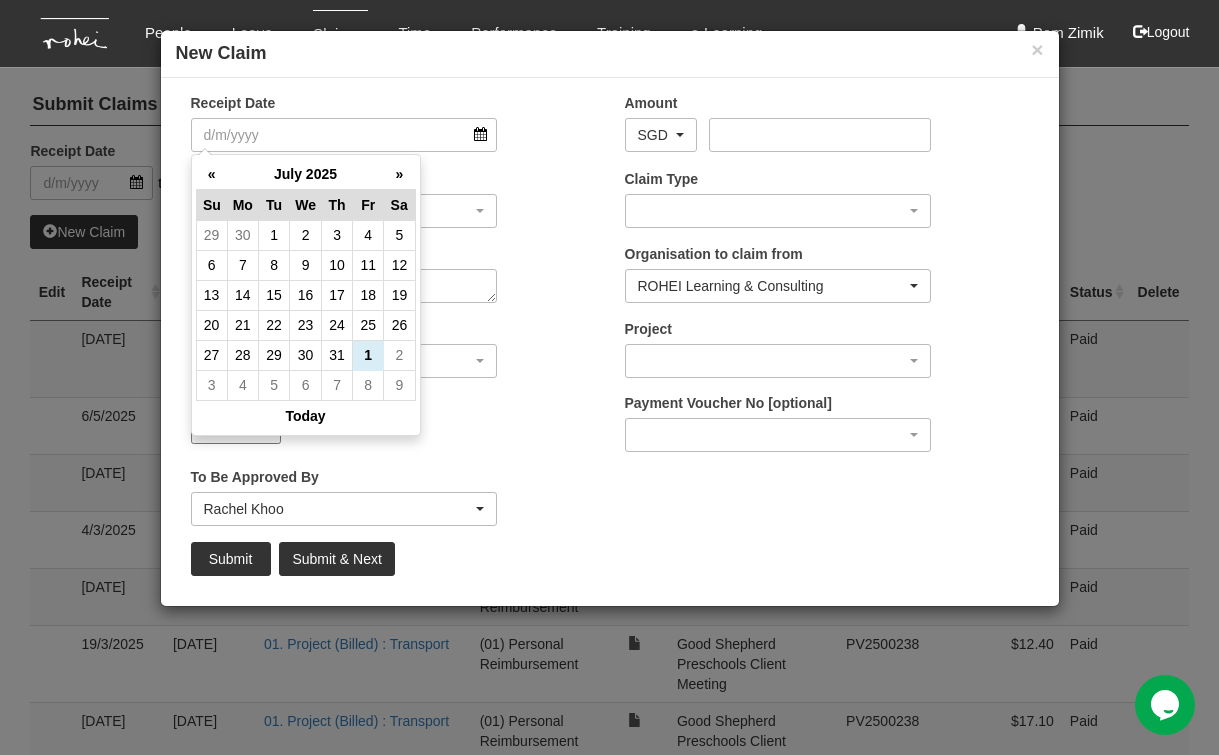 click on "«" at bounding box center (211, 174) 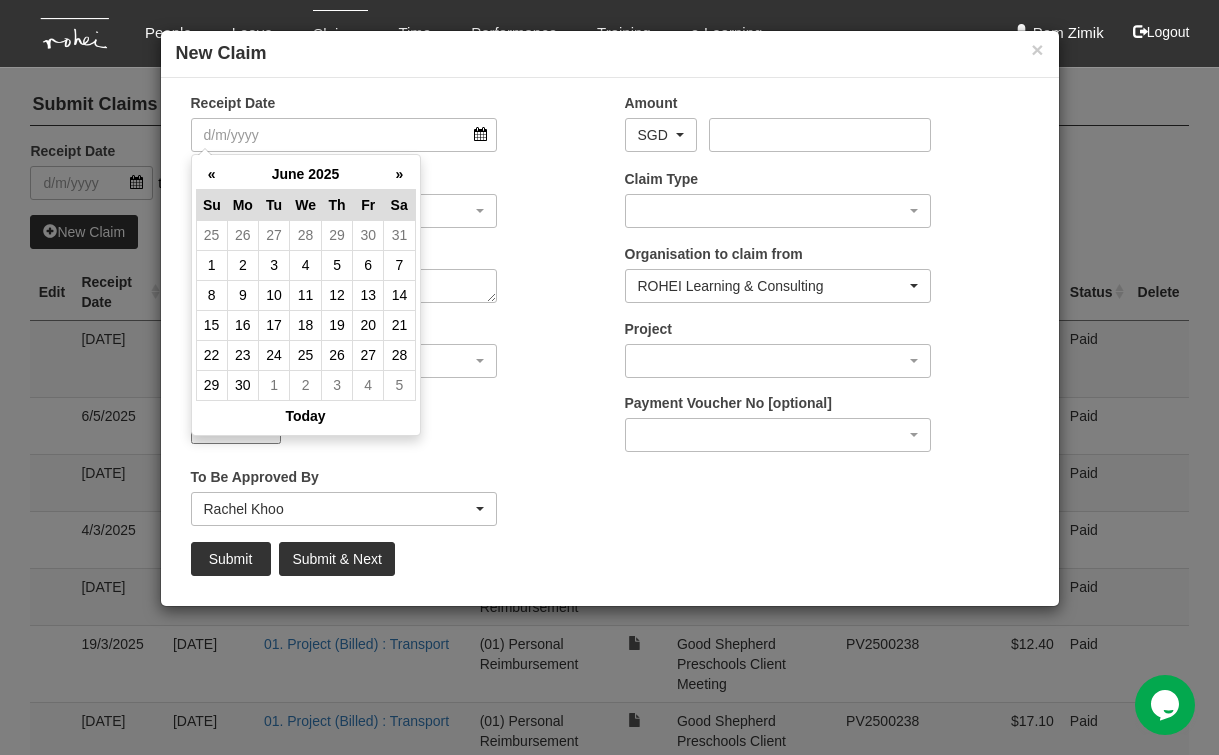 click on "«" at bounding box center [211, 174] 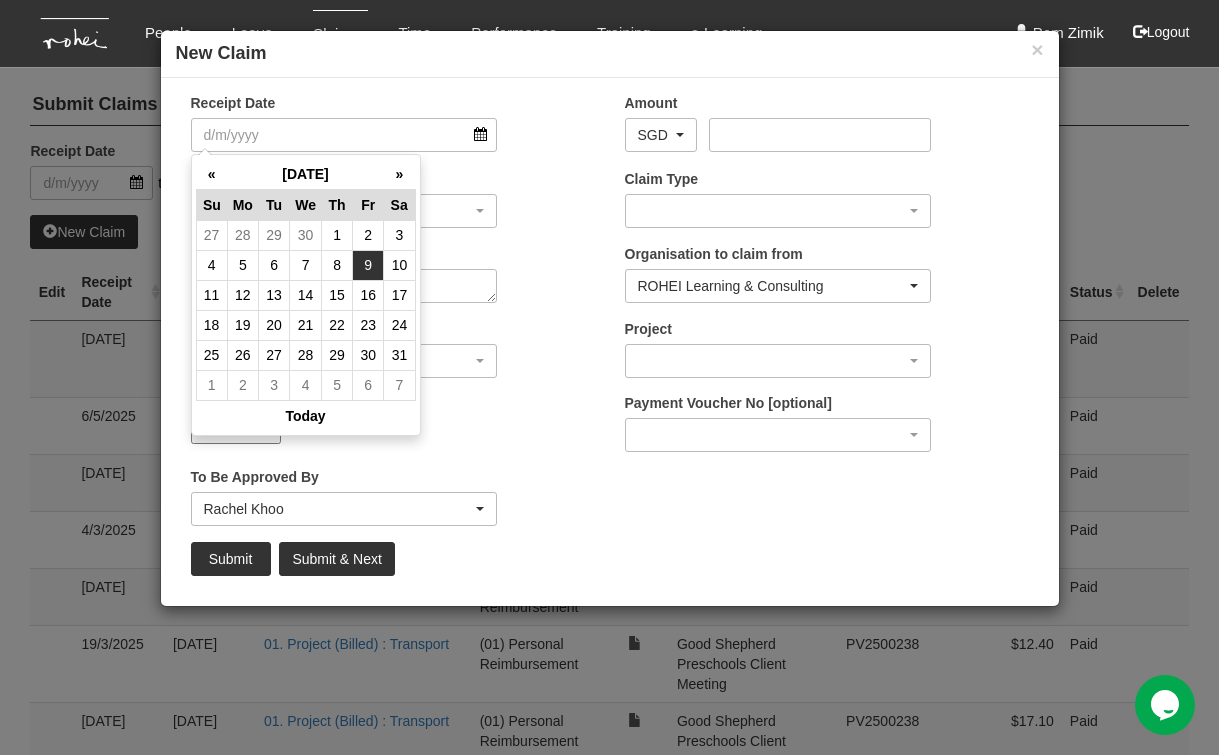 click on "9" at bounding box center [368, 265] 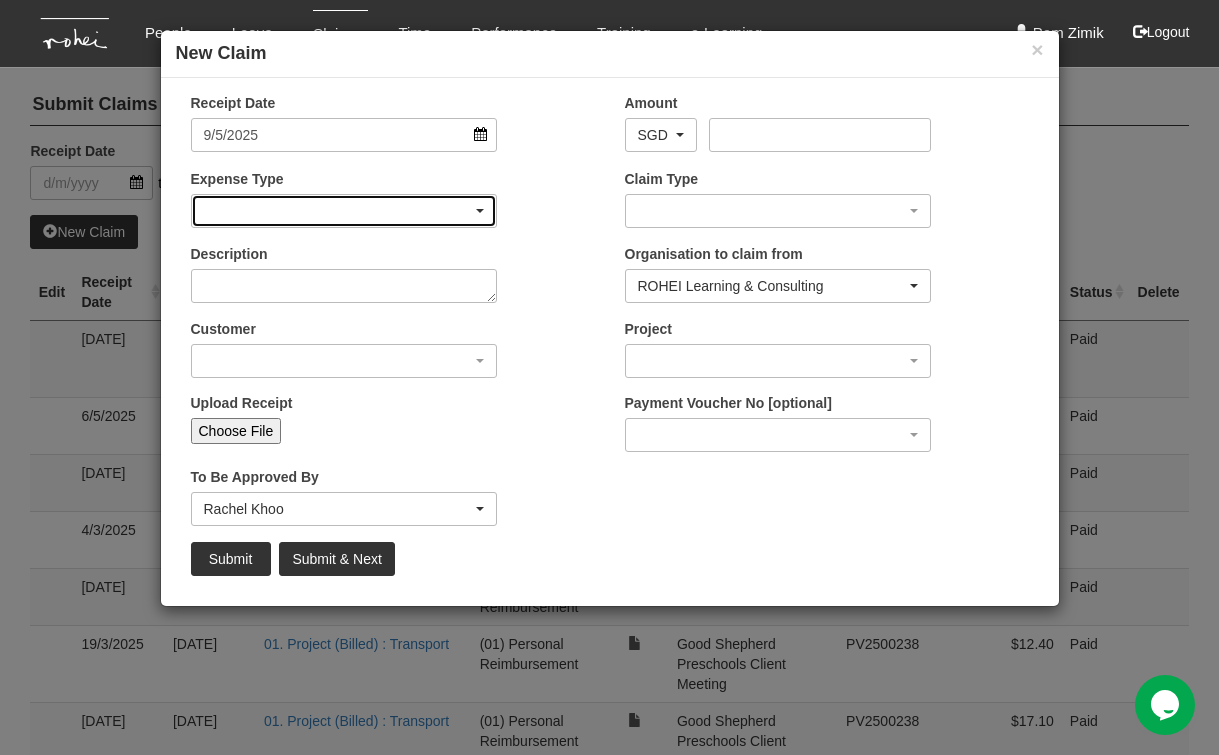 click at bounding box center (344, 211) 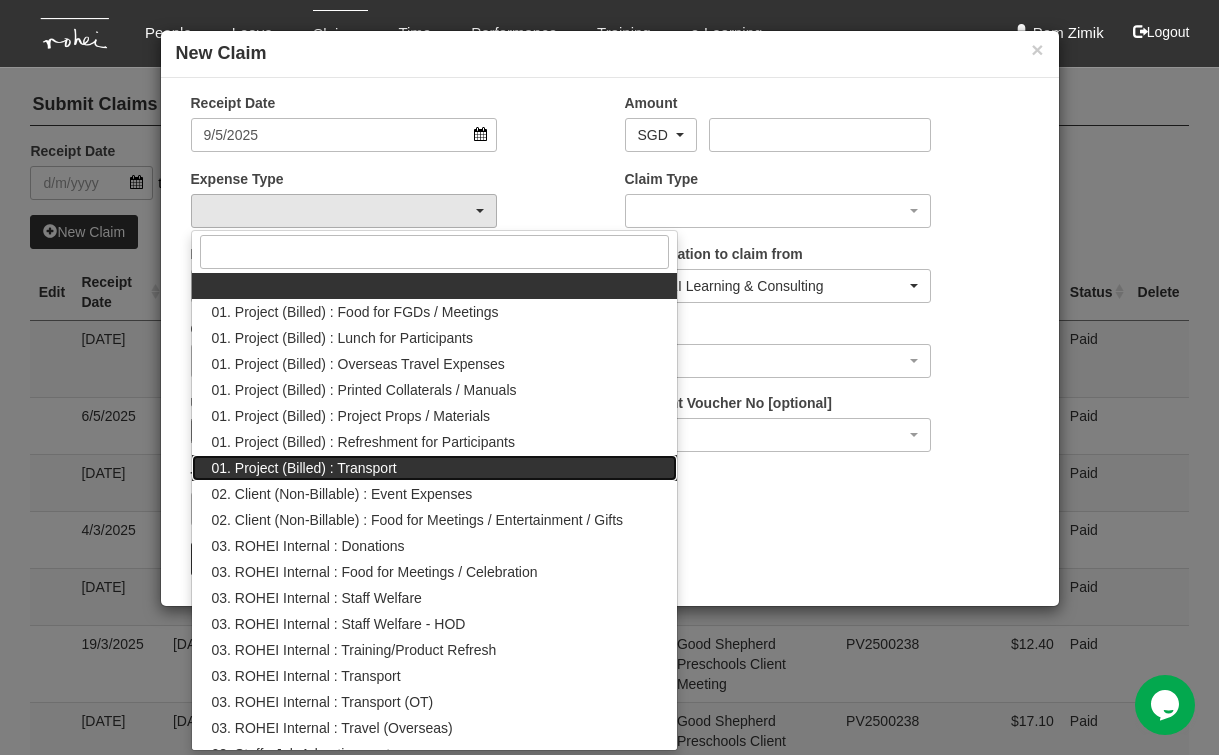 click on "01. Project (Billed) : Transport" at bounding box center [435, 468] 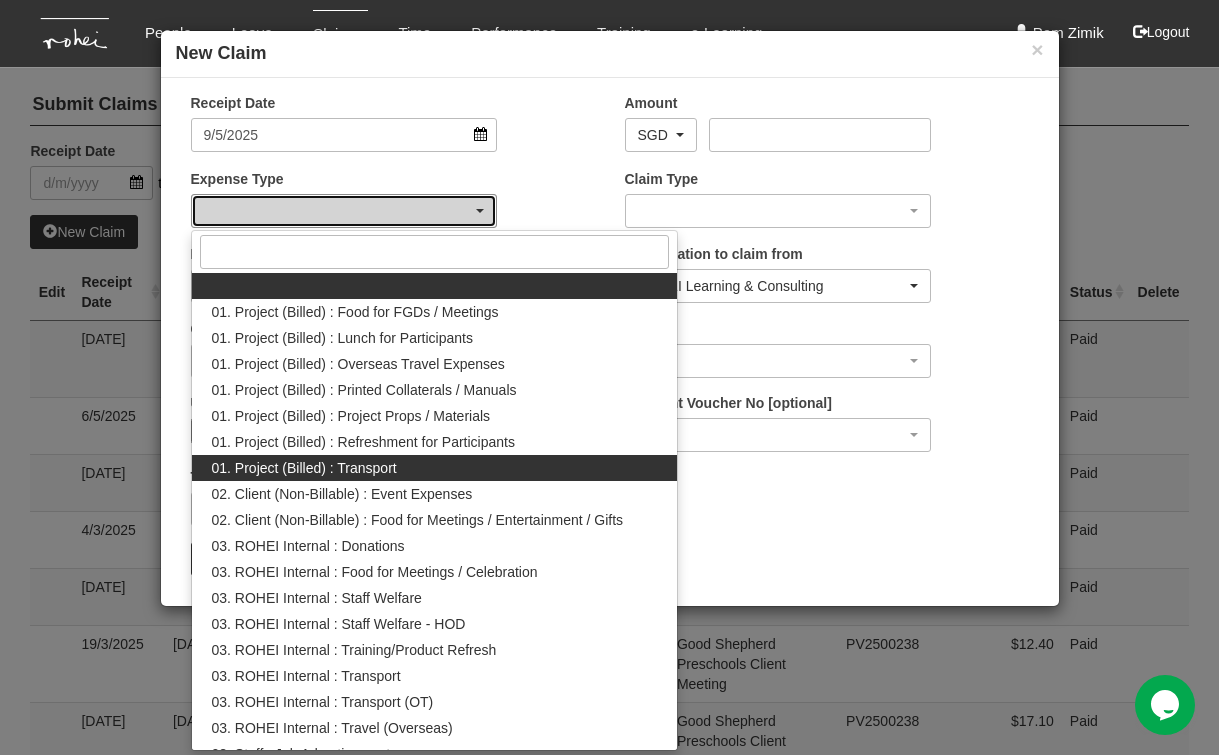 select on "135" 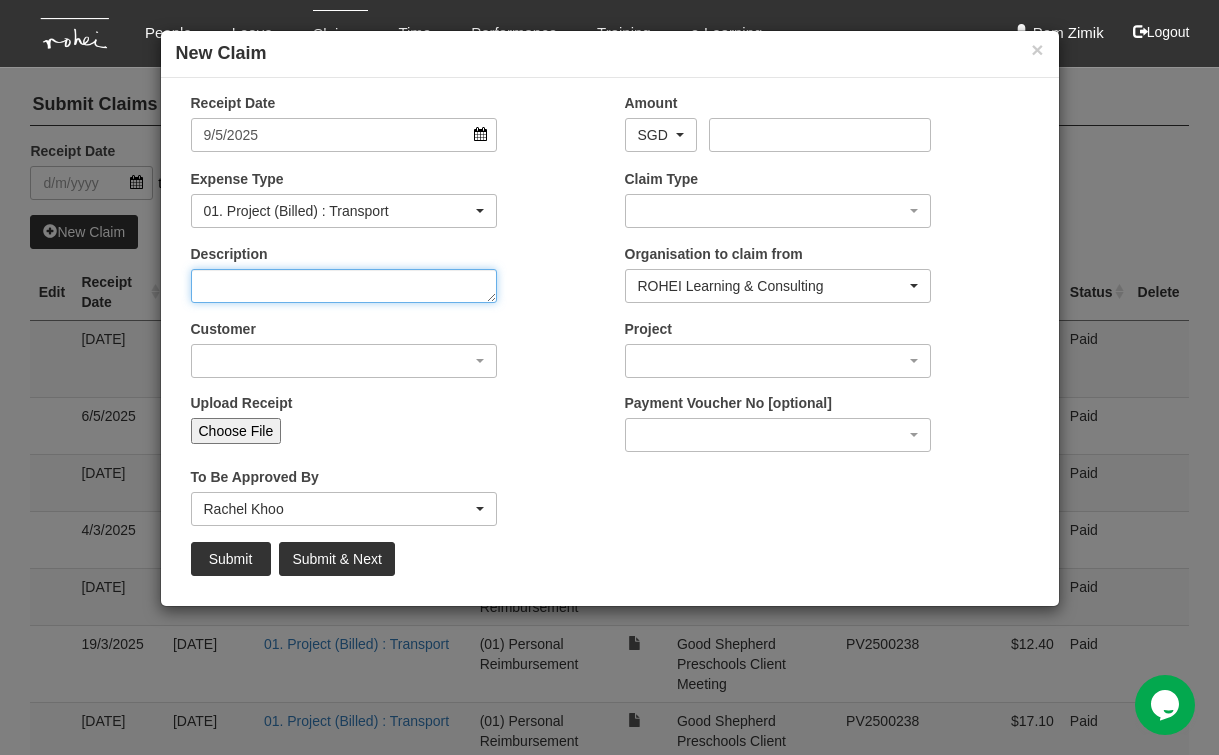 click on "Description" at bounding box center (344, 286) 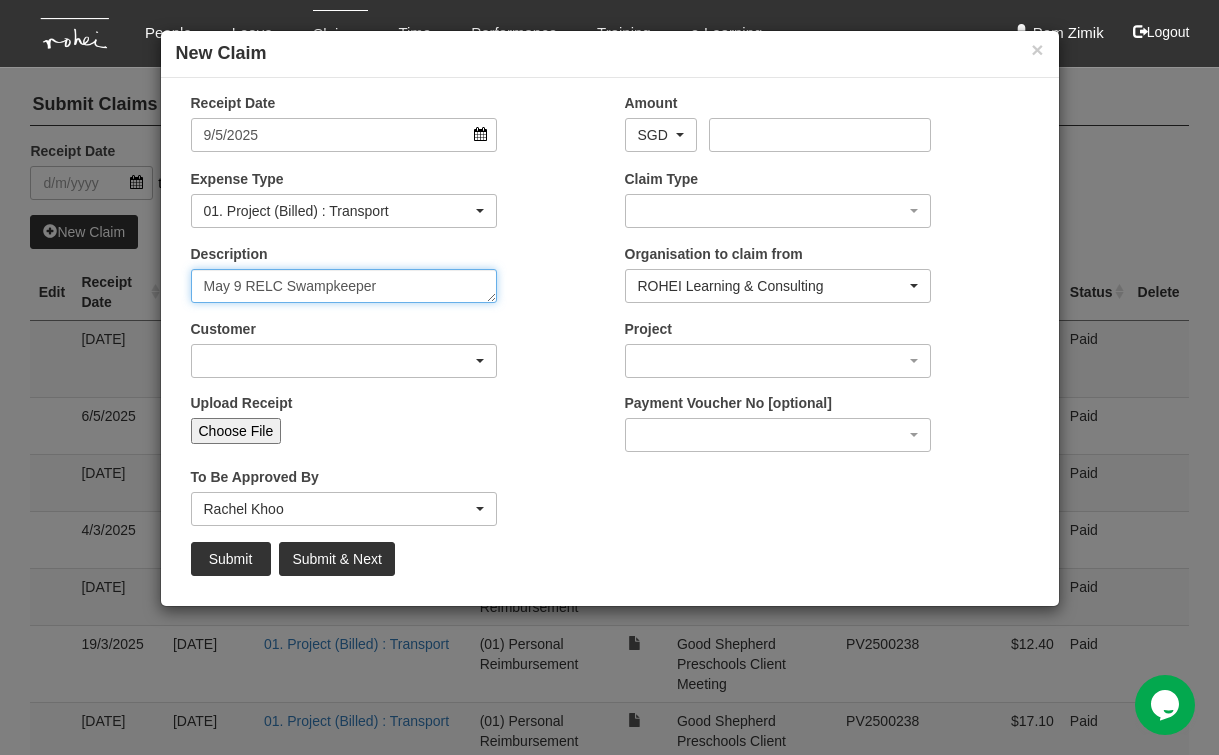 type on "May 9 RELC Swampkeeper" 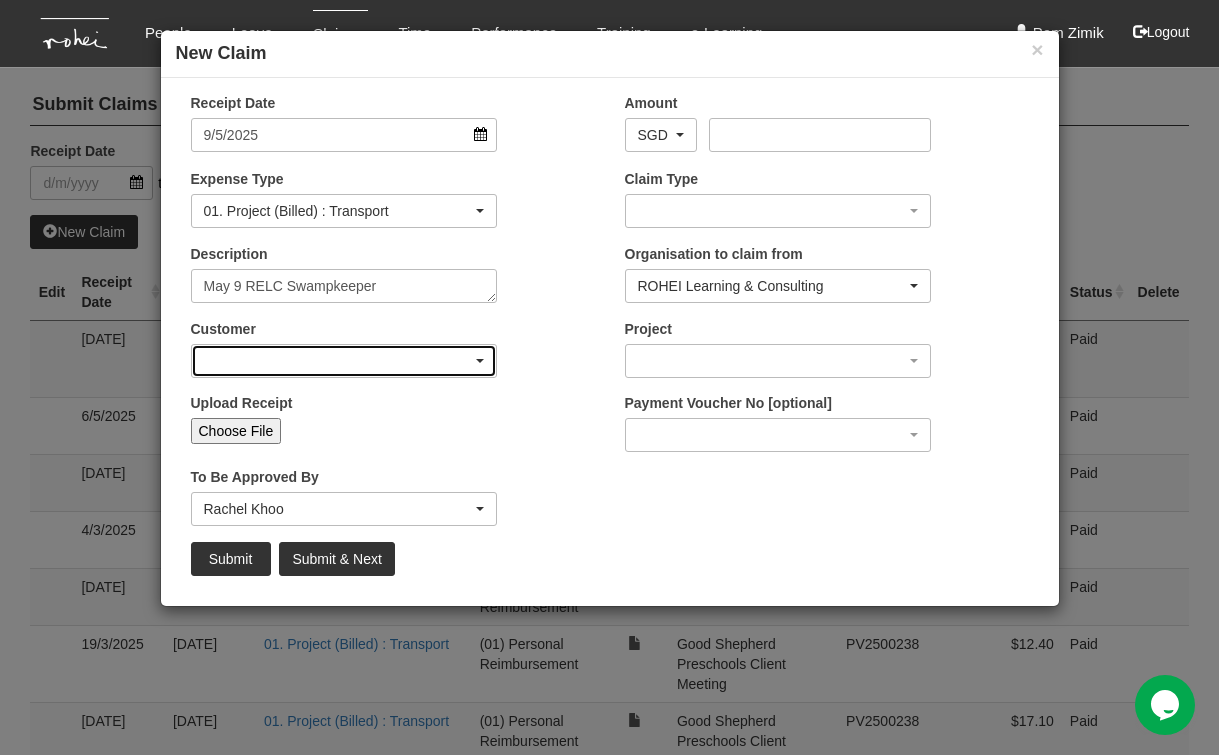 click at bounding box center (344, 361) 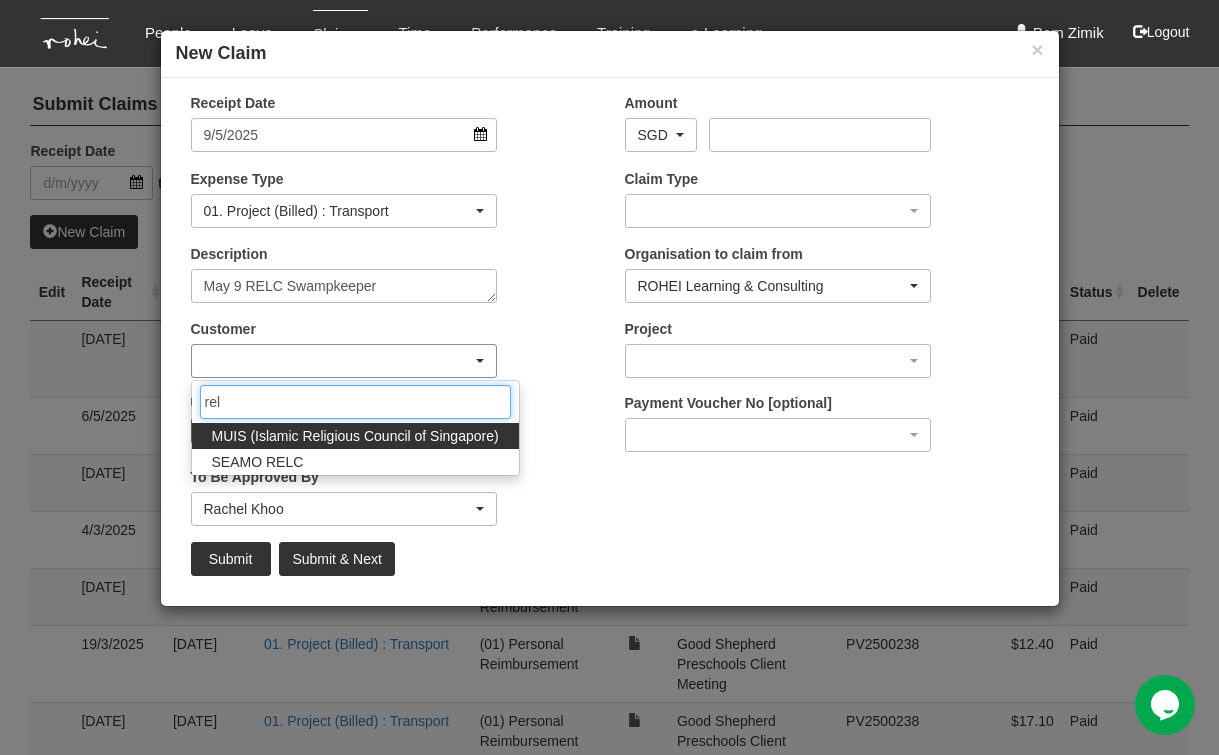 type on "relc" 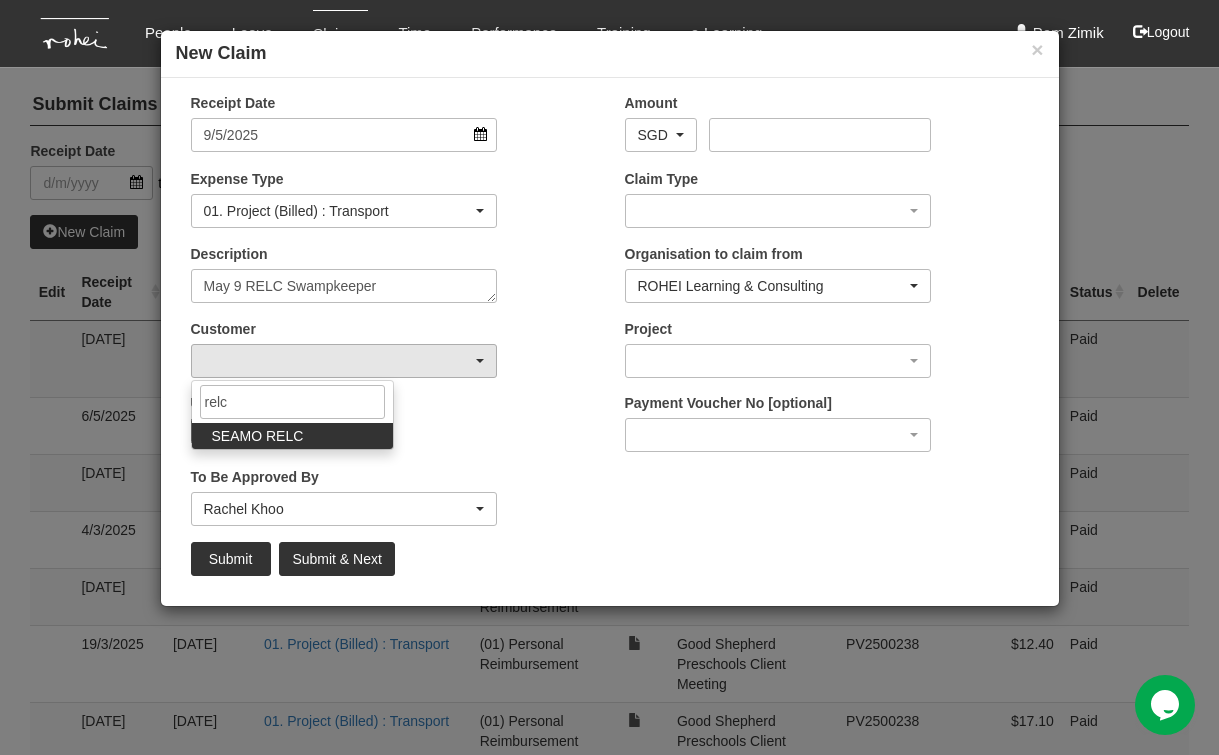 click on "SEAMO RELC" at bounding box center [258, 436] 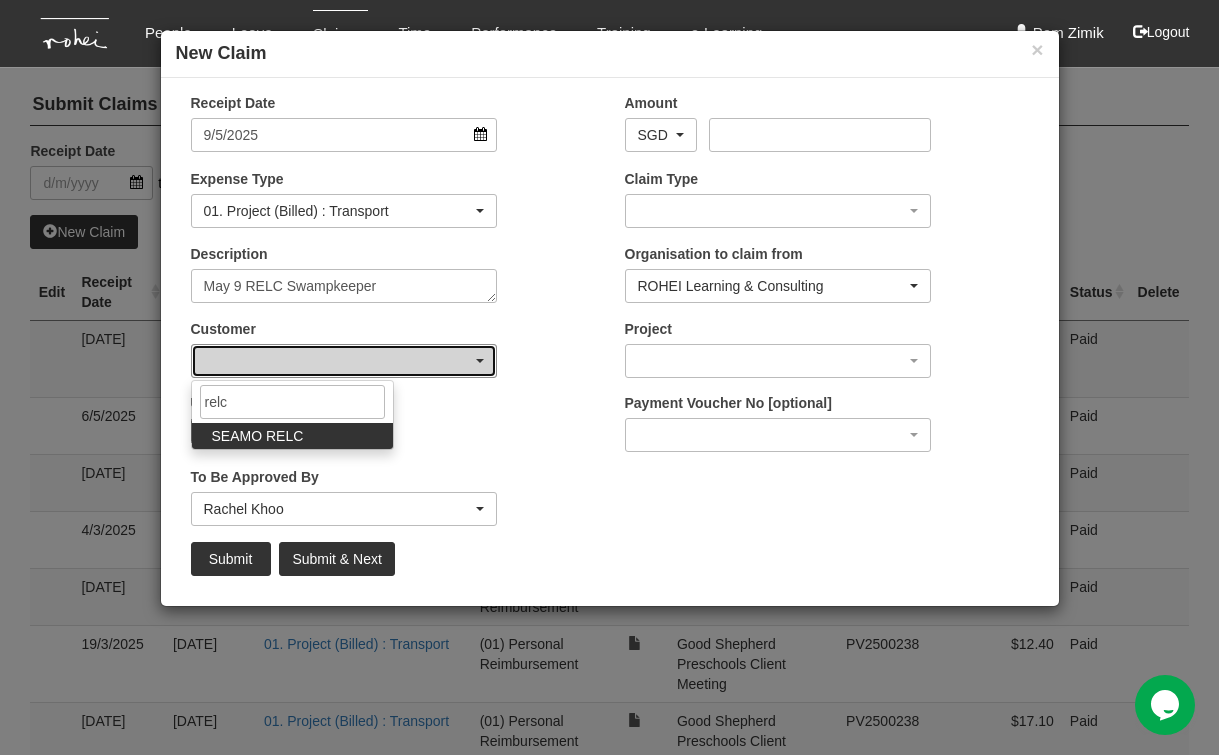 select on "364" 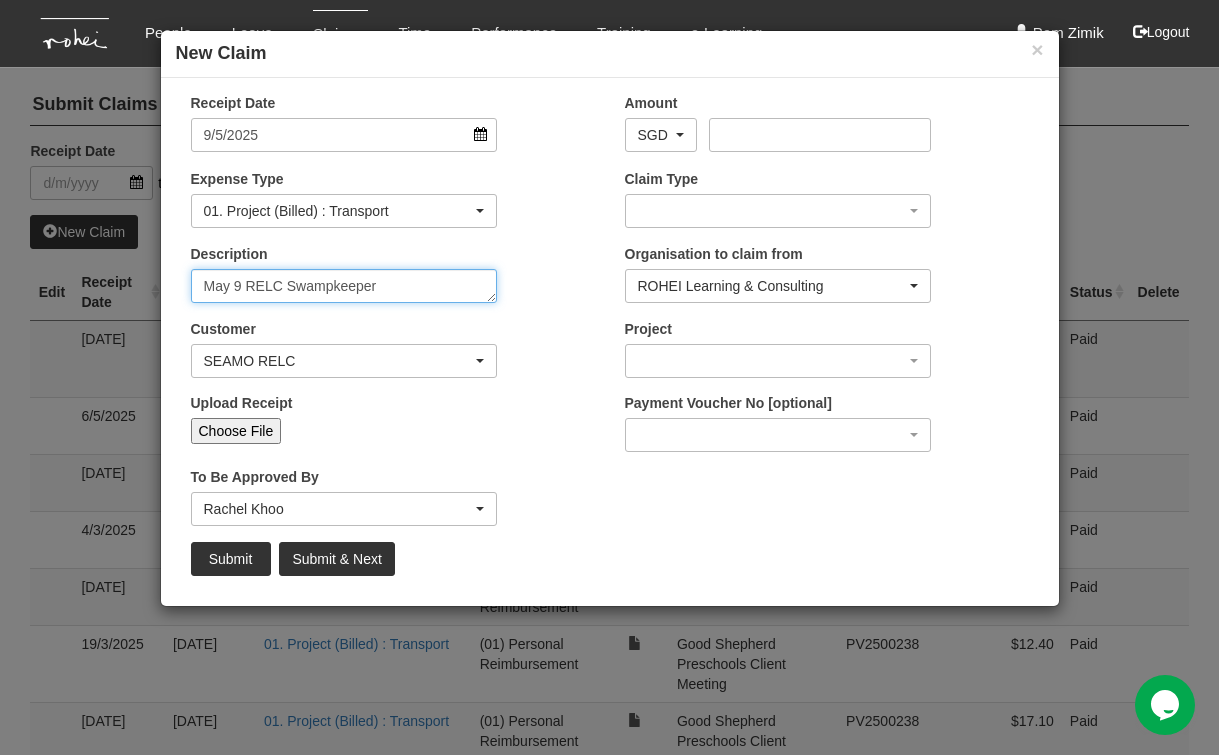 click on "May 9 RELC Swampkeeper" at bounding box center (344, 286) 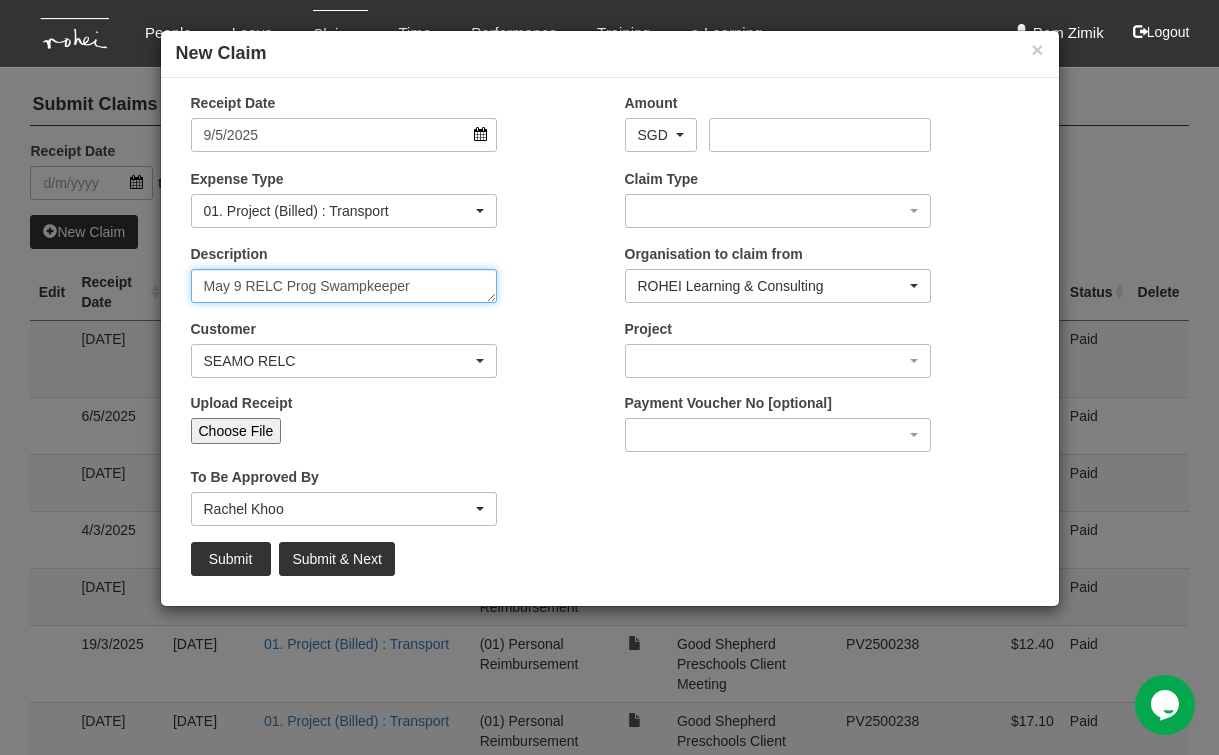 type on "May 9 RELC Prog Swampkeeper" 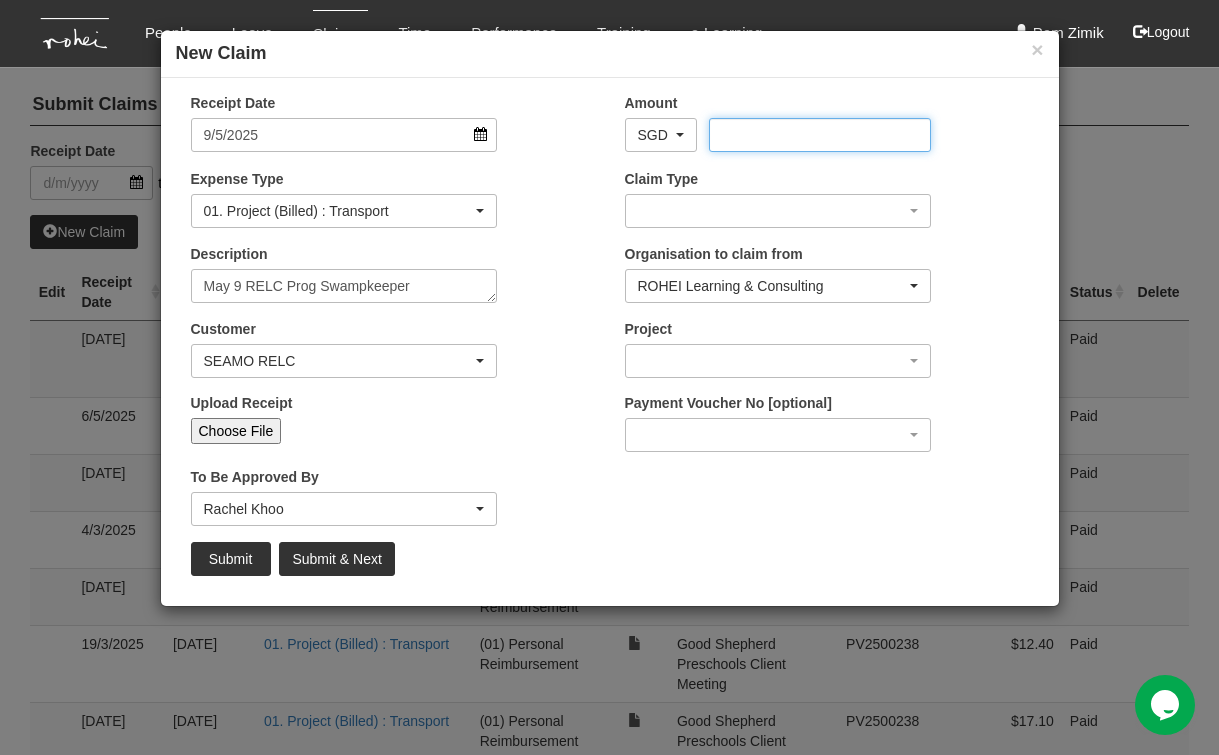 click on "Amount" at bounding box center (820, 135) 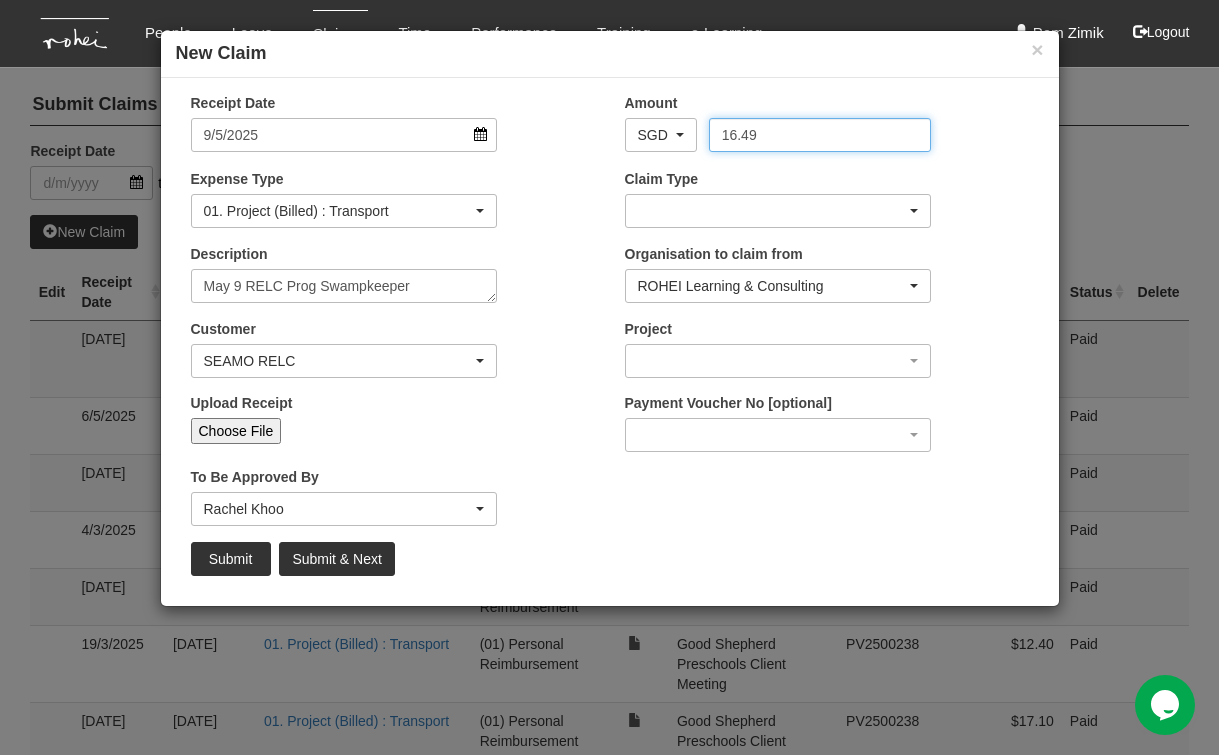 type on "16.49" 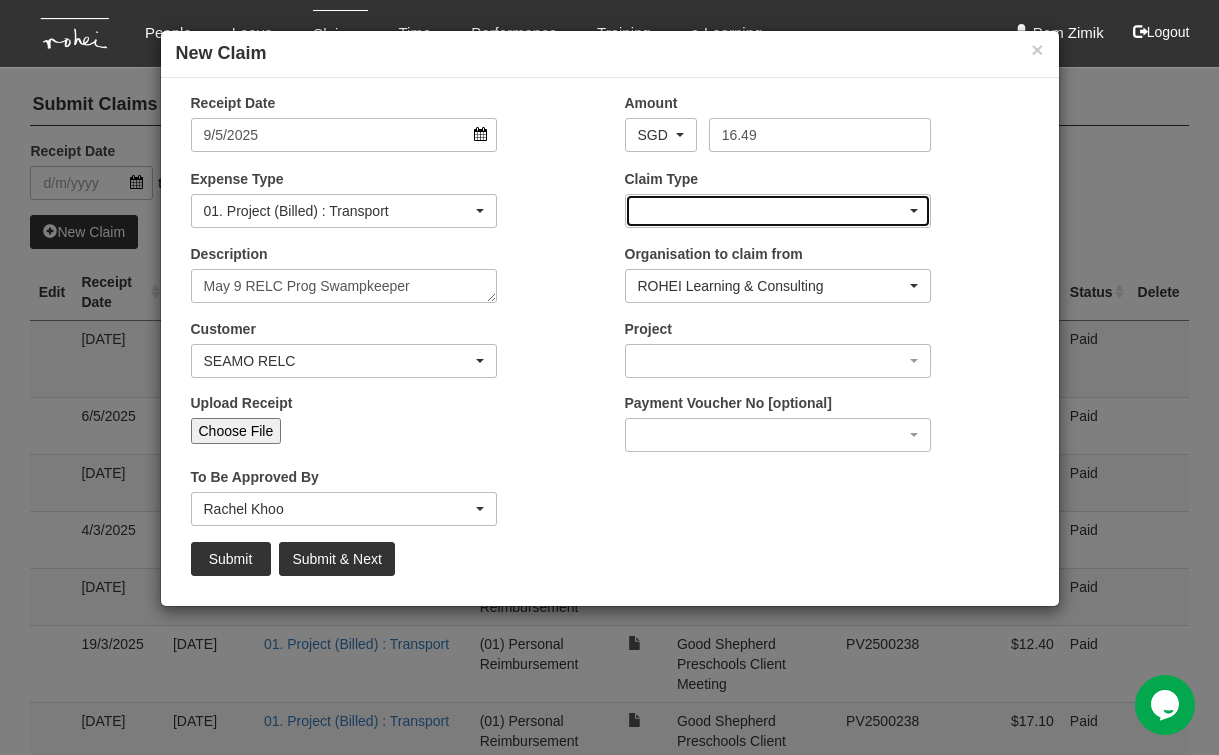 click at bounding box center [778, 211] 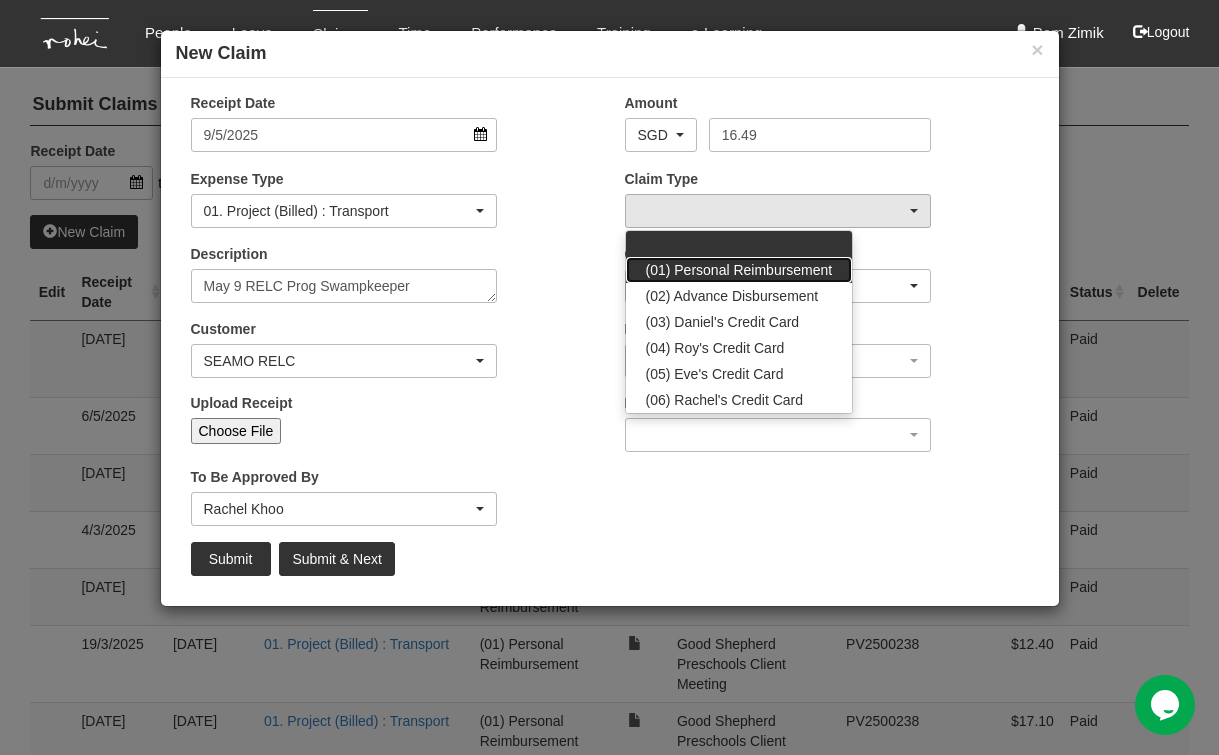 click on "(01) Personal Reimbursement" at bounding box center (739, 270) 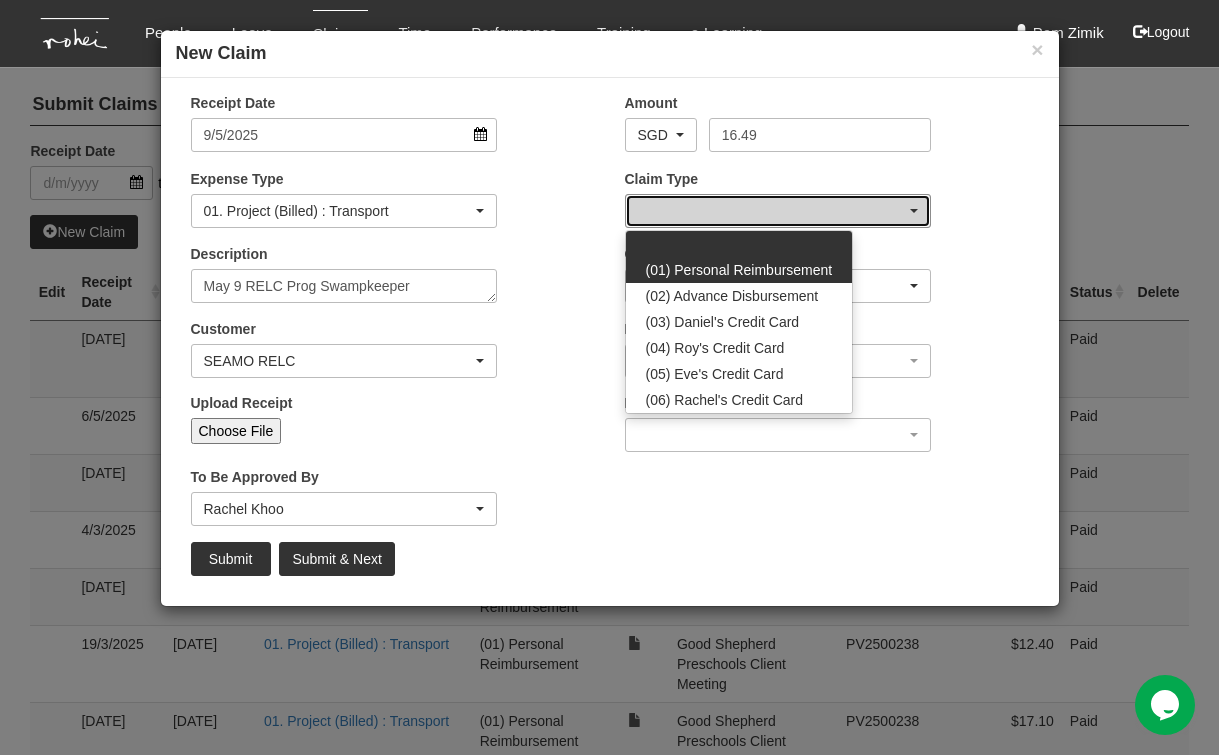 select on "14" 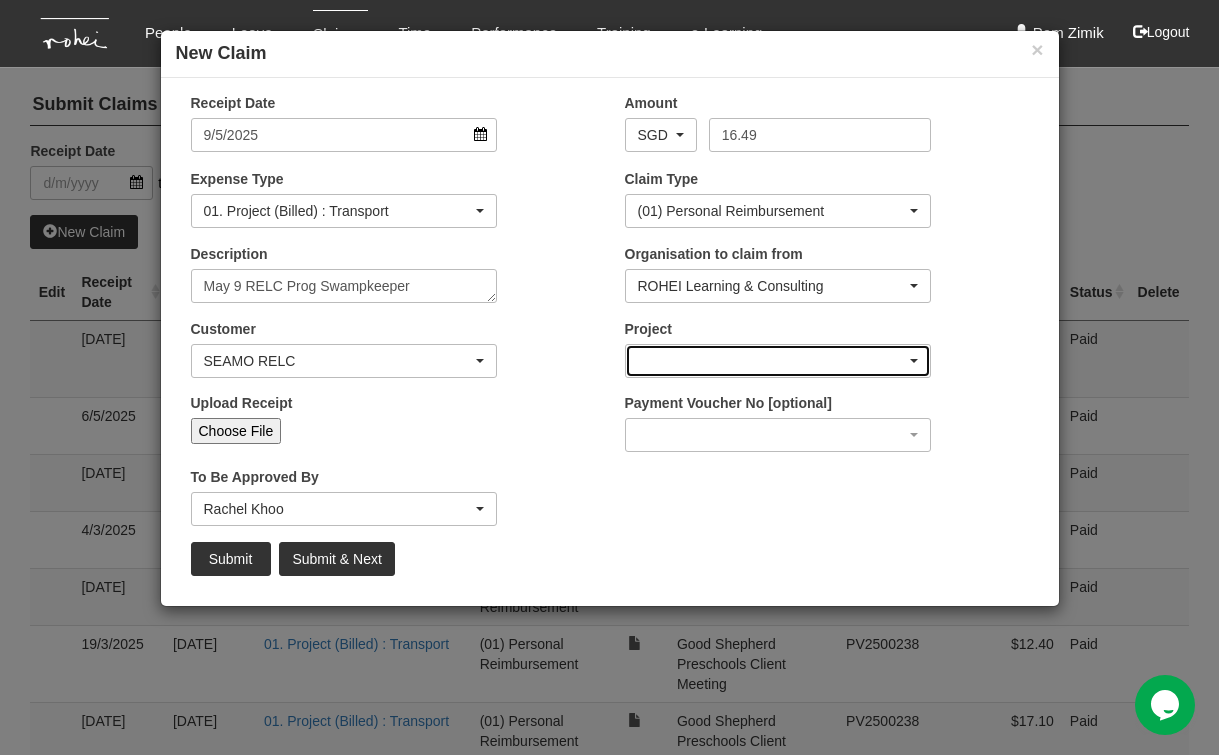 click at bounding box center (778, 361) 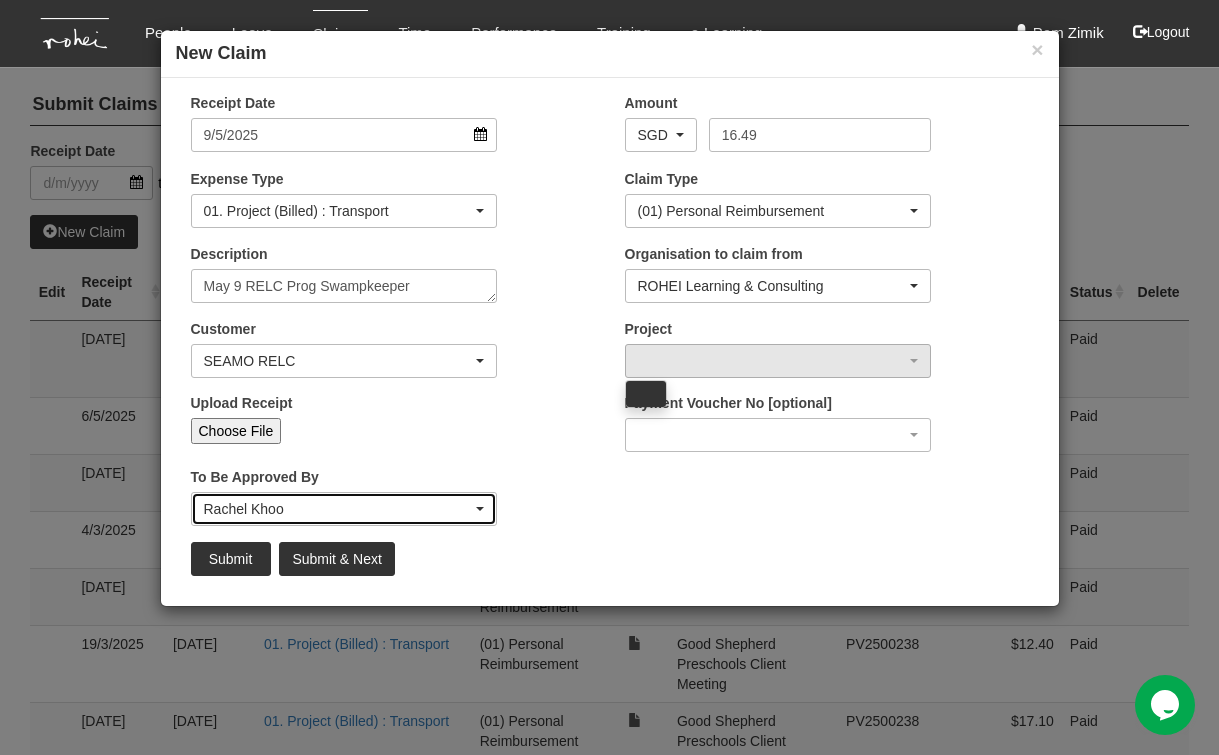 click on "Rachel Khoo" at bounding box center [344, 509] 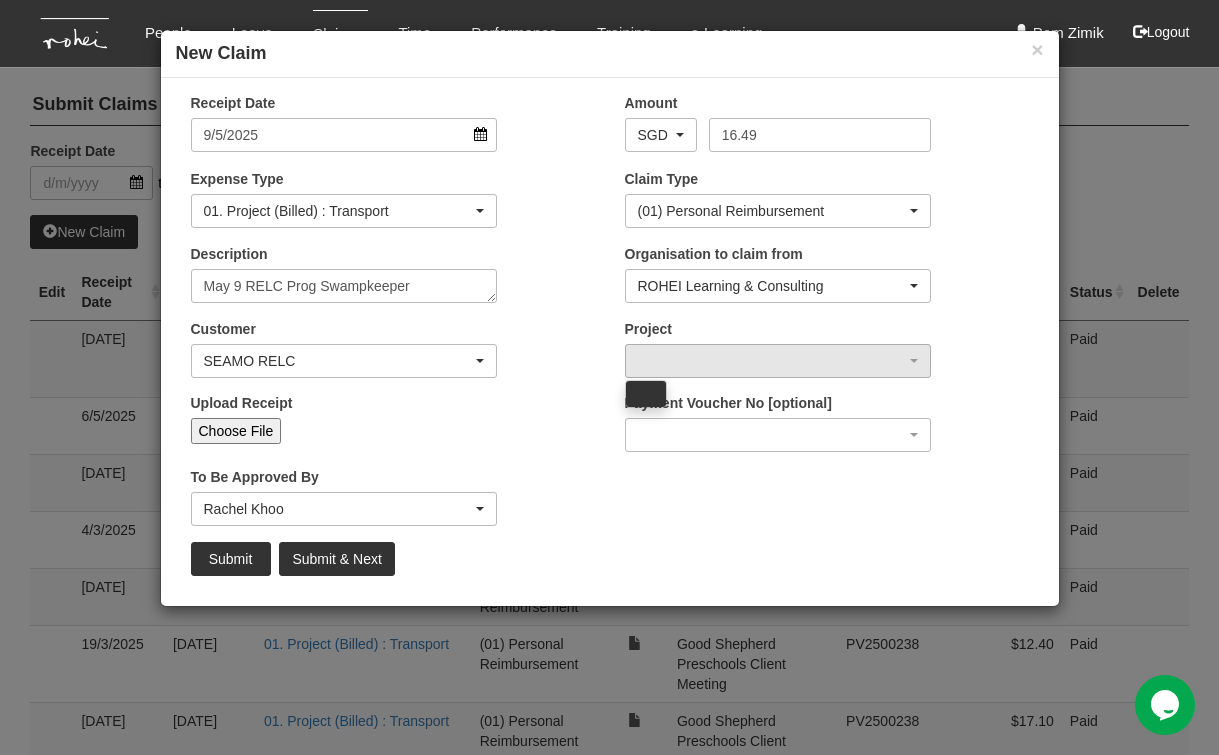 scroll, scrollTop: 339, scrollLeft: 0, axis: vertical 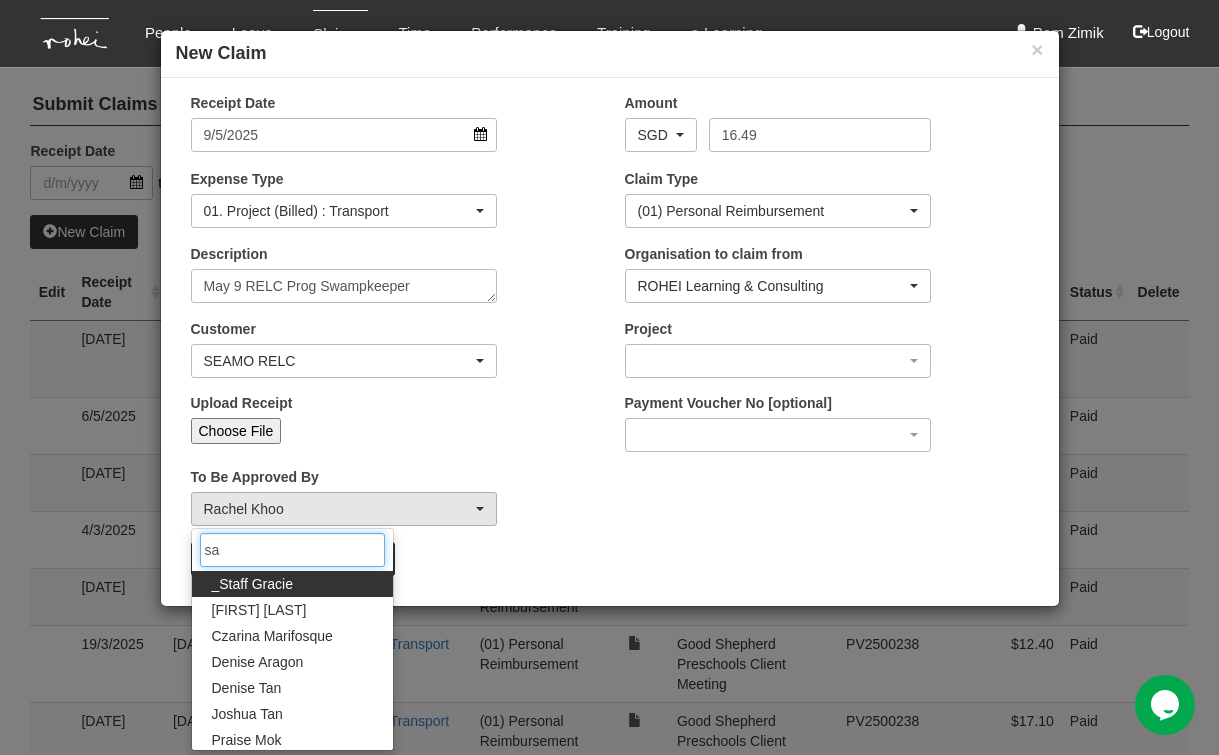 type on "san" 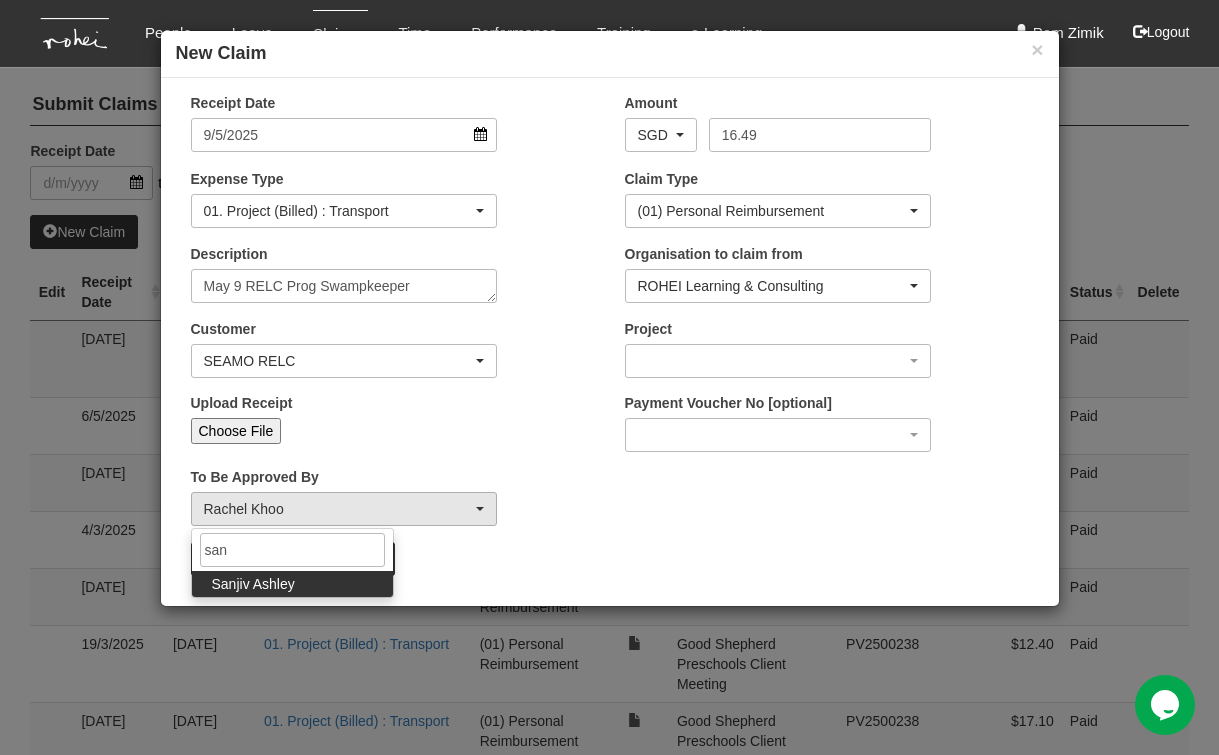 click on "Sanjiv Ashley" at bounding box center [253, 584] 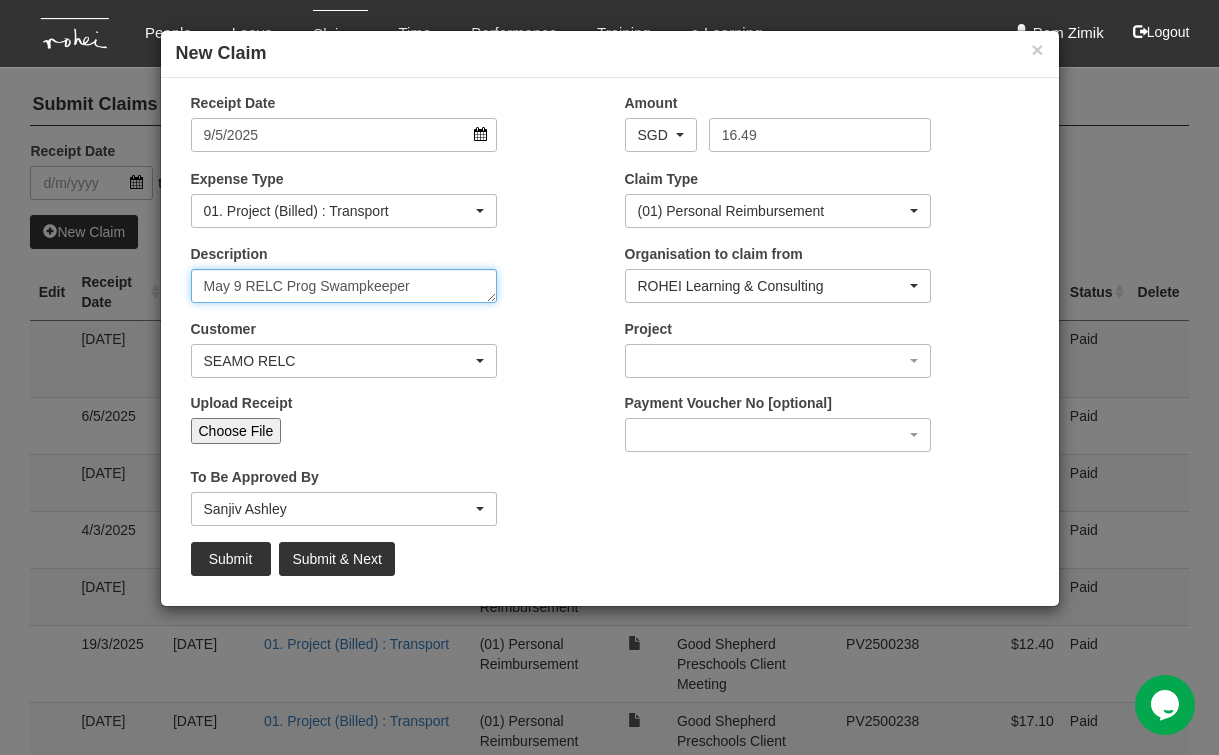 click on "May 9 RELC Prog Swampkeeper" at bounding box center [344, 286] 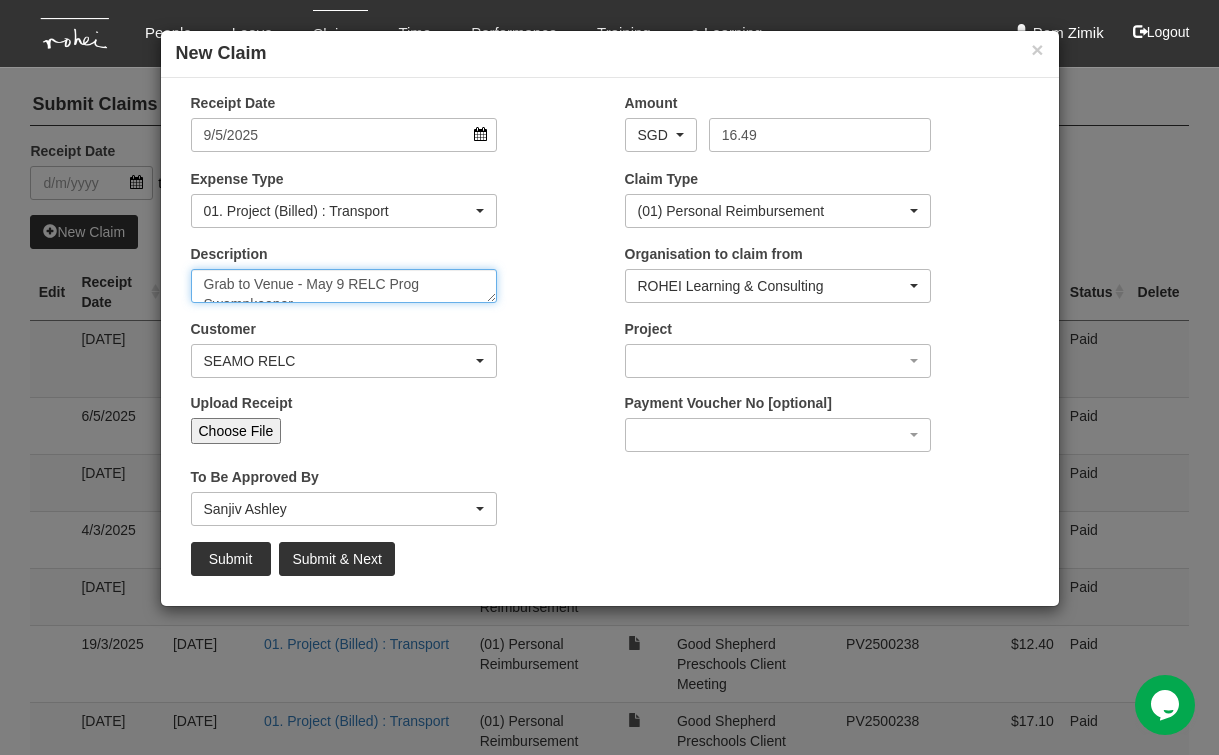 scroll, scrollTop: 0, scrollLeft: 0, axis: both 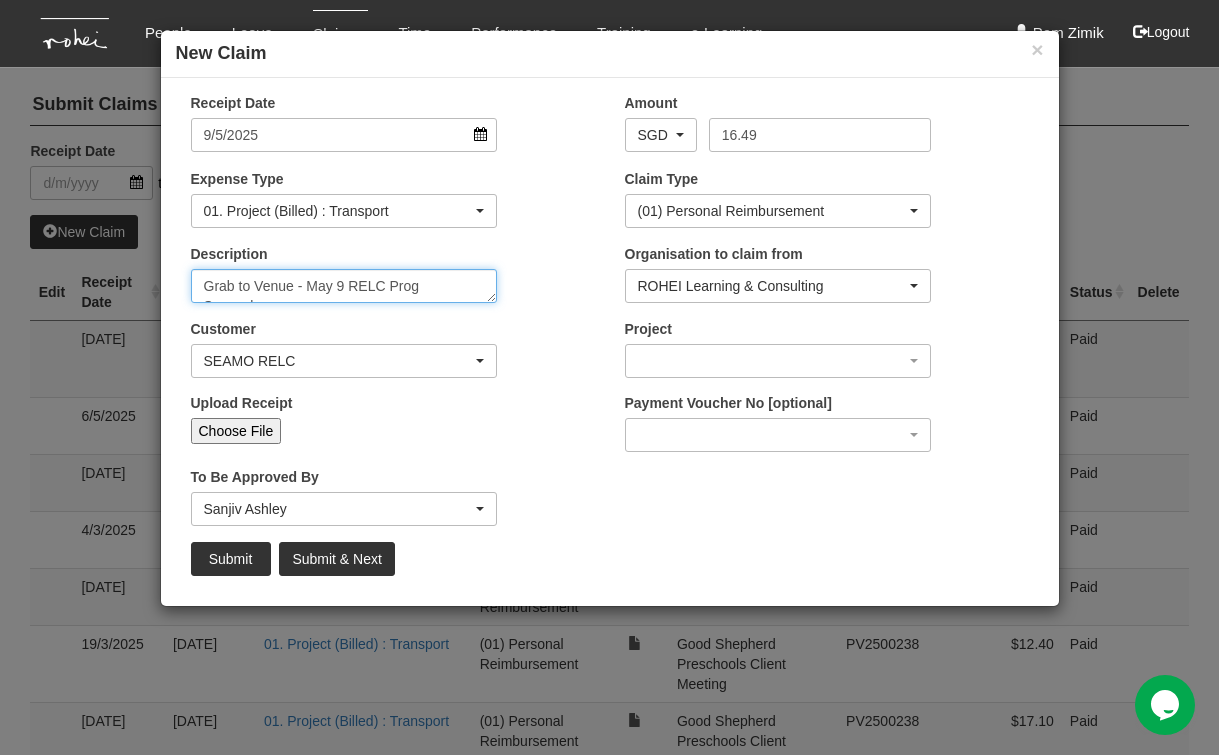 click on "Grab to Venue - May 9 RELC Prog Swampkeeper" at bounding box center [344, 286] 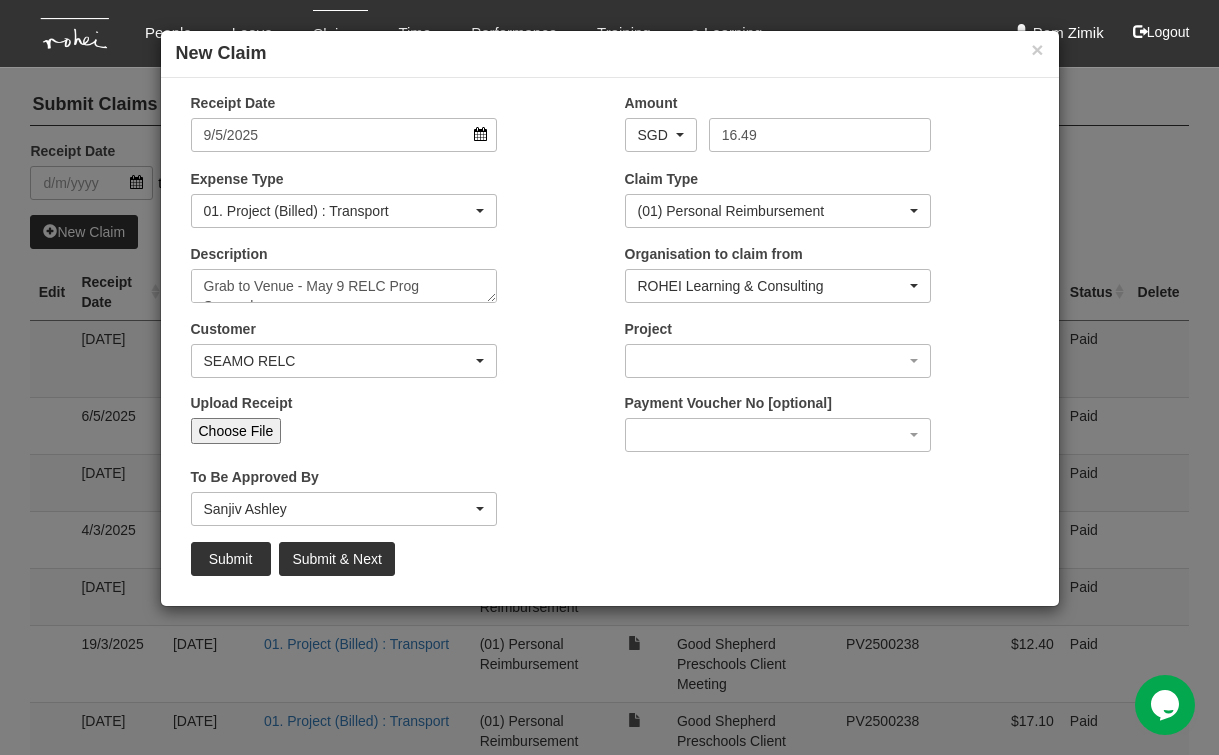 click on "Choose File" at bounding box center [236, 431] 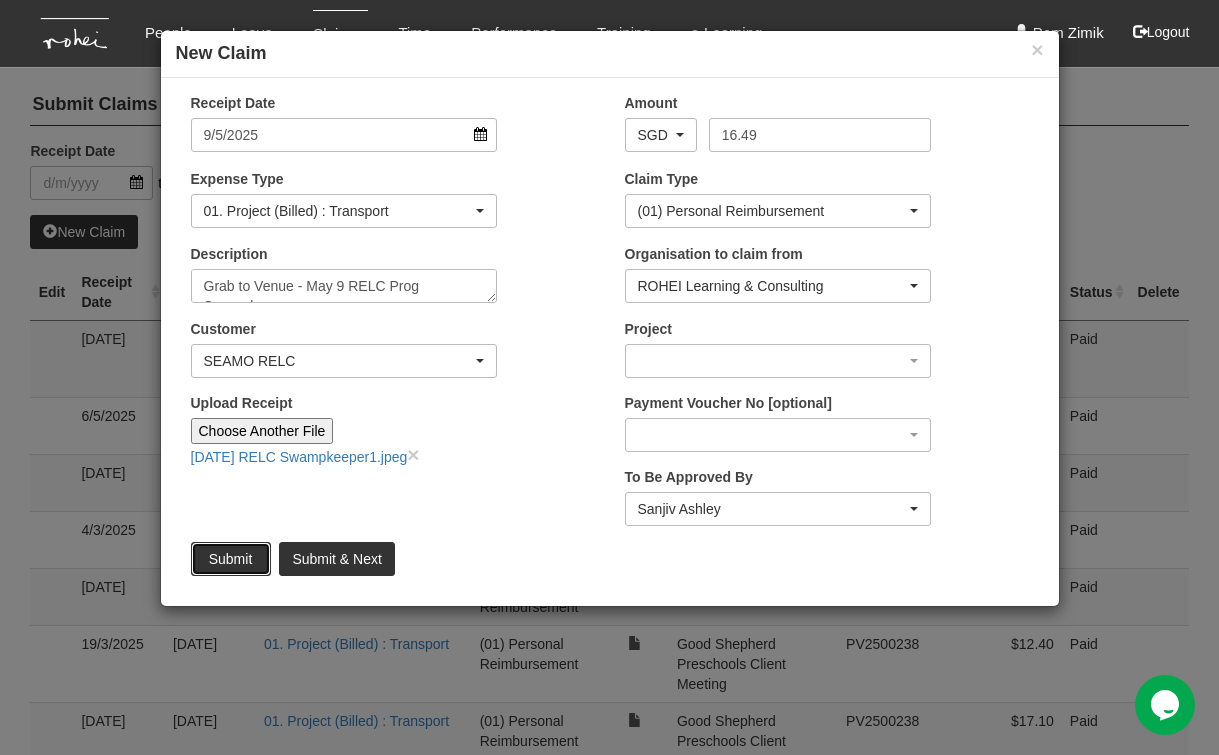 click on "Submit" at bounding box center [231, 559] 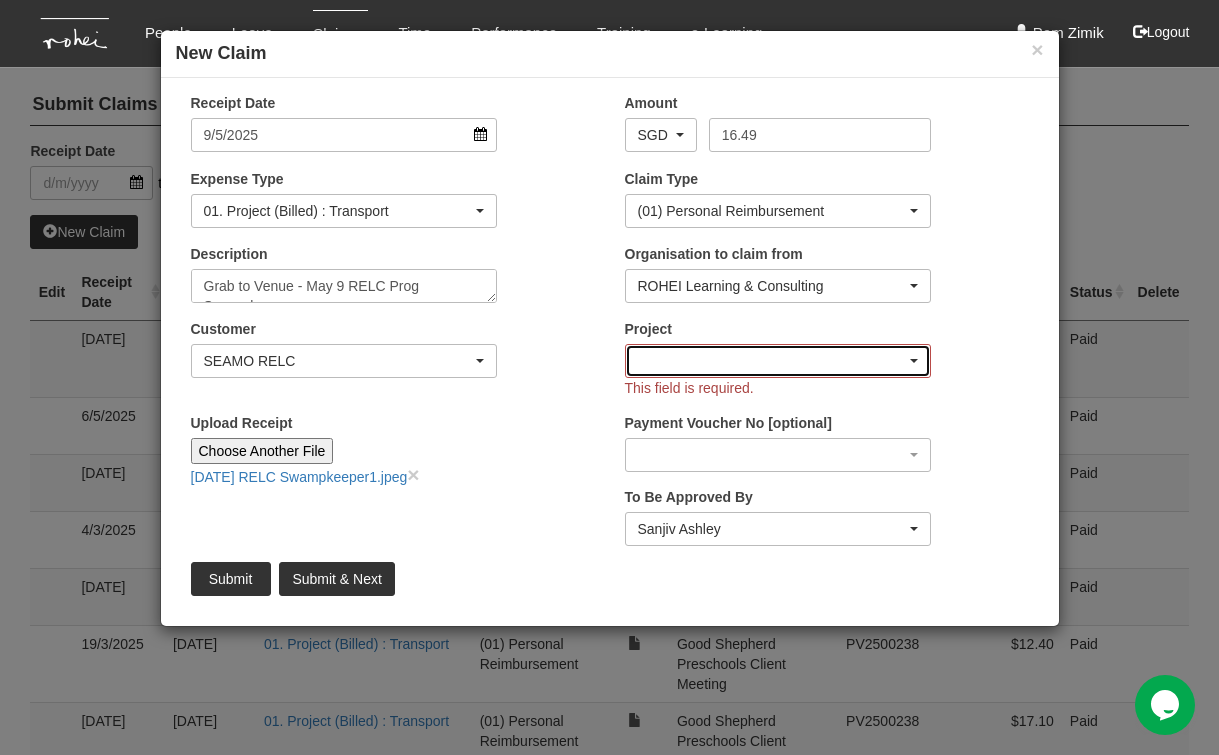 click at bounding box center (914, 361) 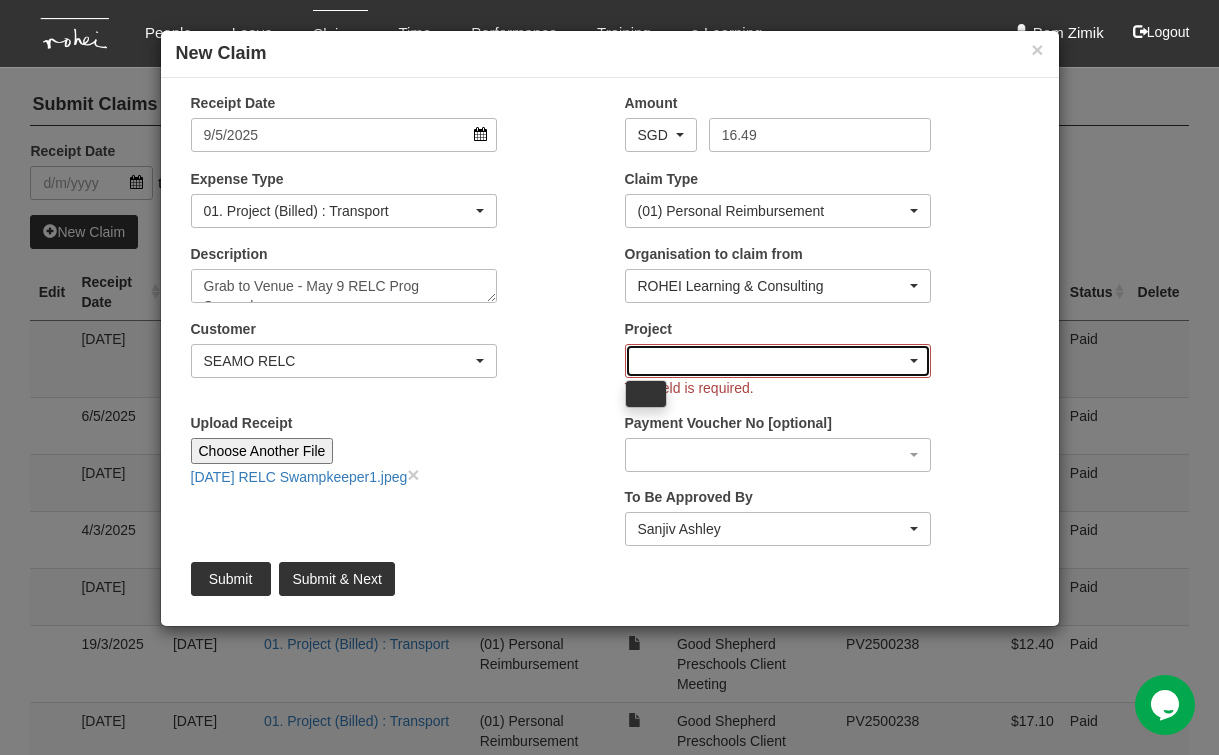 click at bounding box center (778, 361) 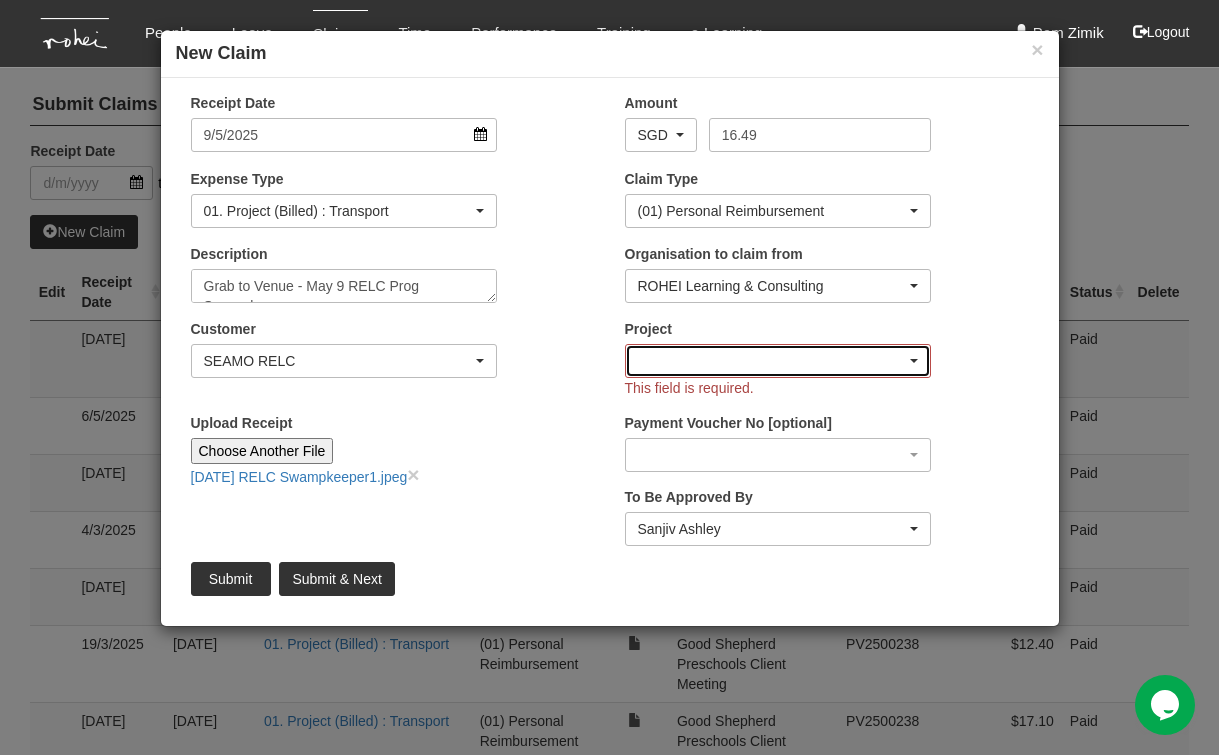 click at bounding box center (778, 361) 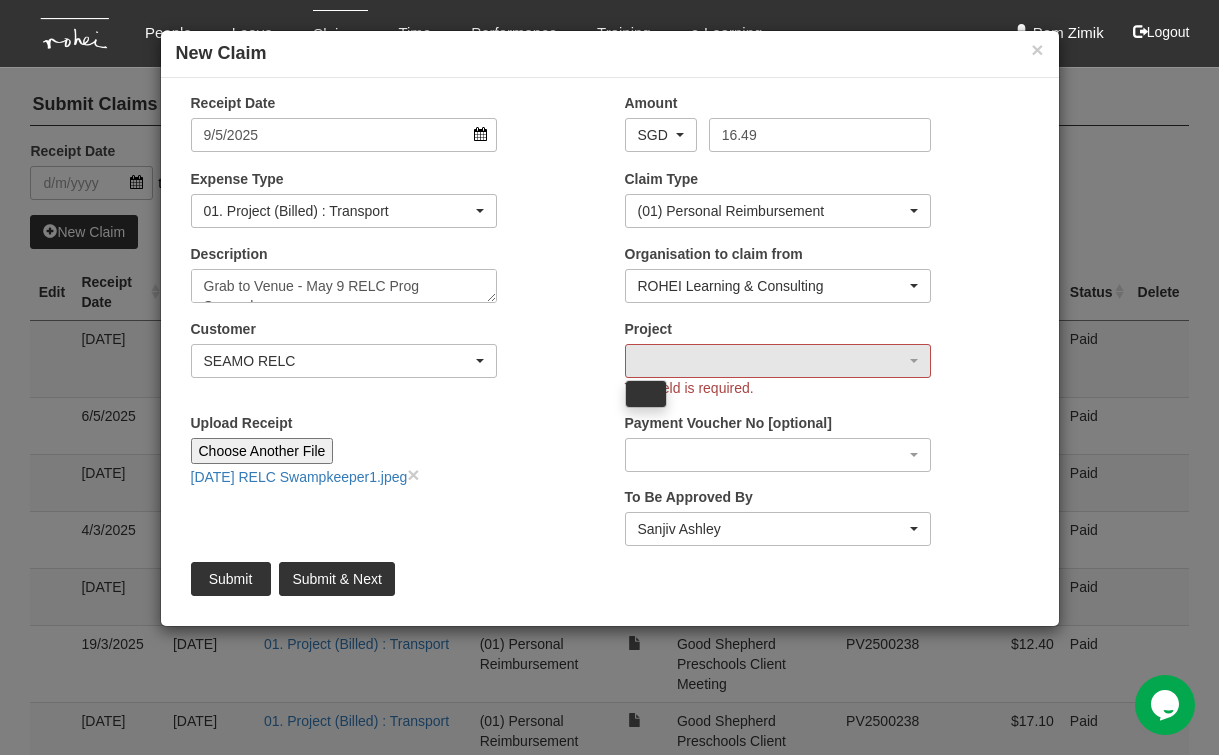 click on "Amount
AED
AFN
ALL
AMD
ANG
AOA
ARS
AUD
AWG
AZN
BAM
BBD
BDT
BGN
BHD
BIF
BMD
BND
BOB
BRL
BSD
BTN
BWP
BYN
BZD
CAD
CDF
CHF
CLP
CNY
COP
CRC
CUP
CVE
CZK
DJF
DKK
DOP
DZD
EGP
ERN
ETB
EUR
FJD
FKP
GBP
GEL
GGP
GHS
GIP
GMD
GNF
GTQ
GYD
HKD
HNL
HRK
HTG
HUF
IDR
ILS
IMP
INR
IQD
IRR
ISK
JEP
JMD
JOD
JPY
KES
KGS
KHR
KMF
KPW
KRW
KWD
KYD
KZT
LAK
LBP
LKR
LRD
LSL
LYD
MAD
MDL
MGA
MKD
MMK
MNT
MOP
MRU
MUR
MVR
MWK
MXN
MYR
MZN
NAD
NGN
NIO
NOK
NPR
NZD
OMR
PEN
PGK
PHP
PKR
PLN
PYG
QAR
RON
RSD
RUB
RWF
SAR
SBD
SCR
SDG
SEK
SGD
SHP
SLL
SOS
SRD
SSP
SYP
THB
TJS
TMT
TND
TOP
TRY
TTD
TWD
TZS
UAH
UGX
USD
UYU
UZS
VES
VND
VUV
WST" at bounding box center (827, 130) 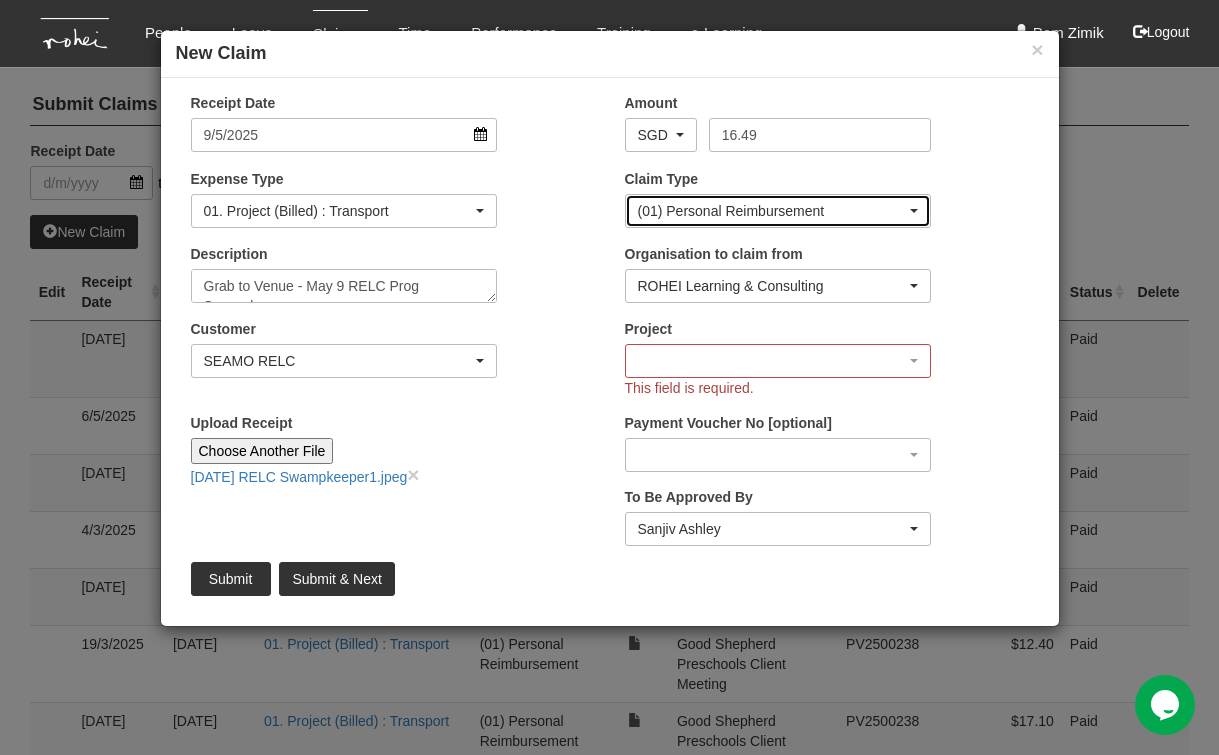 click on "(01) Personal Reimbursement" at bounding box center (772, 211) 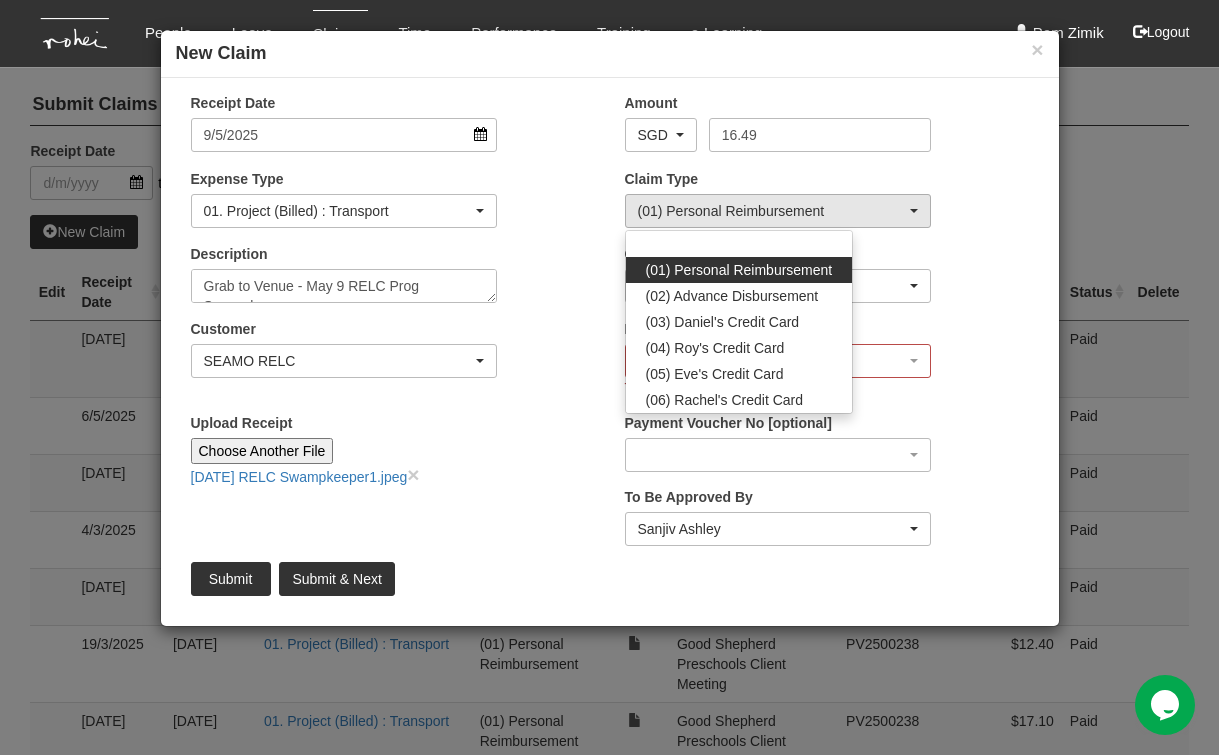 click on "(01) Personal Reimbursement" at bounding box center [739, 270] 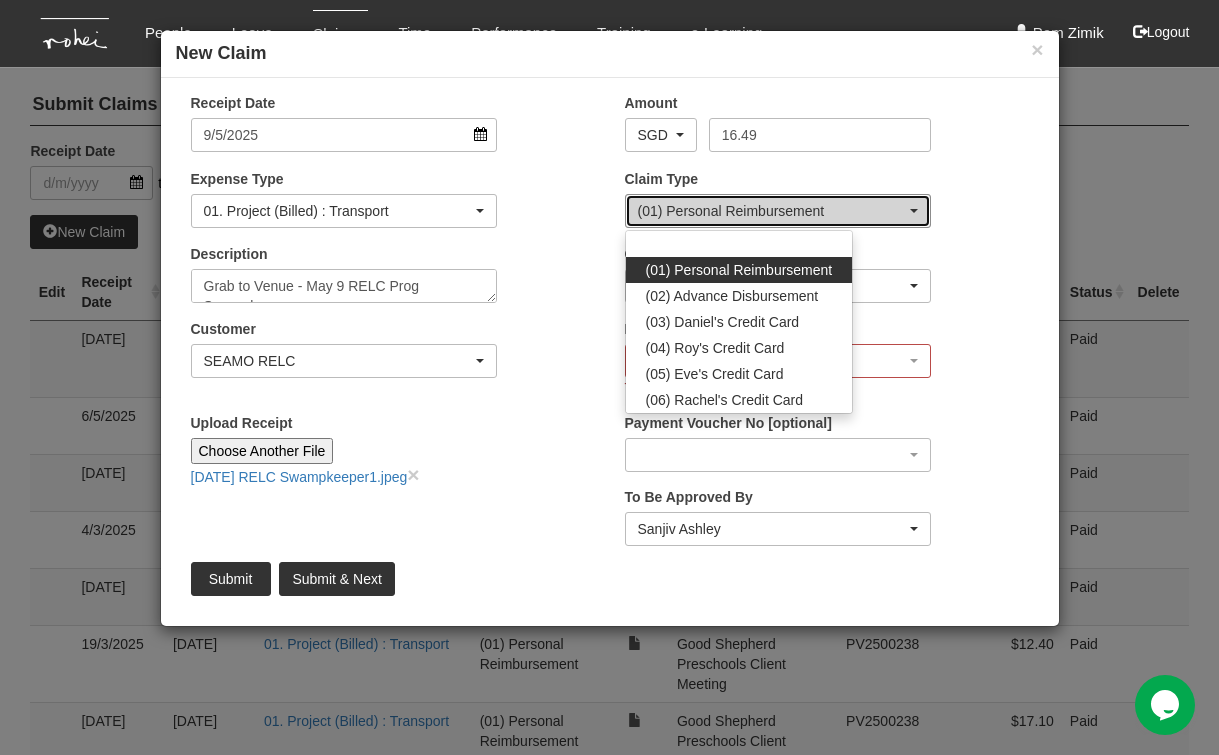 select on "14" 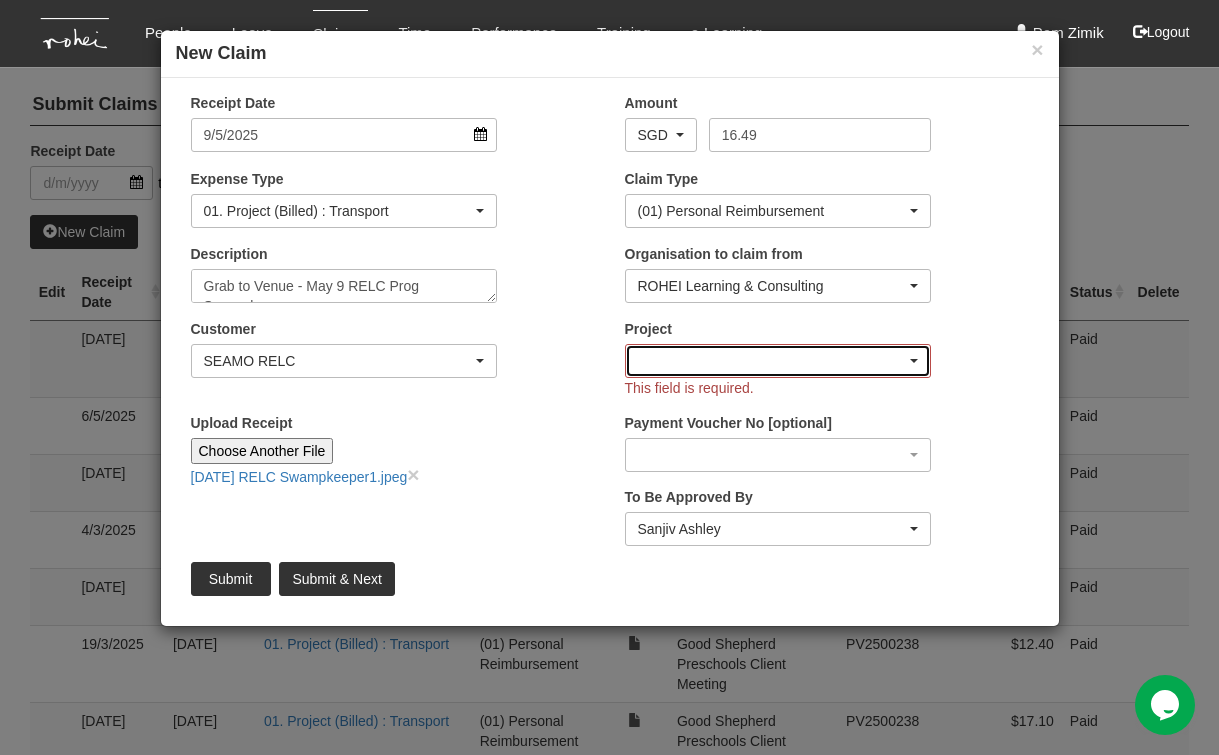click at bounding box center [778, 361] 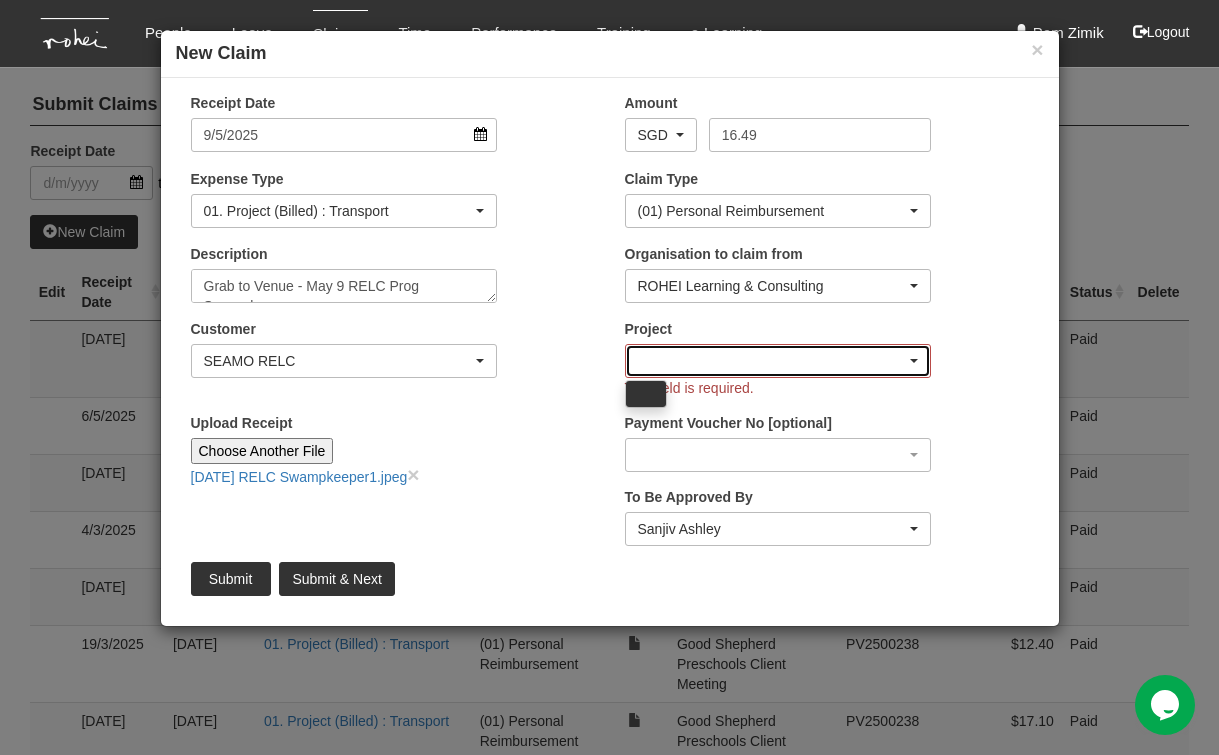 click at bounding box center (778, 361) 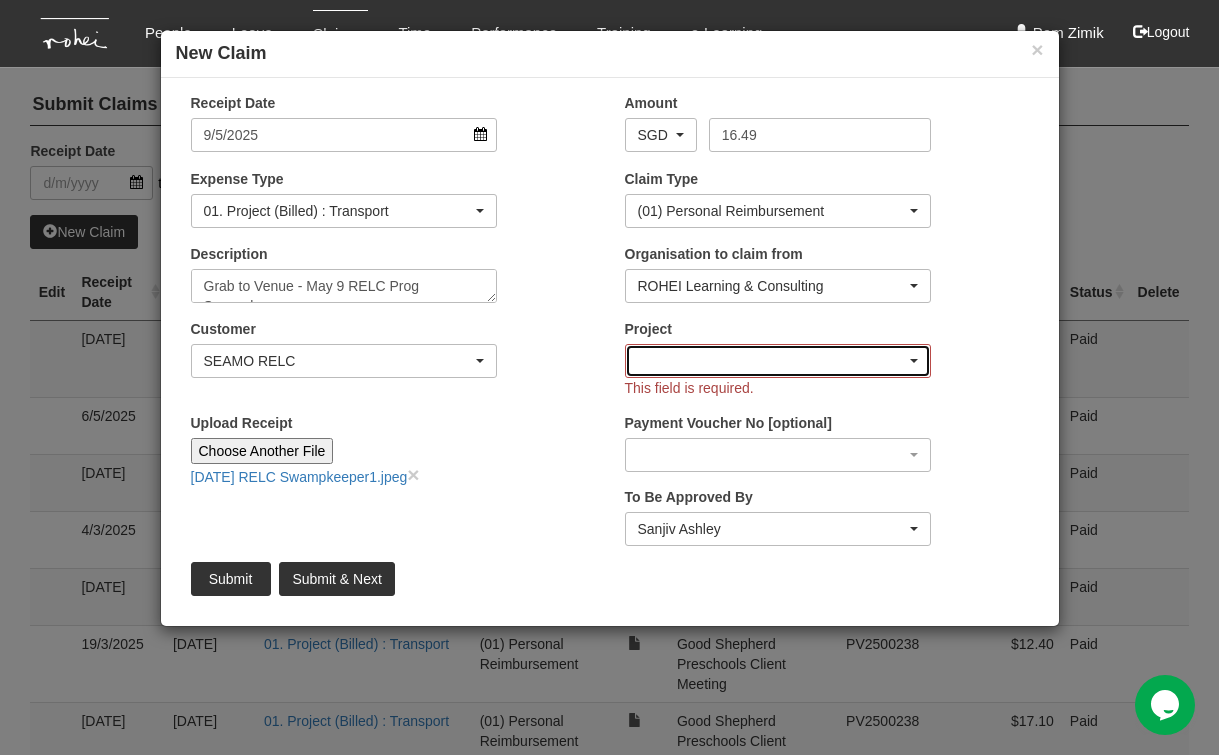 click at bounding box center (778, 361) 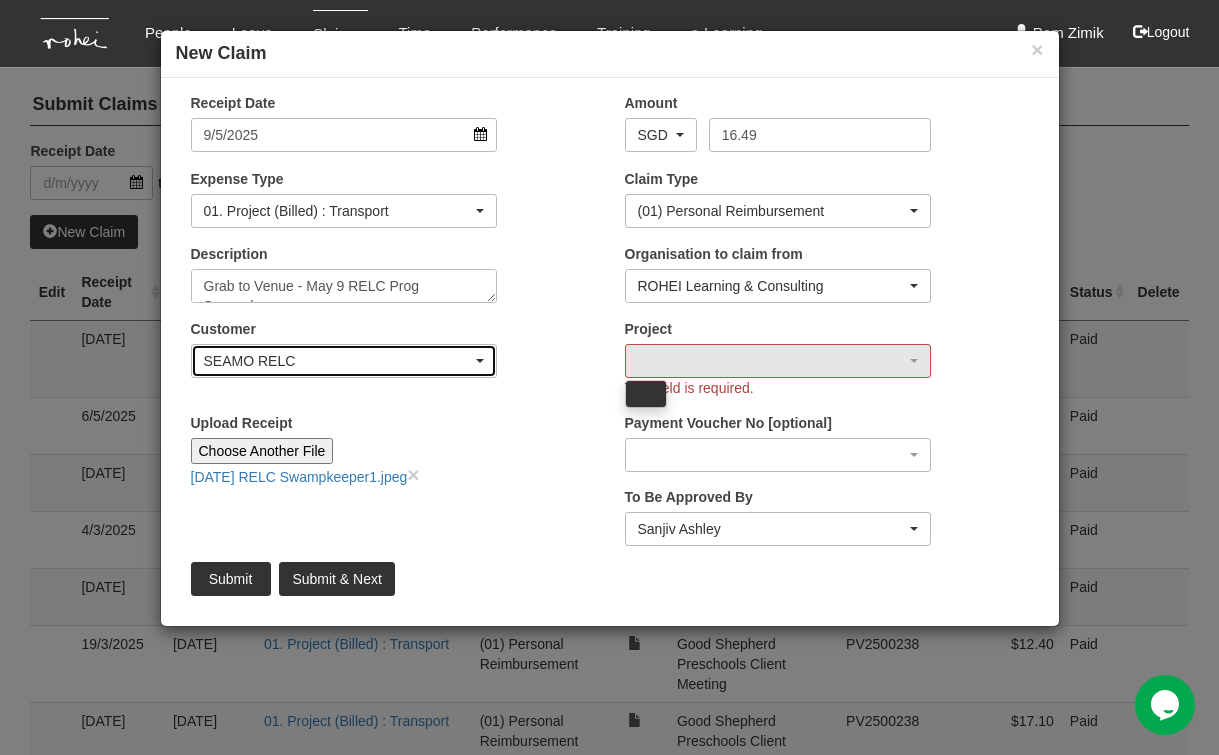 click on "SEAMO RELC" at bounding box center (344, 361) 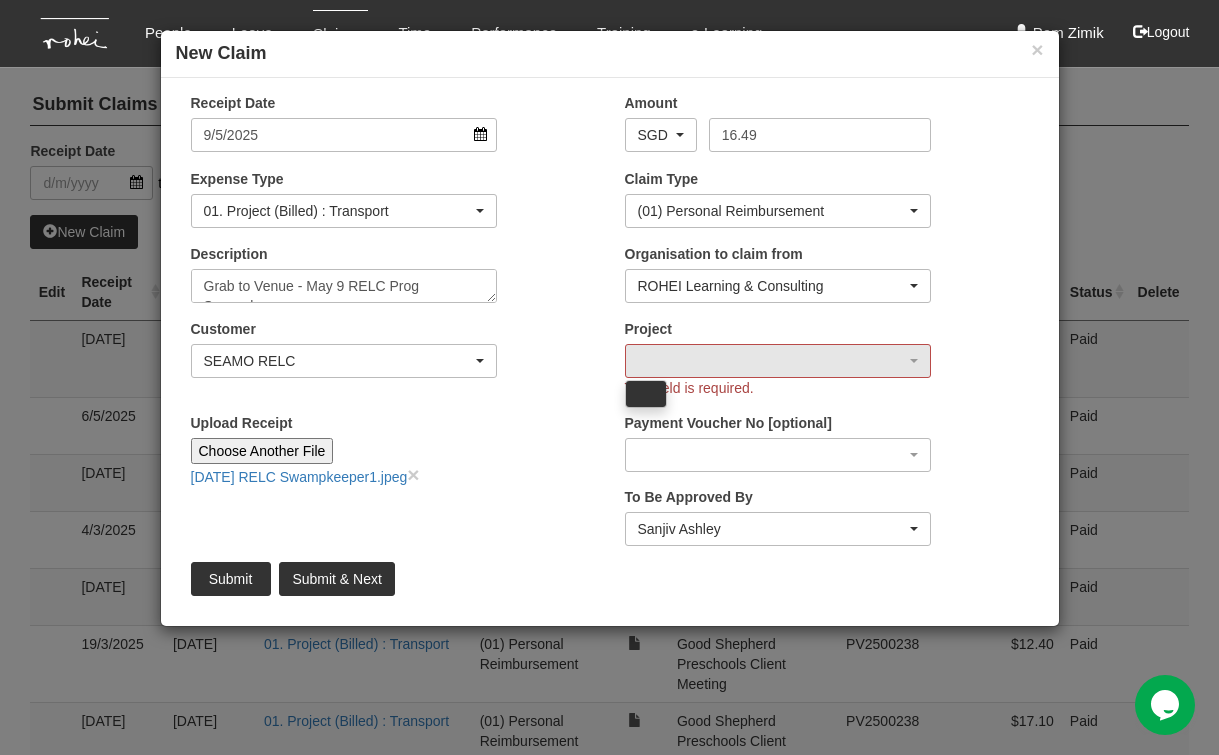 type 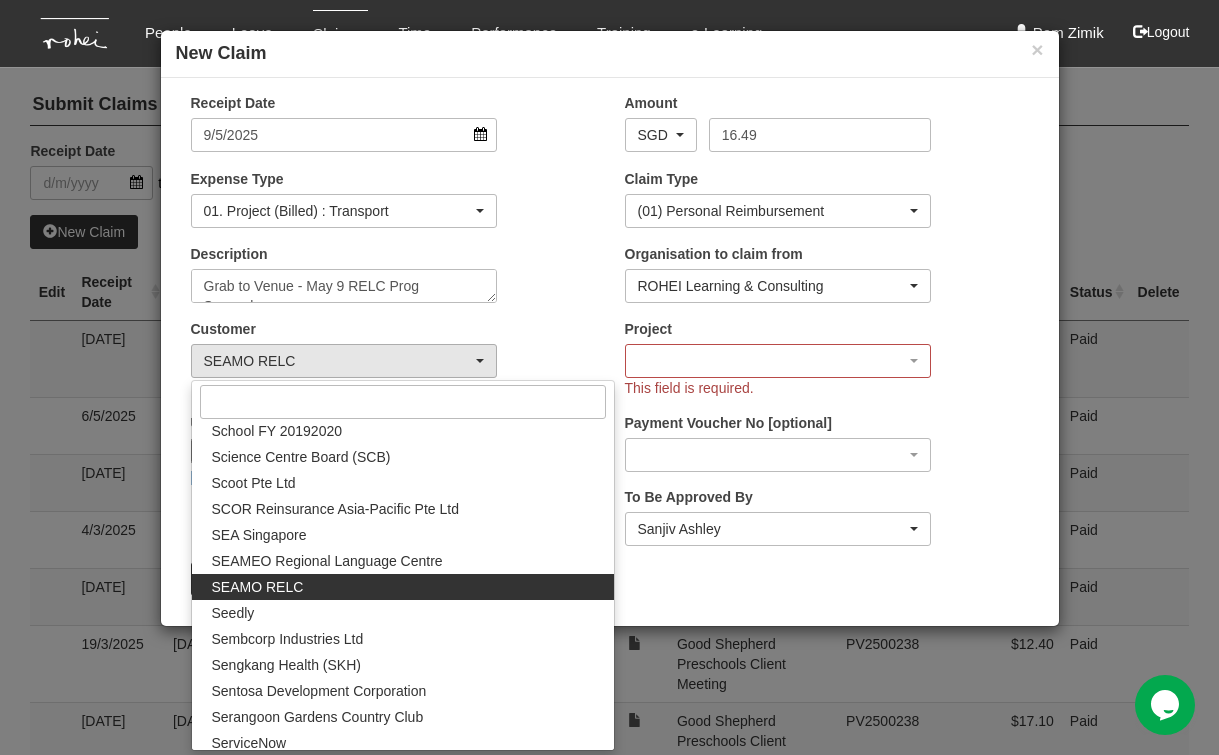 click on "SEAMO RELC" at bounding box center [403, 587] 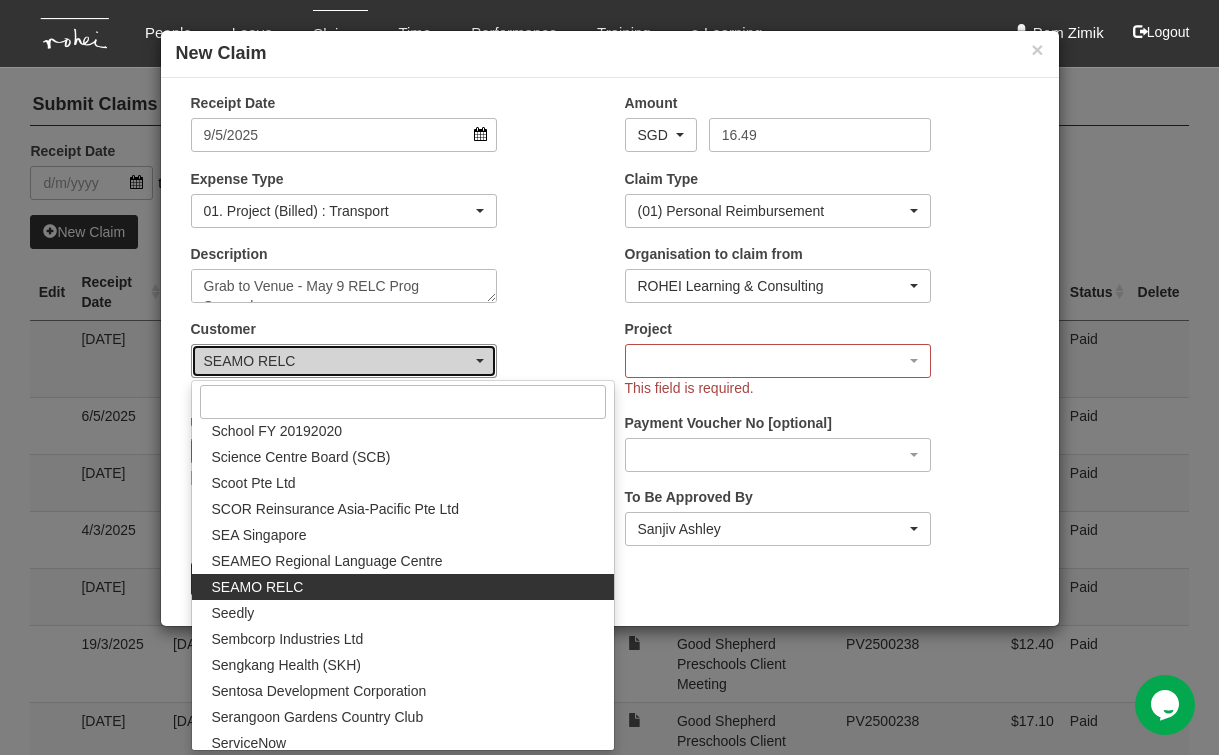 select on "364" 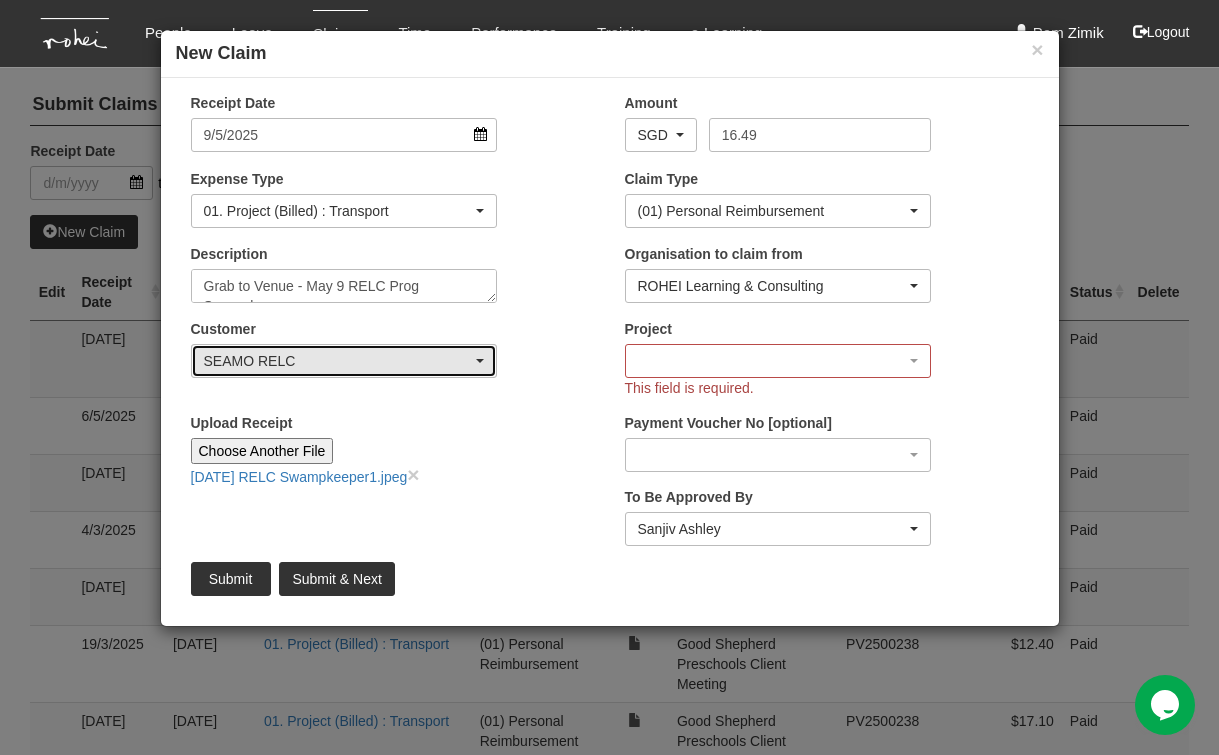 scroll, scrollTop: 0, scrollLeft: 0, axis: both 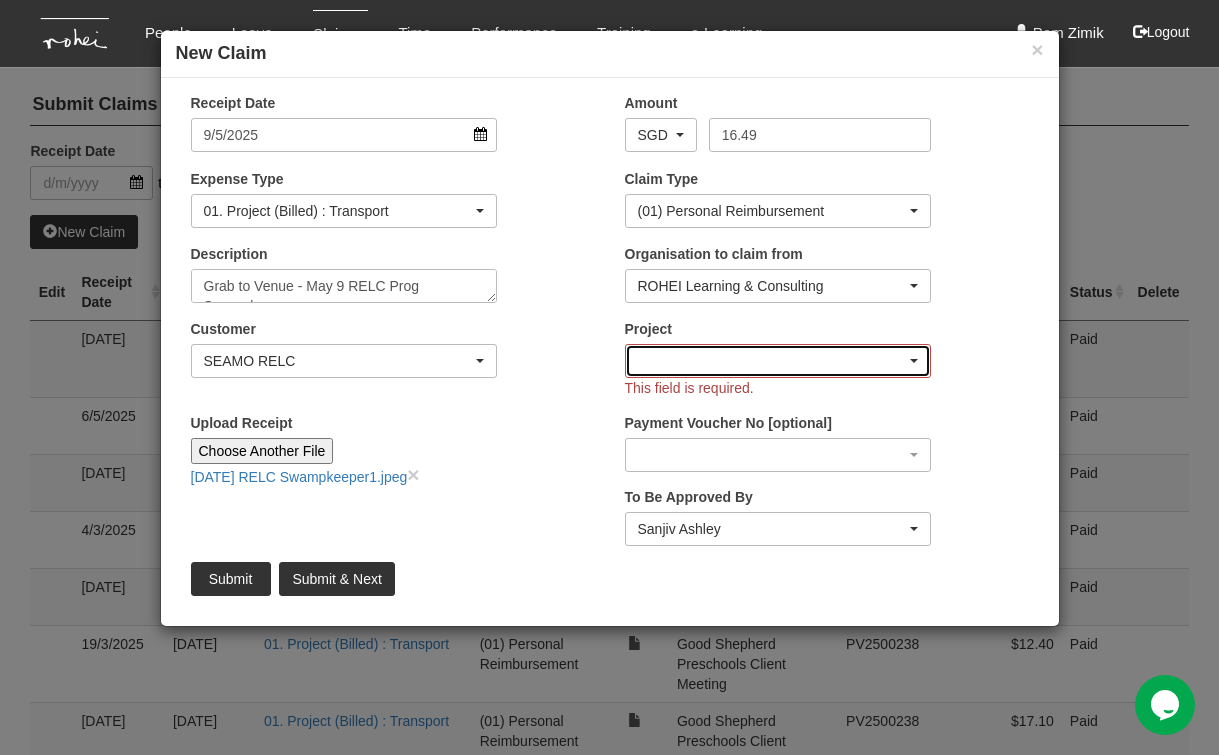 click at bounding box center (778, 361) 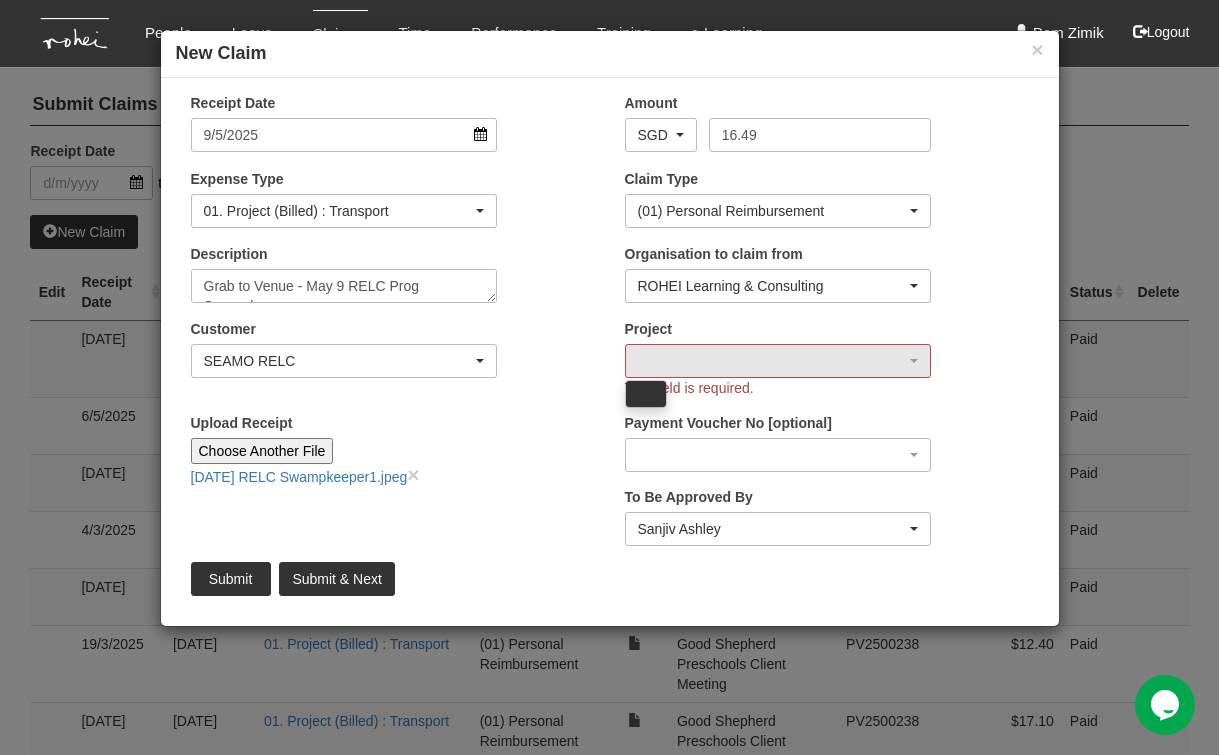 click on "Project
This field is required." at bounding box center [778, 358] 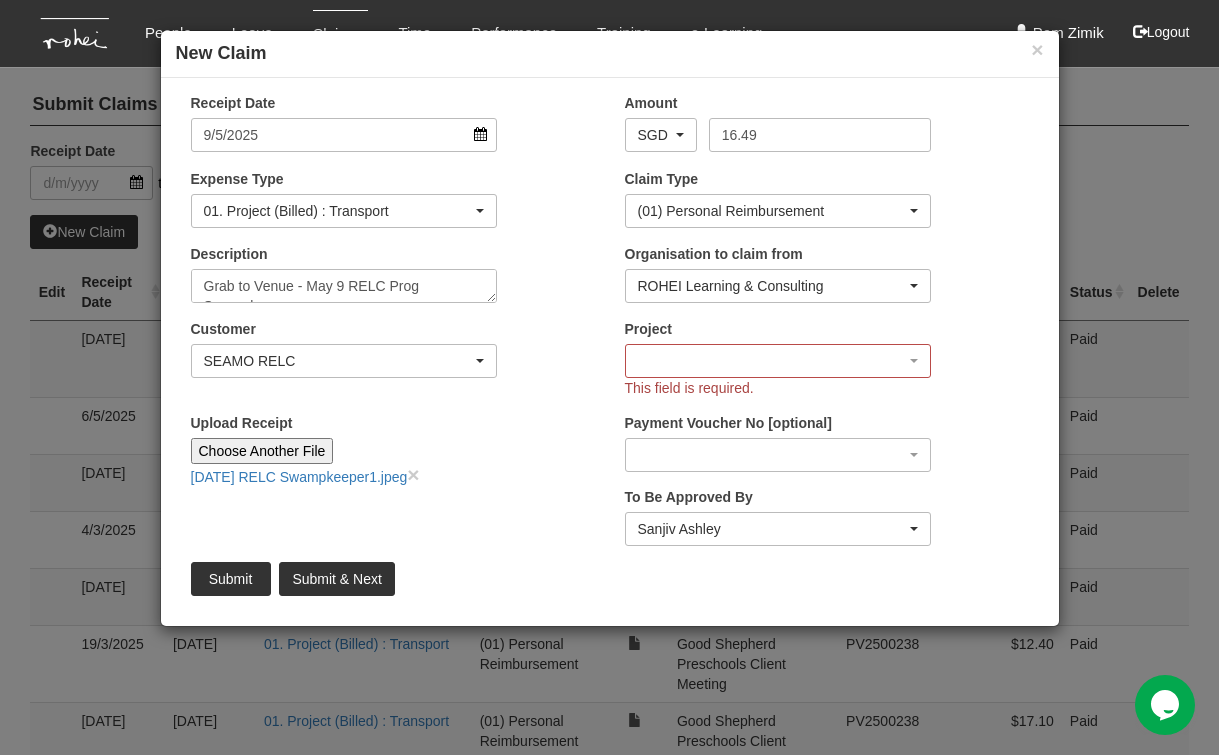 click on "Submit & Next" at bounding box center (336, 579) 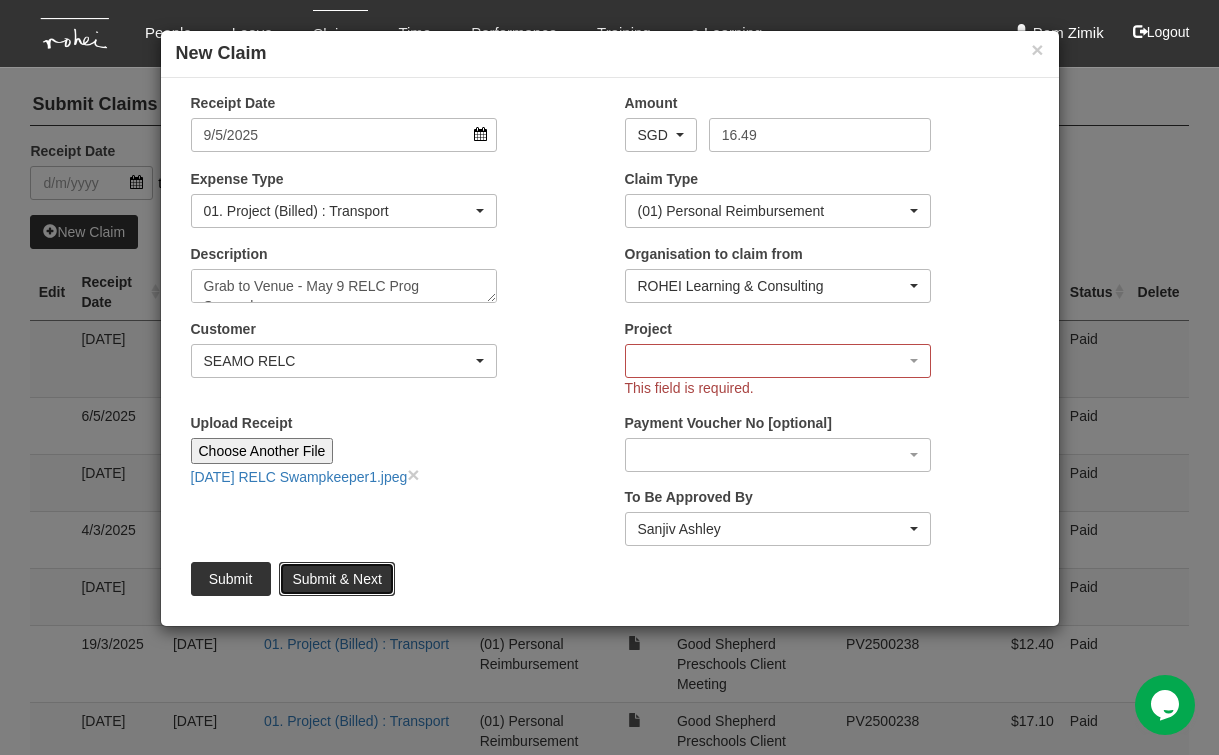 click on "Submit & Next" at bounding box center [336, 579] 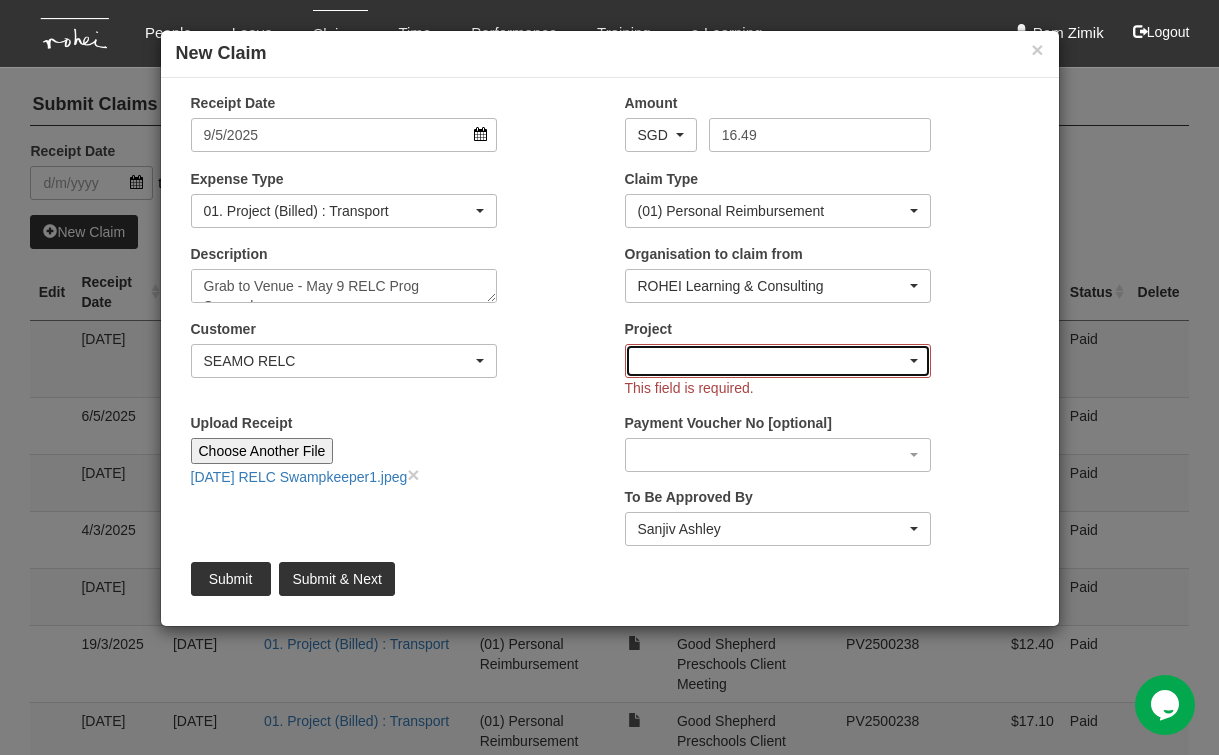 click at bounding box center [914, 361] 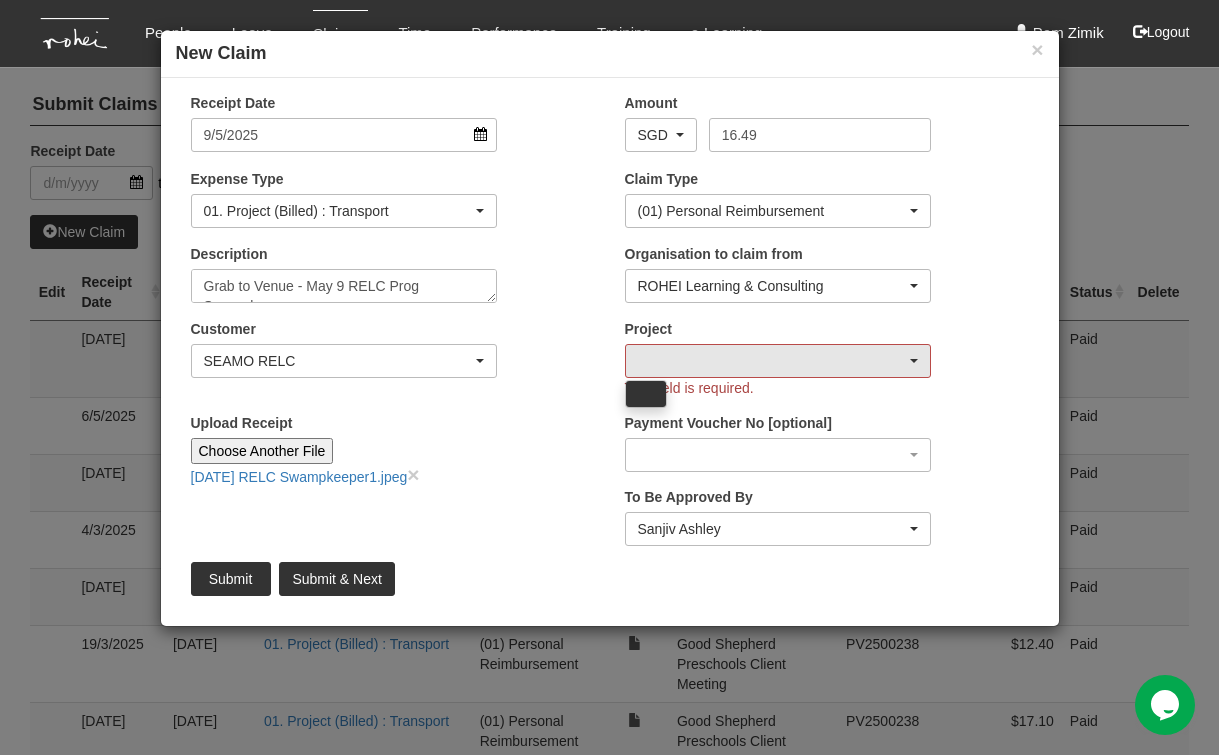click at bounding box center [646, 394] 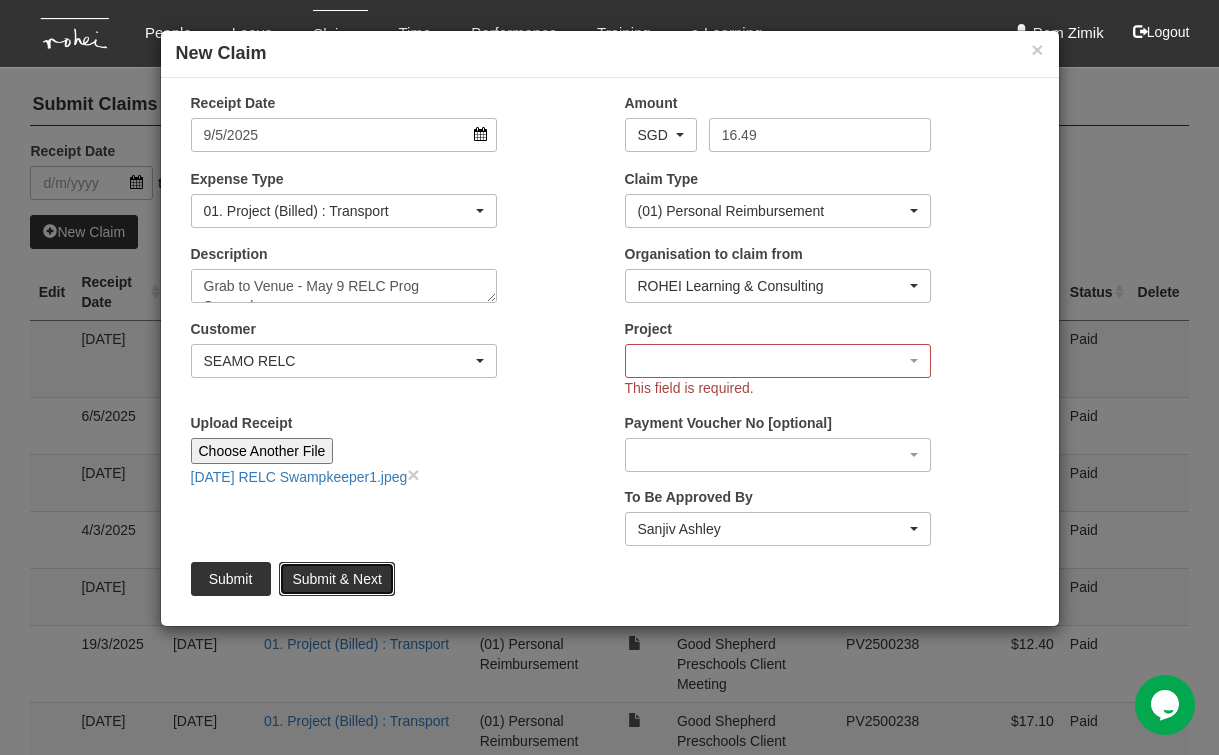 click on "Submit & Next" at bounding box center (336, 579) 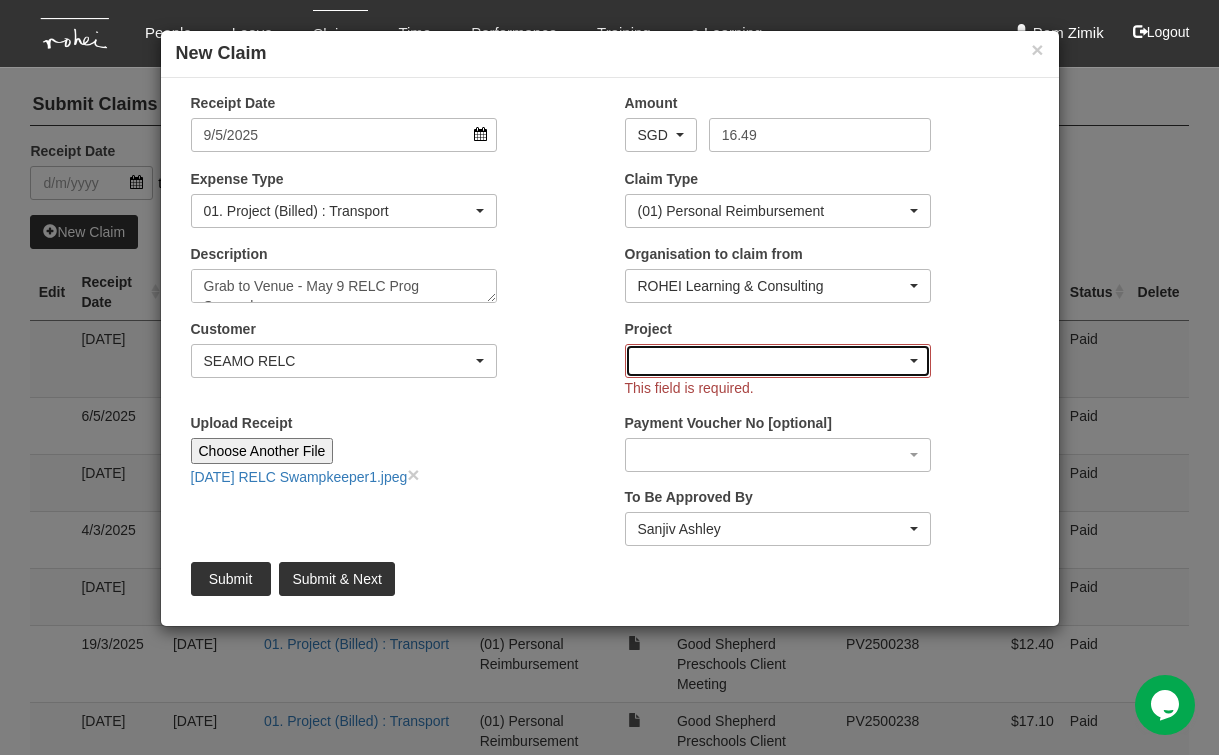 click at bounding box center (914, 361) 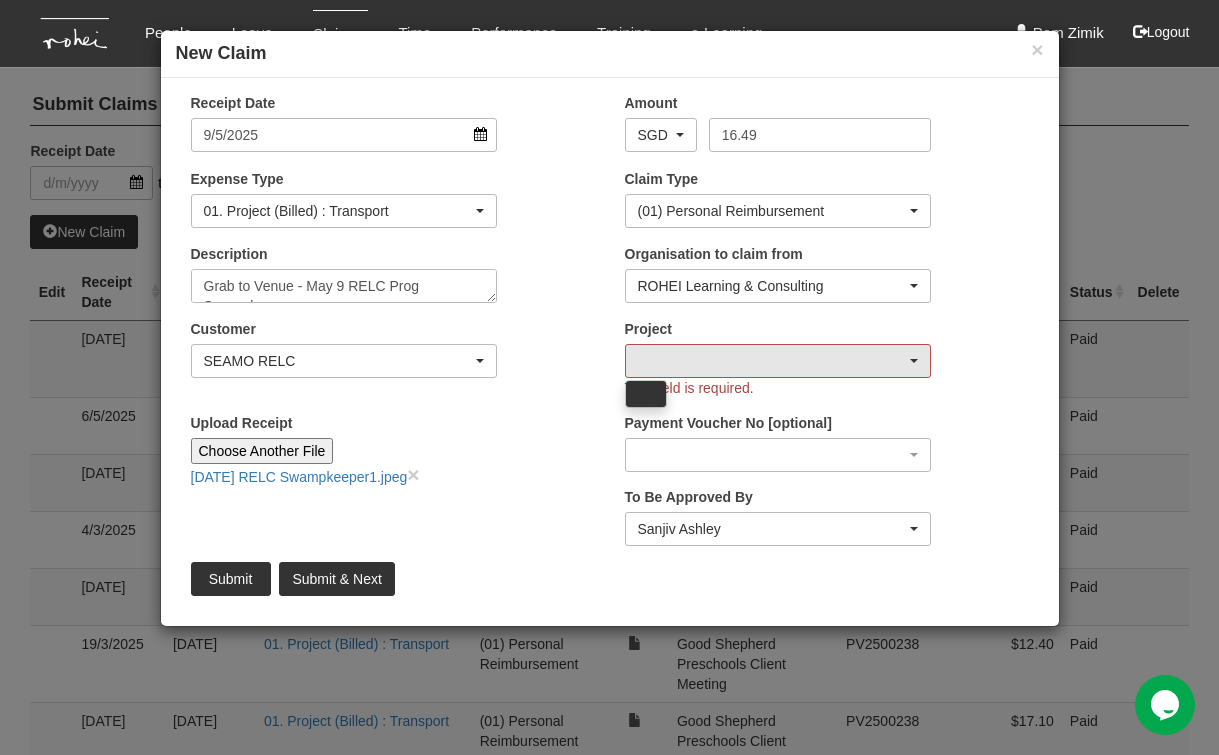 click at bounding box center [646, 394] 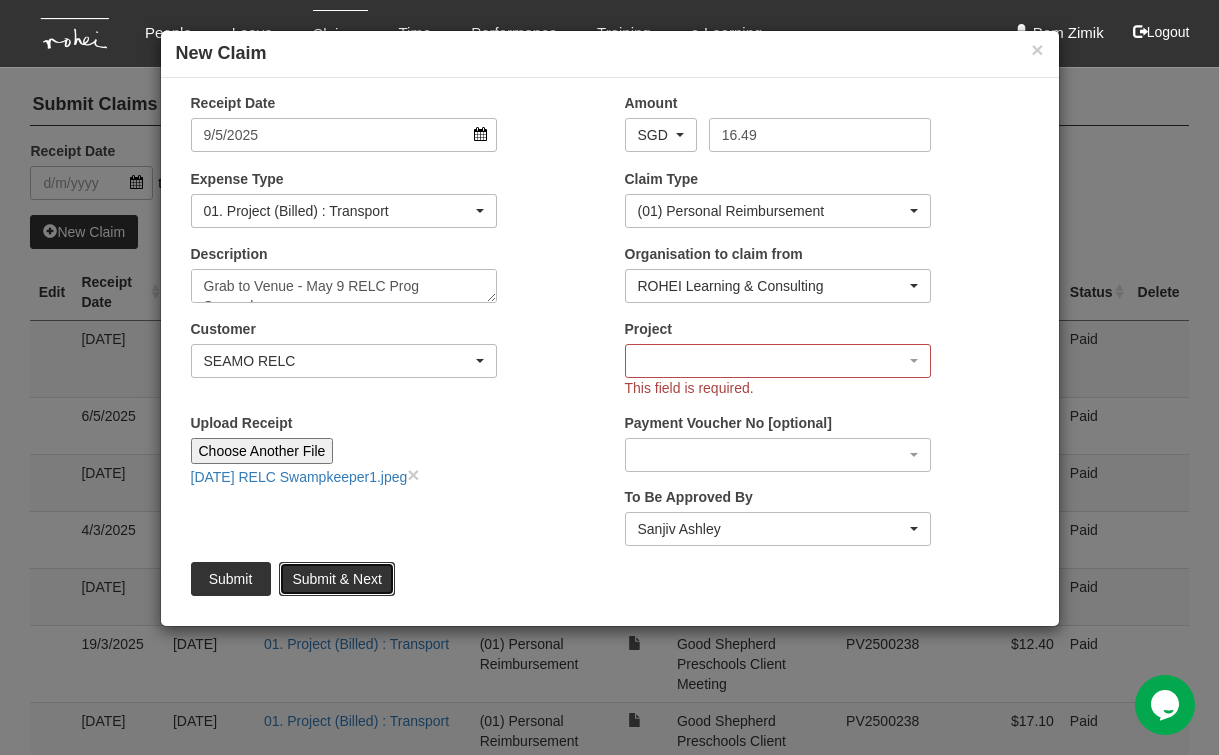 click on "Submit & Next" at bounding box center (336, 579) 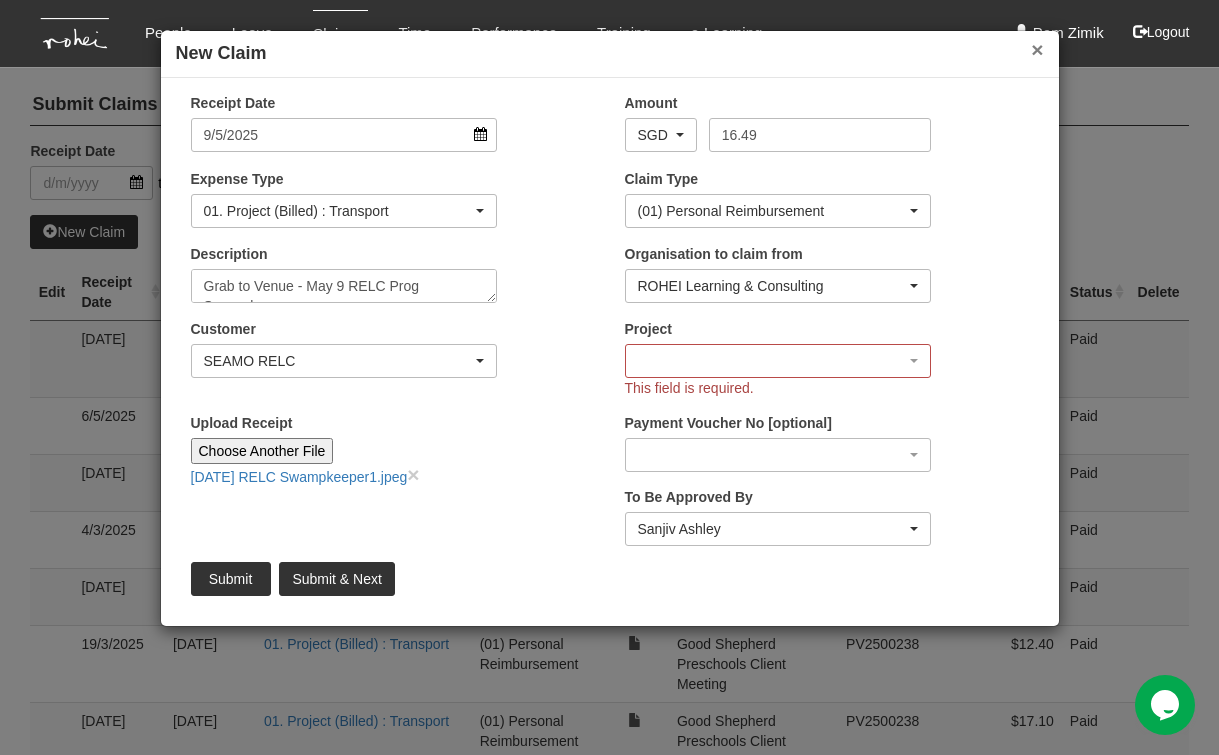 click on "×" at bounding box center [1037, 49] 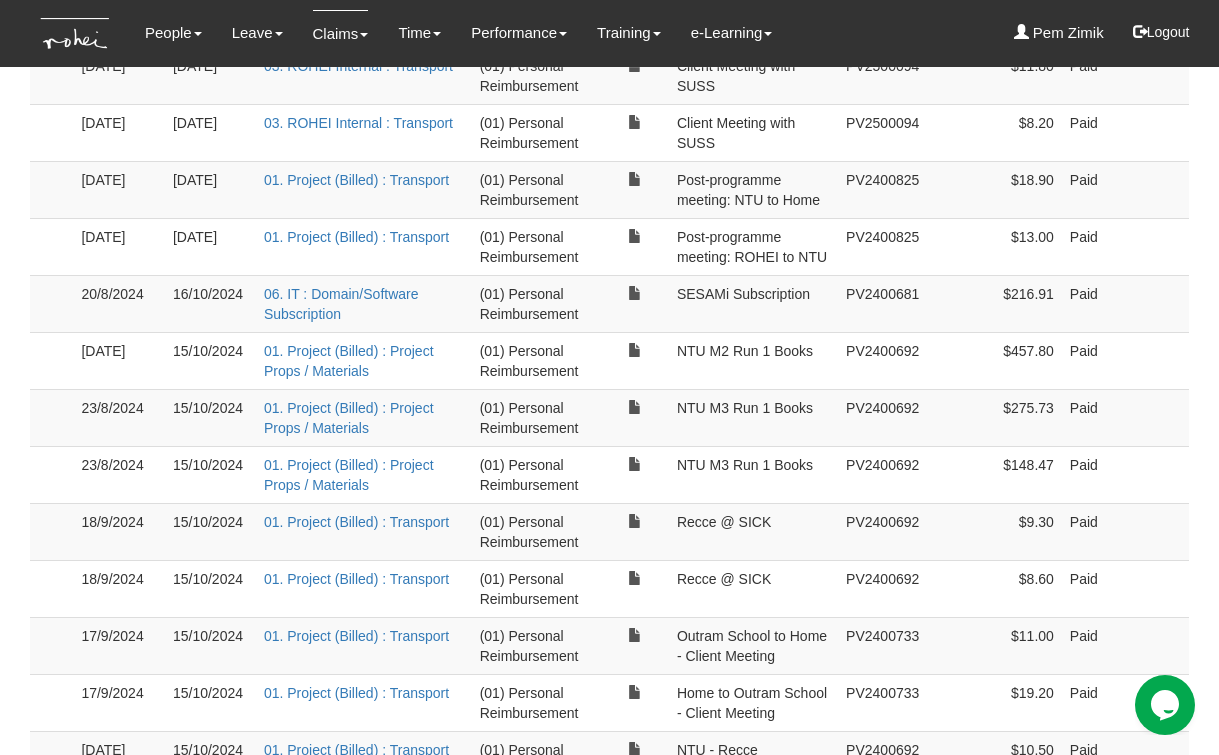 scroll, scrollTop: 0, scrollLeft: 0, axis: both 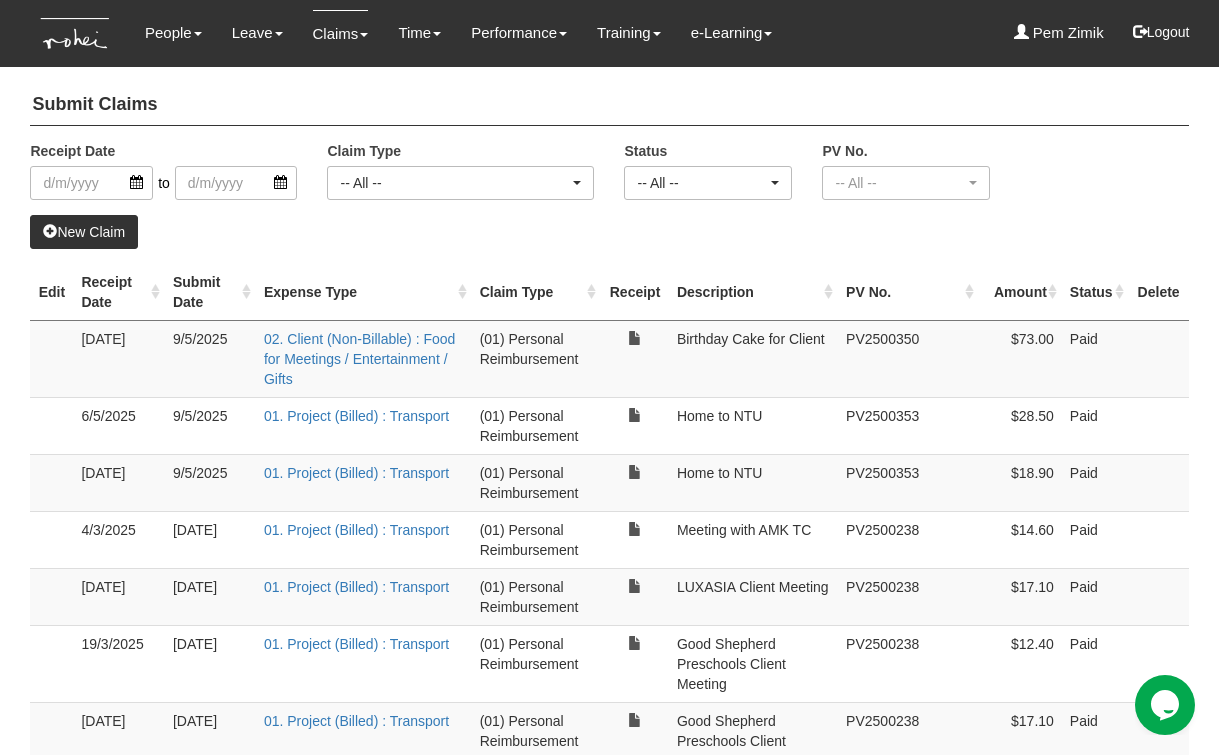 click on "New Claim" at bounding box center (84, 232) 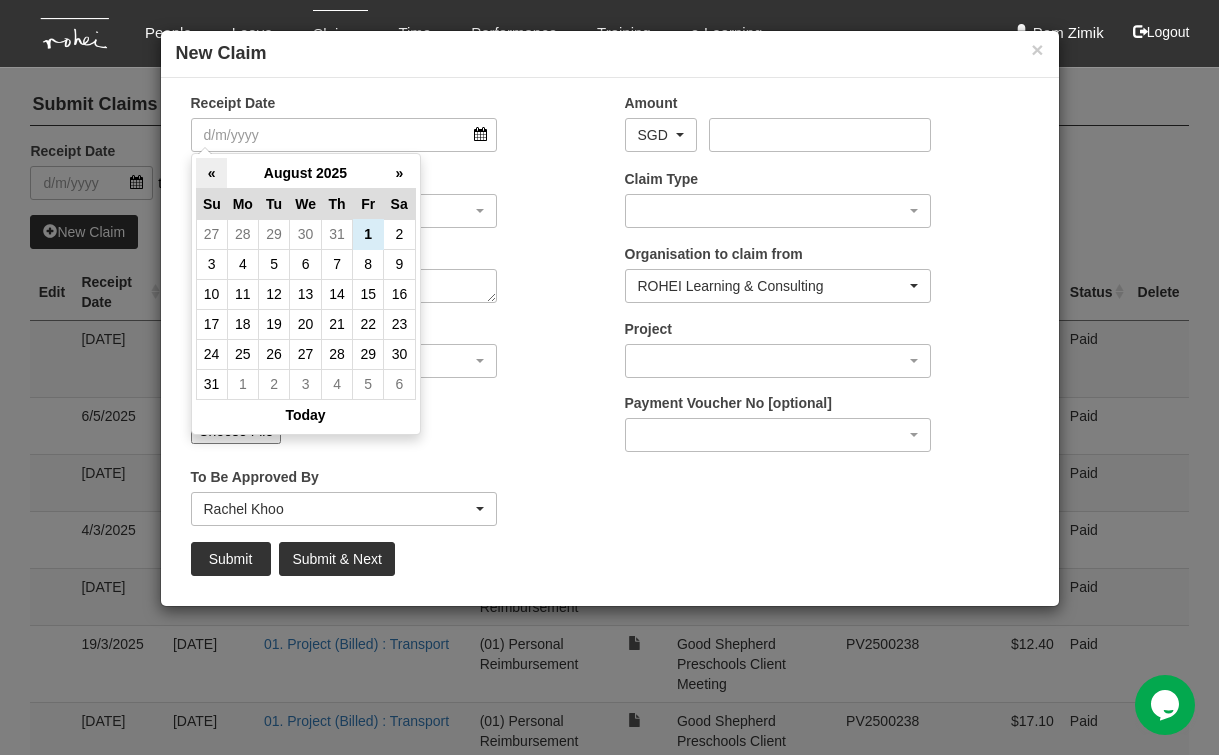 click on "«" at bounding box center [211, 173] 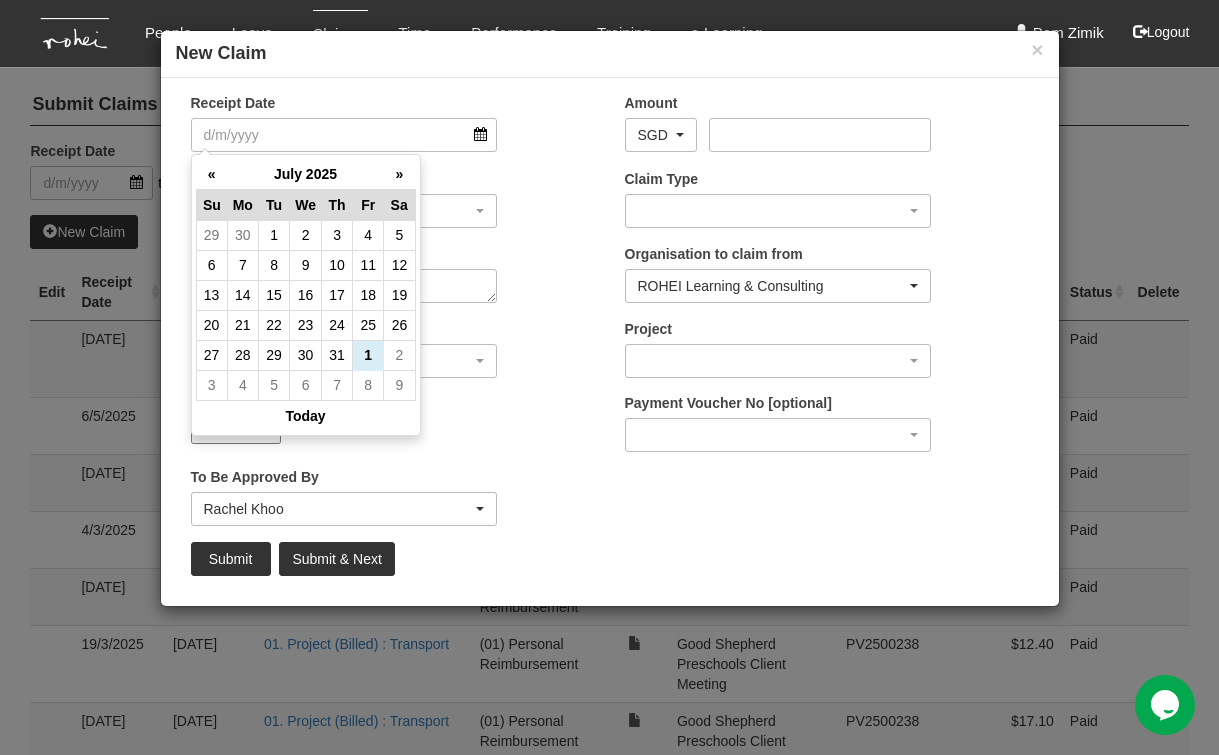 click on "«" at bounding box center [211, 174] 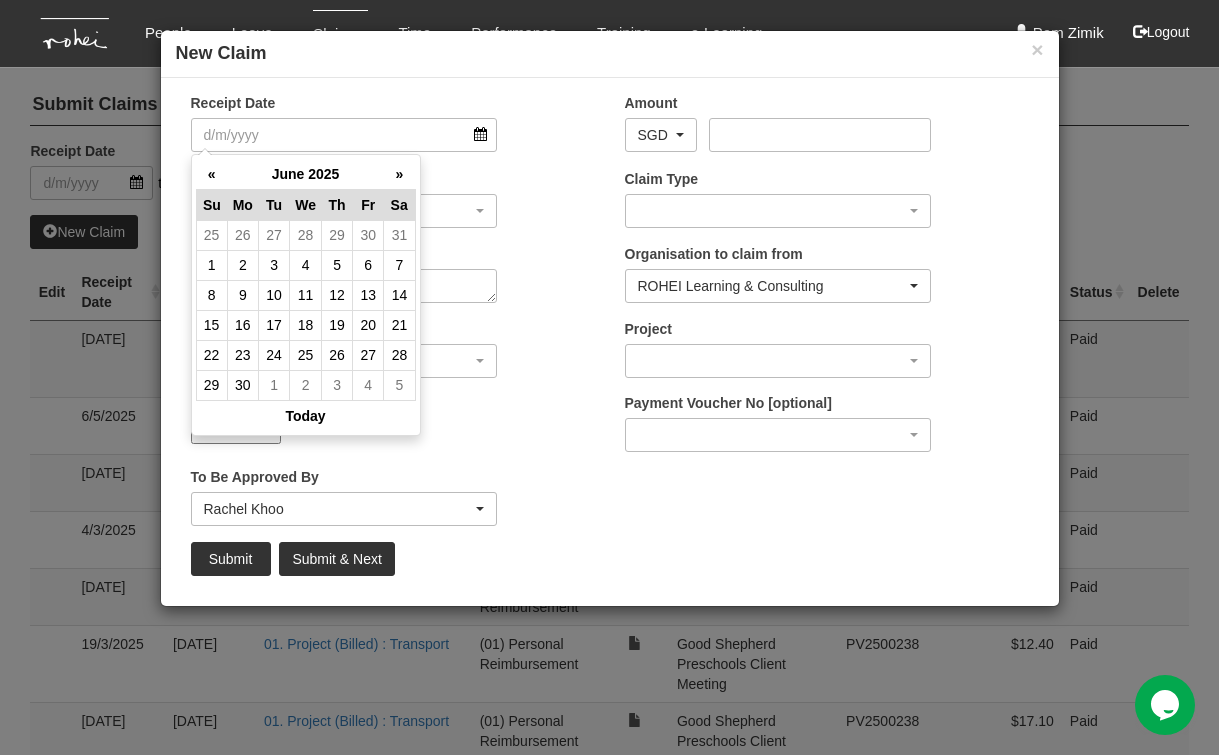click on "«" at bounding box center (211, 174) 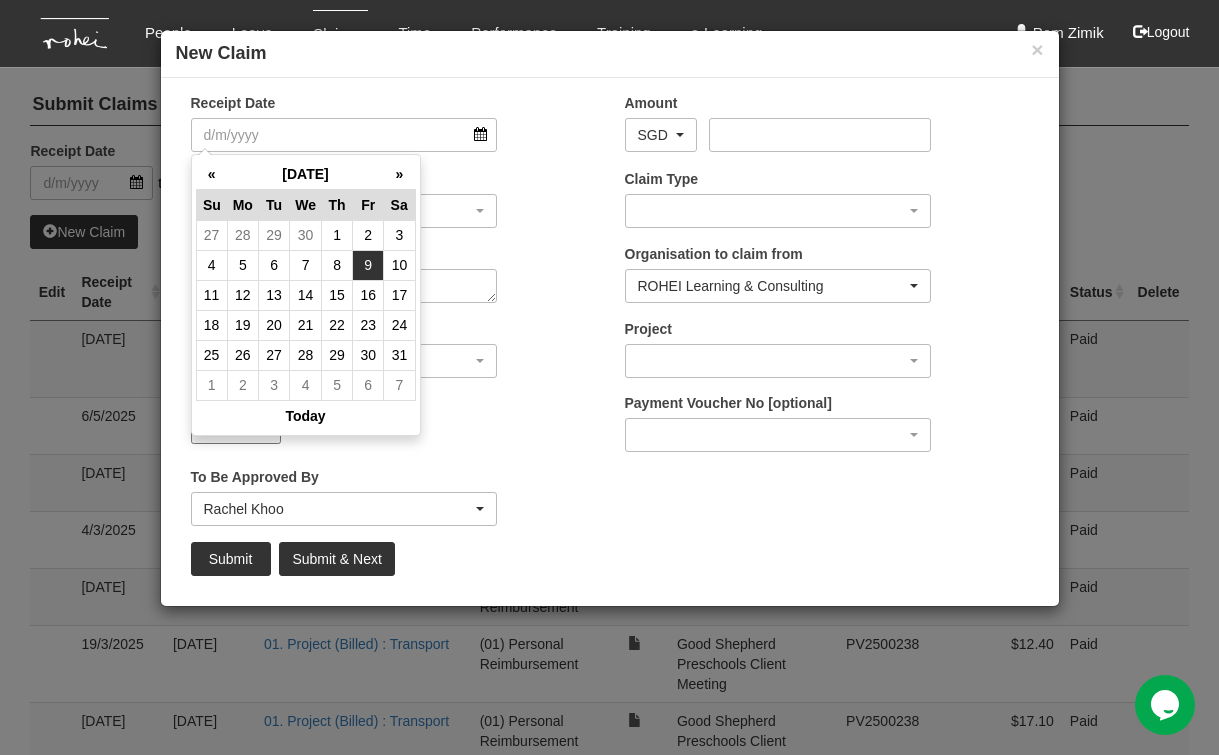 click on "9" at bounding box center [368, 265] 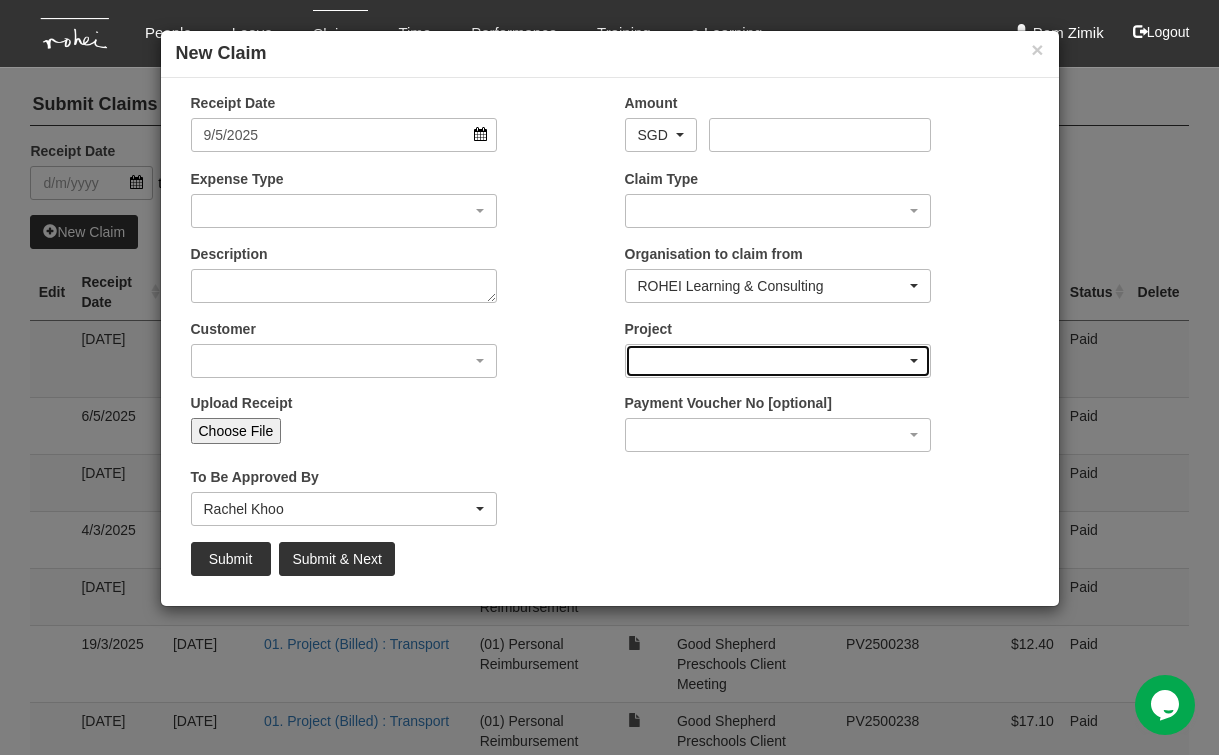 click at bounding box center (778, 361) 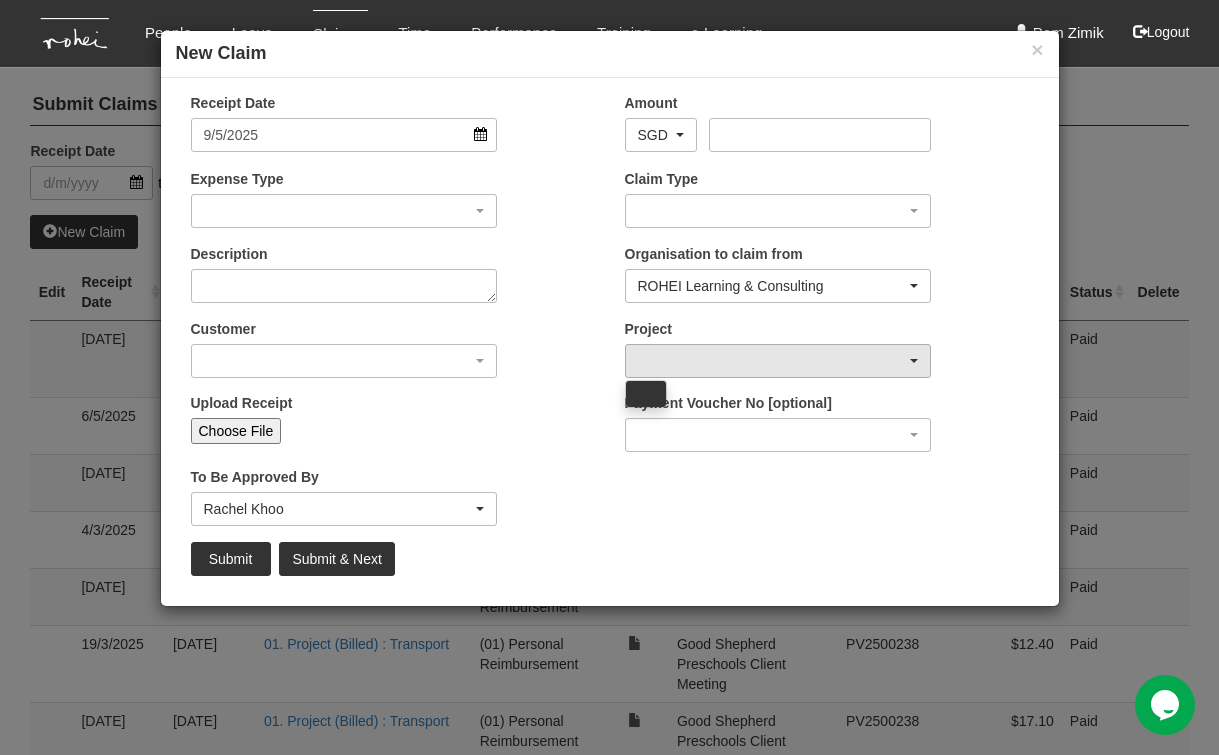 click at bounding box center [646, 394] 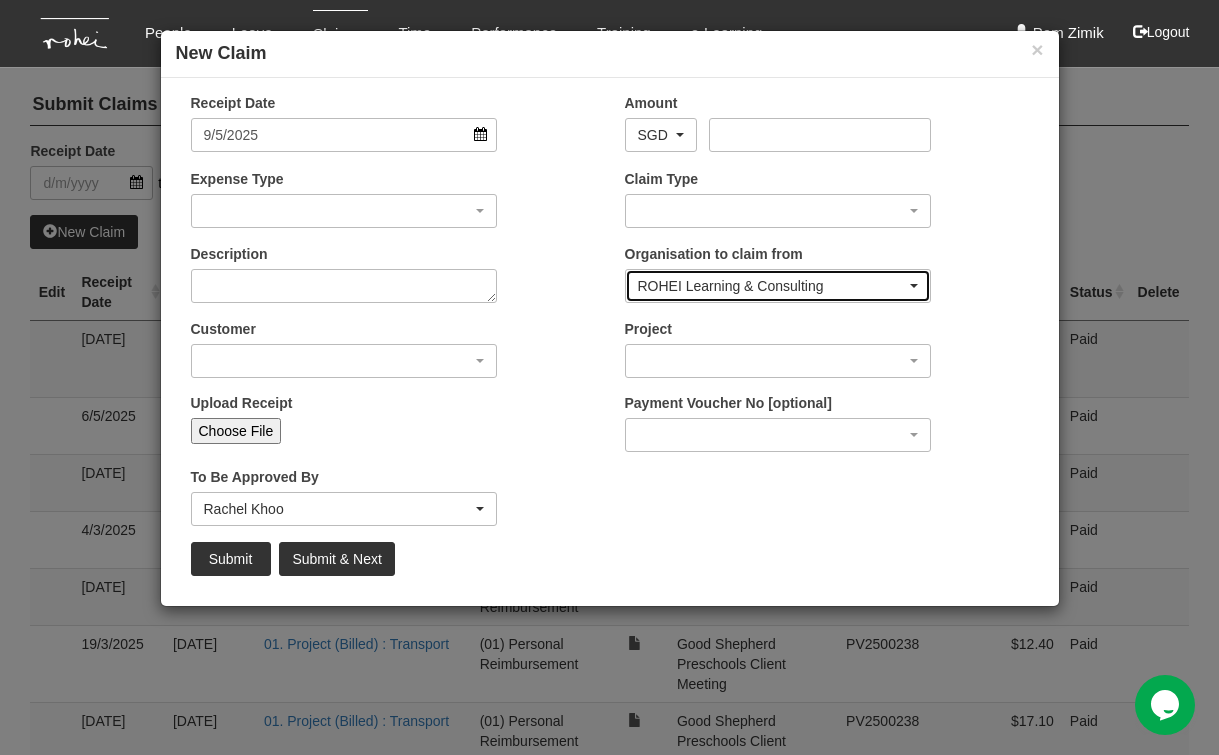 click on "ROHEI Learning & Consulting" at bounding box center (772, 286) 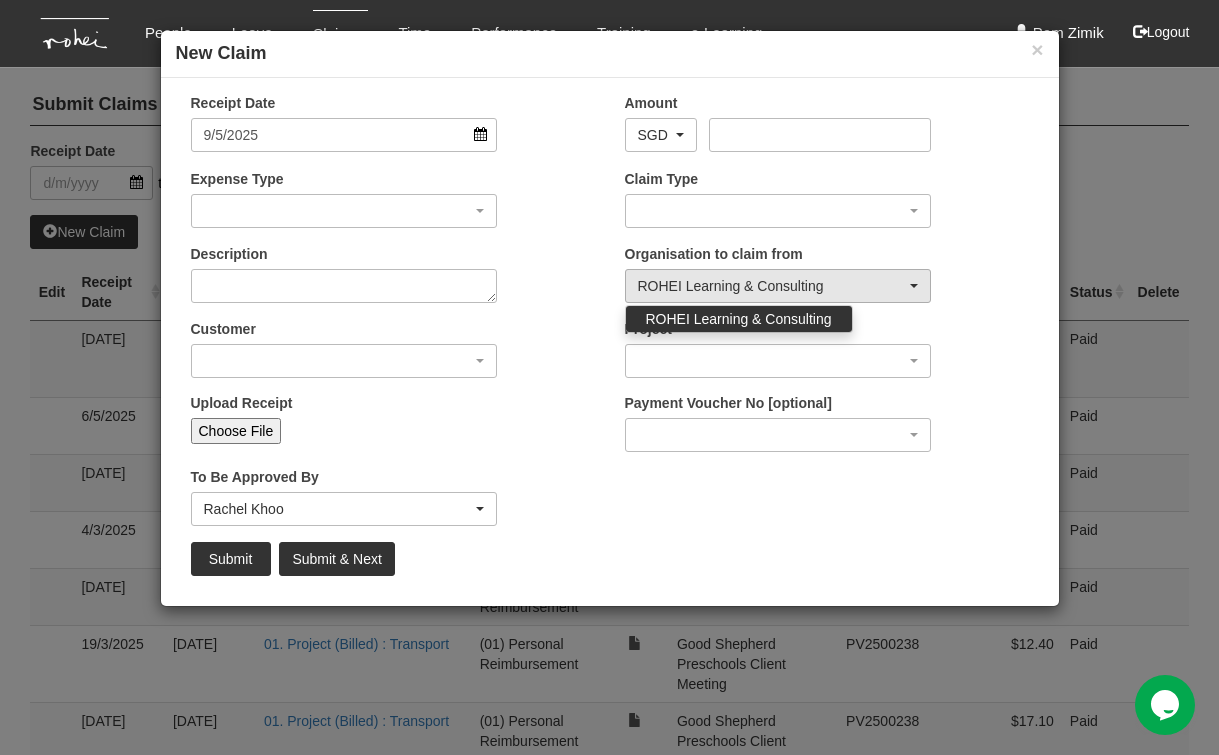 click on "ROHEI Learning & Consulting" at bounding box center (739, 319) 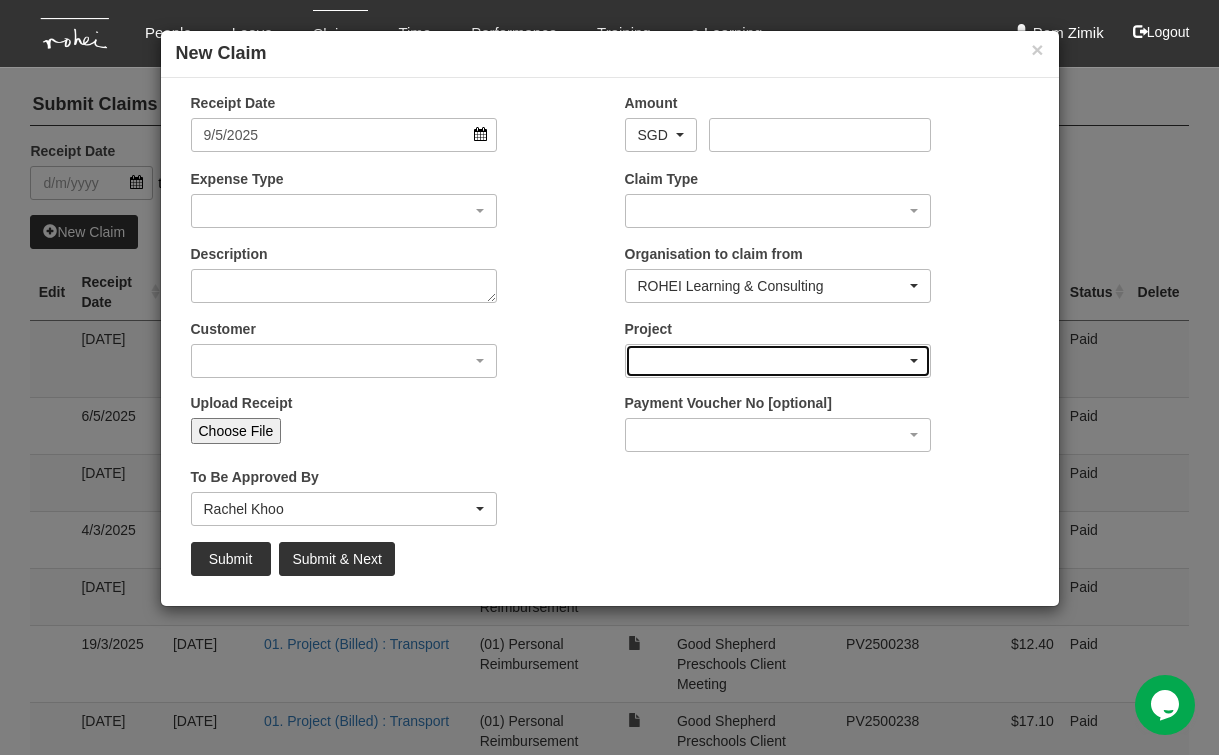 click at bounding box center [778, 361] 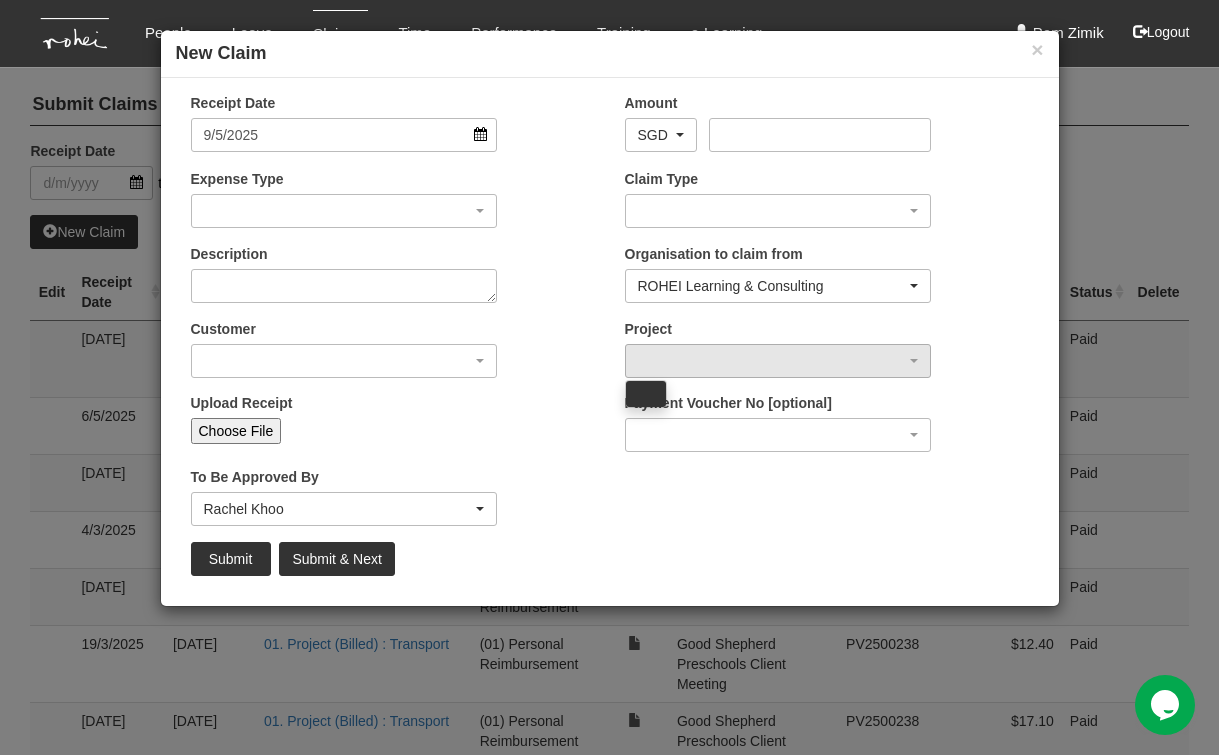 click on "Upload Receipt
Choose File" at bounding box center [393, 426] 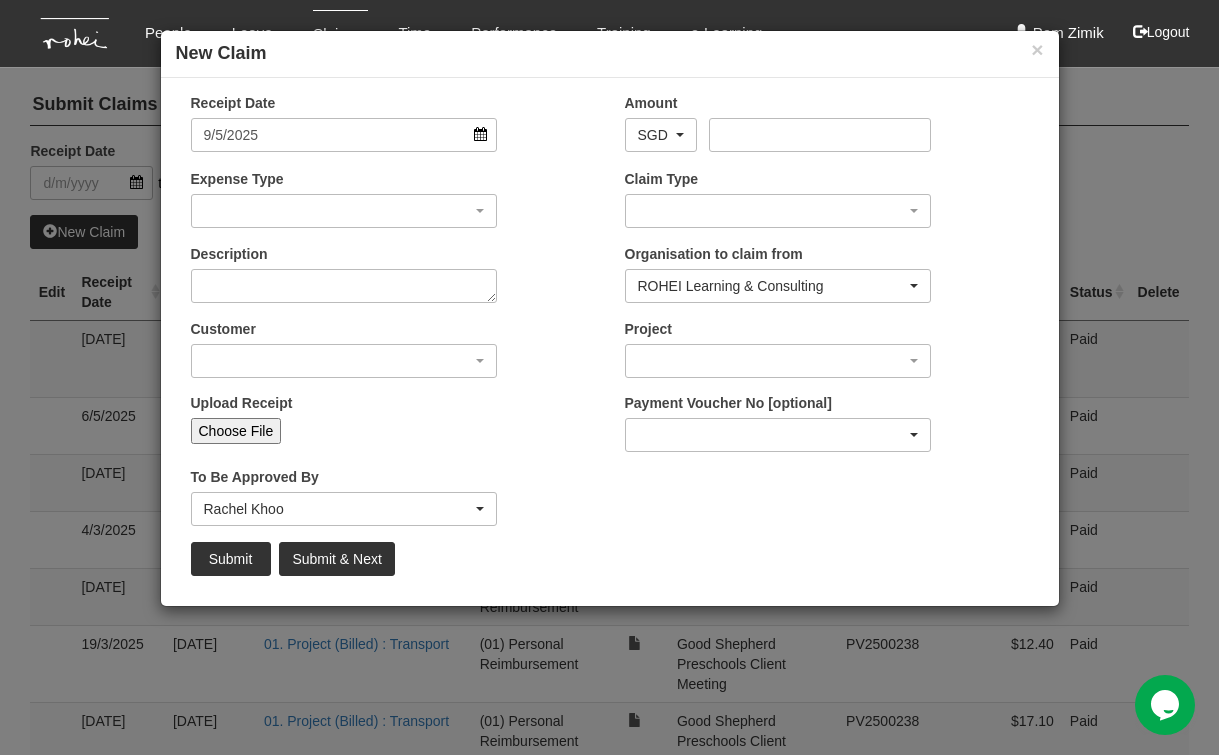 click at bounding box center [778, 435] 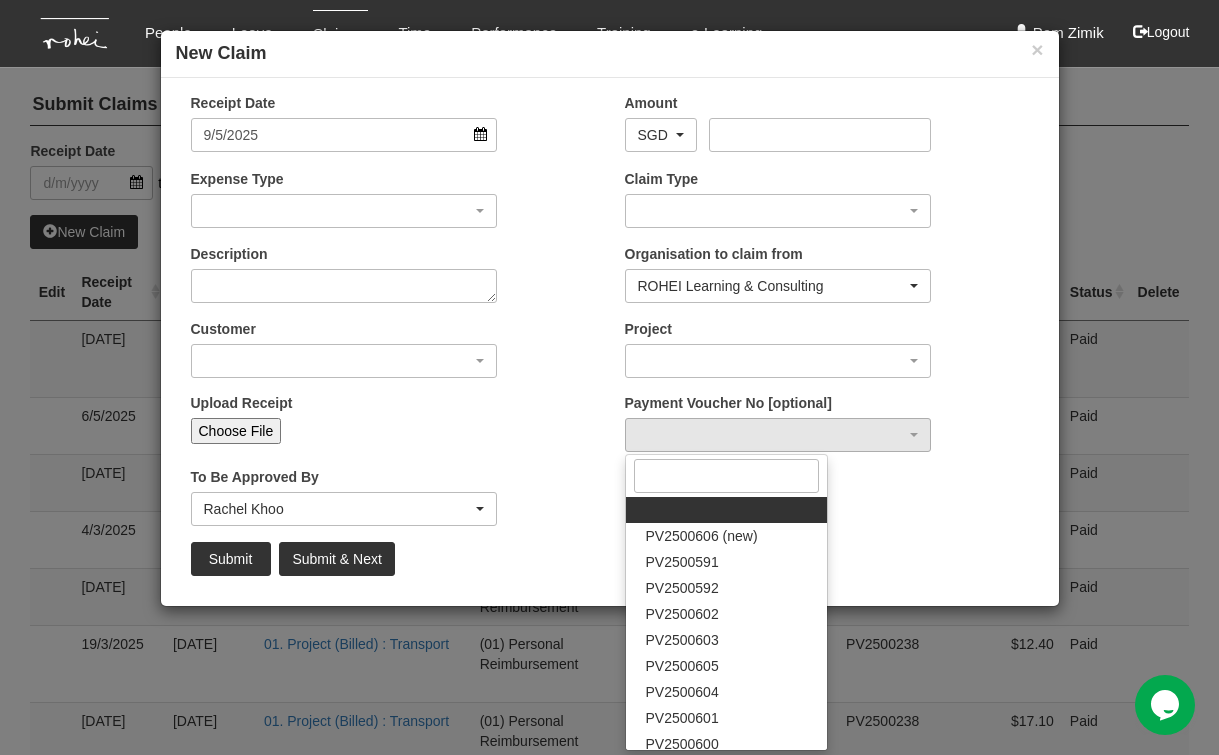 click on "To Be Approved By
_Staff Gracie
Abel Tan
Aline Eustaquio Low
Amanda Ho
Claribel Abadilla
Czarina Marifosque
Daniel Low
Denise Aragon
Denise Tan
Evelyn Lim
Grace Lim
Joel Mok
Joshua Tan
Maoi De Leon
Praise Mok
Rachel Khoo
Rachel Ong
Royston Choo
Sanjiv Ashley
Shuhui Lee
Wen-Wei Chiang
Rachel Khoo" at bounding box center (393, 504) 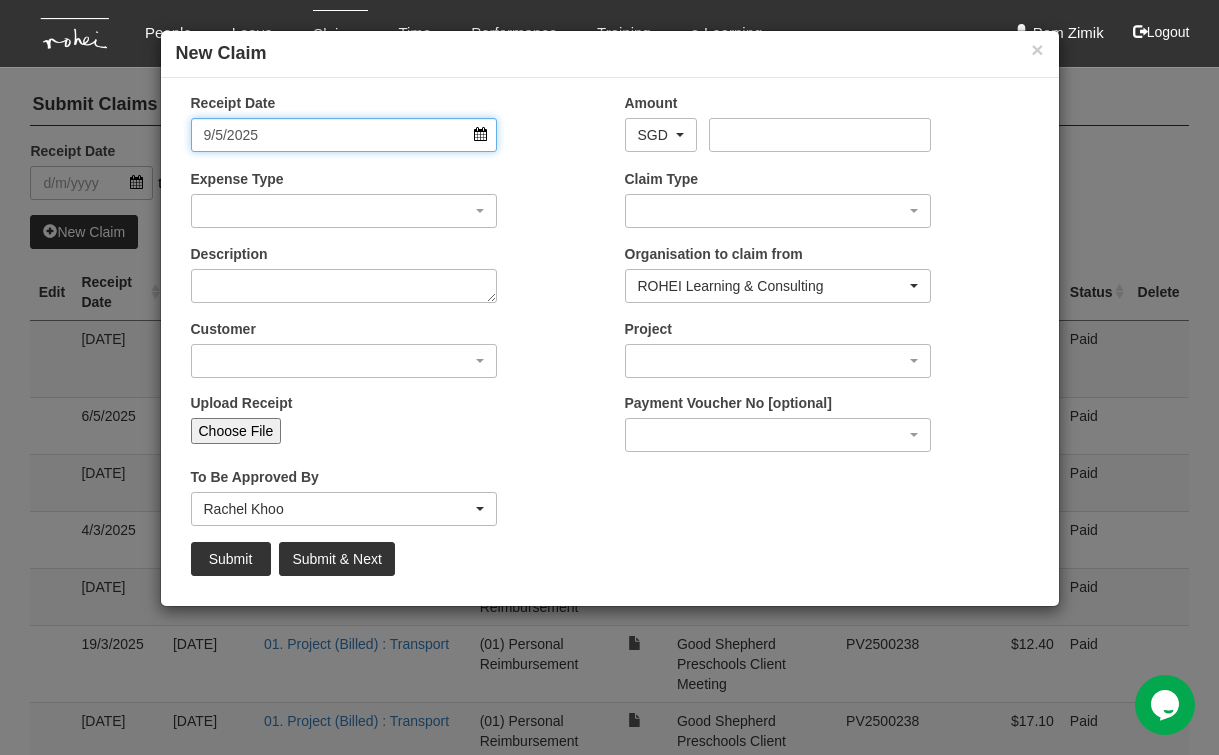 click on "9/5/2025" at bounding box center [344, 135] 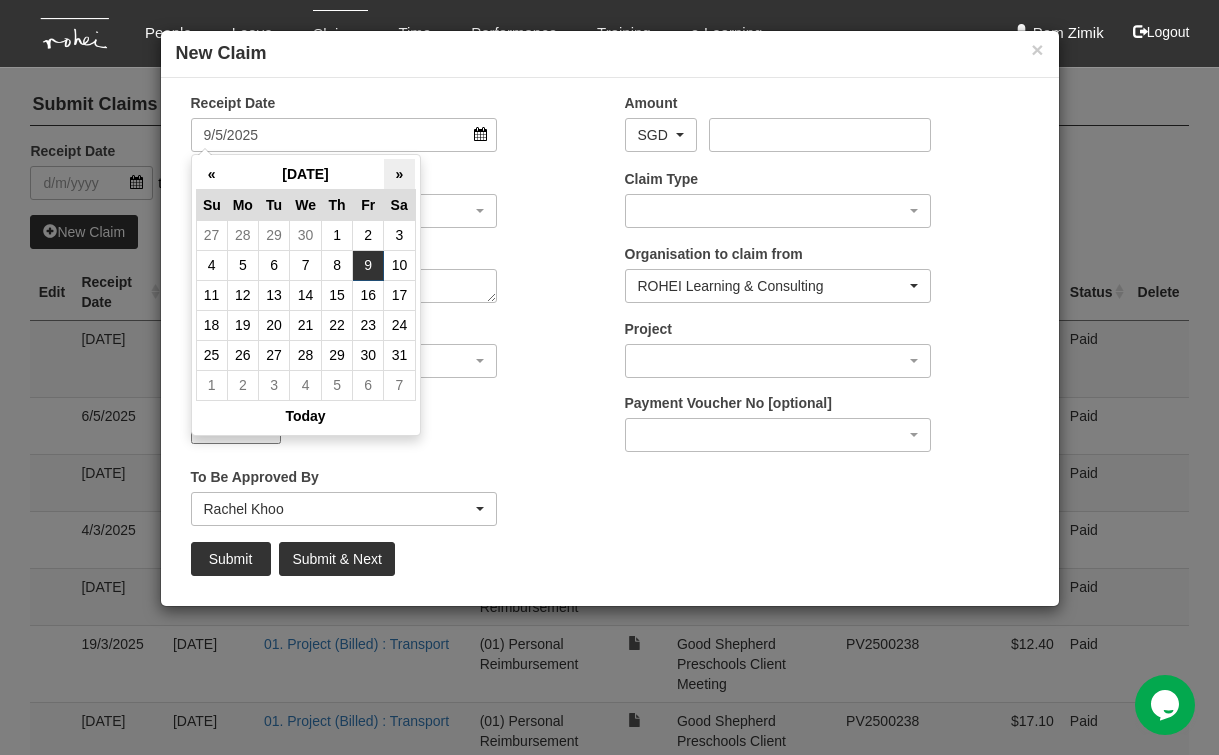 click on "»" at bounding box center [399, 174] 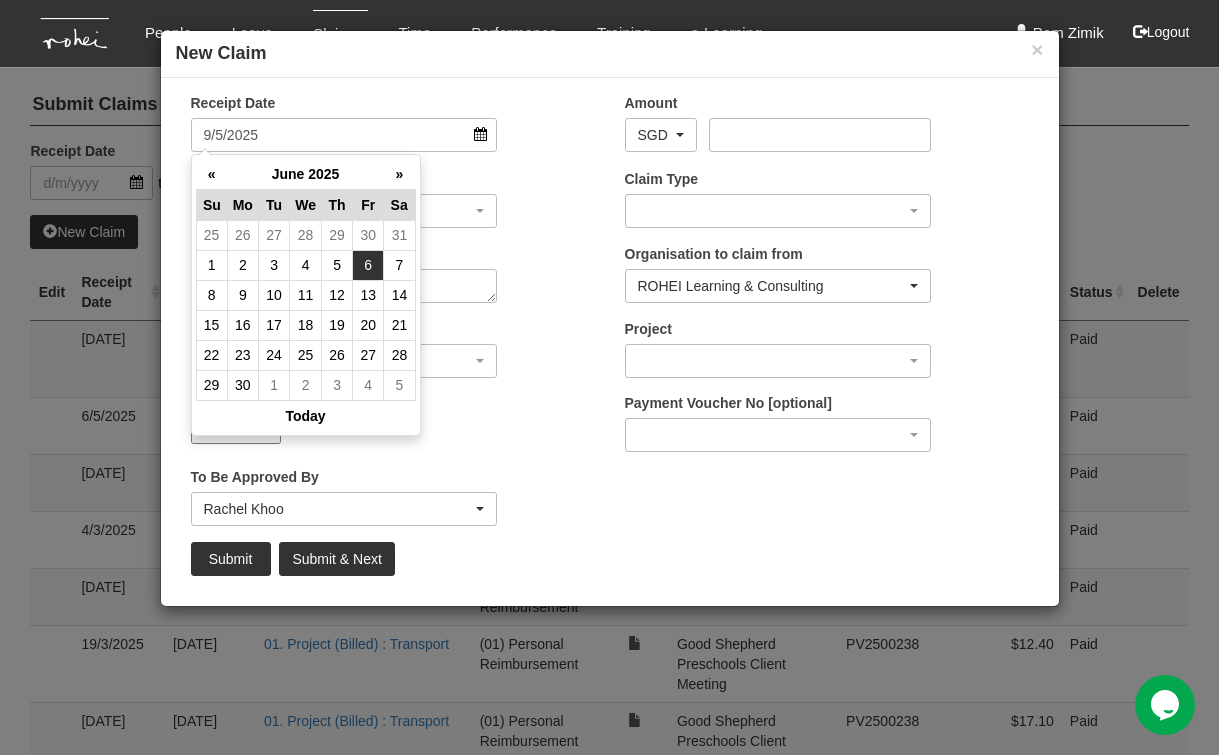 click on "6" at bounding box center (368, 265) 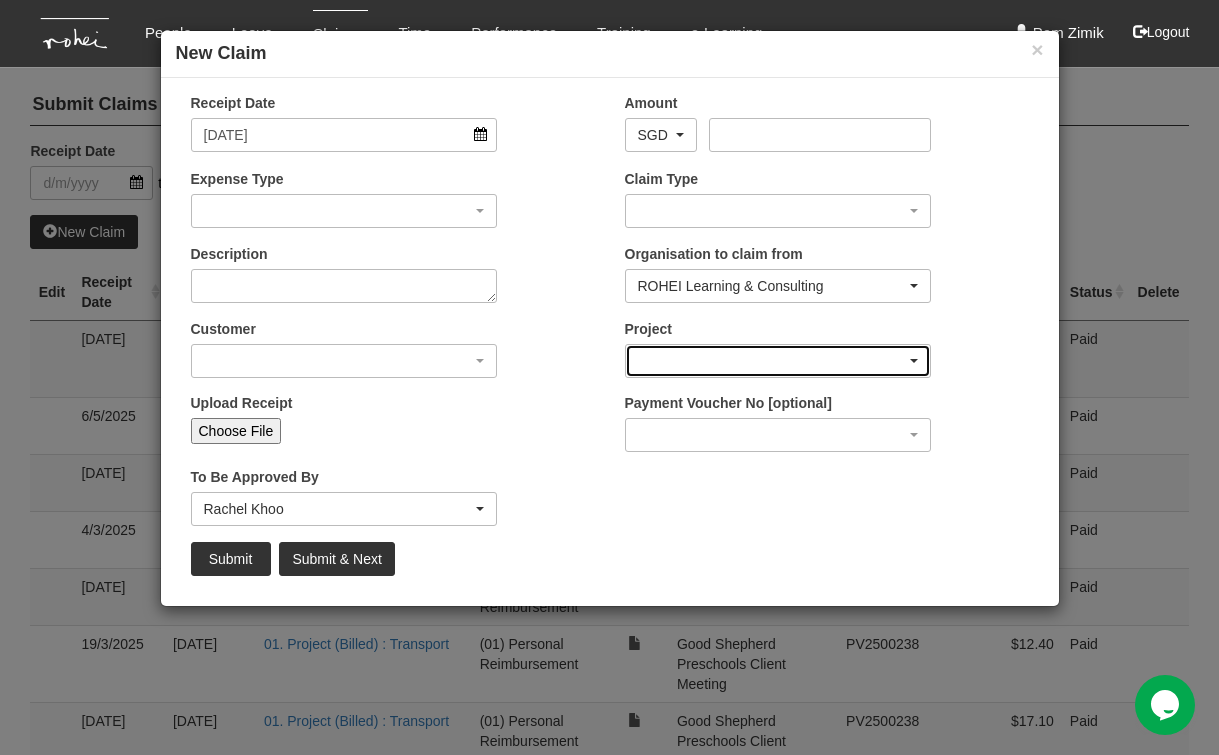 click at bounding box center [914, 361] 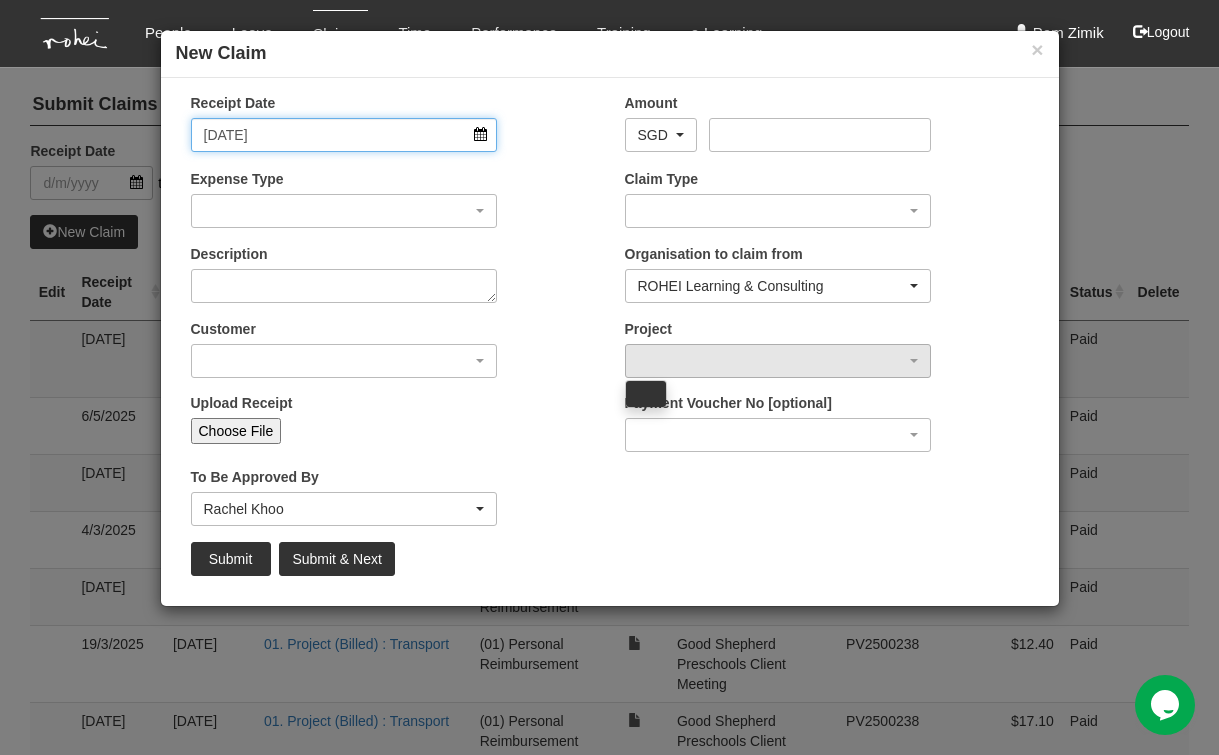 click on "6/6/2025" at bounding box center [344, 135] 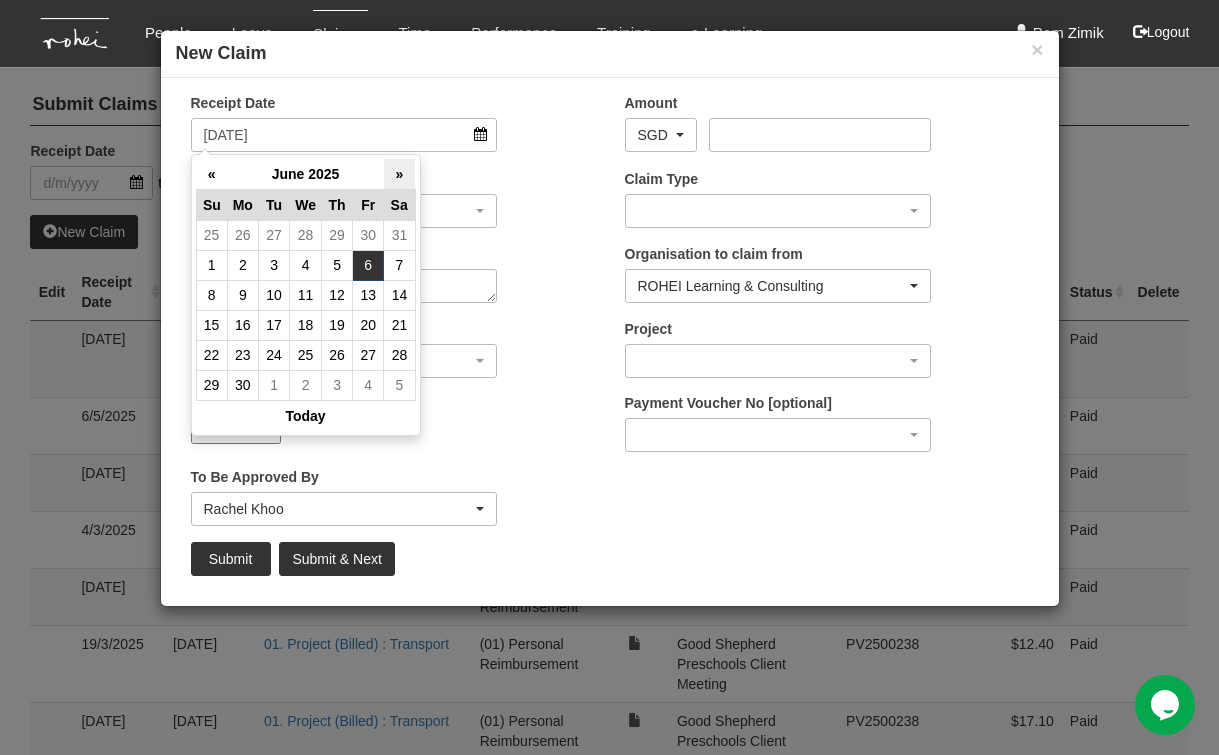 click on "»" at bounding box center (399, 174) 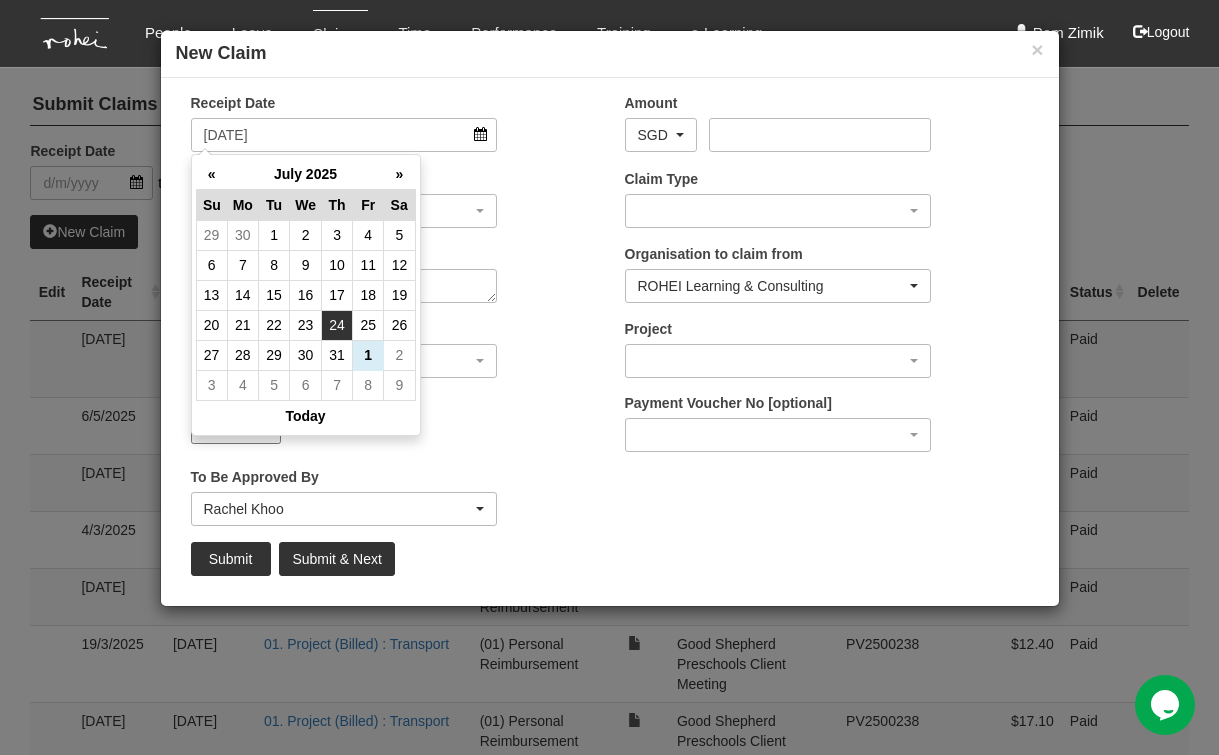 click on "24" at bounding box center [337, 325] 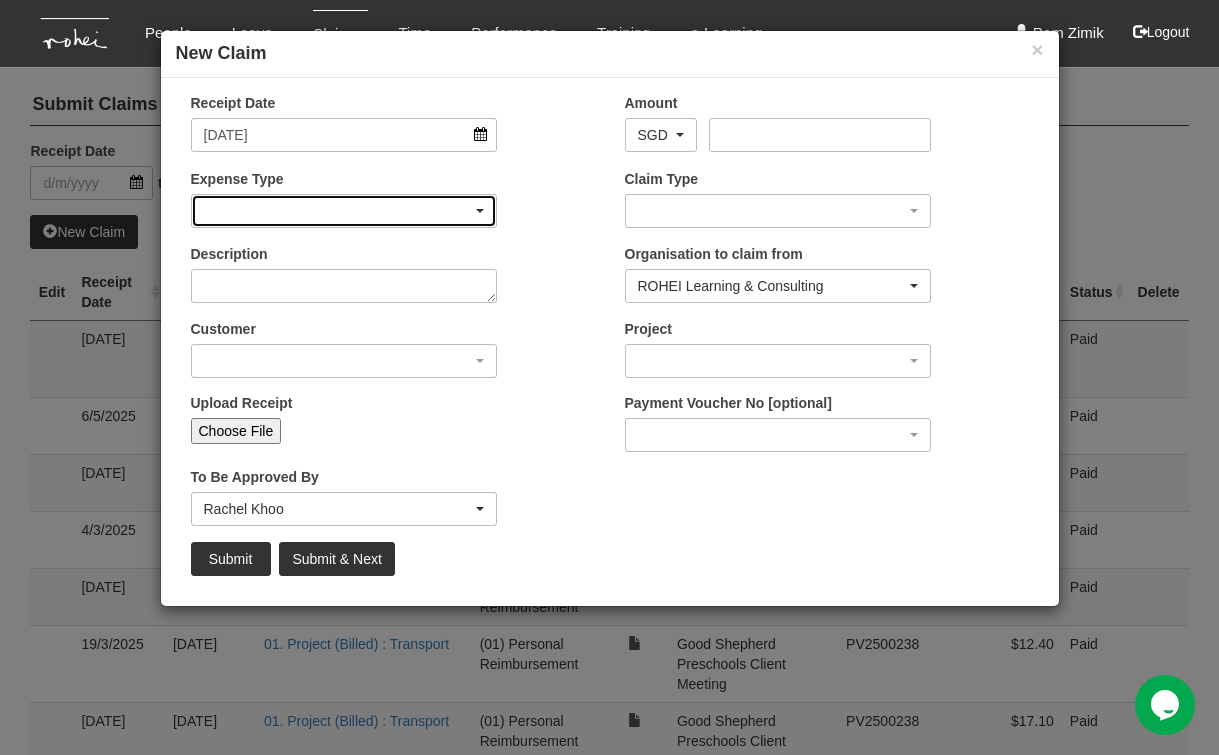 click at bounding box center [344, 211] 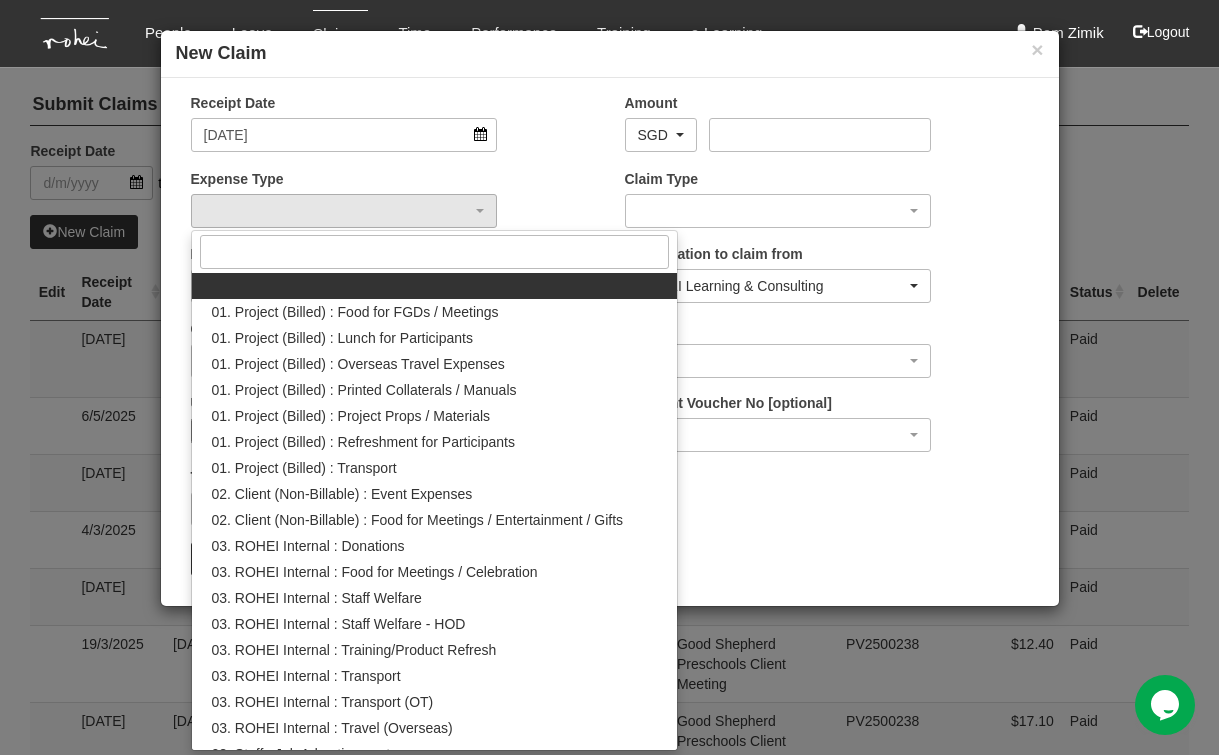 click on "Expense Type
01. Project (Billed) : Food for FGDs / Meetings
01. Project (Billed) : Lunch for Participants
01. Project (Billed) : Overseas Travel Expenses
01. Project (Billed) : Printed Collaterals / Manuals
01. Project (Billed) : Project Props / Materials
01. Project (Billed) : Refreshment for Participants
01. Project (Billed) : Transport
02. Client (Non-Billable) : Event Expenses
02. Client (Non-Billable) : Food for Meetings / Entertainment / Gifts
03. ROHEI Internal : Donations
03. ROHEI Internal : Food for Meetings / Celebration
03. ROHEI Internal : Staff Welfare
03. ROHEI Internal : Staff Welfare - HOD
03. ROHEI Internal : Training/Product Refresh
03. ROHEI Internal : Transport
03. ROHEI Internal : Transport (OT)
03. ROHEI Internal : Travel (Overseas)
03. Staff : Job Advertisement
03. Staff : Staff Training
03. Staff : Temp Staff / Intern Telephone Expense
03. Staff : Work Pass Renewal" at bounding box center [393, 206] 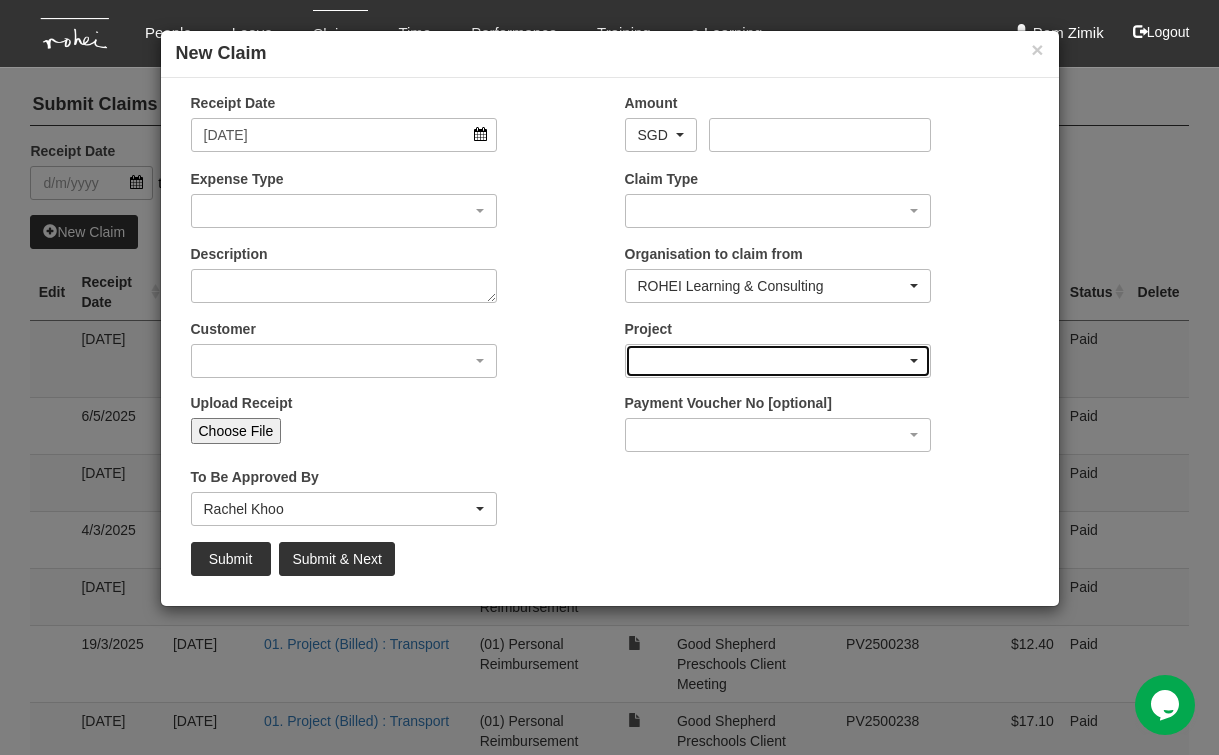 click at bounding box center (778, 361) 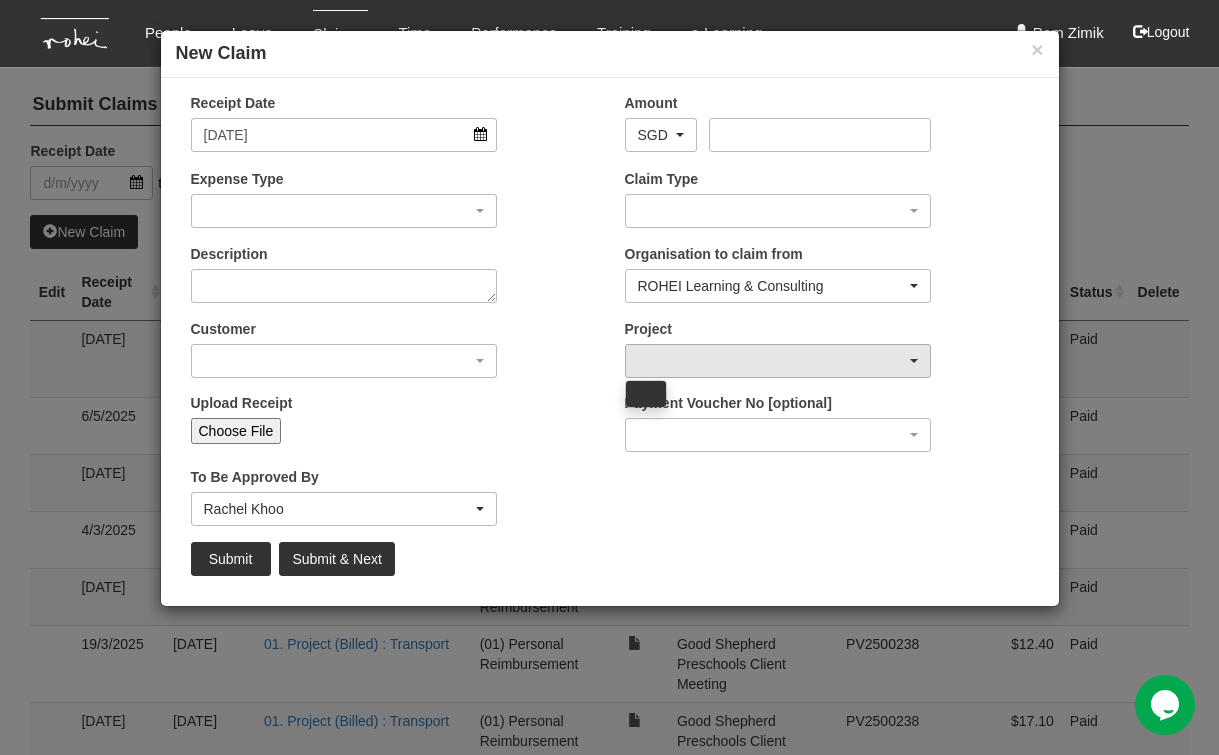 click at bounding box center (646, 394) 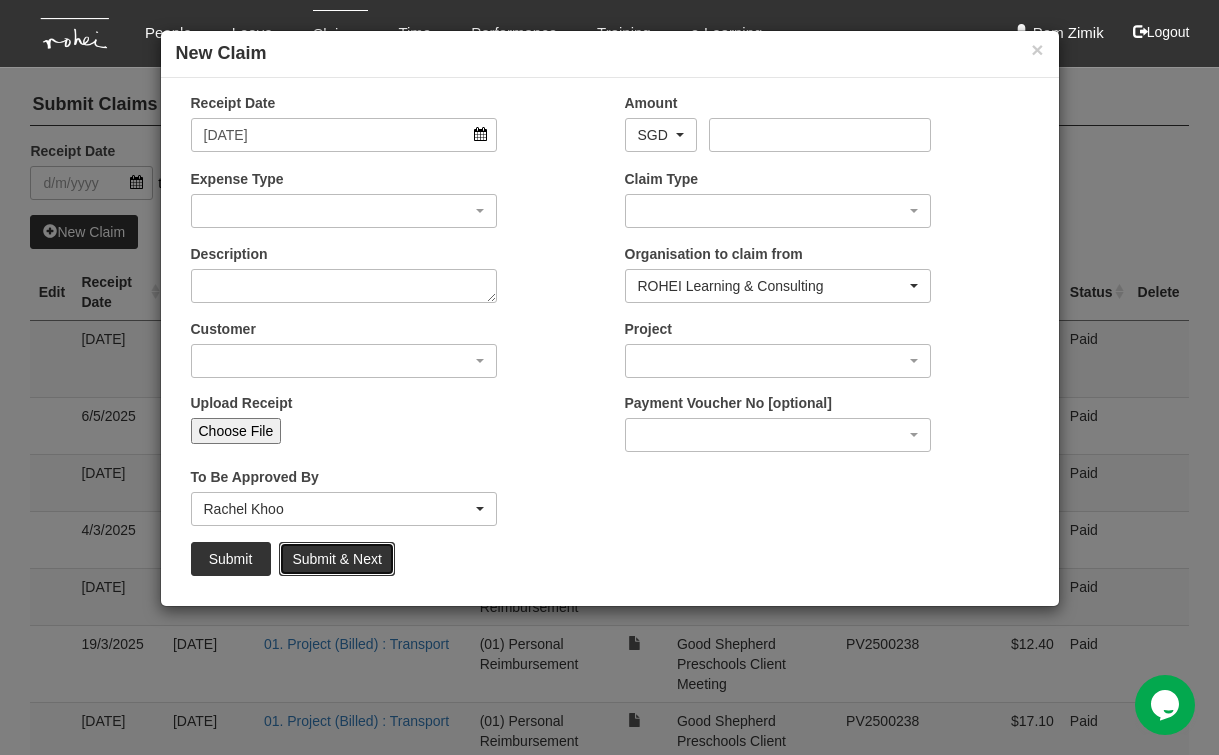 click on "Submit & Next" at bounding box center (336, 559) 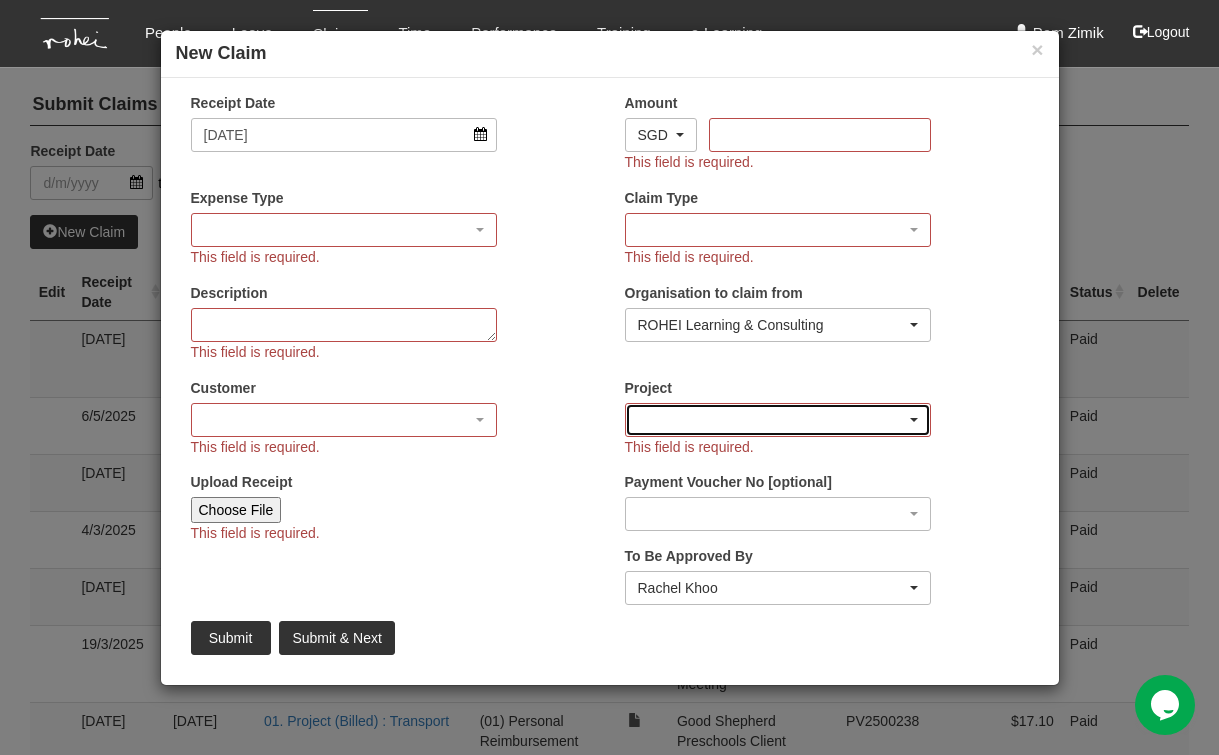 click at bounding box center [778, 420] 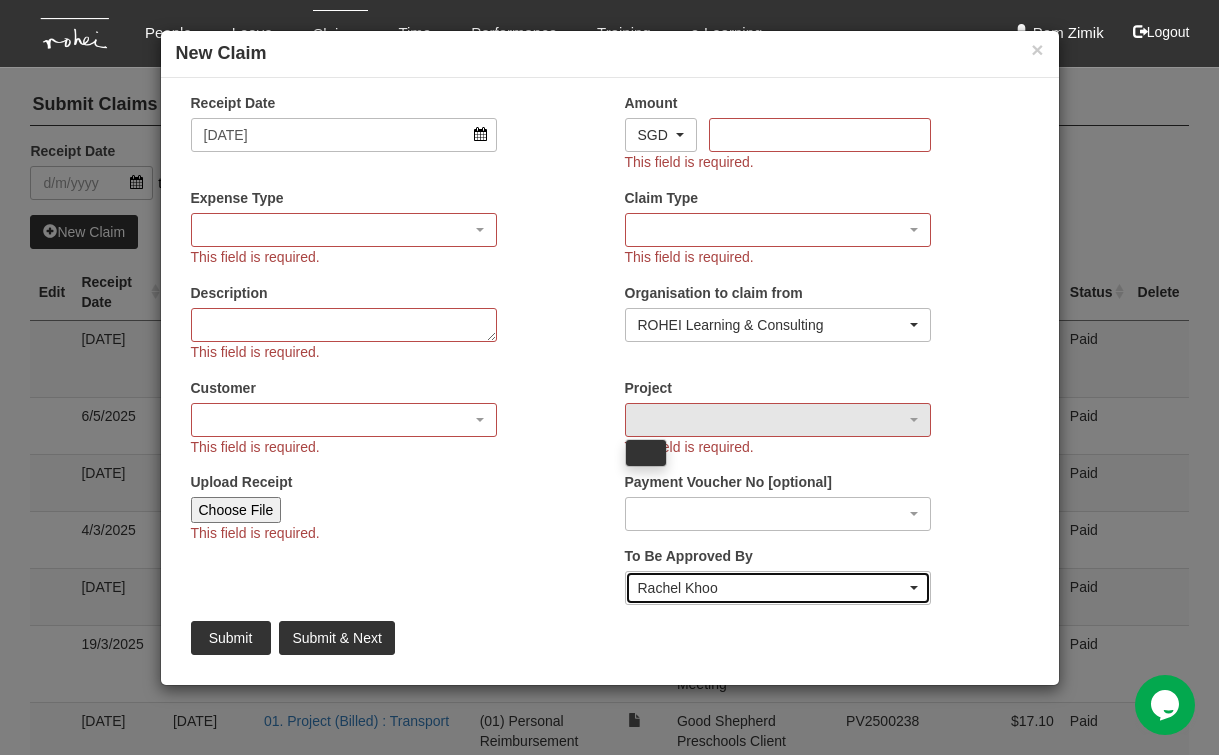 click at bounding box center [914, 588] 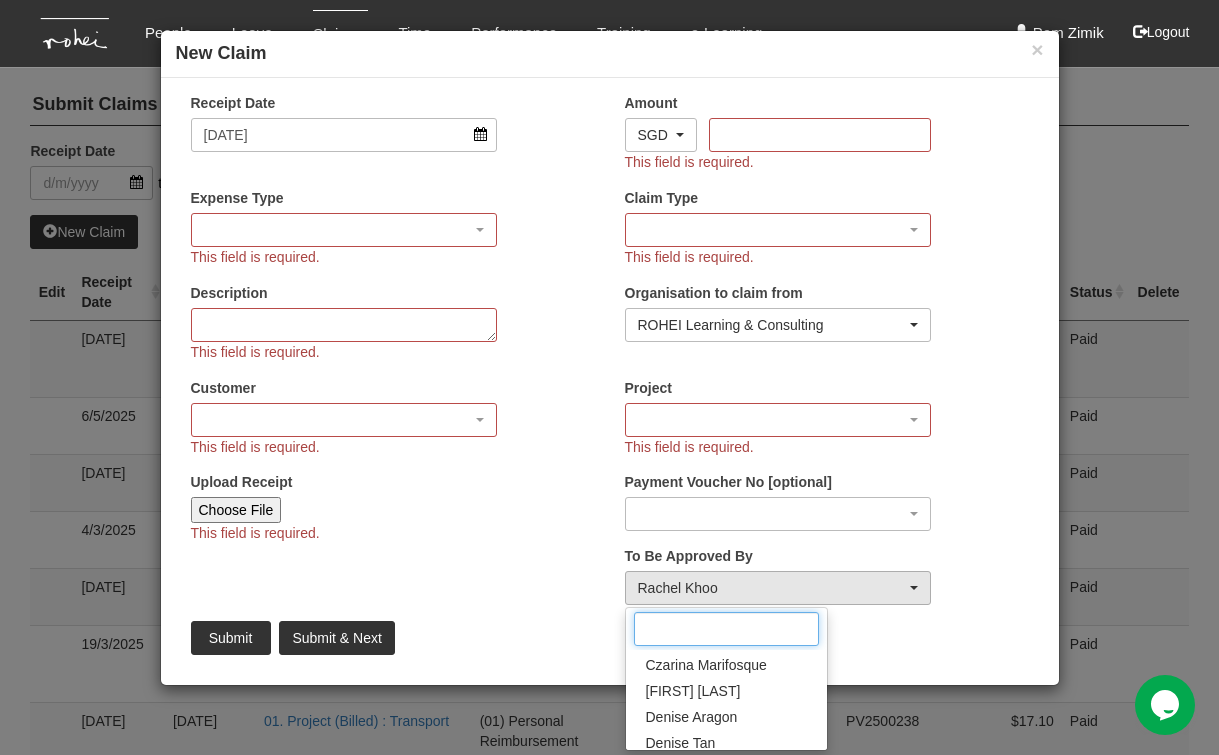 scroll, scrollTop: 139, scrollLeft: 0, axis: vertical 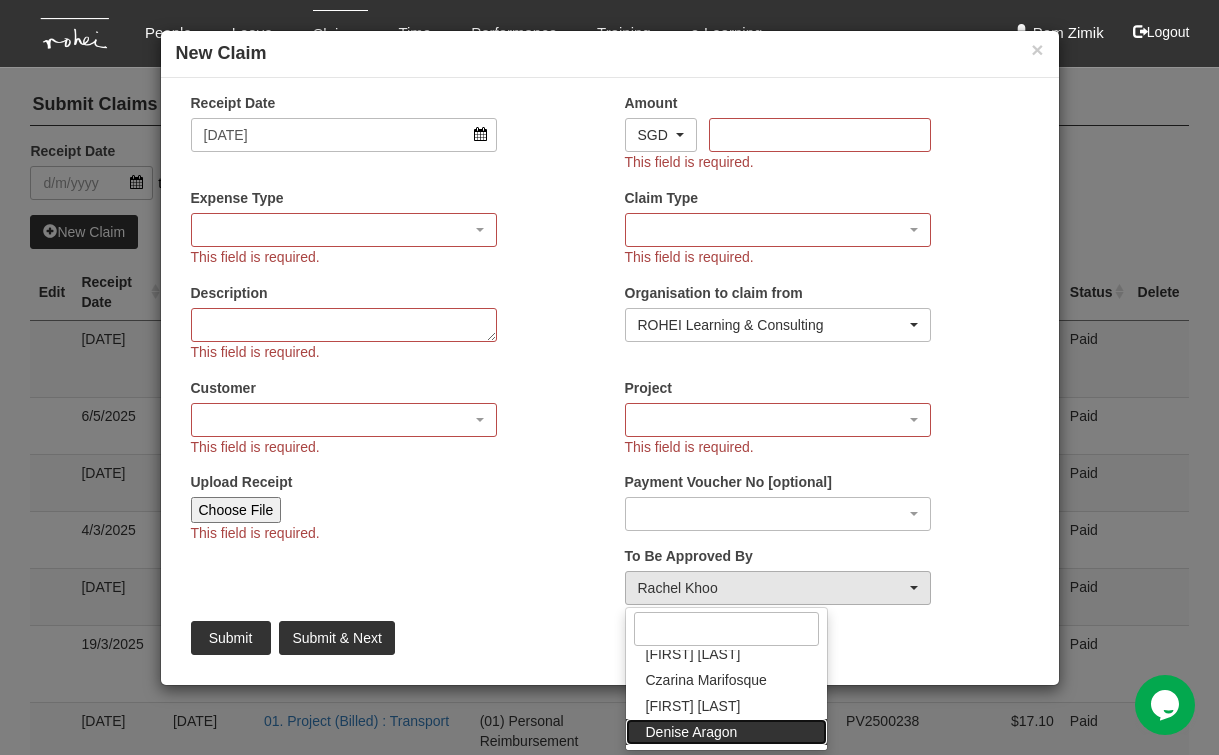 click on "Denise Aragon" at bounding box center [692, 732] 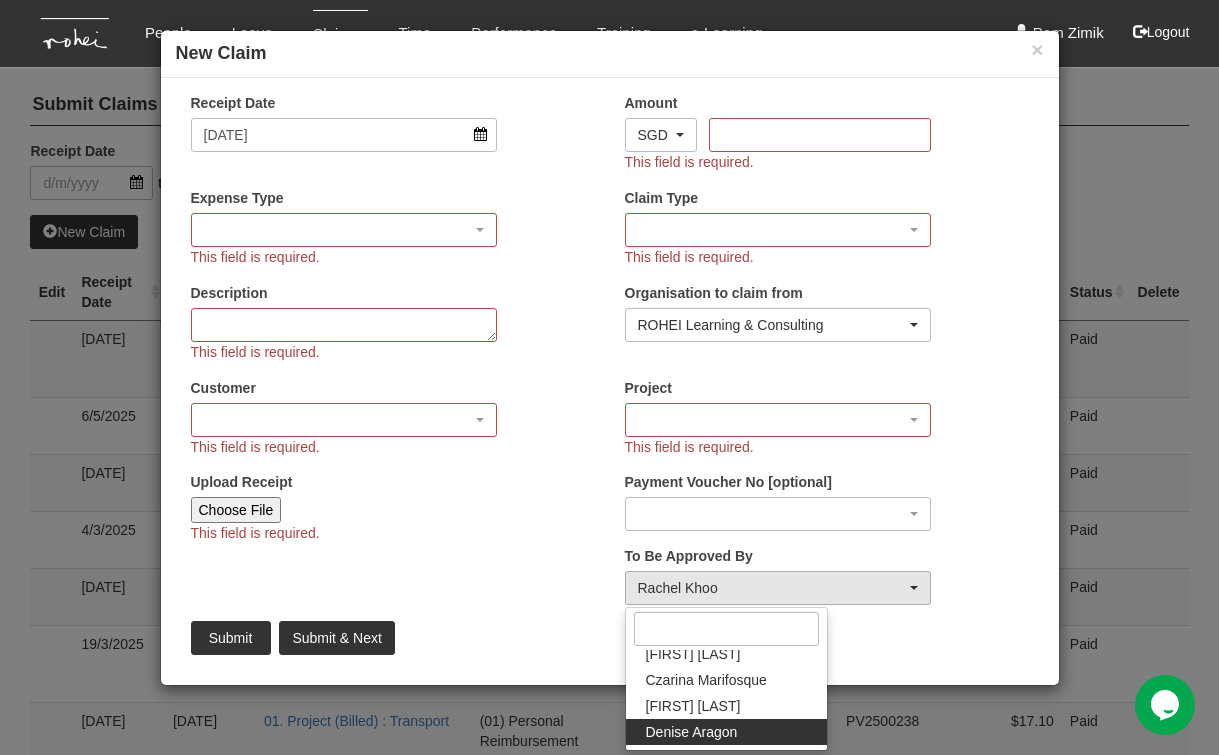 select on "1ae40e68-5a0c-4d70-b50e-45a4e5a72252" 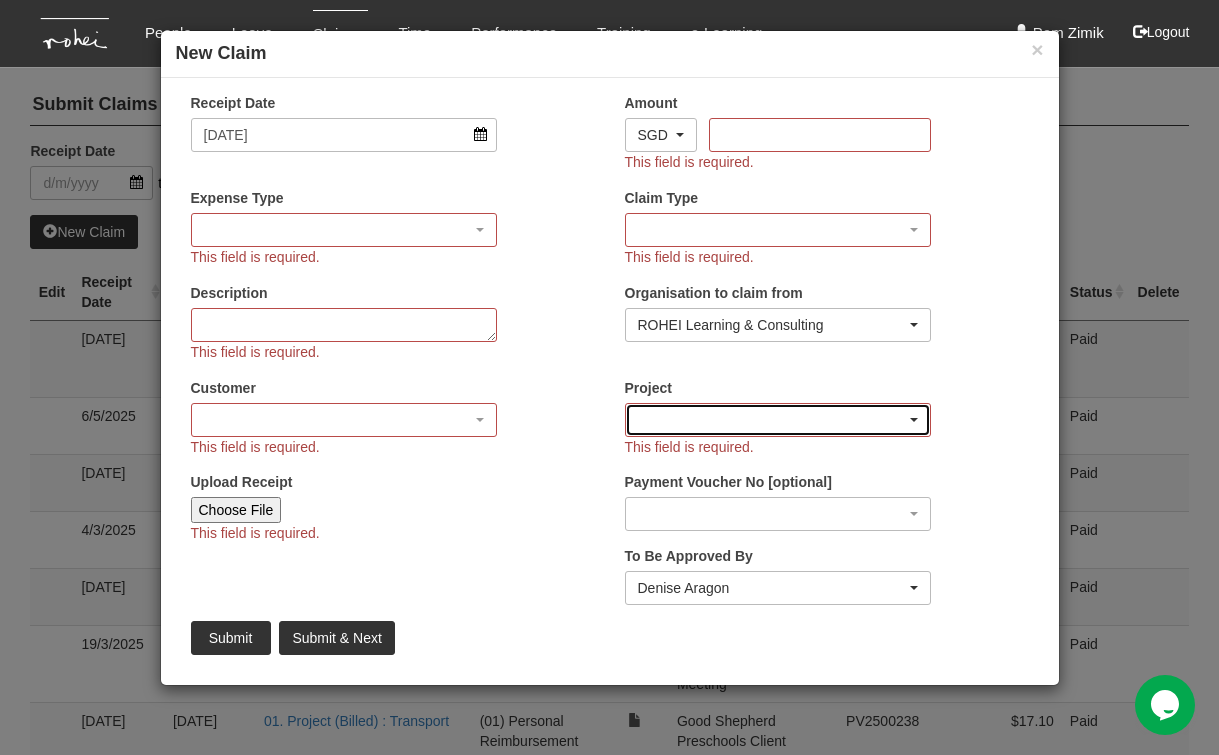 click at bounding box center [778, 420] 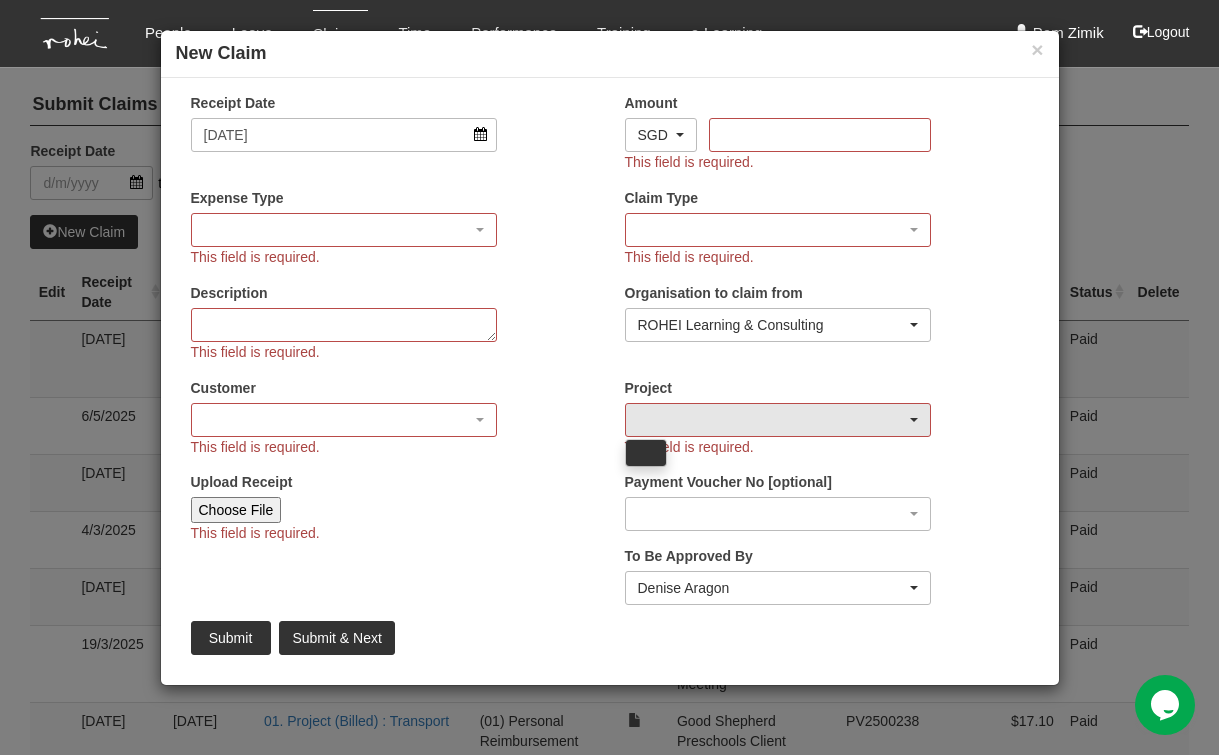 click at bounding box center (646, 453) 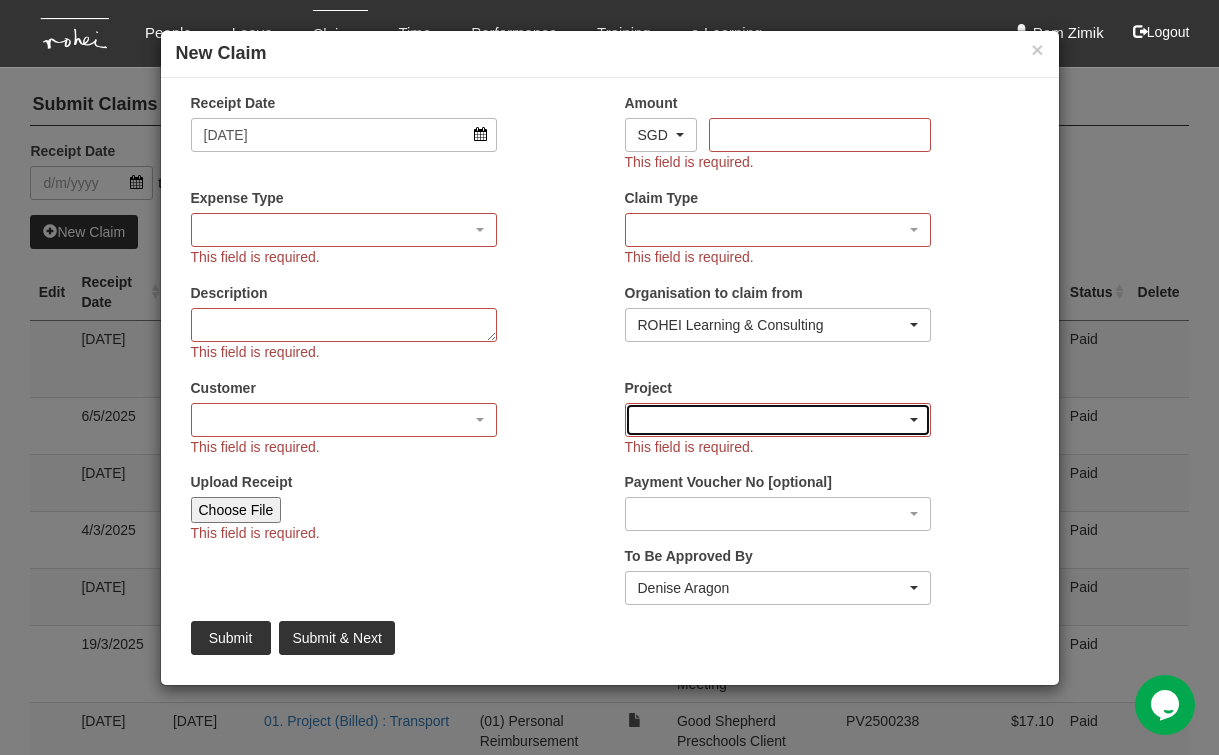 click at bounding box center [778, 420] 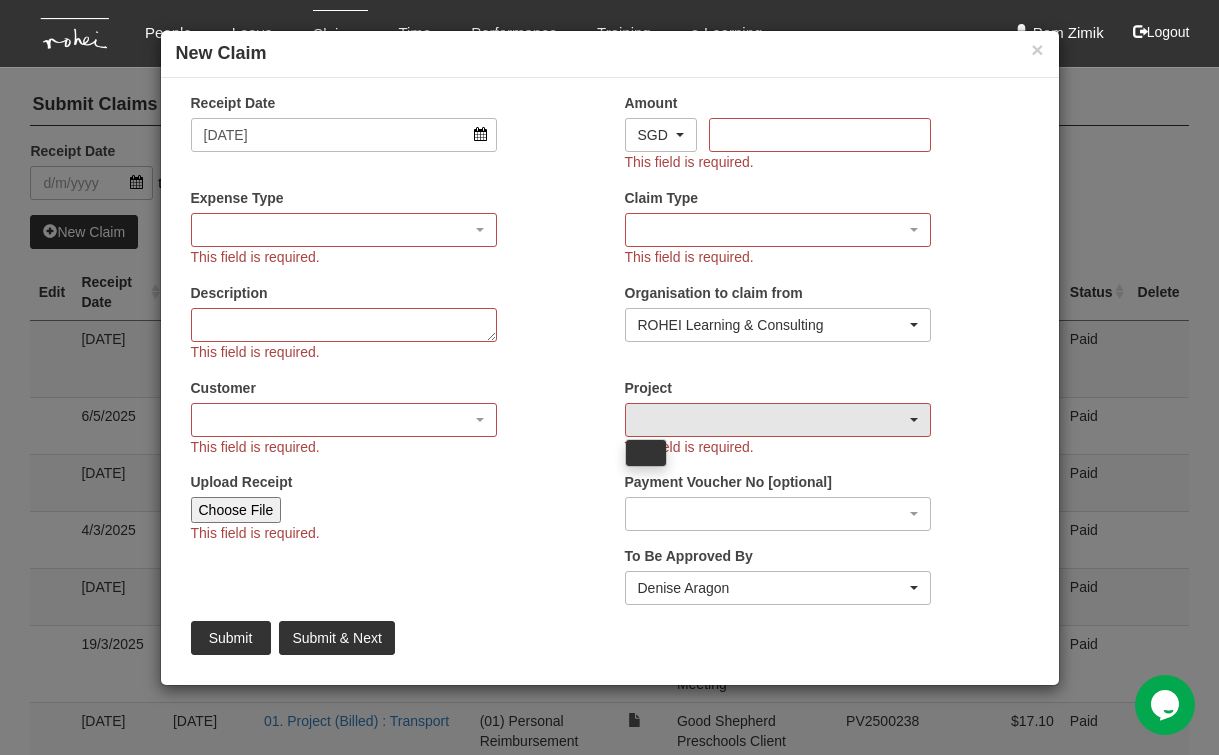 click at bounding box center [646, 453] 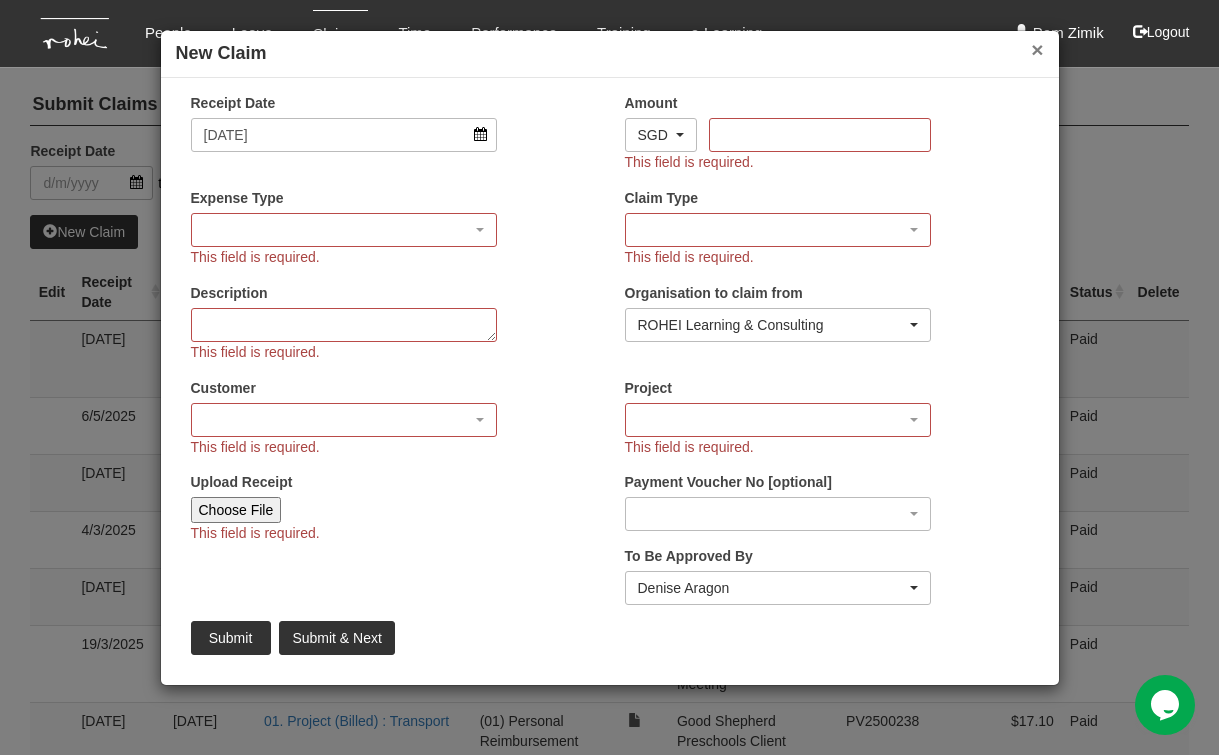 click on "×" at bounding box center (1037, 49) 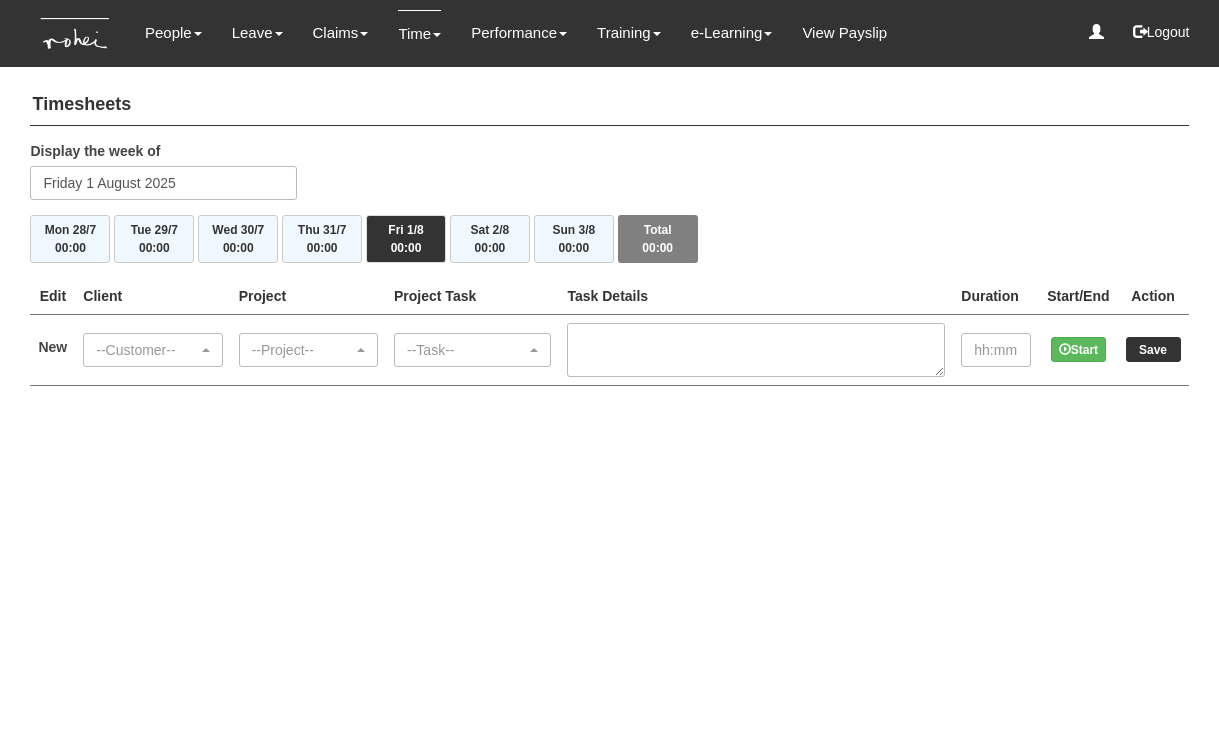 scroll, scrollTop: 0, scrollLeft: 0, axis: both 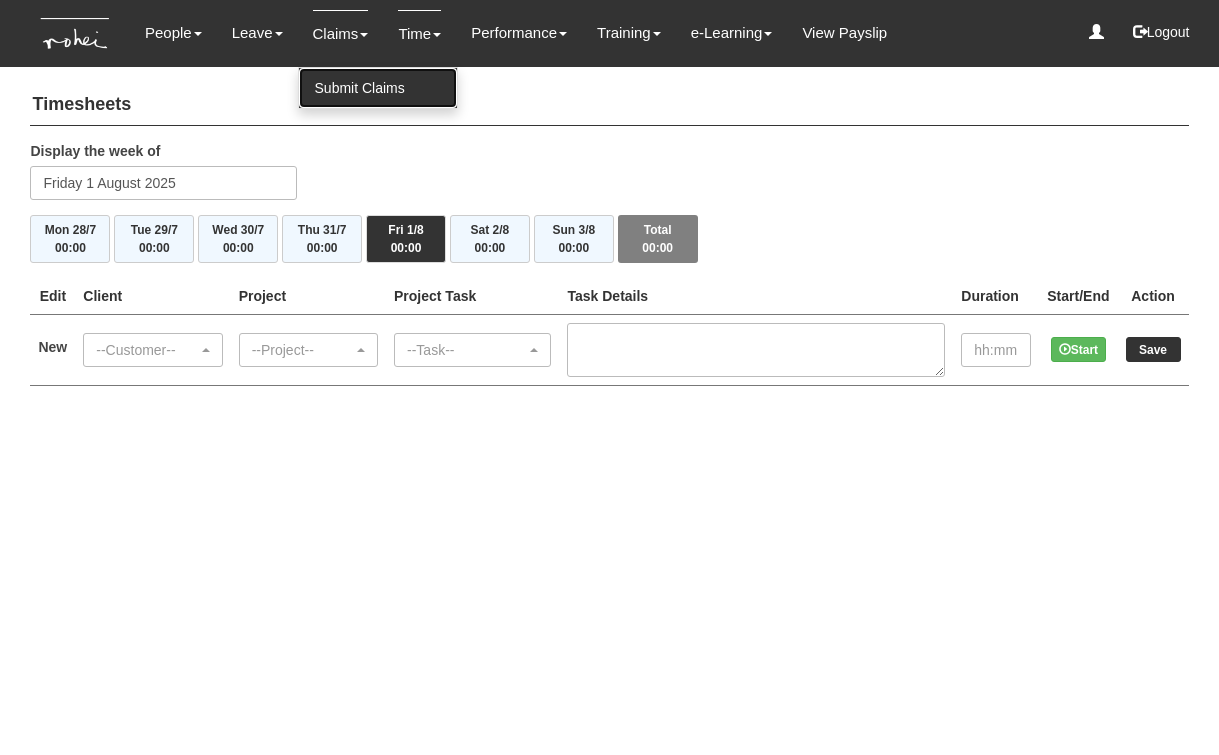 click on "Submit Claims" at bounding box center [378, 88] 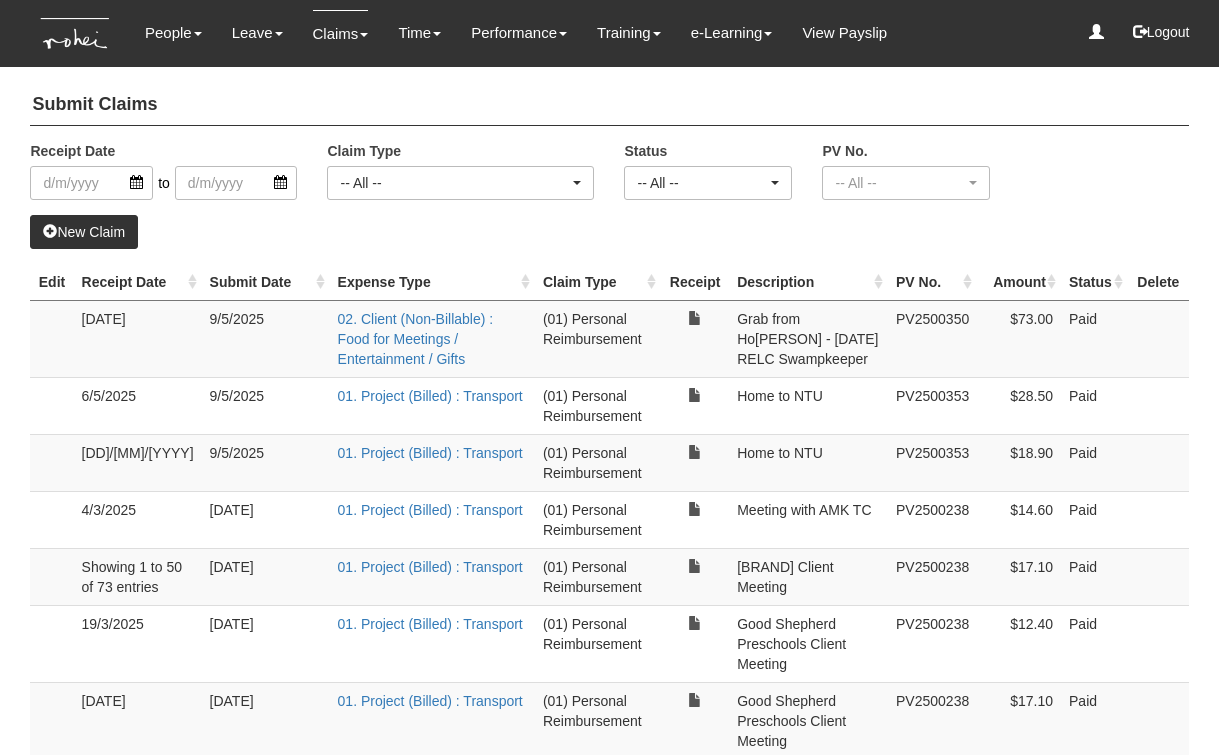 select on "50" 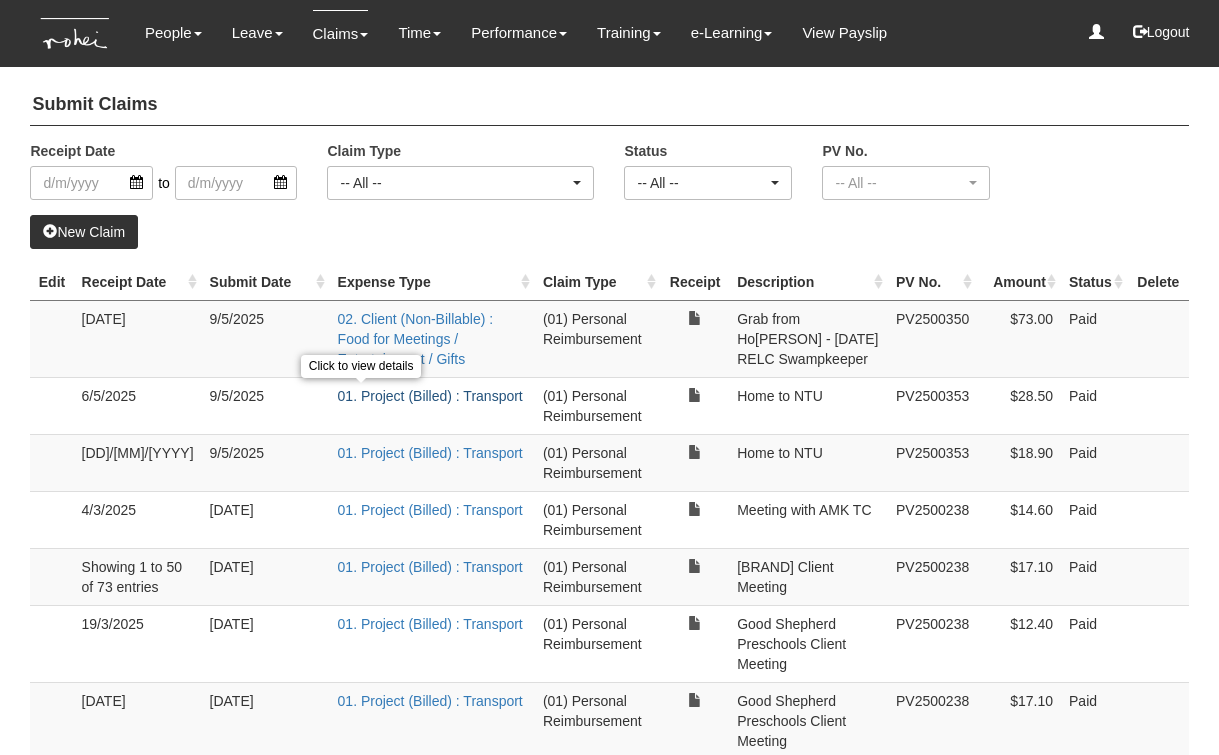 click on "01. Project (Billed) : Transport" at bounding box center (430, 396) 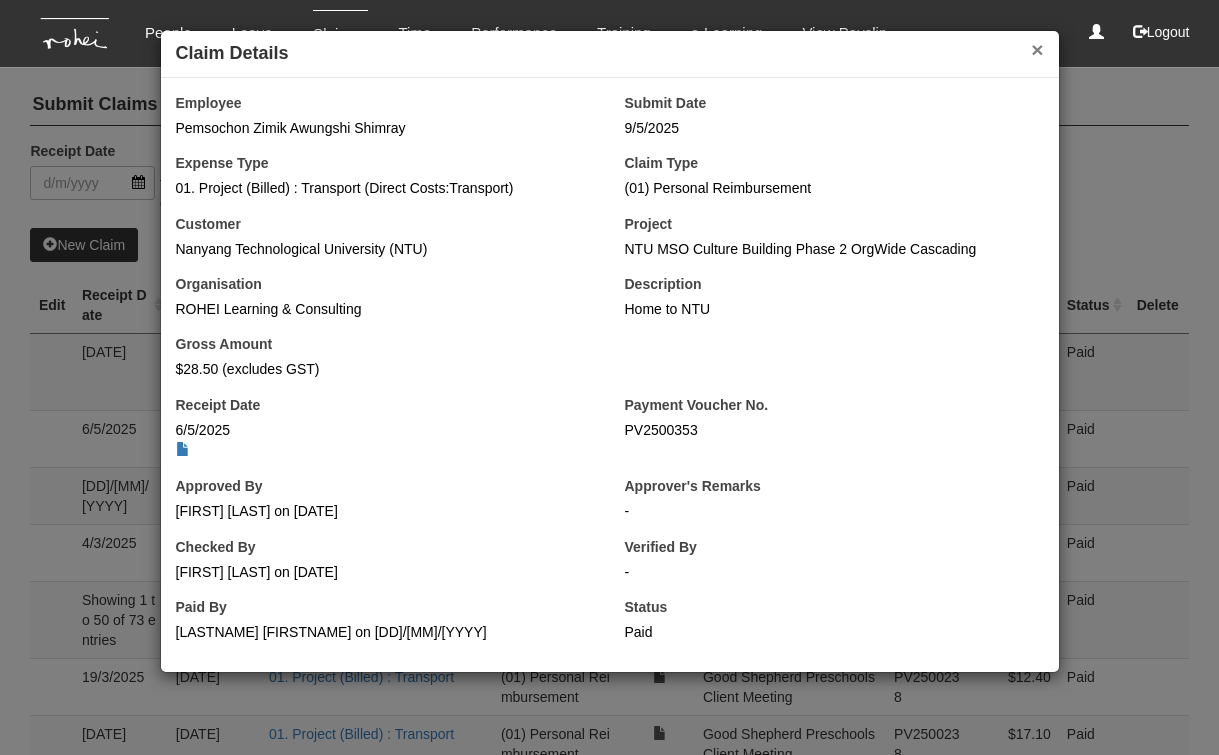 click on "×" at bounding box center (1037, 49) 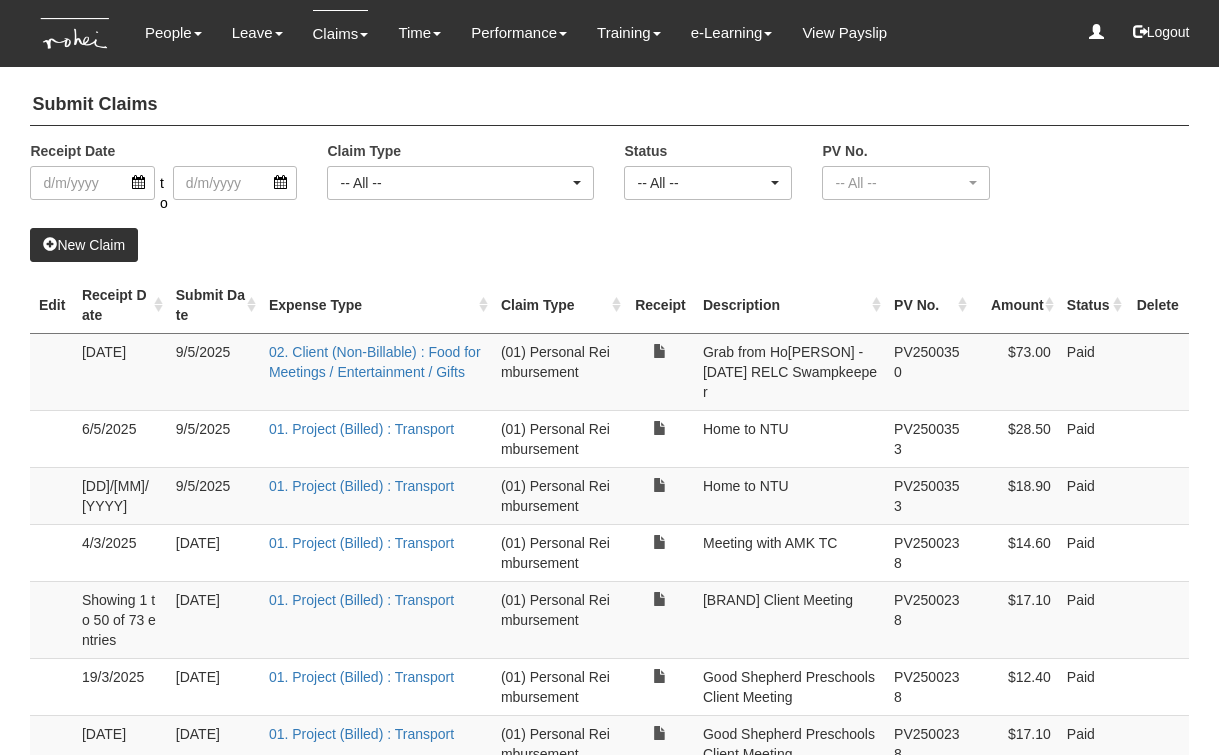 click on "New Claim" at bounding box center [84, 245] 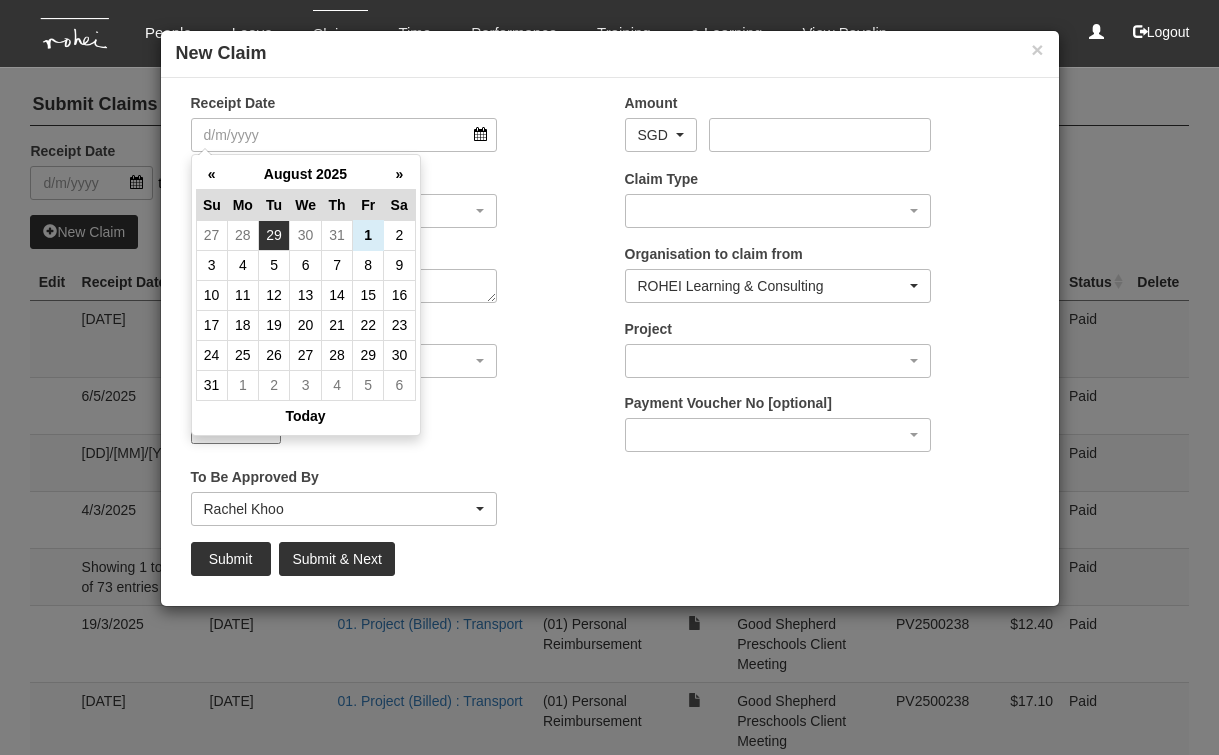 click on "29" at bounding box center (274, 235) 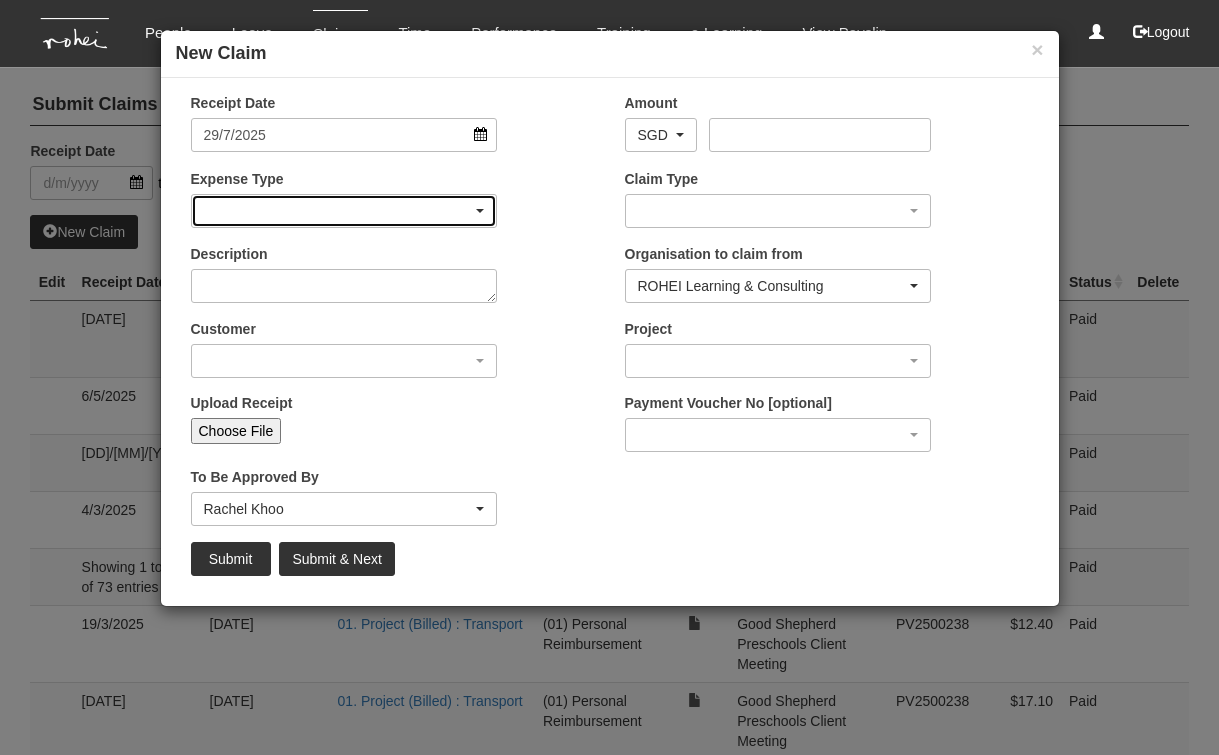 click at bounding box center [344, 211] 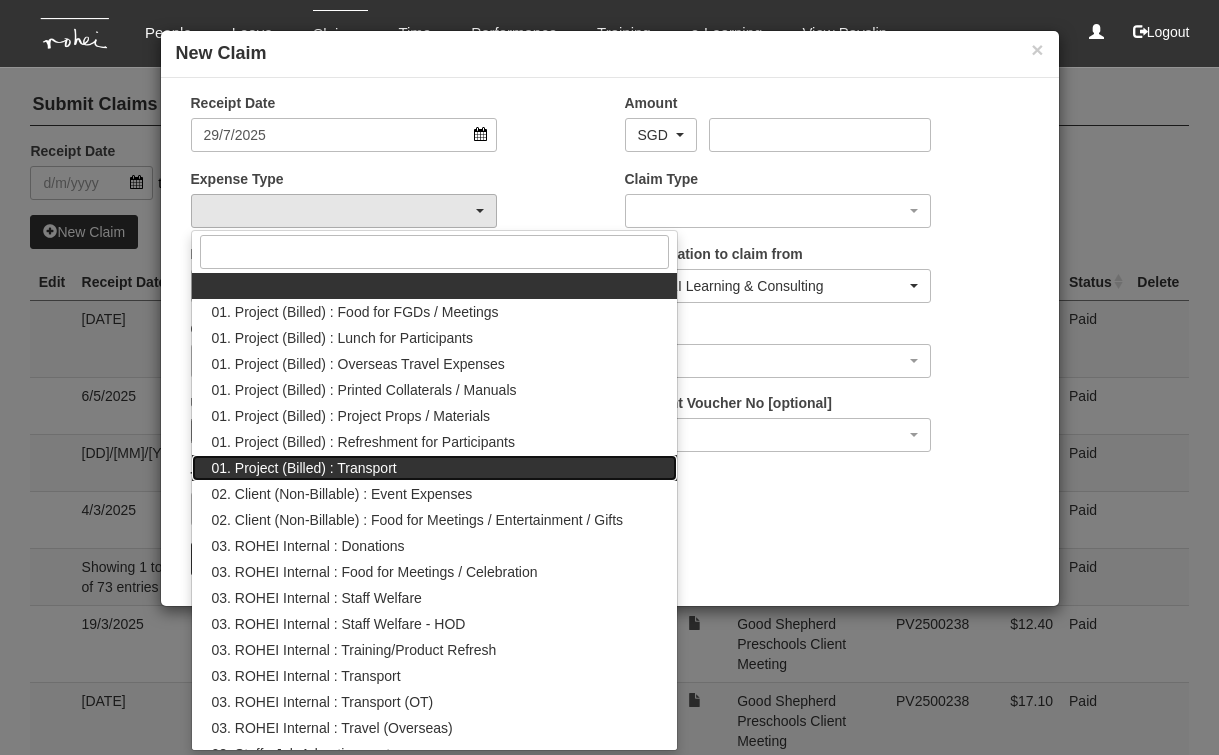 click on "01. Project (Billed) : Transport" at bounding box center (304, 468) 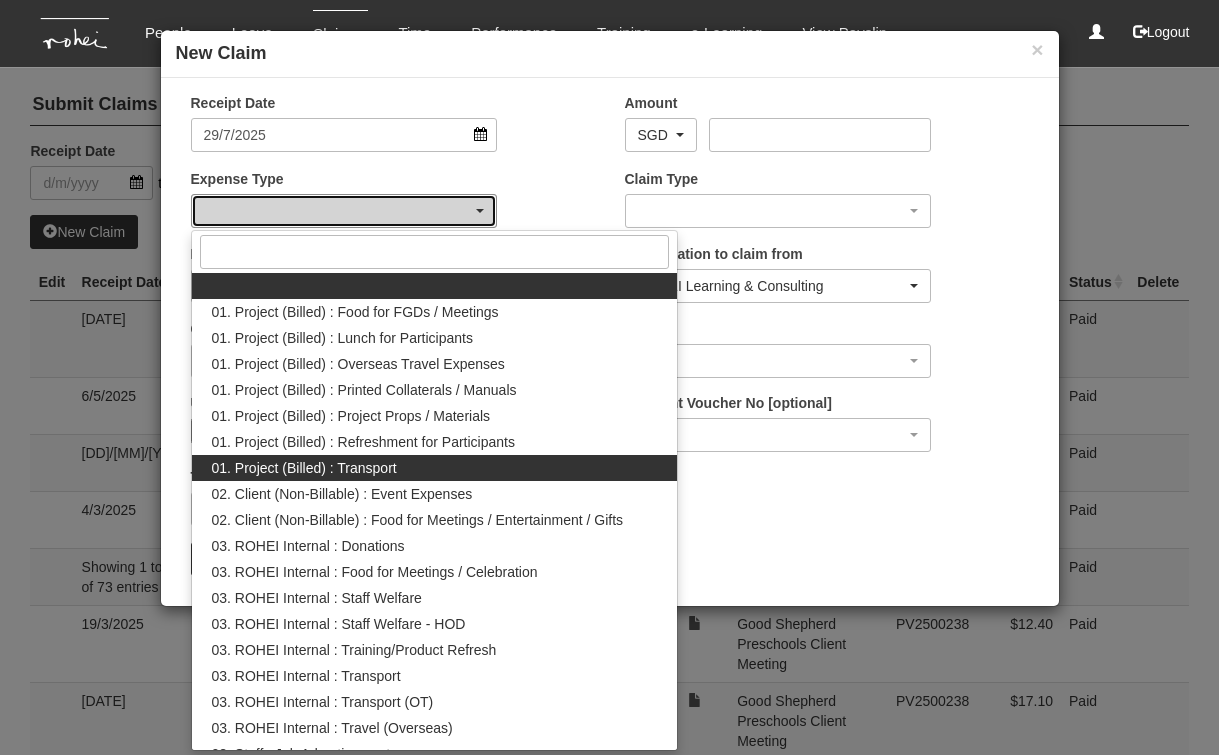 select on "135" 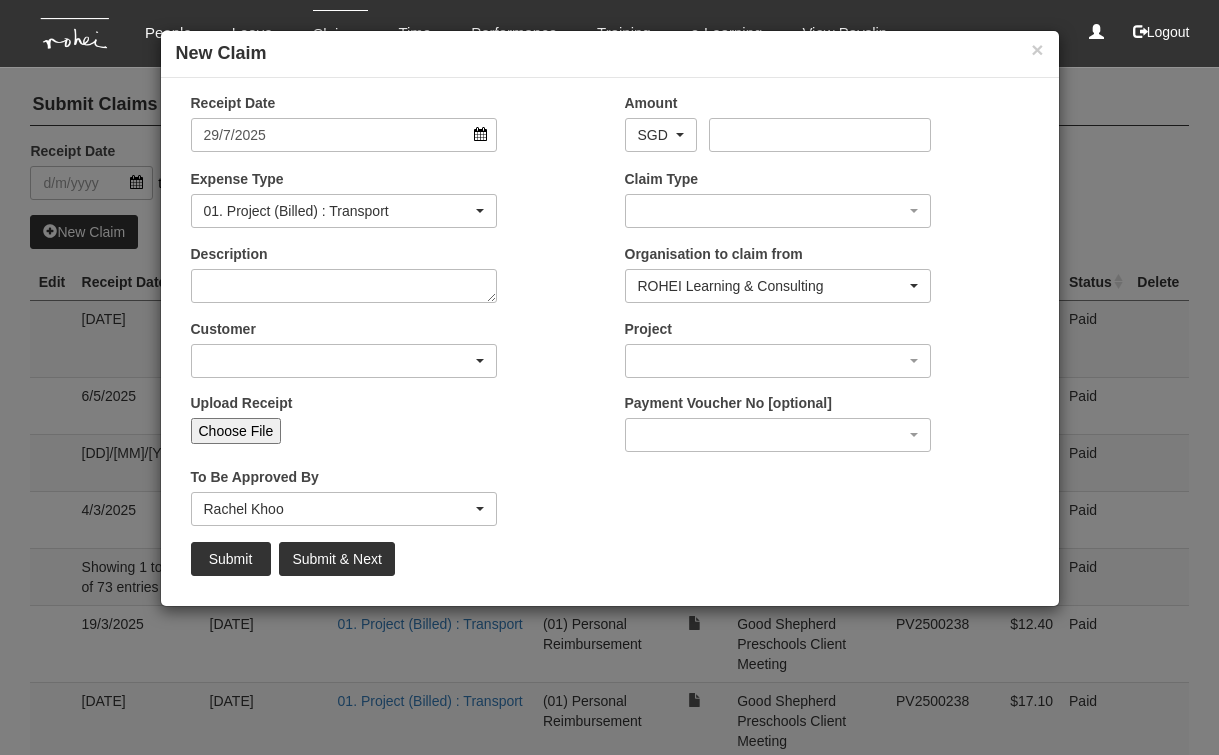 click at bounding box center (344, 361) 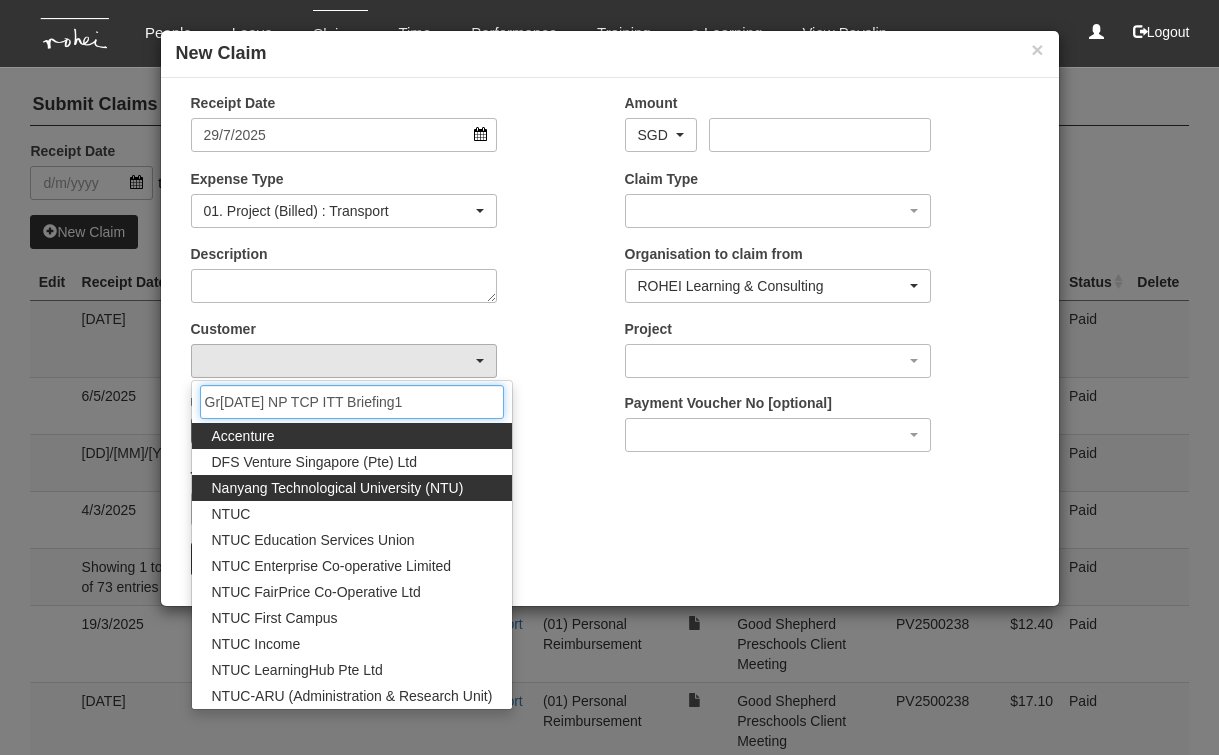 type on "Gr[DATE] NP TCP ITT Briefing1" 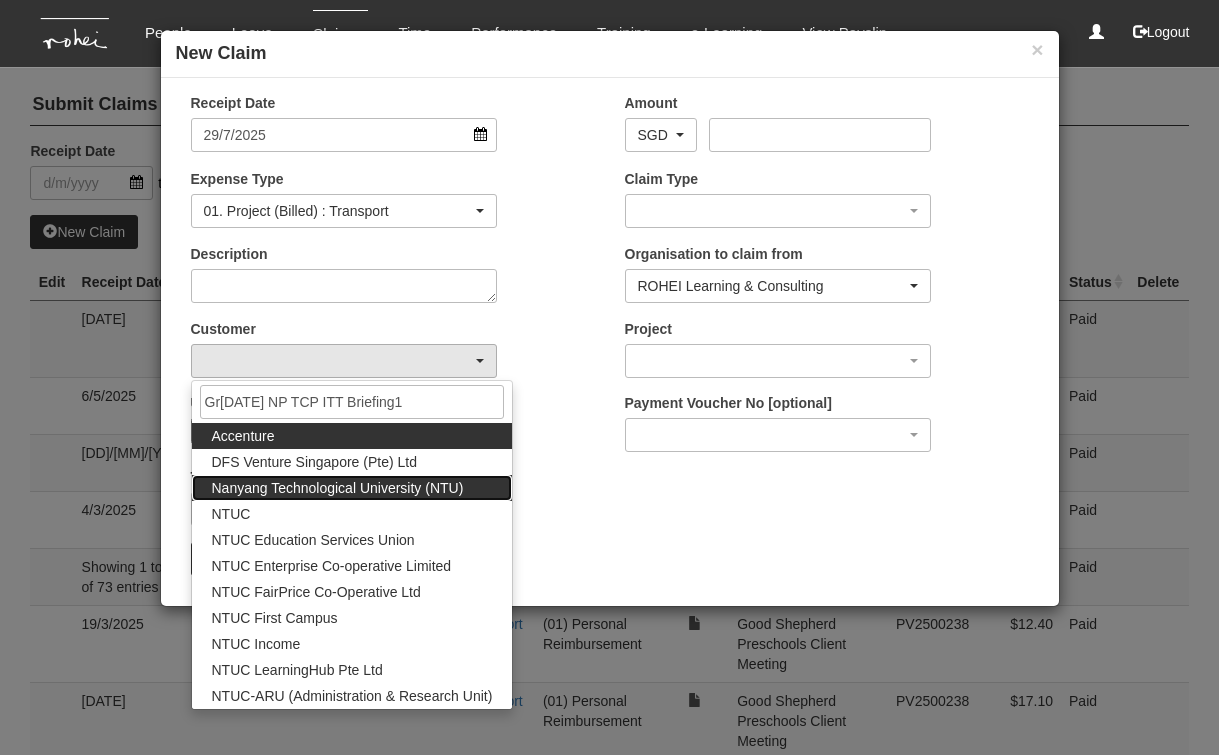 click on "Nanyang Technological University (NTU)" at bounding box center [338, 488] 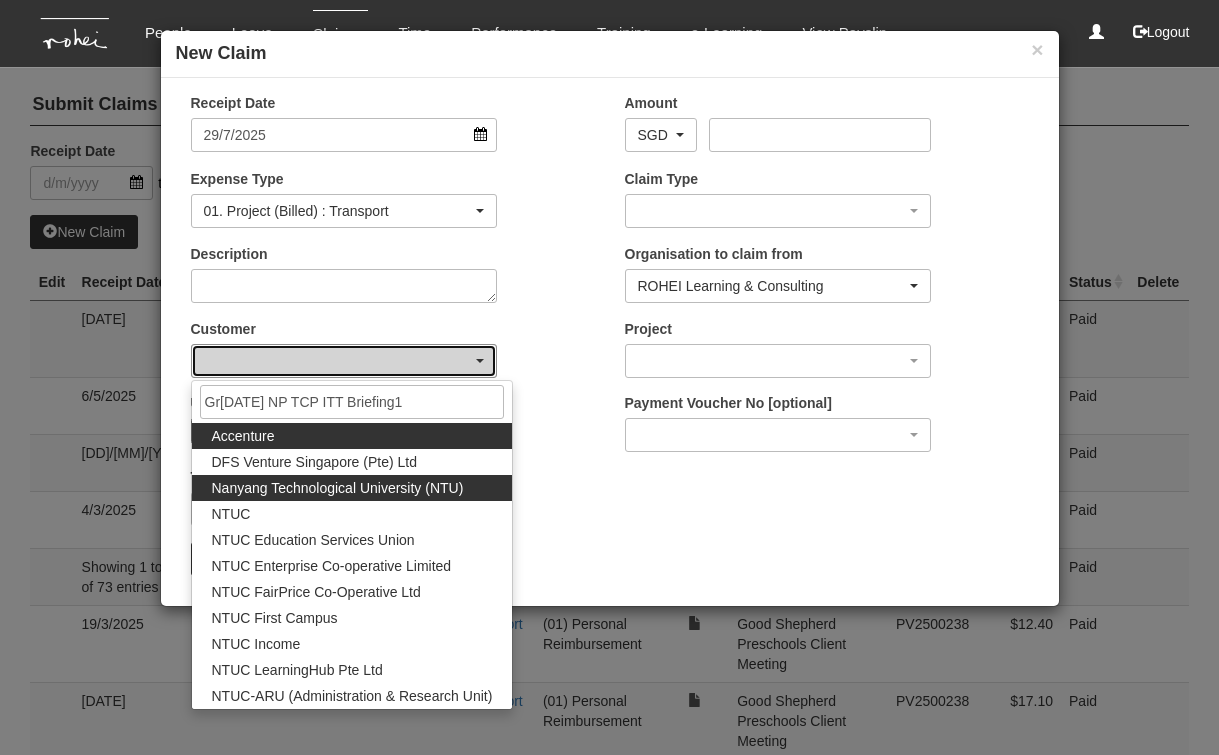 select on "59" 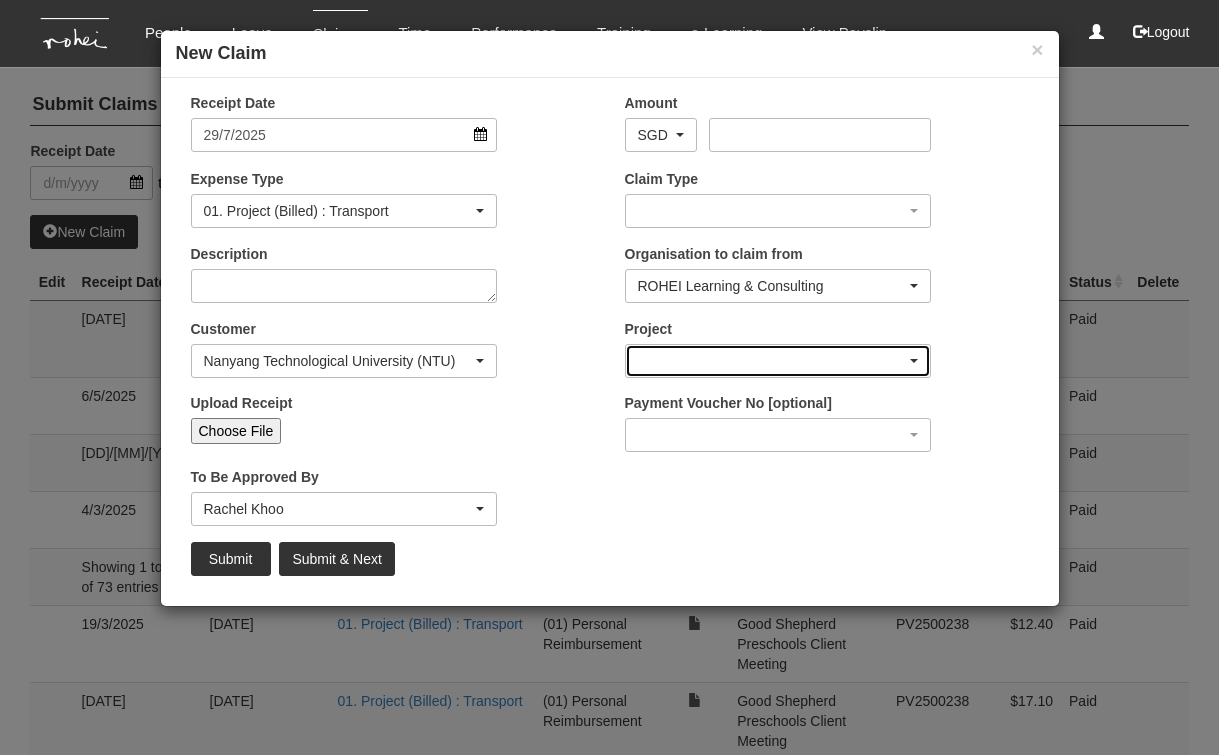 click at bounding box center [778, 361] 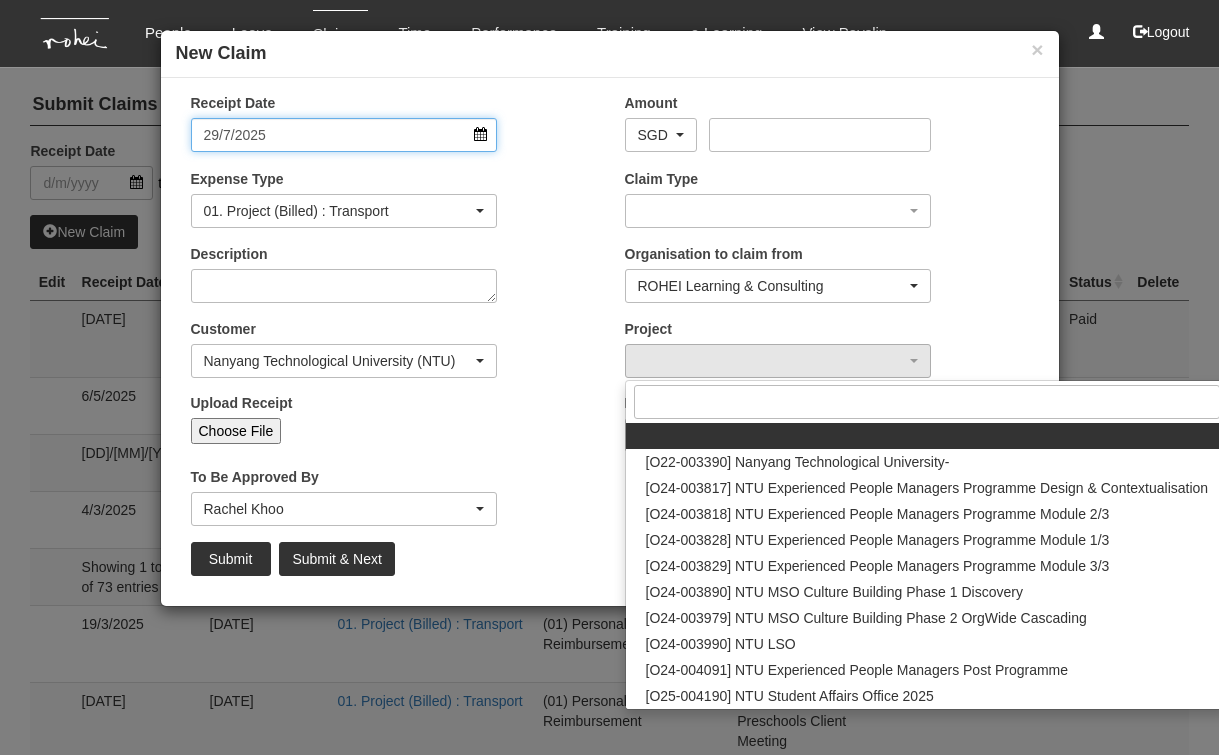 click on "29/7/2025" at bounding box center [344, 135] 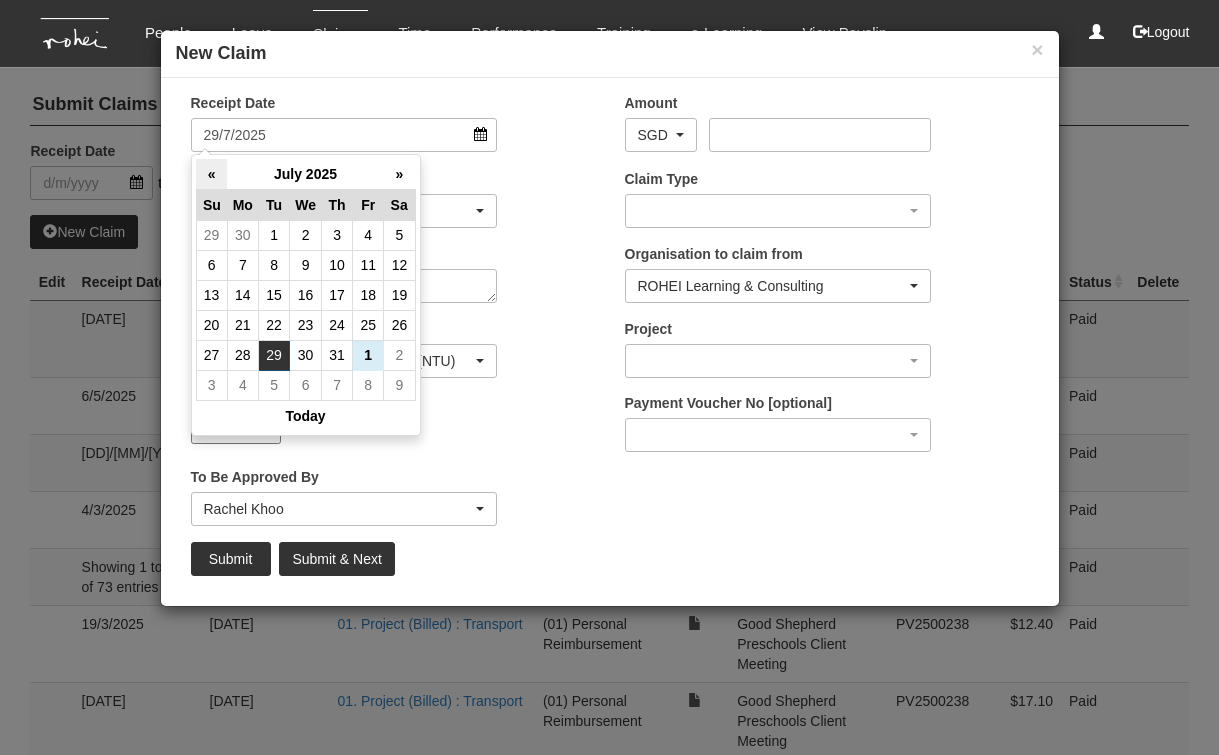click on "«" at bounding box center [211, 174] 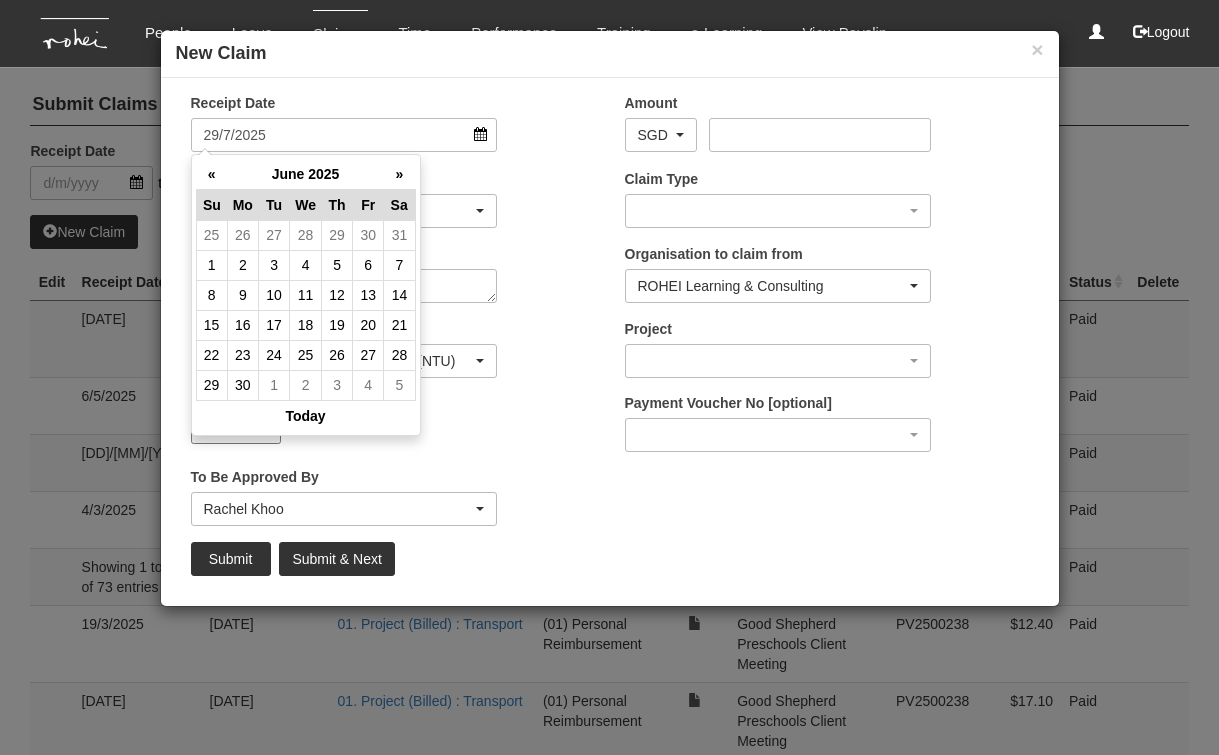 click on "«" at bounding box center [211, 174] 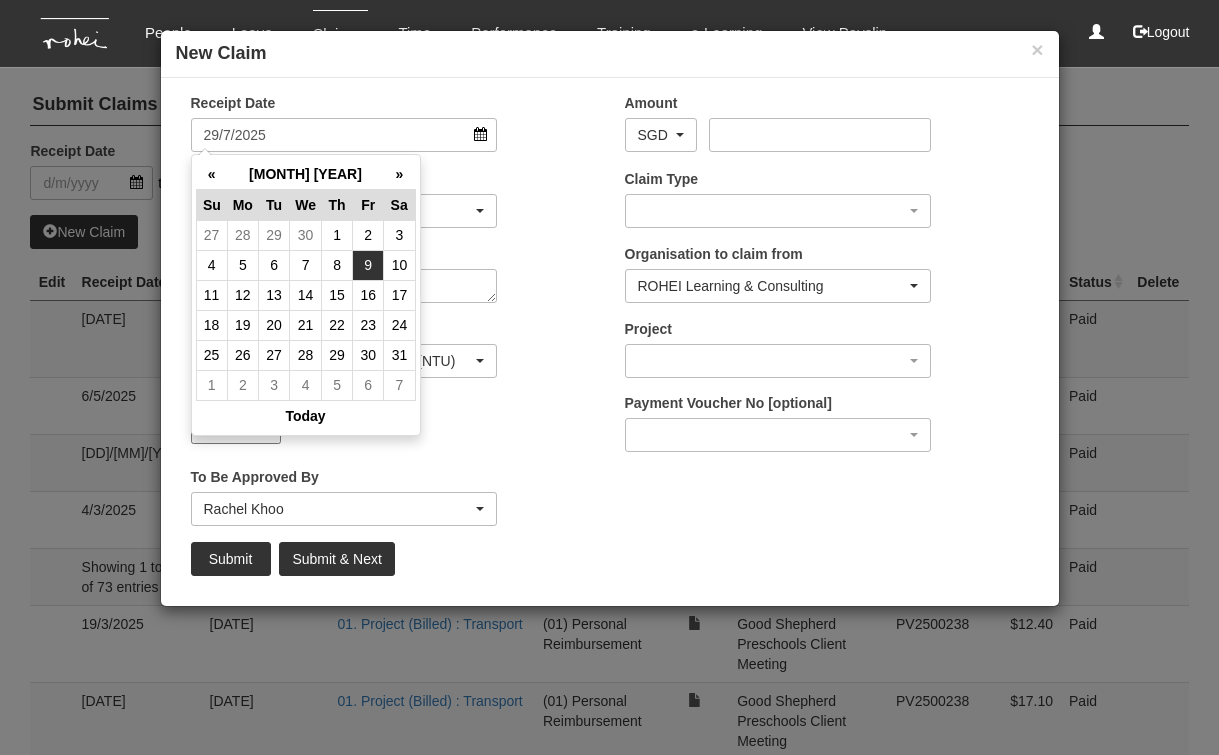 click on "9" at bounding box center (368, 265) 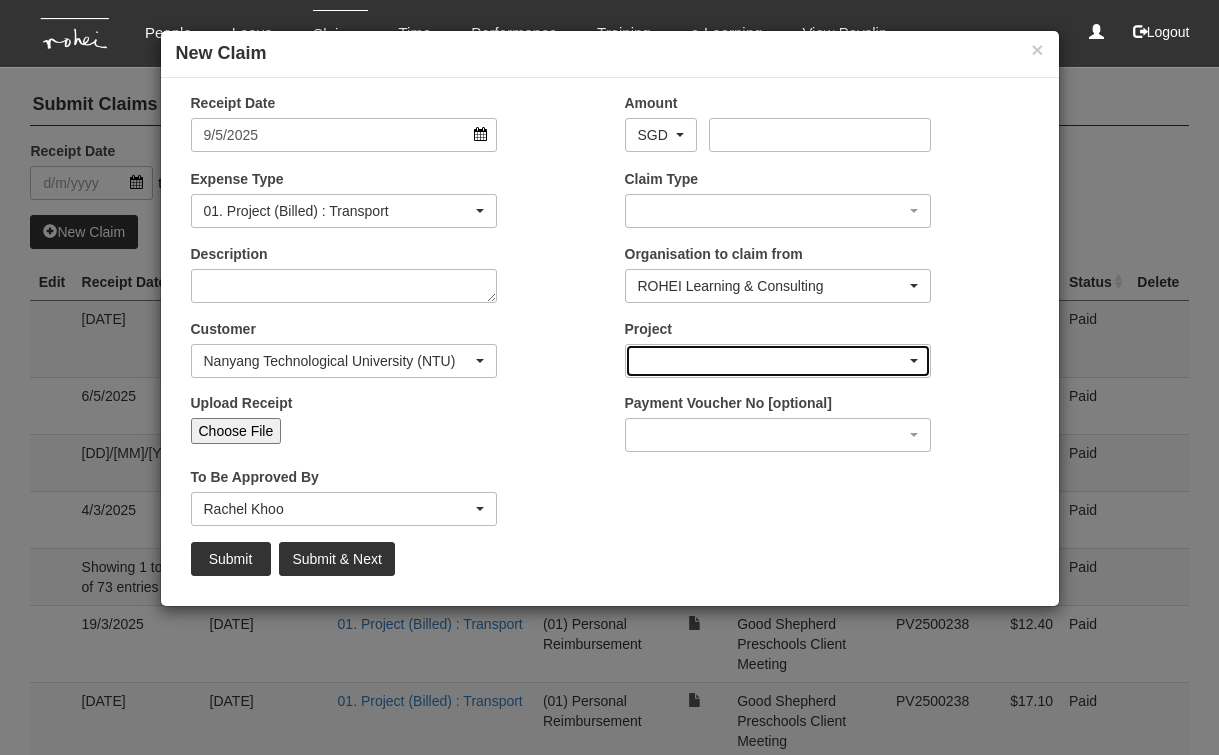 click at bounding box center (914, 361) 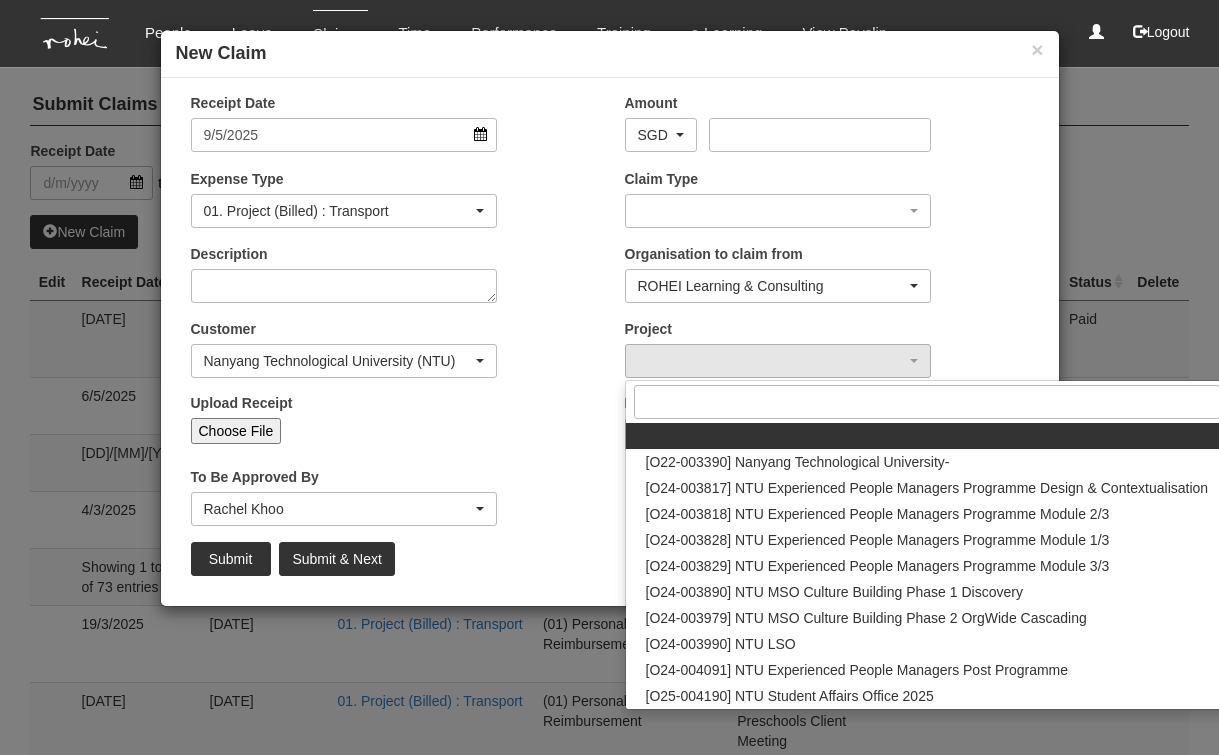 click on "Customer
(N/A)
_ROHEI Internal
3M ASIA PACIFIC PRIVATE LTD
58.com
AbbVie Operations Singapore Pte Ltd
Academy of Human Development
Academy of Singapore Teachers
Accenture
Accounting & Corporate Regulatory Authority (ACRA)
AcuMed Holdings Pte Ltd
ADVANCE AI
Advanced MedTech
Agape Little Uni.
Agency for Science, Technology and Research (A*Star)
Agency for Science, Technology and Research (A-Star)
Agri-food and Veterinary Authority of Singapore (AVA)
AIA Singapore Pte Ltd
Alfa Laval
All Saints Home
Alliance to End Plastic Waste
Ambulance Medical Service (AMS)
American Biltrite Far East Inc.
Amorepacific Singapore Pte Ltd
Anderson Secondary School
Ang Mo Kio Primary School
Ang Mo Kio Town Council
Anglican Preschool Services
Anglo - Chinese School (Primary)
Anglo Chinese Primary School
Antina" at bounding box center (393, 356) 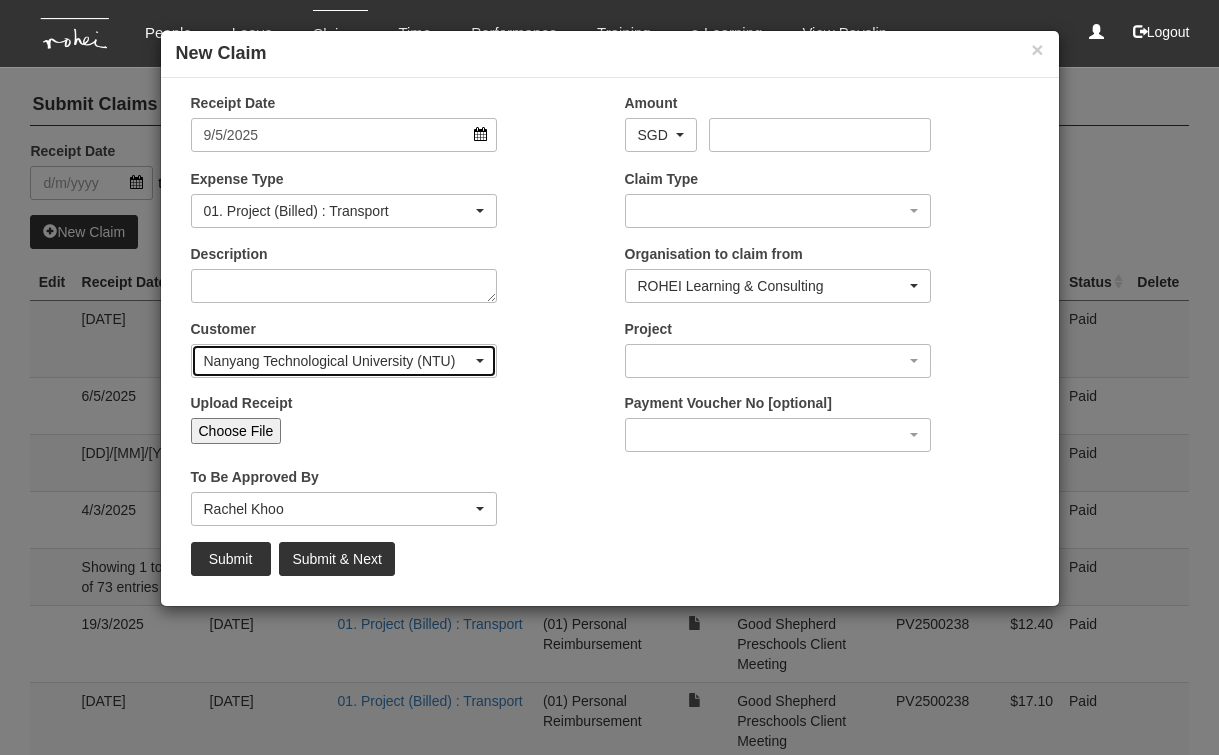 click on "Nanyang Technological University (NTU)" at bounding box center (344, 361) 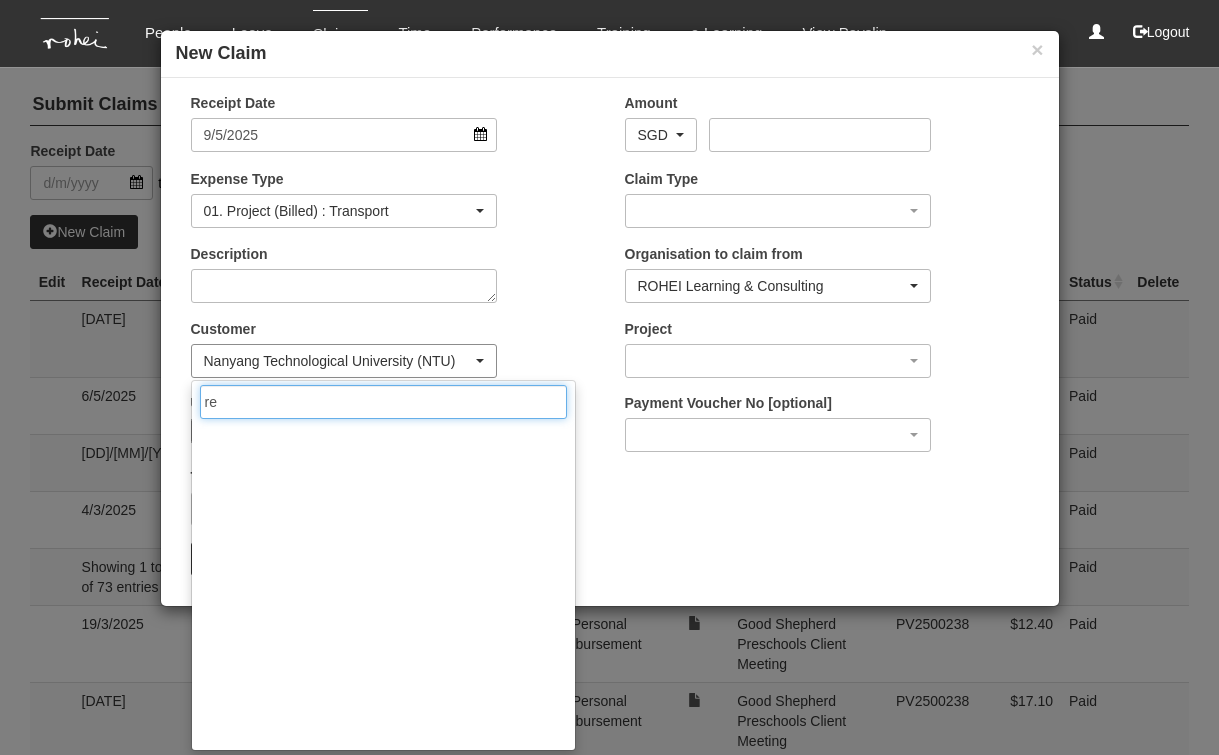 scroll, scrollTop: 0, scrollLeft: 0, axis: both 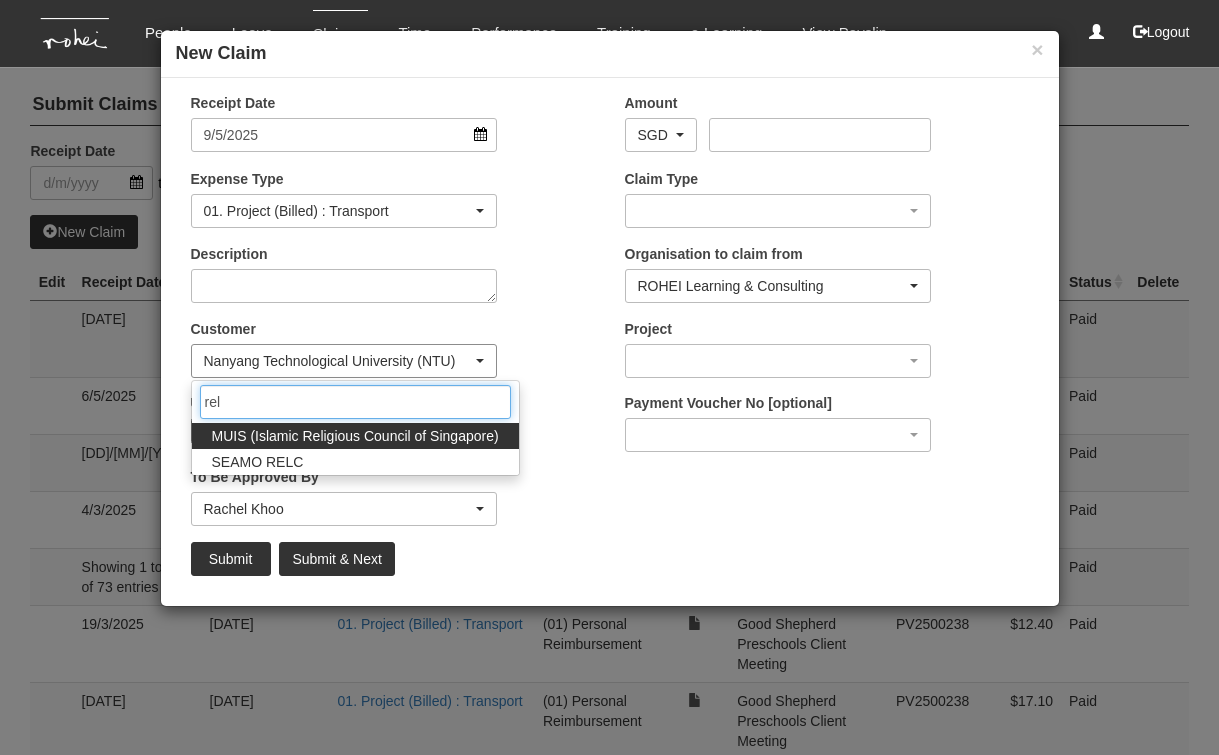 type on "relc" 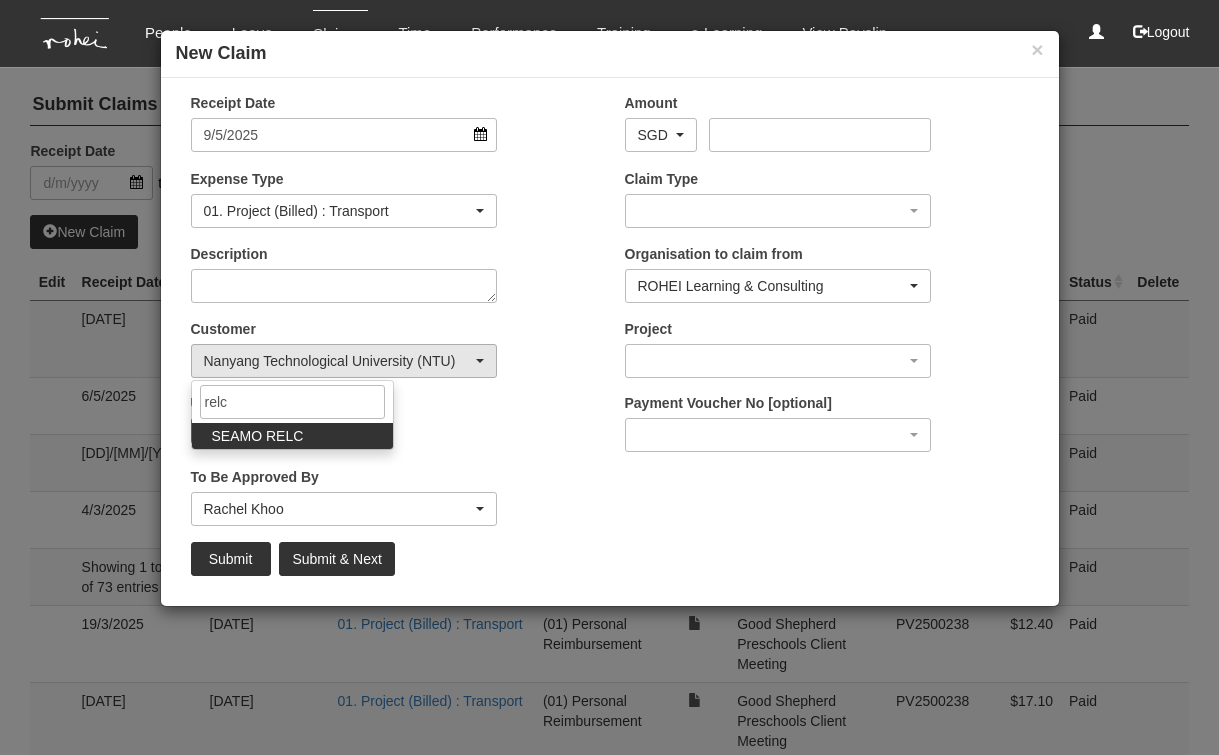 click on "SEAMO RELC" at bounding box center (258, 436) 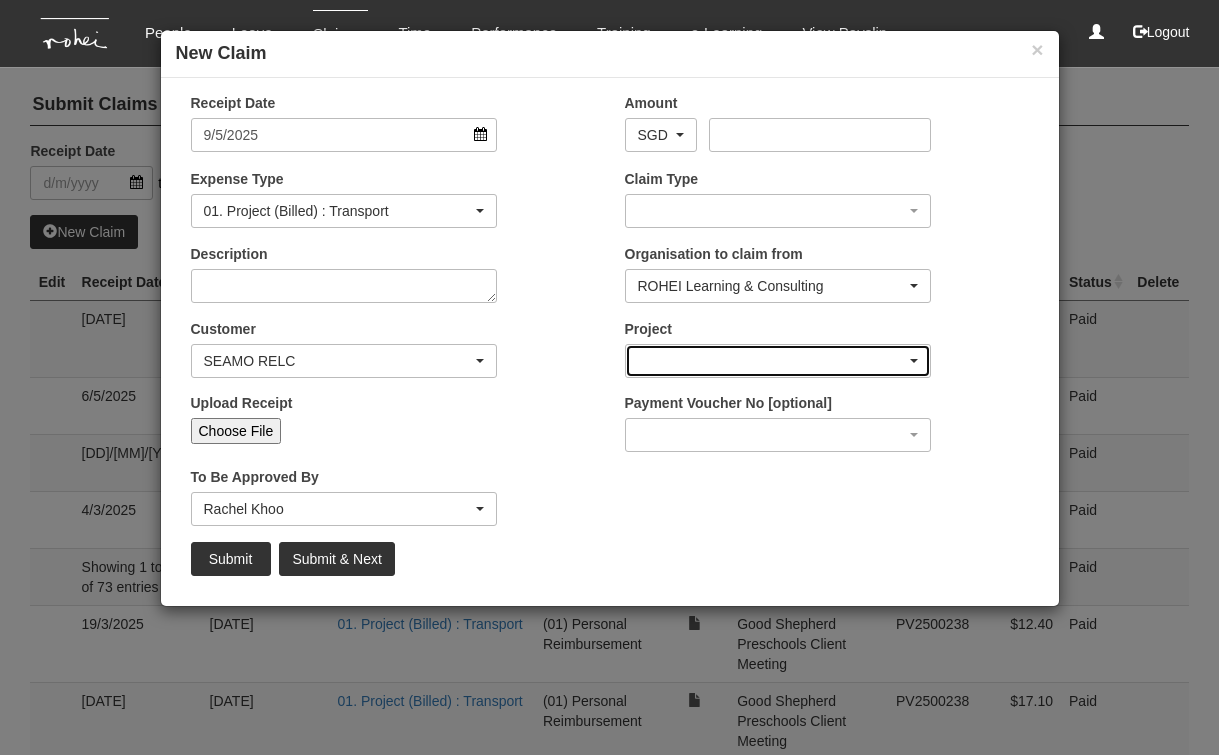 click at bounding box center [778, 361] 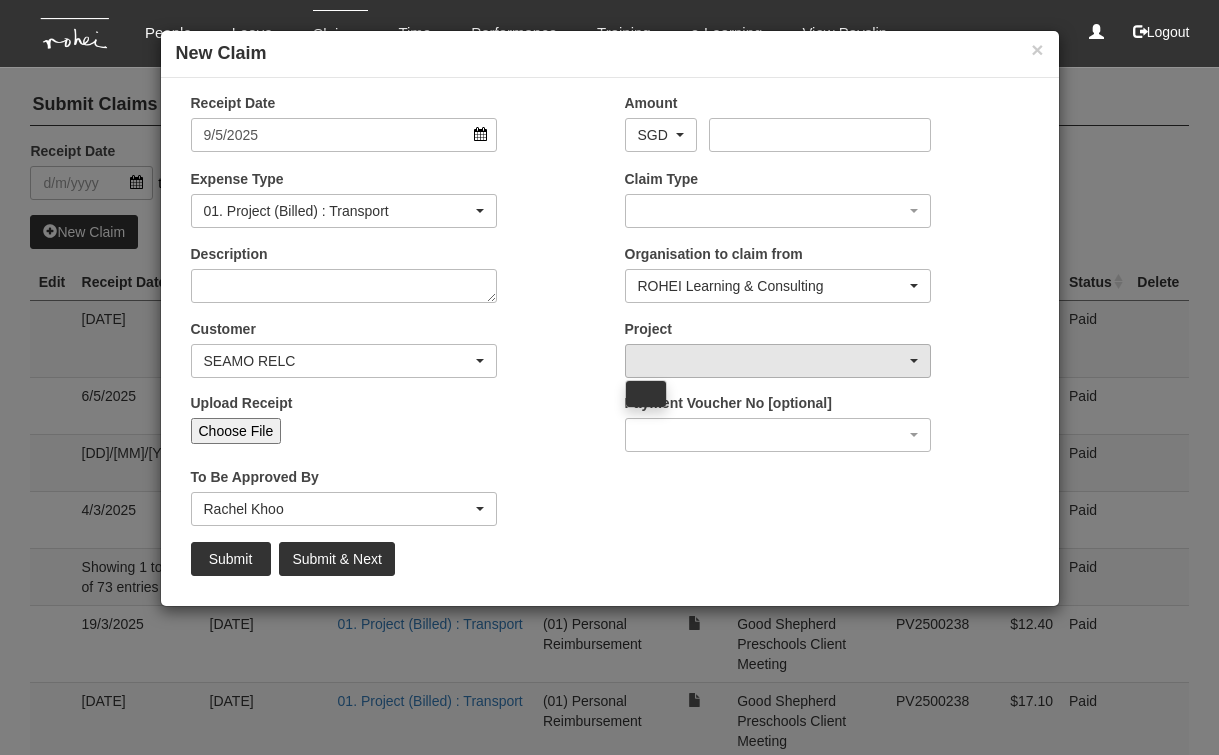 click at bounding box center [646, 394] 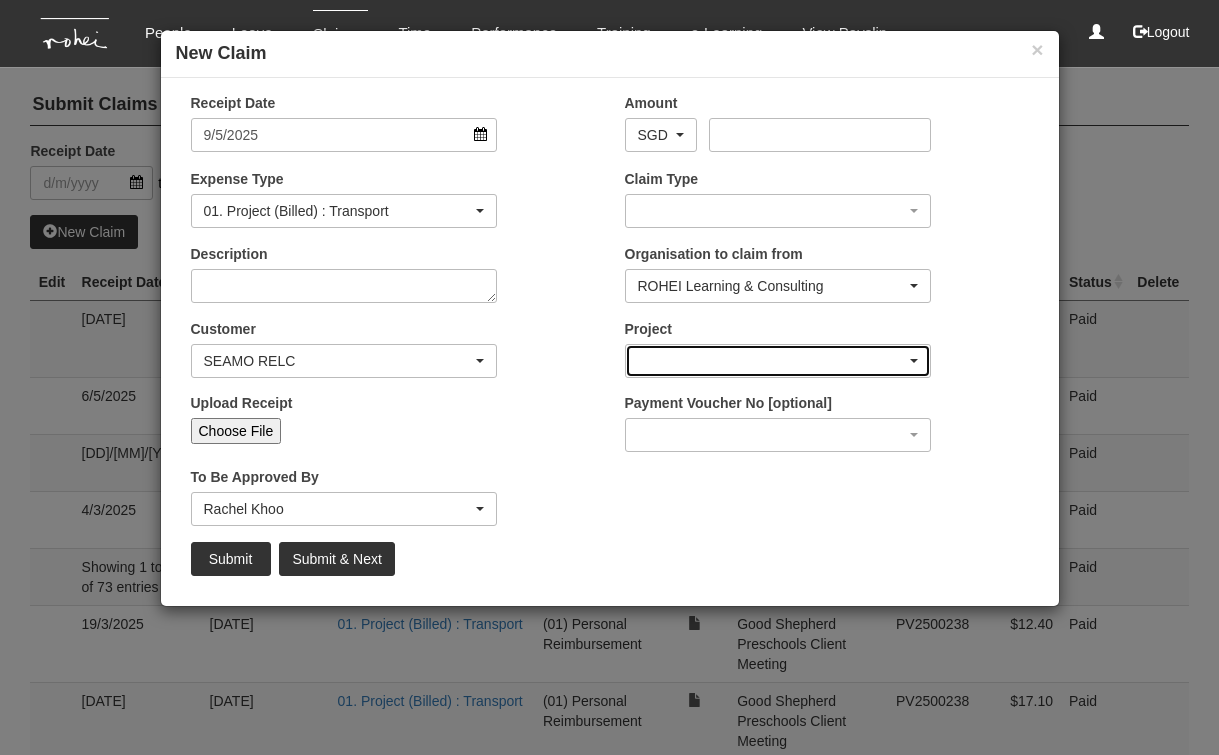 click at bounding box center (778, 361) 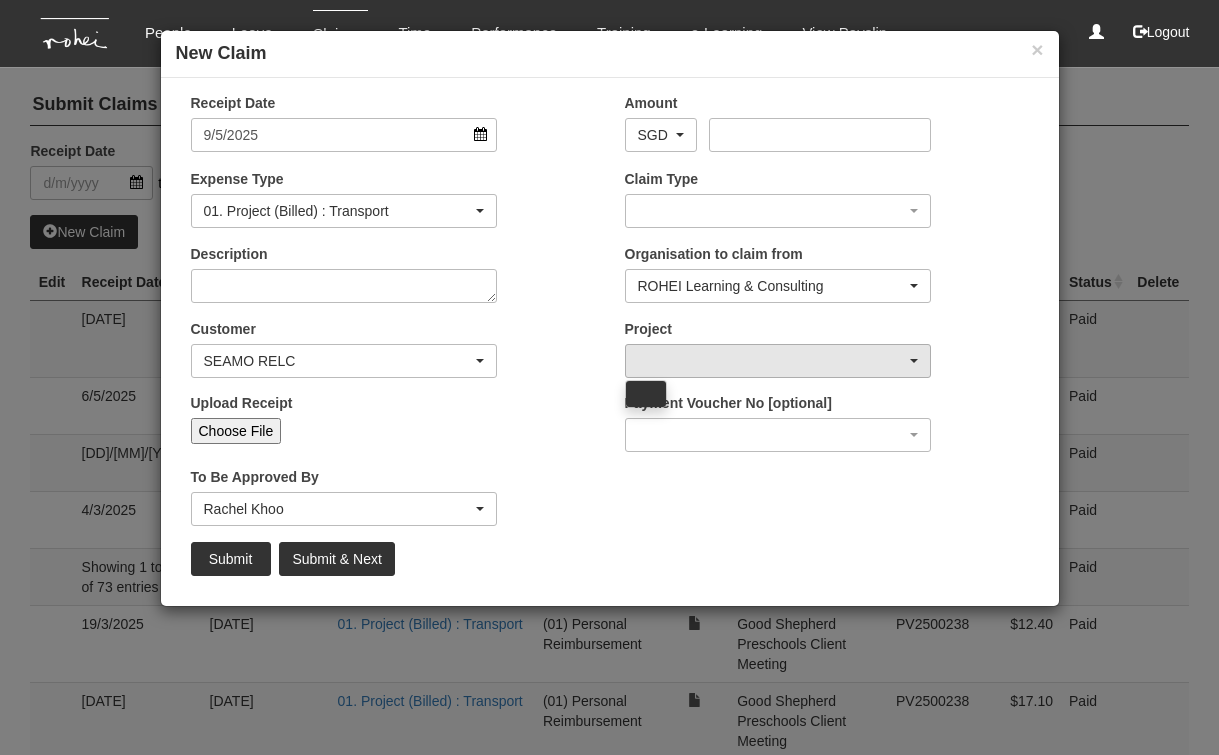 click at bounding box center [646, 394] 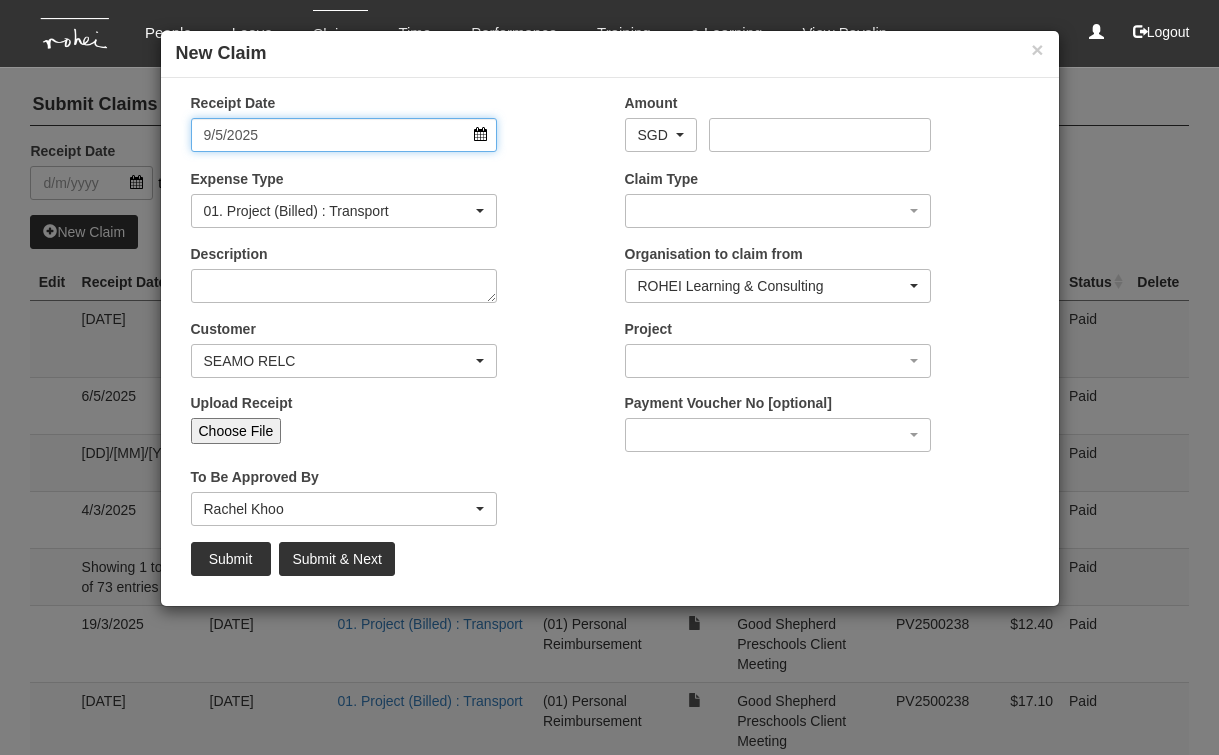 click on "9/5/2025" at bounding box center (344, 135) 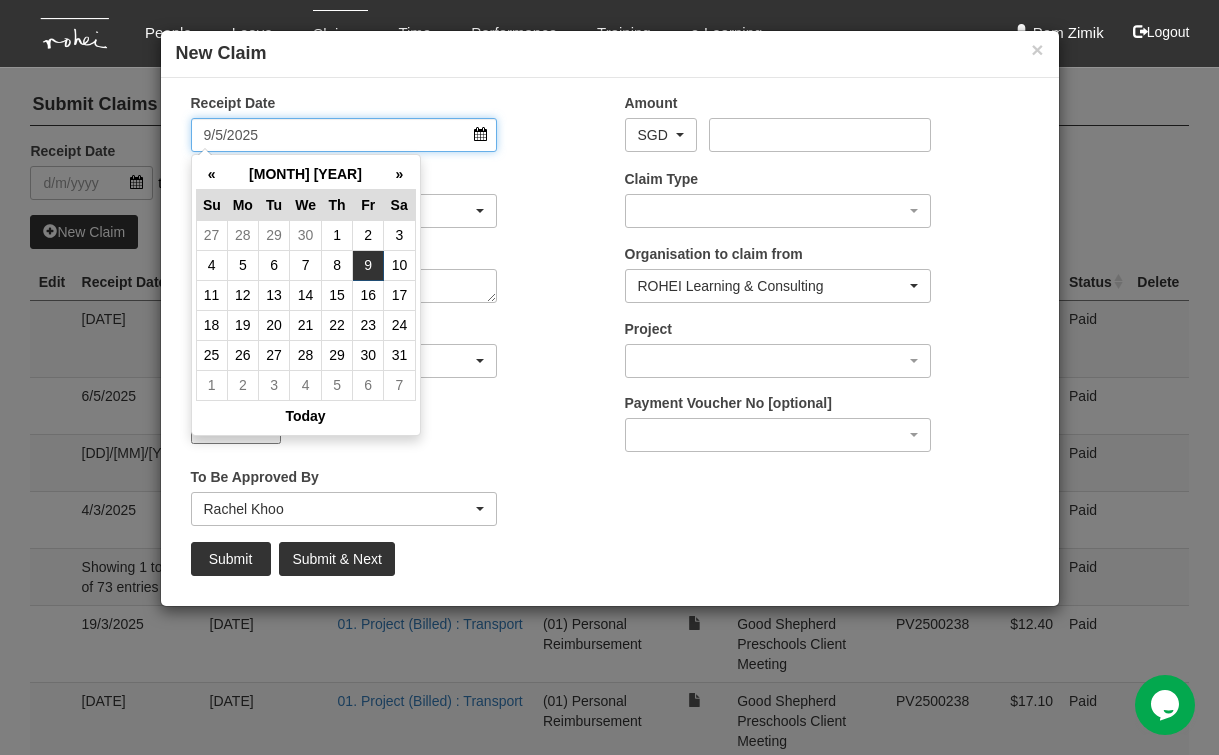 scroll, scrollTop: 0, scrollLeft: 0, axis: both 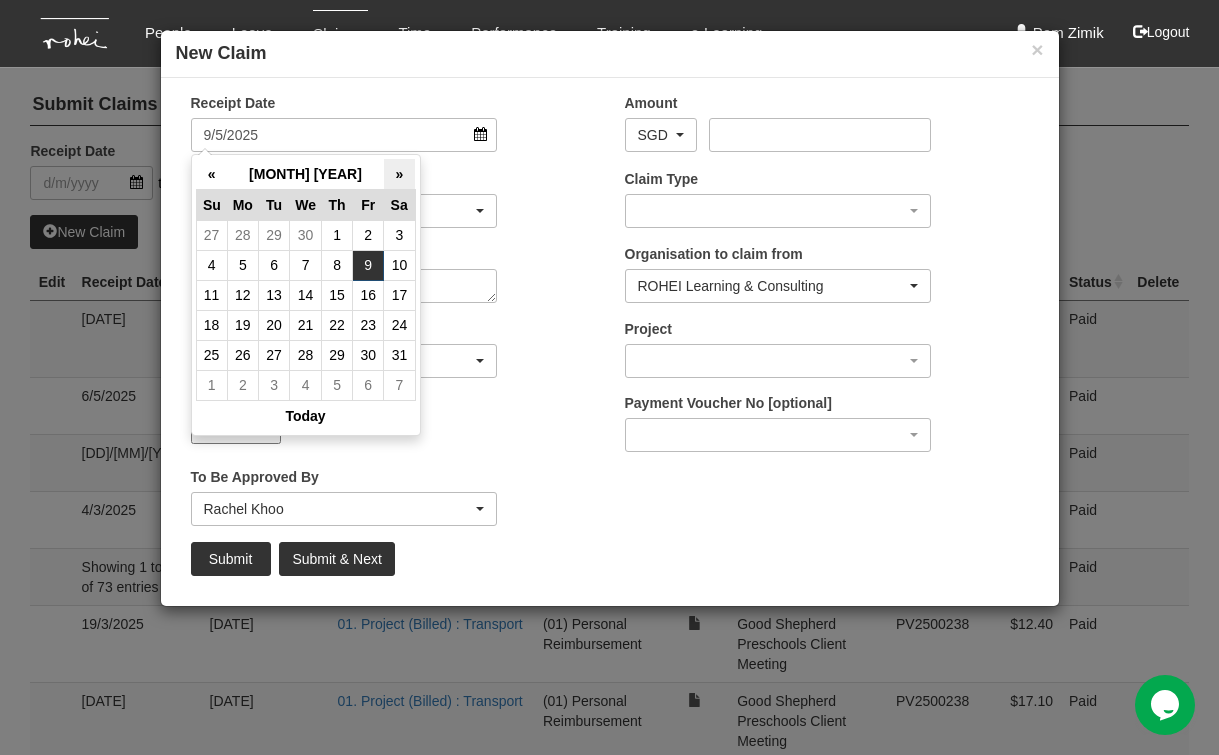 click on "»" at bounding box center (399, 174) 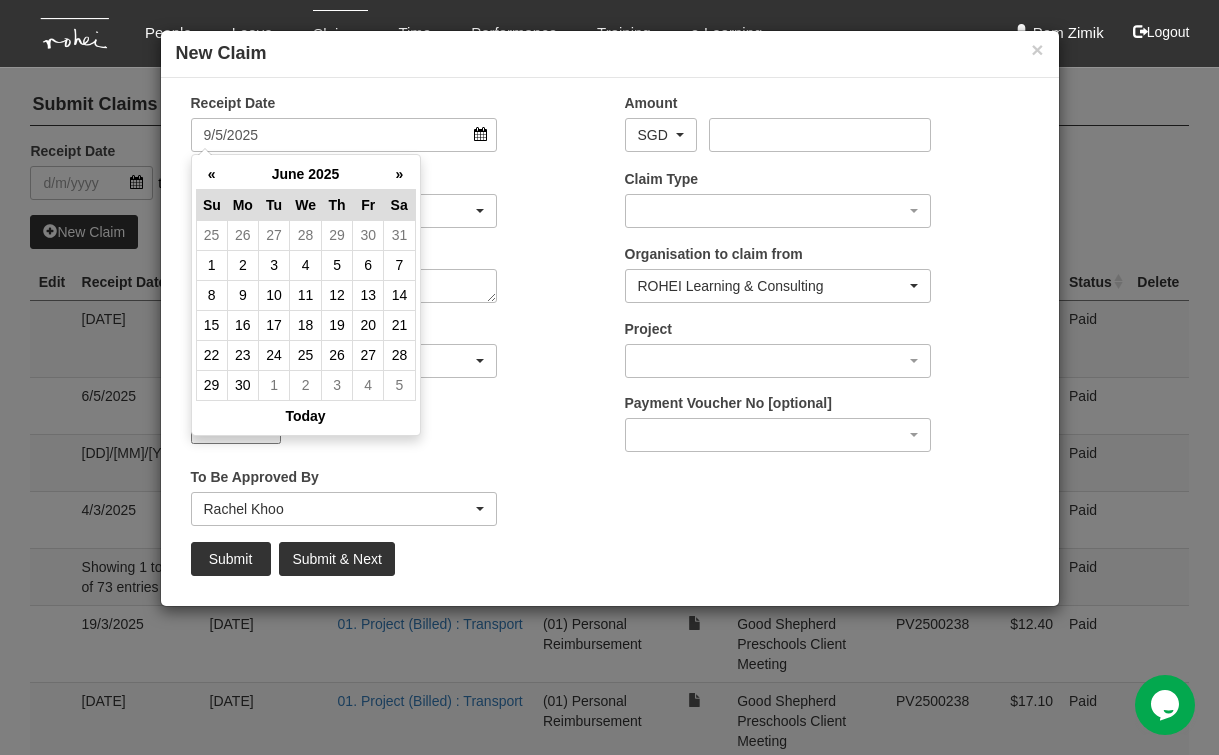 click on "»" at bounding box center (399, 174) 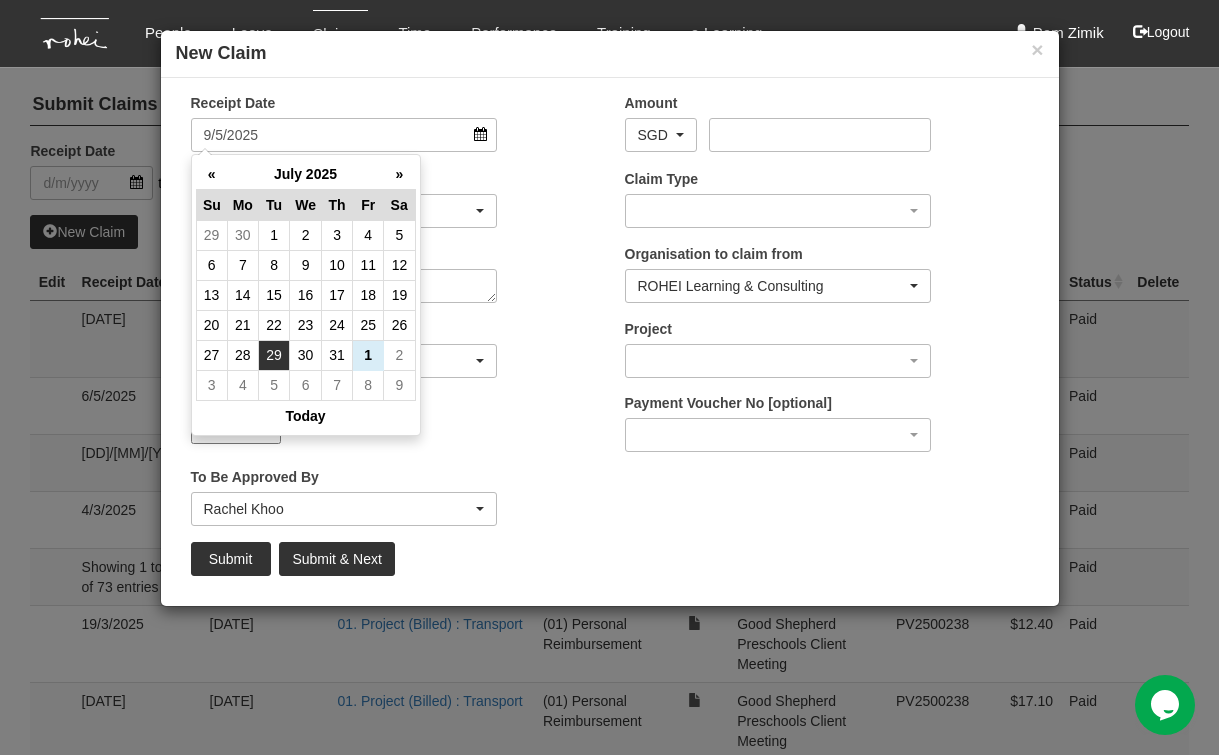 click on "29" at bounding box center (274, 355) 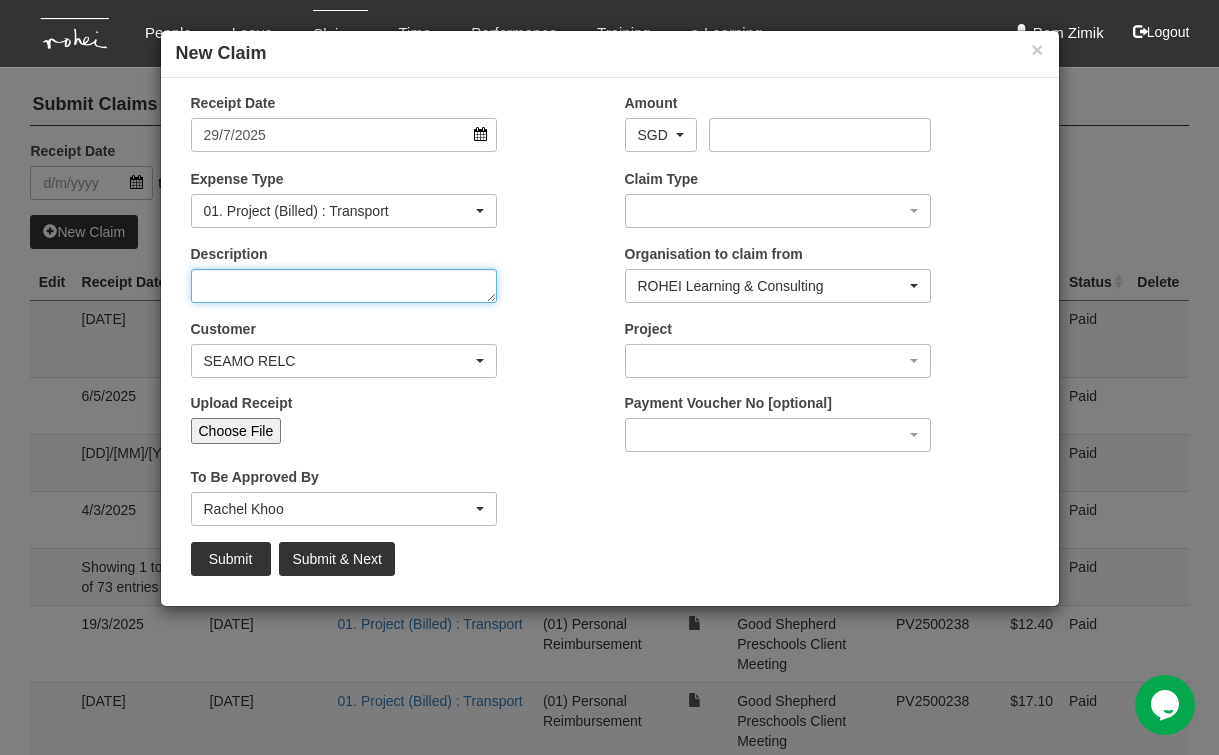 click on "Description" at bounding box center (344, 286) 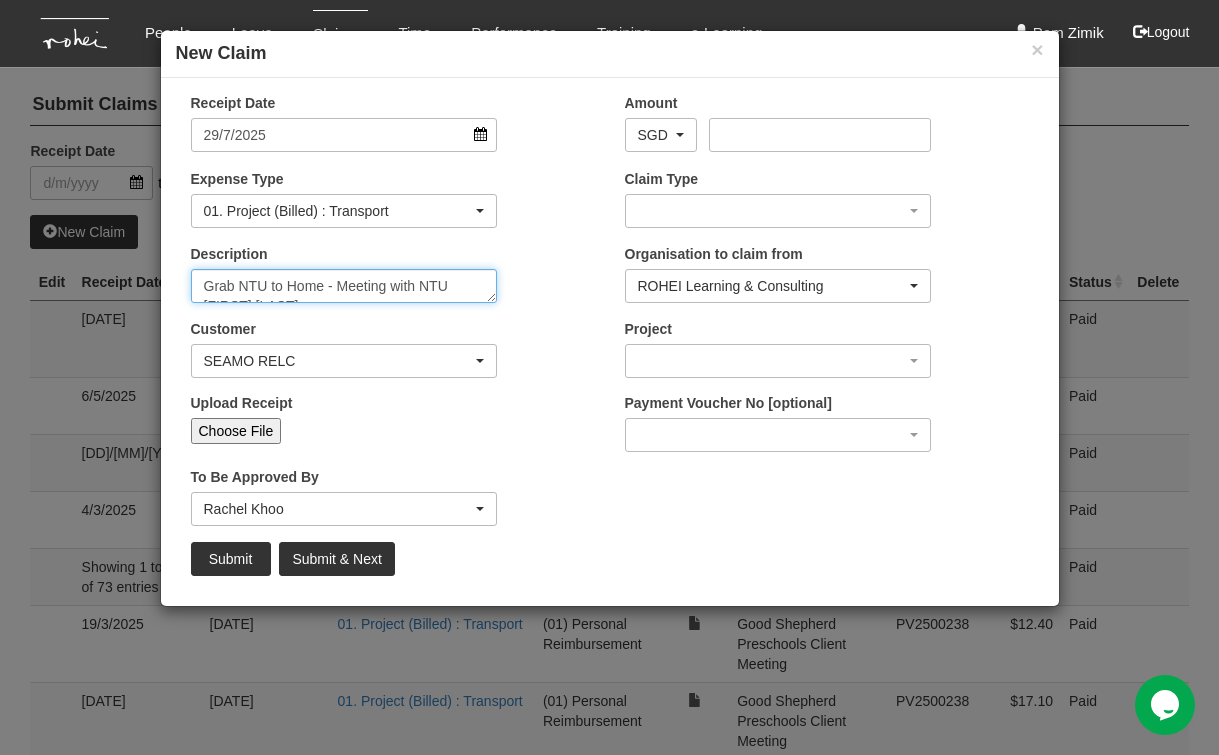 click on "Grab NTU to Home - Meeting with NTU [FIRST] [LAST]" at bounding box center (344, 286) 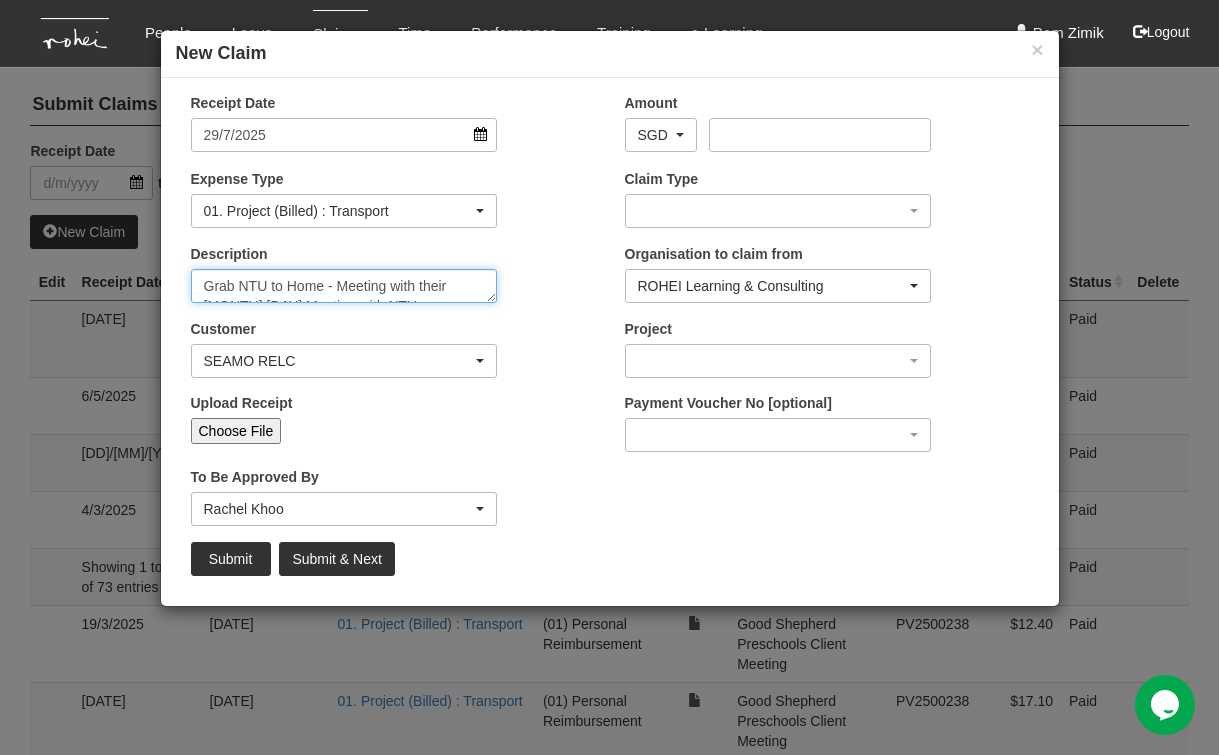 scroll, scrollTop: 19, scrollLeft: 0, axis: vertical 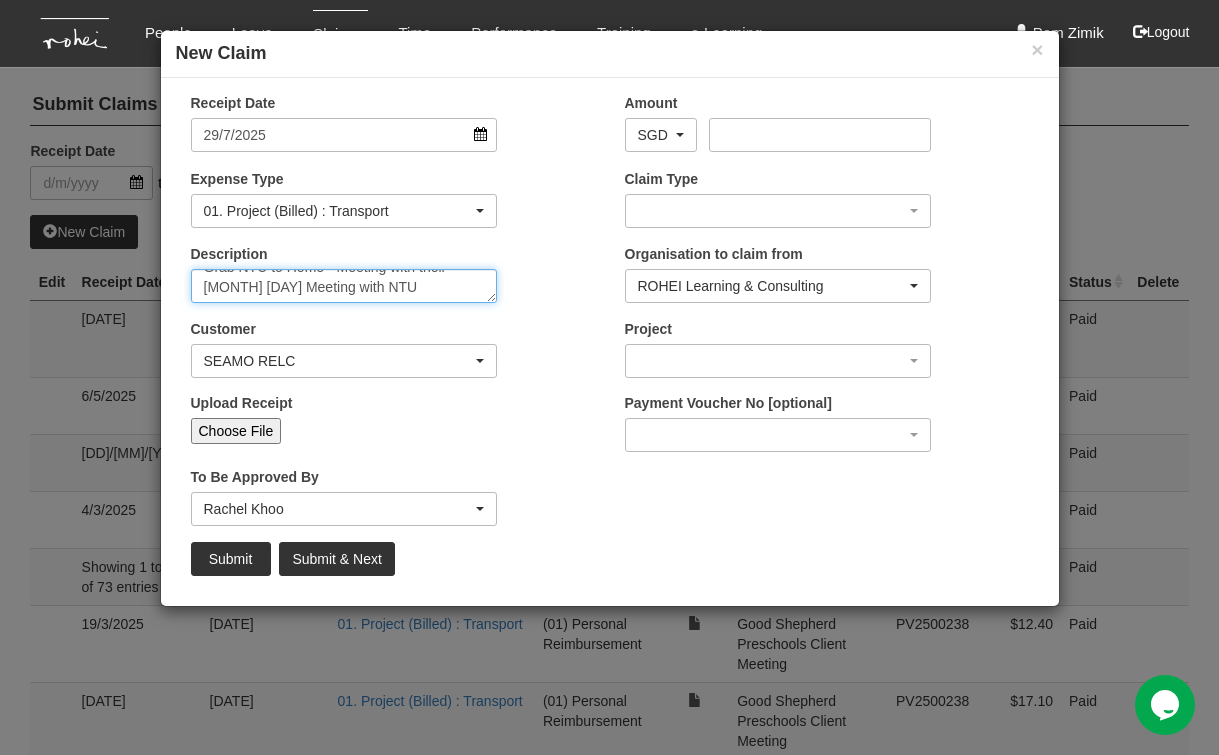 drag, startPoint x: 451, startPoint y: 283, endPoint x: 468, endPoint y: 303, distance: 26.24881 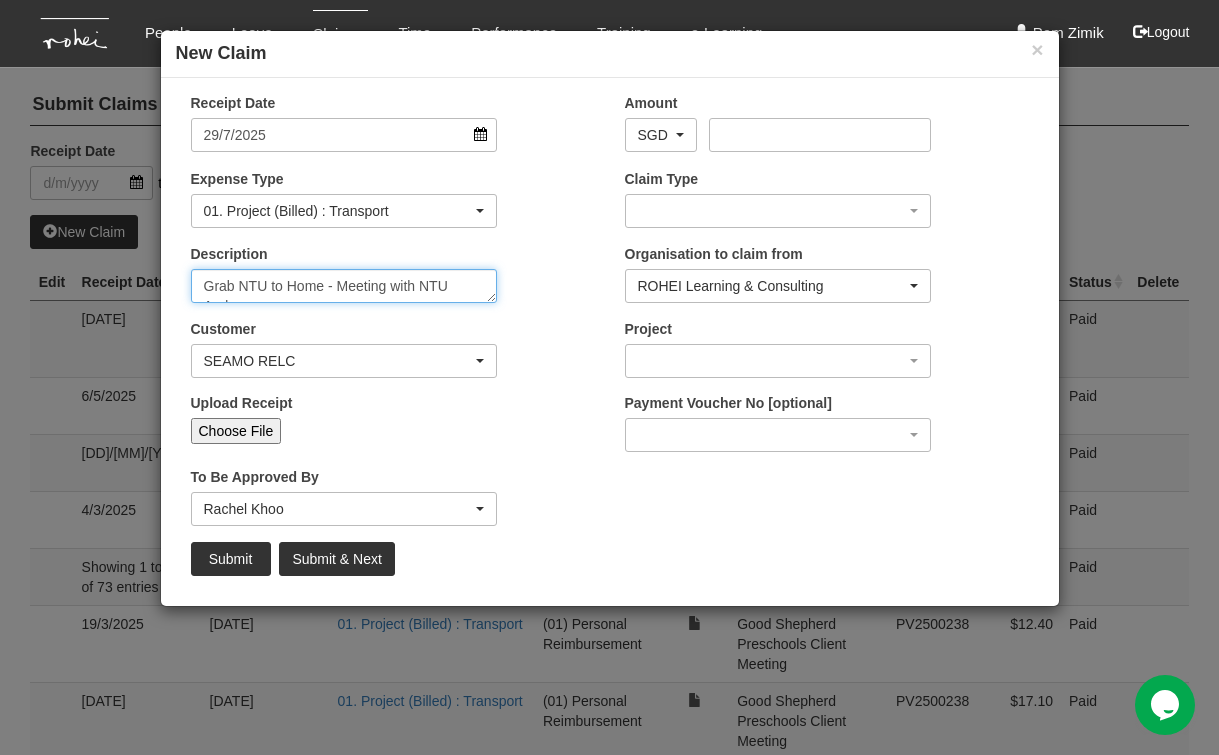 scroll, scrollTop: 12, scrollLeft: 0, axis: vertical 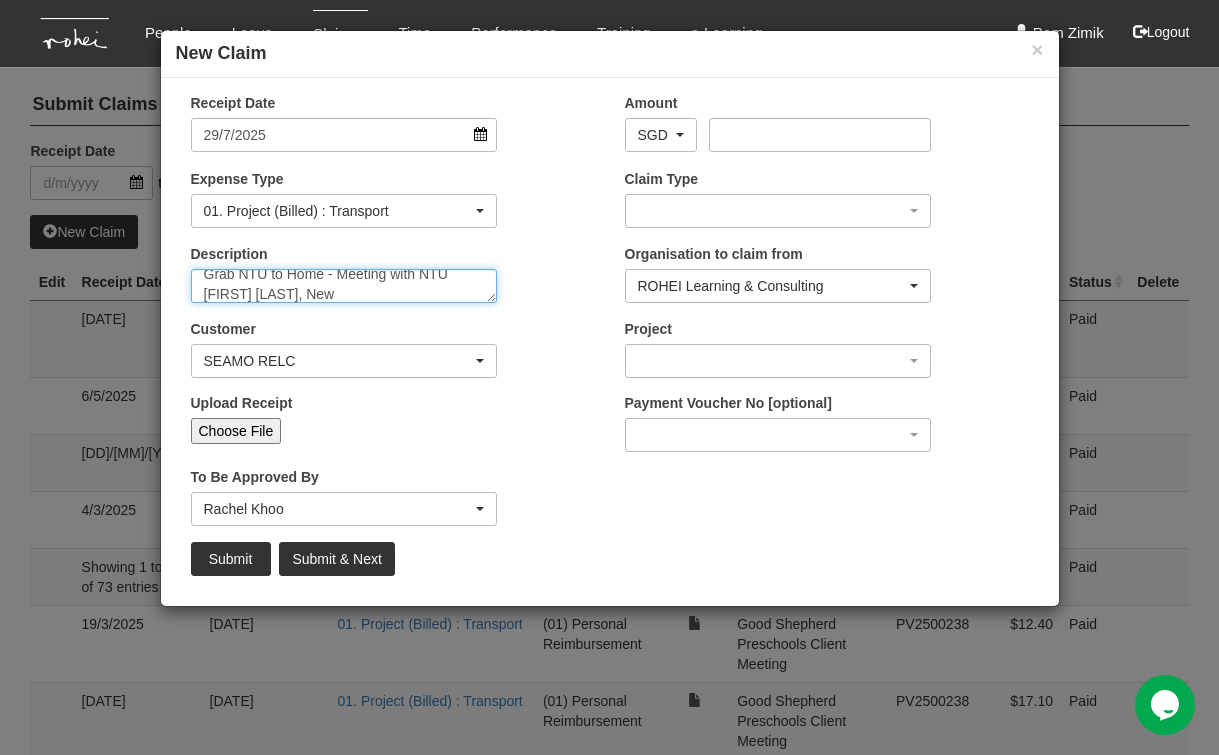 click on "Grab NTU to Home - Meeting with NTU [FIRST] [LAST], New" at bounding box center [344, 286] 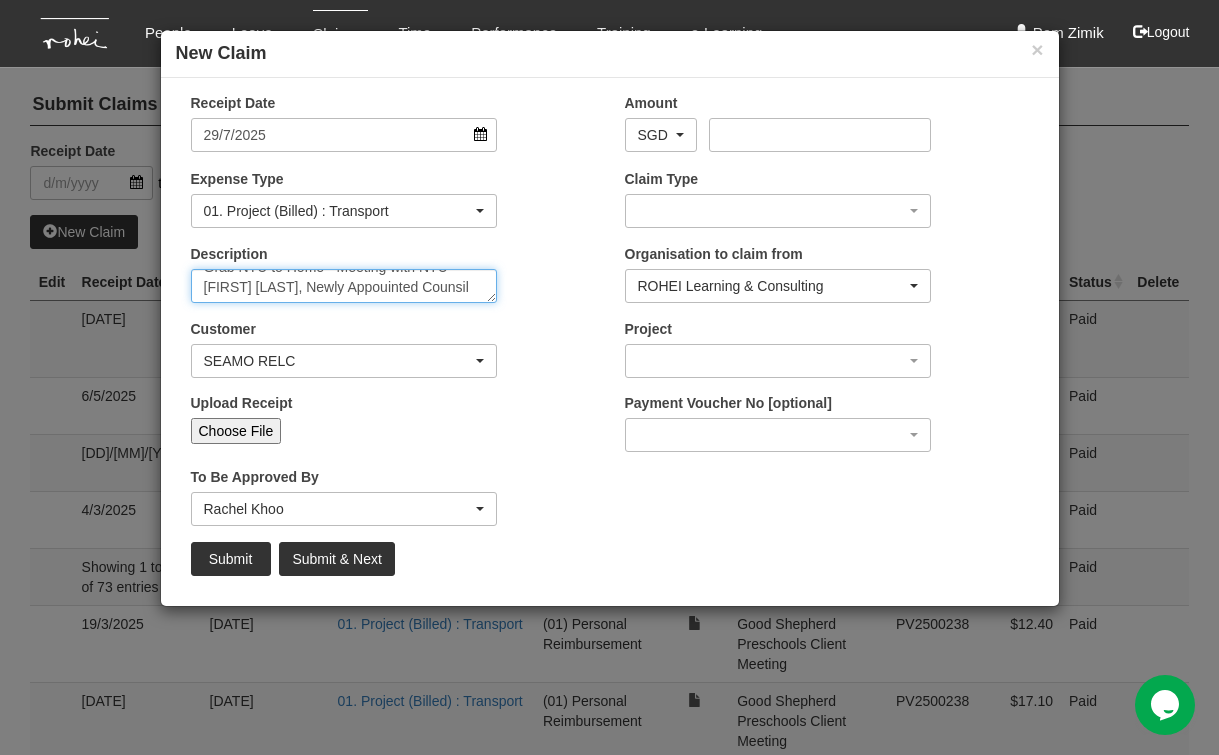 scroll, scrollTop: 32, scrollLeft: 0, axis: vertical 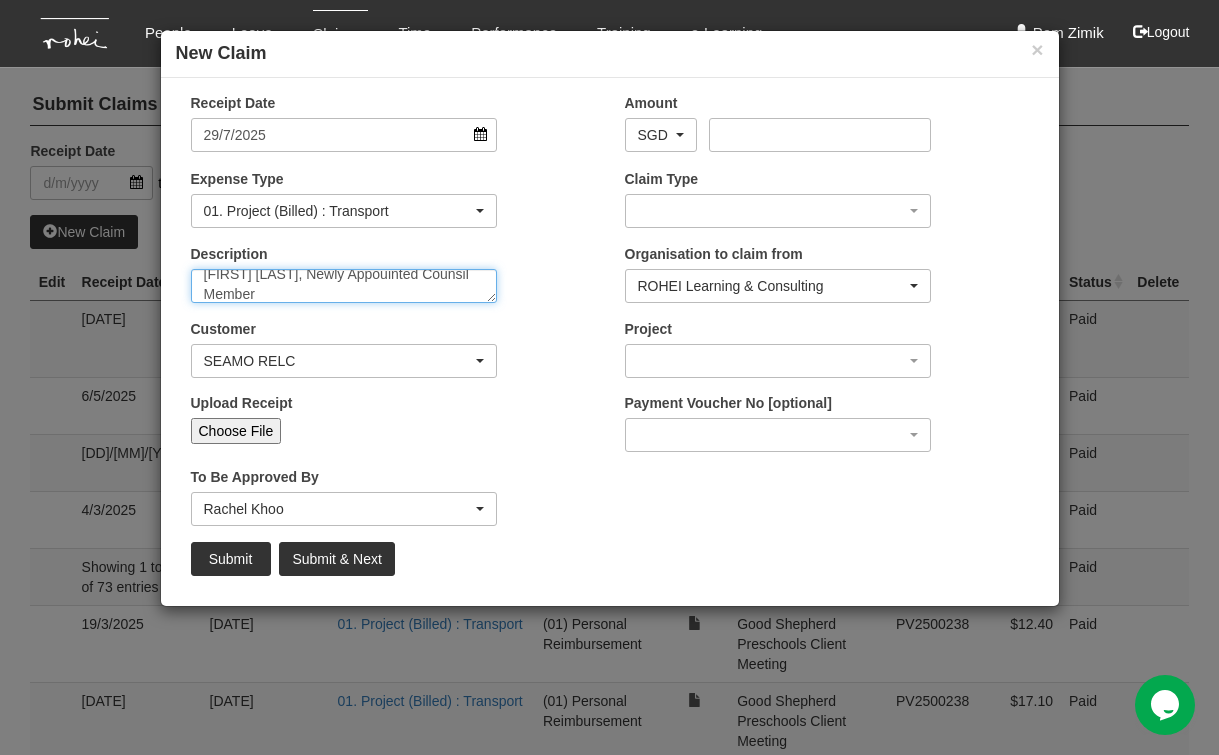 click on "Grab NTU to Home - Meeting with NTU [FIRST] [LAST], Newly Appouinted Counsil Member" at bounding box center [344, 286] 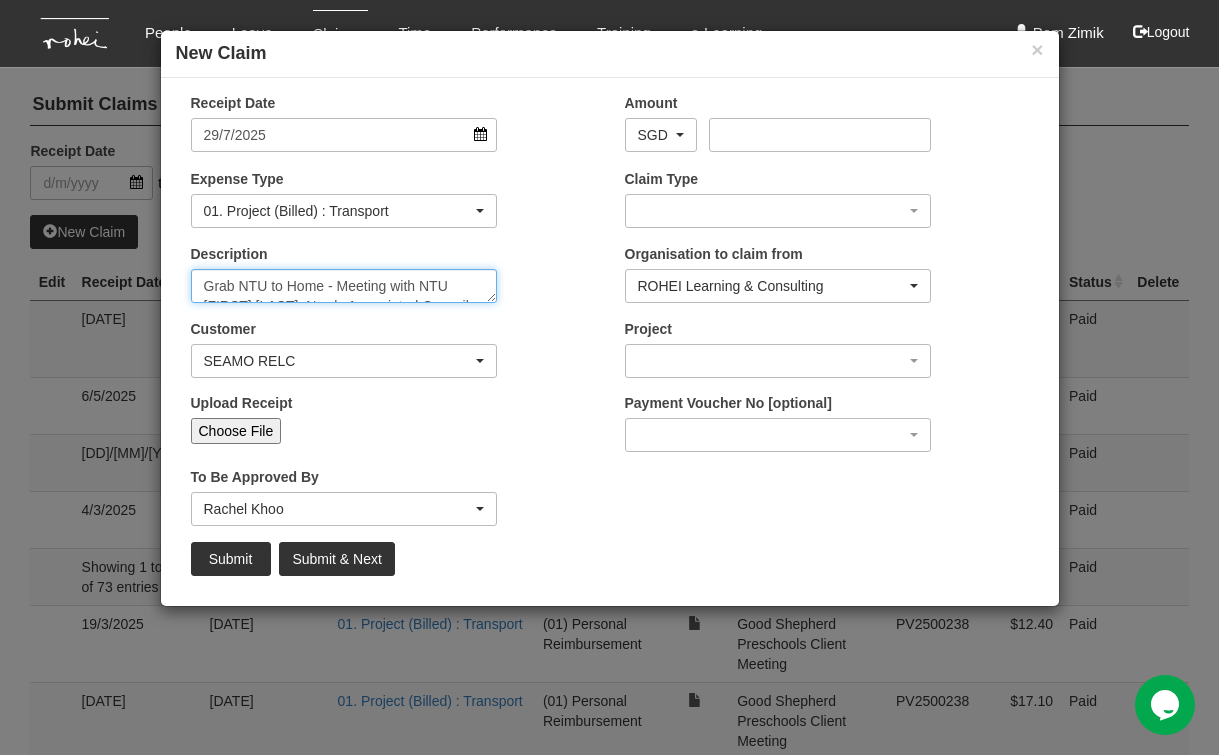 scroll, scrollTop: 12, scrollLeft: 0, axis: vertical 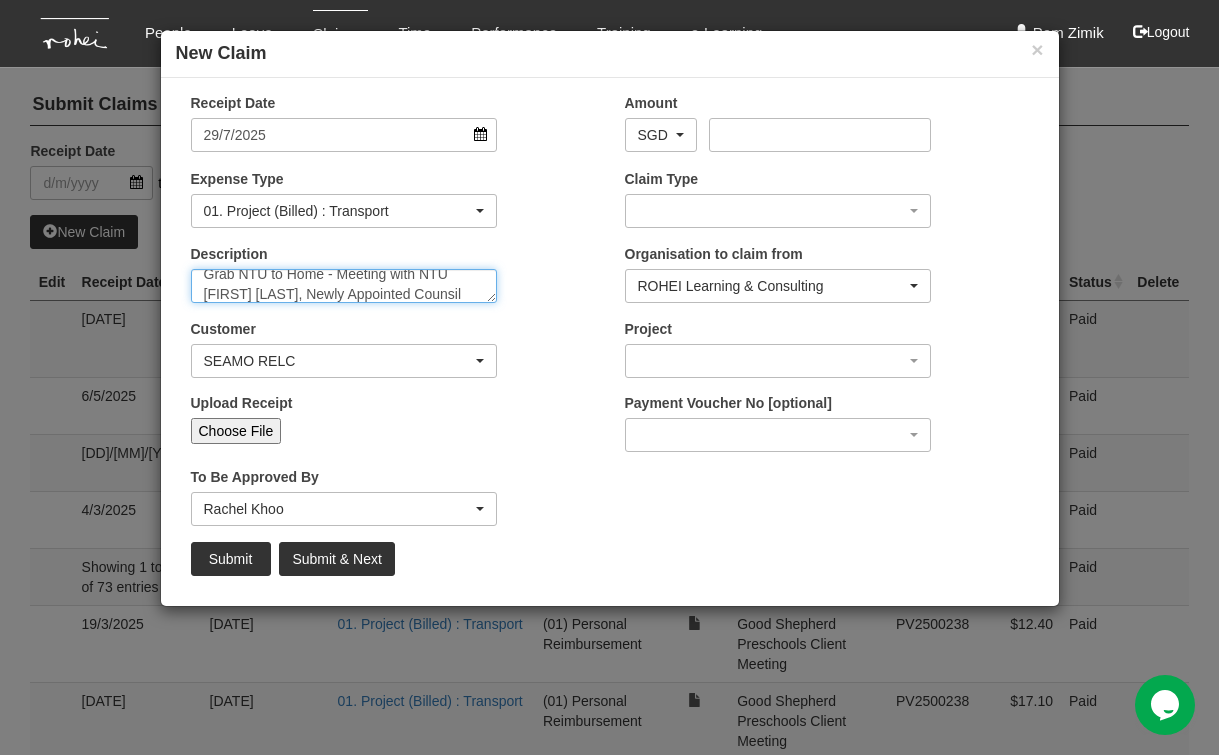 click on "Grab NTU to Home - Meeting with NTU [FIRST] [LAST], Newly Appointed Counsil Member" at bounding box center (344, 286) 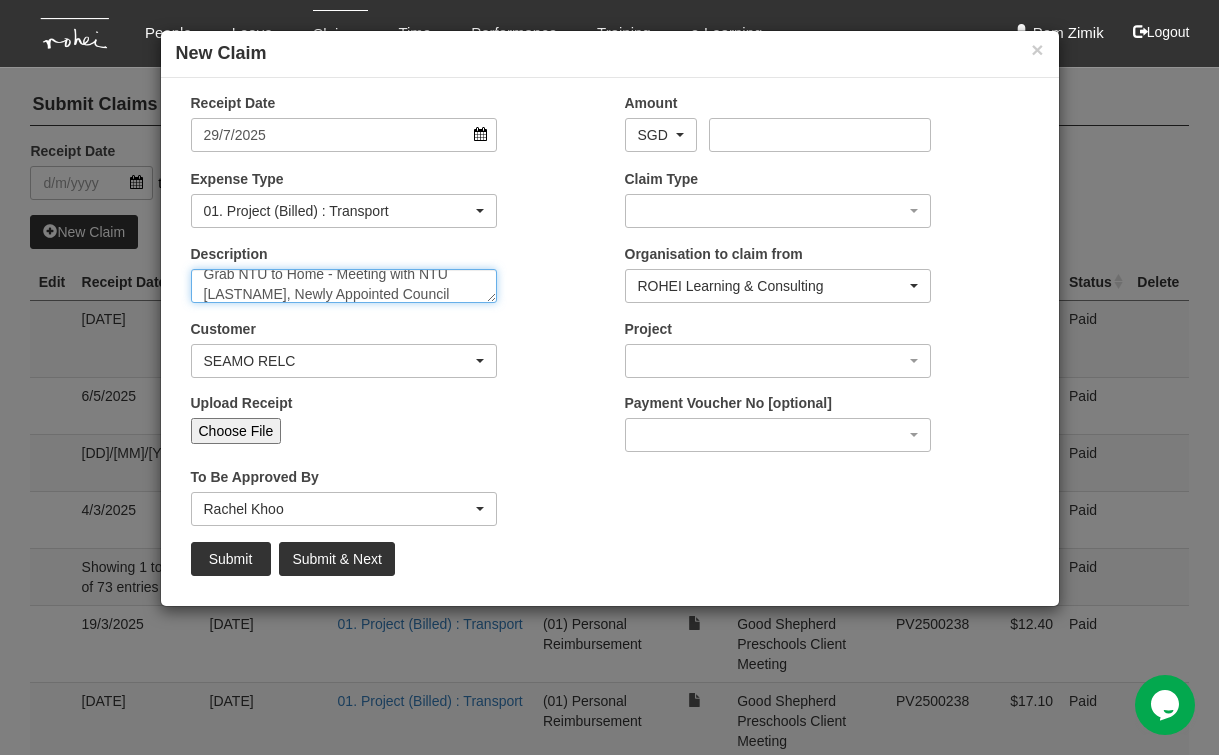 click on "Grab NTU to Home - Meeting with NTU [LASTNAME], Newly Appointed Council Member" at bounding box center [344, 286] 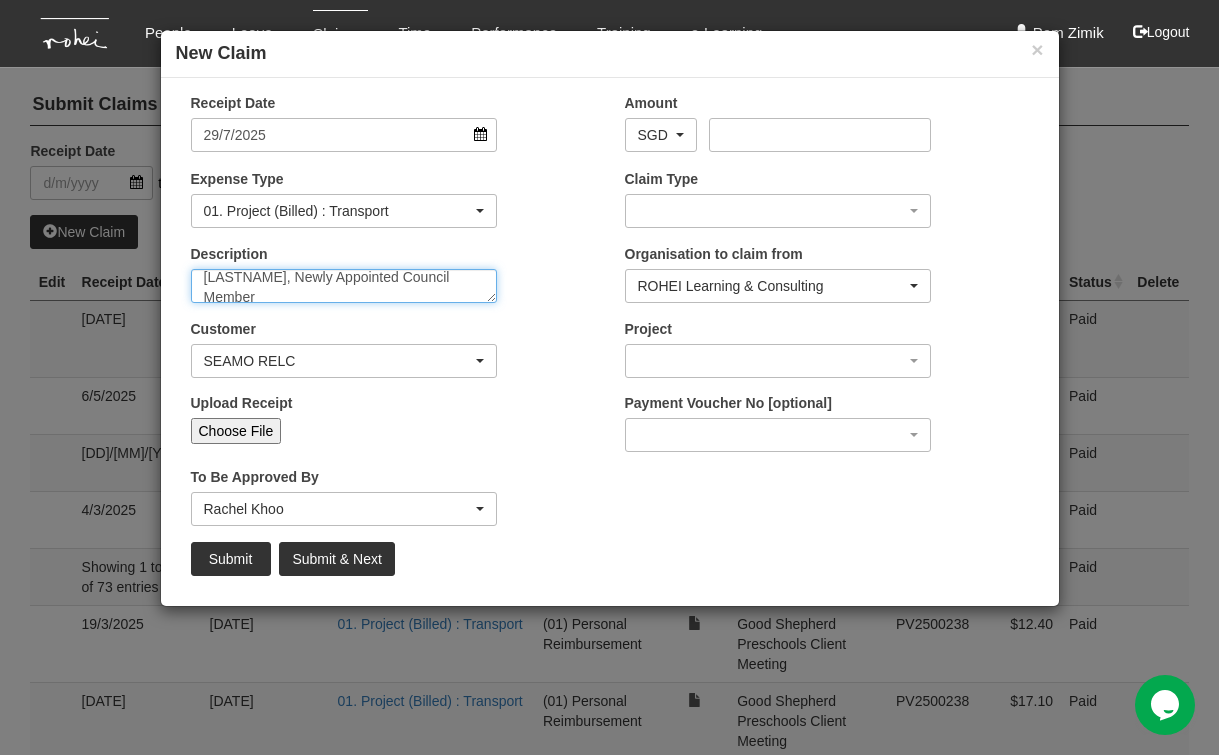 scroll, scrollTop: 31, scrollLeft: 0, axis: vertical 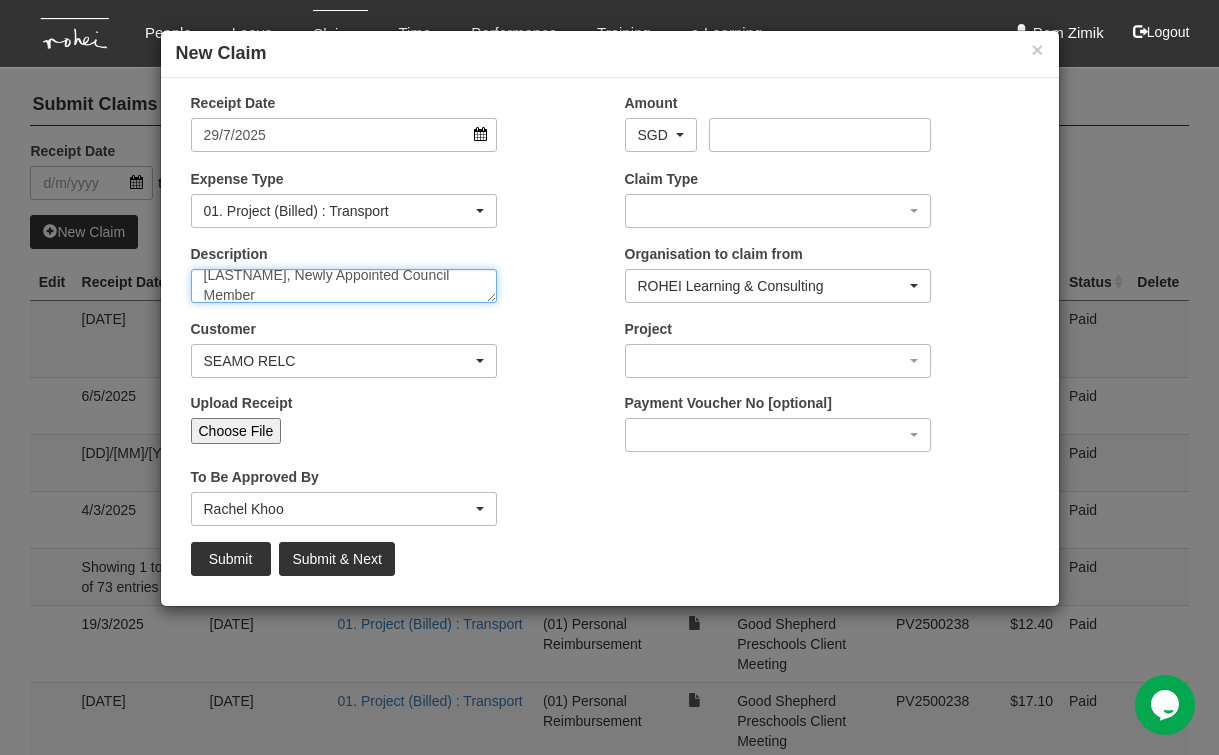 type on "Grab NTU to Home - Meeting with NTU [LASTNAME], Newly Appointed Council Member" 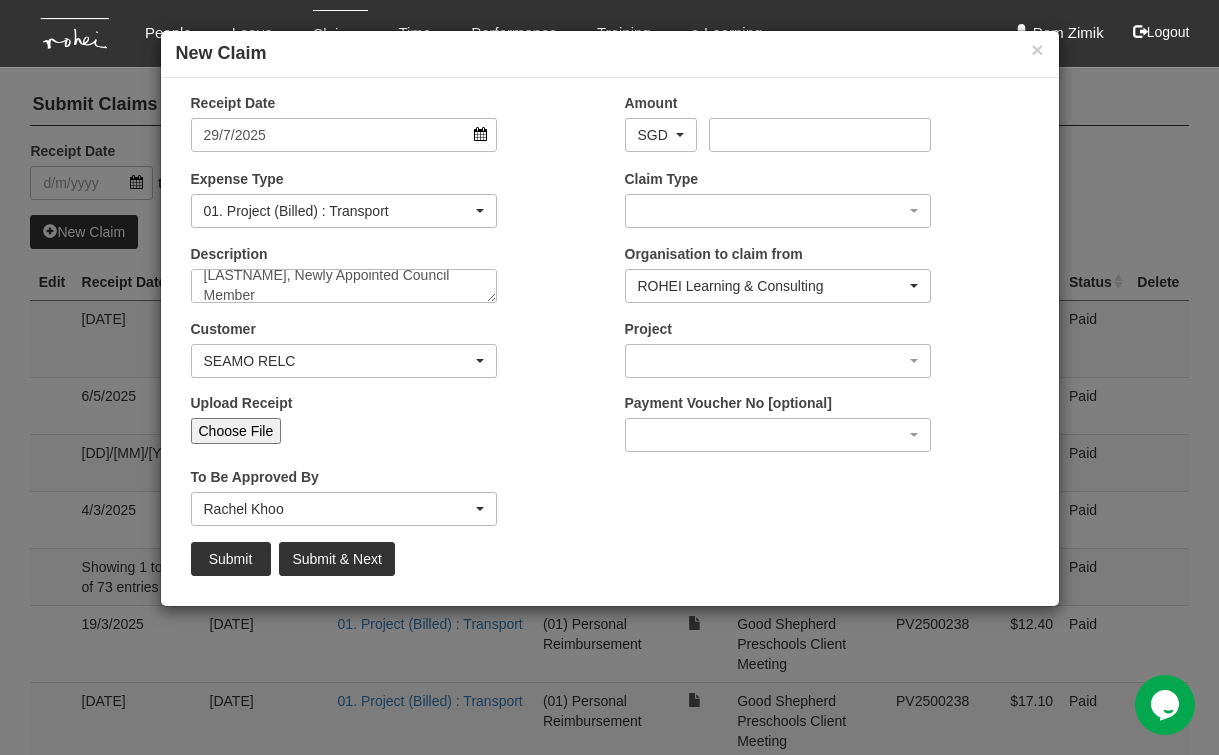 click at bounding box center [480, 361] 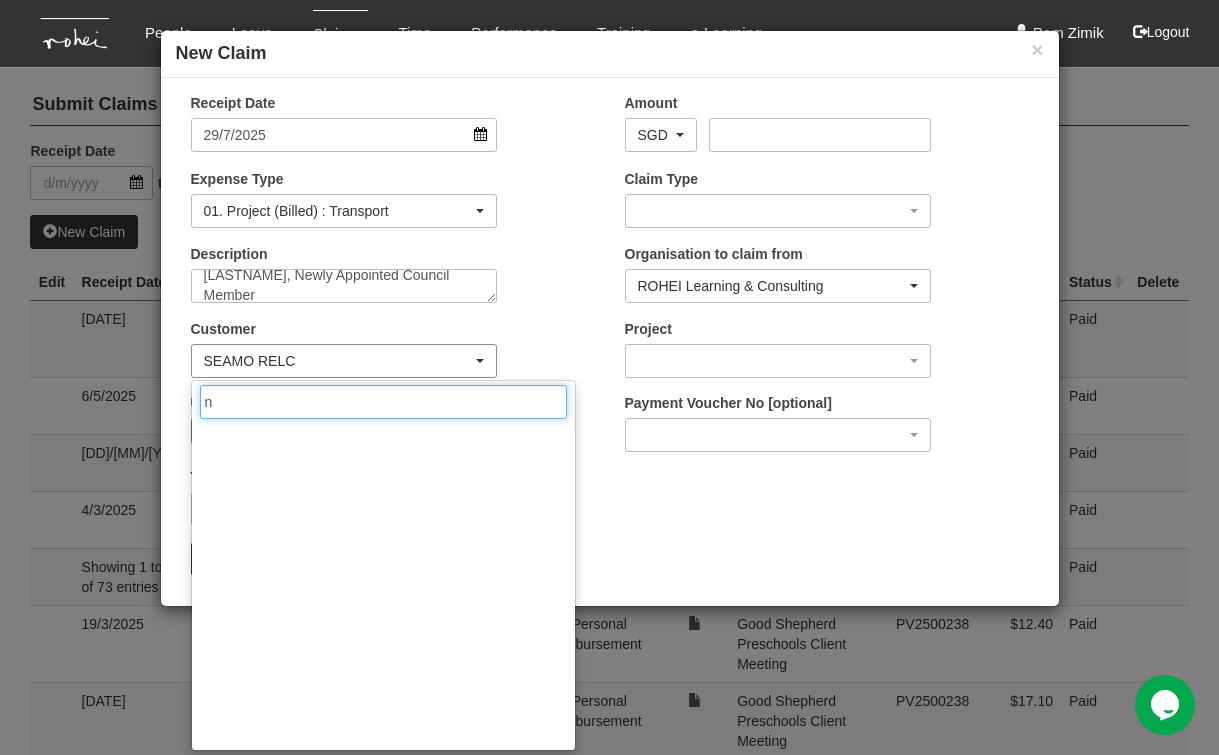 scroll, scrollTop: 0, scrollLeft: 0, axis: both 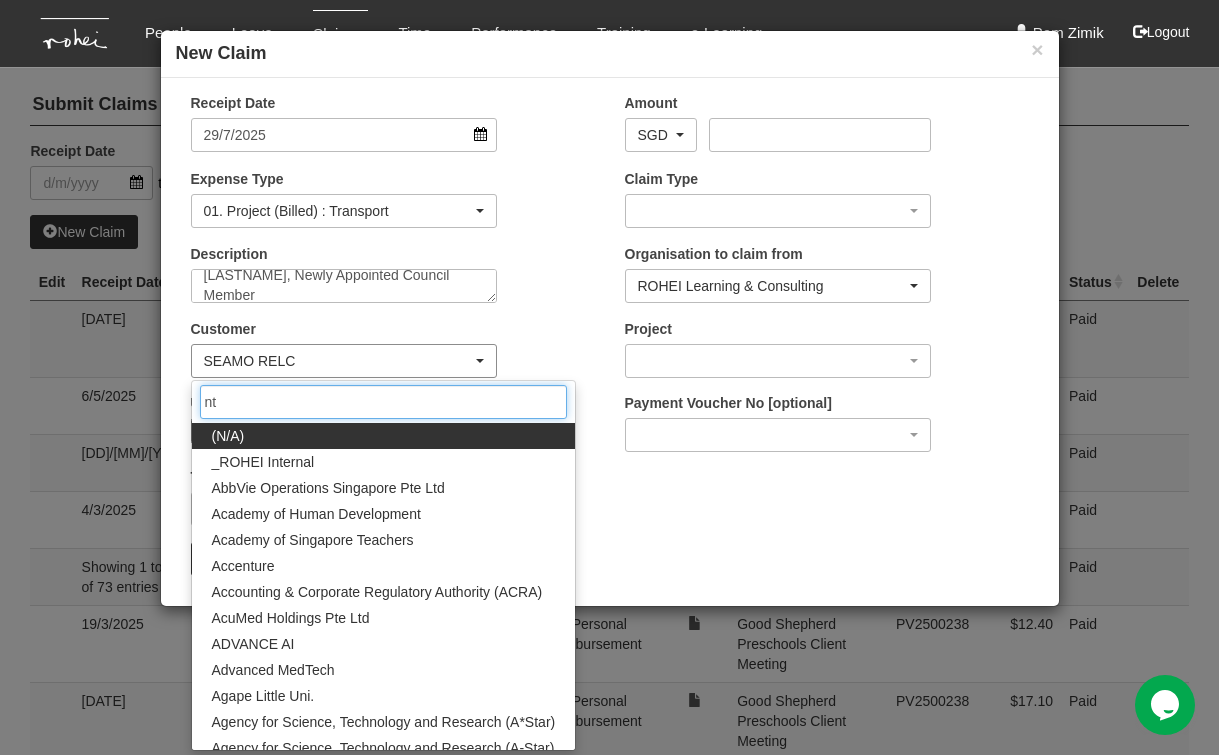 type on "Gr[DATE] NP TCP ITT Briefing1" 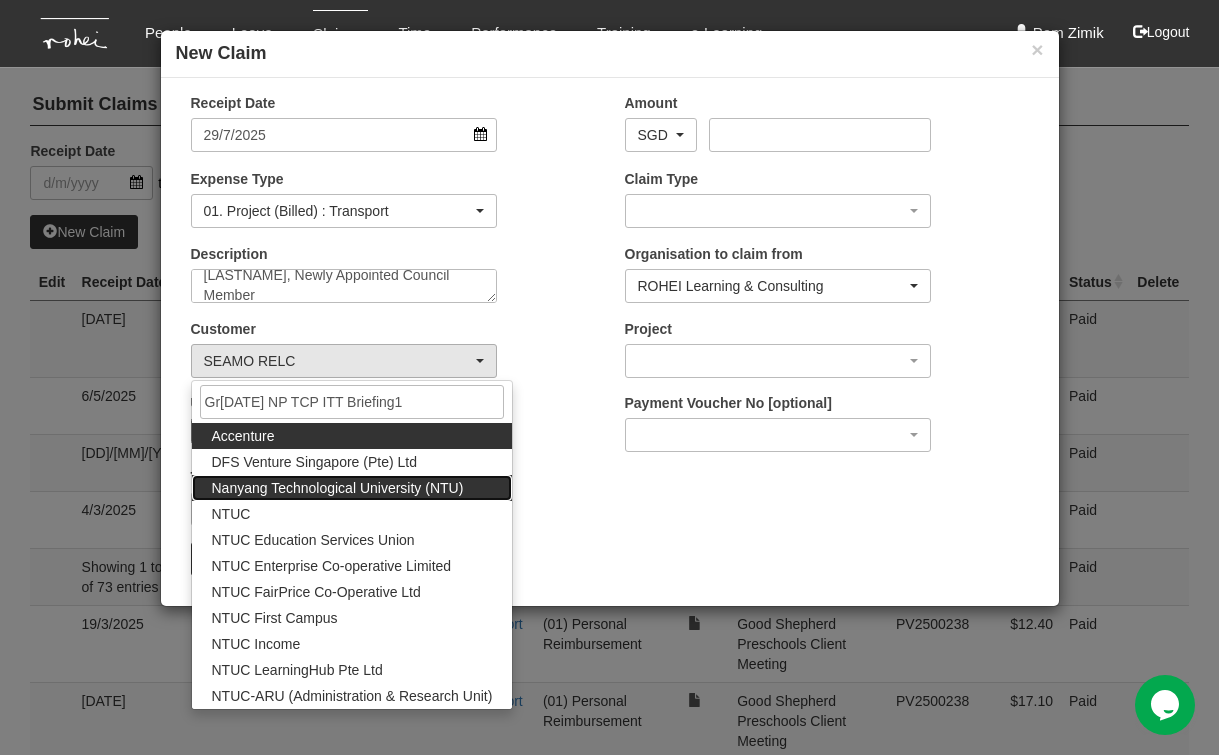 click on "Nanyang Technological University (NTU)" at bounding box center [338, 488] 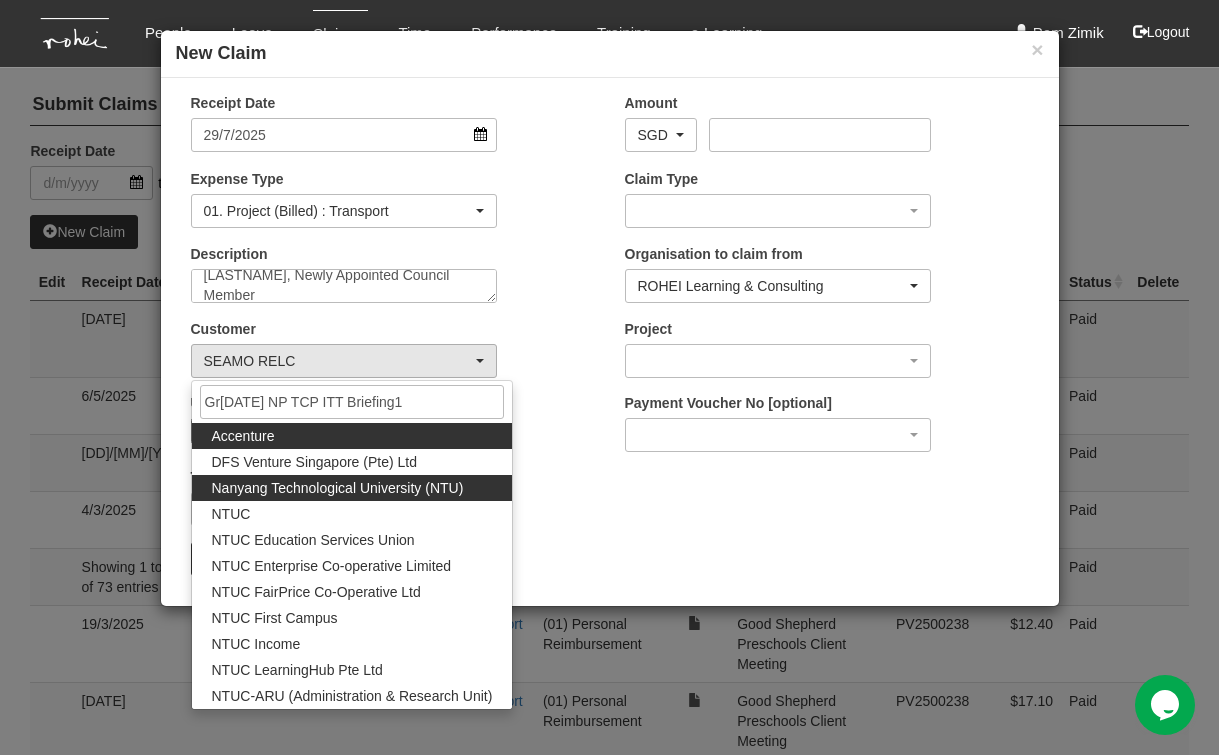 select on "59" 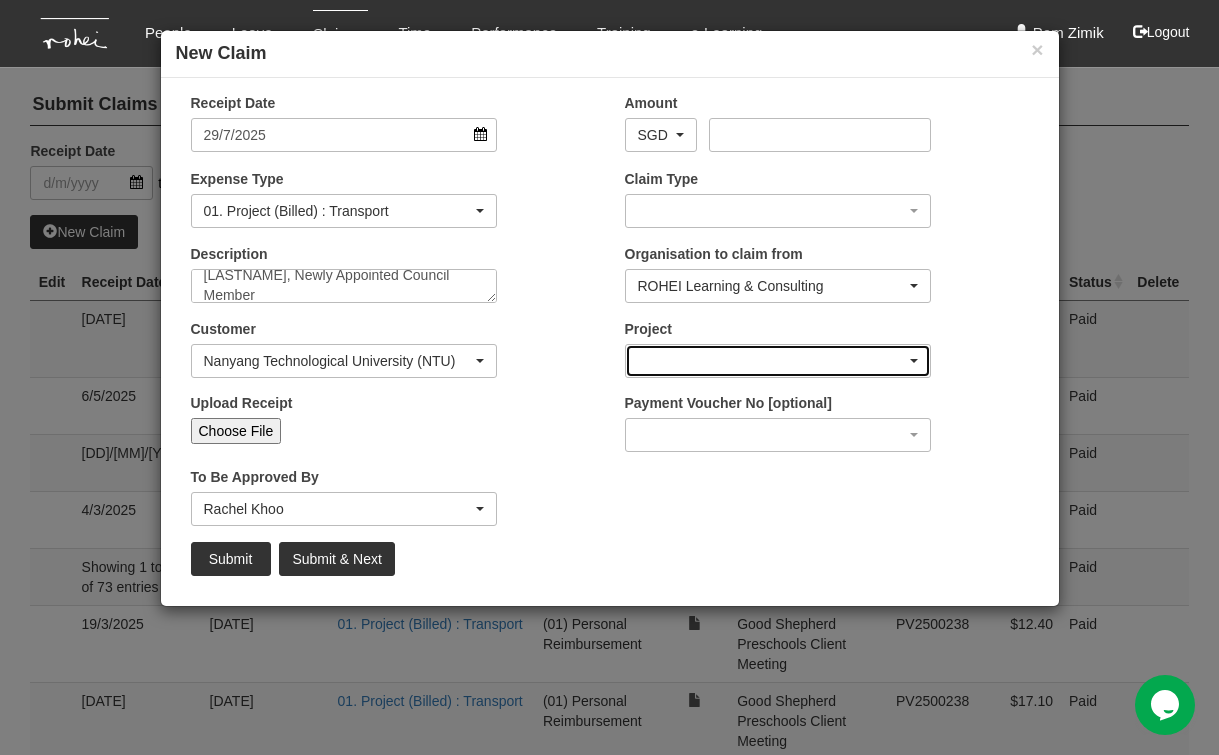 click at bounding box center (778, 361) 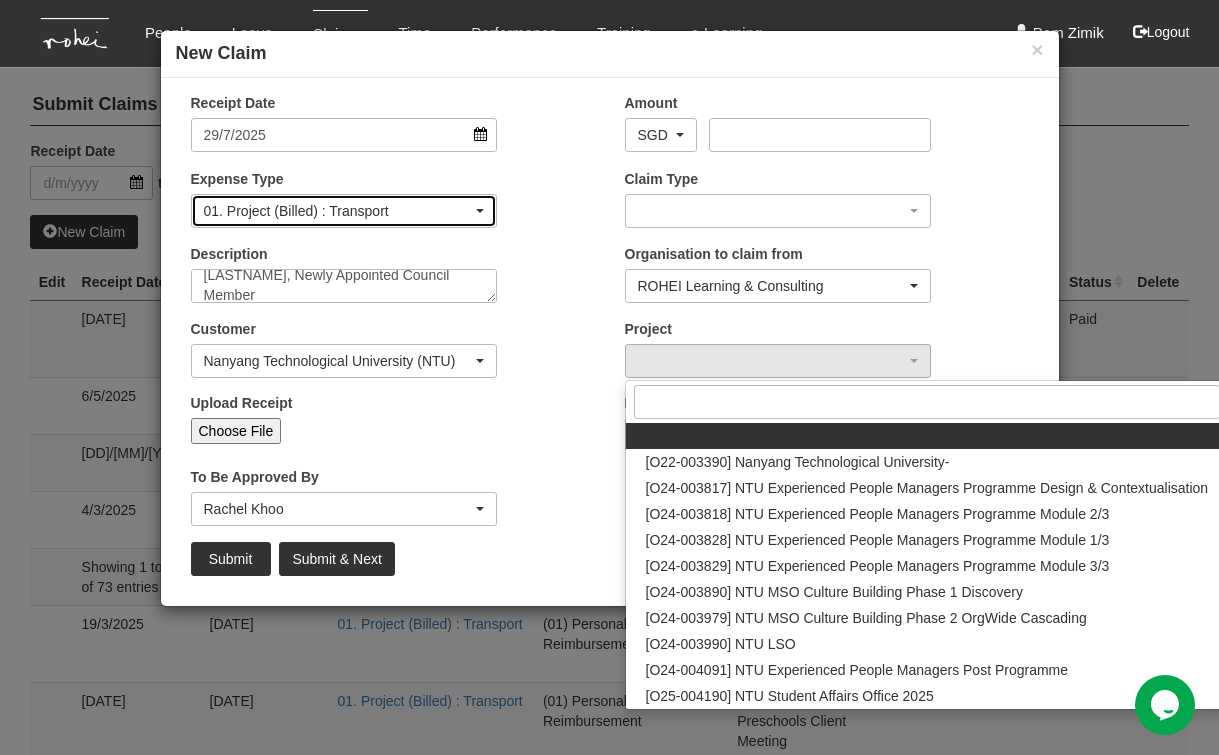 click at bounding box center (480, 211) 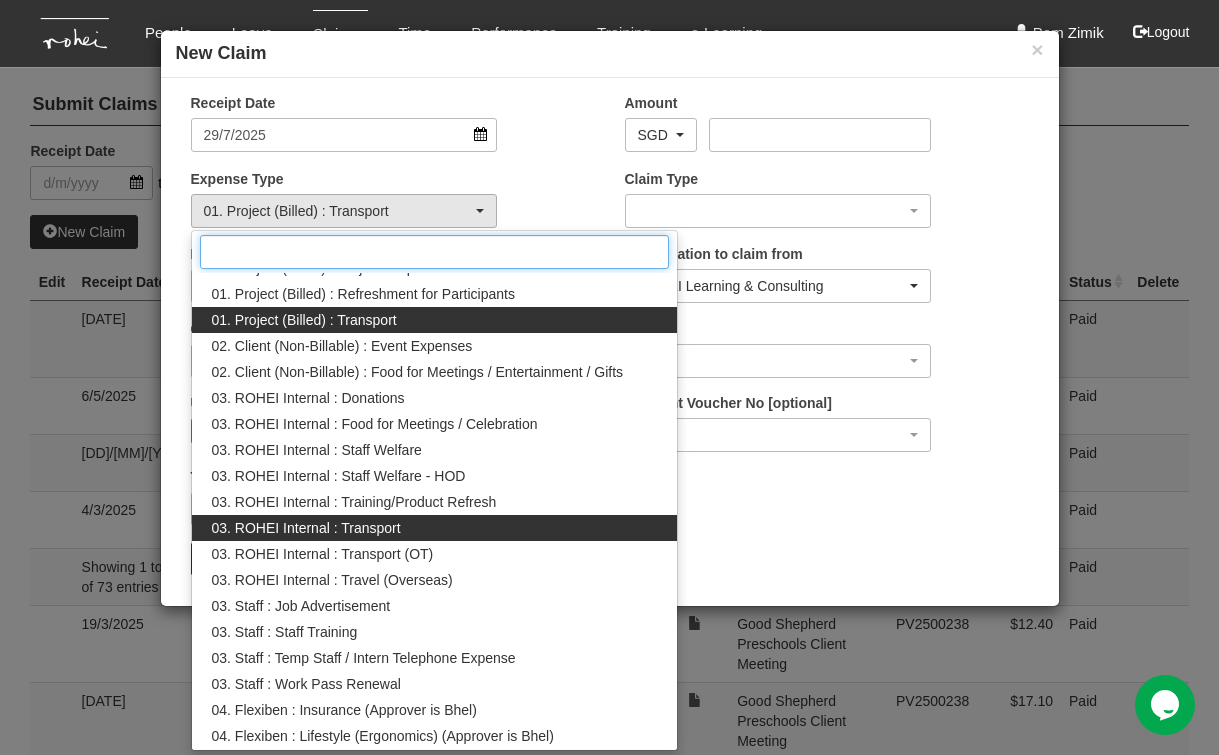 scroll, scrollTop: 155, scrollLeft: 0, axis: vertical 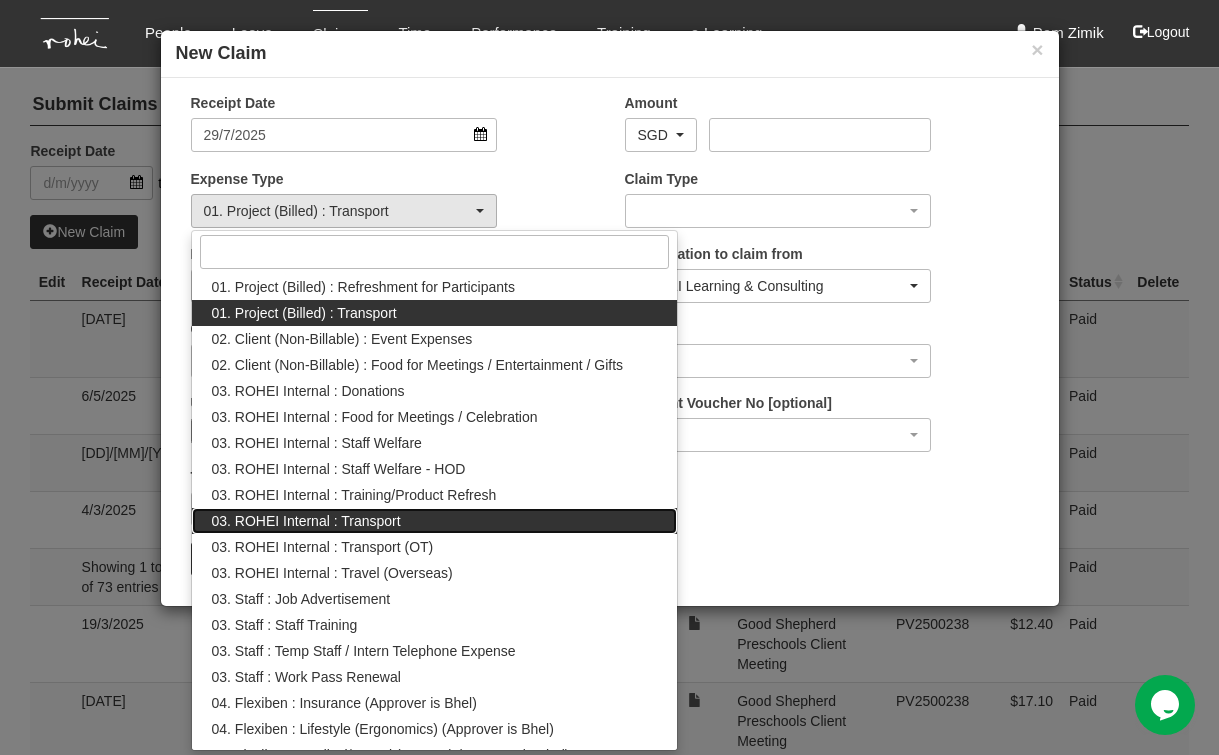 click on "03. ROHEI Internal : Transport" at bounding box center (306, 521) 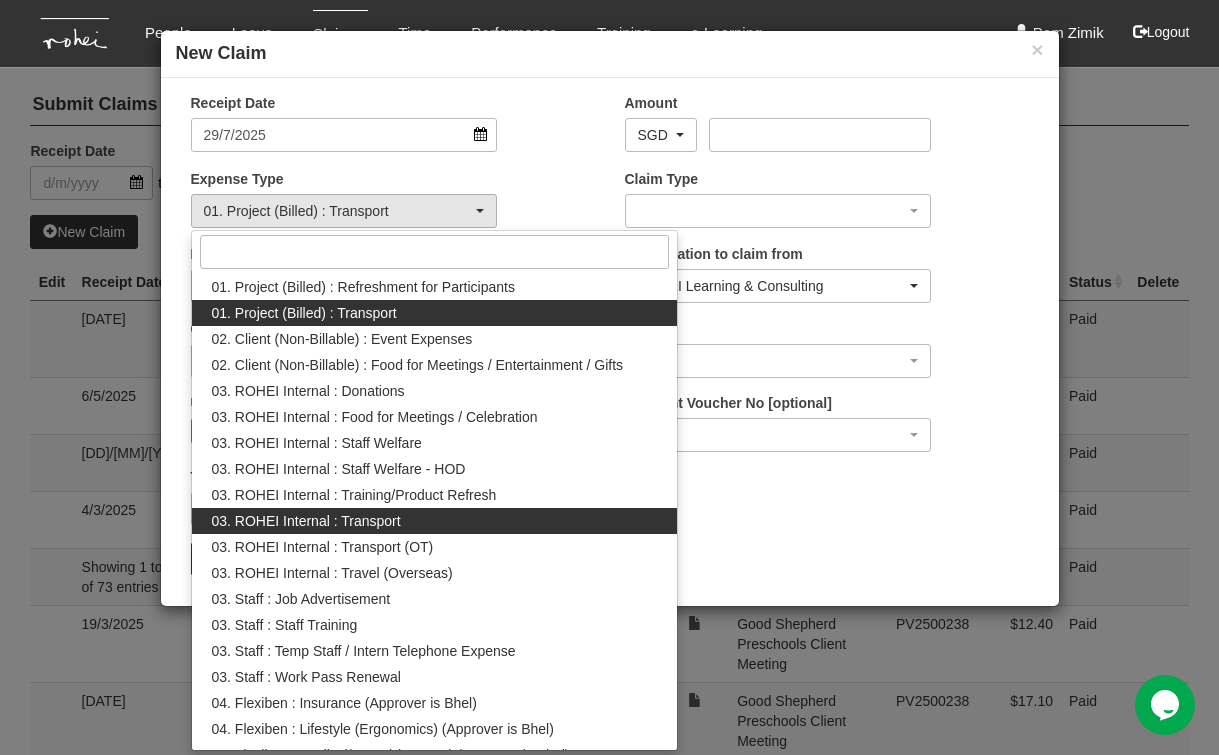 select on "140" 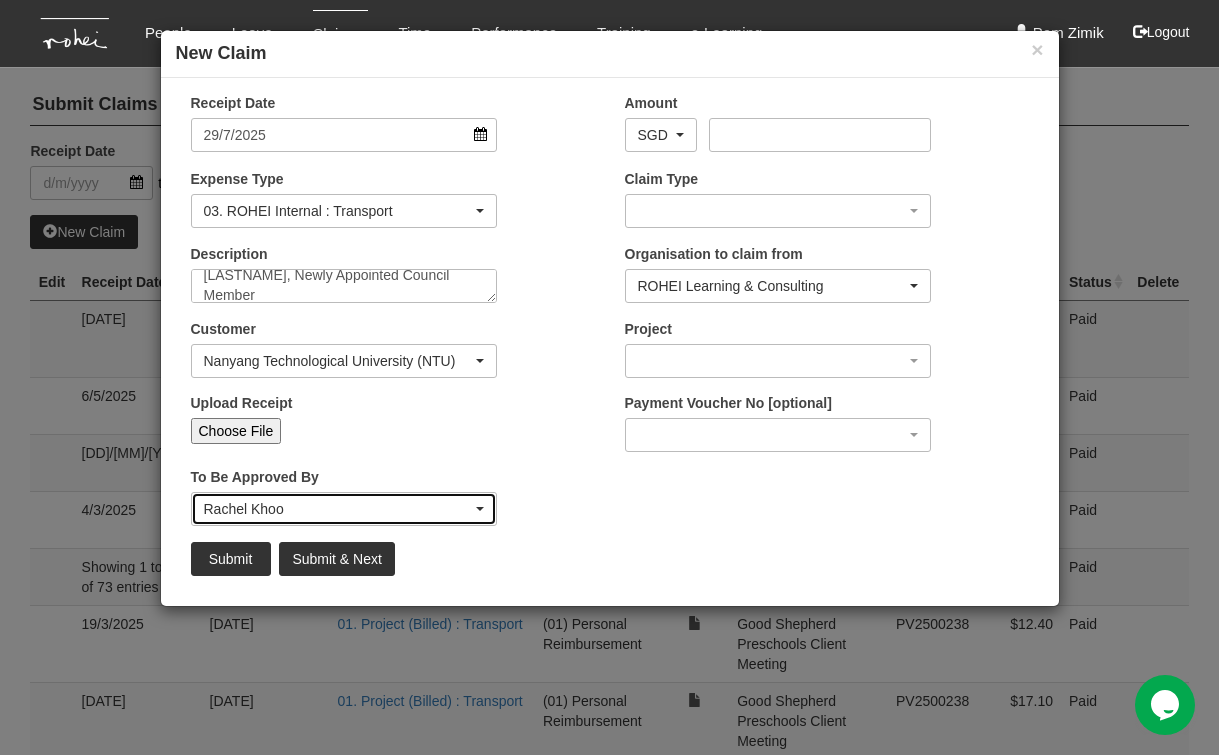 click at bounding box center [480, 509] 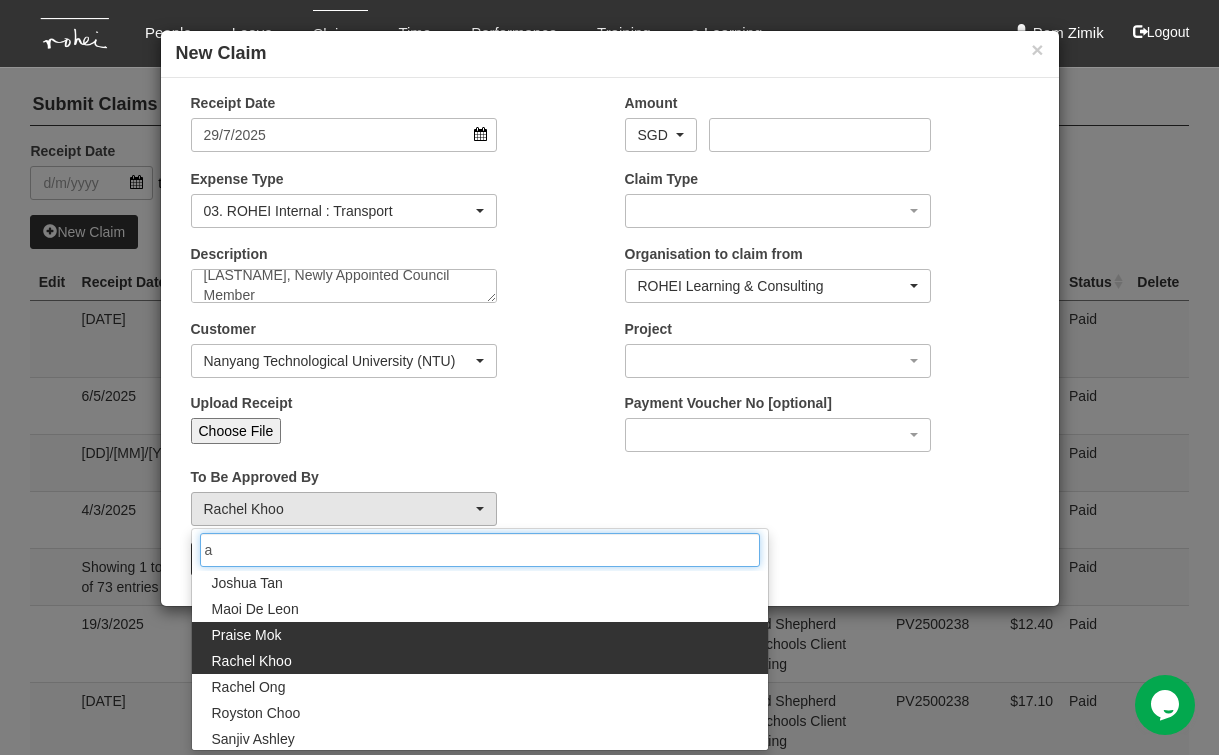 scroll, scrollTop: 0, scrollLeft: 0, axis: both 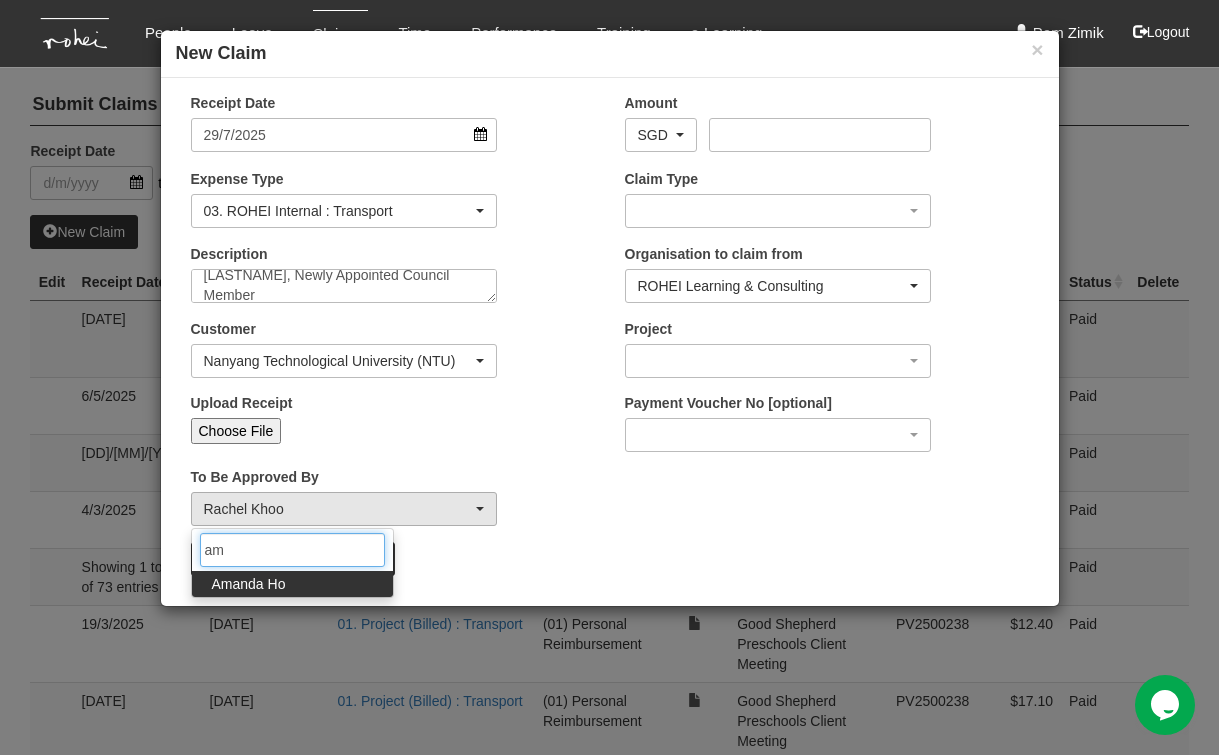 type on "ama" 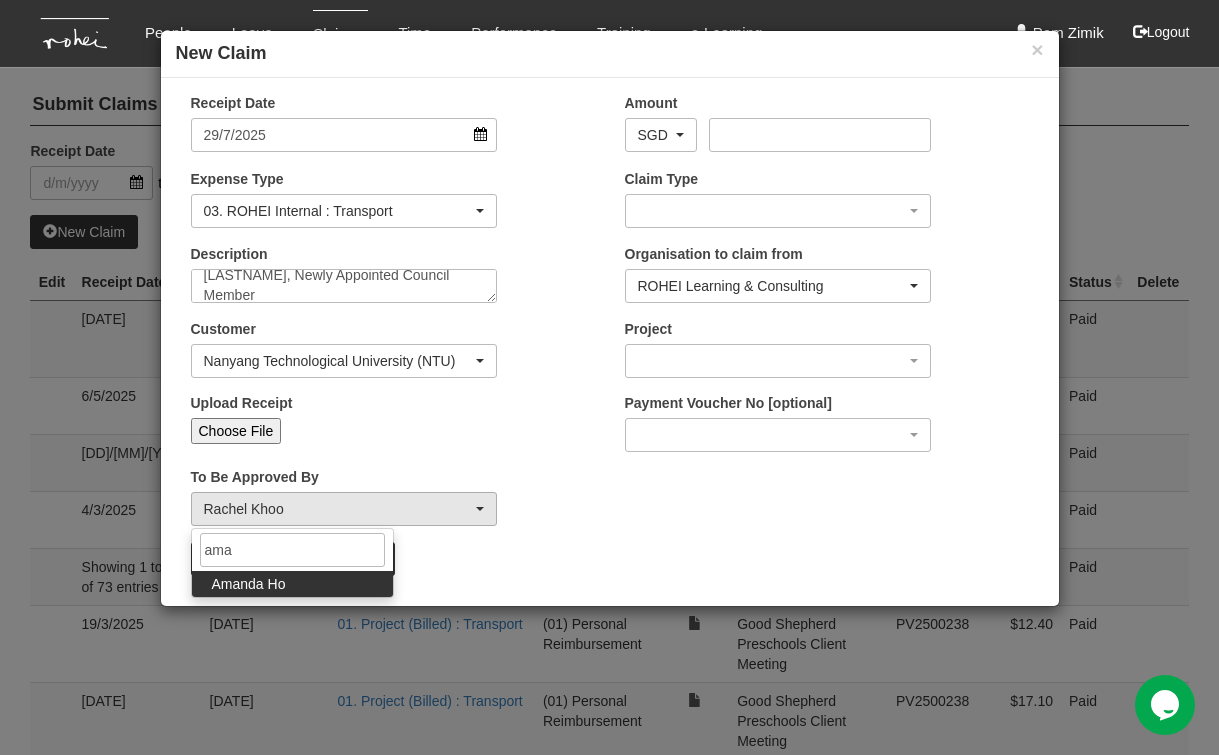 click on "Amanda Ho" at bounding box center (249, 584) 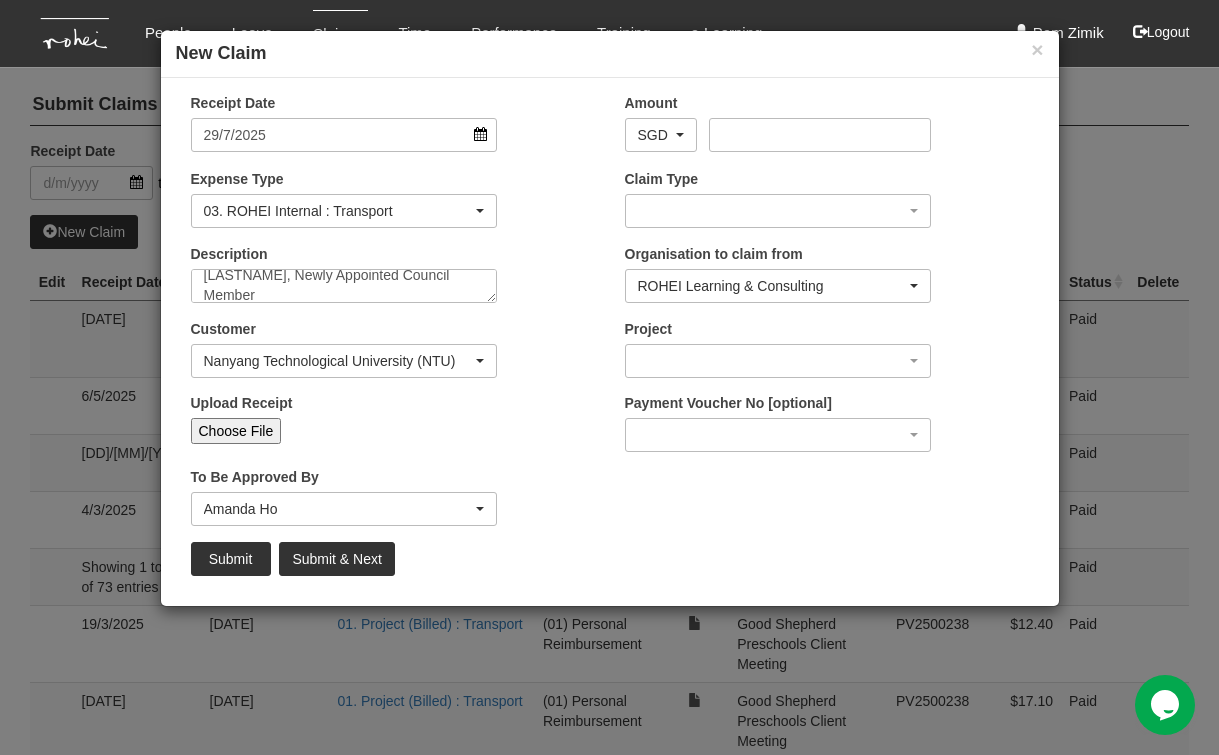 click on "Choose File" at bounding box center (236, 431) 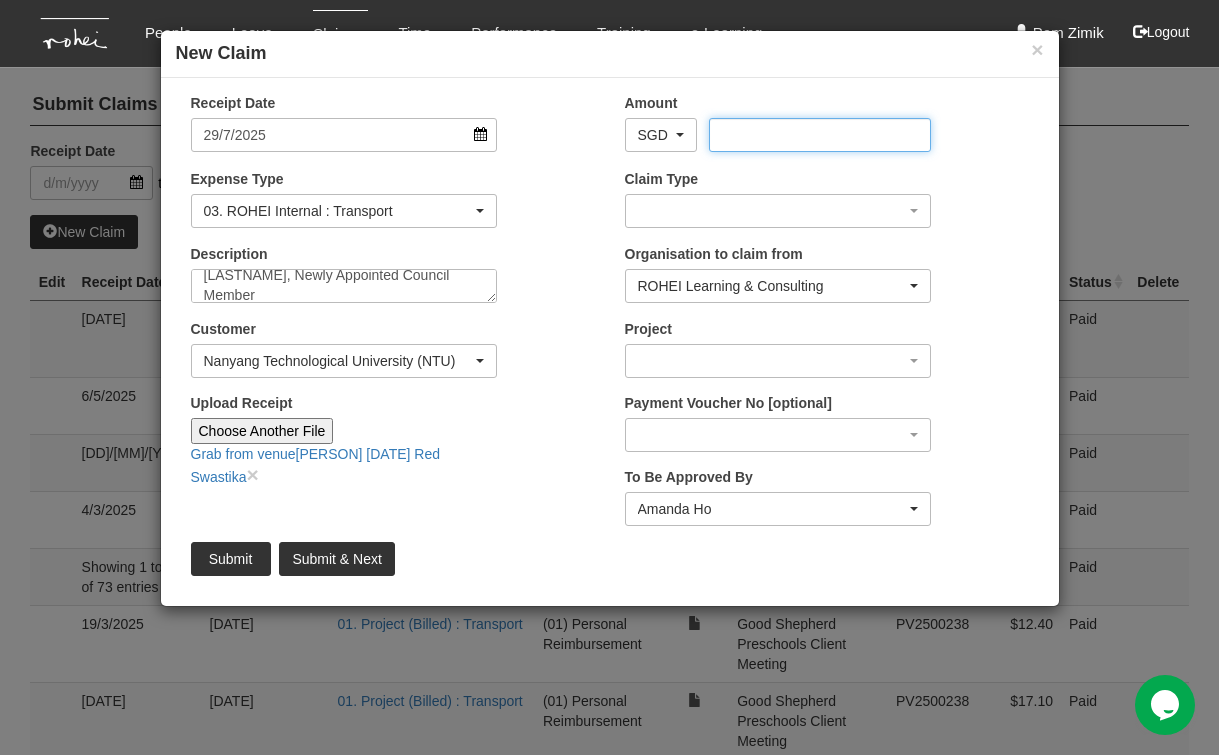click on "Amount" at bounding box center [820, 135] 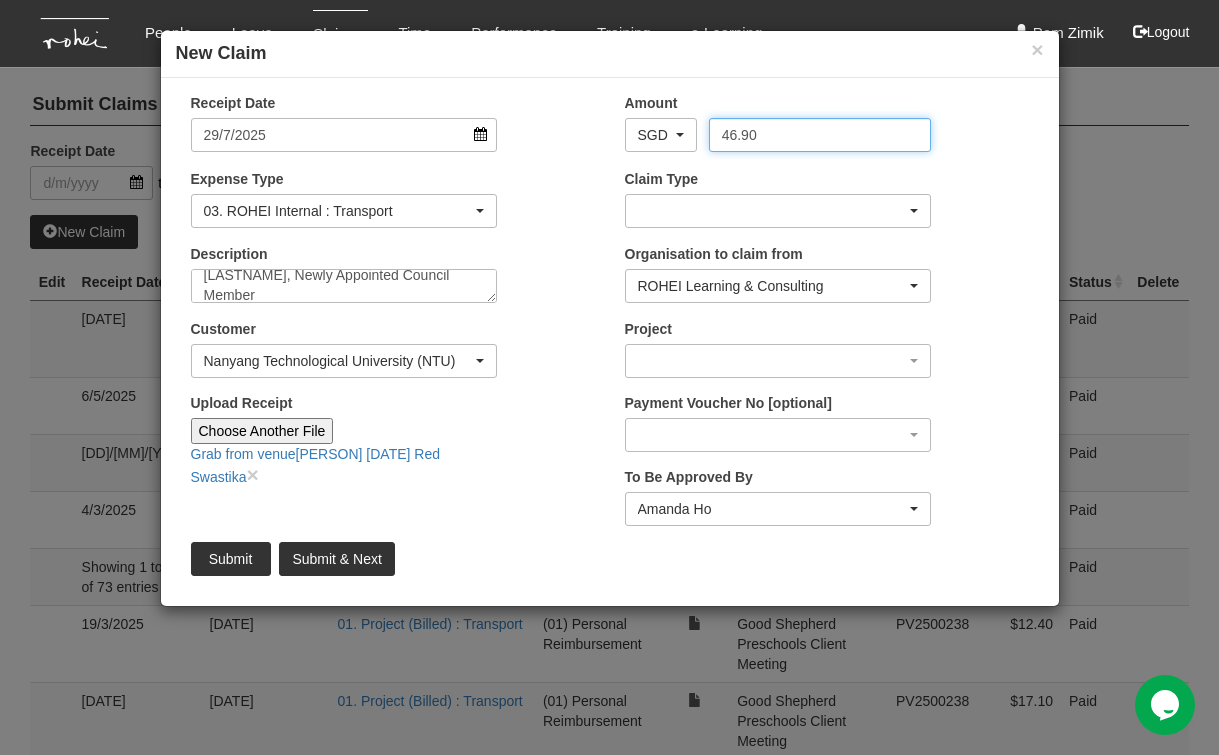 type on "46.90" 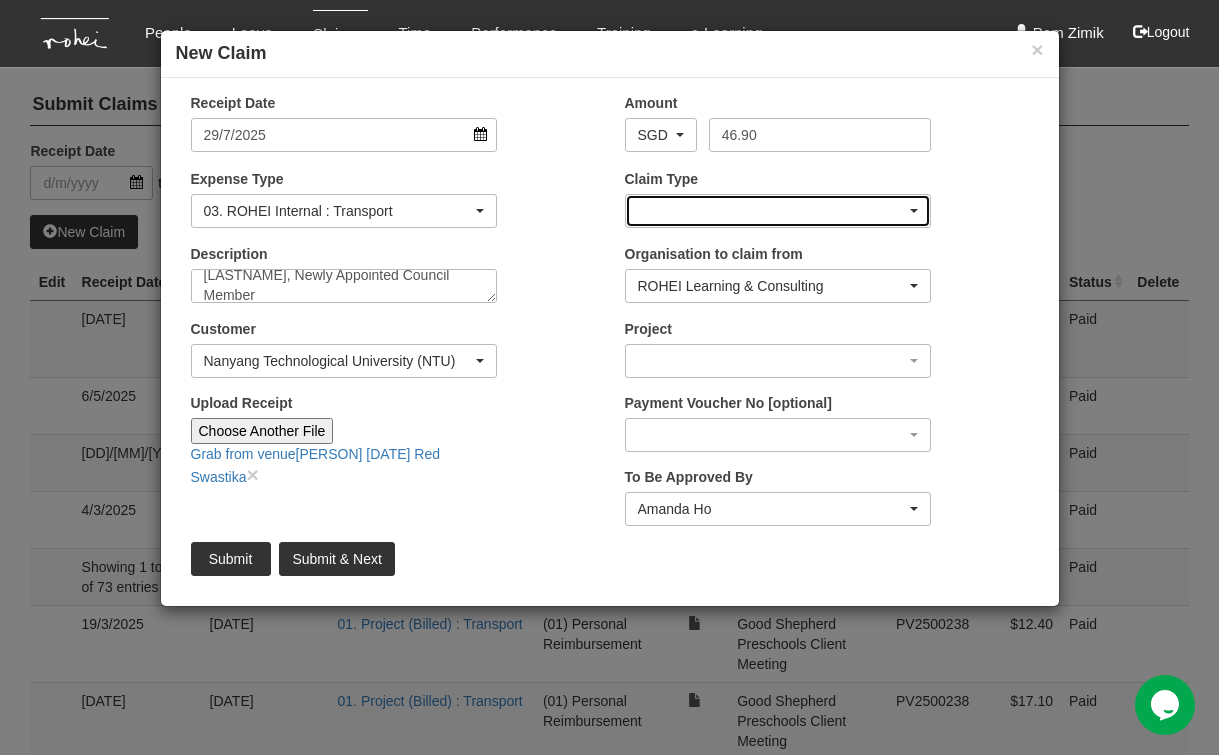 click at bounding box center (914, 211) 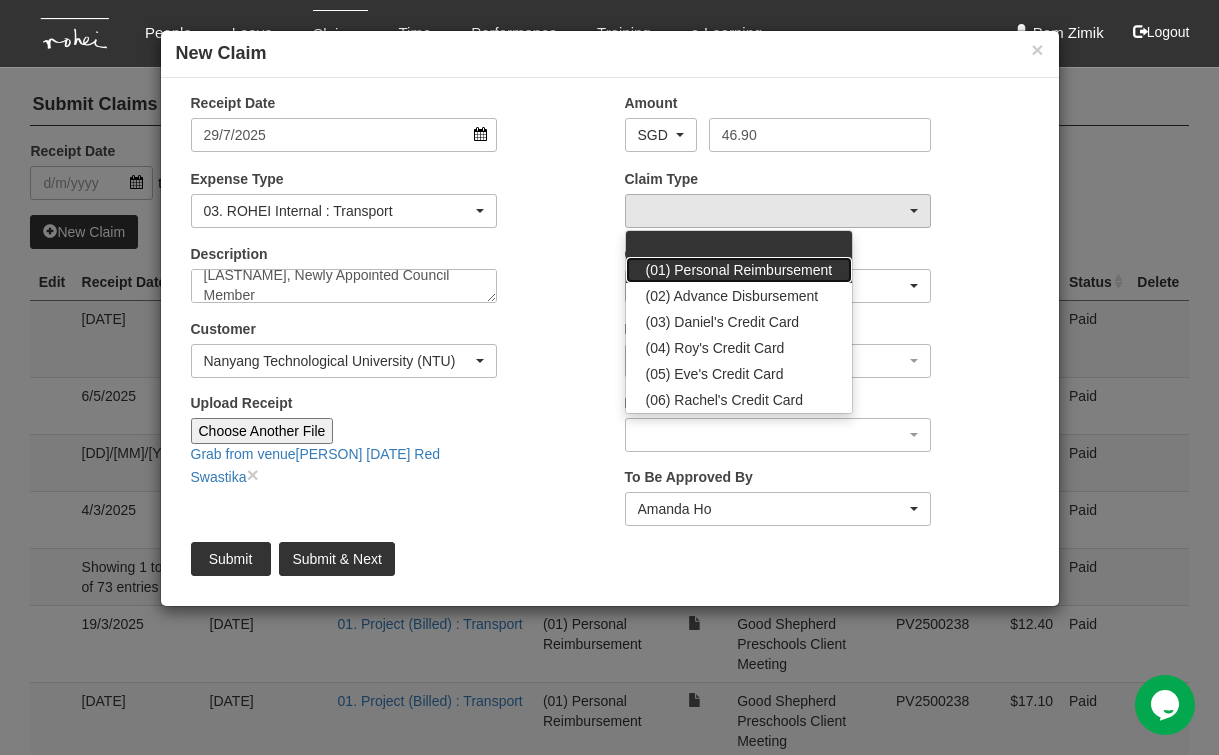click on "(01) Personal Reimbursement" at bounding box center (739, 270) 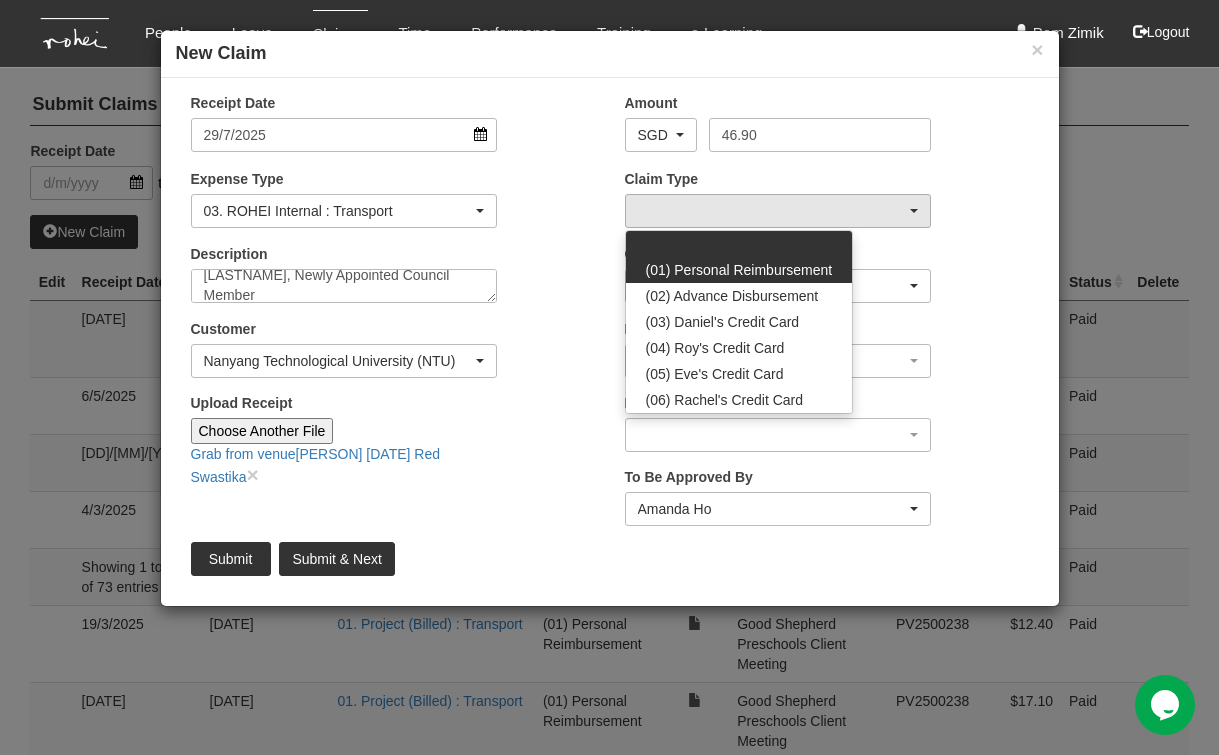select on "14" 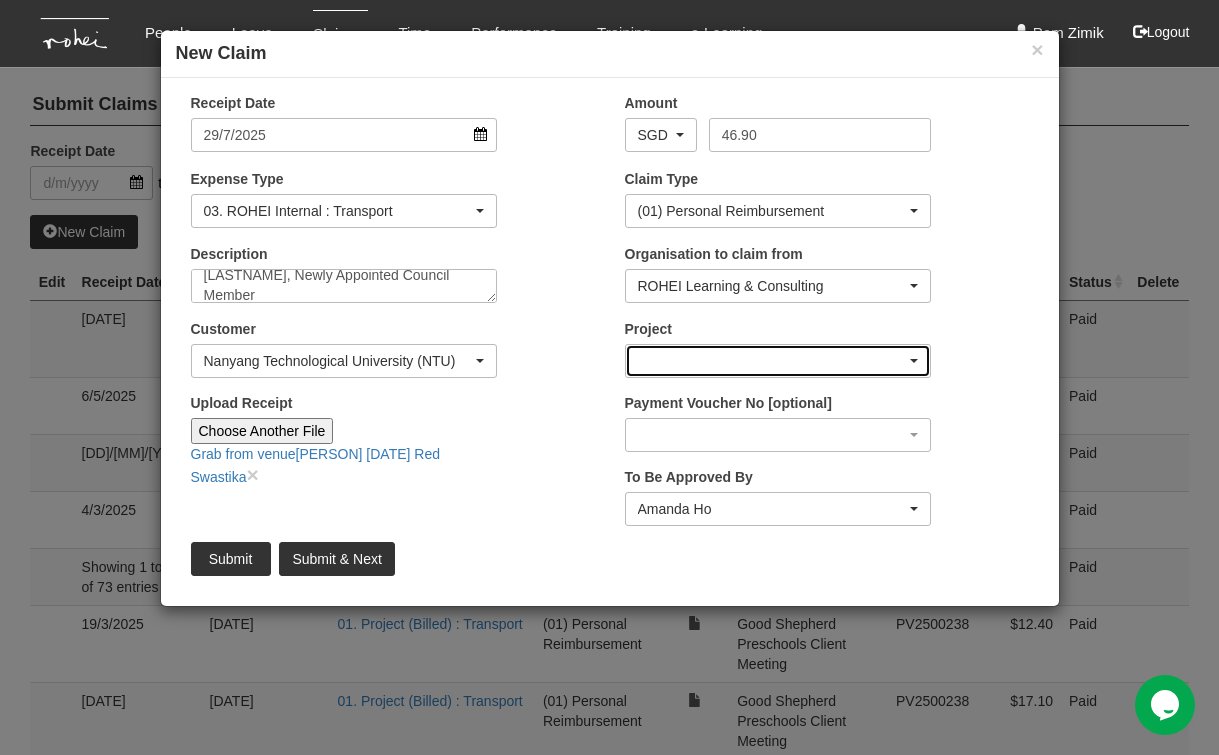 click at bounding box center [778, 361] 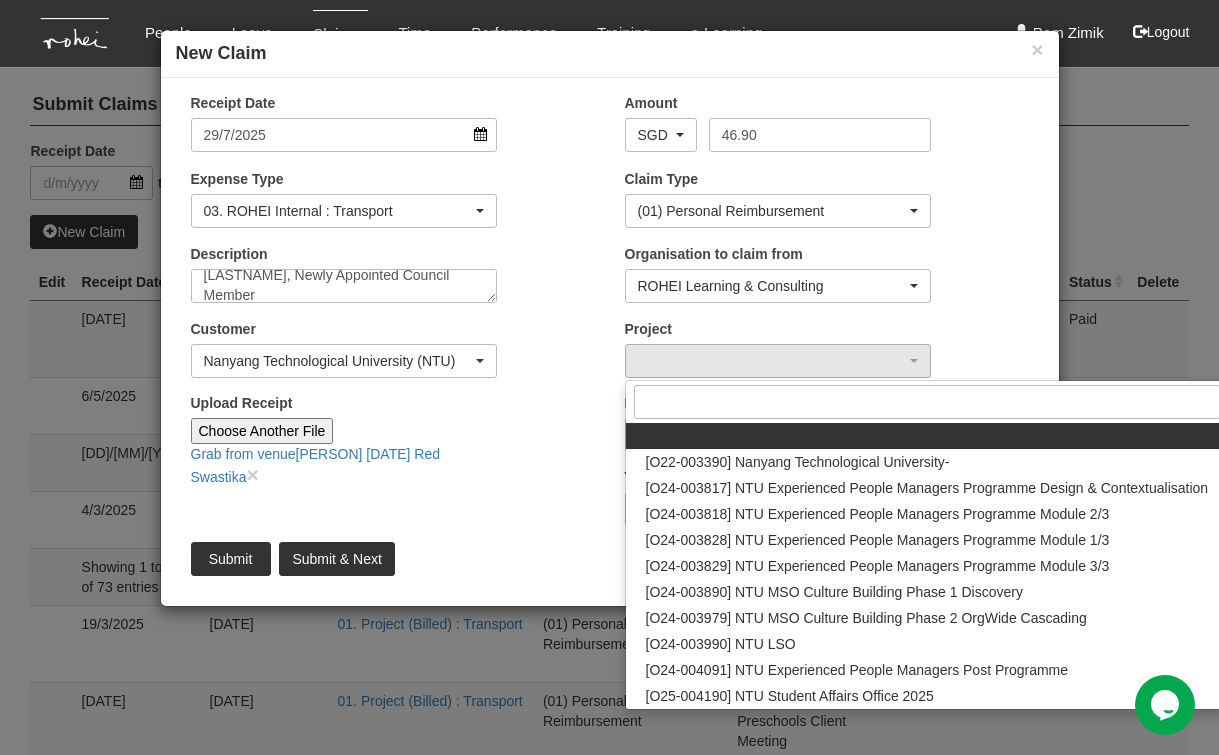 click on "Upload Receipt
Choose Another File
[MONTH] [DD] [FILENAME] ×" at bounding box center [393, 447] 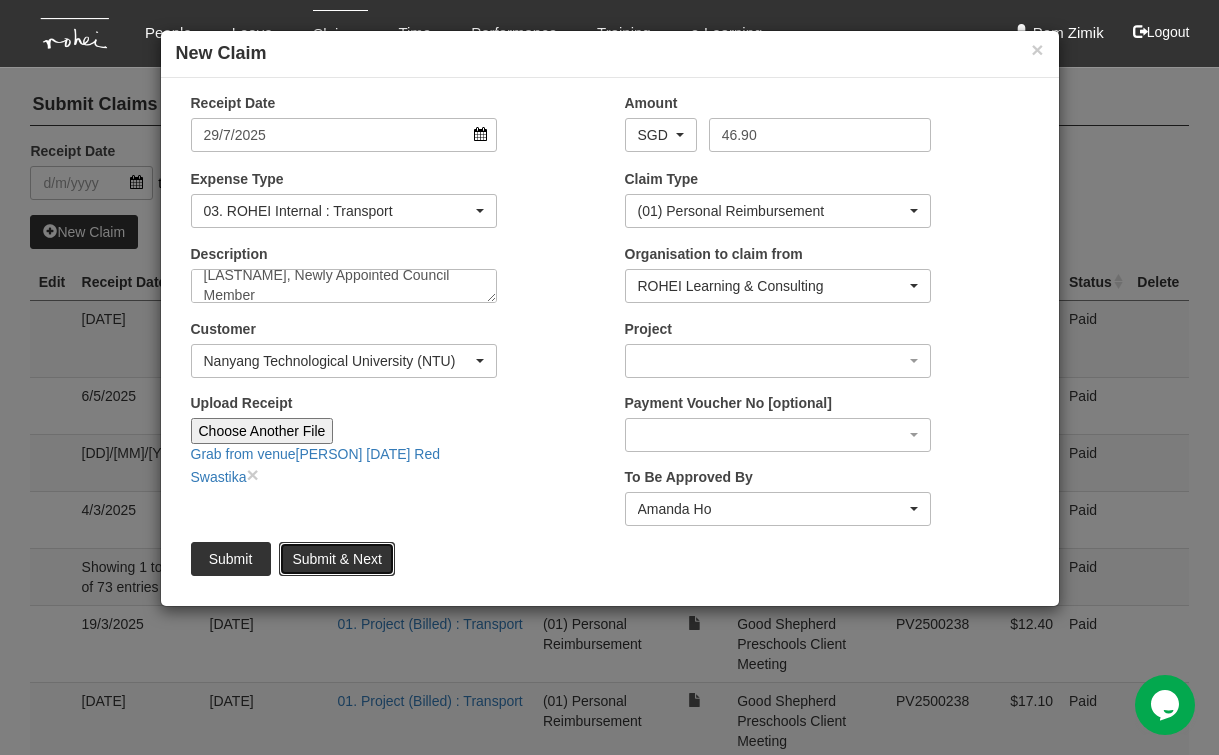 click on "Submit & Next" at bounding box center [336, 559] 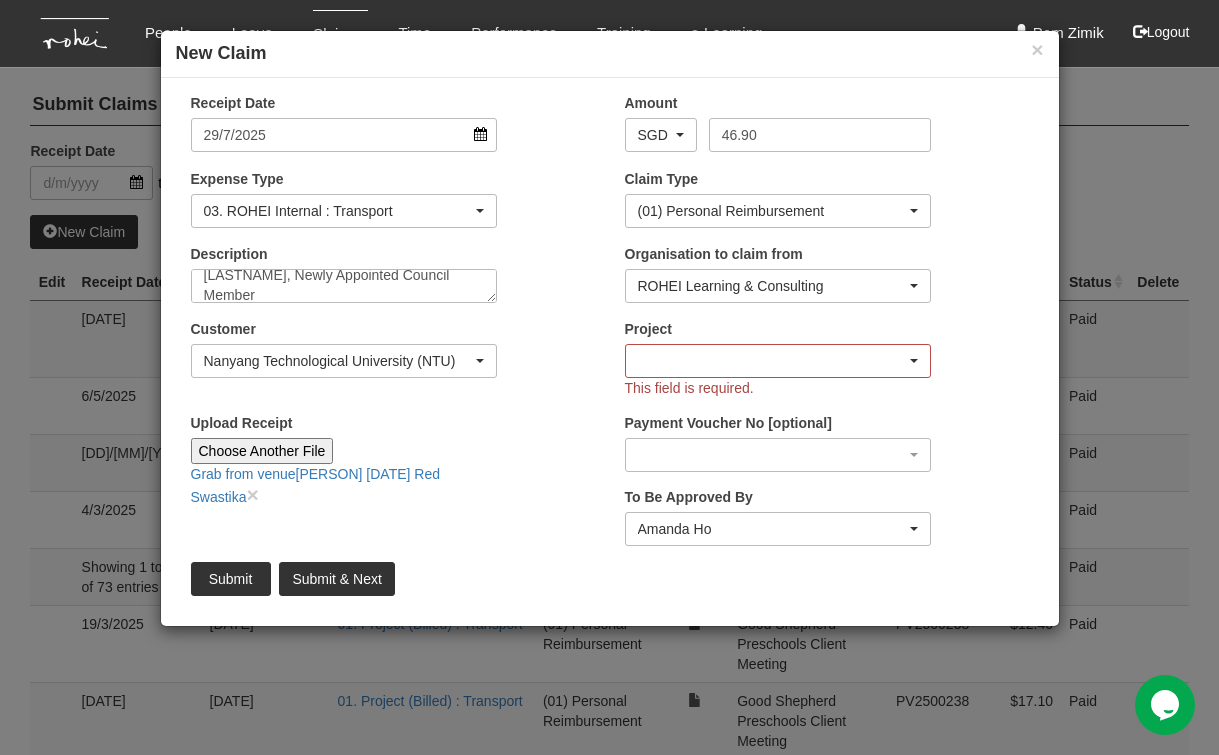 click at bounding box center [778, 361] 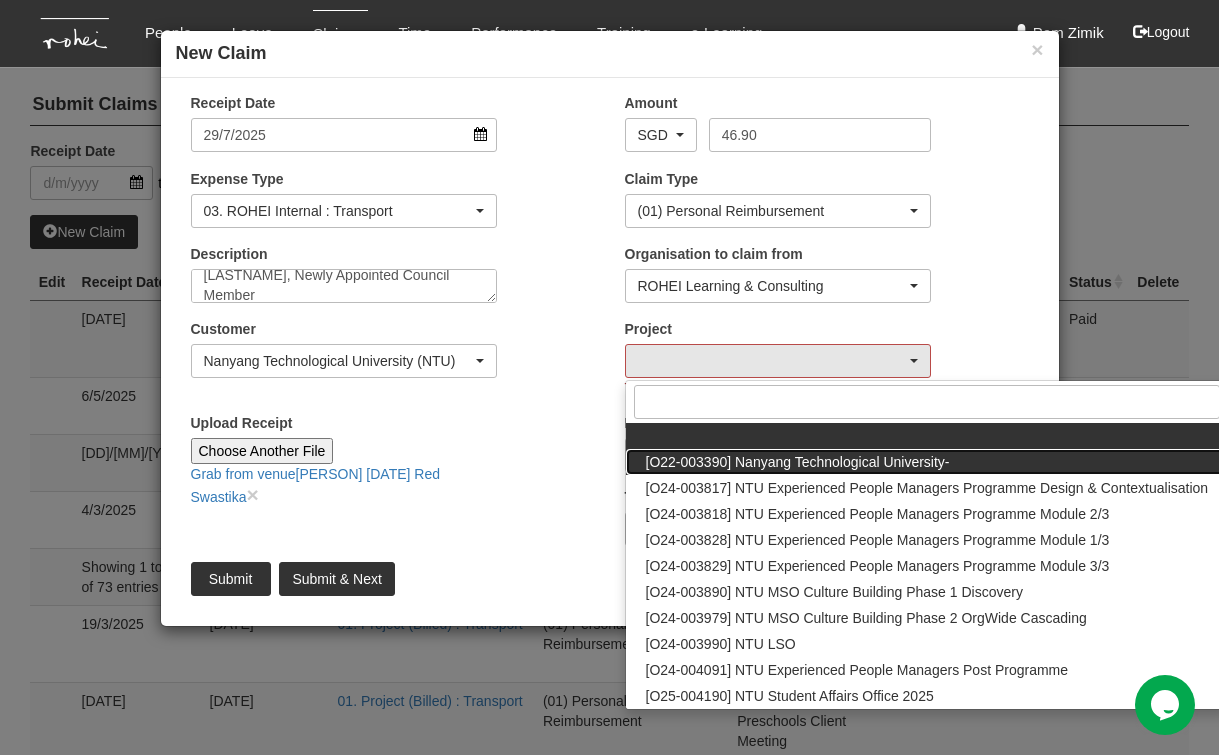 click on "[O22-003390] Nanyang Technological University-" at bounding box center [798, 462] 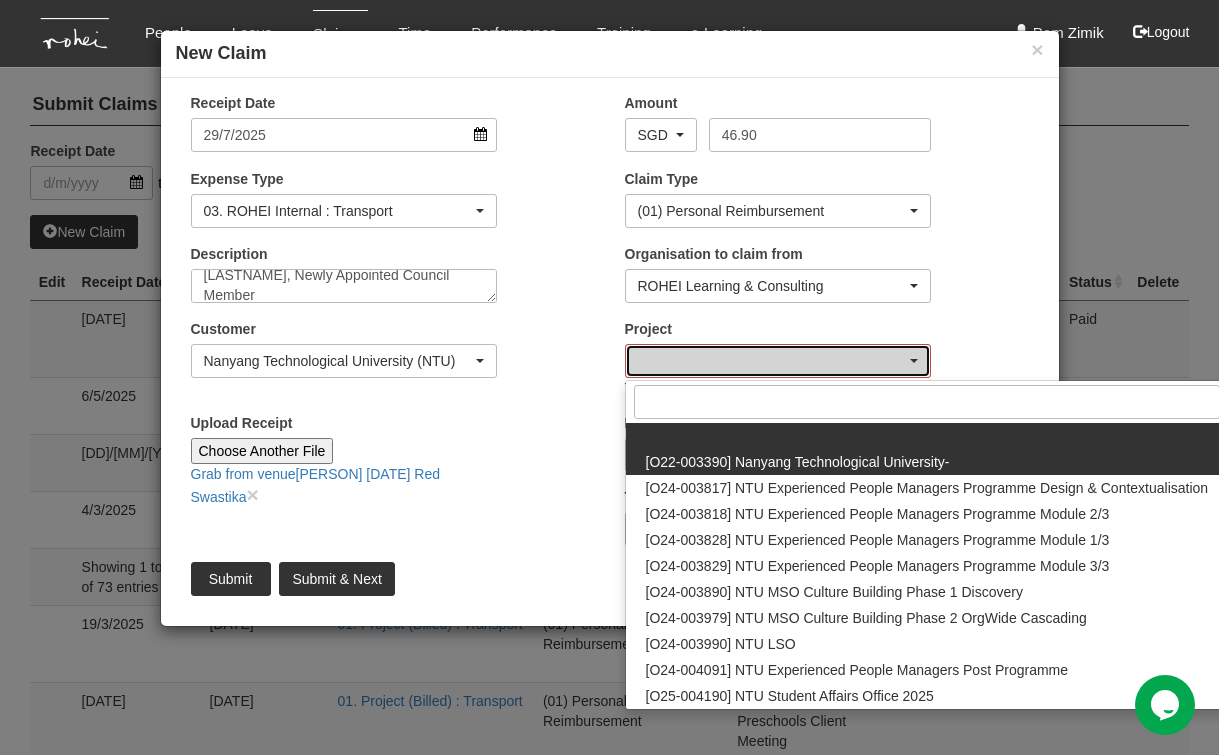 select on "2119" 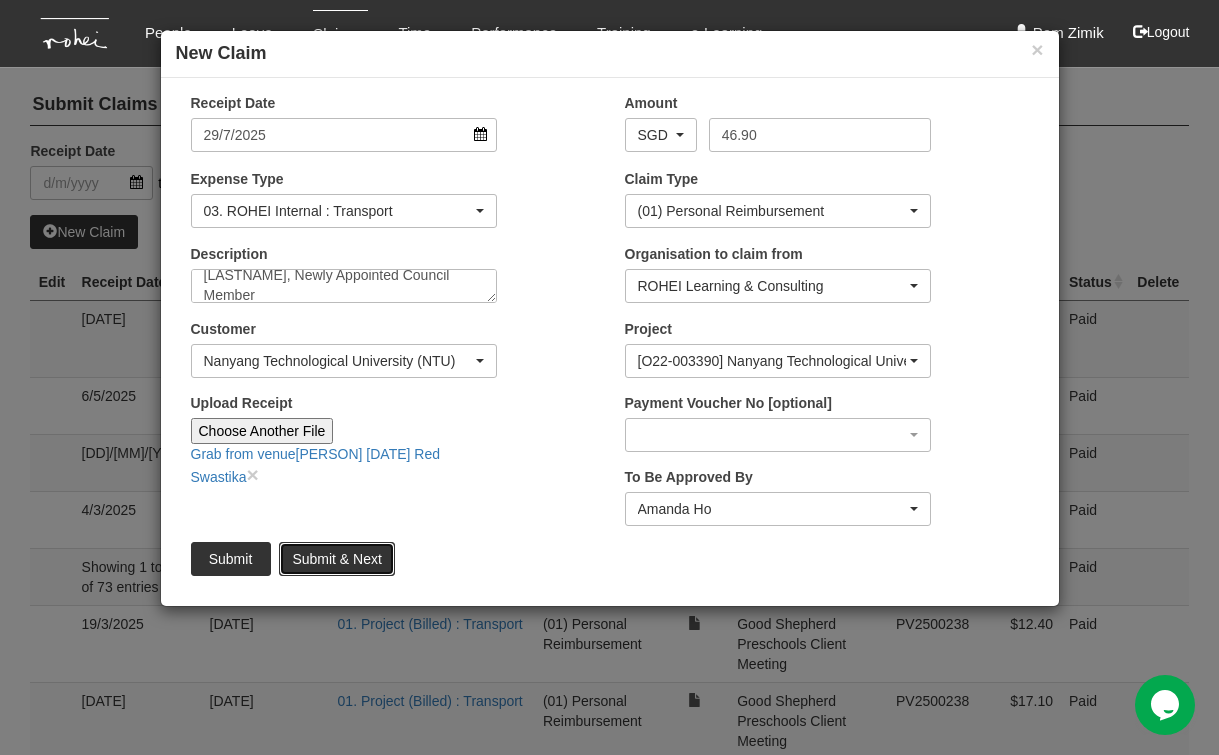click on "Submit & Next" at bounding box center (336, 559) 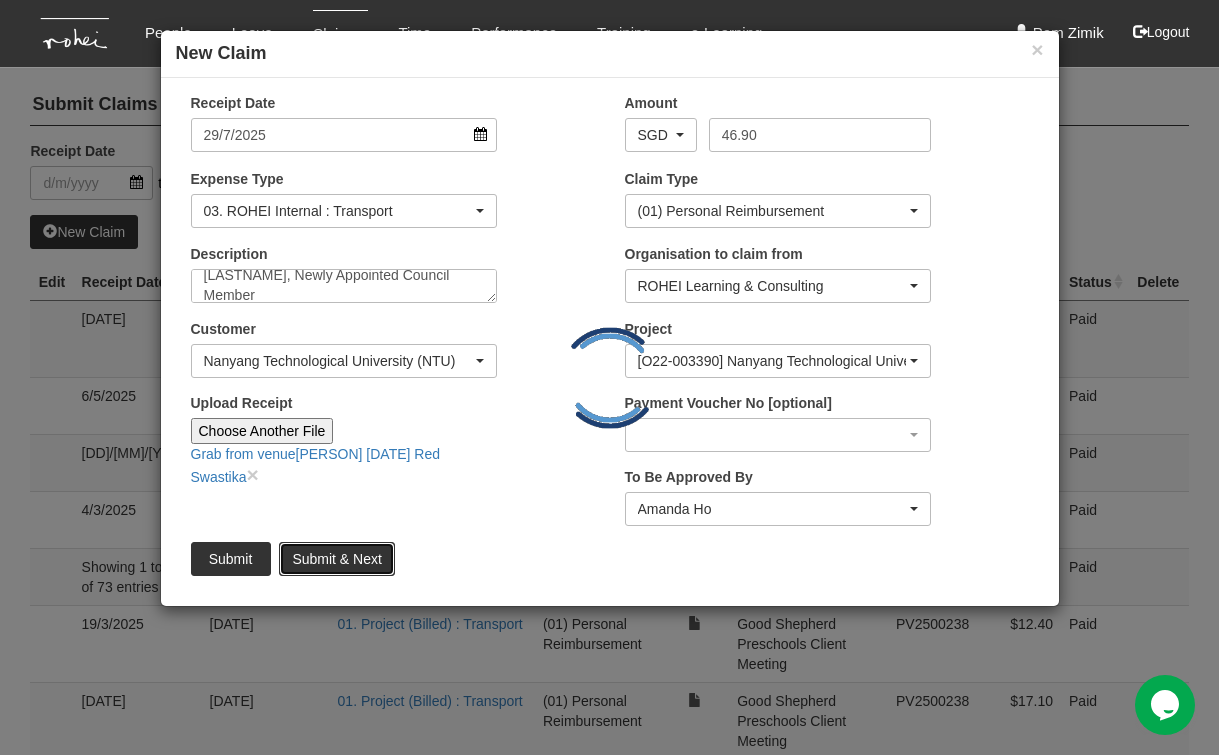 type 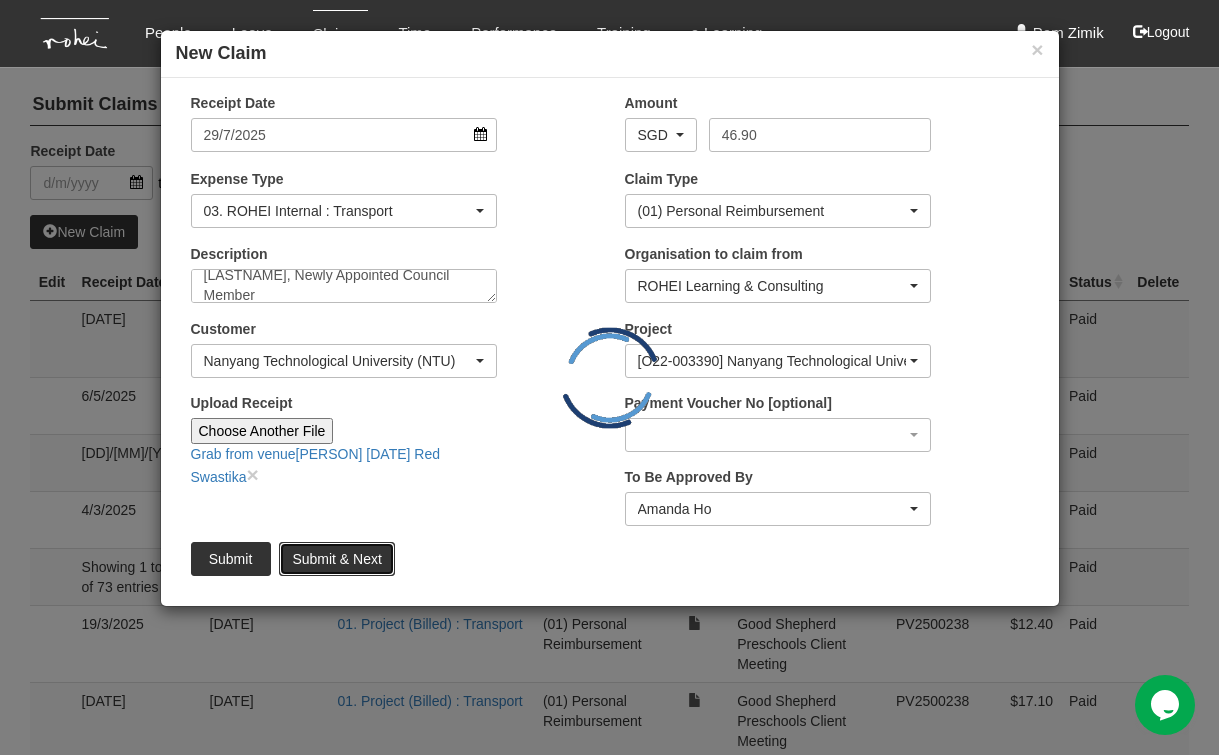 type 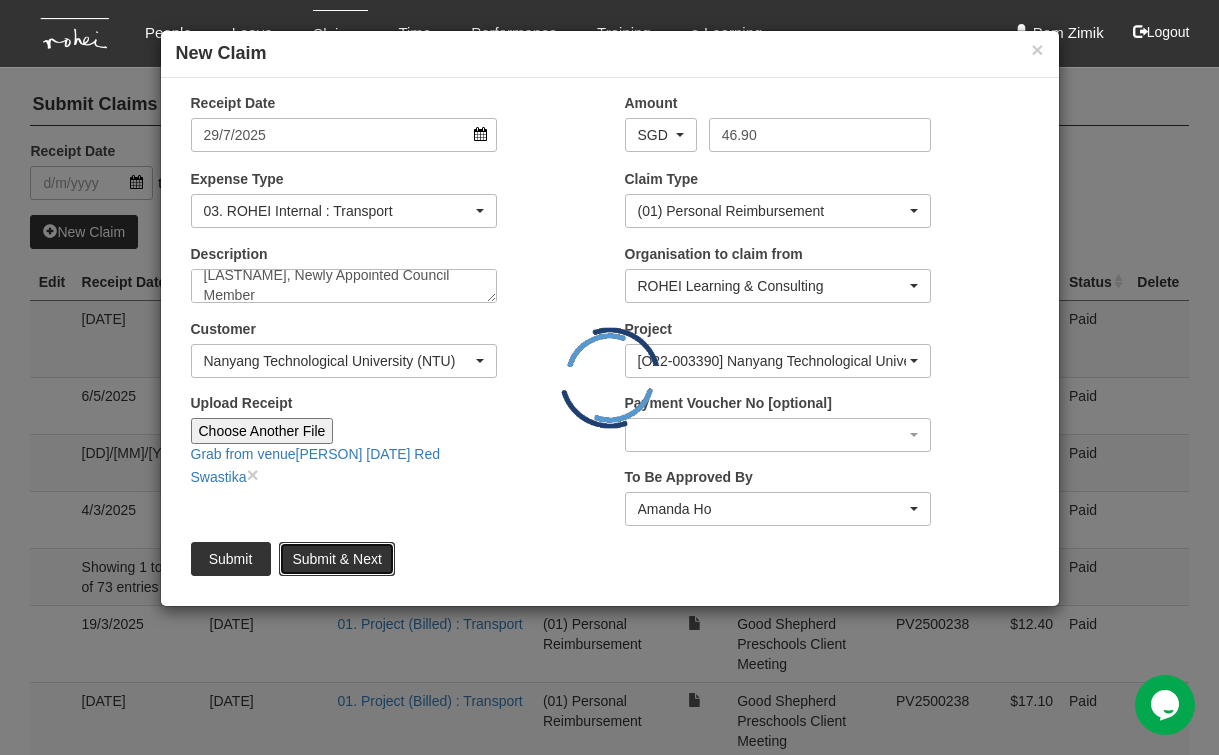 type 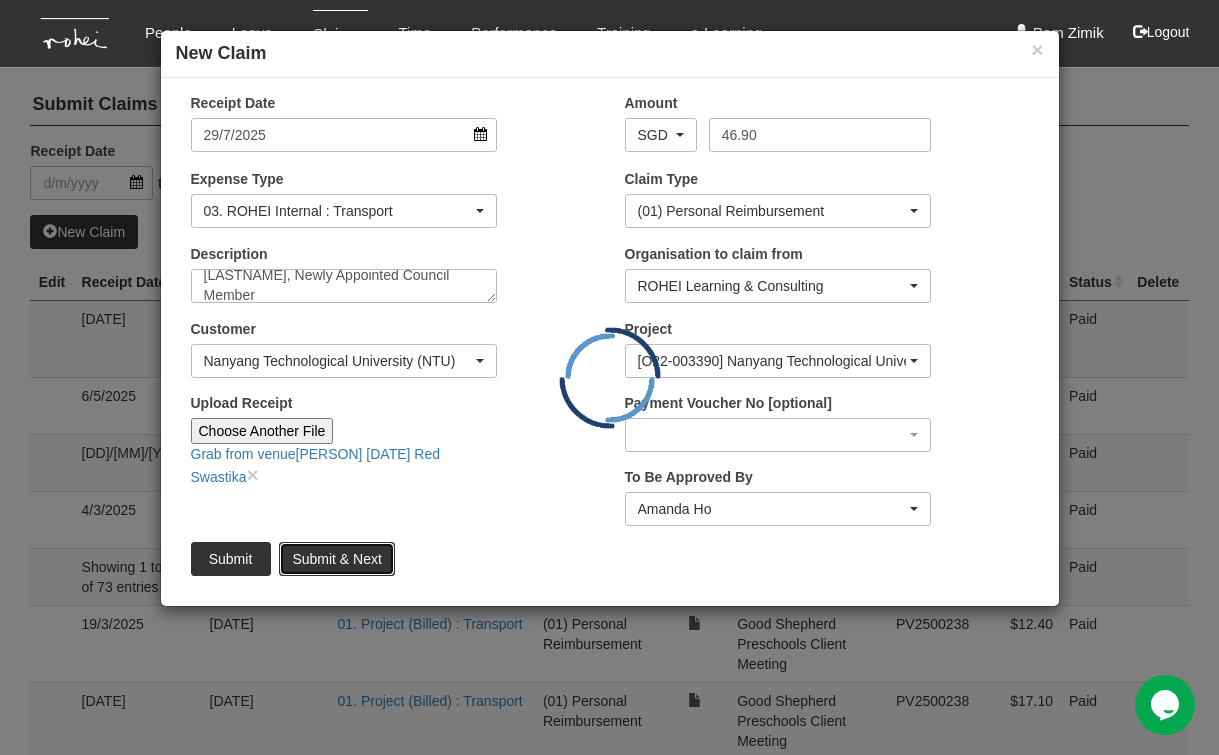 type on "Choose File" 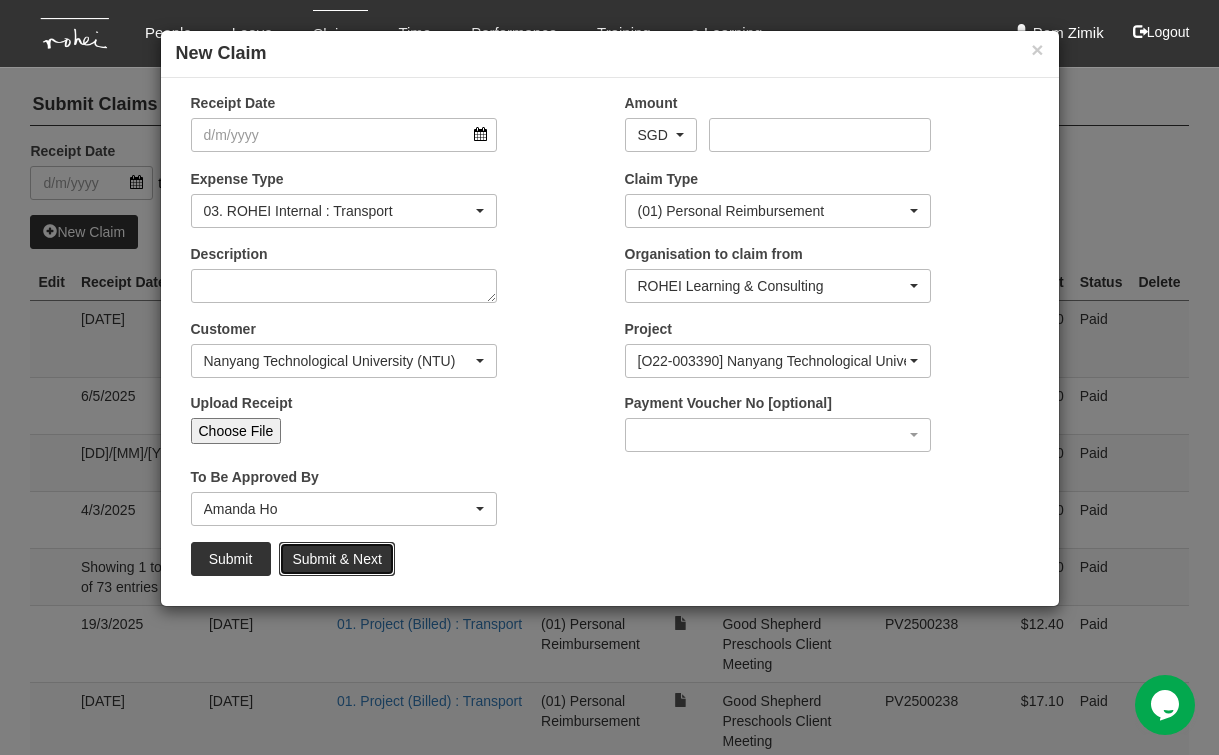 scroll, scrollTop: 0, scrollLeft: 0, axis: both 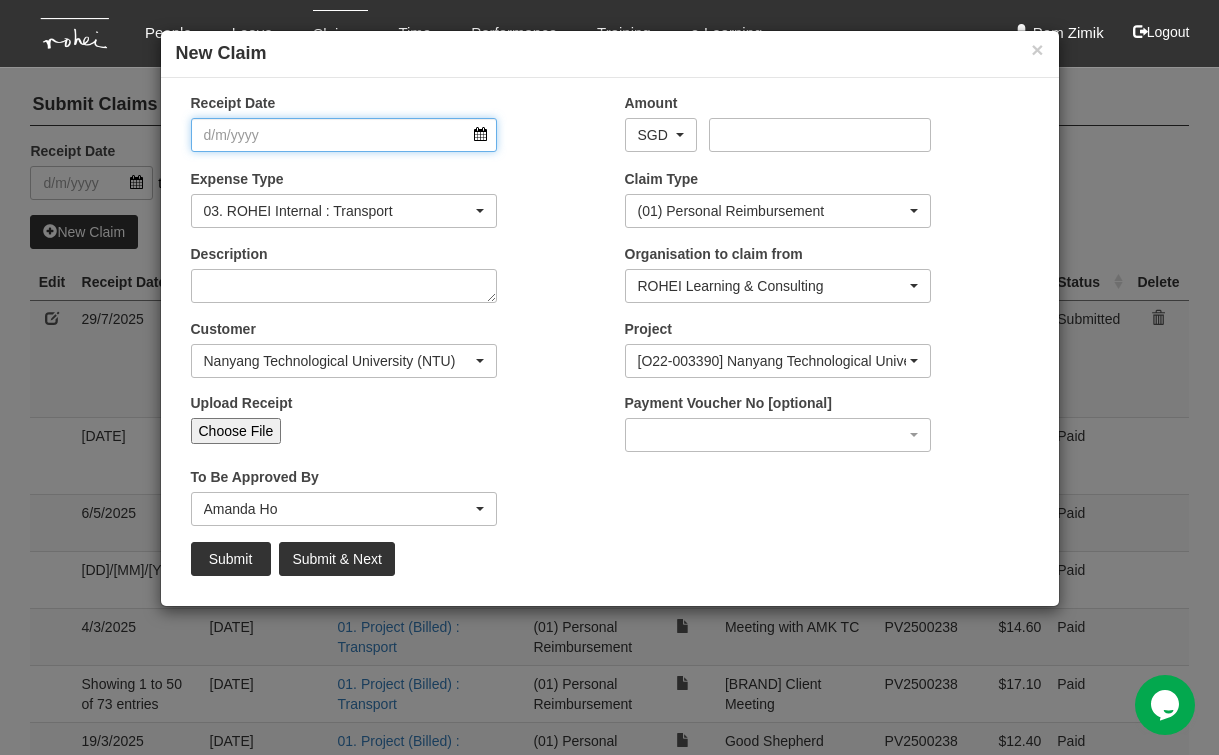 click on "Receipt Date" at bounding box center [344, 135] 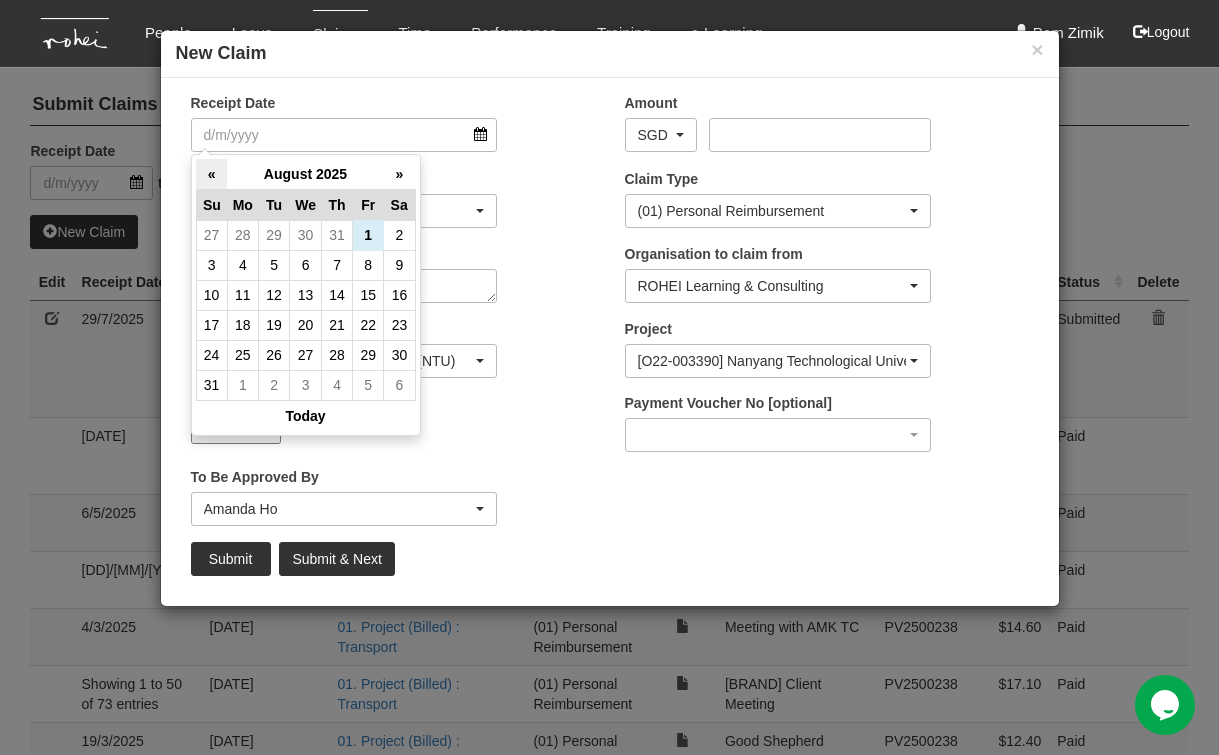 click on "«" at bounding box center [211, 174] 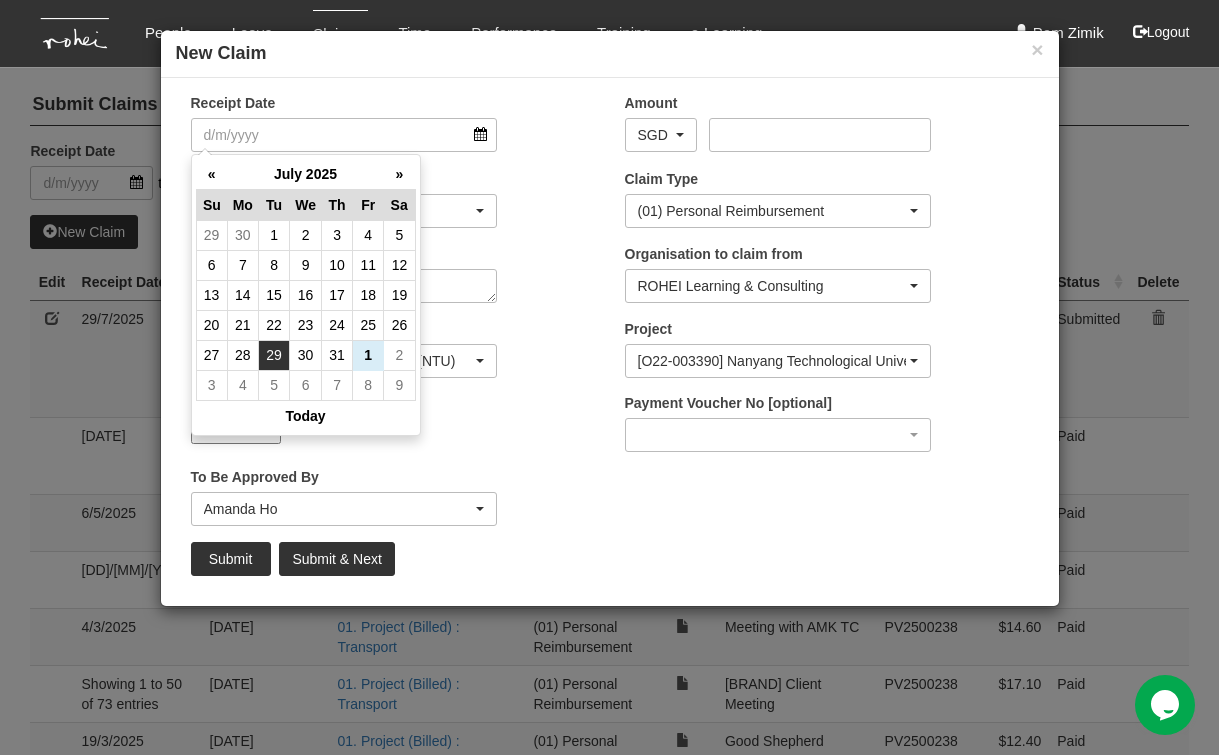 click on "29" at bounding box center [274, 355] 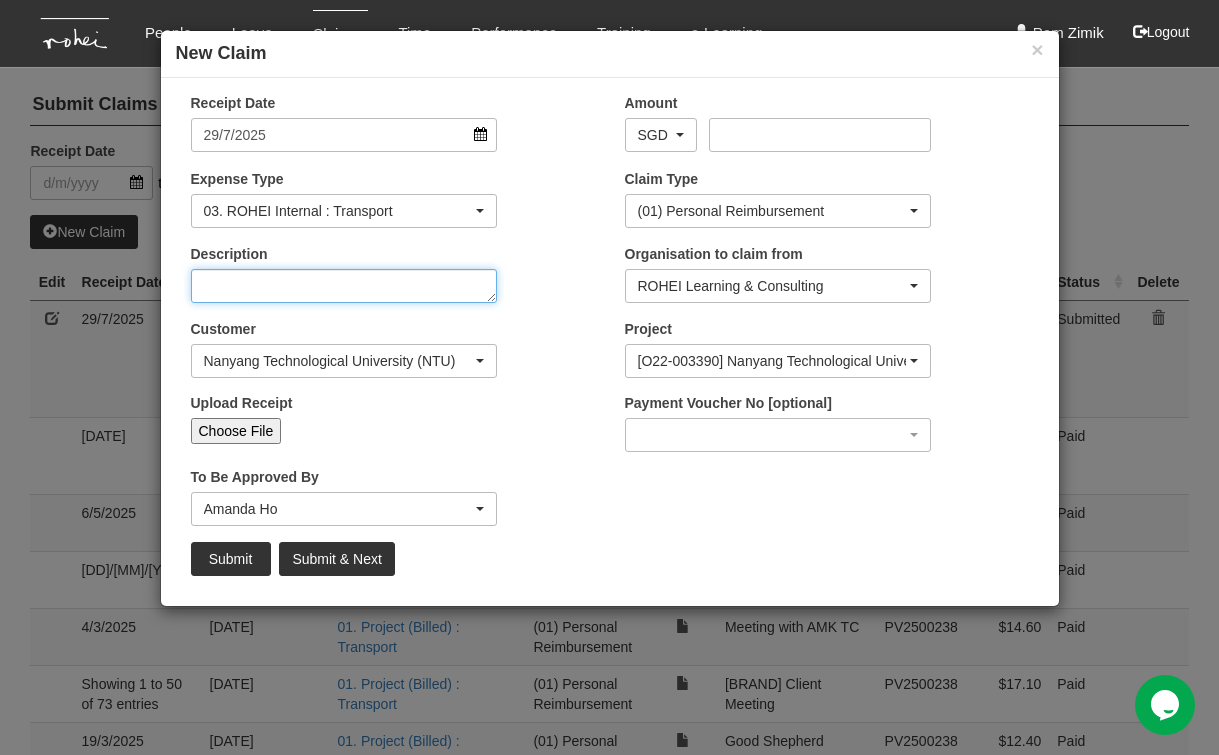 click on "Description" at bounding box center (344, 286) 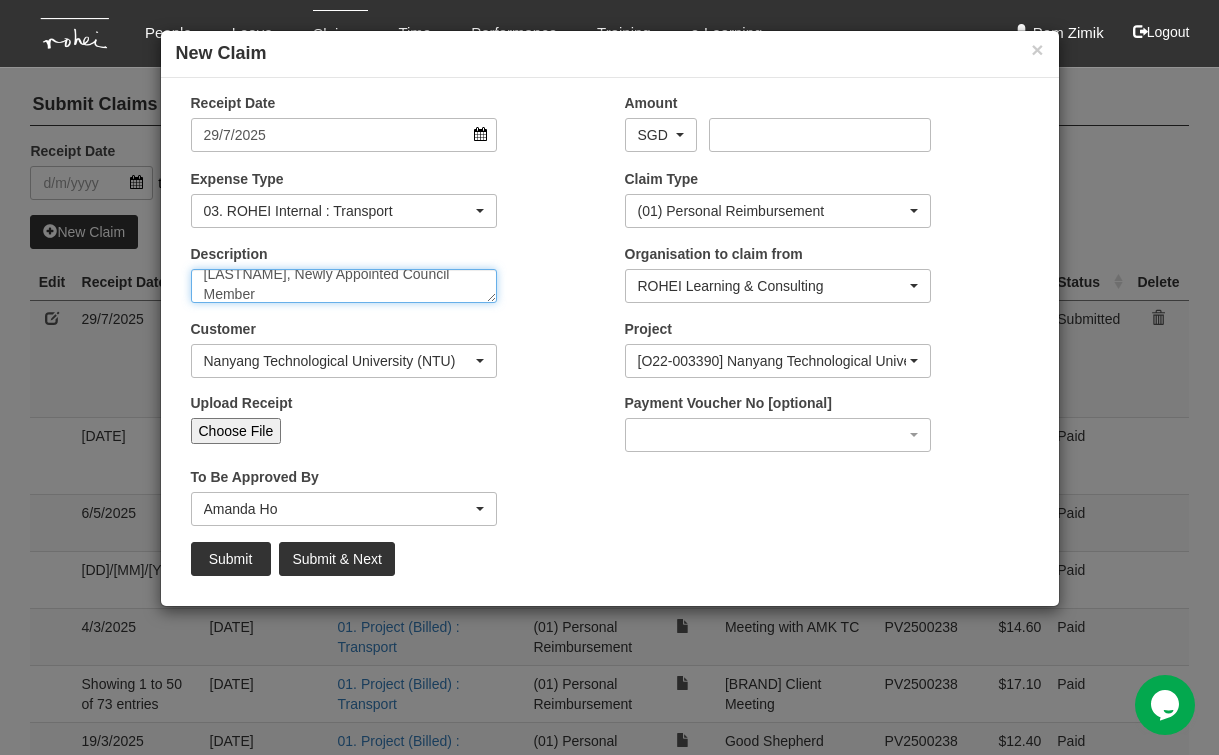 scroll, scrollTop: 0, scrollLeft: 0, axis: both 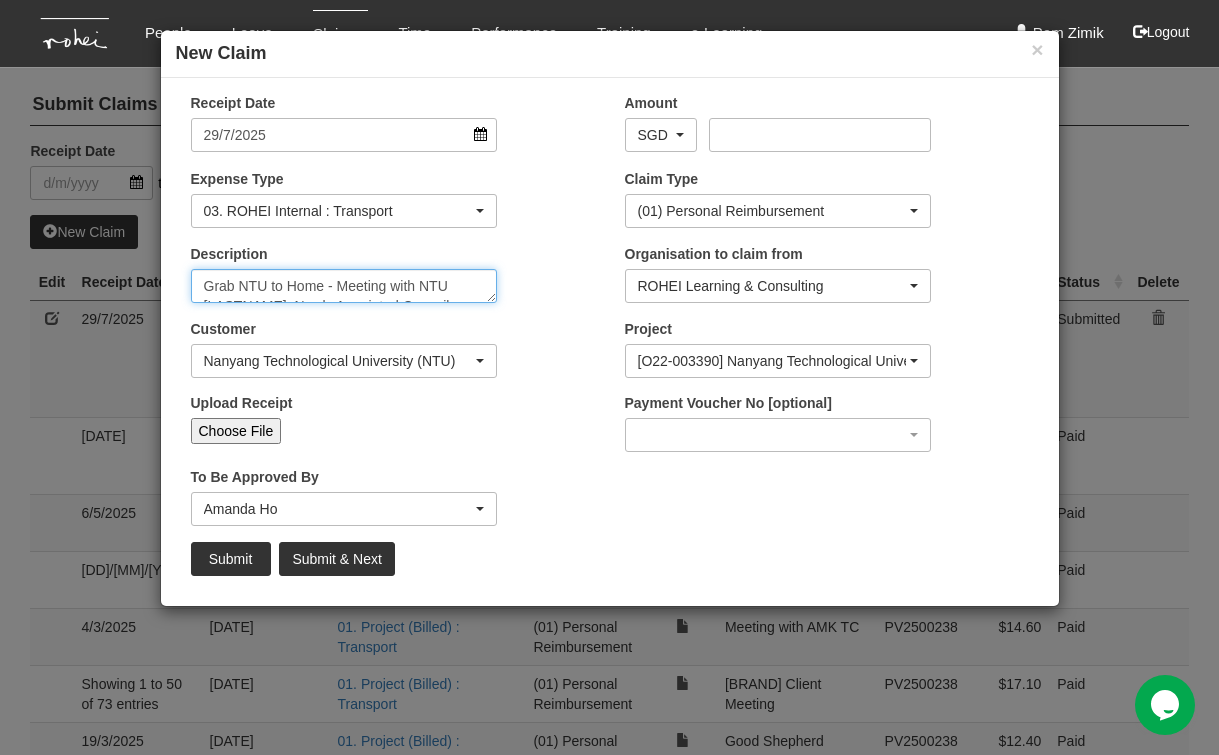 drag, startPoint x: 205, startPoint y: 281, endPoint x: 320, endPoint y: 284, distance: 115.03912 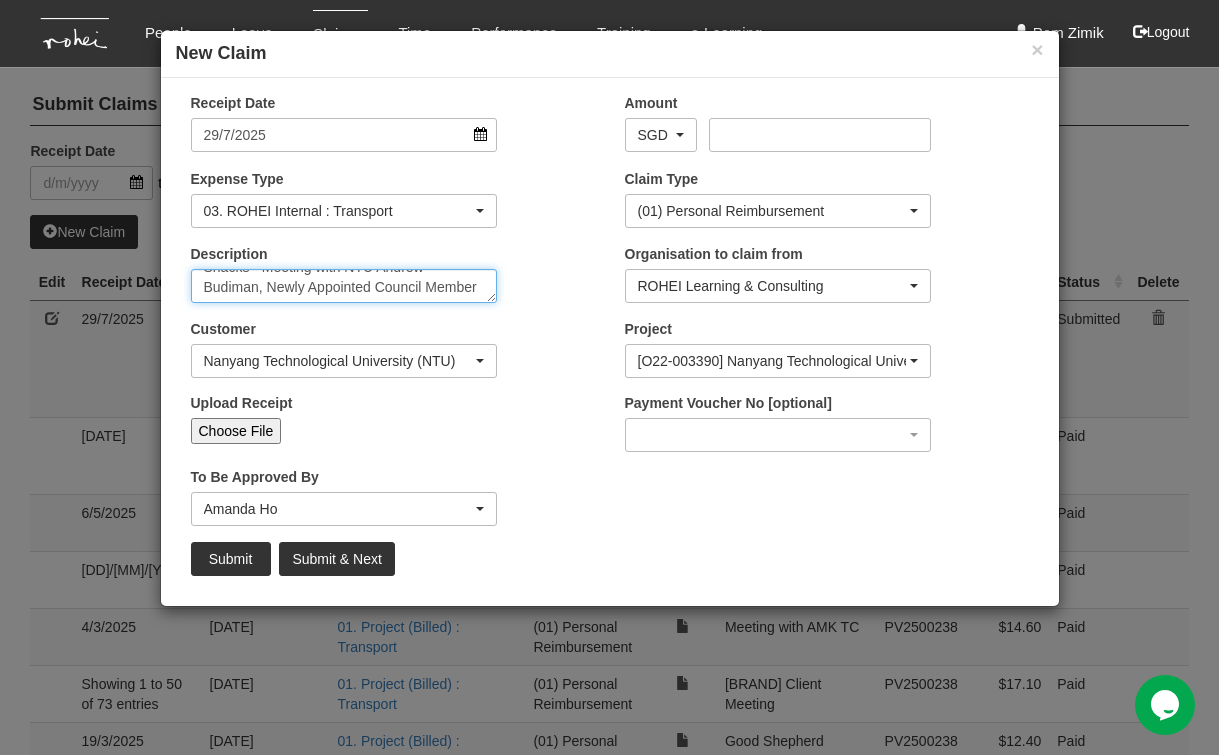 scroll, scrollTop: 0, scrollLeft: 0, axis: both 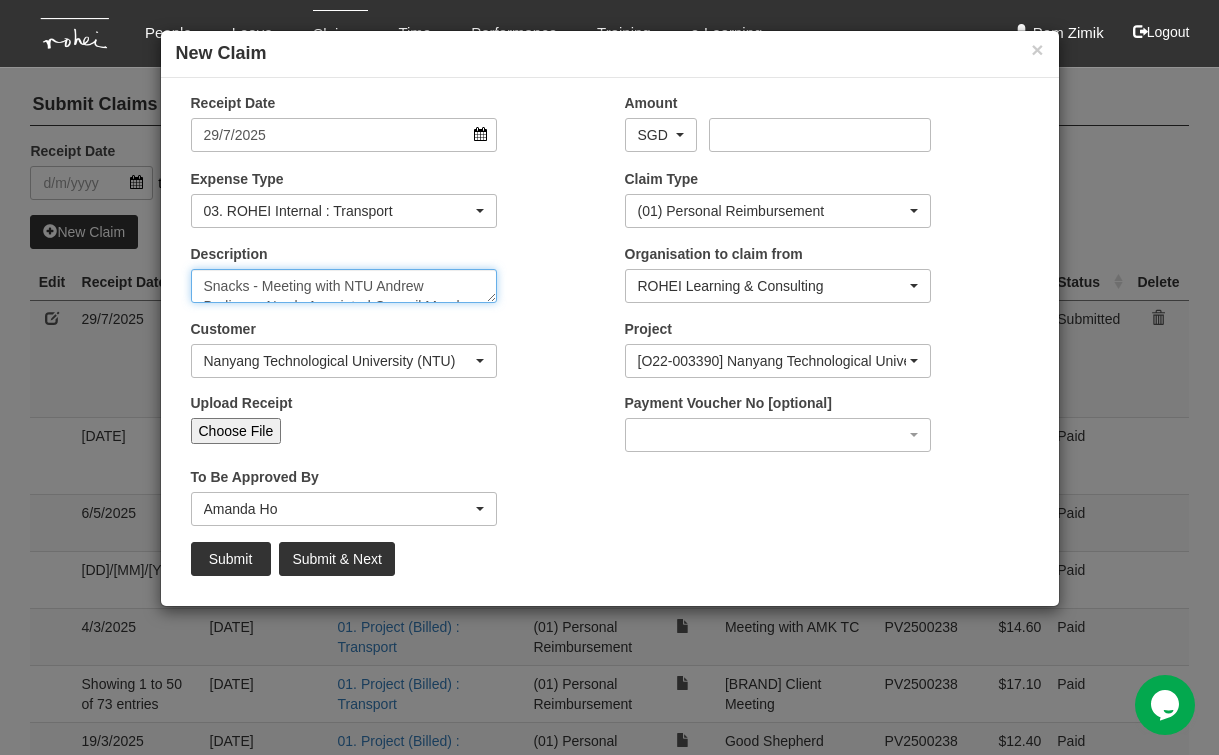 type on "Snacks - Meeting with NTU Andrew Budiman, Newly Appointed Council Member" 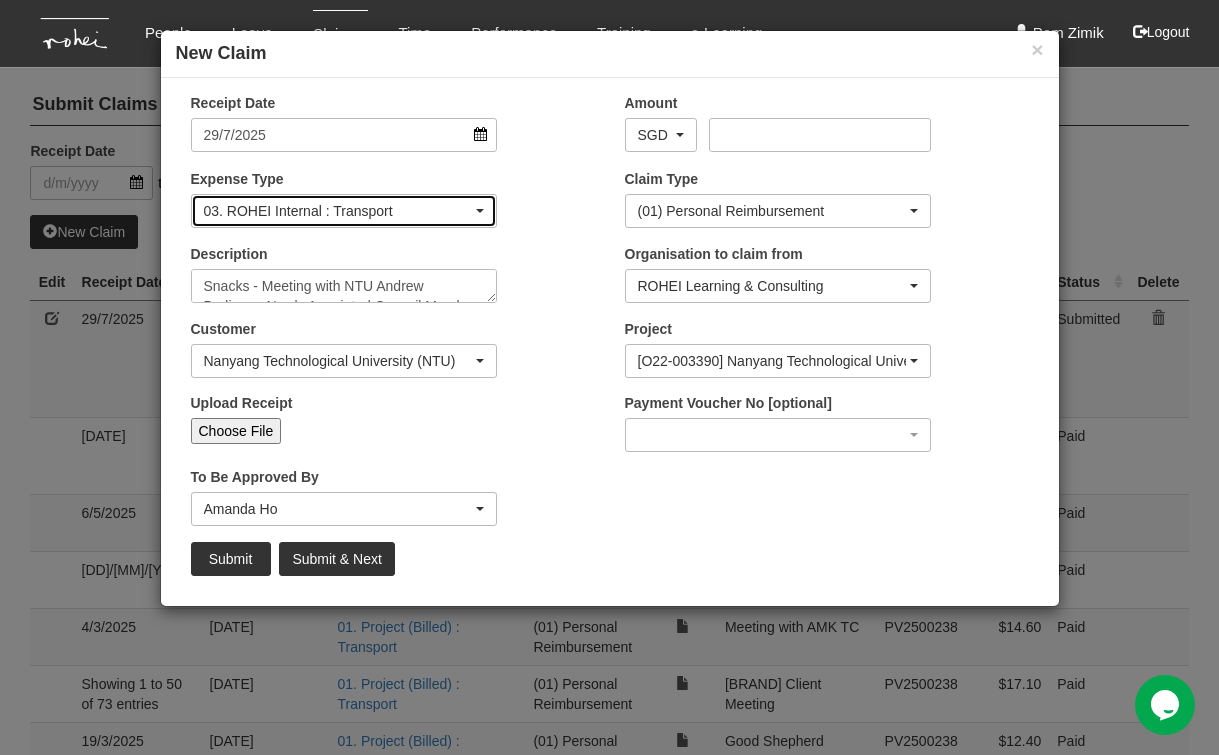 click on "03. ROHEI Internal : Transport" at bounding box center (344, 211) 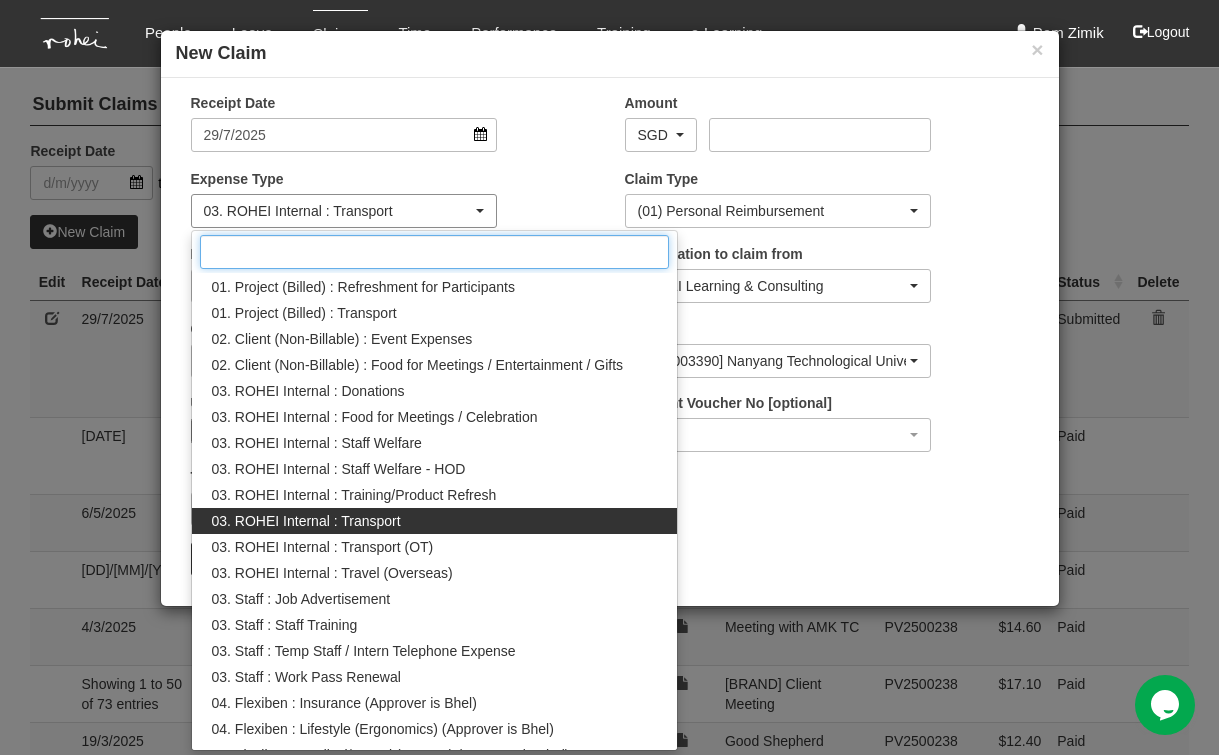 scroll, scrollTop: 164, scrollLeft: 0, axis: vertical 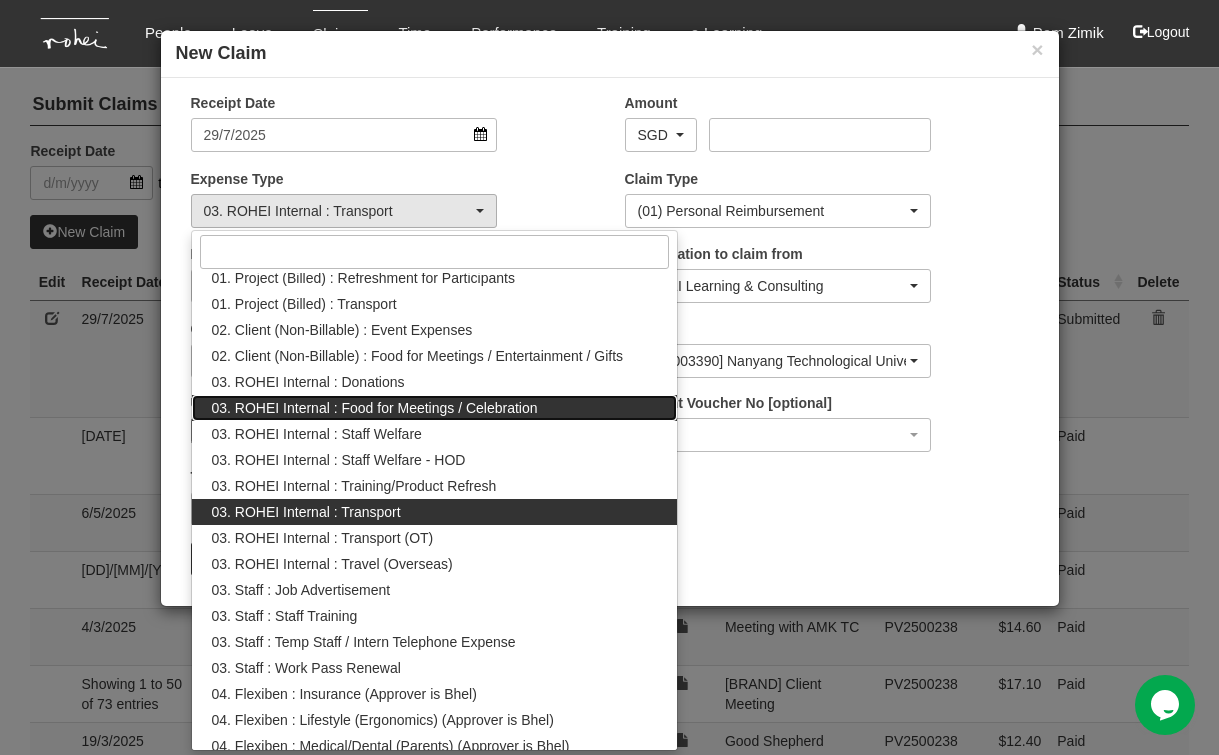 click on "03. ROHEI Internal : Food for Meetings / Celebration" at bounding box center (375, 408) 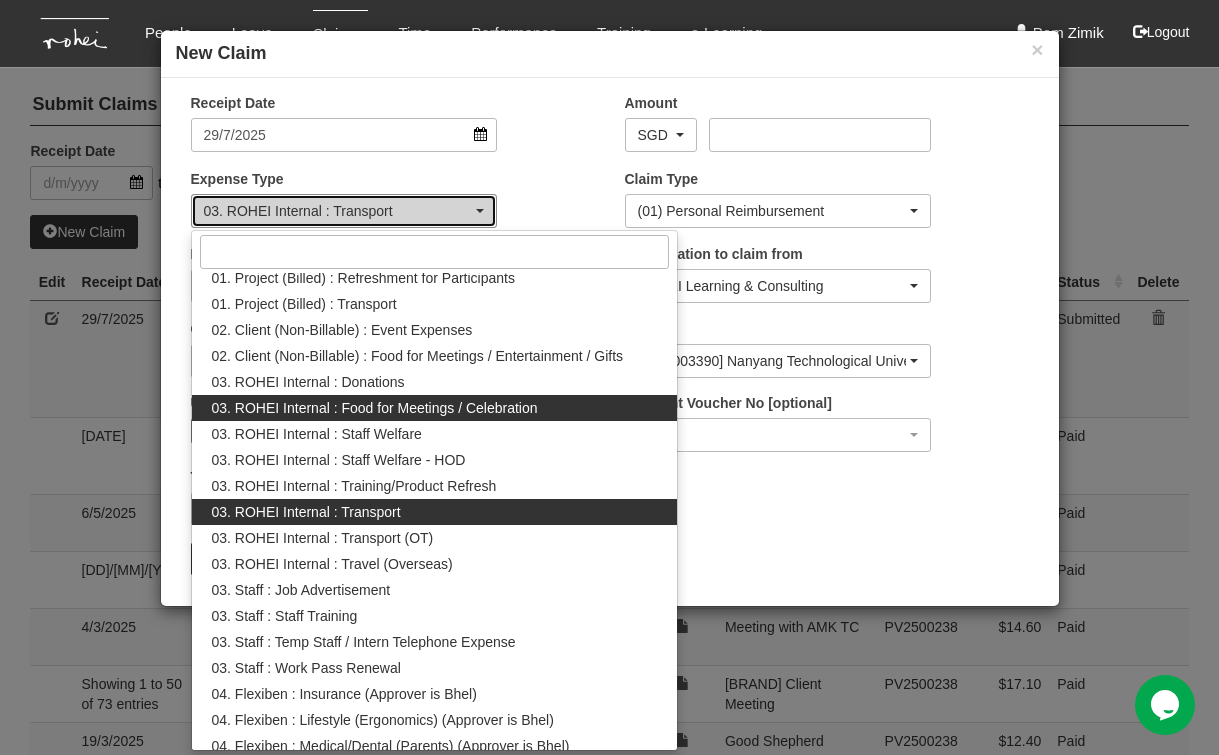select on "137" 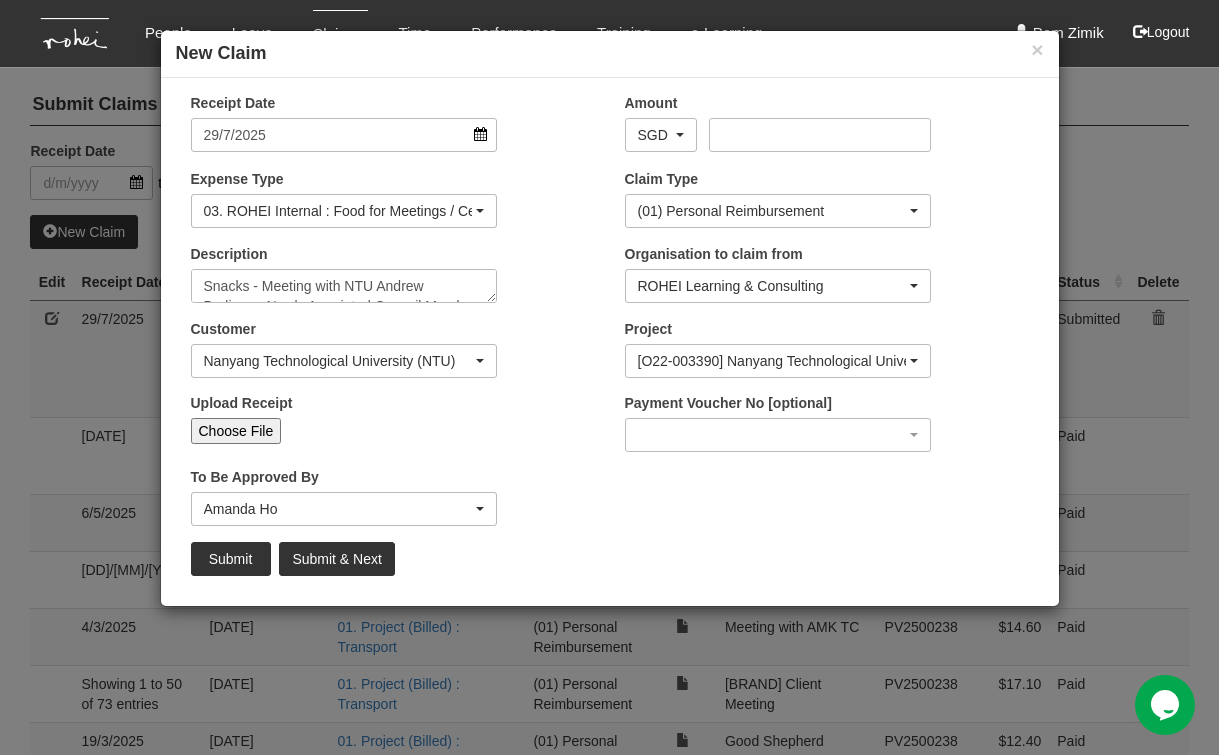 click on "Choose File" at bounding box center [236, 431] 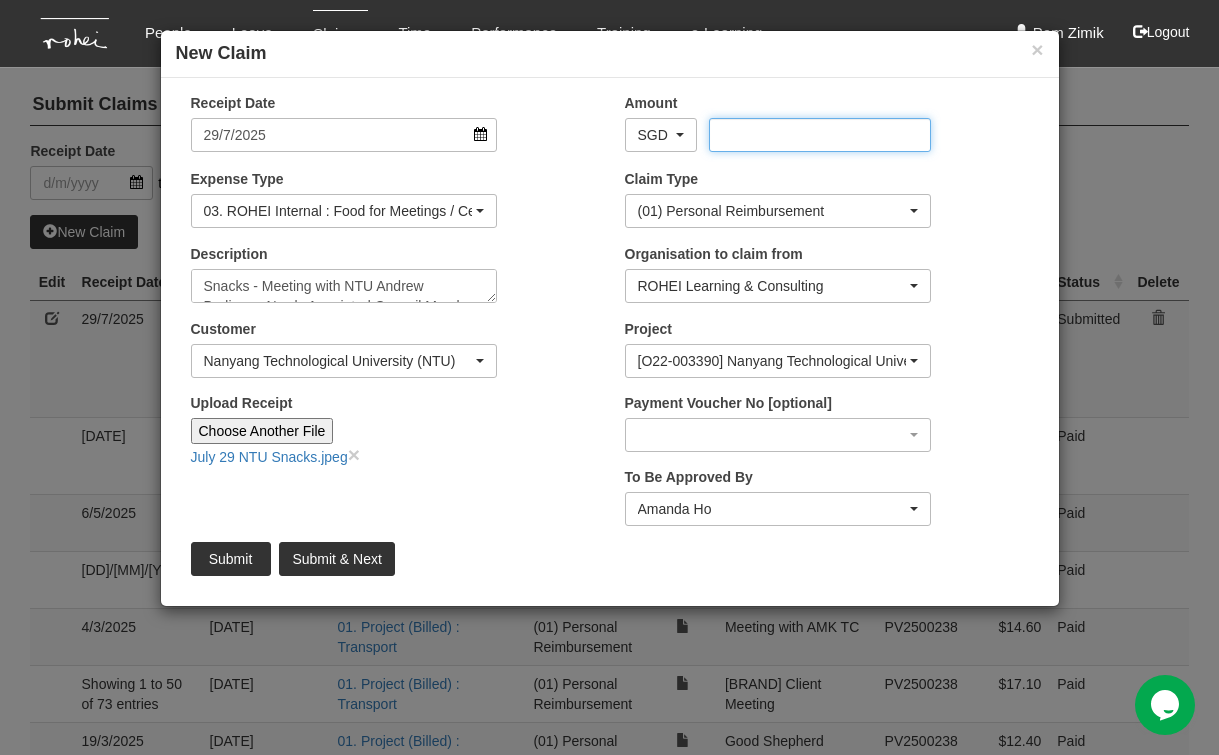 click on "Amount" at bounding box center (820, 135) 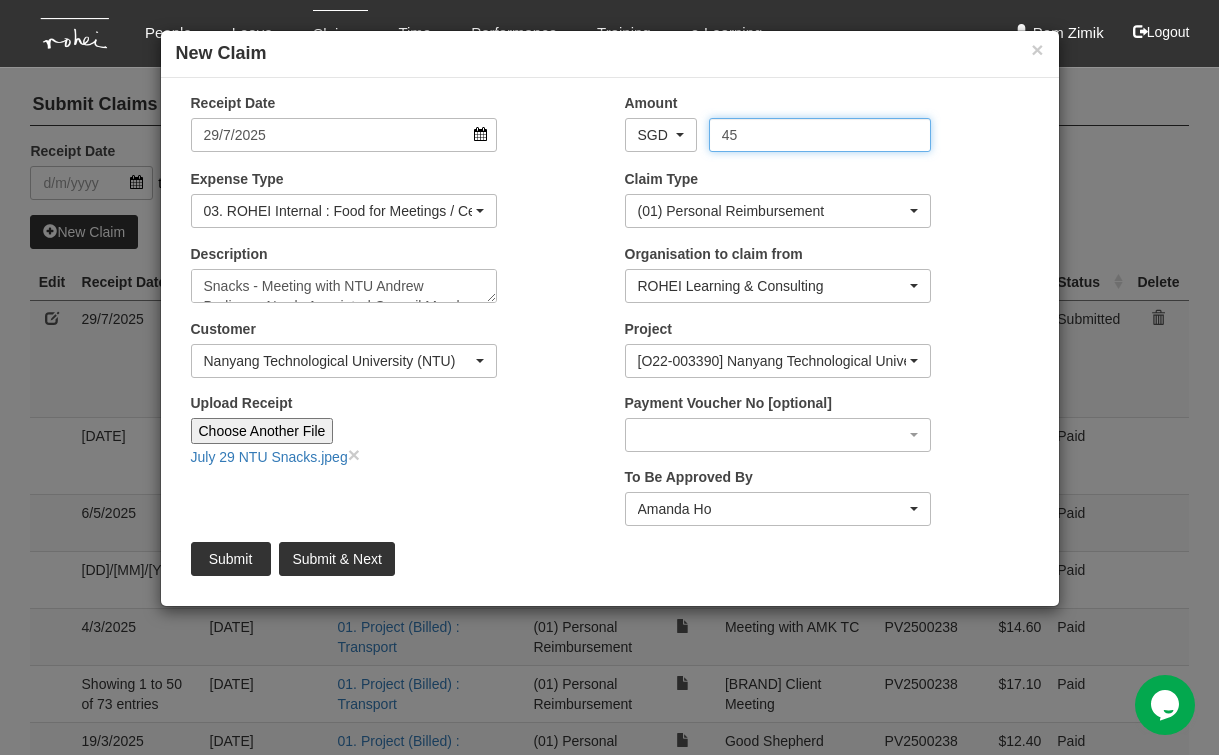 type on "45" 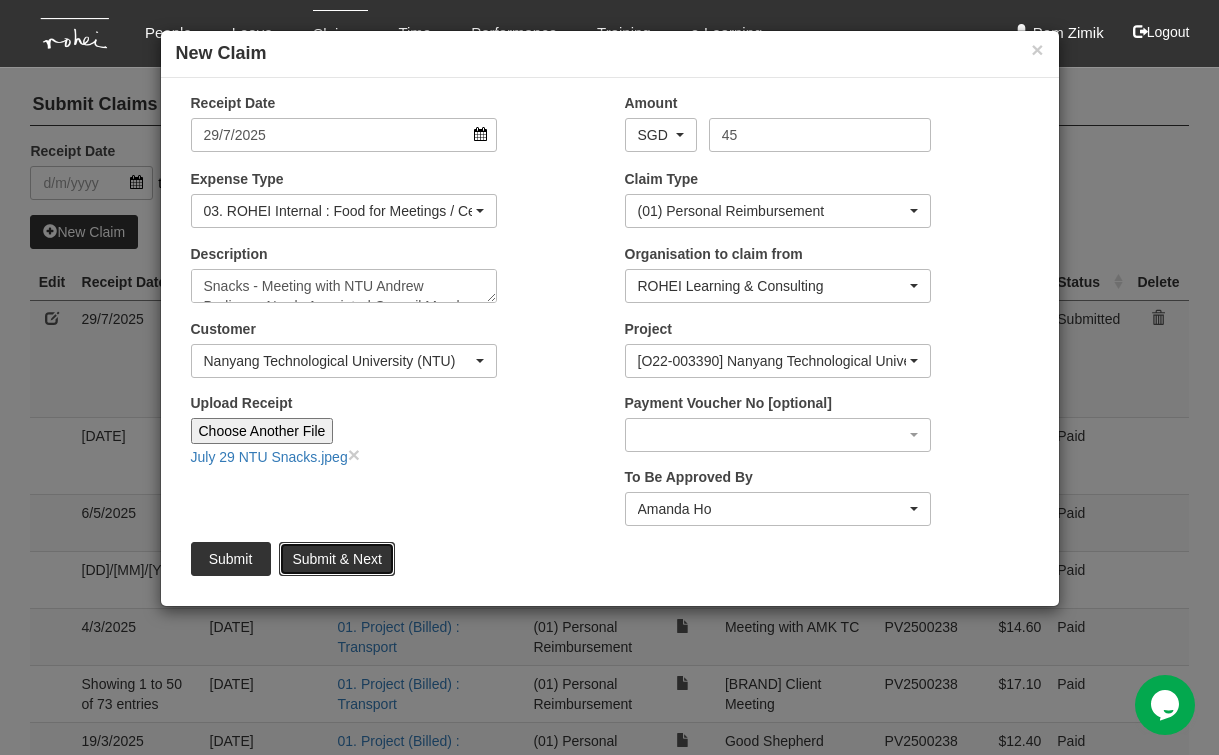click on "Submit & Next" at bounding box center [336, 559] 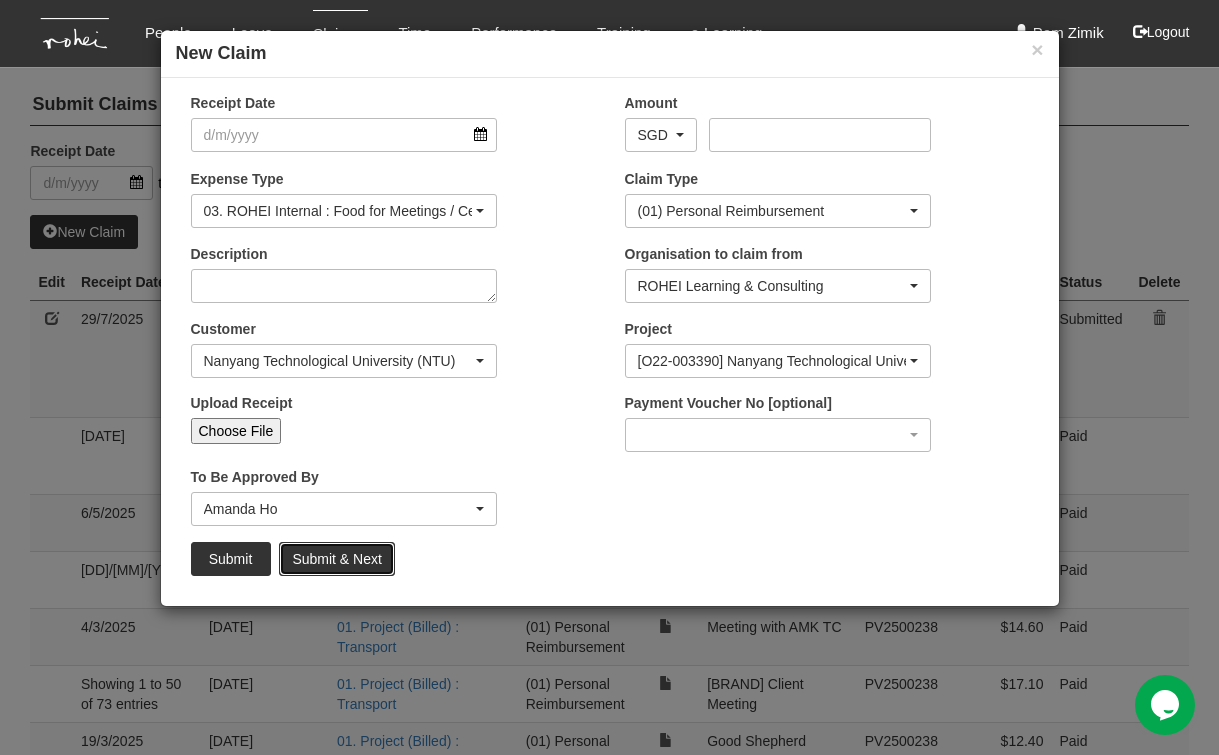 select on "50" 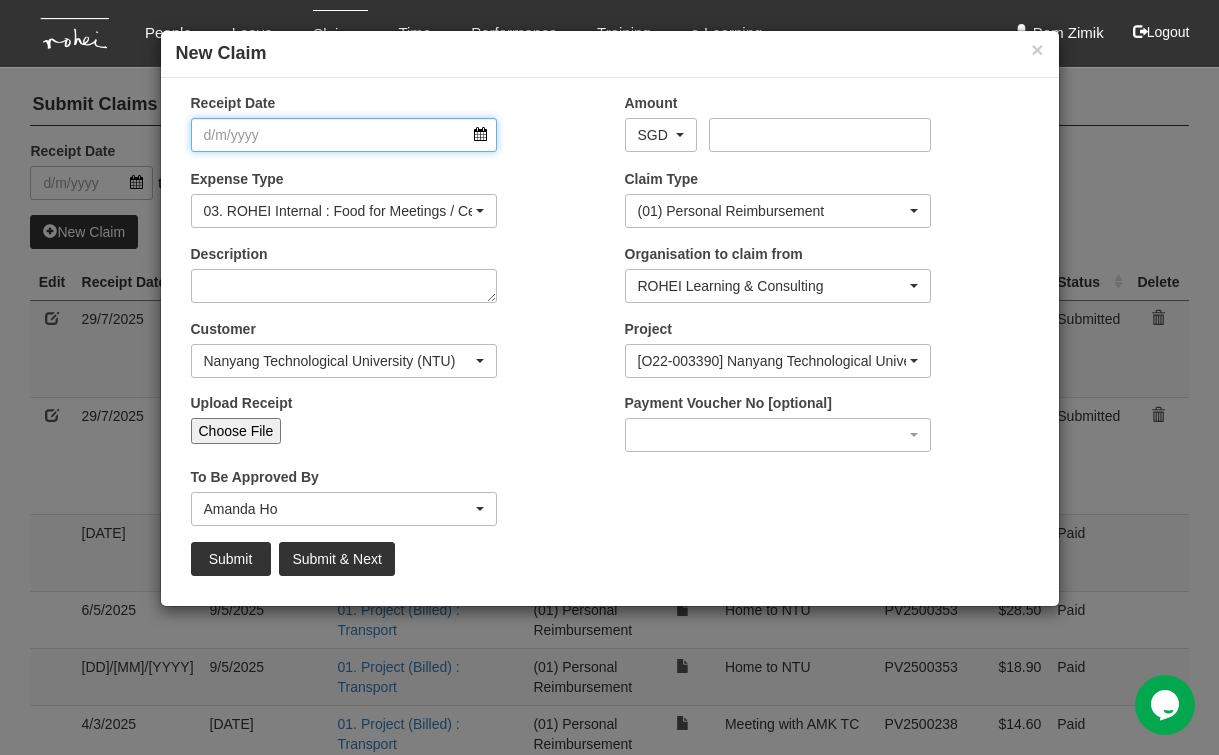 click on "Receipt Date" at bounding box center (344, 135) 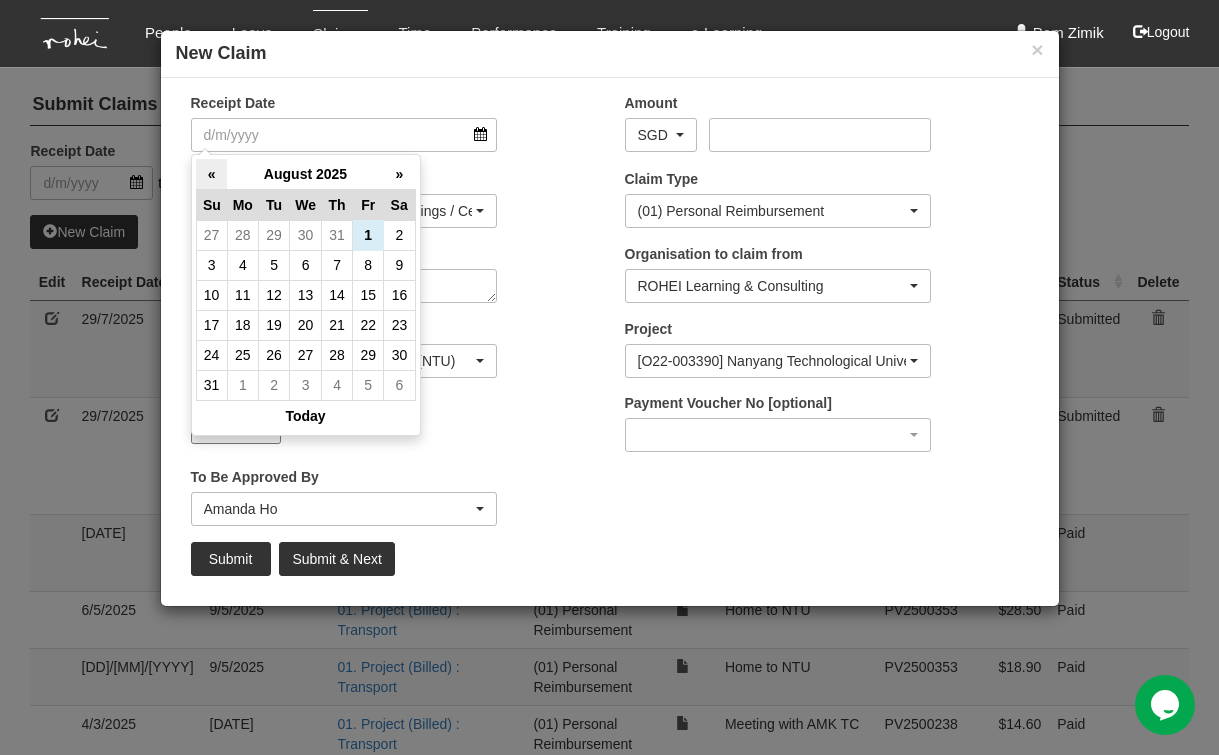 click on "«" at bounding box center (211, 174) 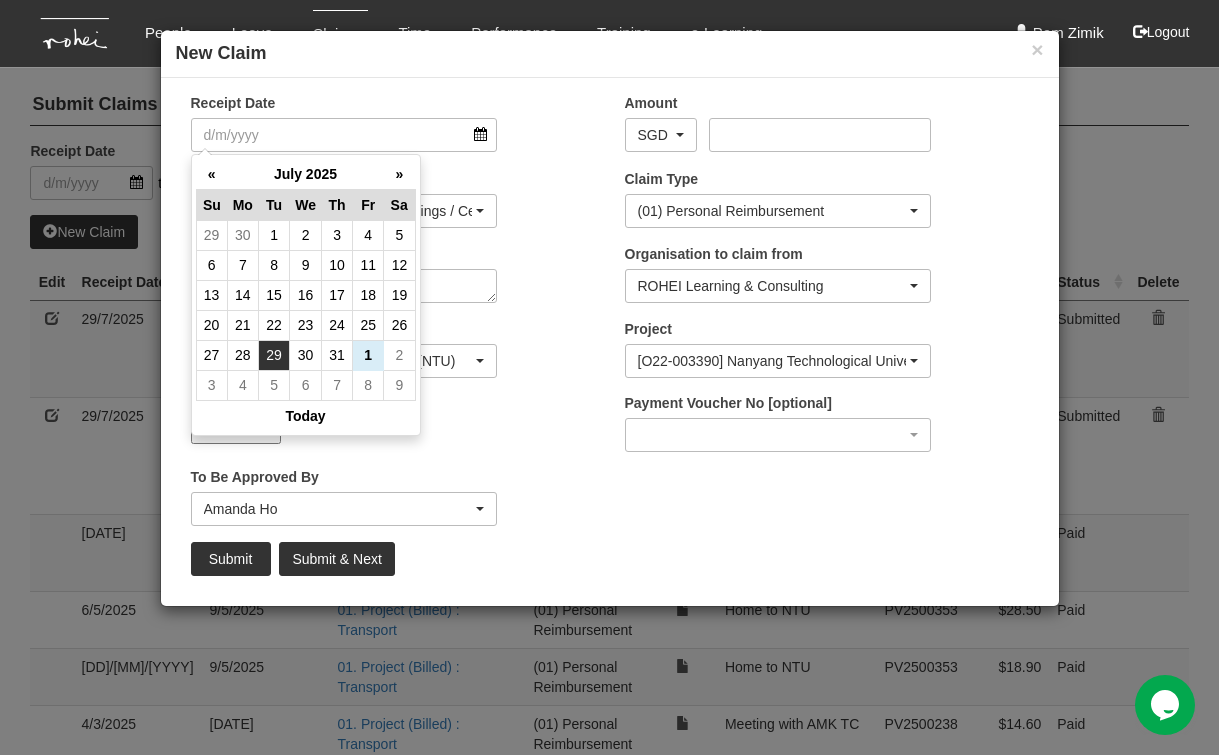 click on "29" at bounding box center (274, 355) 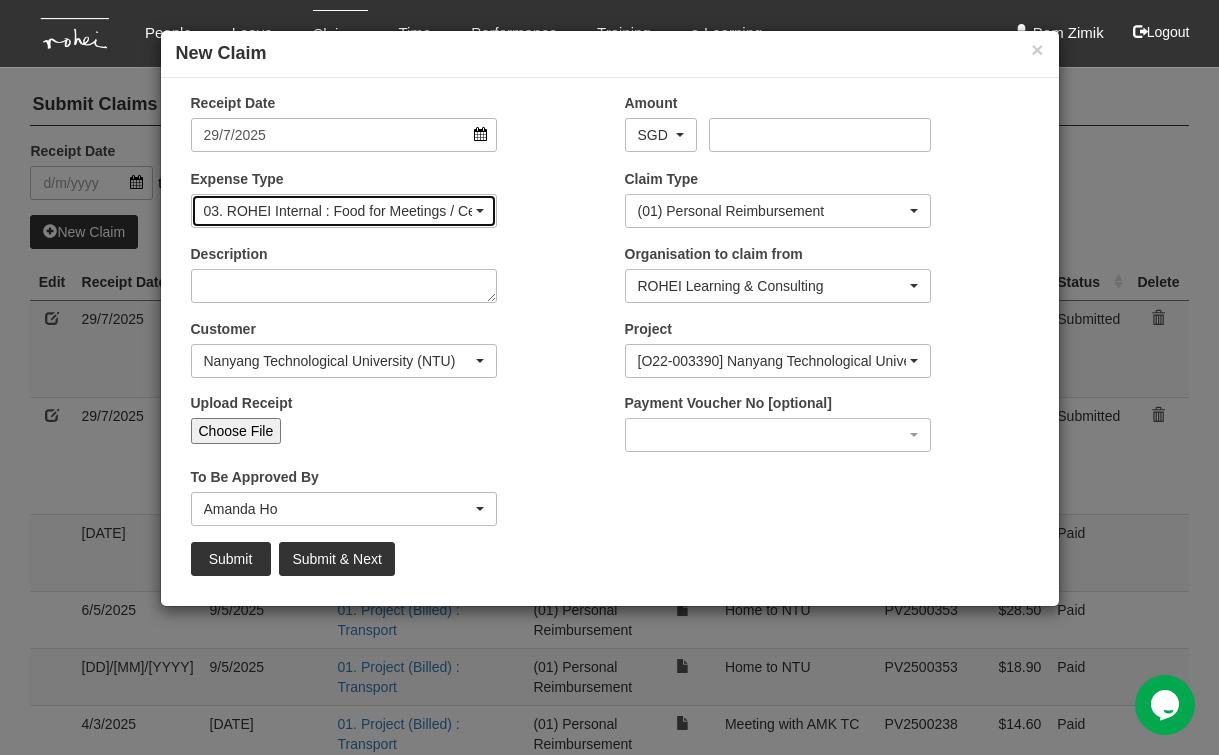 click at bounding box center [480, 211] 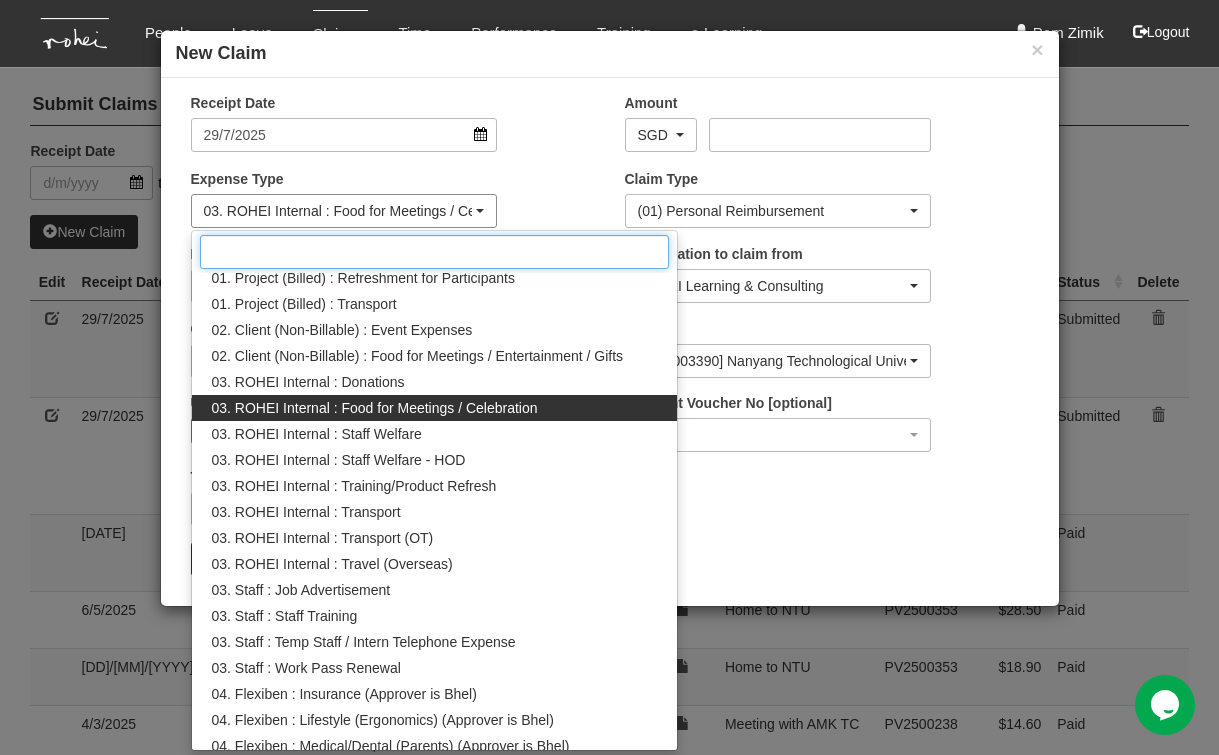 scroll, scrollTop: 60, scrollLeft: 0, axis: vertical 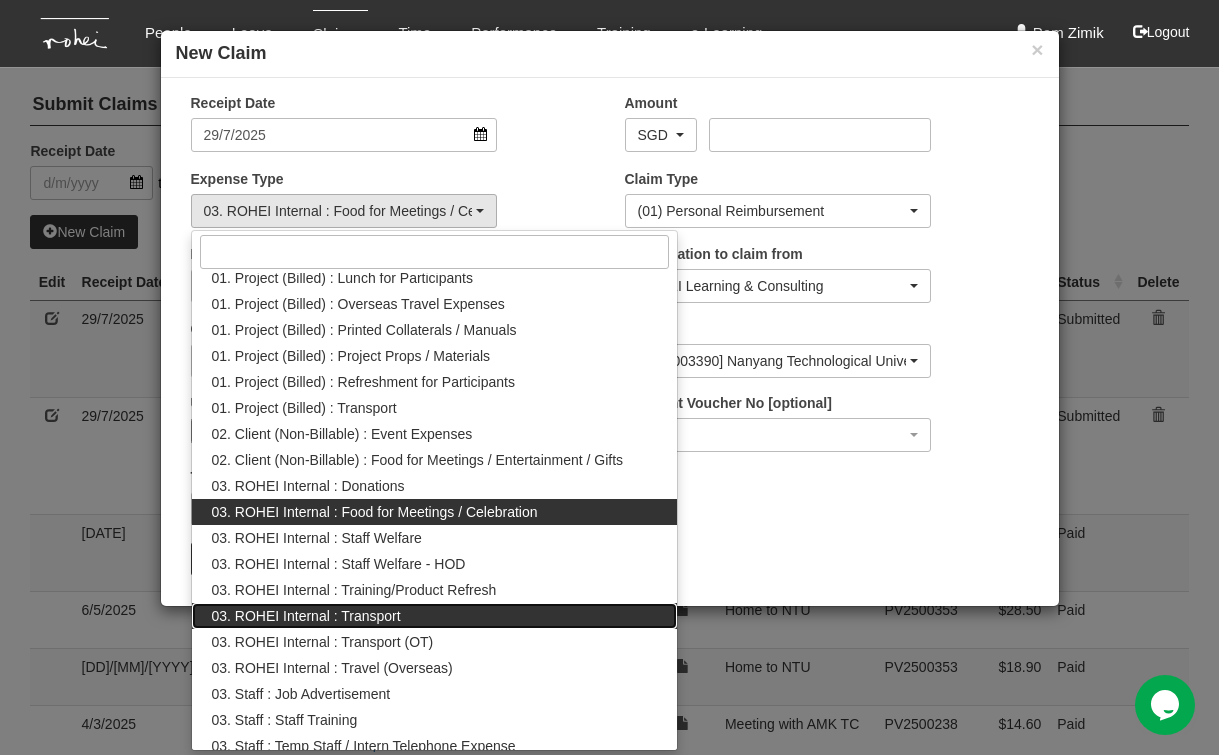 click on "03. ROHEI Internal : Transport" at bounding box center (306, 616) 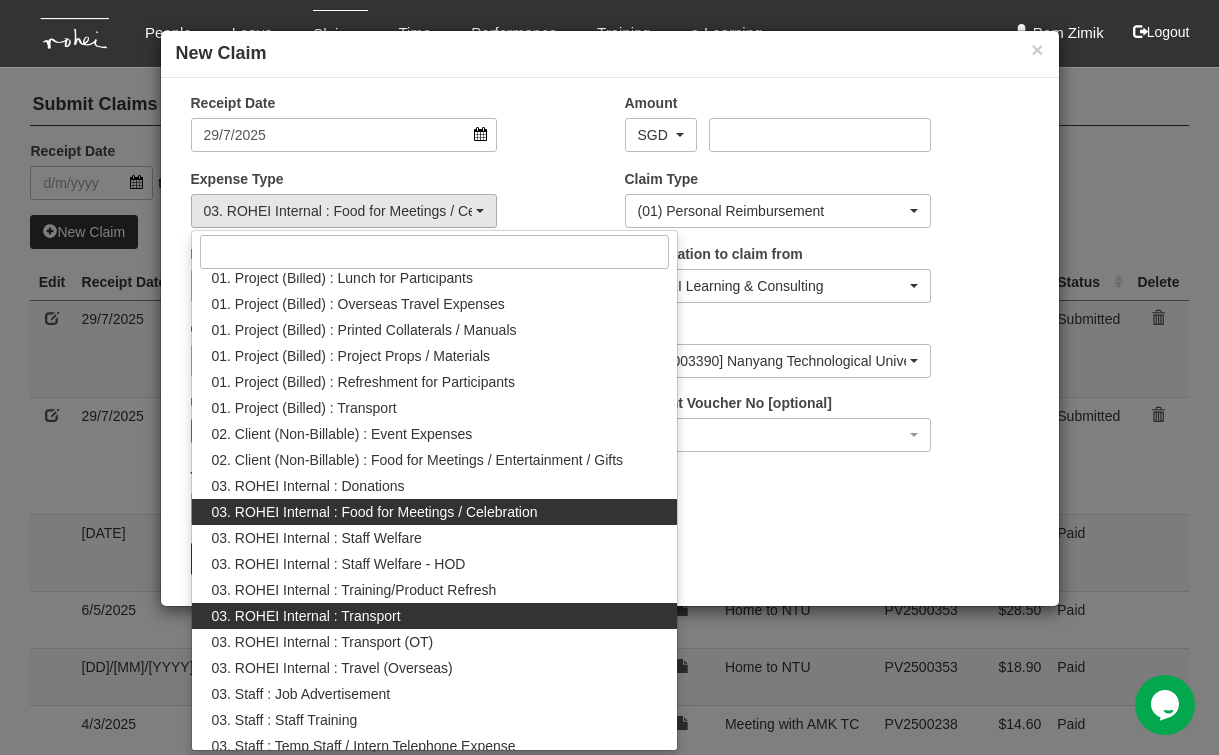select on "140" 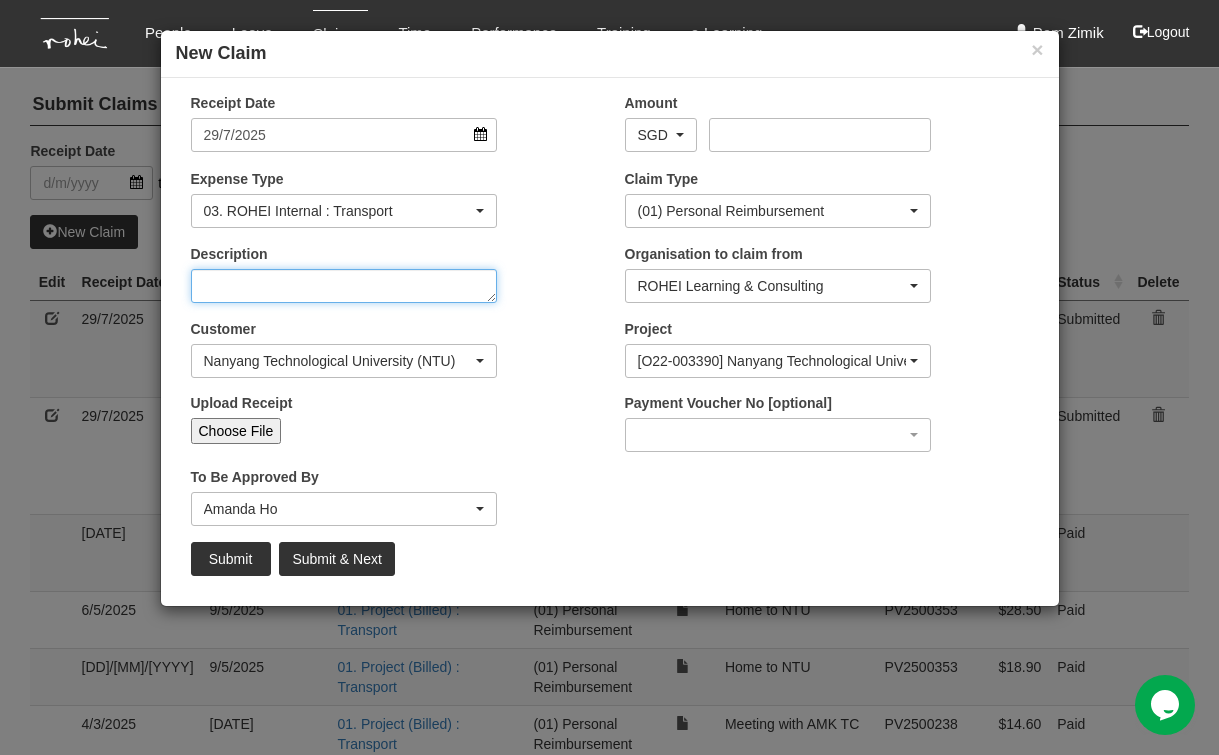 click on "Description" at bounding box center (344, 286) 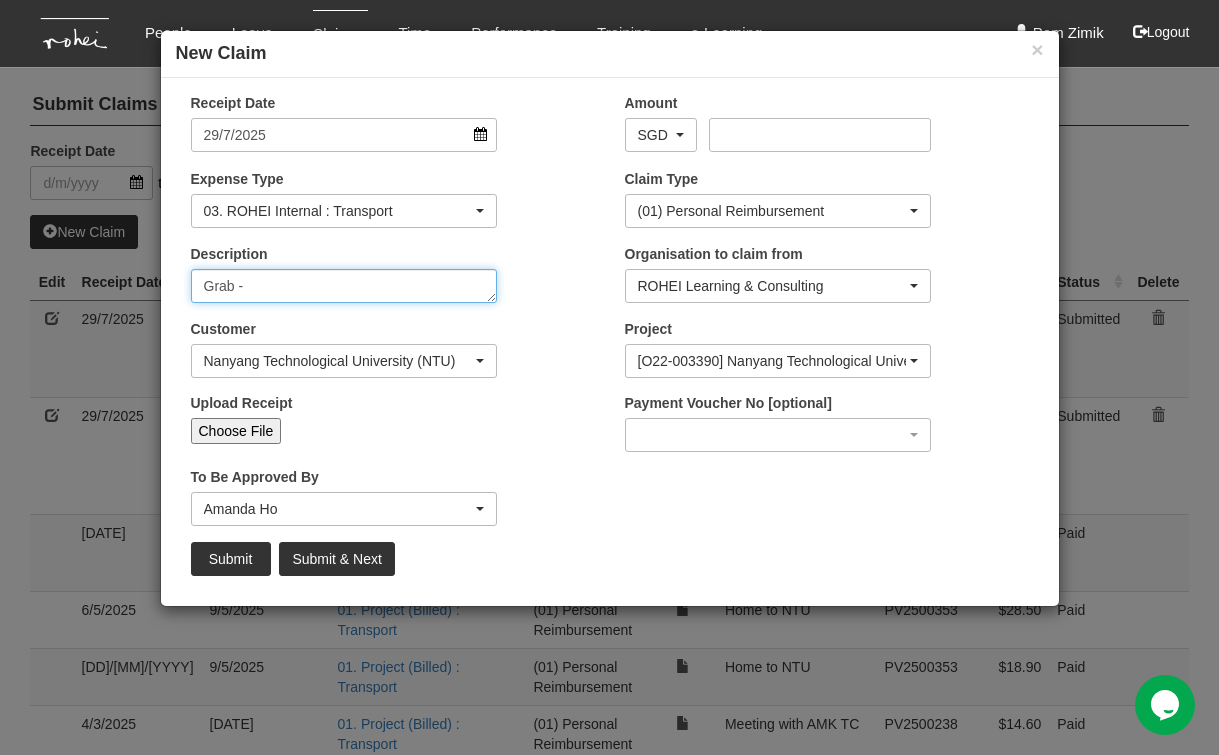 paste on "[MONTH] [DD] NP TCP ITT Presentation & Demo" 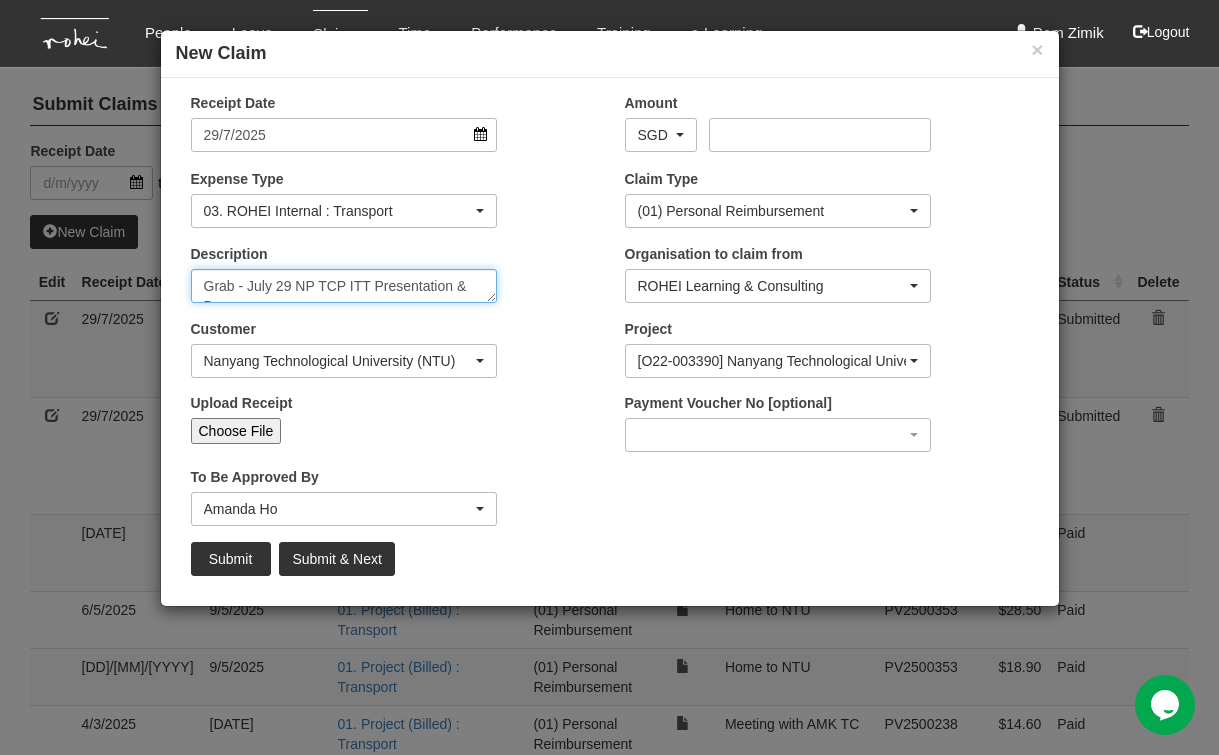 scroll, scrollTop: 19, scrollLeft: 0, axis: vertical 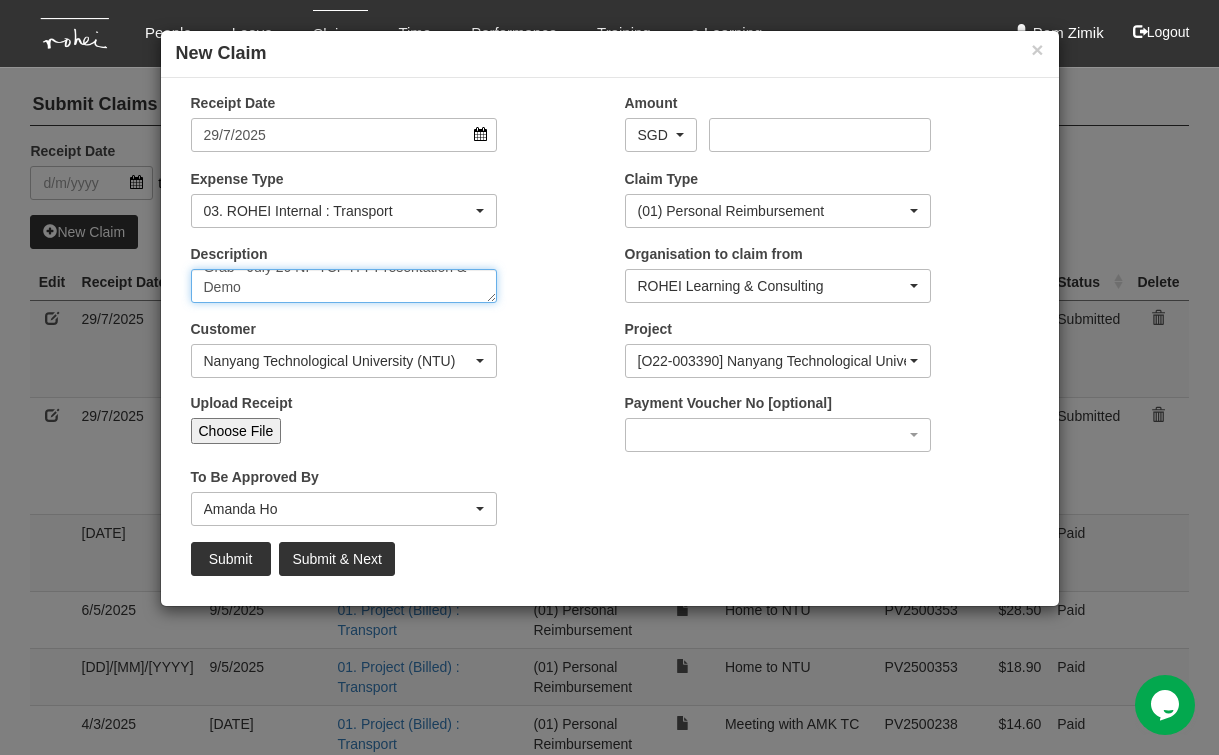 type on "Grab - July 29 NP TCP ITT Presentation & Demo" 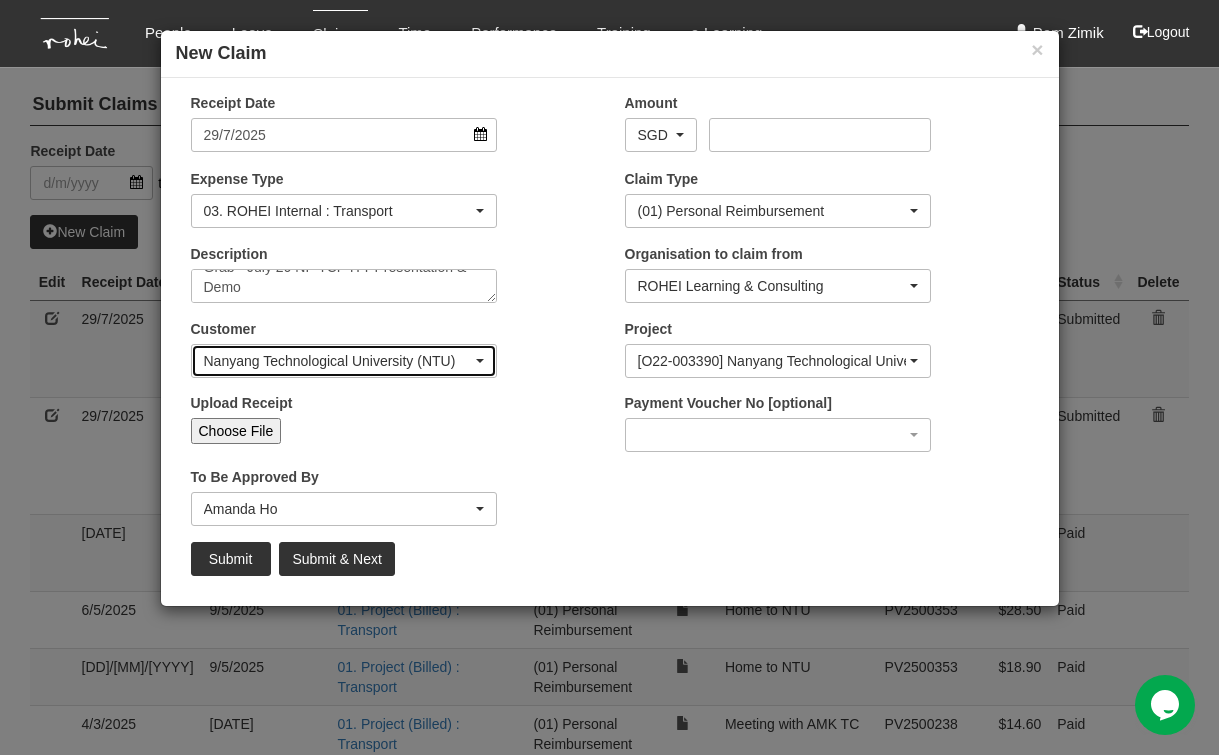 click at bounding box center [480, 361] 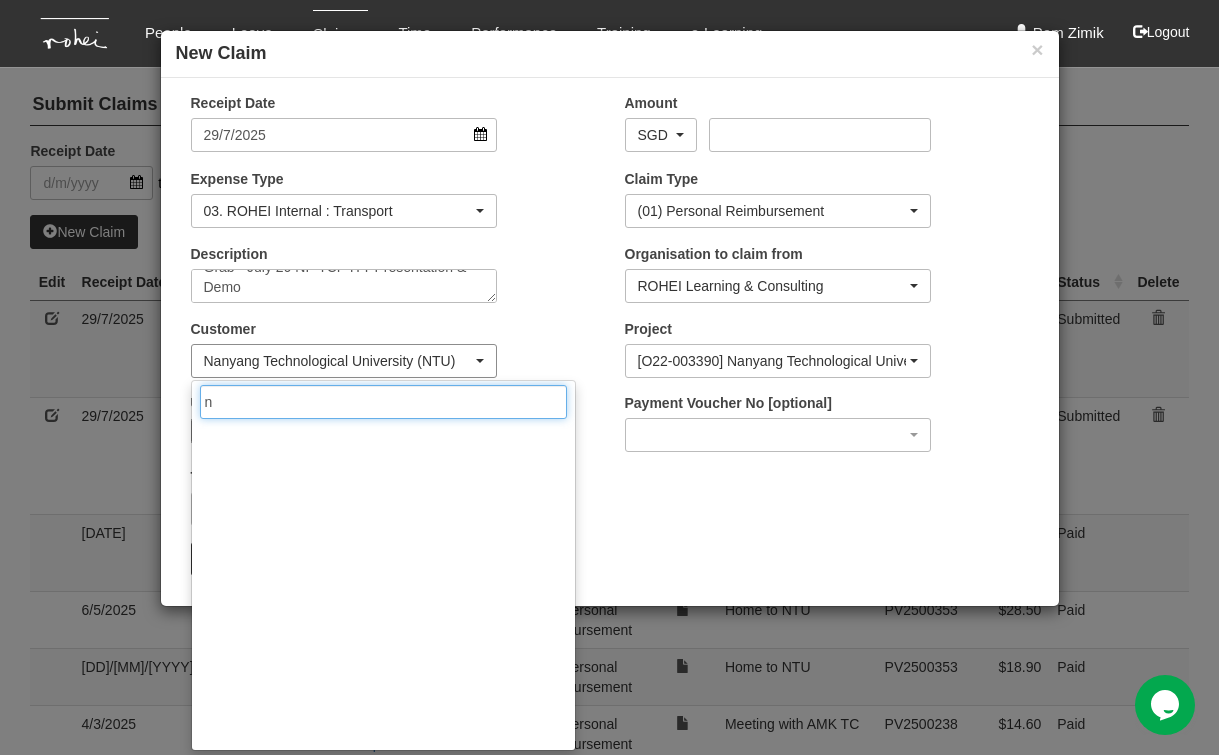 scroll, scrollTop: 0, scrollLeft: 0, axis: both 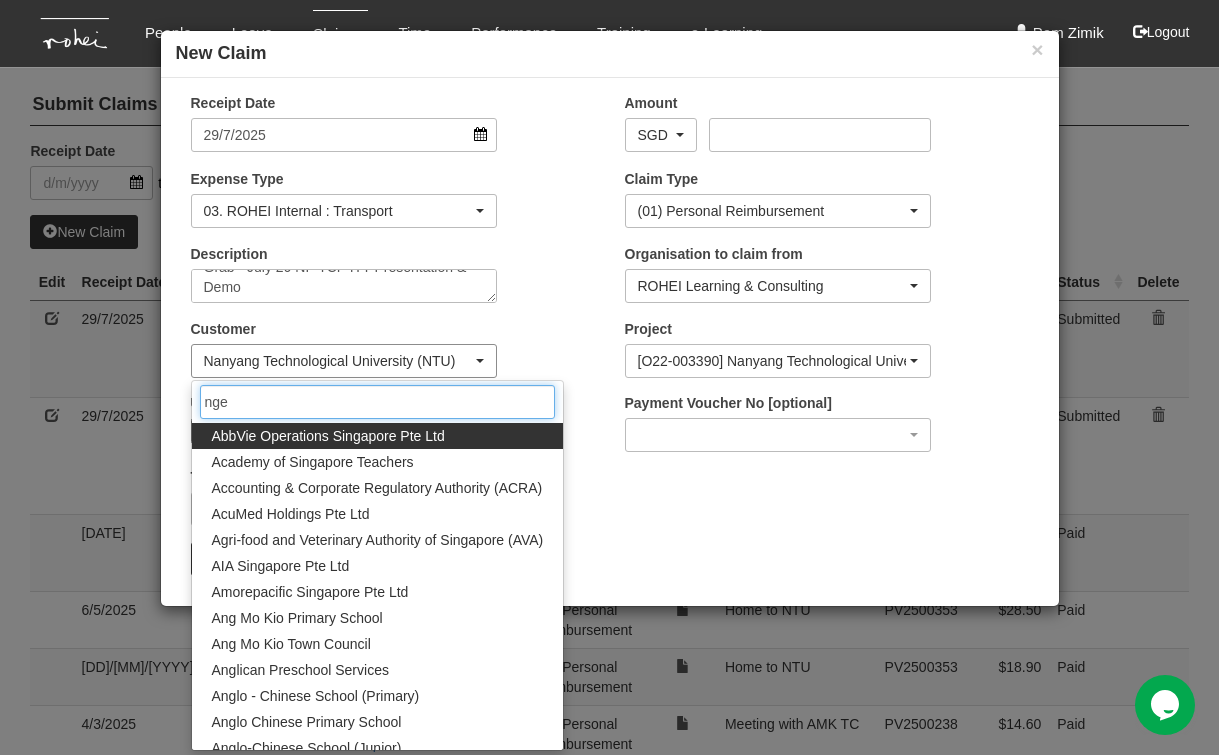 type on "ngee" 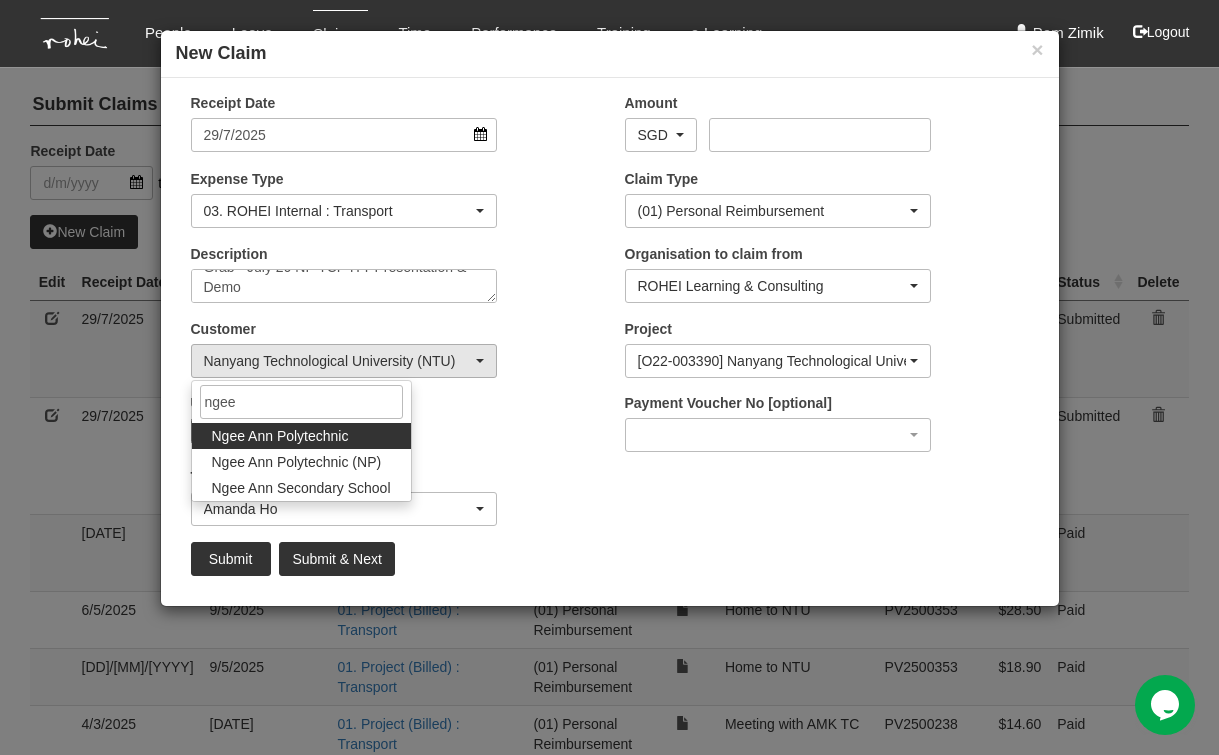 click on "Ngee Ann Polytechnic" at bounding box center (280, 436) 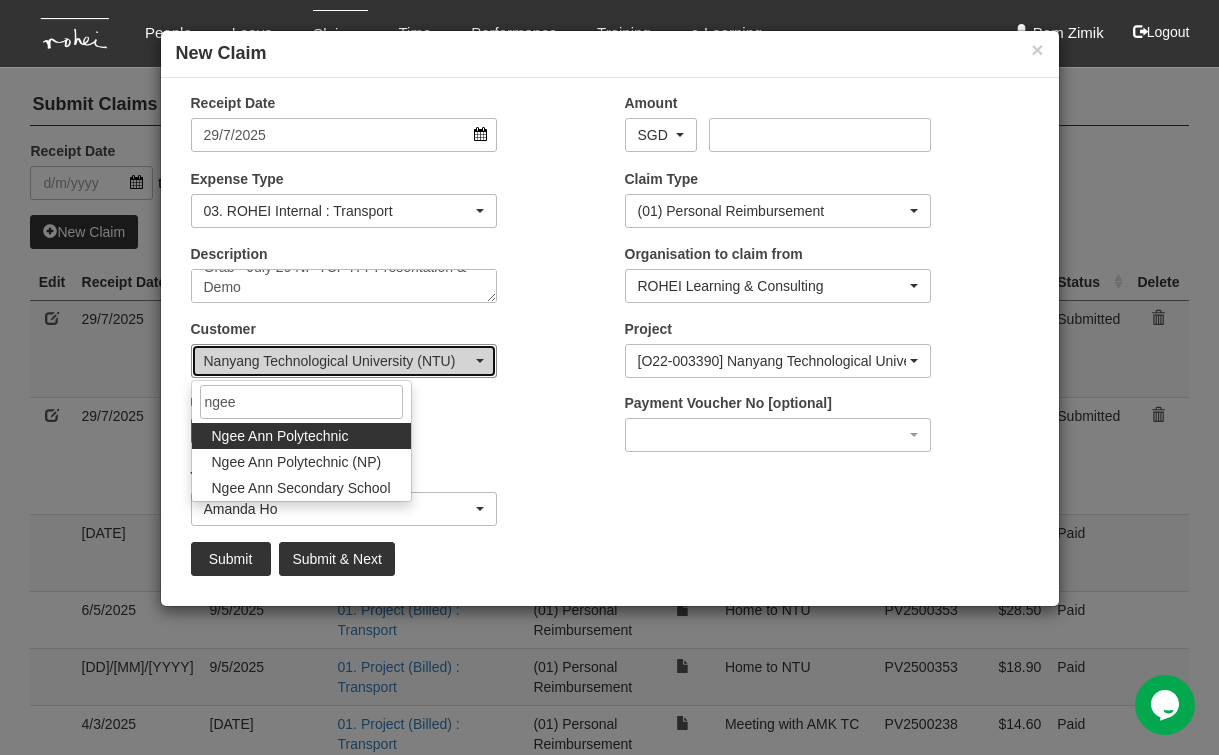 select on "165" 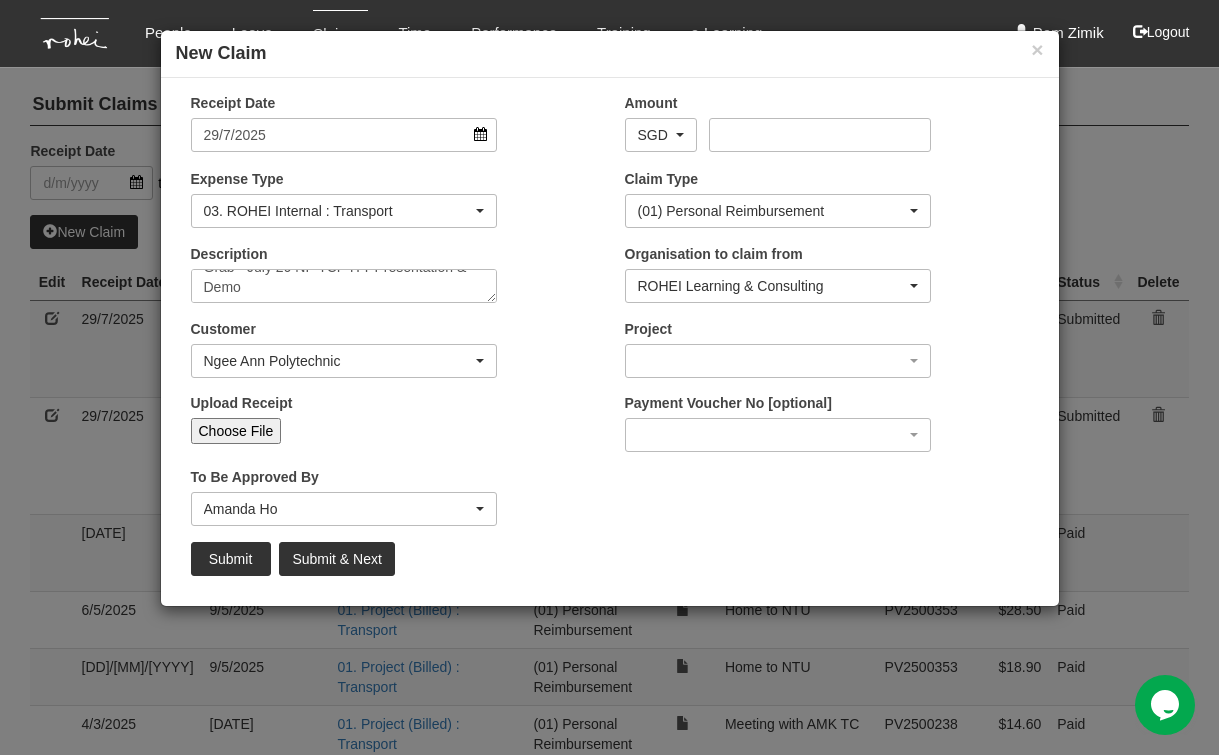 click on "Choose File" at bounding box center [236, 431] 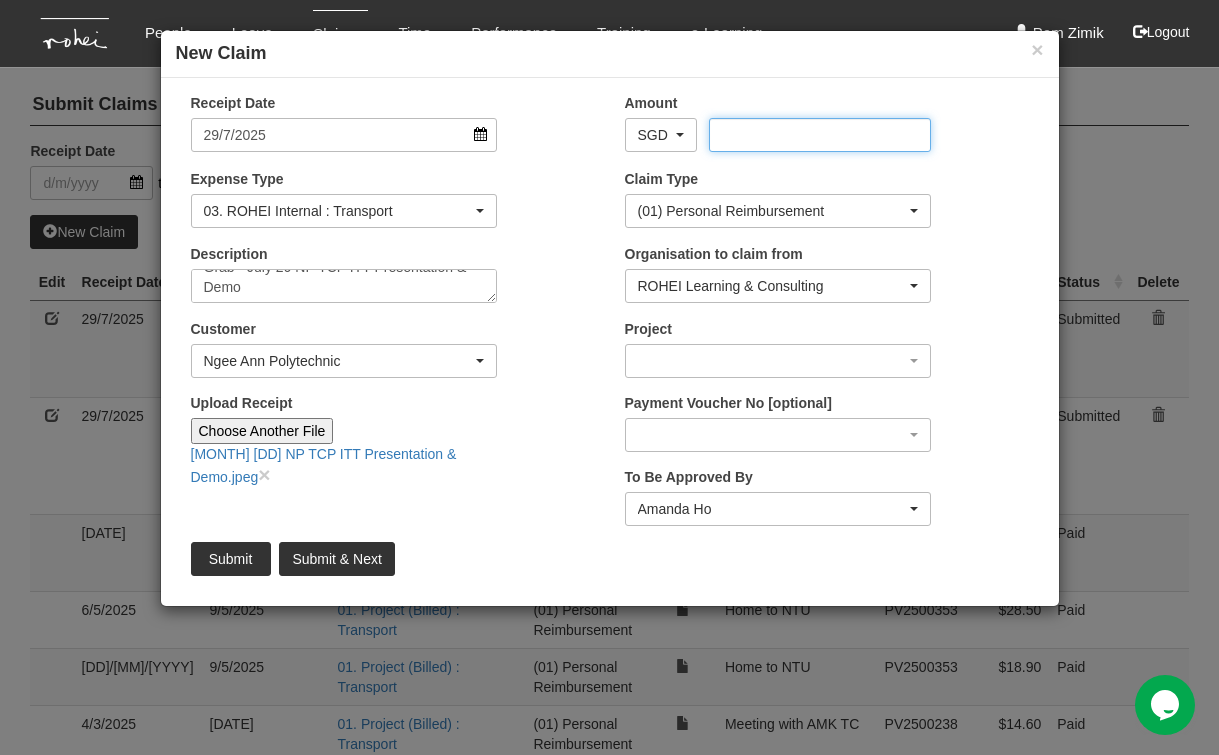 click on "Amount" at bounding box center [820, 135] 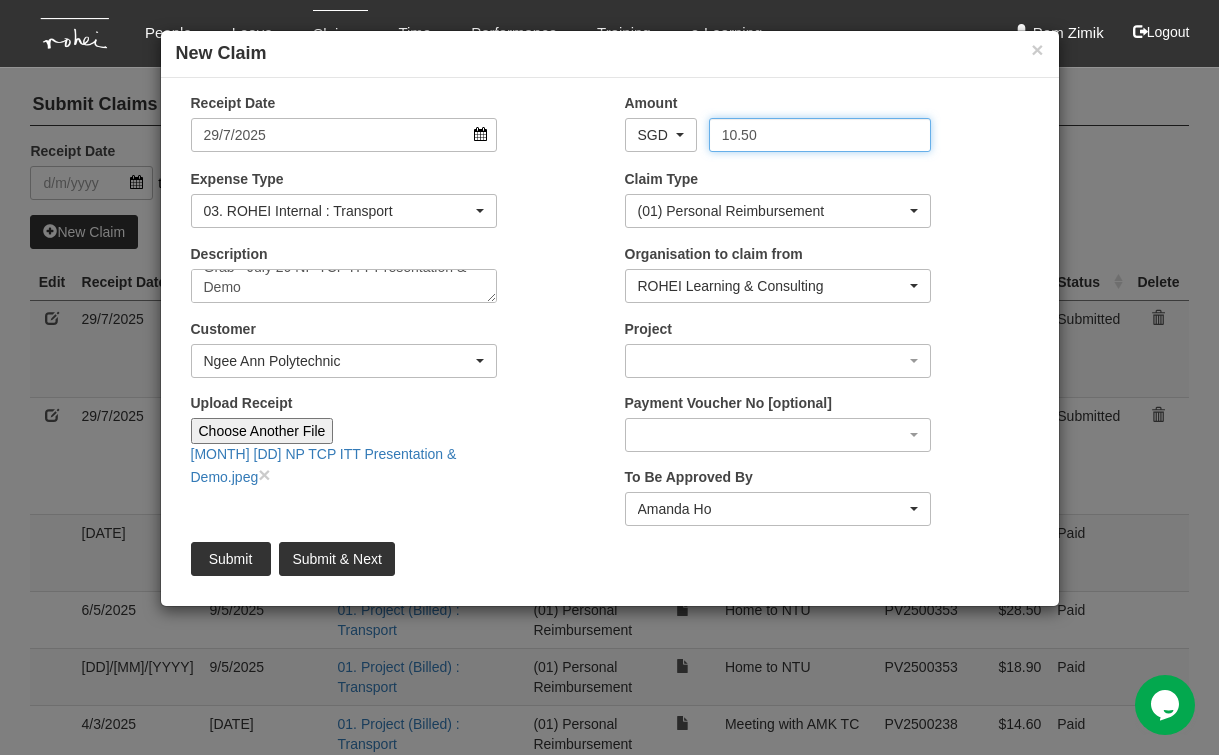 type on "10.50" 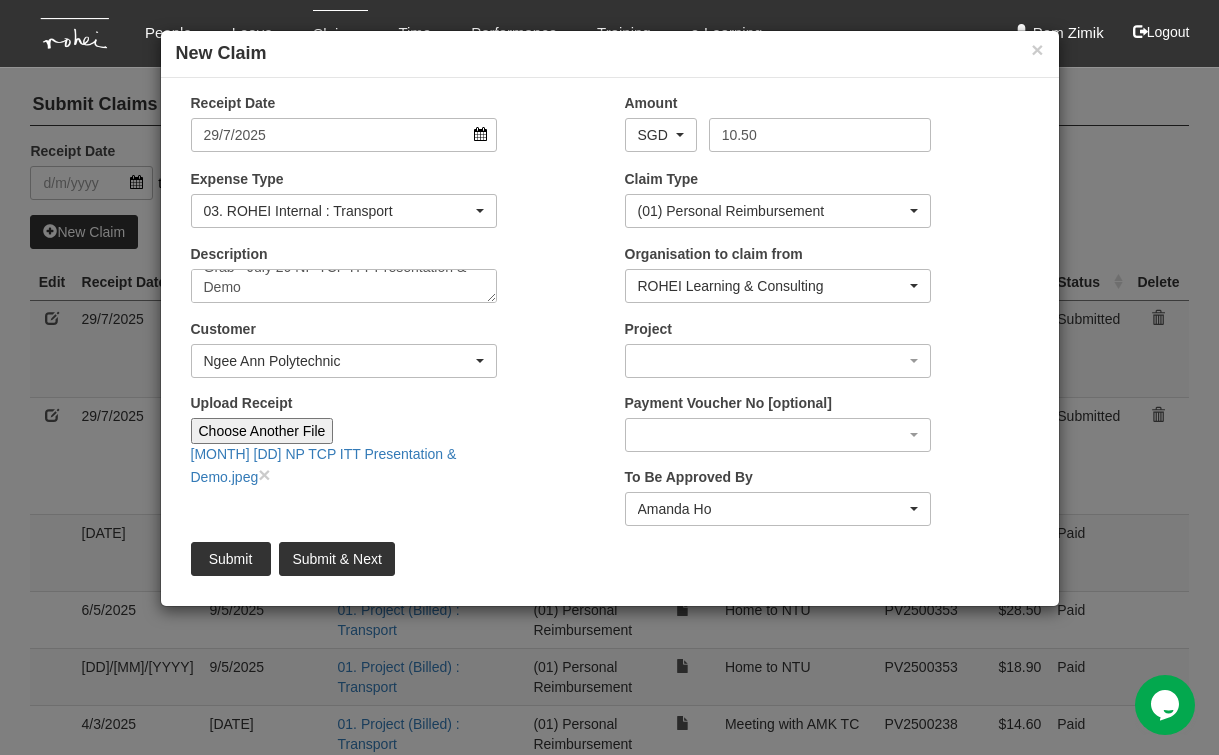 click on "Toggle navigation
People
Personal Information
Staff  Directory
Leave
Apply for Leave
Claim Time Off-in-lieu Leave Forecast" at bounding box center [609, 1907] 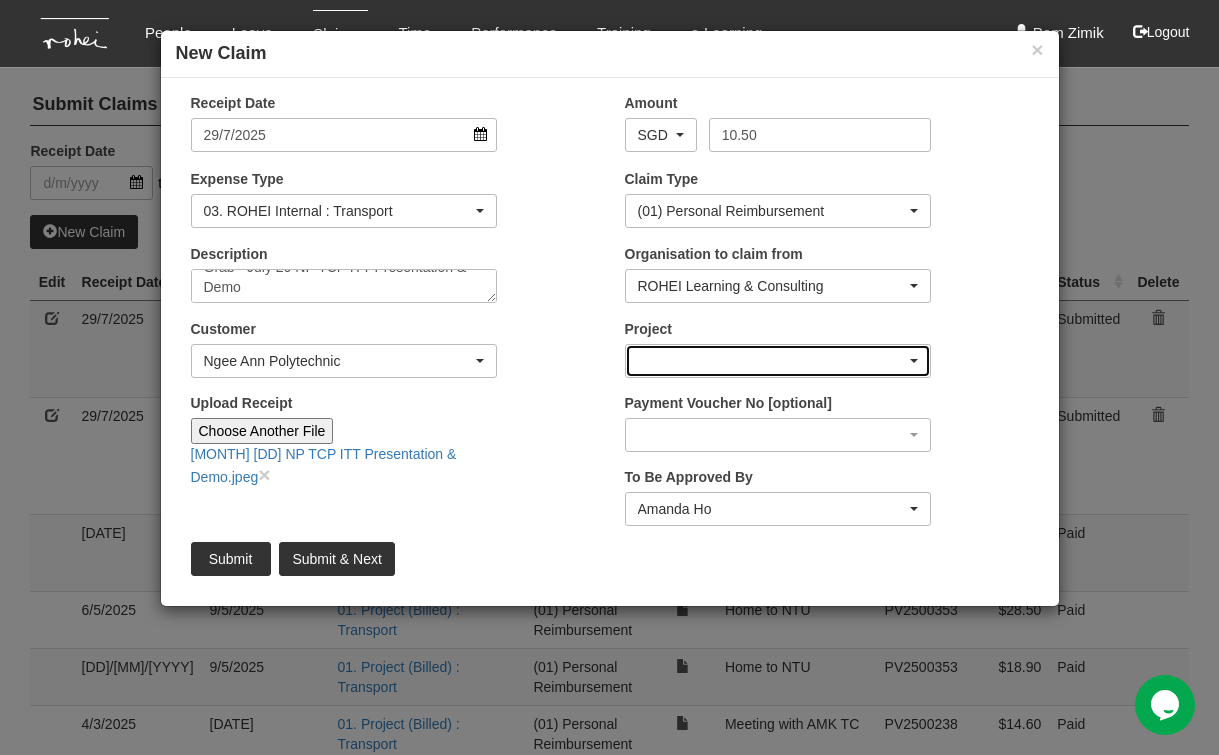 click at bounding box center (778, 361) 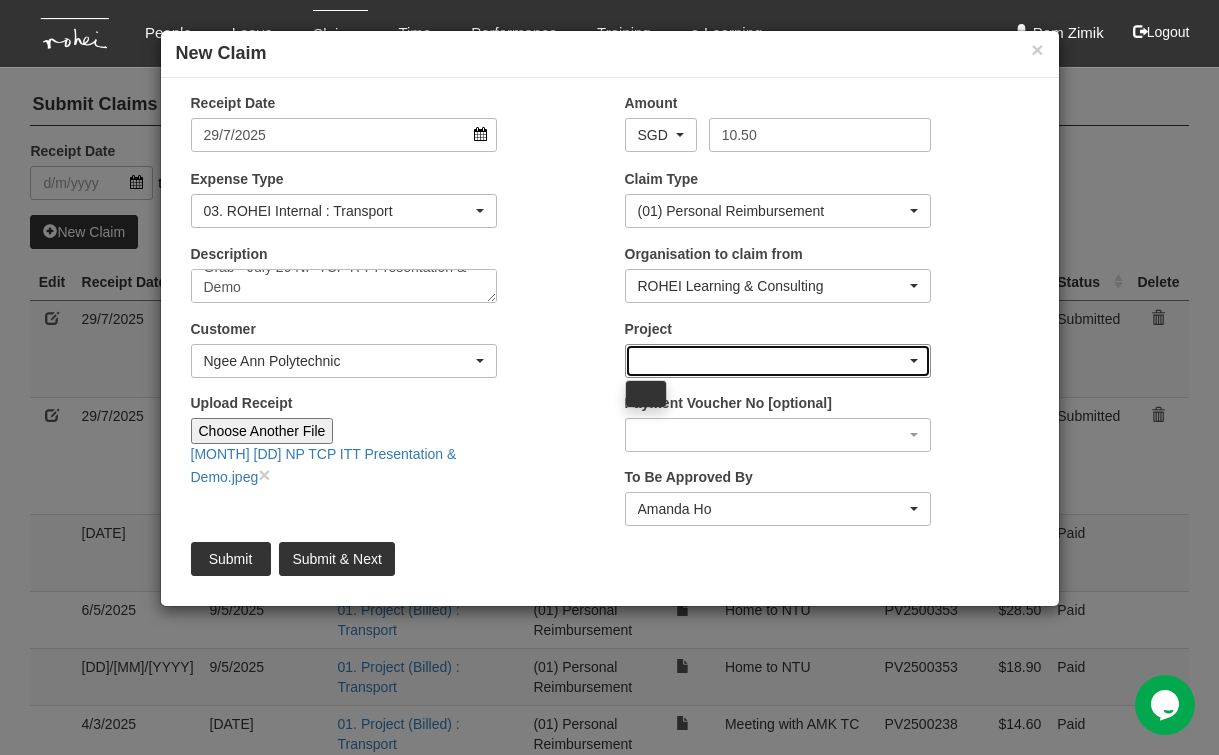 click at bounding box center (778, 361) 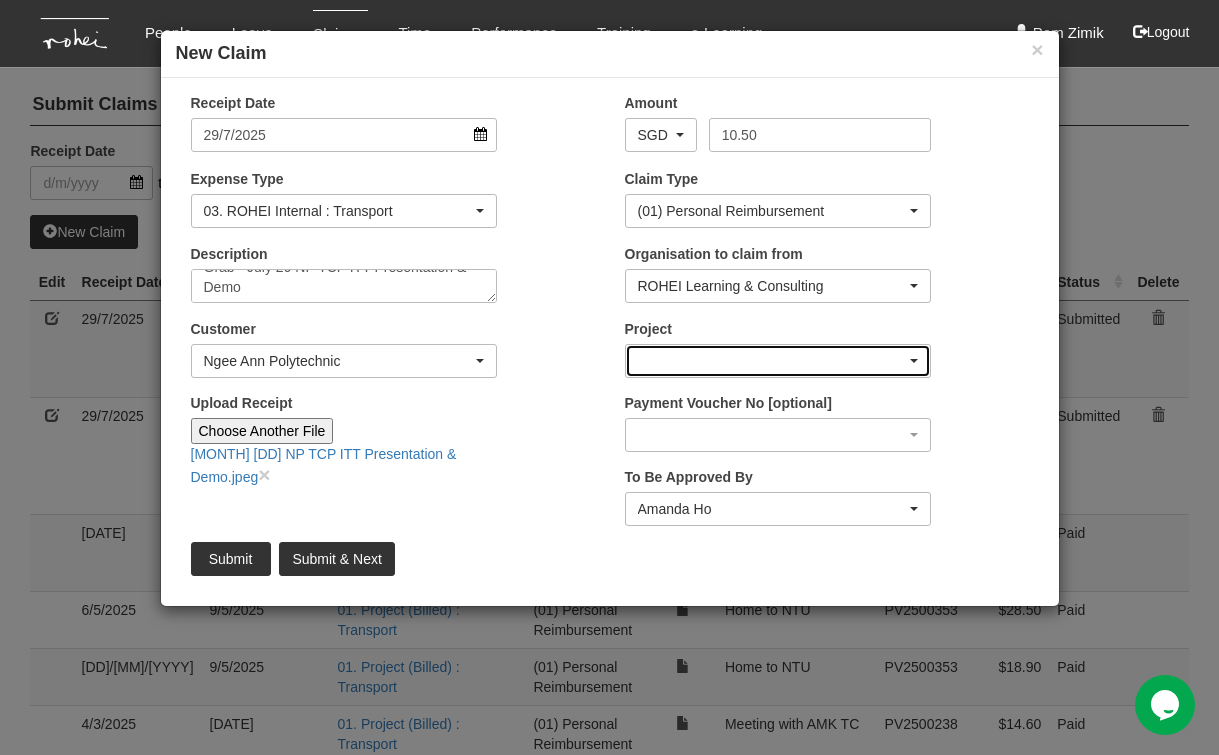 click at bounding box center [778, 361] 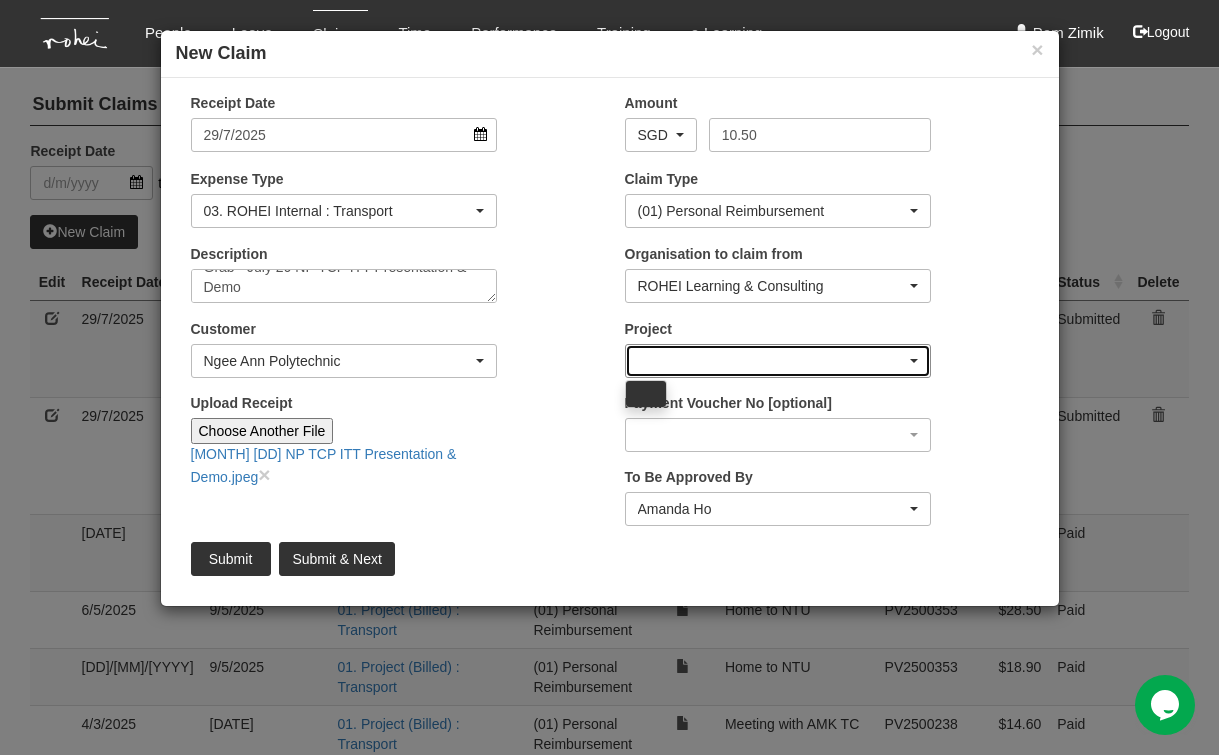 click at bounding box center (778, 361) 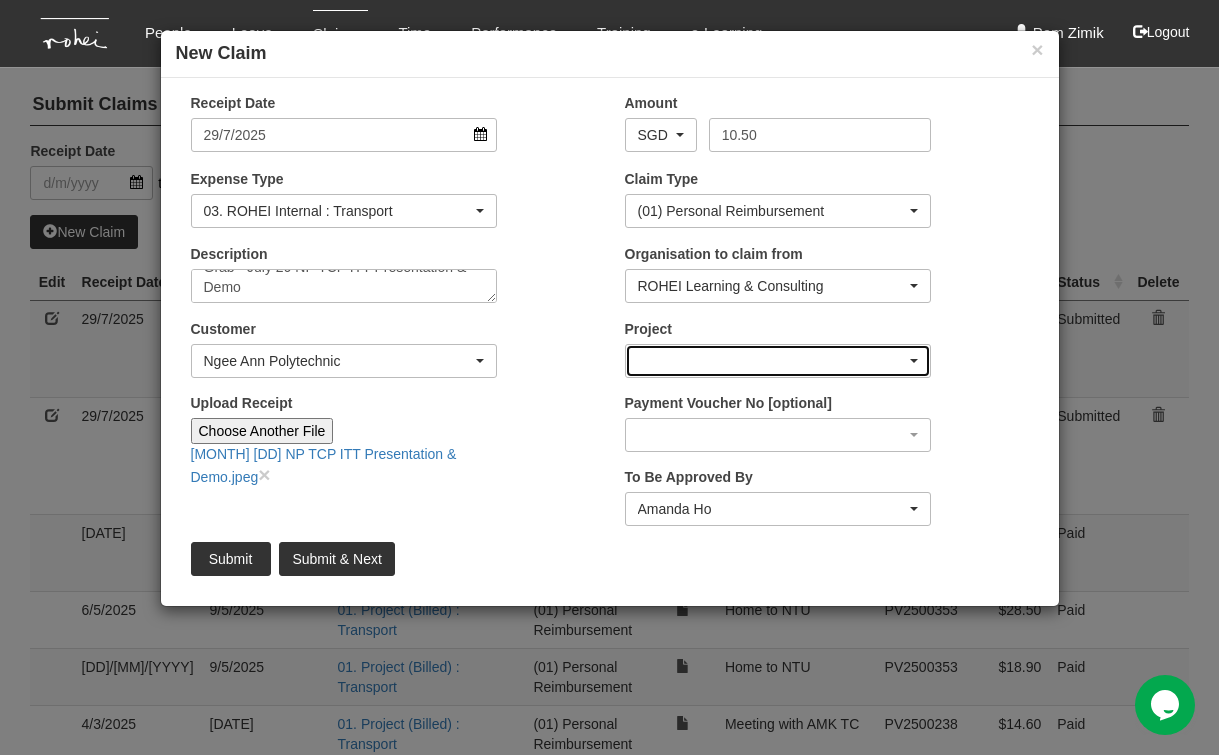 type 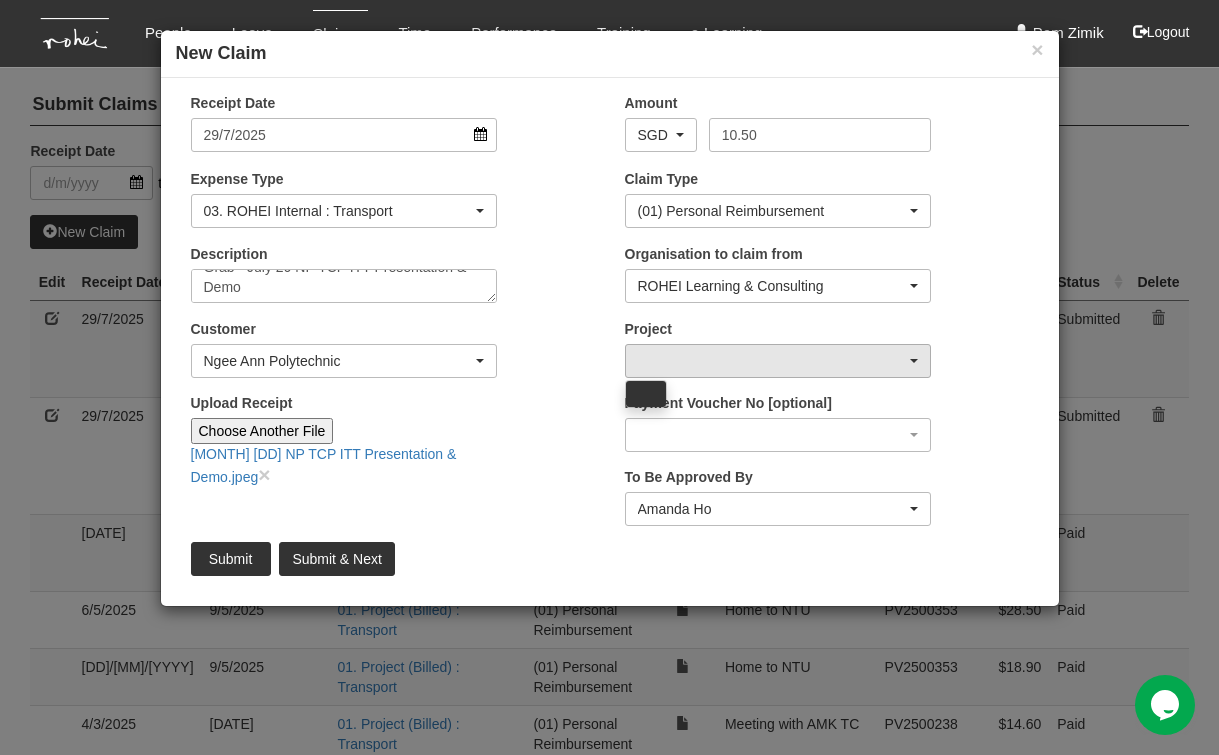 click at bounding box center [646, 394] 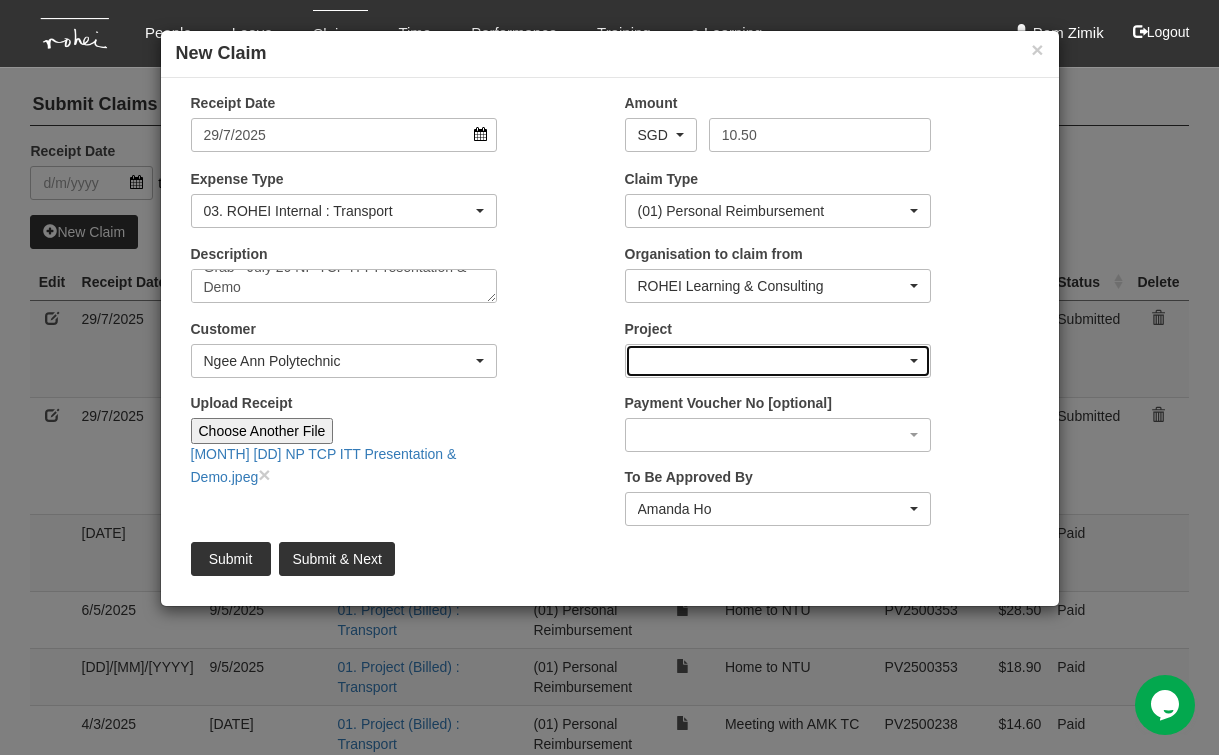 click at bounding box center [778, 361] 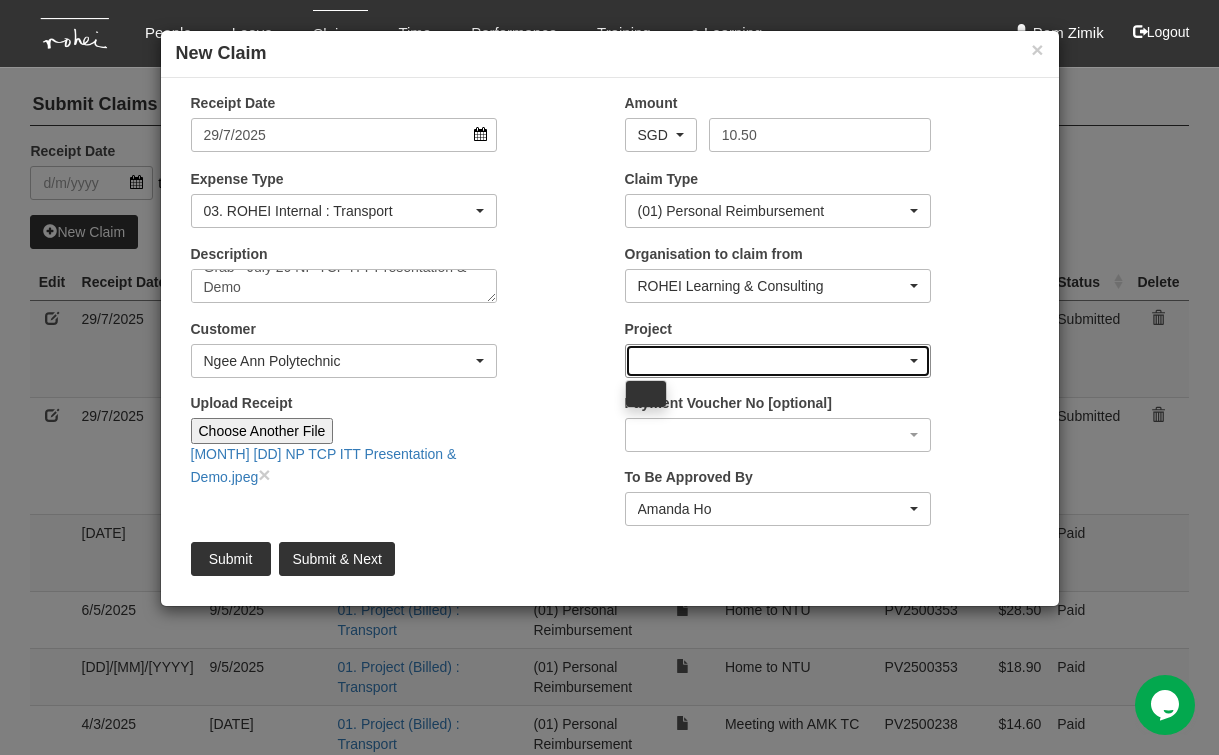click at bounding box center [914, 361] 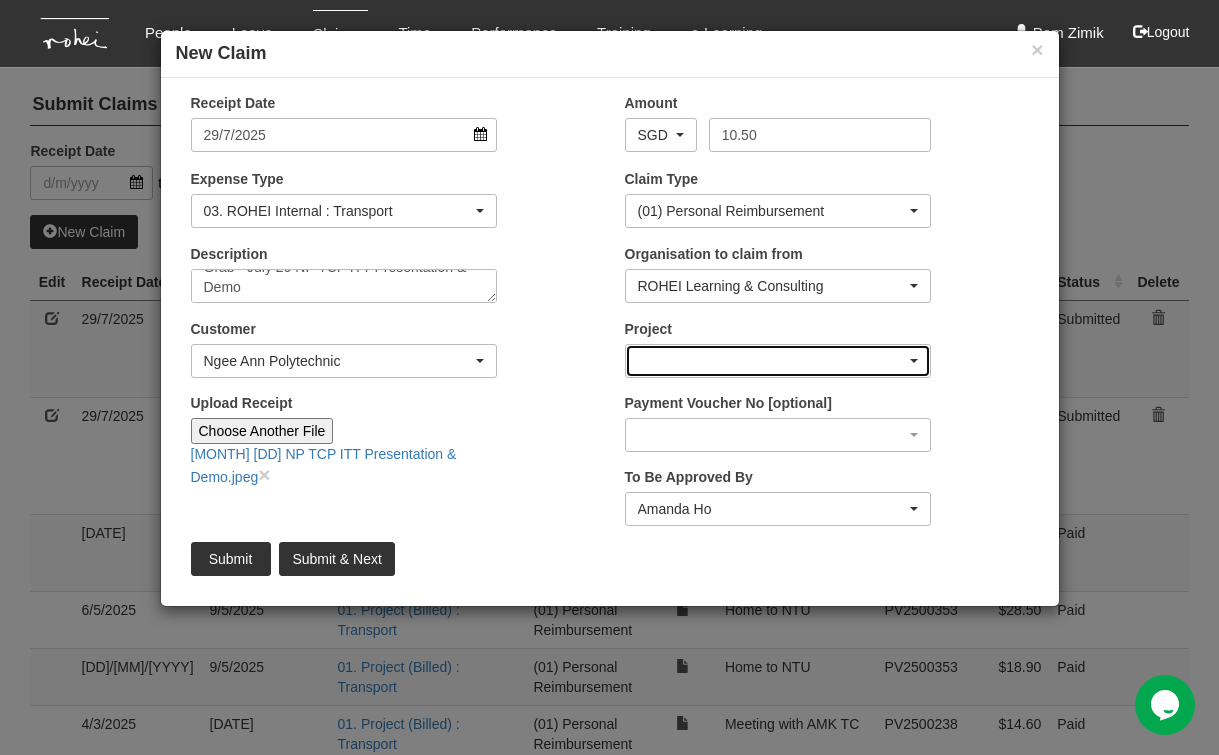 click at bounding box center [914, 361] 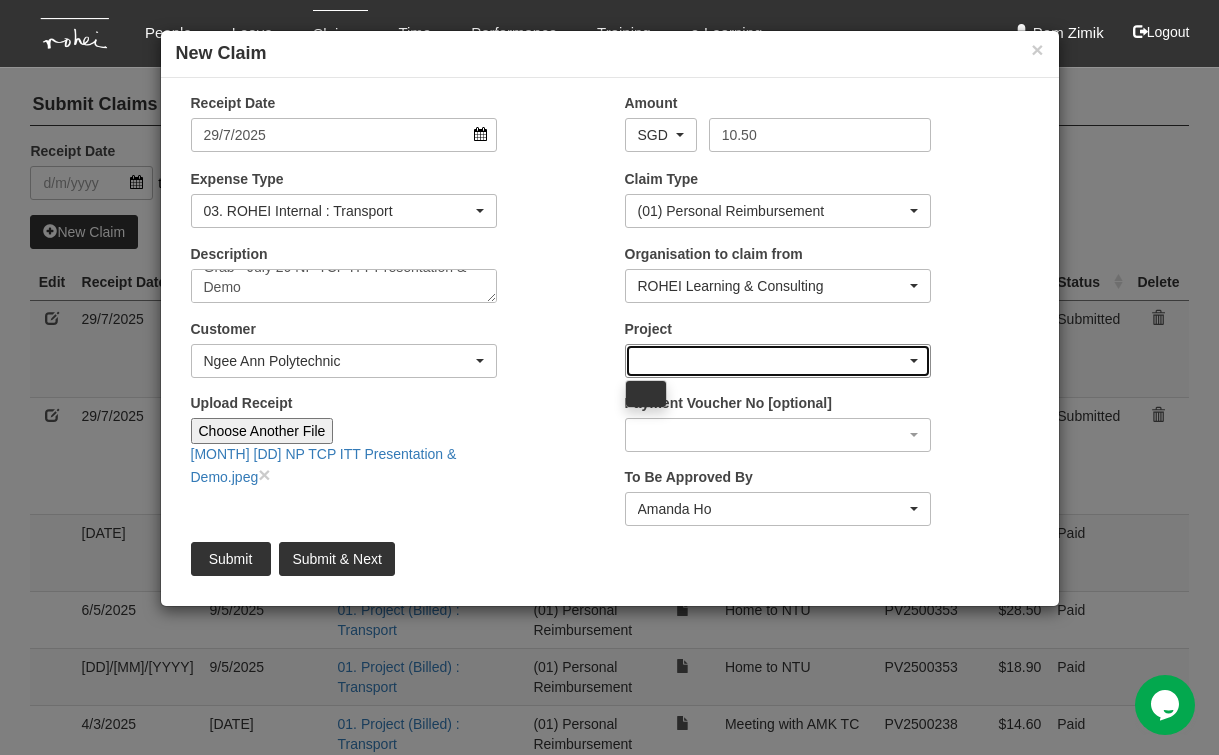 click at bounding box center [914, 361] 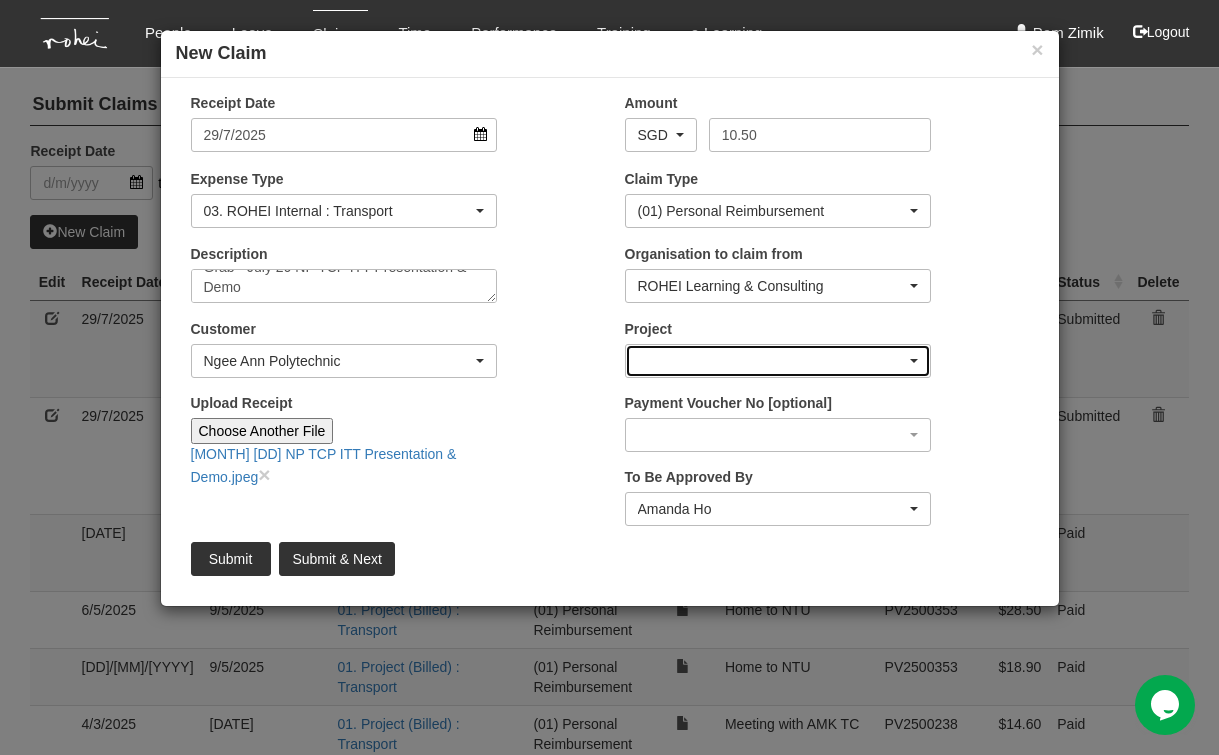 click at bounding box center [914, 361] 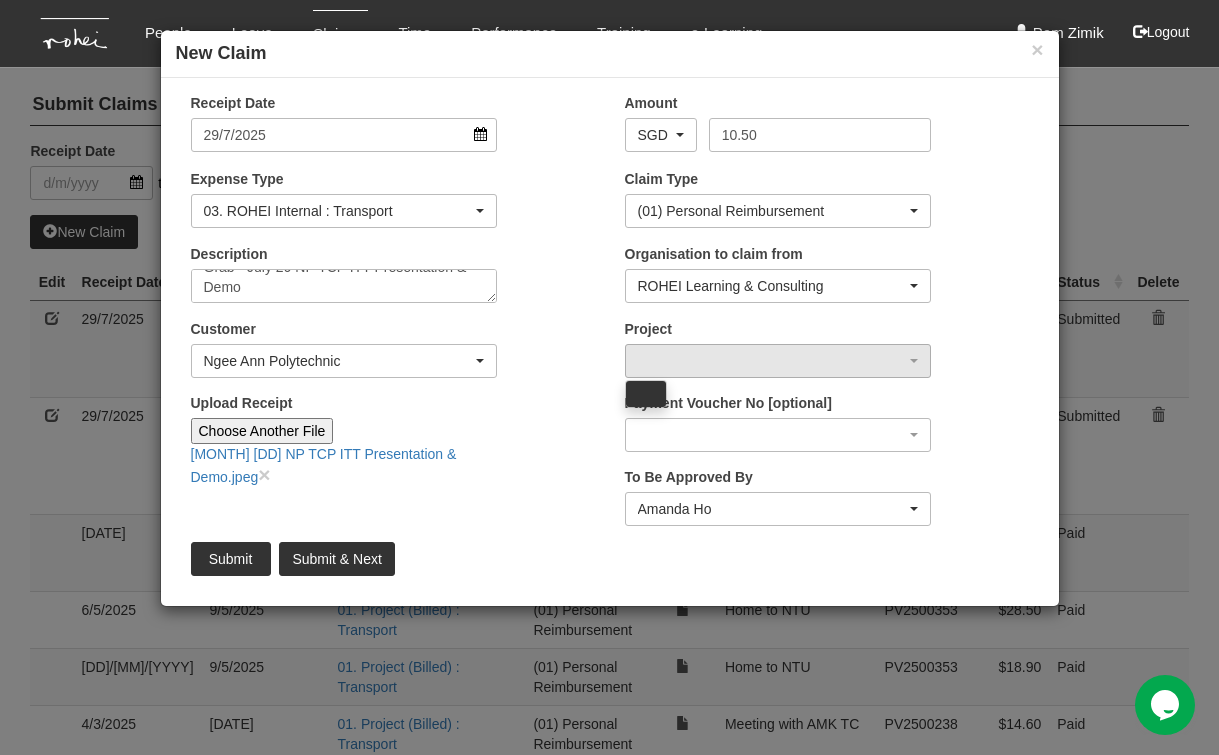 click on "Ngee Ann Polytechnic" at bounding box center (344, 361) 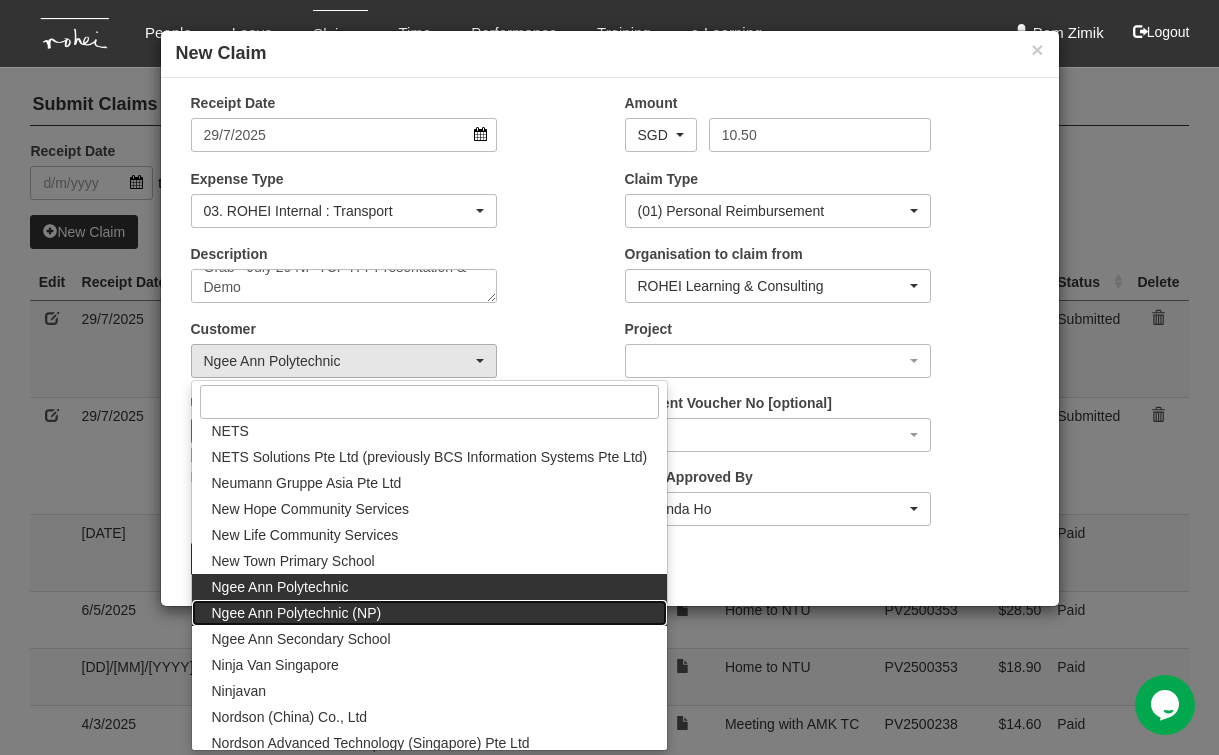click on "Ngee Ann Polytechnic (NP)" at bounding box center [430, 613] 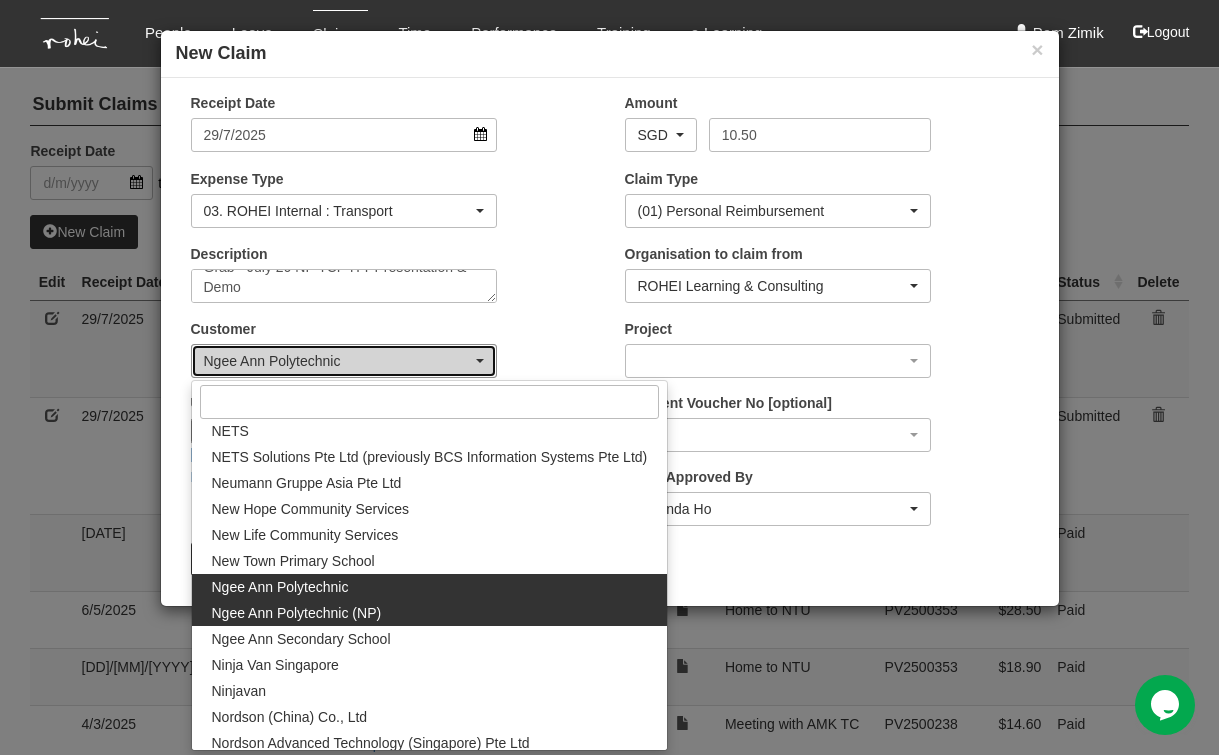 select on "114" 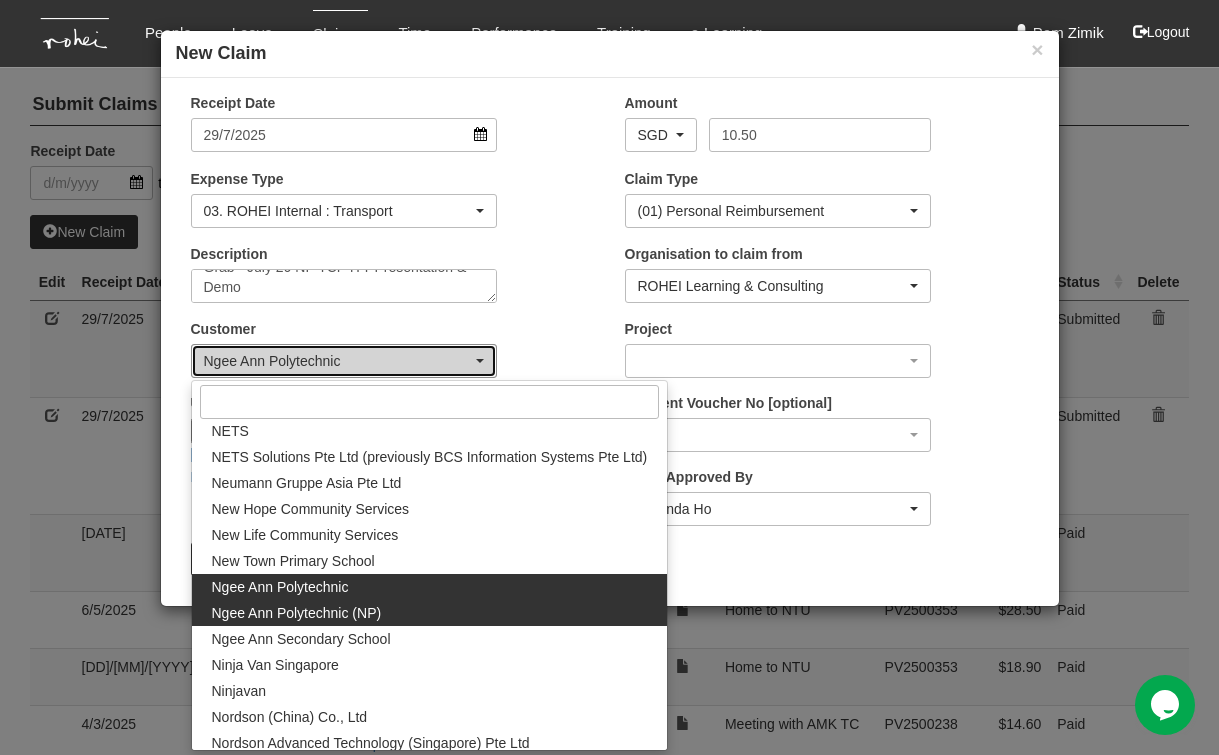 scroll, scrollTop: 0, scrollLeft: 0, axis: both 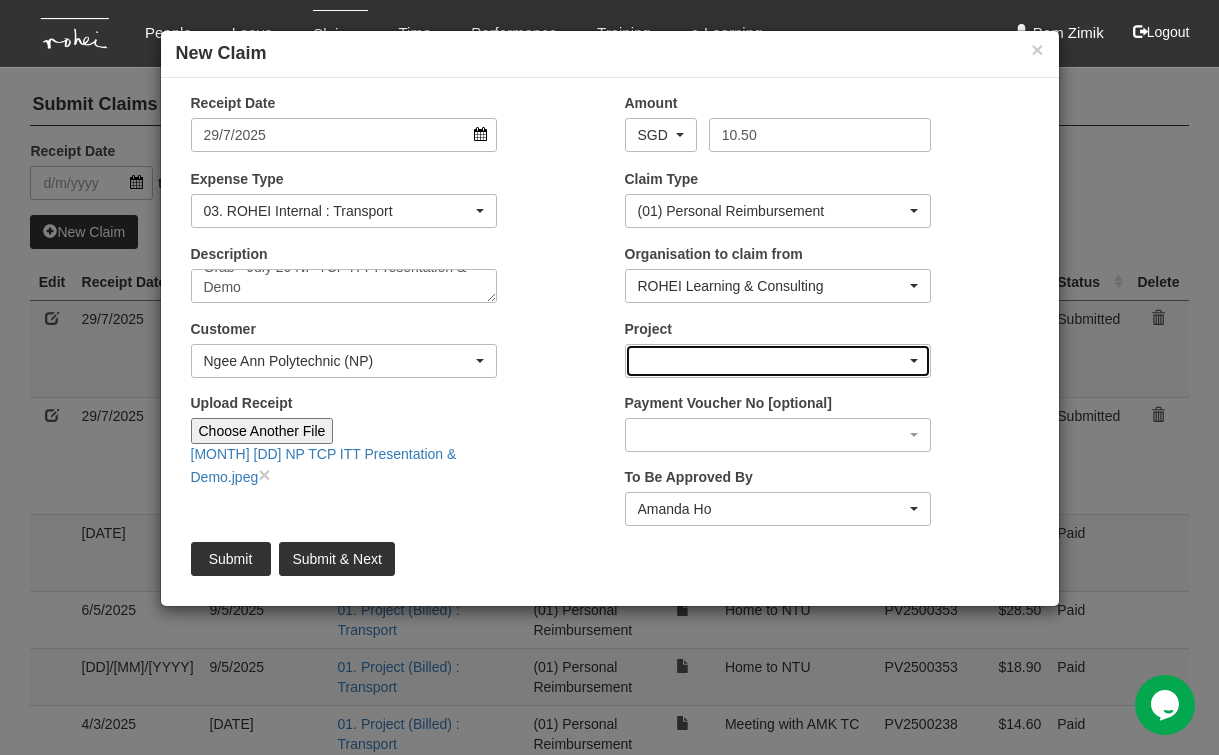 click at bounding box center [778, 361] 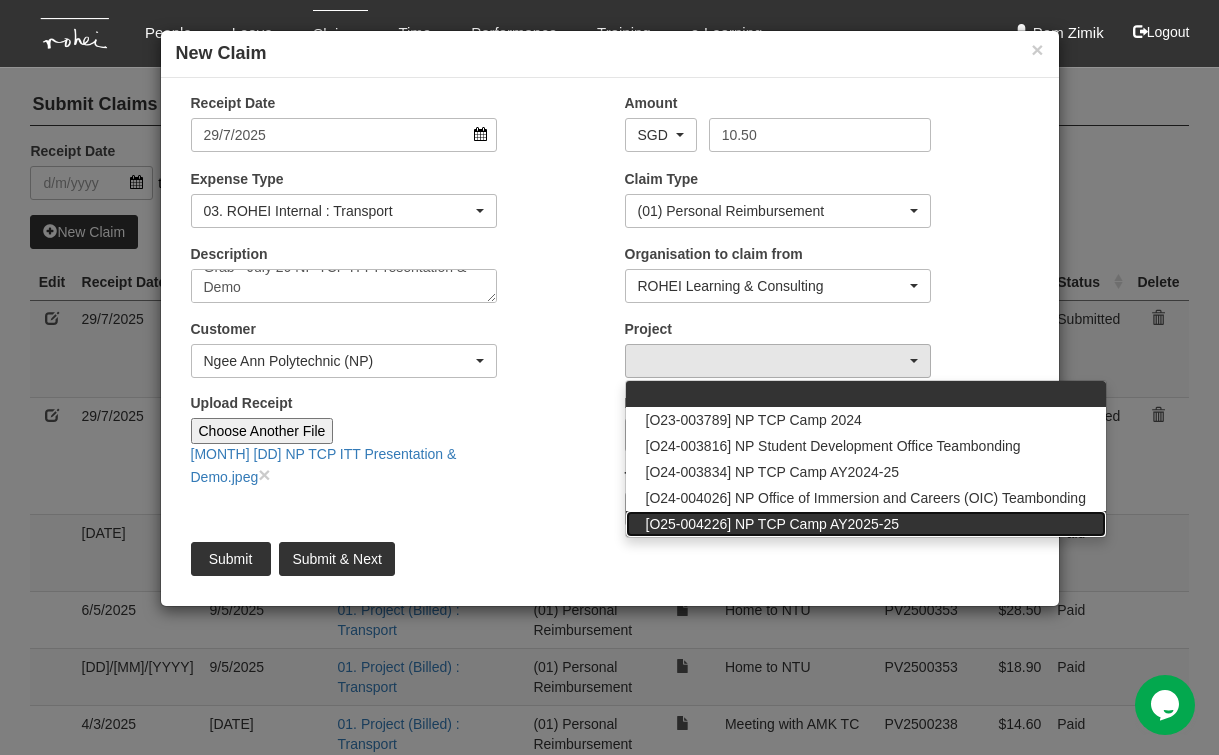 click on "[O25-004226] NP TCP Camp AY2025-25" at bounding box center (772, 524) 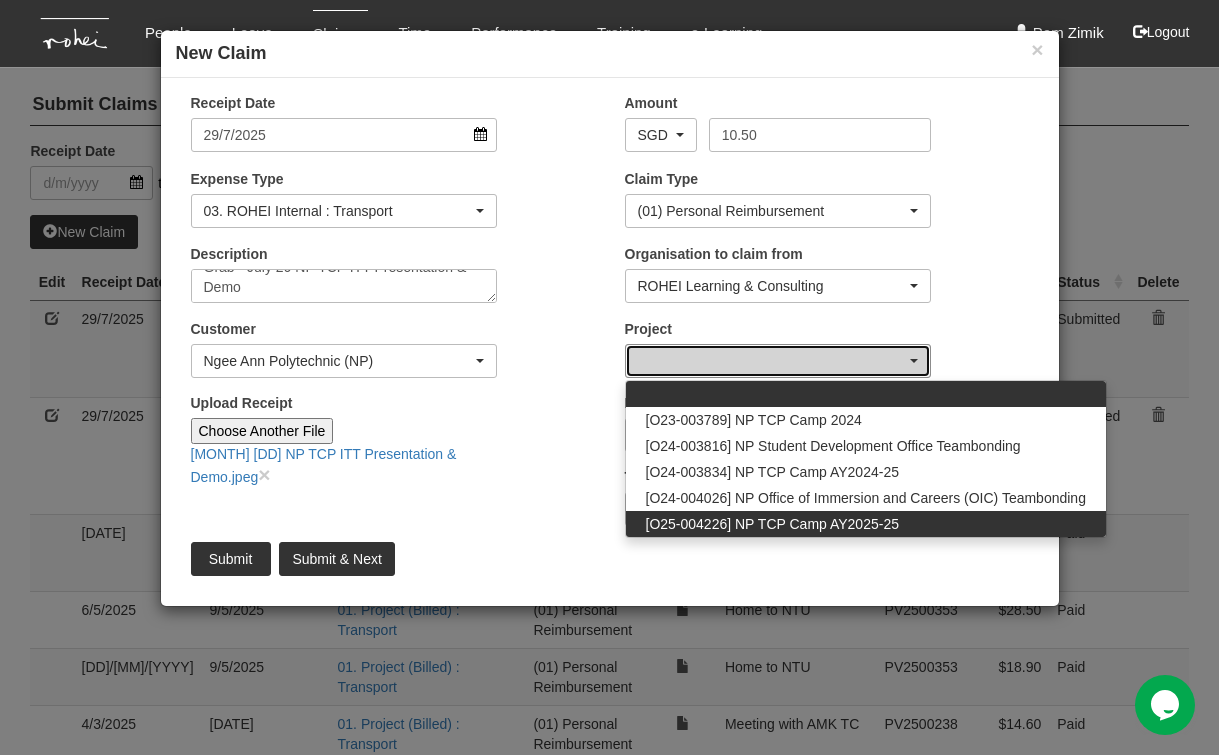 select on "2846" 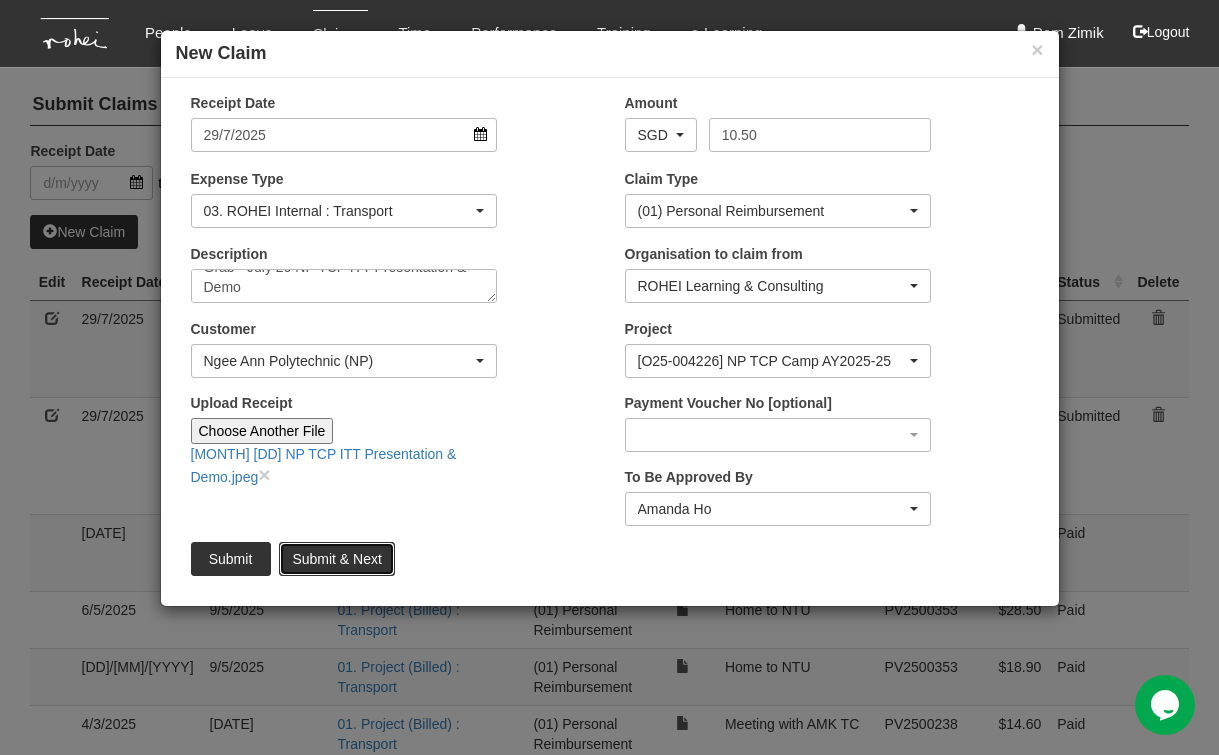 click on "Submit & Next" at bounding box center (336, 559) 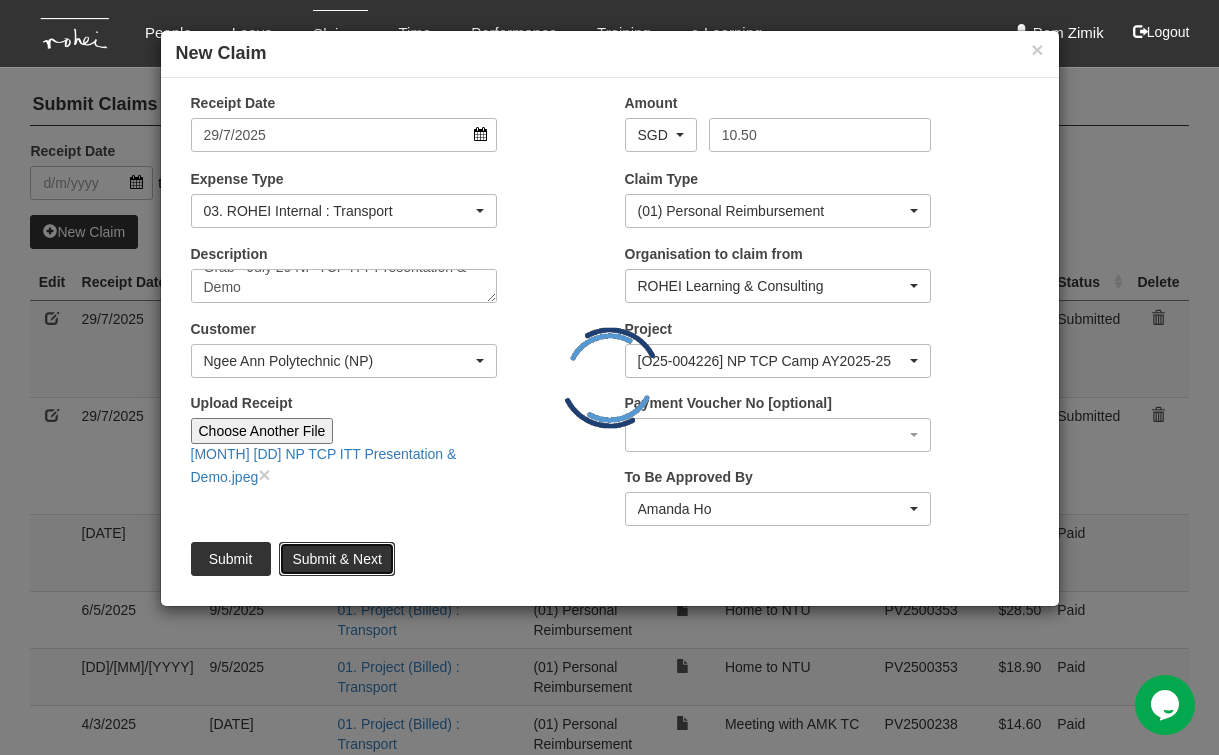 type 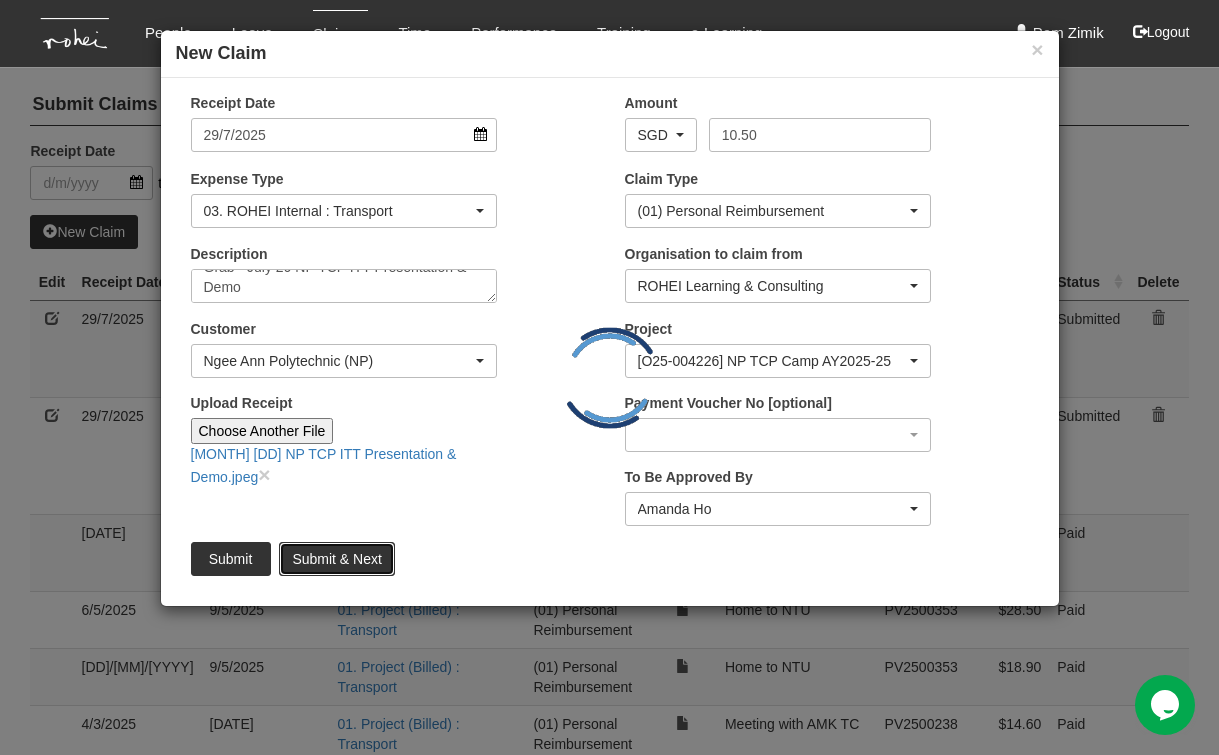 type 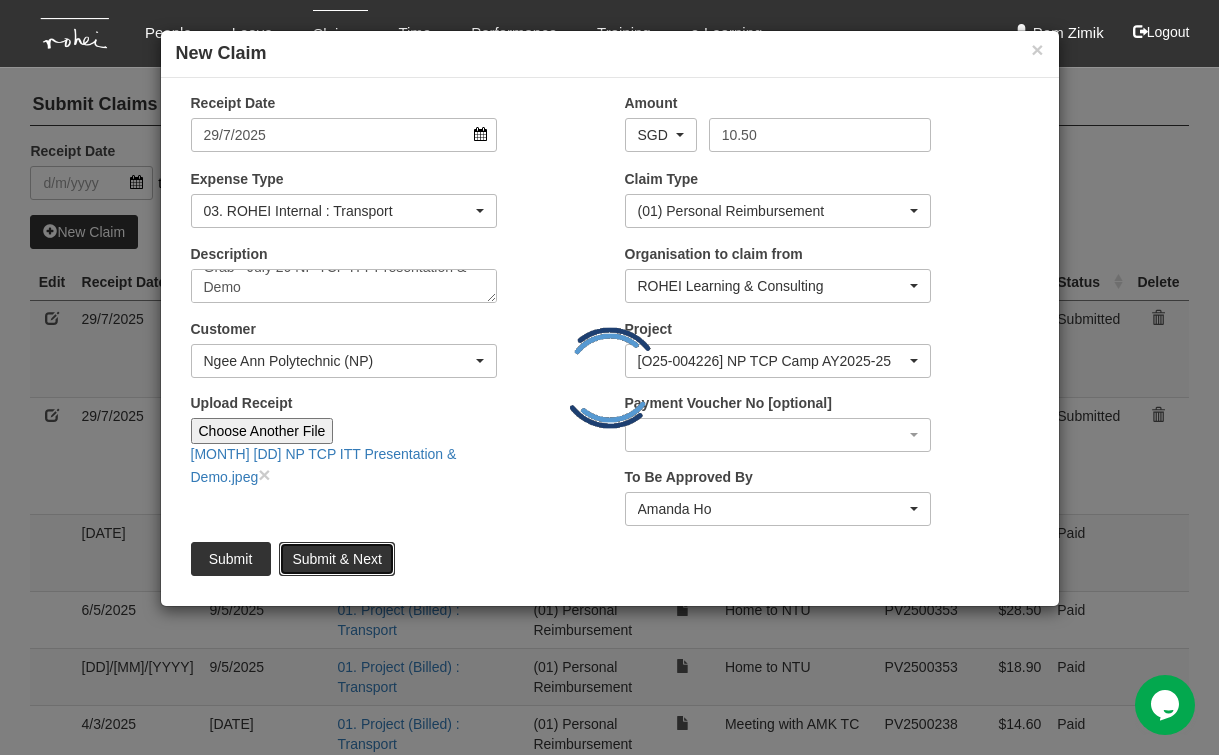 type 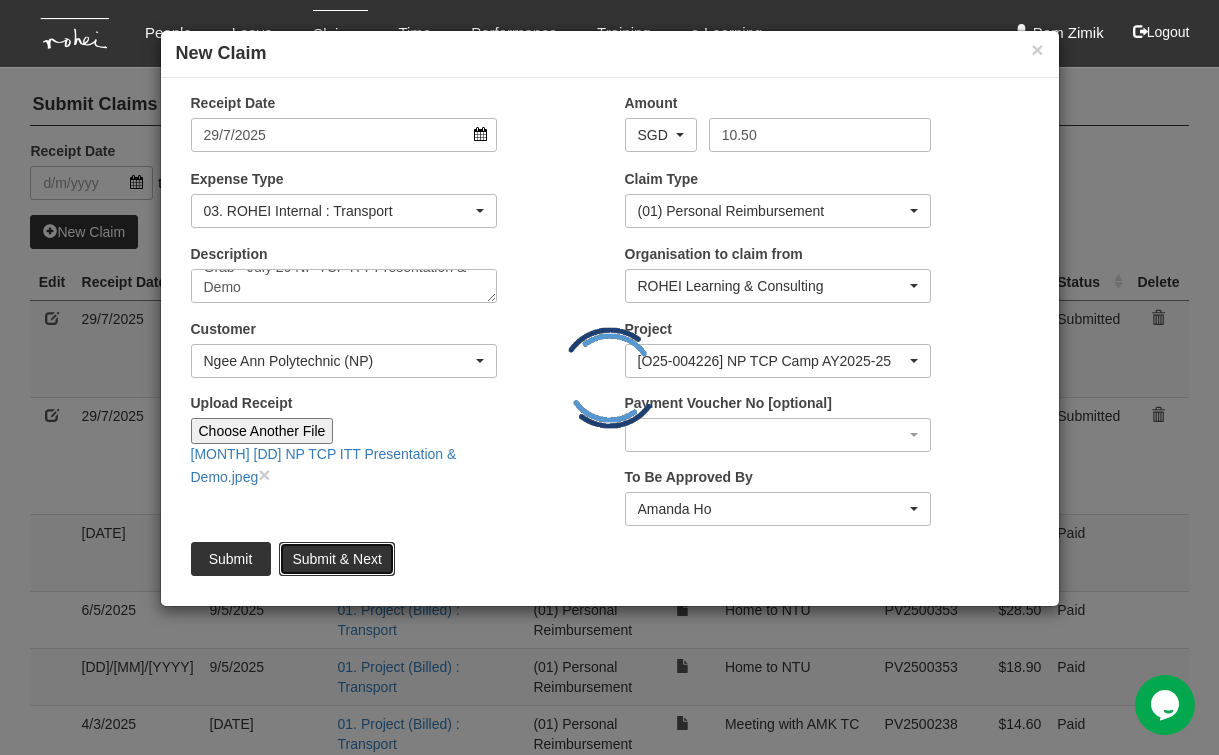 type on "Choose File" 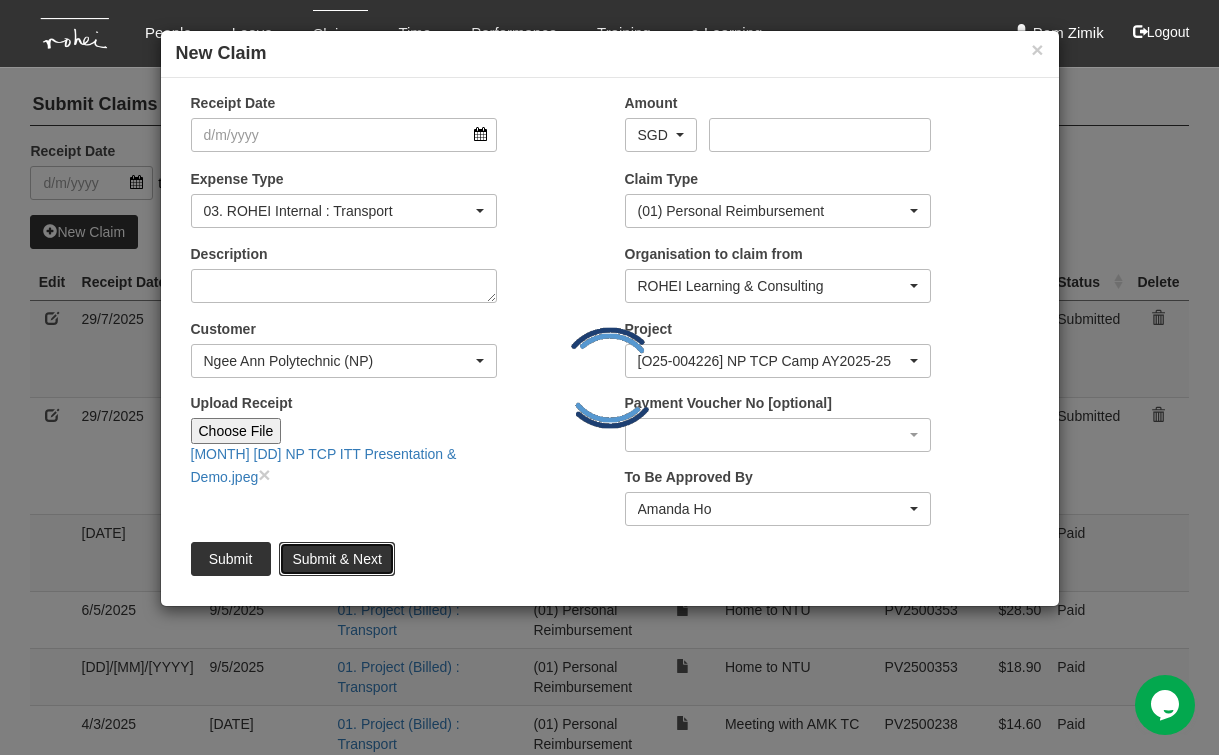 scroll, scrollTop: 0, scrollLeft: 0, axis: both 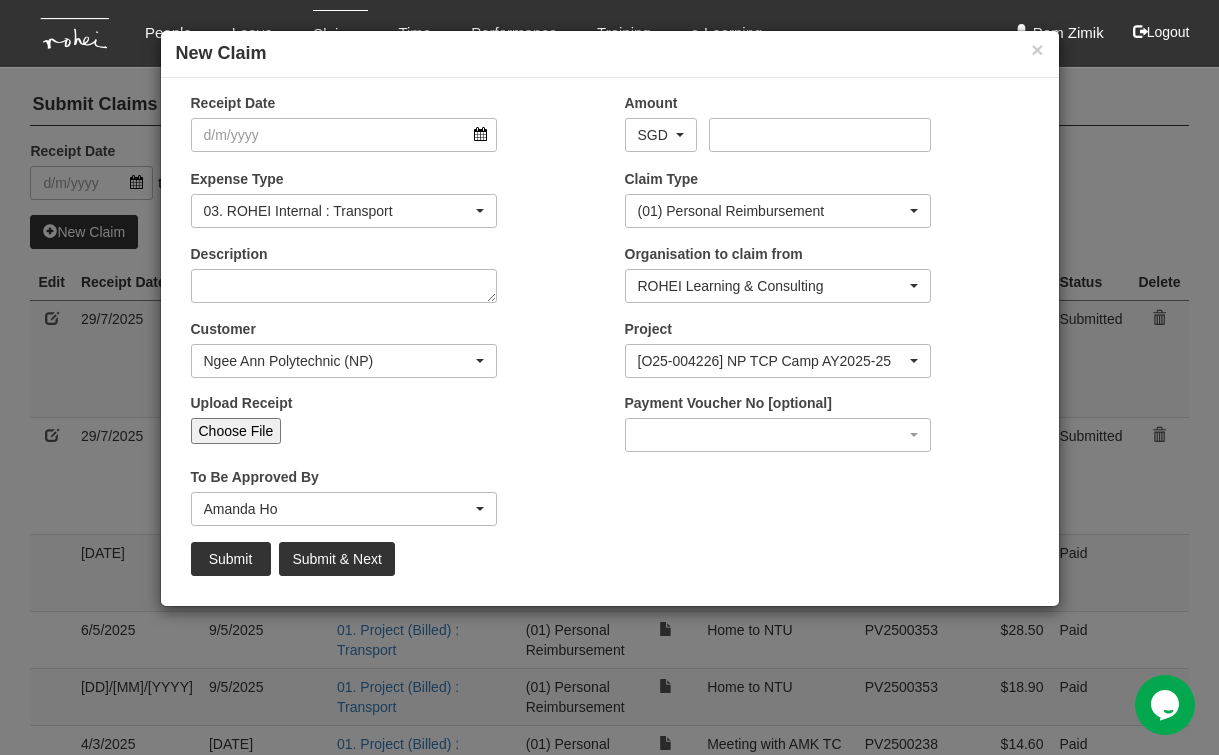 select on "50" 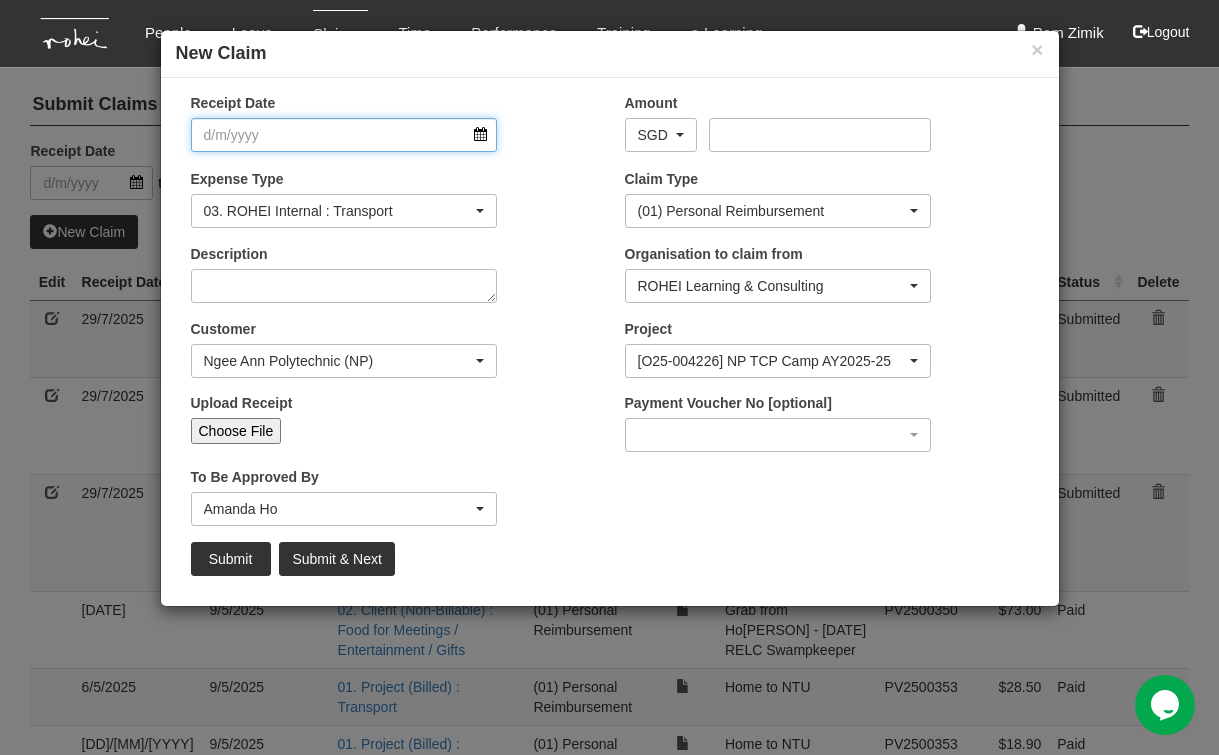 click on "Receipt Date" at bounding box center [344, 135] 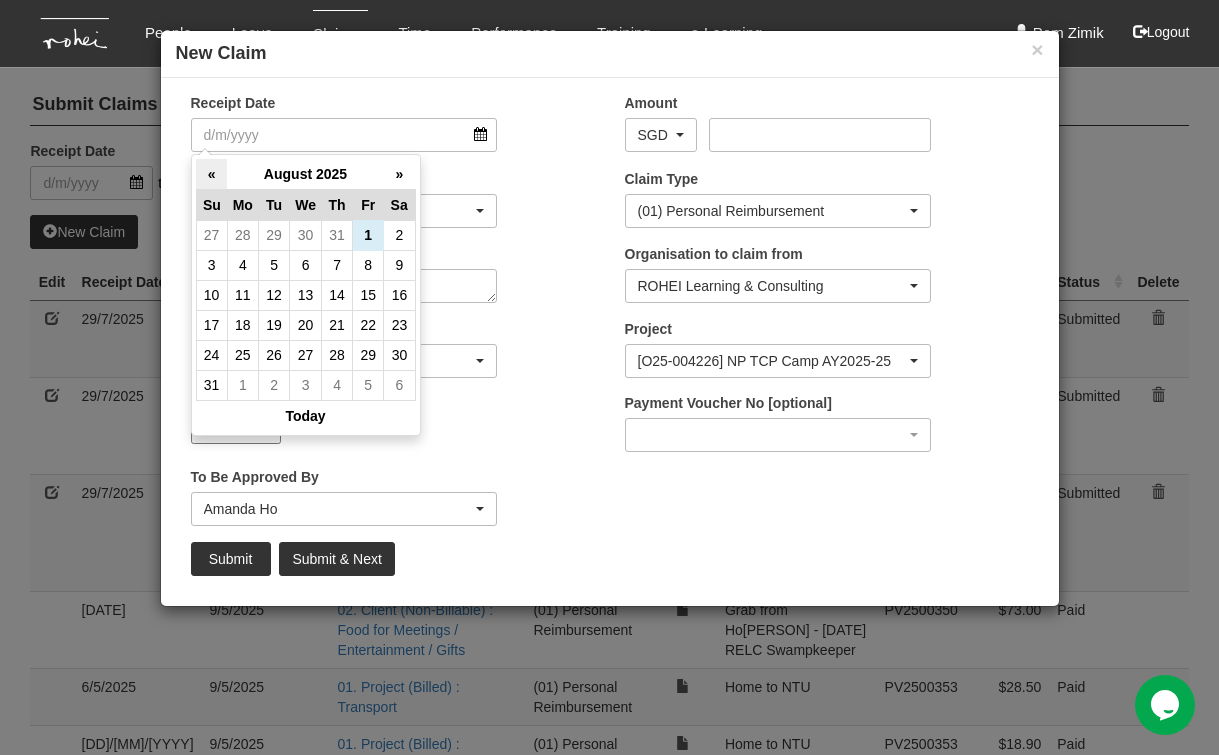 click on "«" at bounding box center [211, 174] 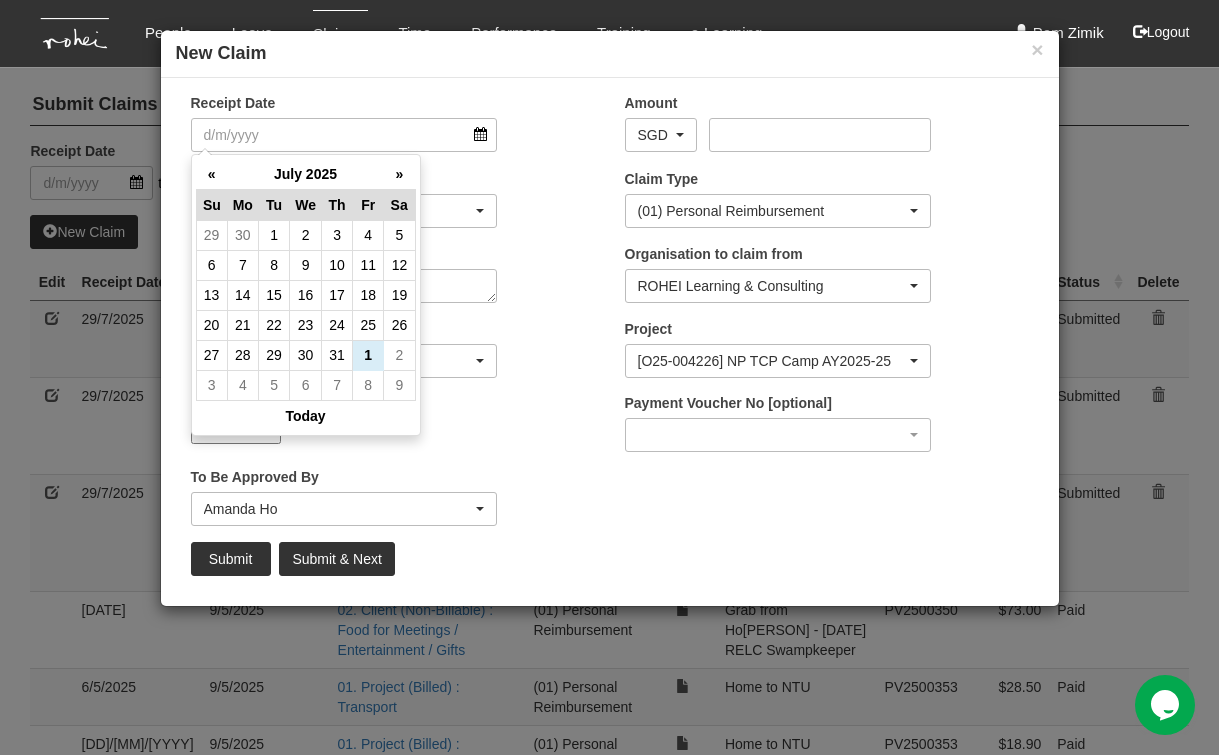 click on "«" at bounding box center (211, 174) 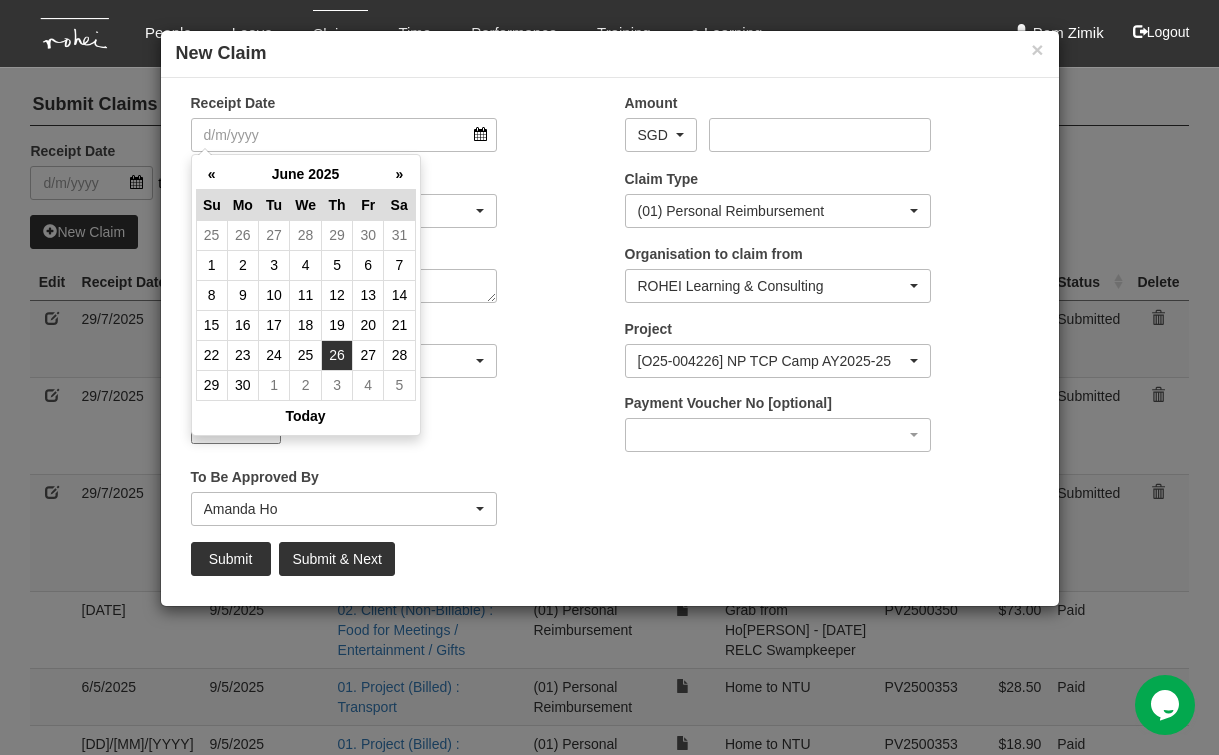 click on "26" at bounding box center (337, 355) 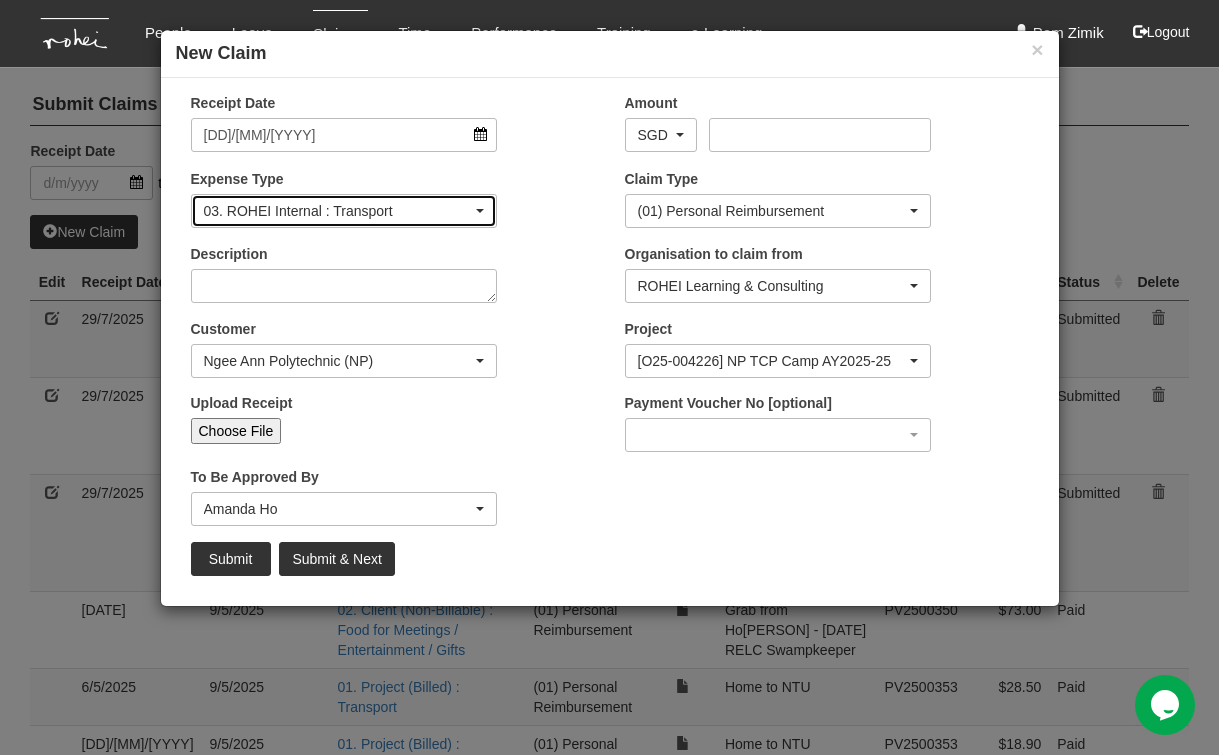click at bounding box center [480, 211] 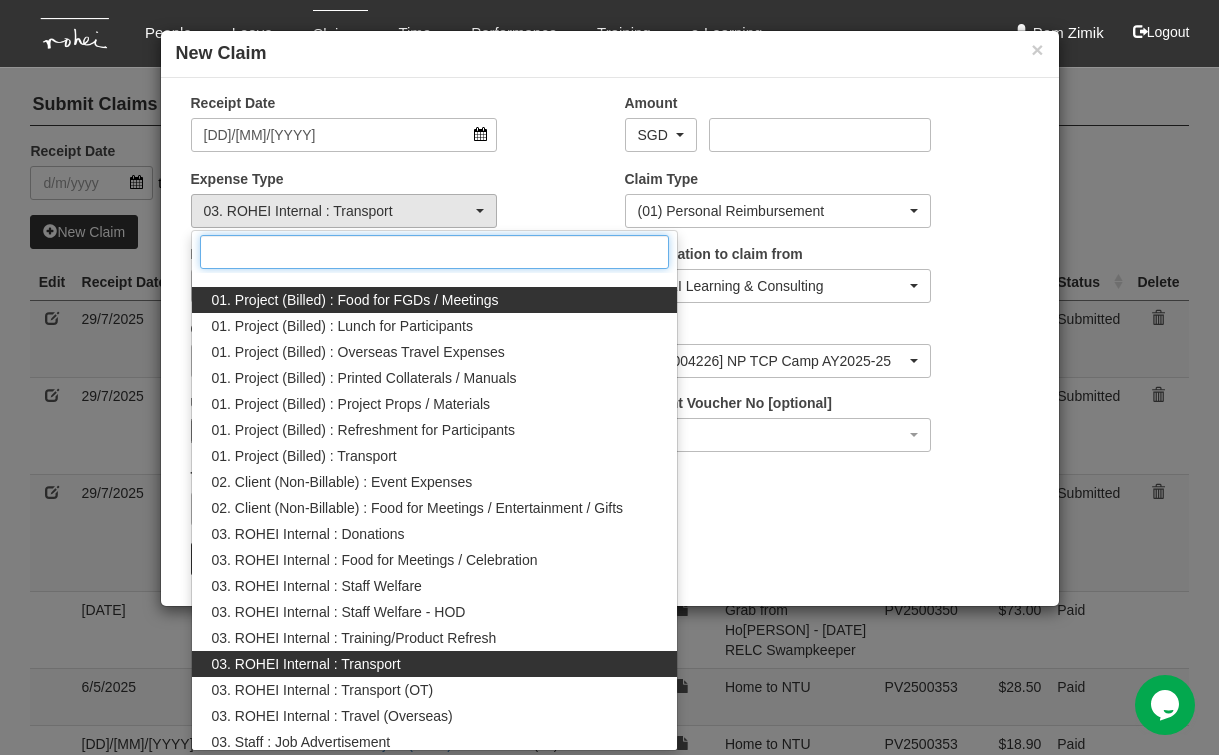scroll, scrollTop: 0, scrollLeft: 0, axis: both 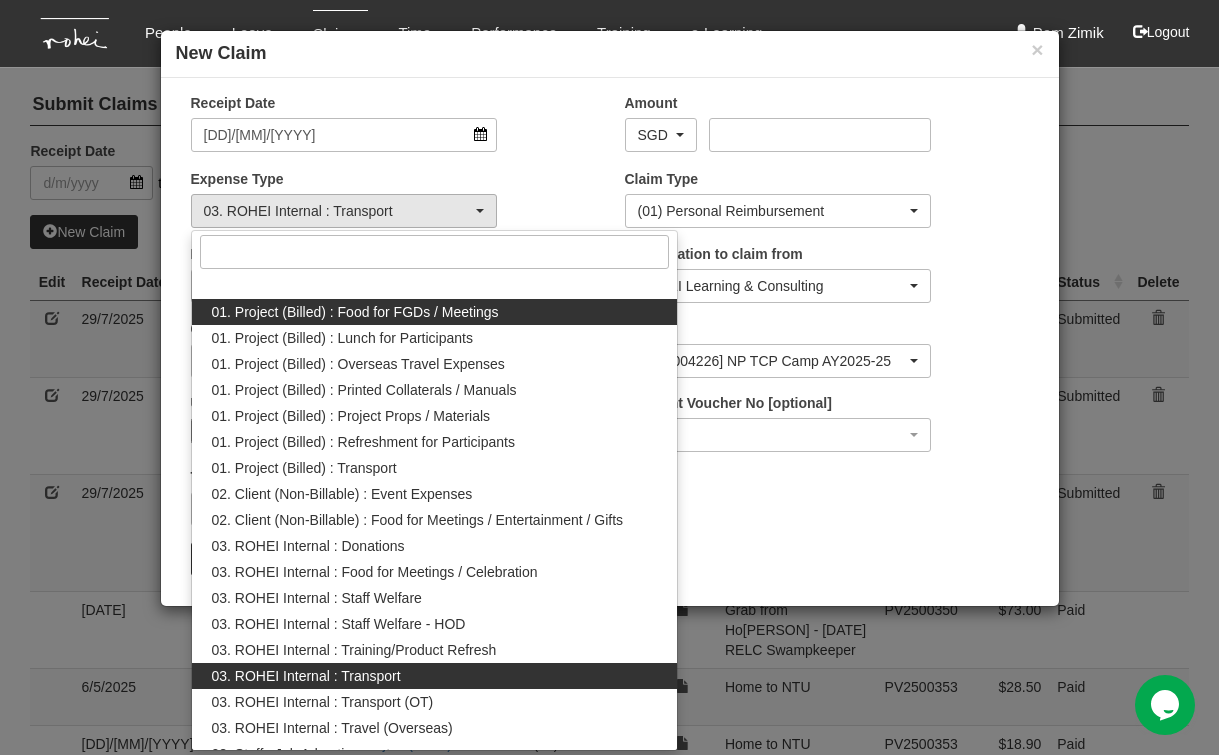 click on "01. Project (Billed) : Food for FGDs / Meetings" at bounding box center (355, 312) 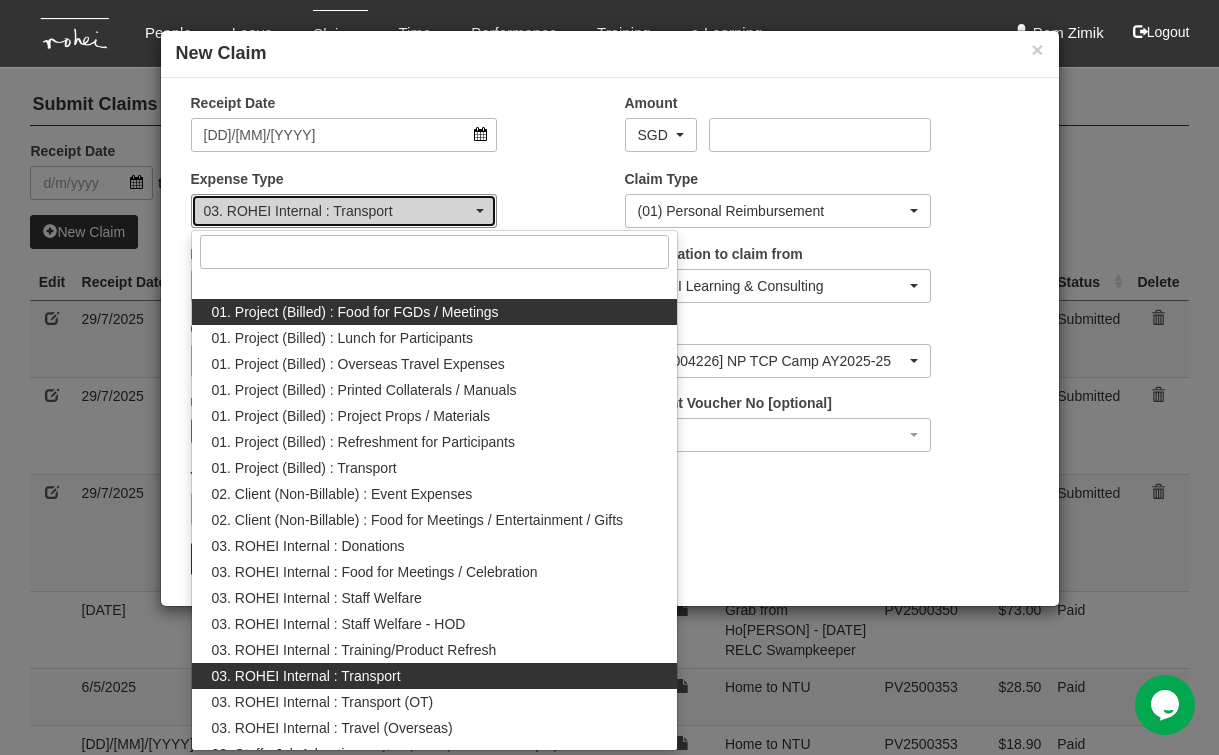 select on "106" 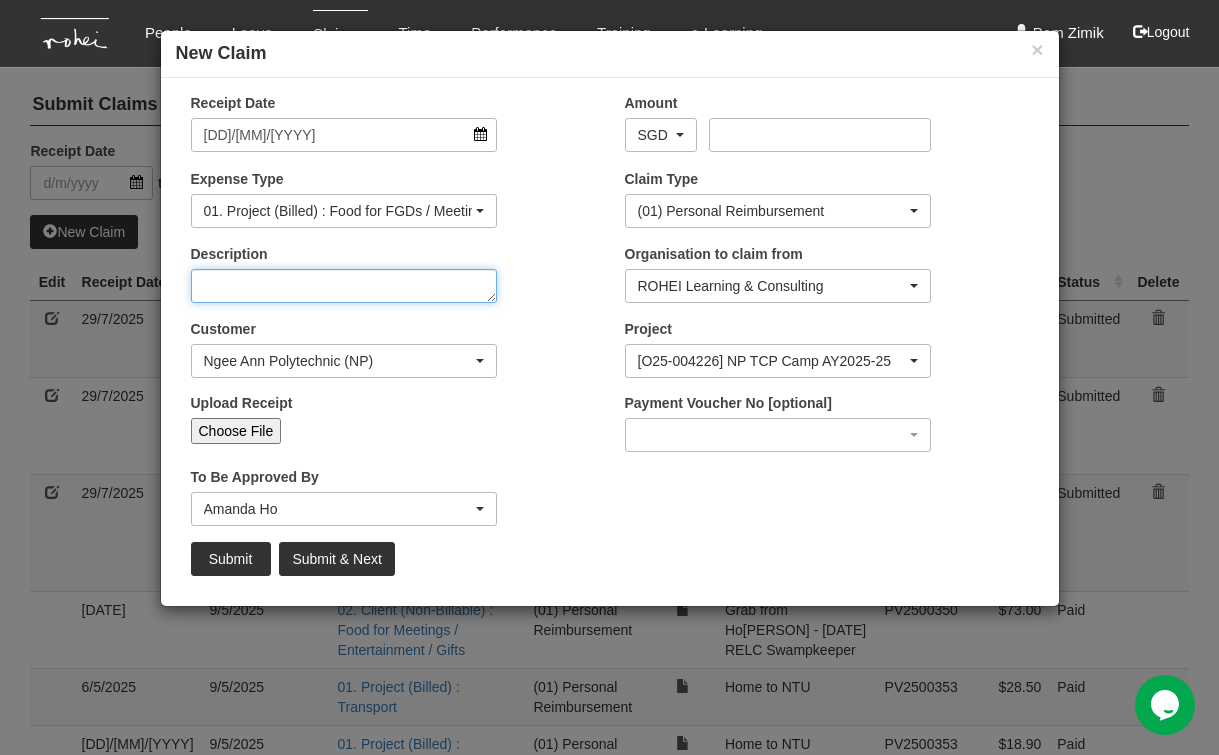 click on "Description" at bounding box center (344, 286) 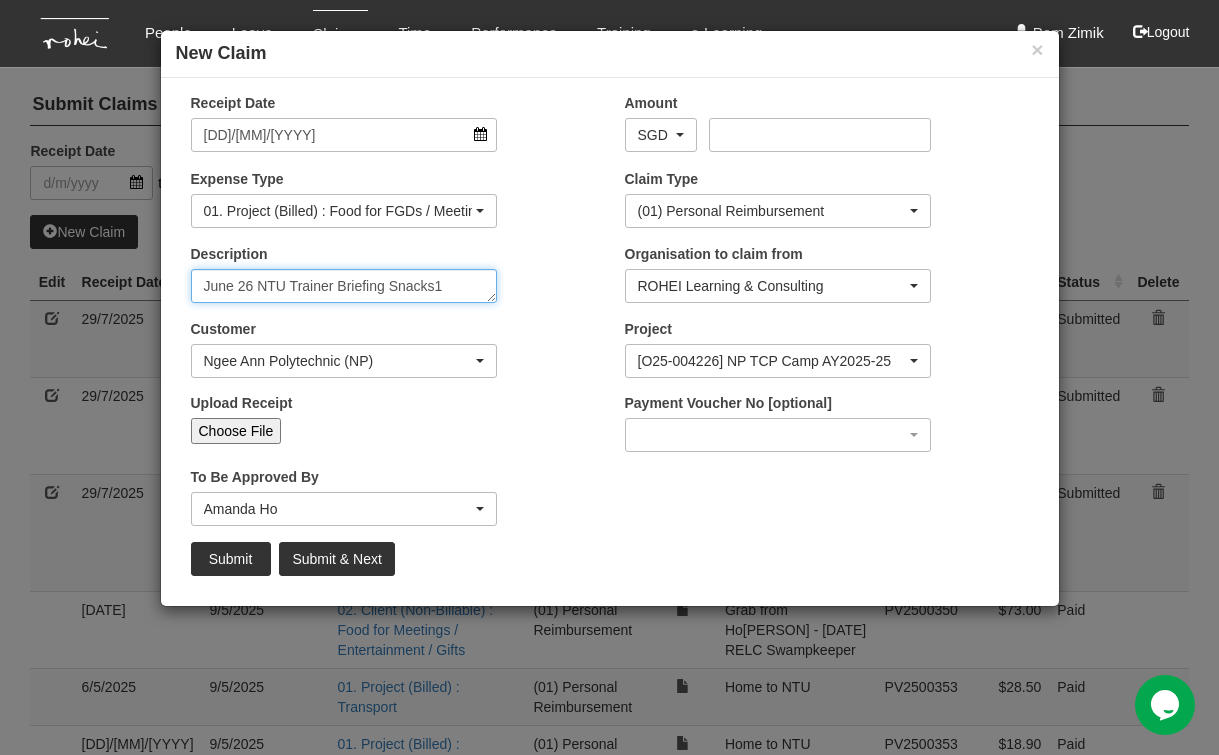 type on "June 26 NTU Trainer Briefing Snacks1" 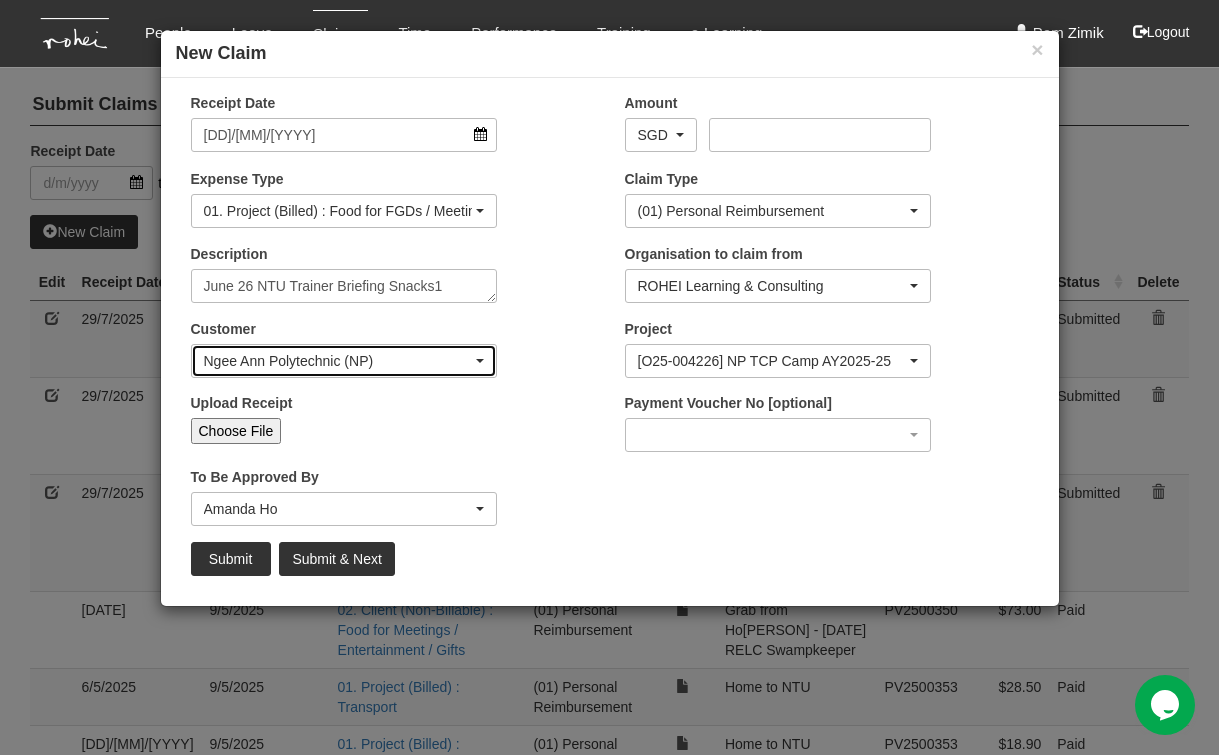 click on "Ngee Ann Polytechnic (NP)" at bounding box center [344, 361] 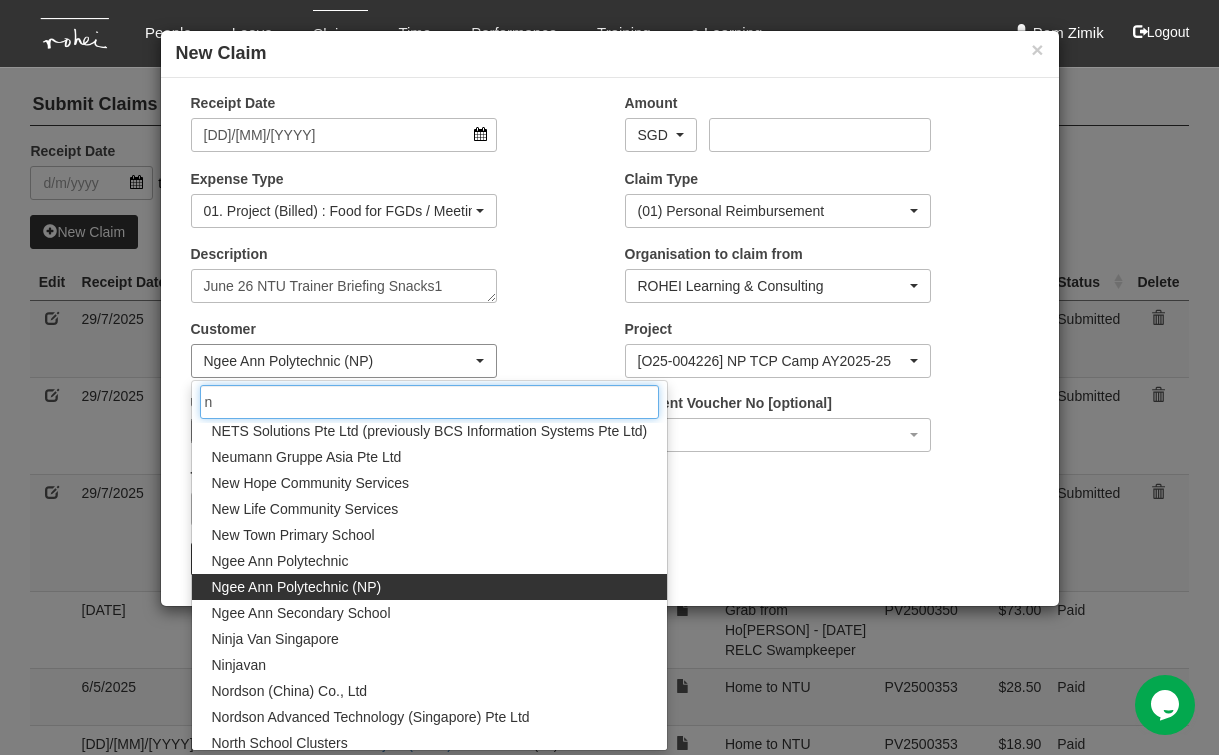 scroll, scrollTop: 0, scrollLeft: 0, axis: both 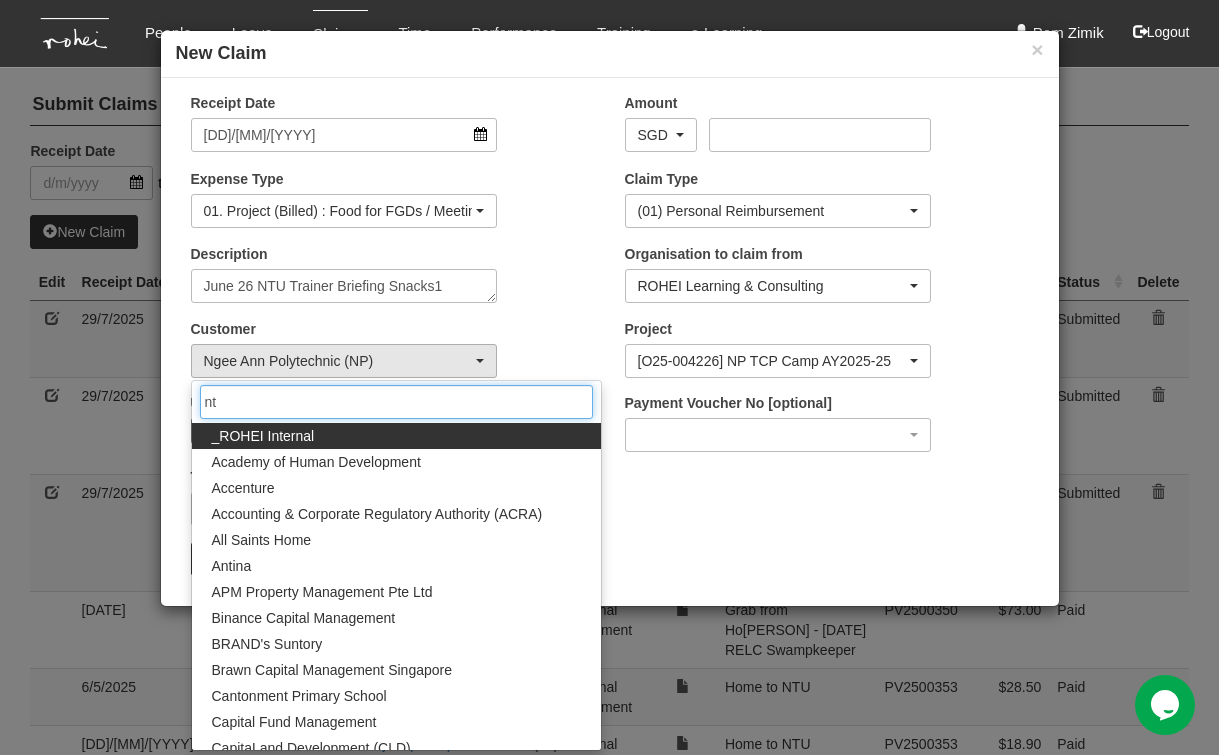 type on "Gr[DATE] NP TCP ITT Briefing1" 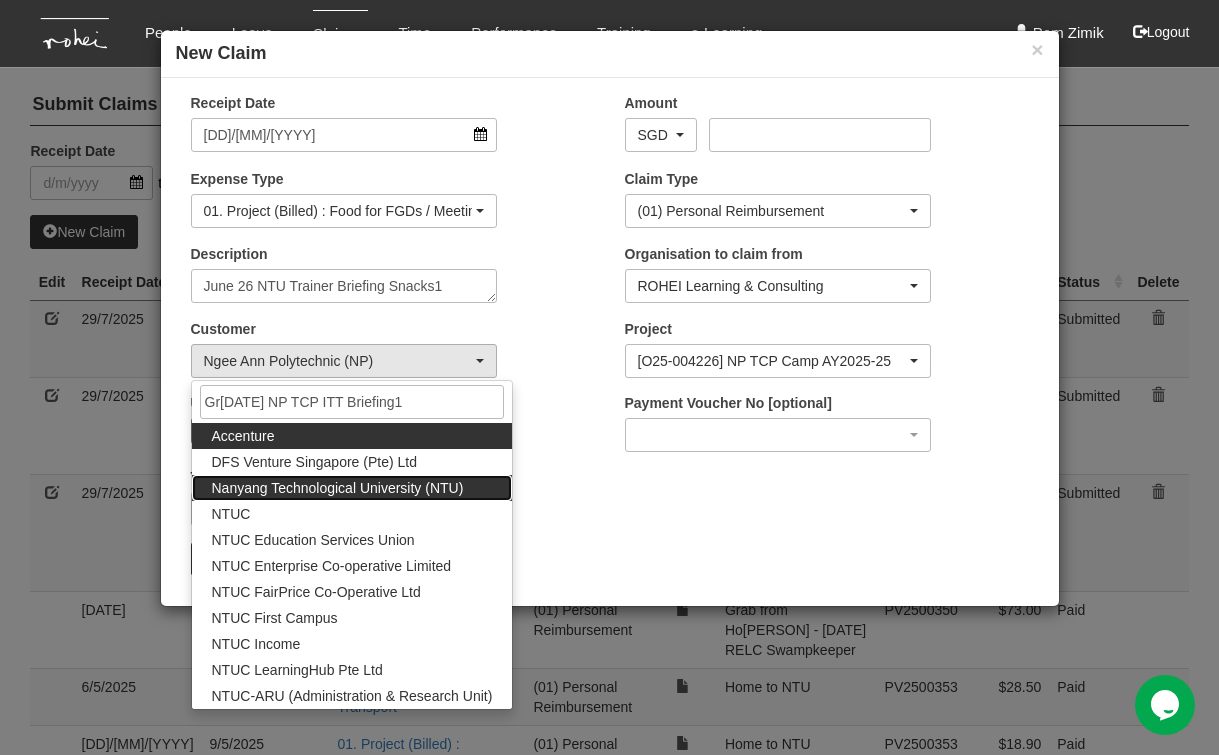 click on "Nanyang Technological University (NTU)" at bounding box center [338, 488] 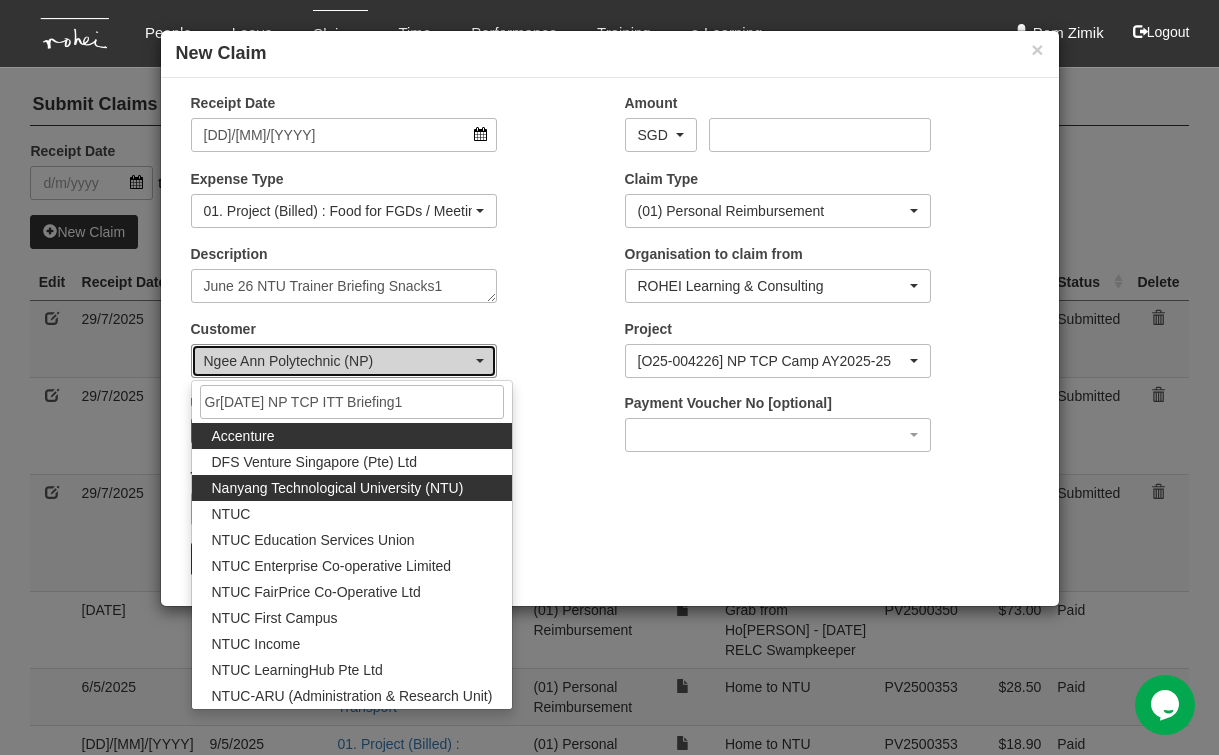 select on "59" 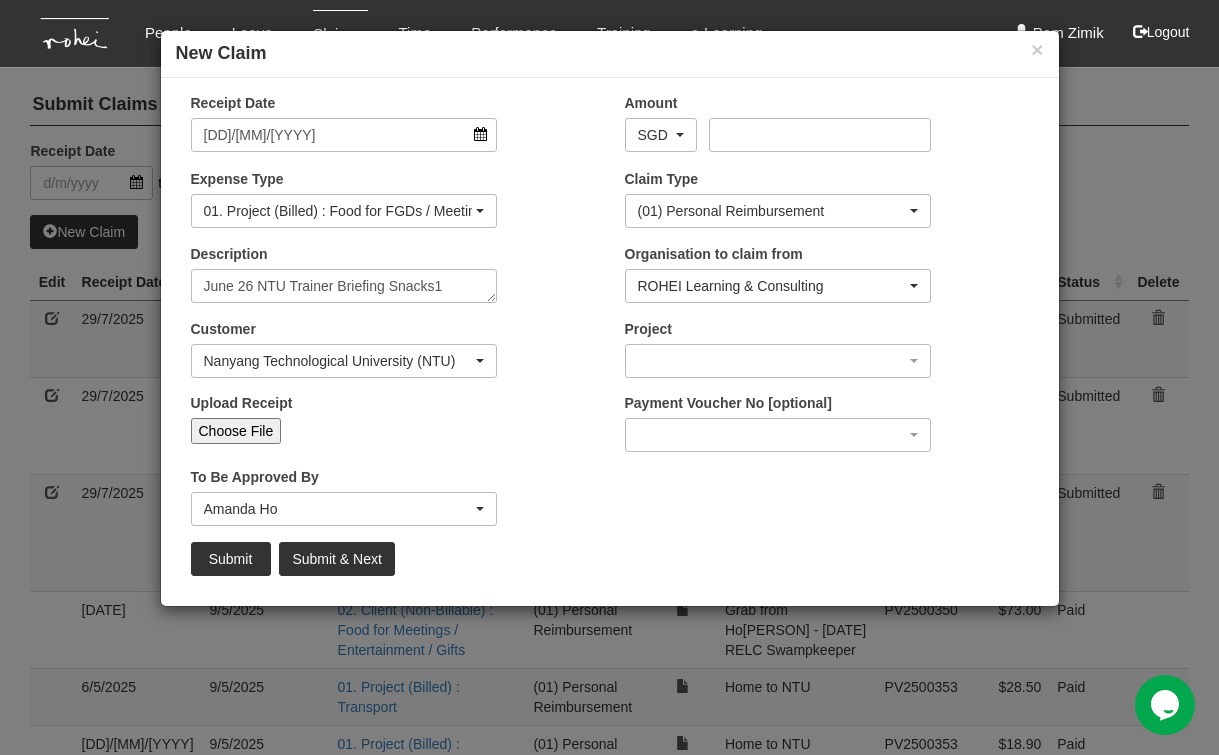 click on "Upload Receipt
Choose File" at bounding box center (344, 418) 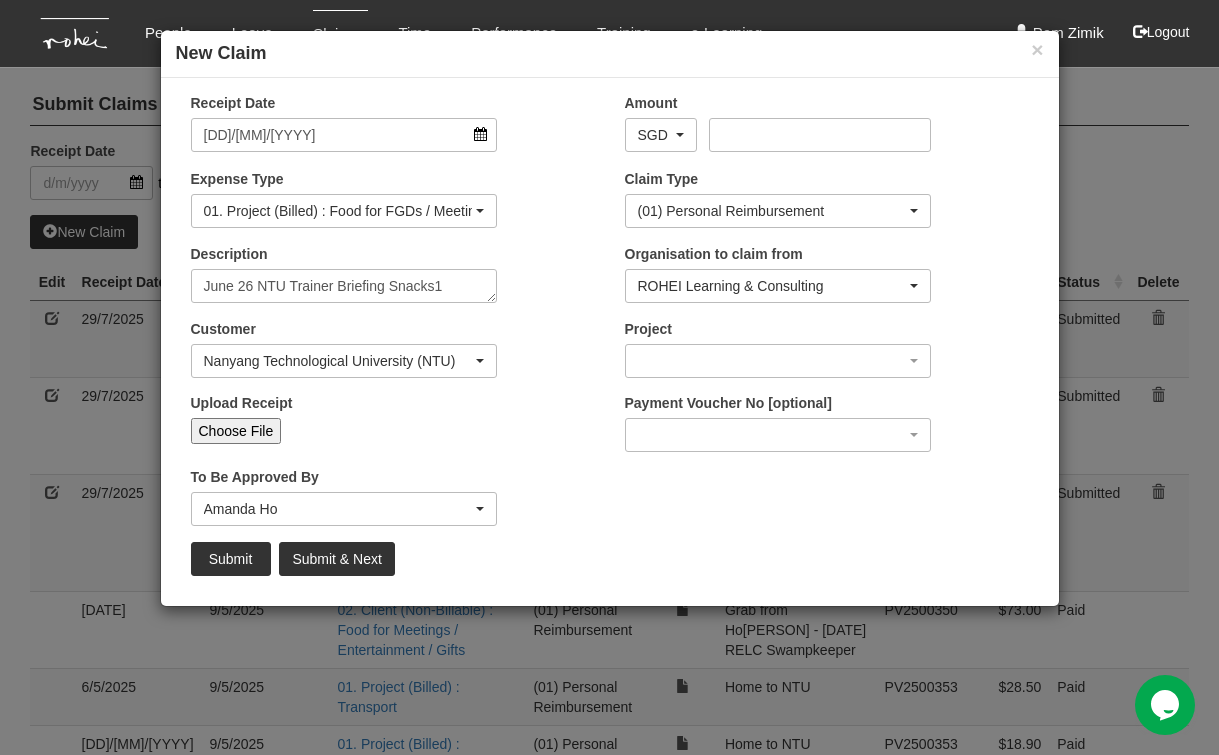 type on "C:\fakepath\[MONTH] [DAY] NTU Trainer Briefing Snacks1.jpeg" 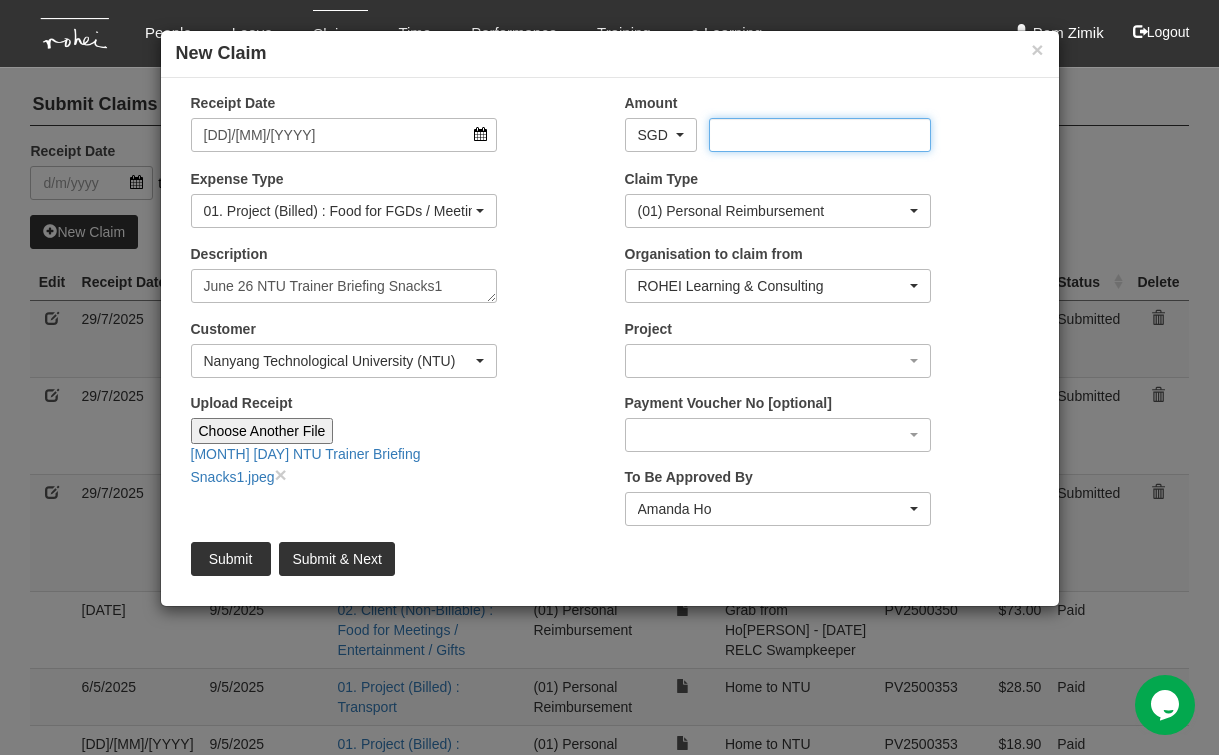 click on "Amount" at bounding box center (820, 135) 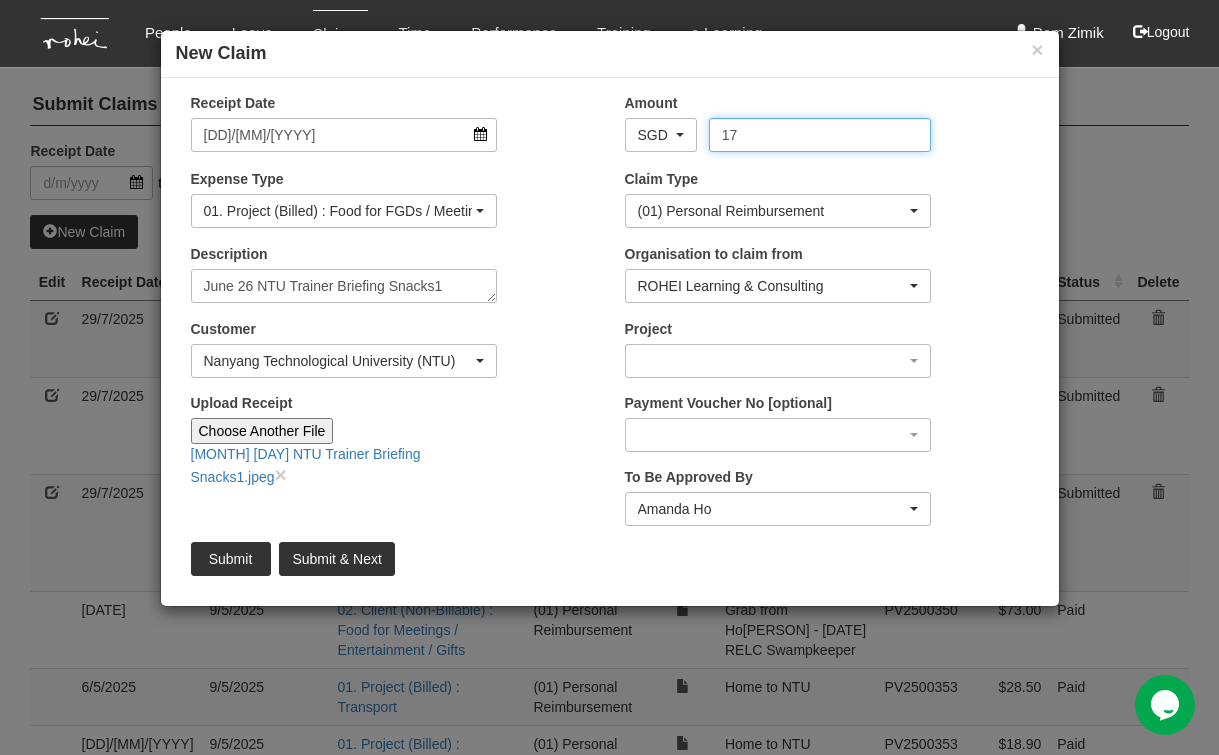 type on "17" 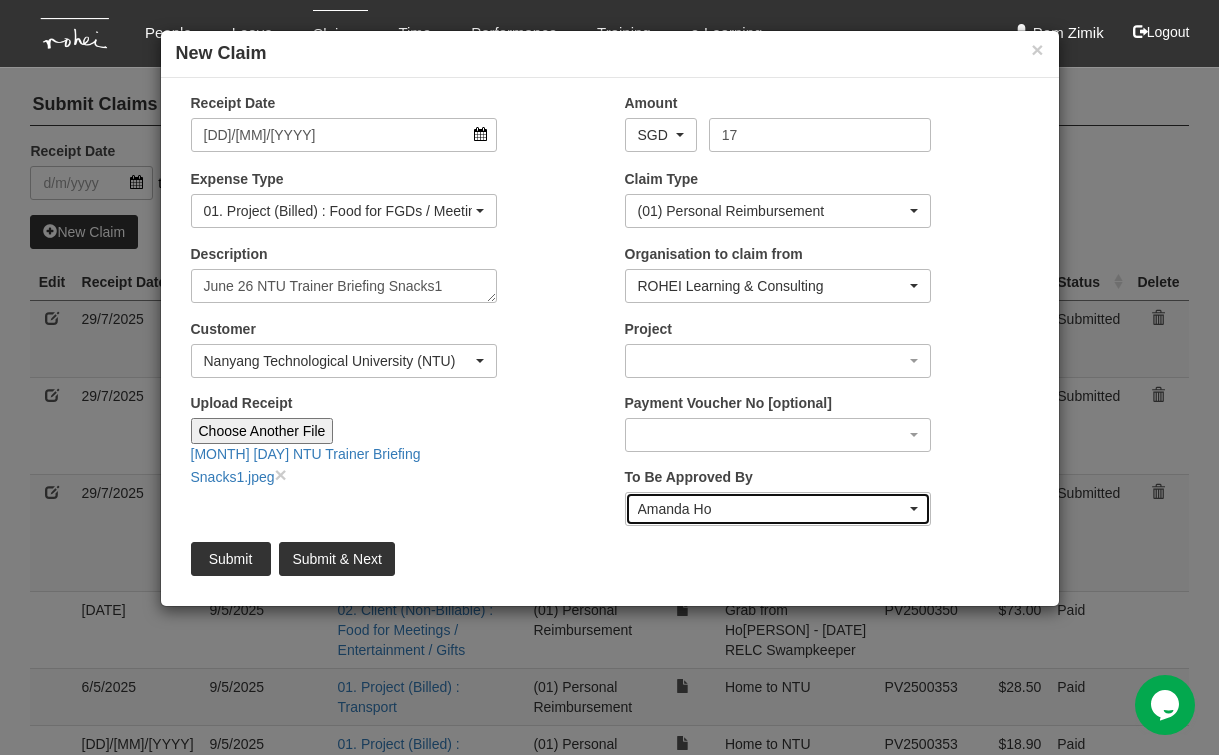 click on "Amanda Ho" at bounding box center (772, 509) 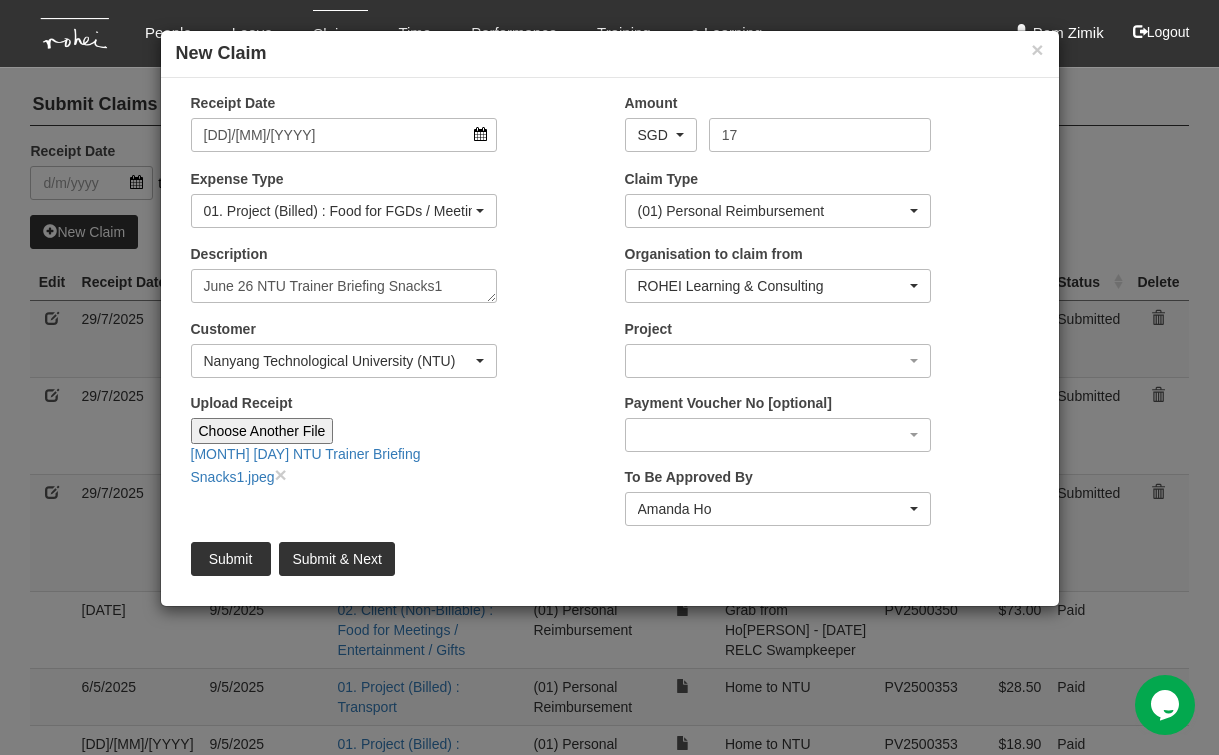 type 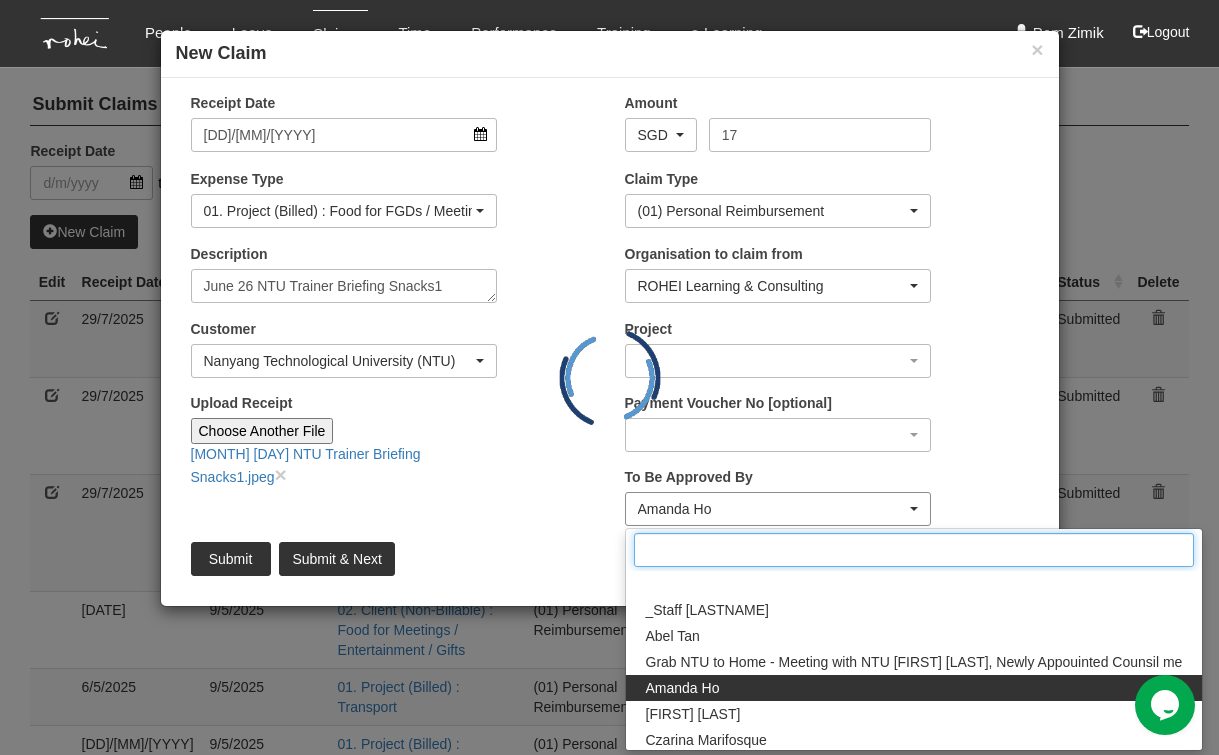 scroll, scrollTop: 27, scrollLeft: 0, axis: vertical 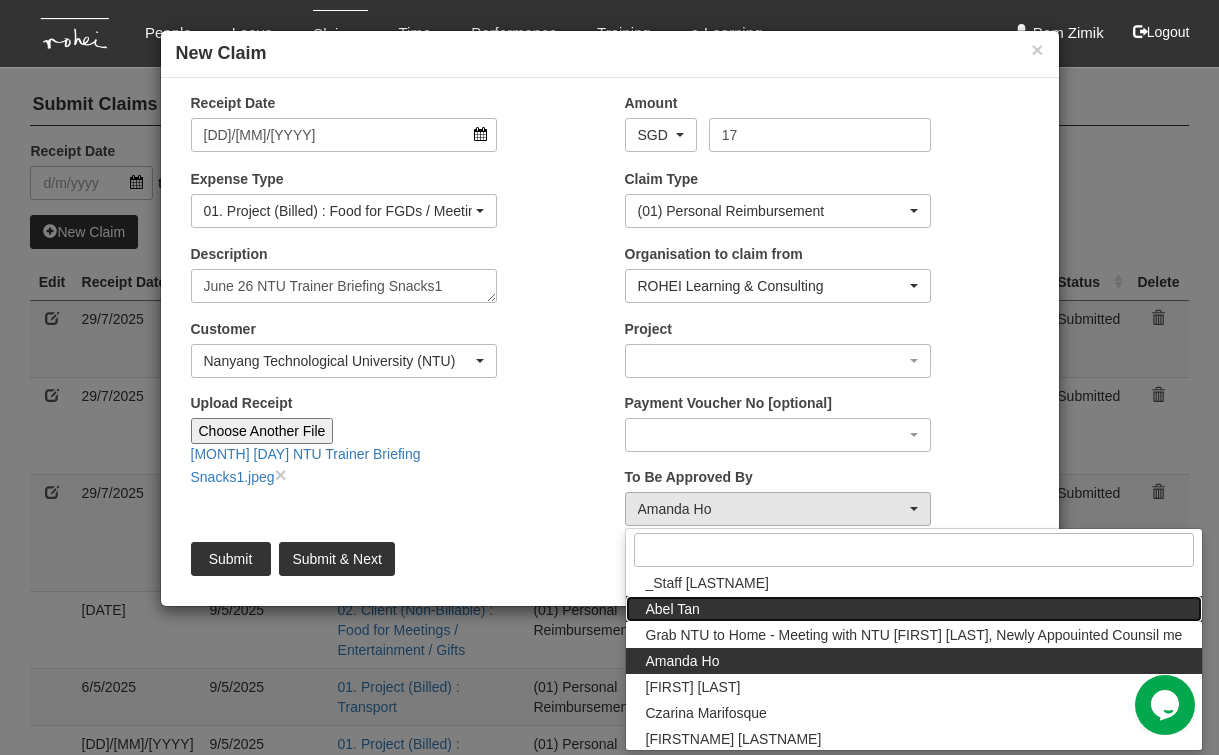 click on "Abel Tan" at bounding box center [914, 609] 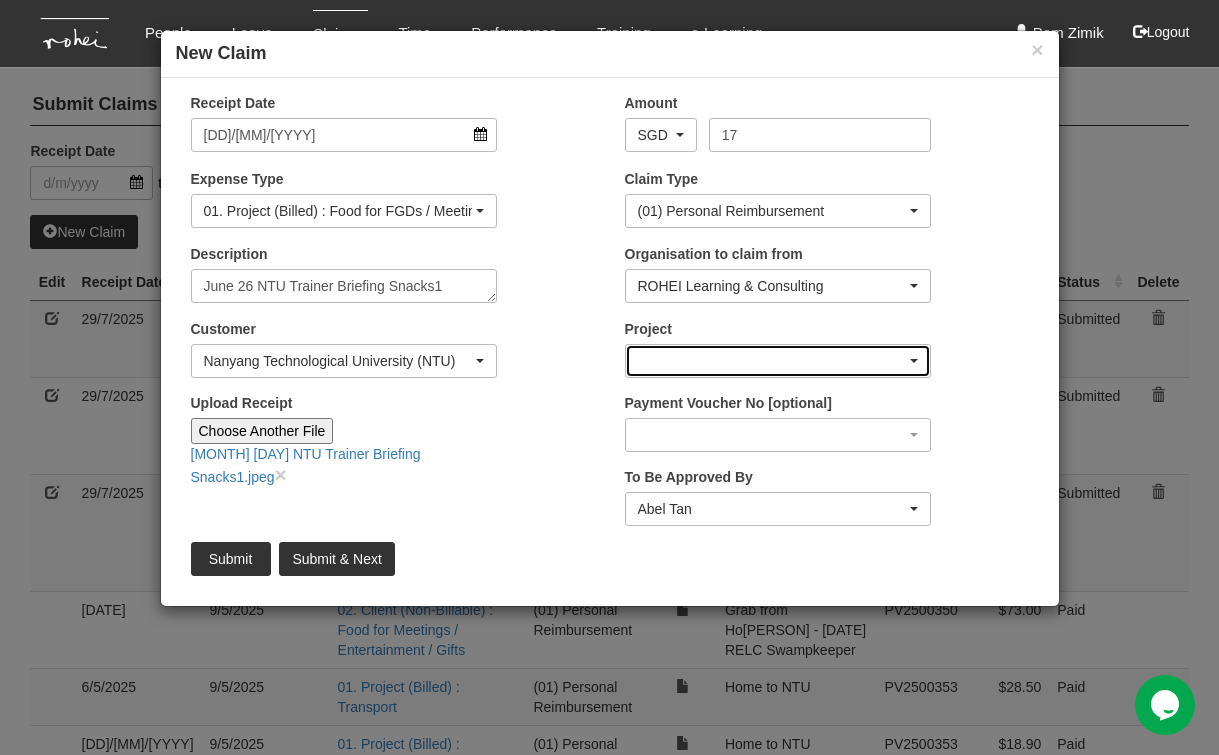 click at bounding box center (914, 361) 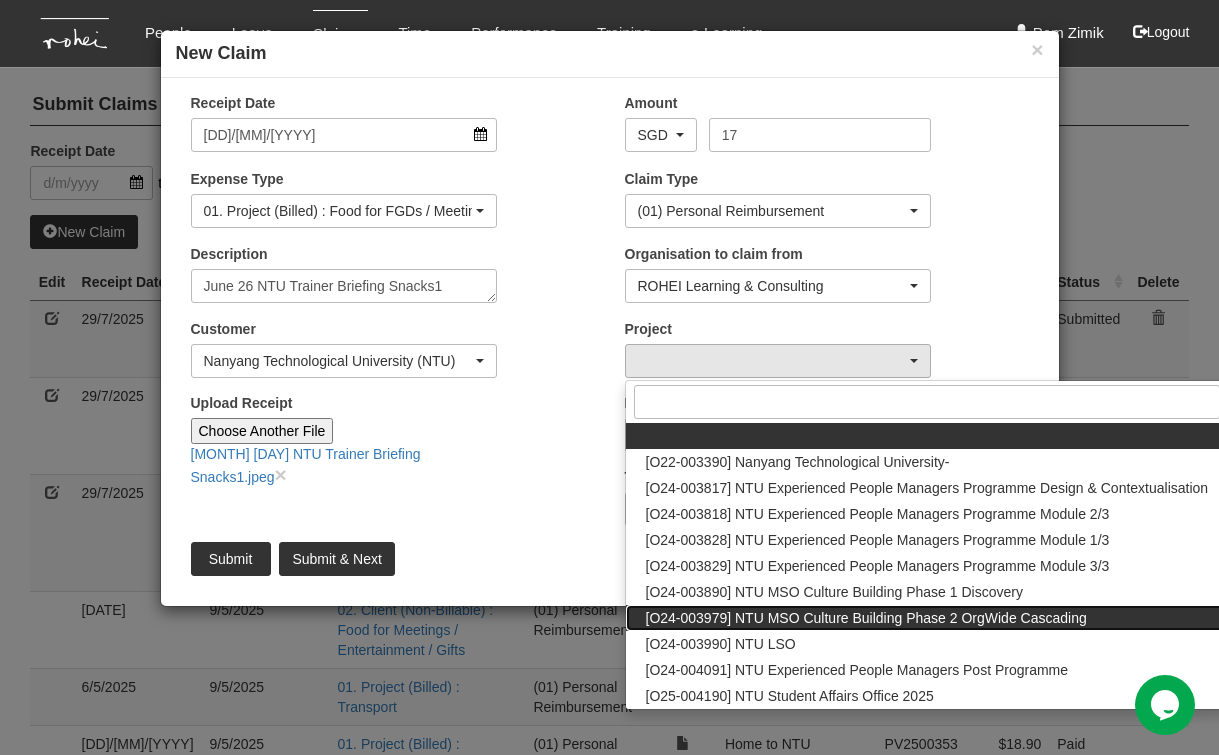 click on "[O24-003979] NTU MSO Culture Building Phase 2 OrgWide Cascading" at bounding box center [866, 618] 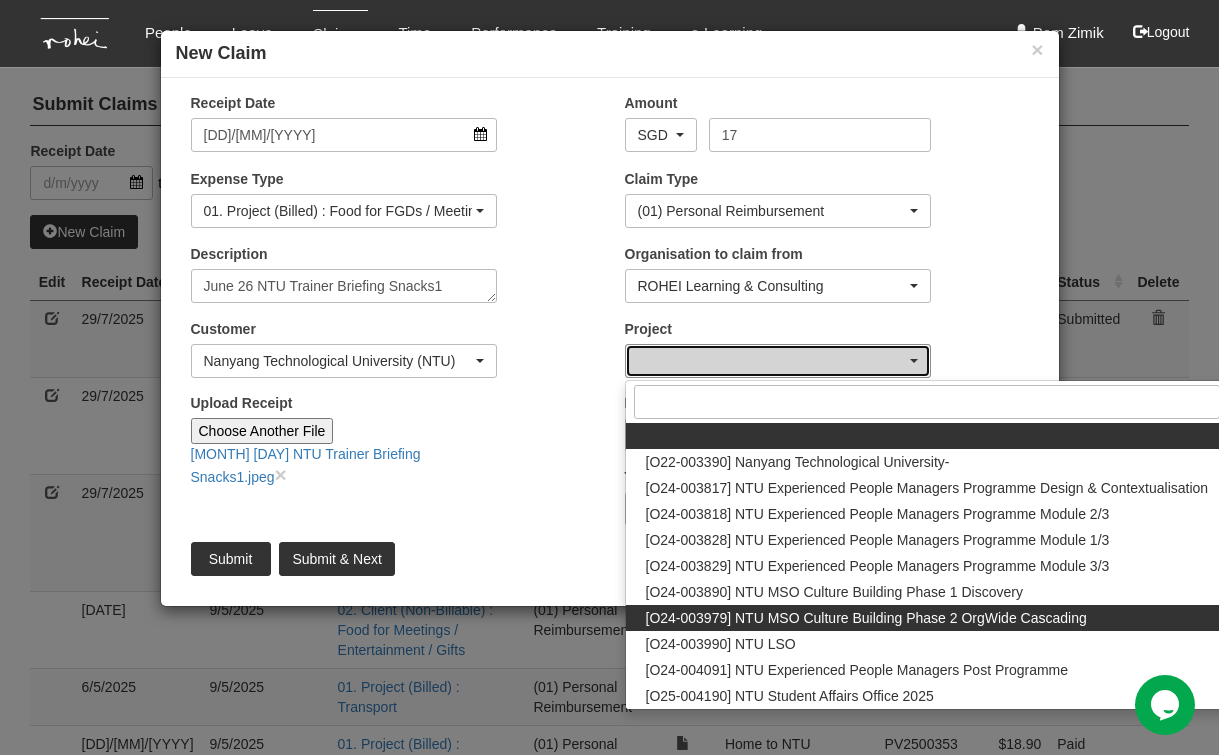 select on "2613" 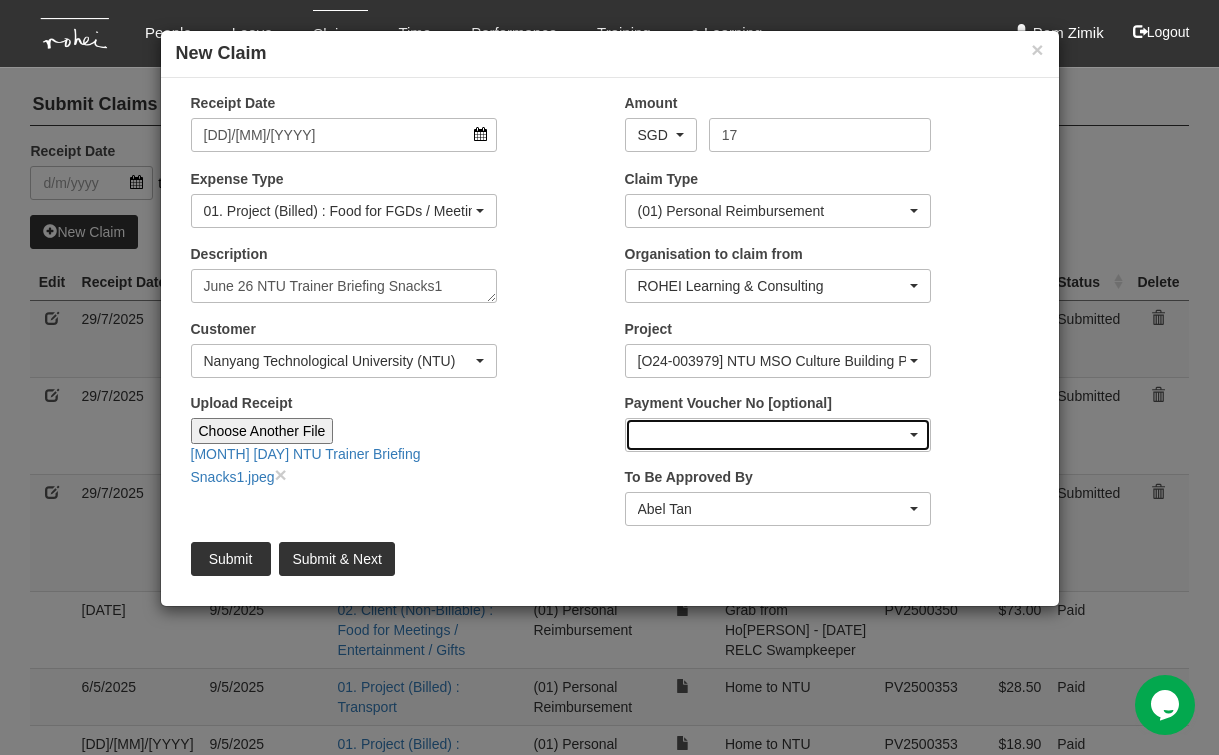 click at bounding box center (778, 435) 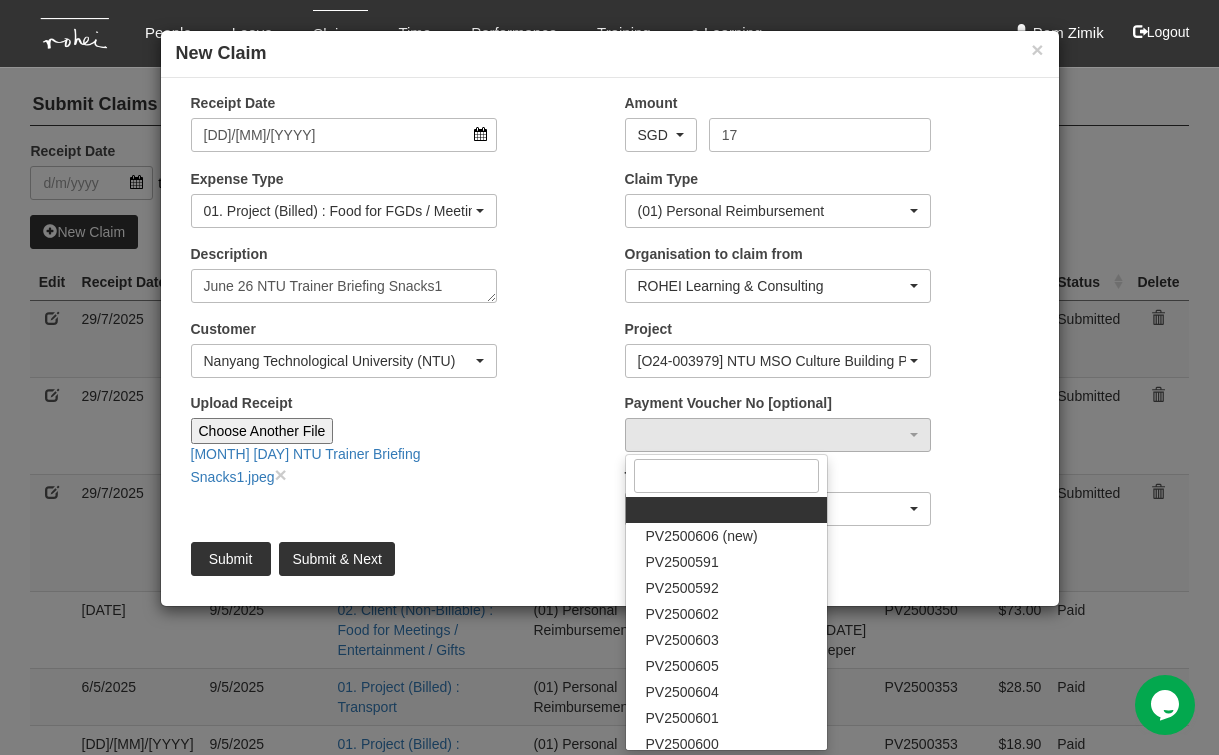 click on "Receipt Date
[DATE]
Amount
AED
AFN
ALL
AMD
ANG
AOA
ARS
AUD
AWG
AZN
BAM
BBD
BDT
BGN
BHD
BIF
BMD
BND
BOB
BRL
BSD
BTN
BWP
BYN
BZD
CAD
CDF
CHF
CLP
CNY
COP
CRC
CUP
CVE
CZK
DJF
DKK
DOP
DZD
EGP
ERN
ETB
EUR
FJD
FKP
GBP
GEL
GGP
GHS
GIP
GMD
GNF
GTQ
GYD
HKD
HNL
HRK
HTG
HUF
IDR
ILS
IMP
INR
IQD
IRR
ISK
JEP
JMD
JOD
JPY
KES
KGS
KHR
KMF
KPW
KRW
KWD
KYD
KZT
LAK
LBP
LKR
LRD
LSL
LYD
MAD
MDL
MGA
MKD
MMK" at bounding box center (610, 342) 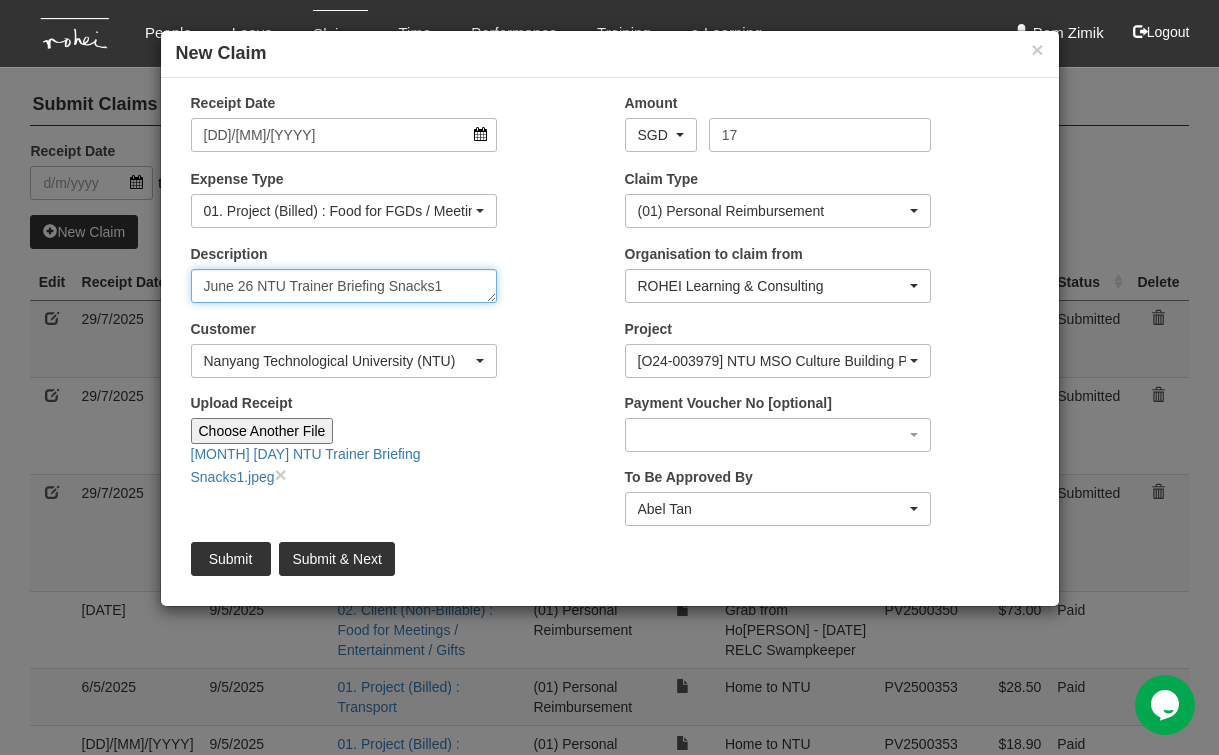click on "June 26 NTU Trainer Briefing Snacks1" at bounding box center [344, 286] 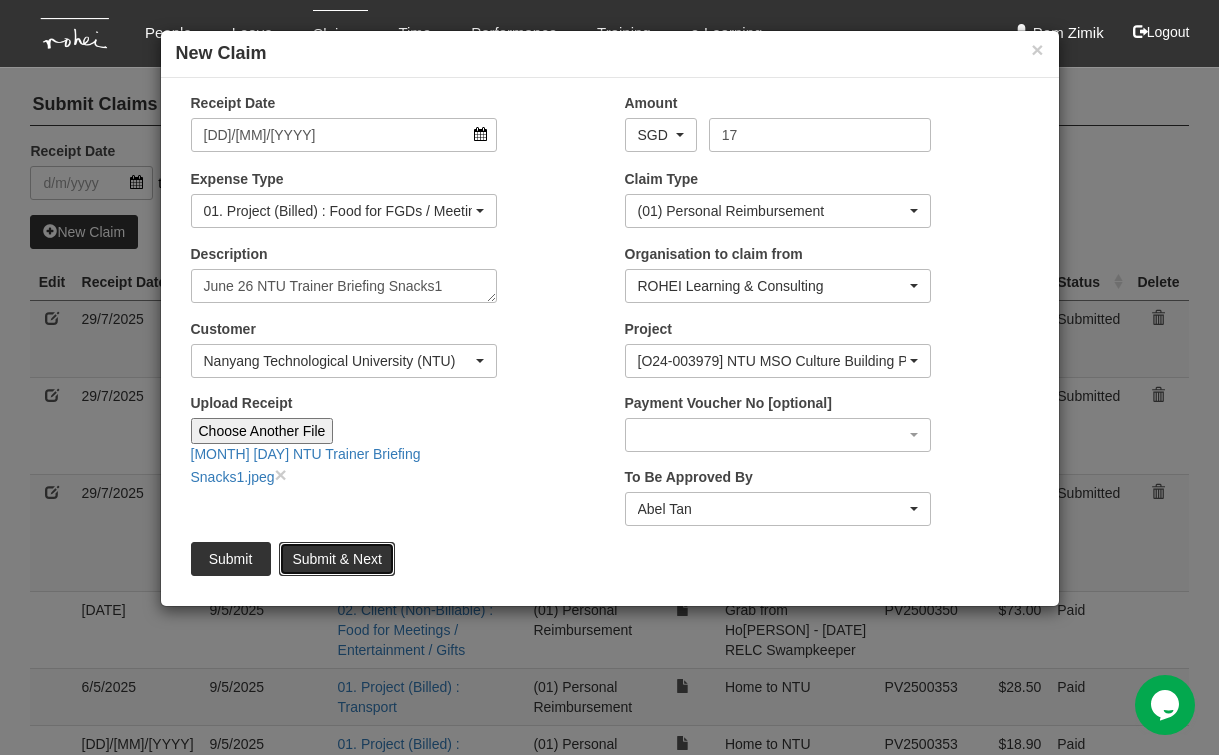 click on "Submit & Next" at bounding box center (336, 559) 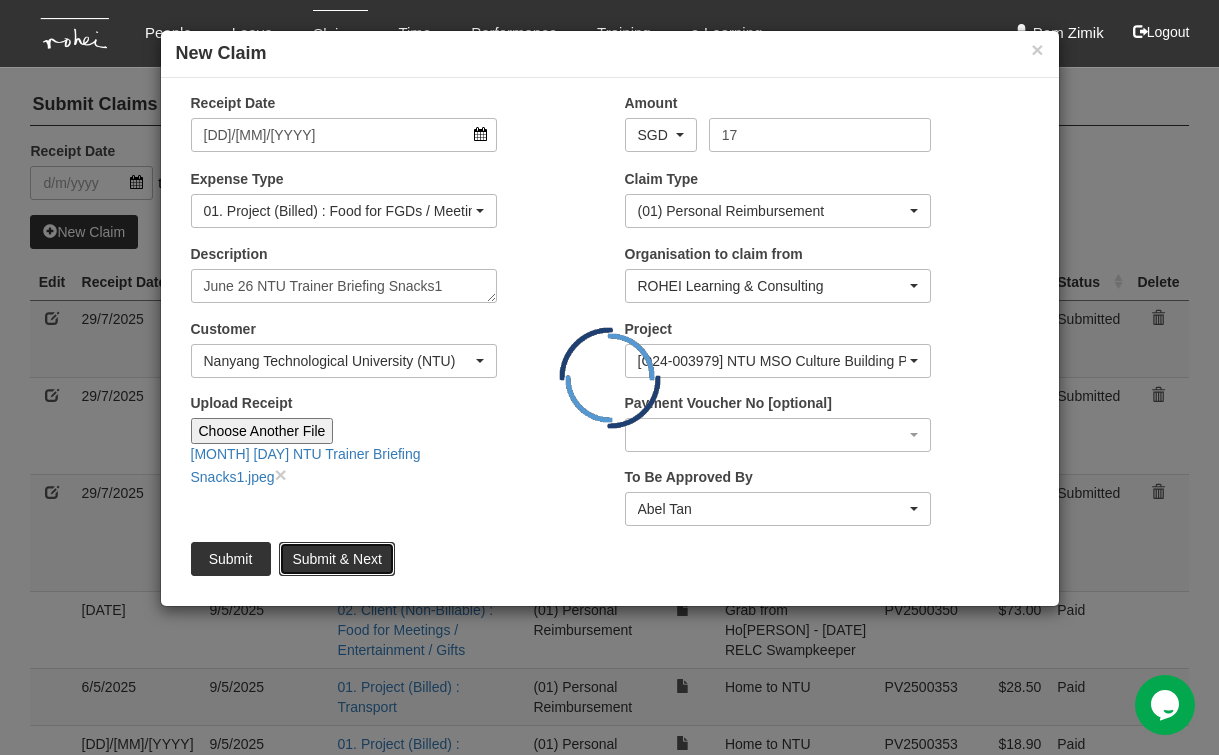 type 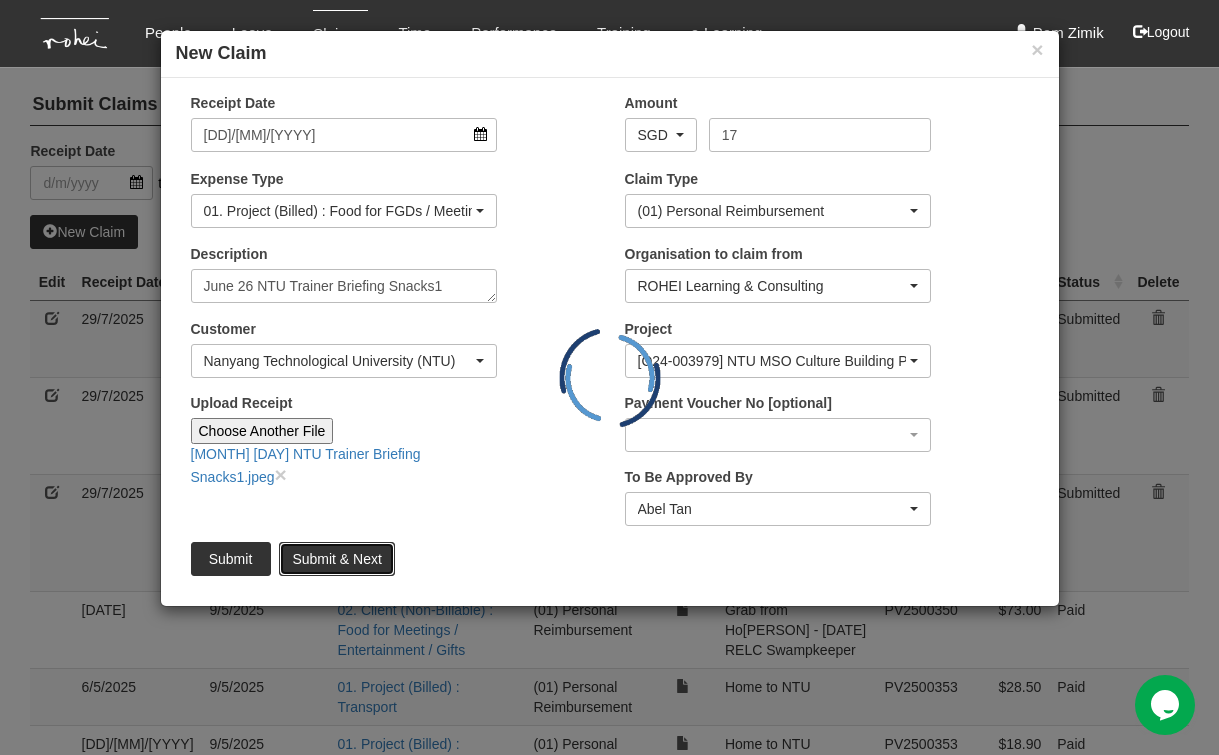 type 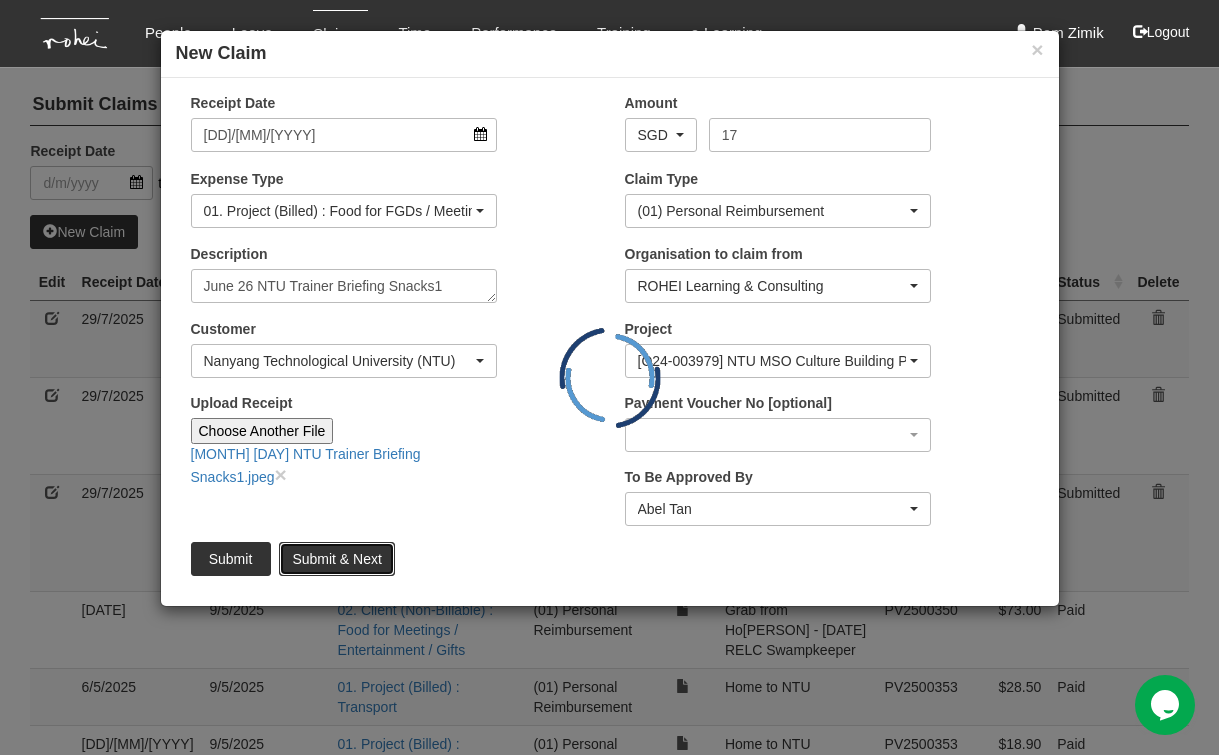 type 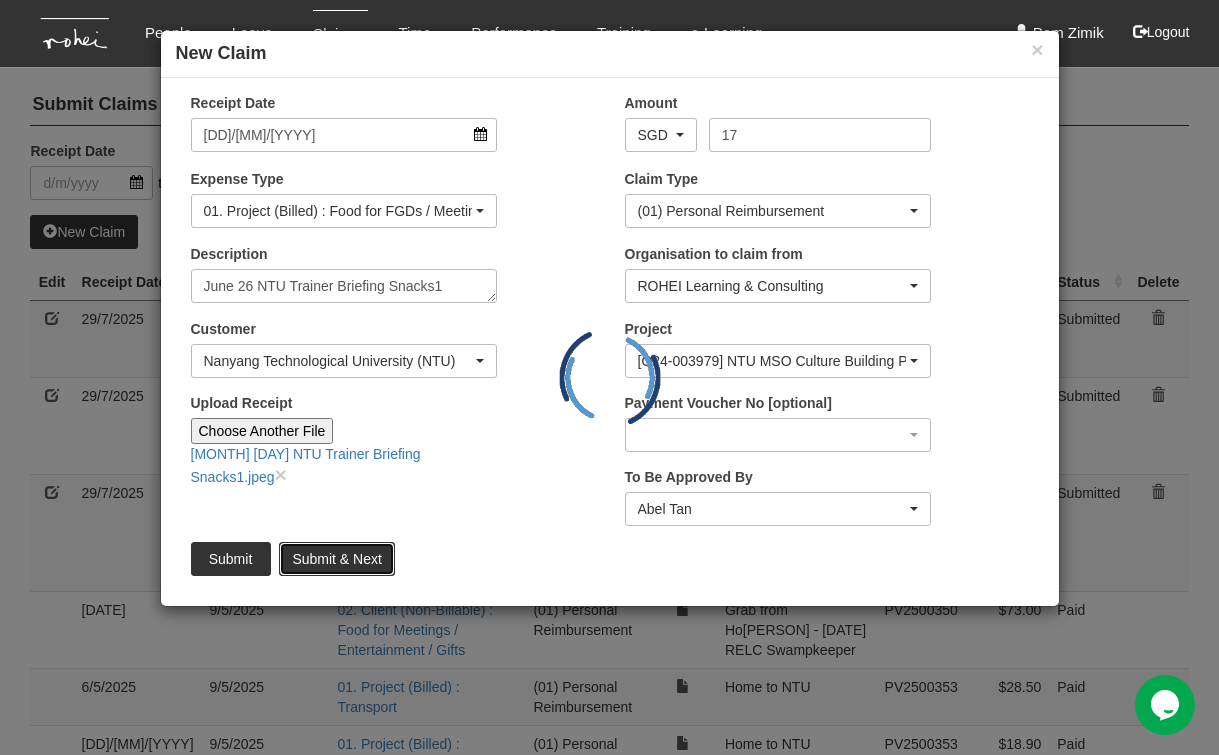 type on "Choose File" 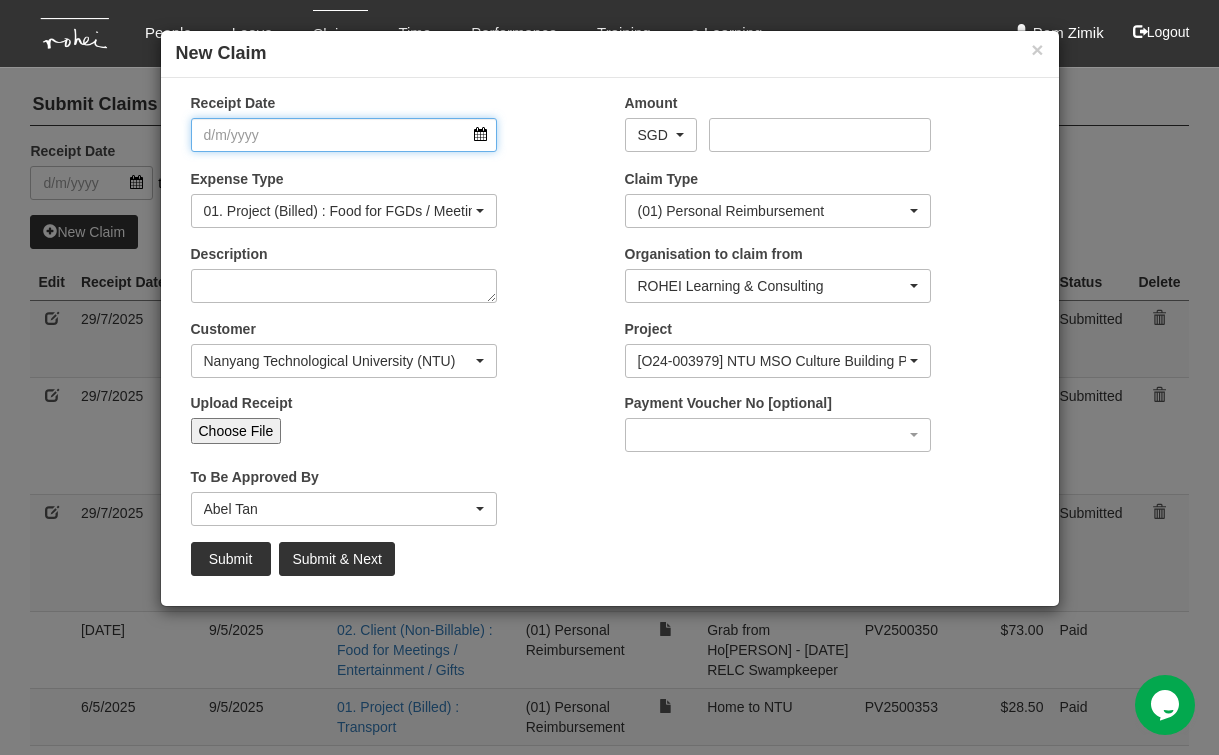 click on "Receipt Date" at bounding box center [344, 135] 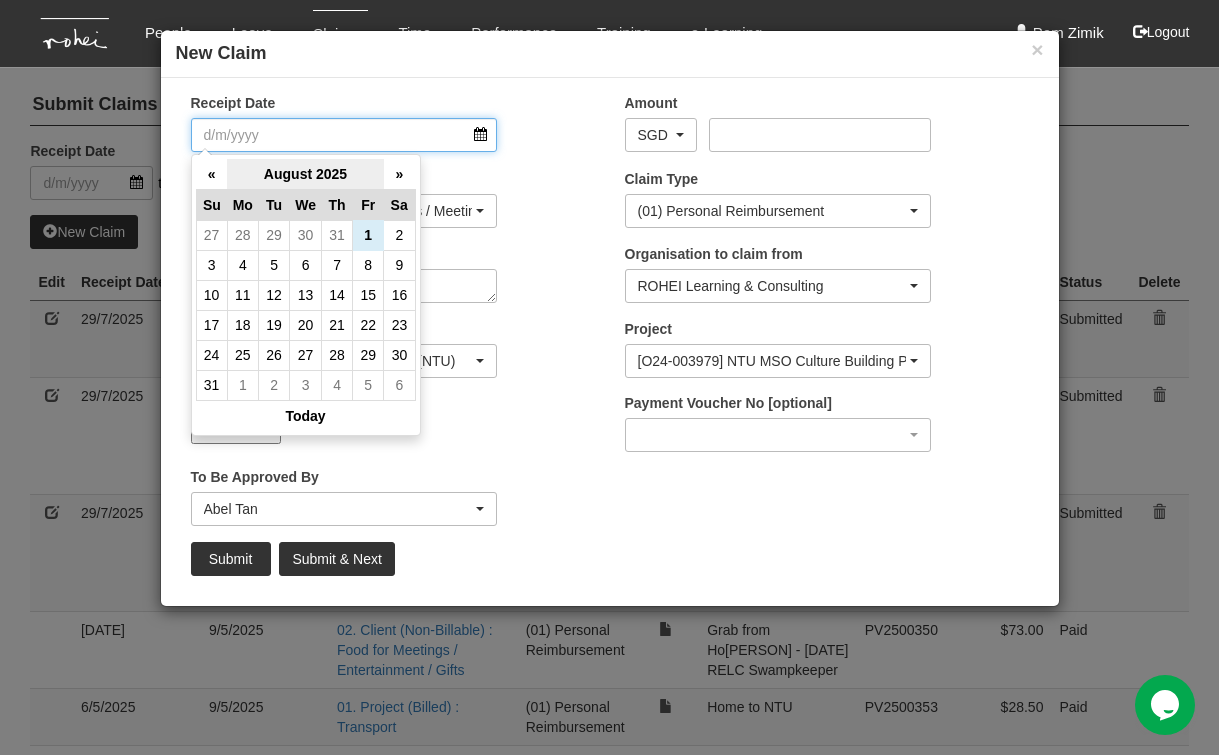 select on "50" 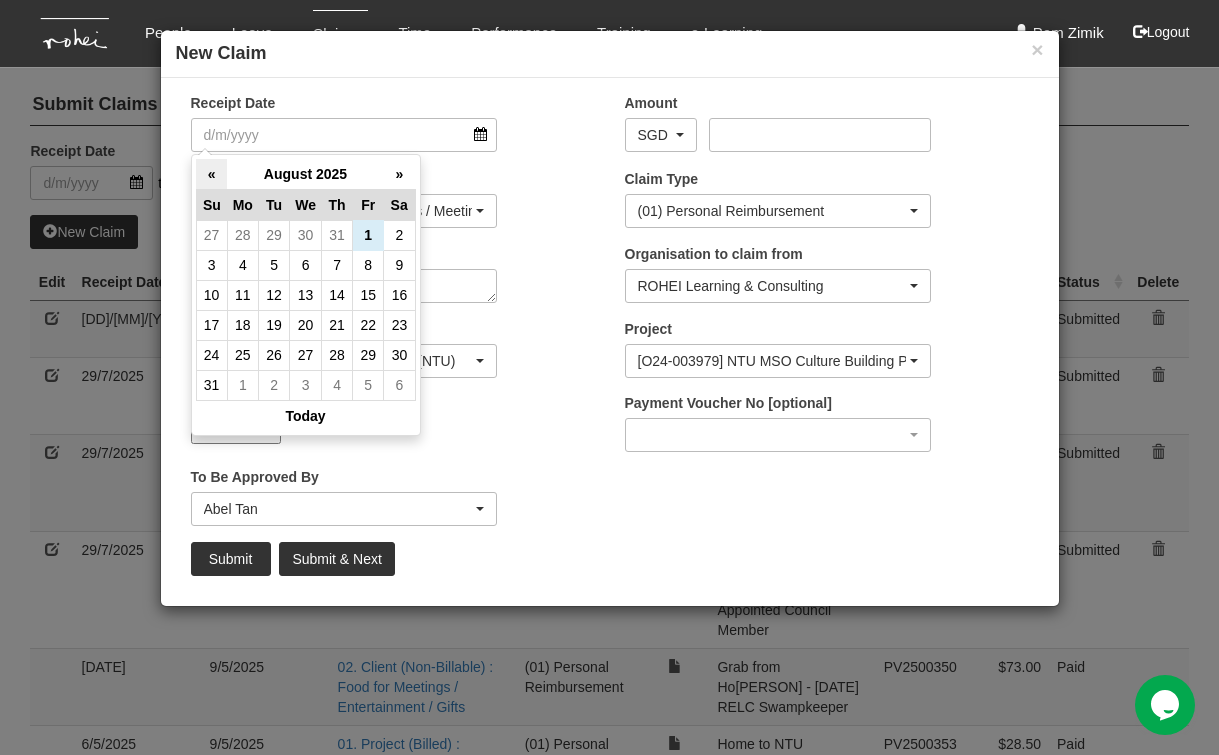 click on "«" at bounding box center [211, 174] 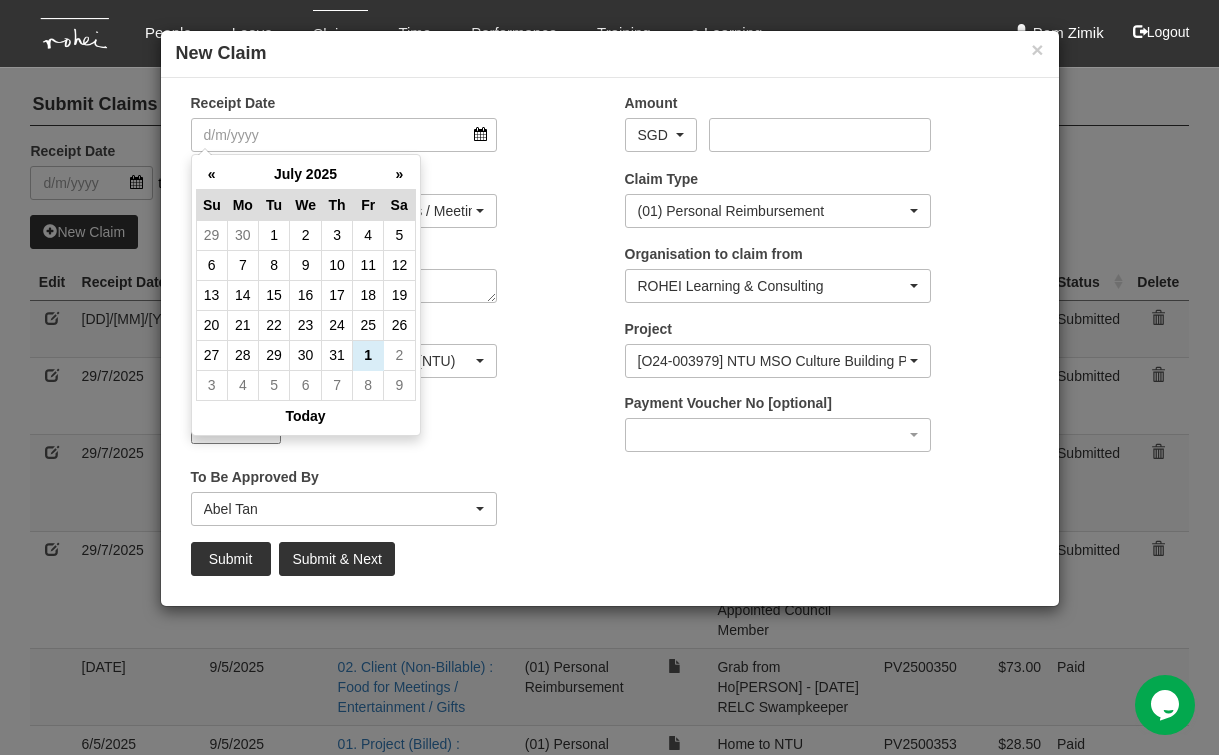 click on "«" at bounding box center (211, 174) 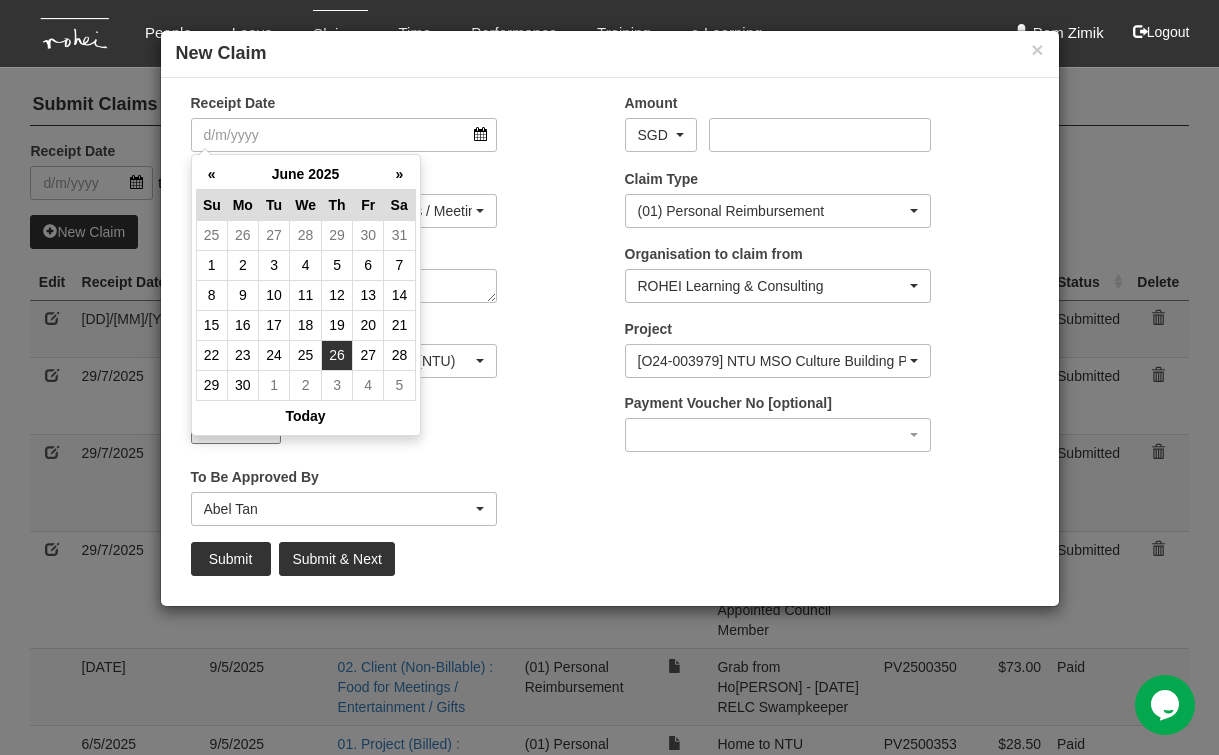 click on "26" at bounding box center (337, 355) 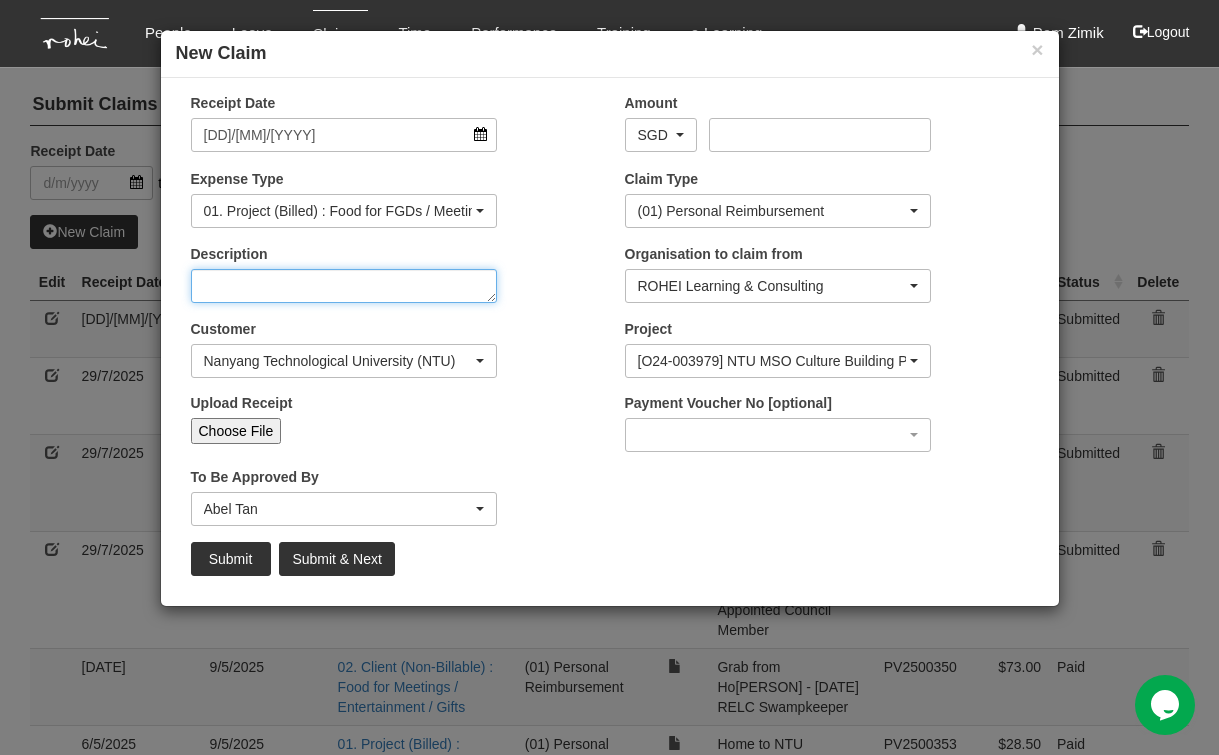 click on "Description" at bounding box center [344, 286] 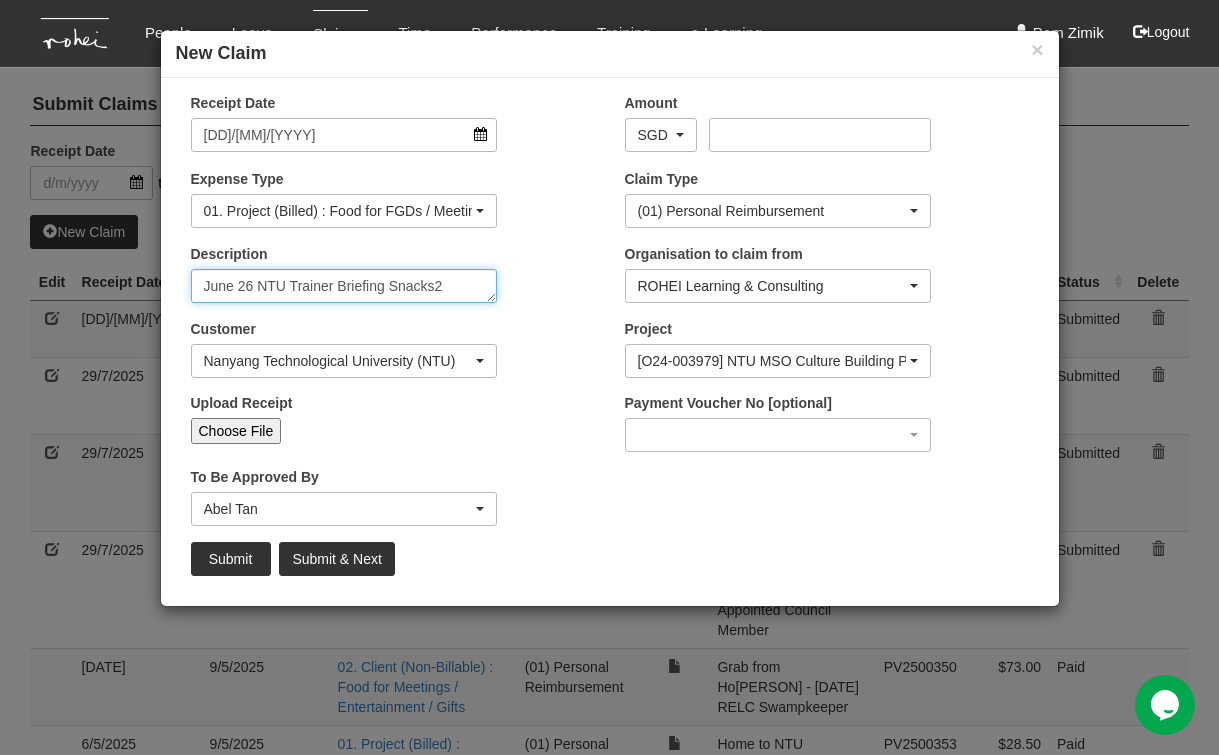 type on "June 26 NTU Trainer Briefing Snacks2" 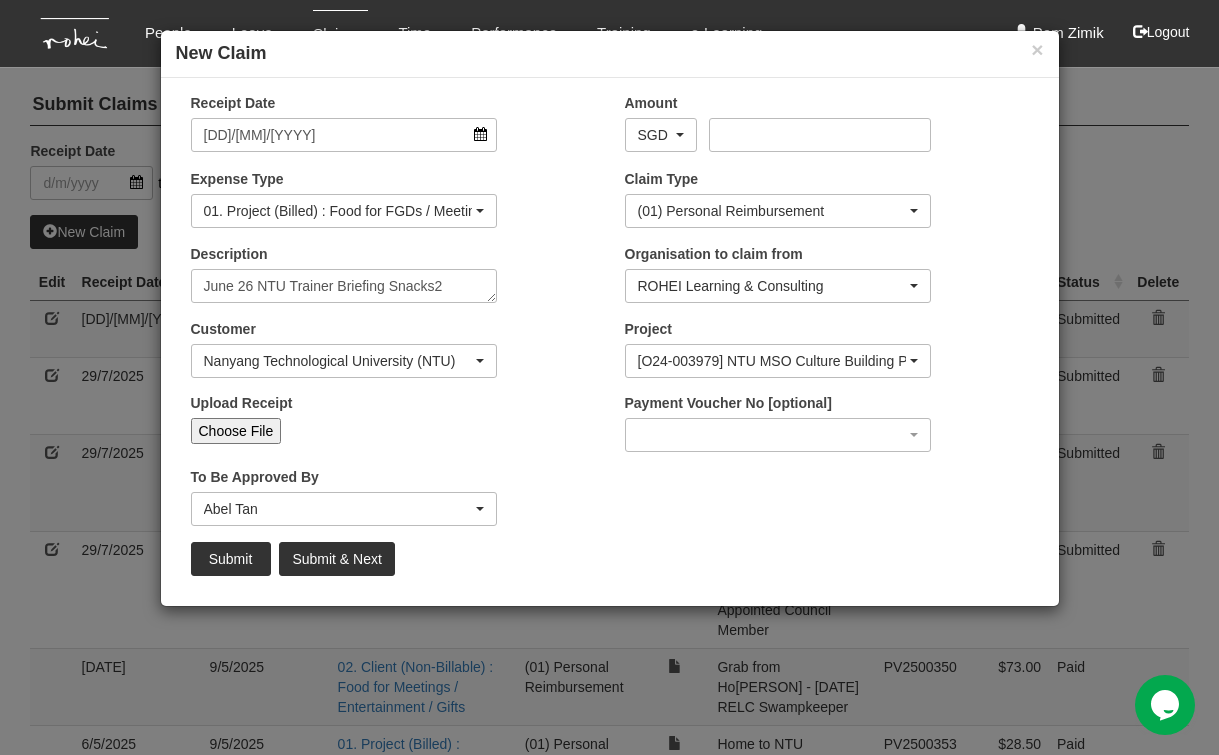 click on "Choose File" at bounding box center (236, 431) 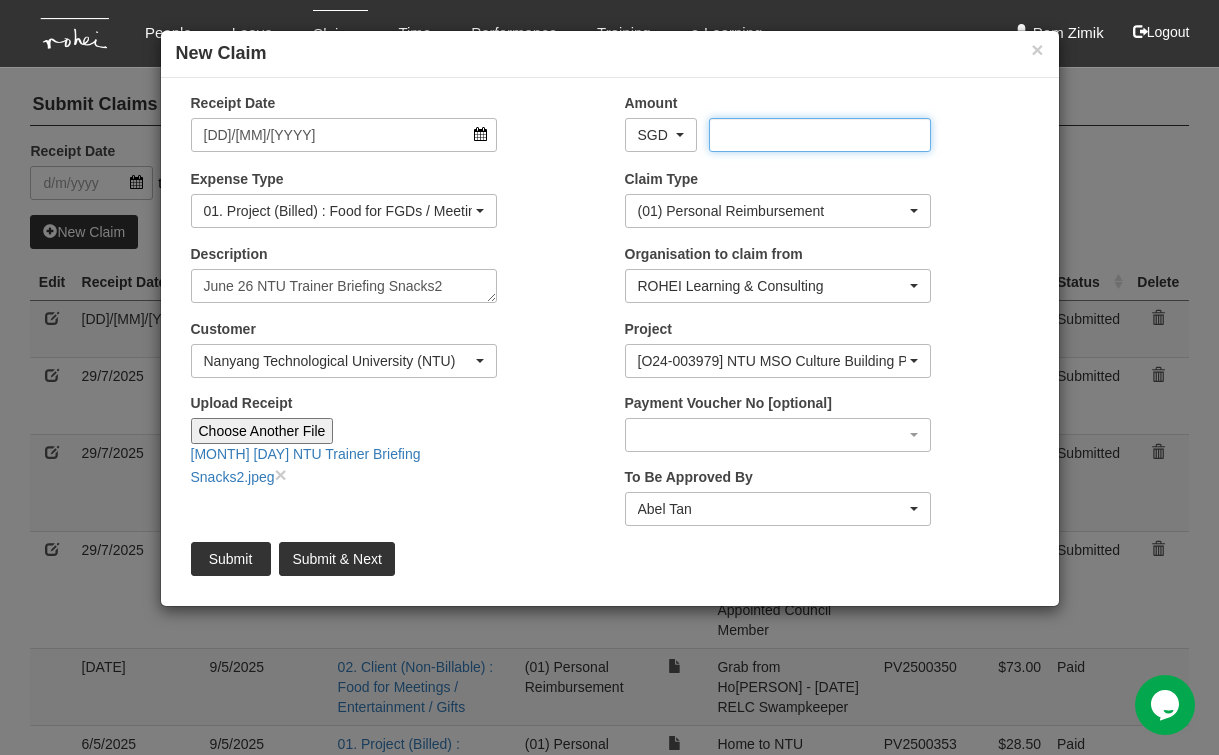 click on "Amount" at bounding box center [820, 135] 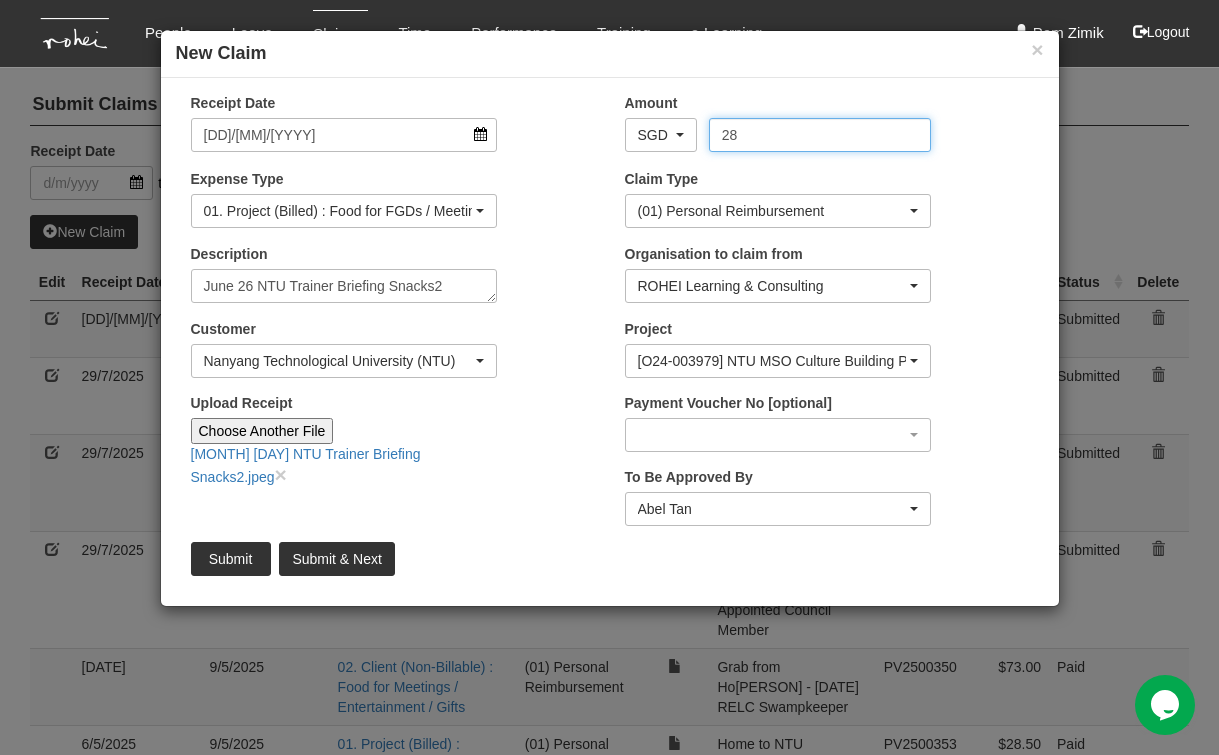 type on "28" 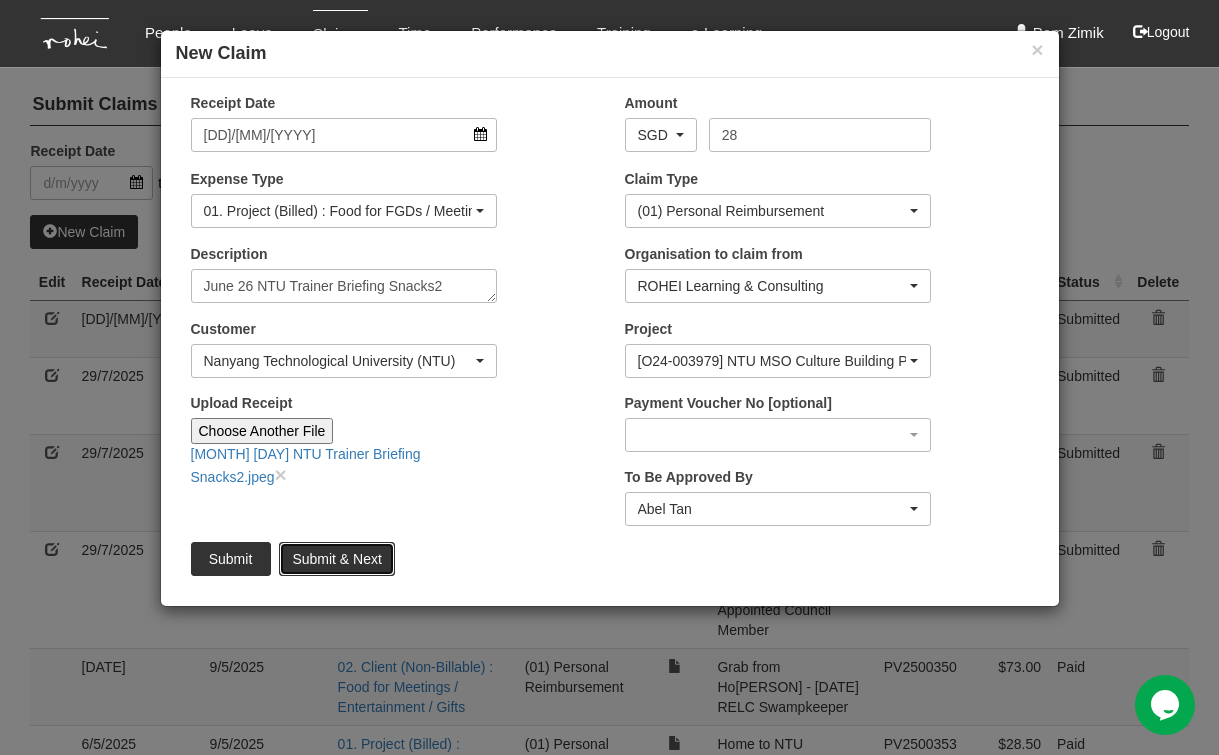 click on "Submit & Next" at bounding box center (336, 559) 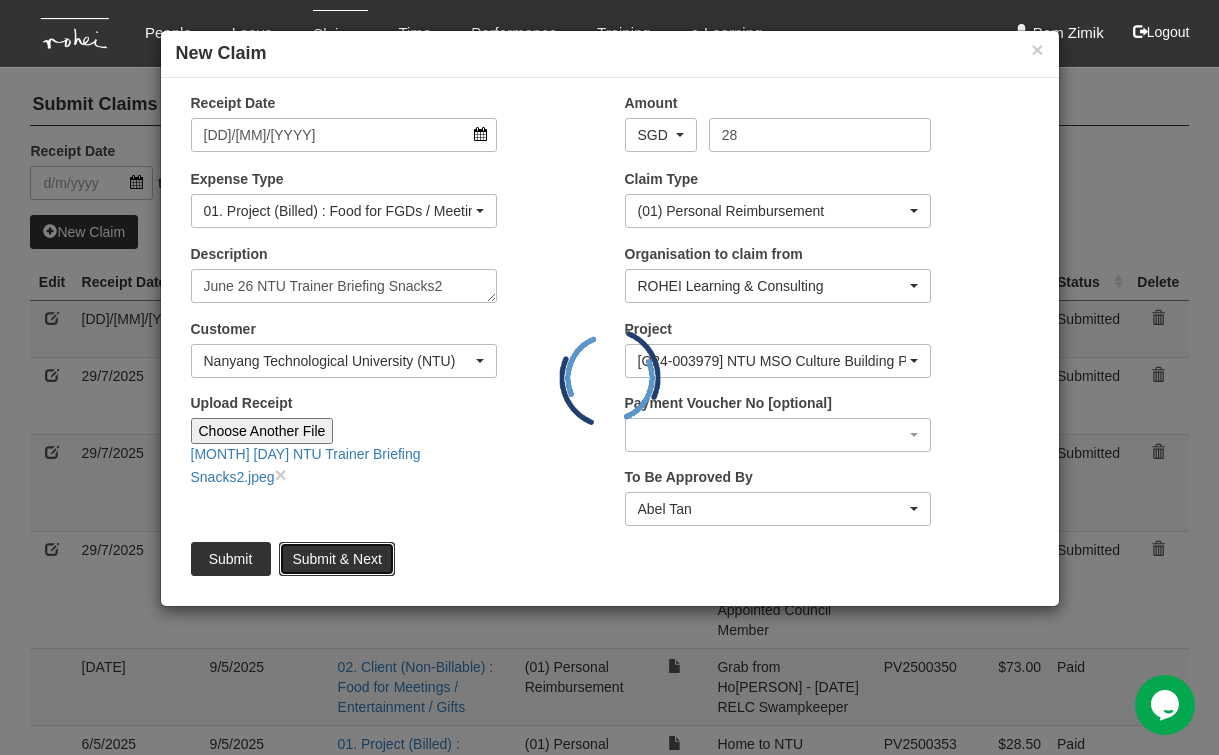 type 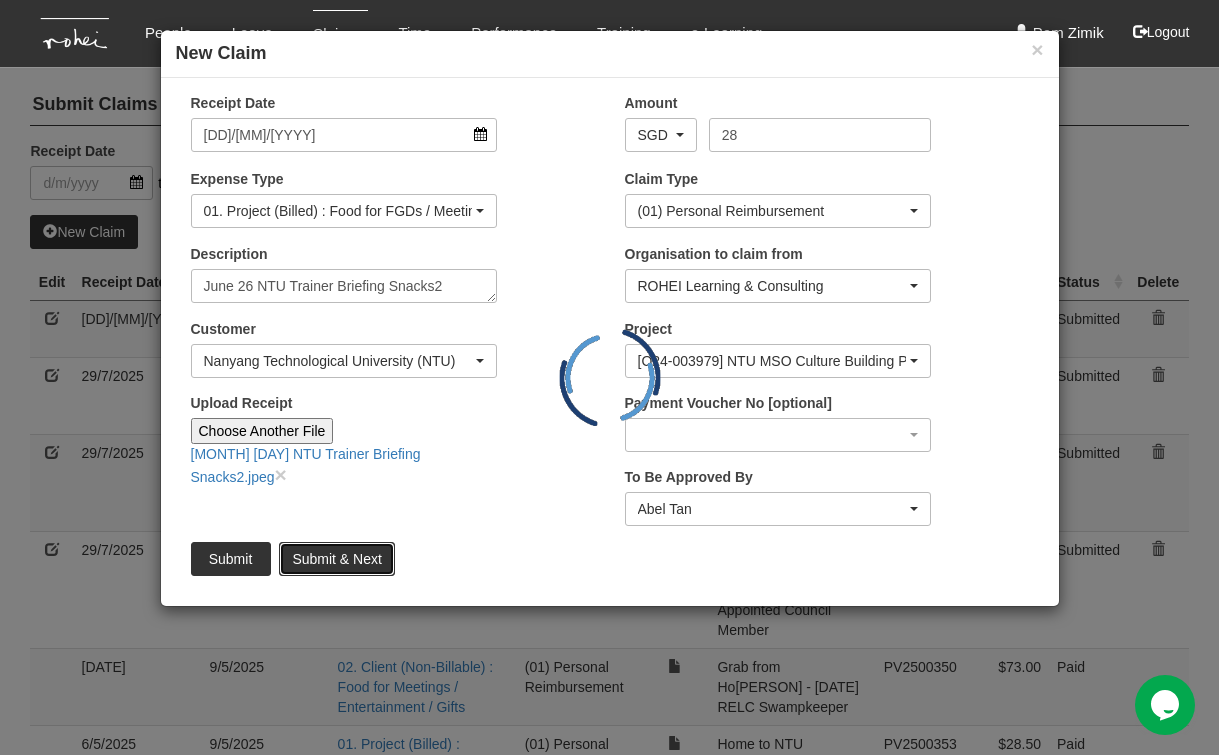 type 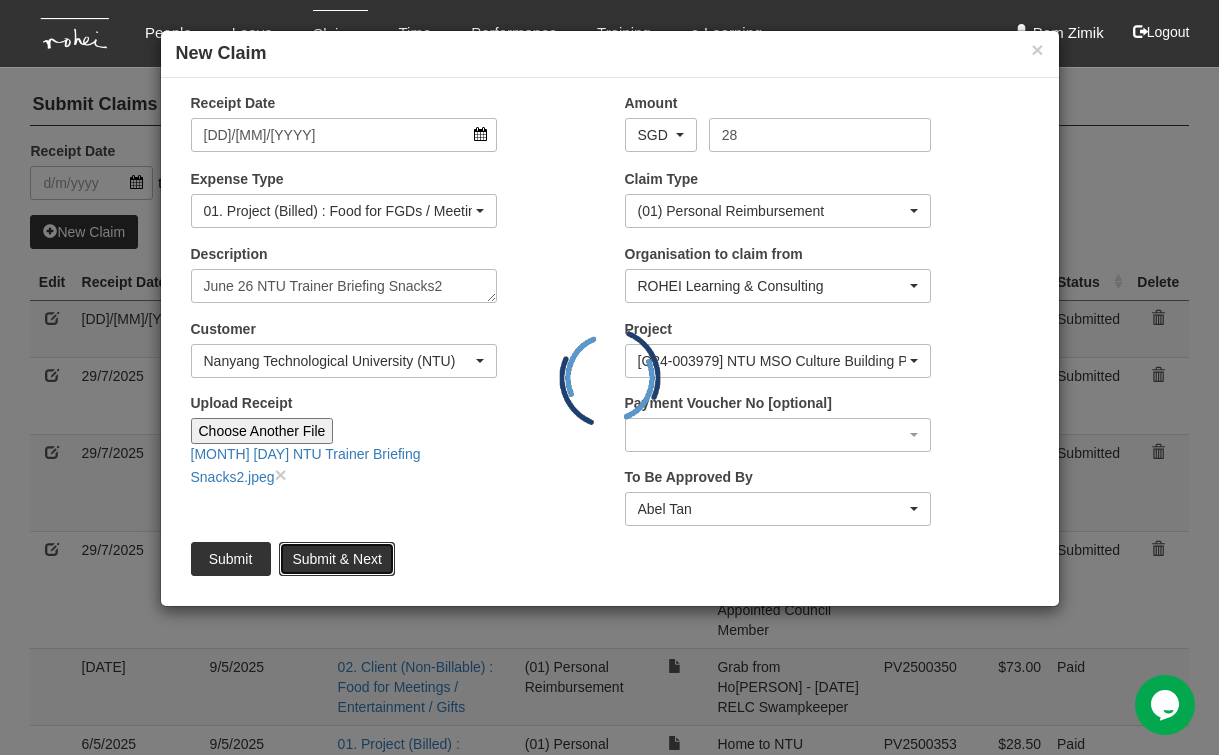 type 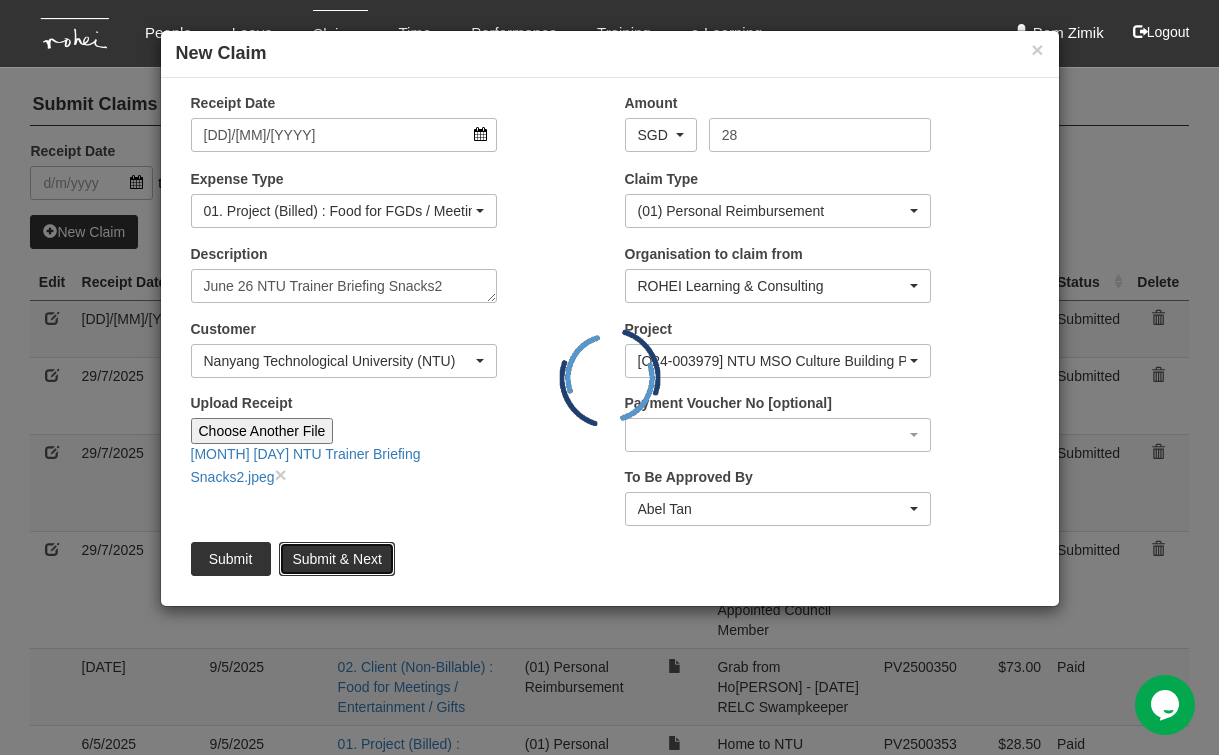 type on "Choose File" 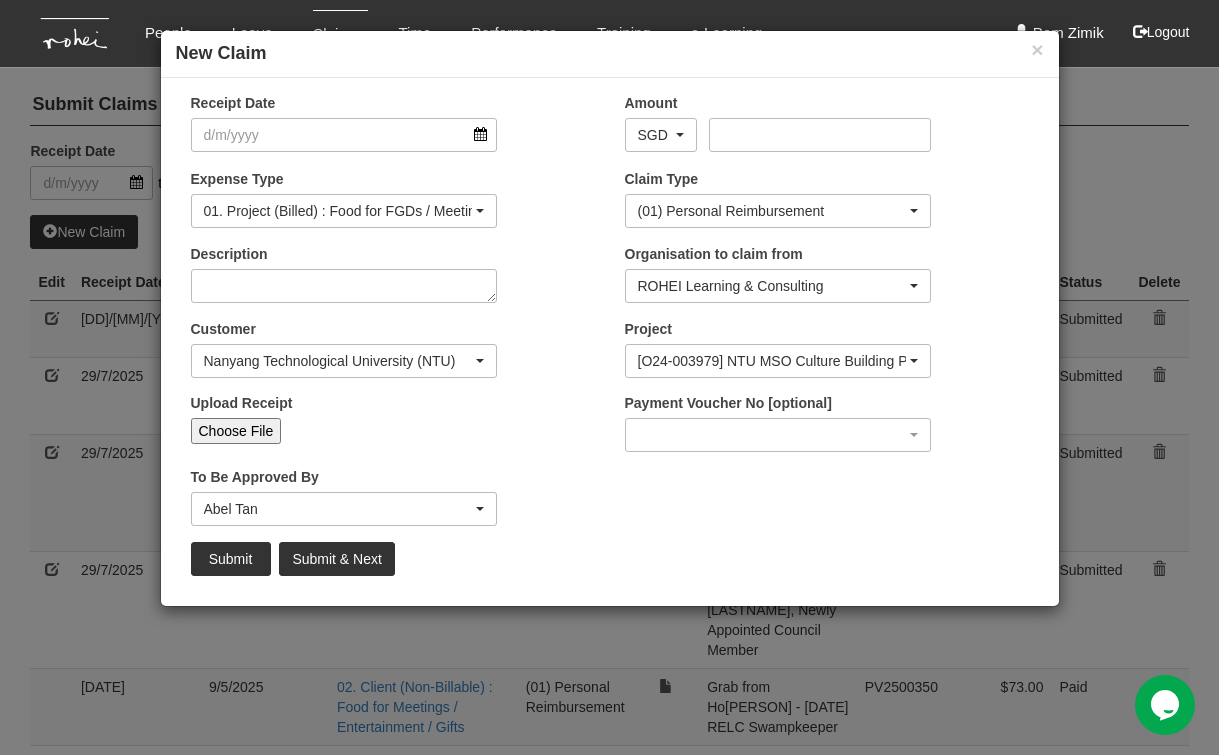 select on "50" 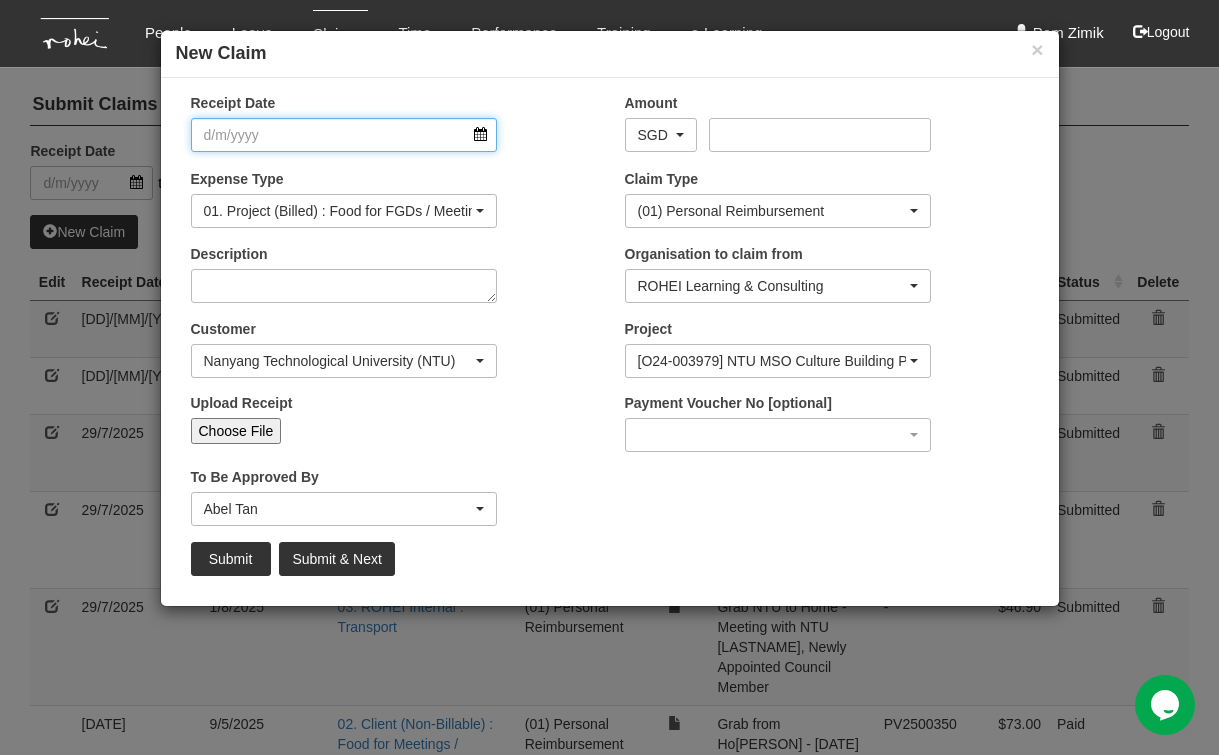 click on "Receipt Date" at bounding box center [344, 135] 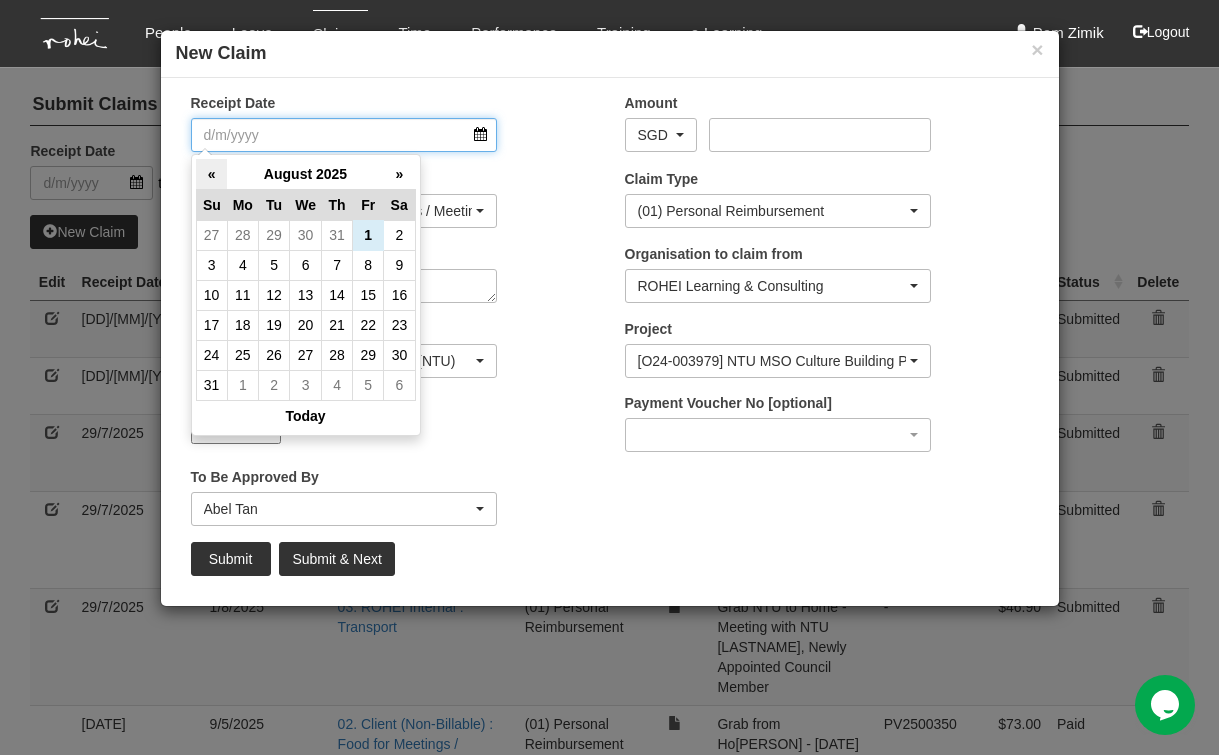 click on "«" at bounding box center [211, 174] 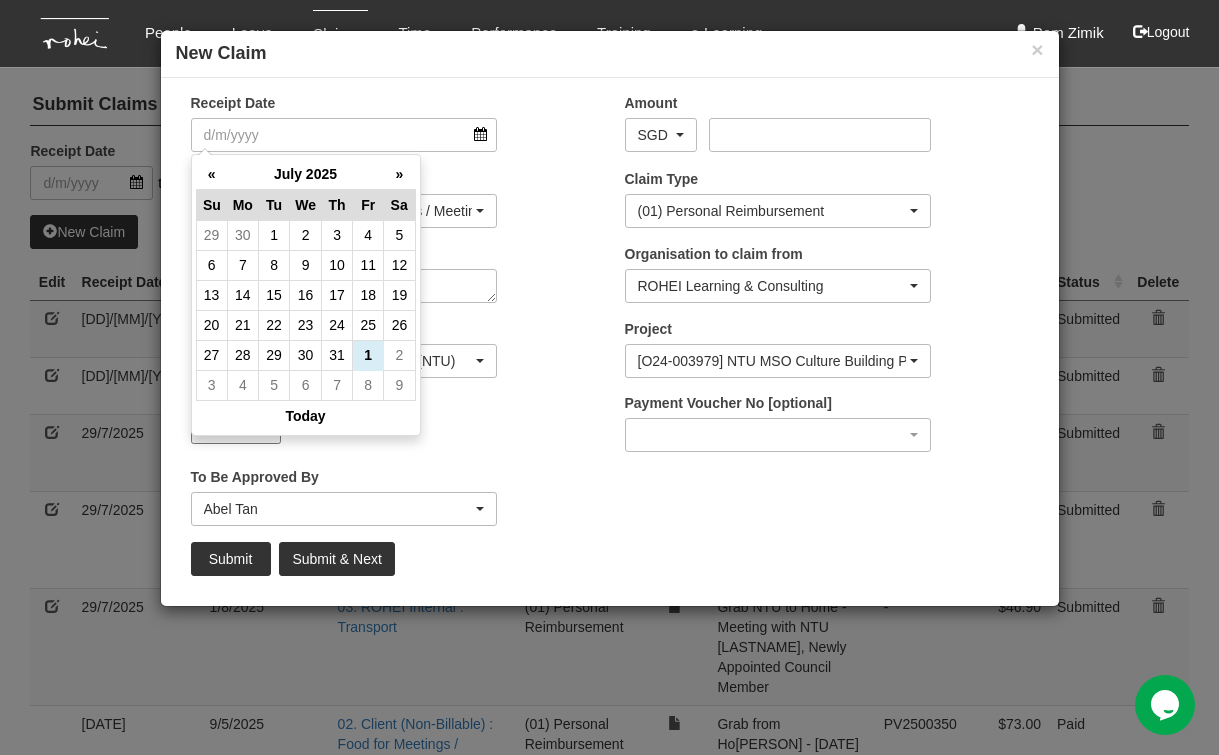 click on "«" at bounding box center [211, 174] 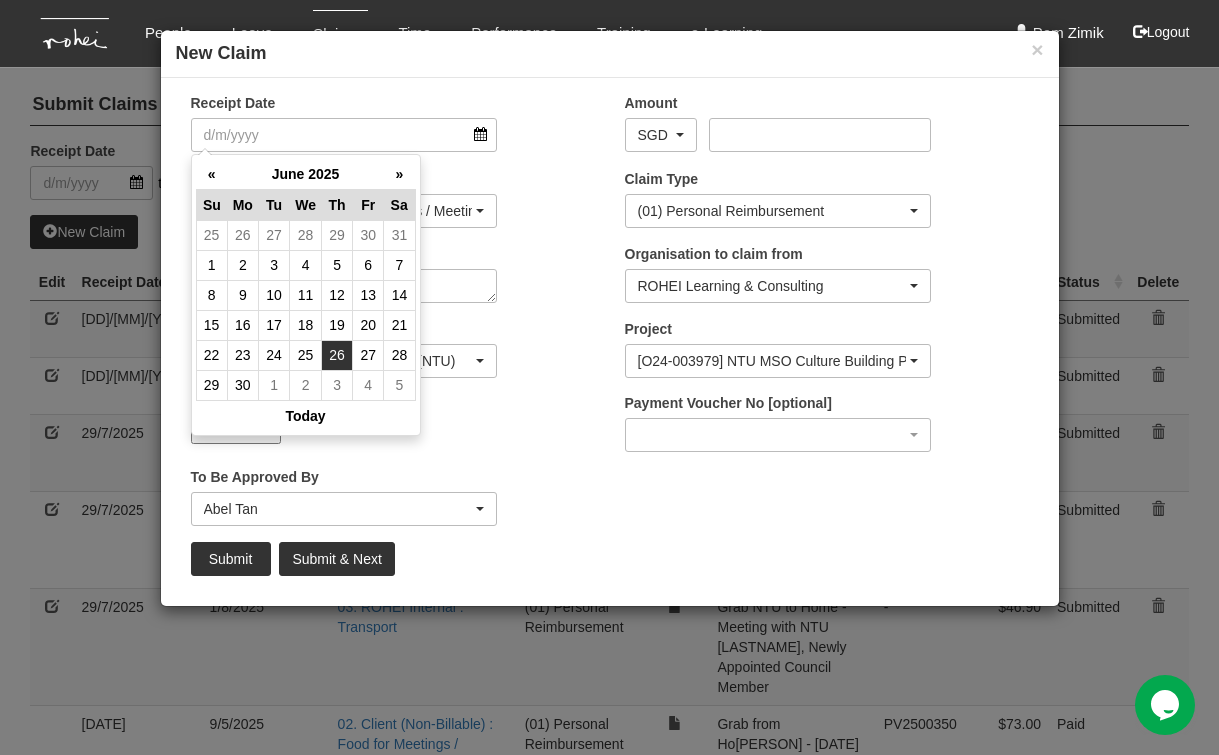click on "26" at bounding box center [337, 355] 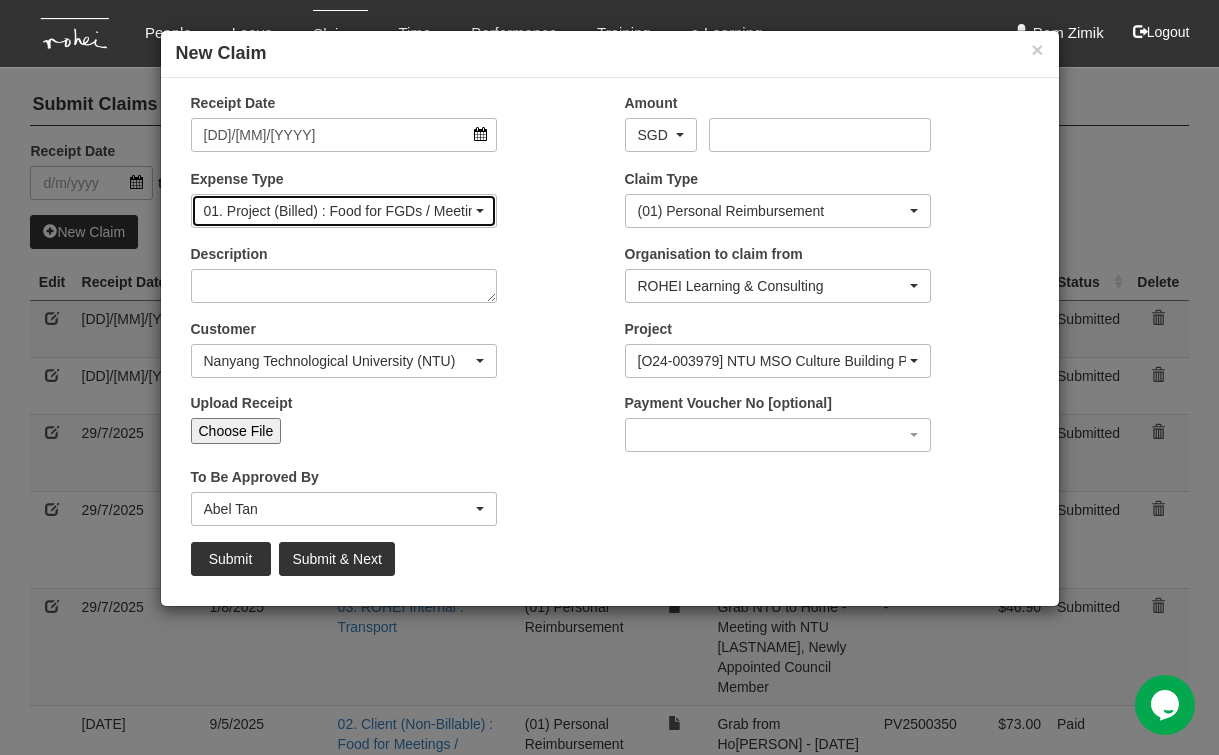 click on "01. Project (Billed) : Food for FGDs / Meetings" at bounding box center [344, 211] 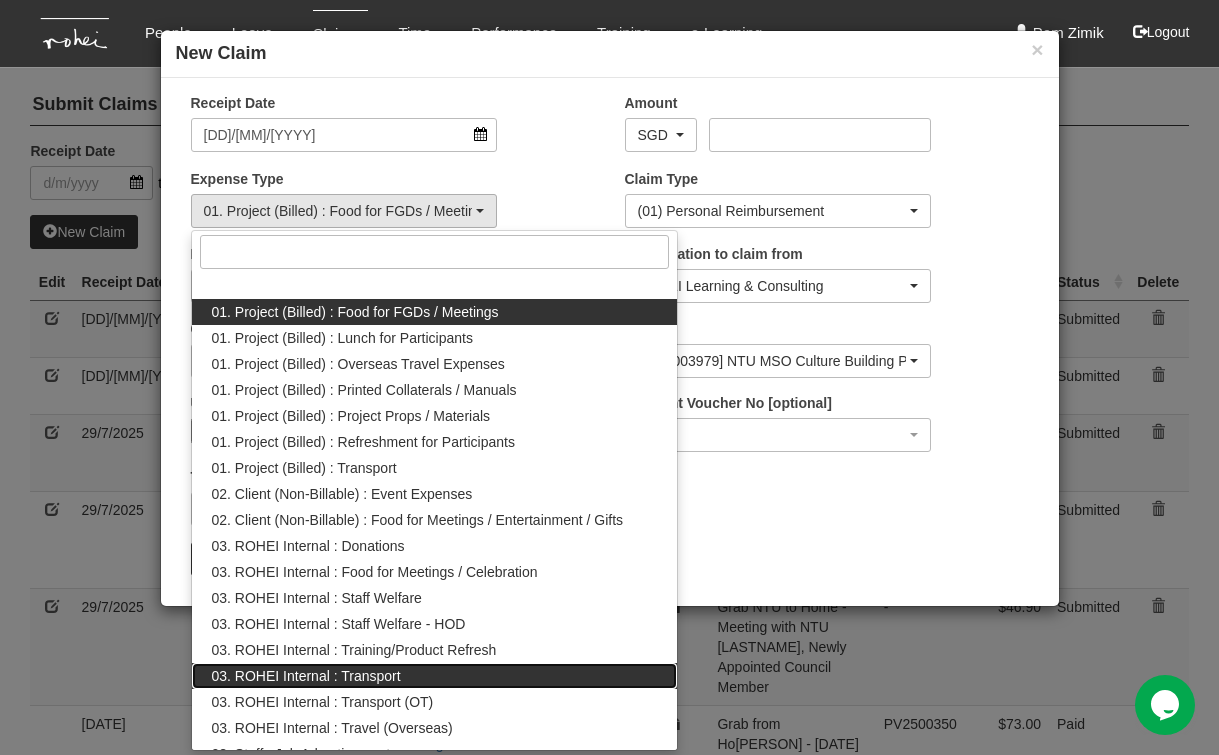 click on "03. ROHEI Internal : Transport" at bounding box center [306, 676] 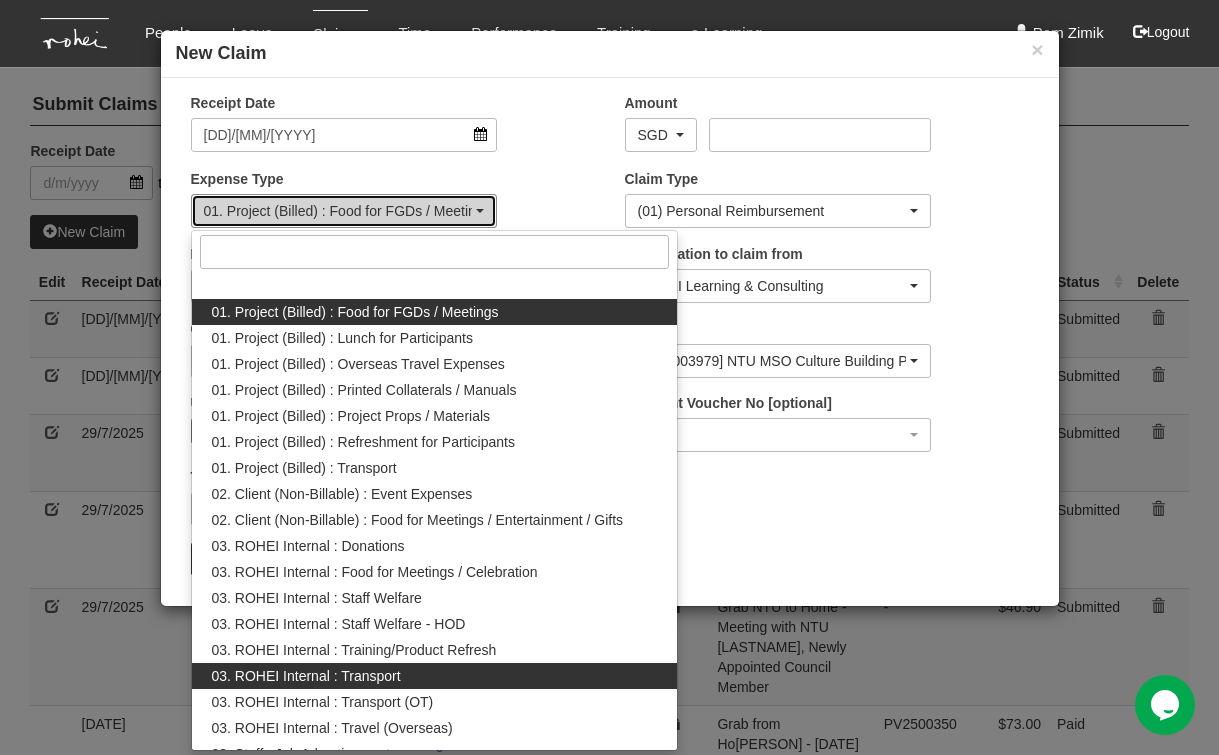 select on "140" 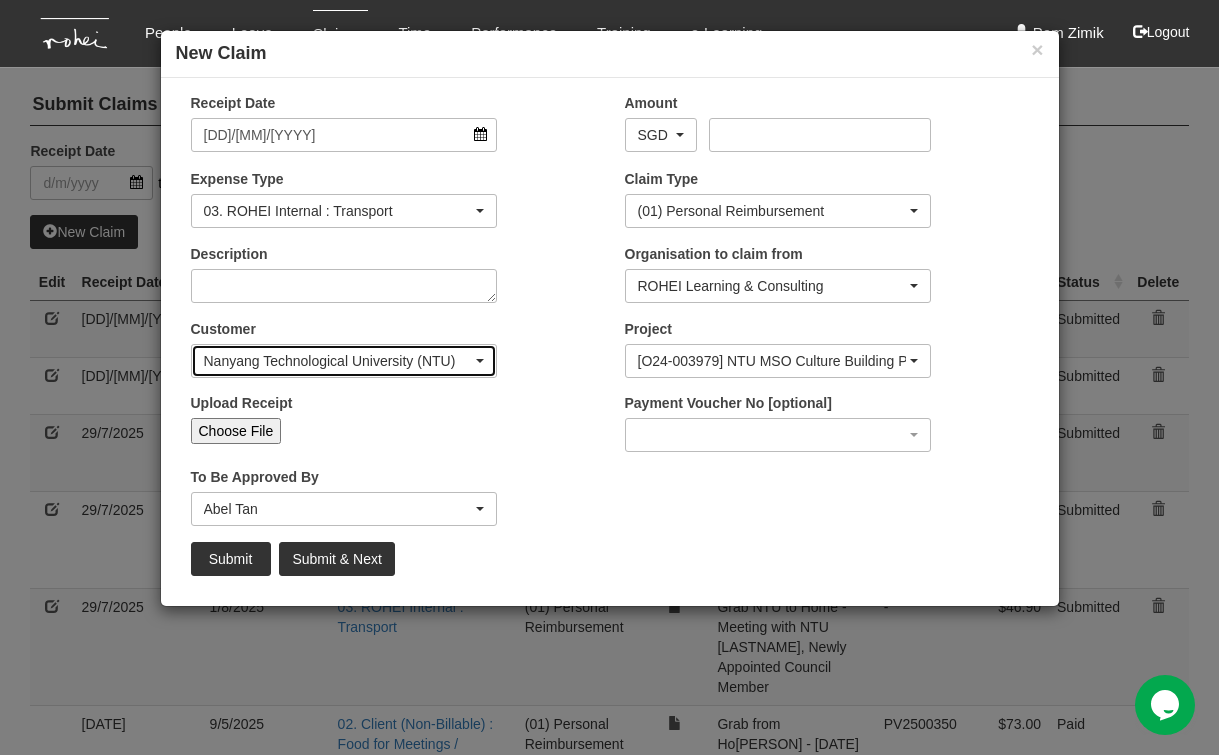 click at bounding box center [480, 361] 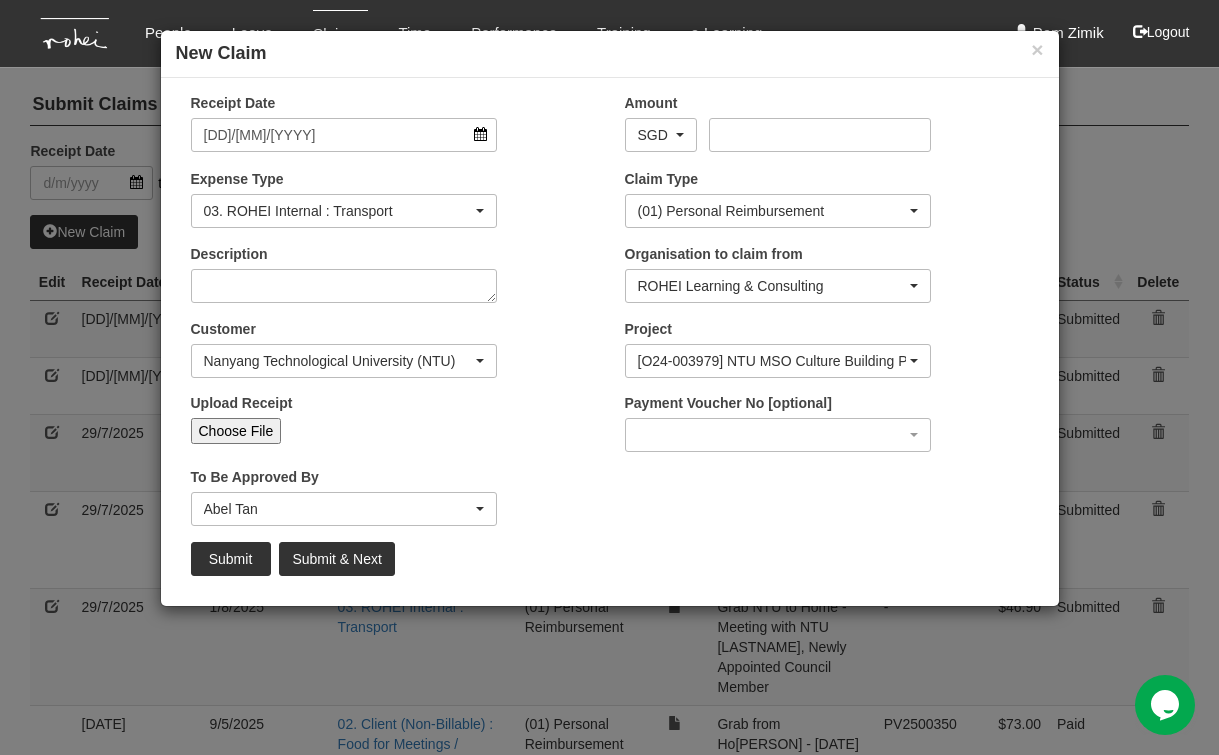 scroll, scrollTop: 11133, scrollLeft: 0, axis: vertical 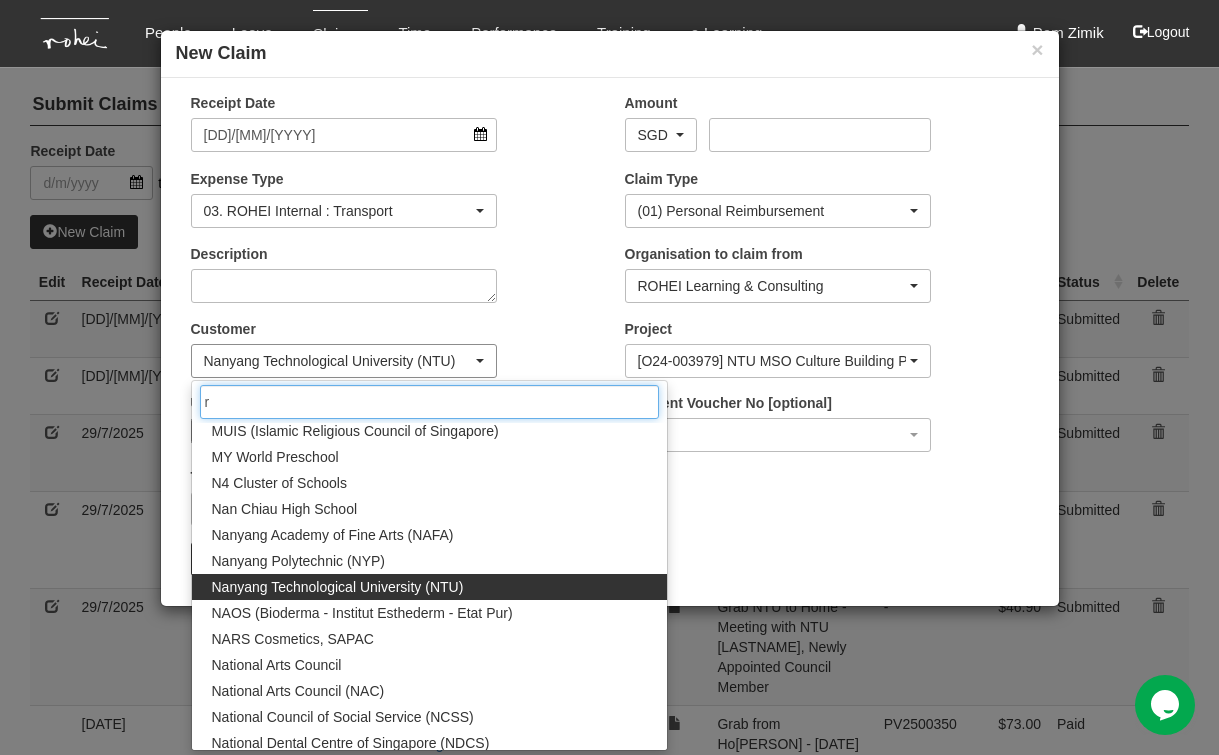 type on "ro" 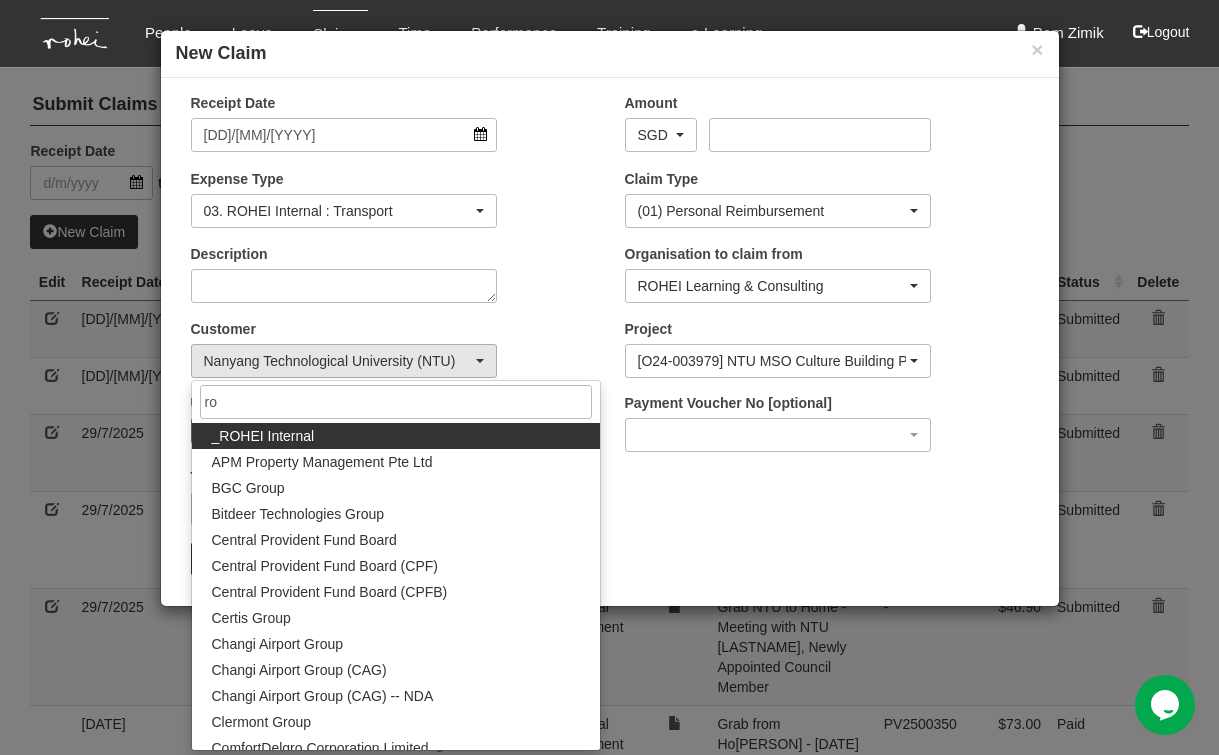 click on "_ROHEI Internal" at bounding box center [396, 436] 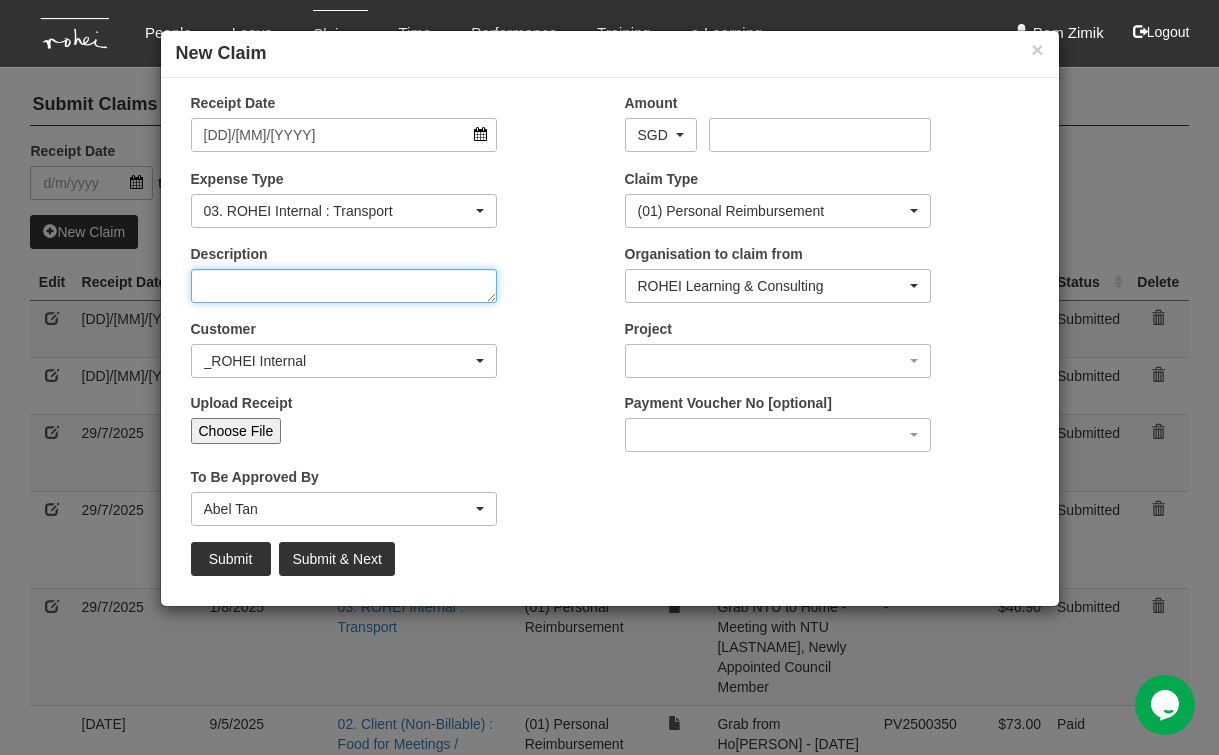 click on "Description" at bounding box center [344, 286] 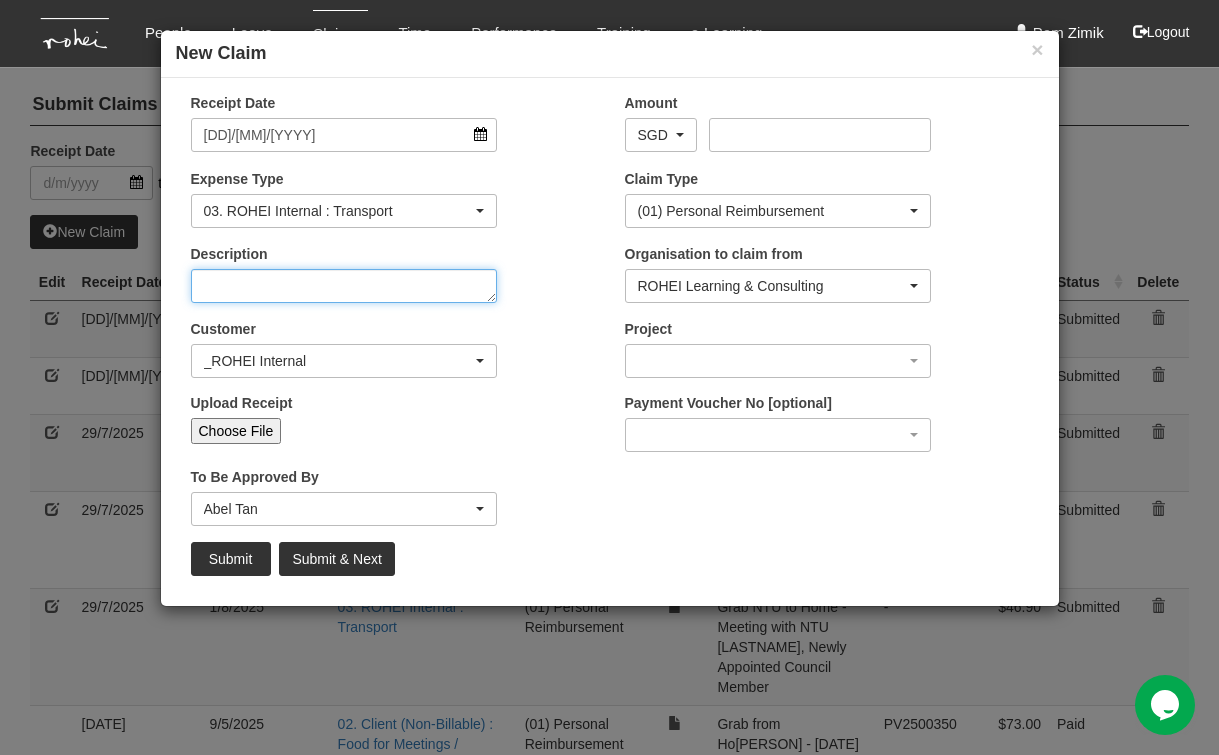 click on "Description" at bounding box center (344, 286) 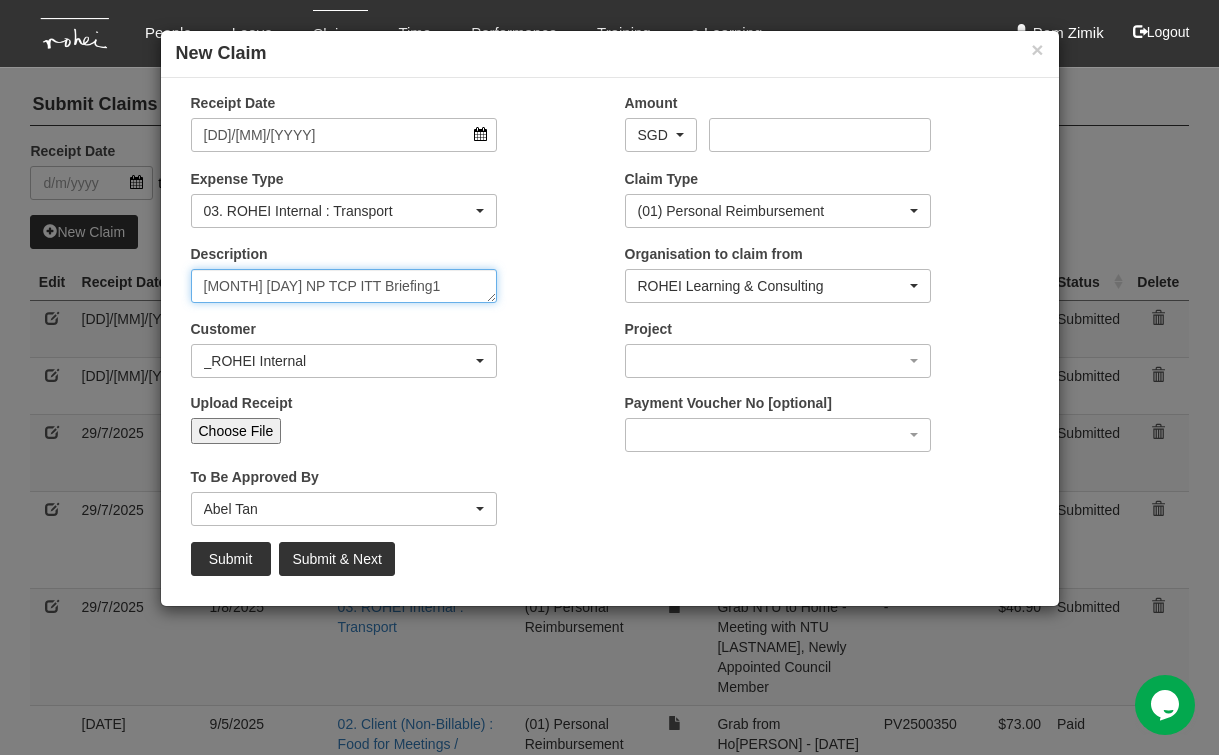 click on "[MONTH] [DAY] NP TCP ITT Briefing1" at bounding box center (344, 286) 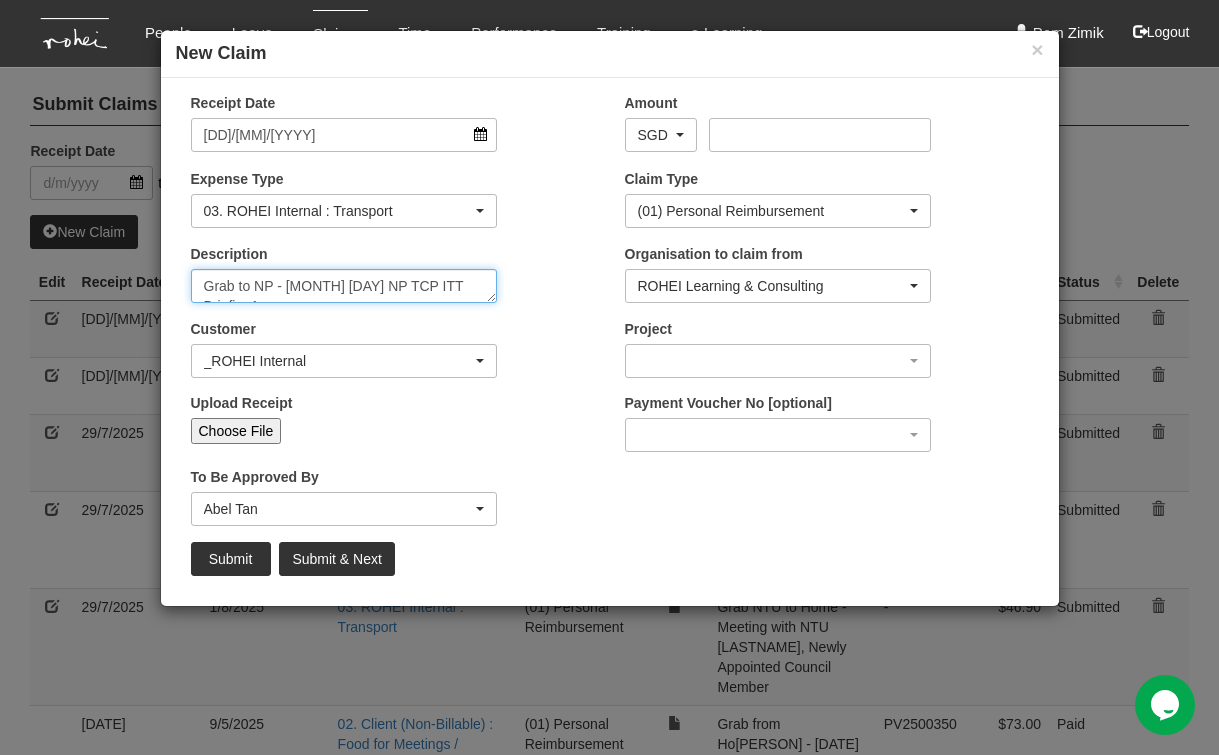 click on "Grab to NP - [MONTH] [DAY] NP TCP ITT Briefing1" at bounding box center (344, 286) 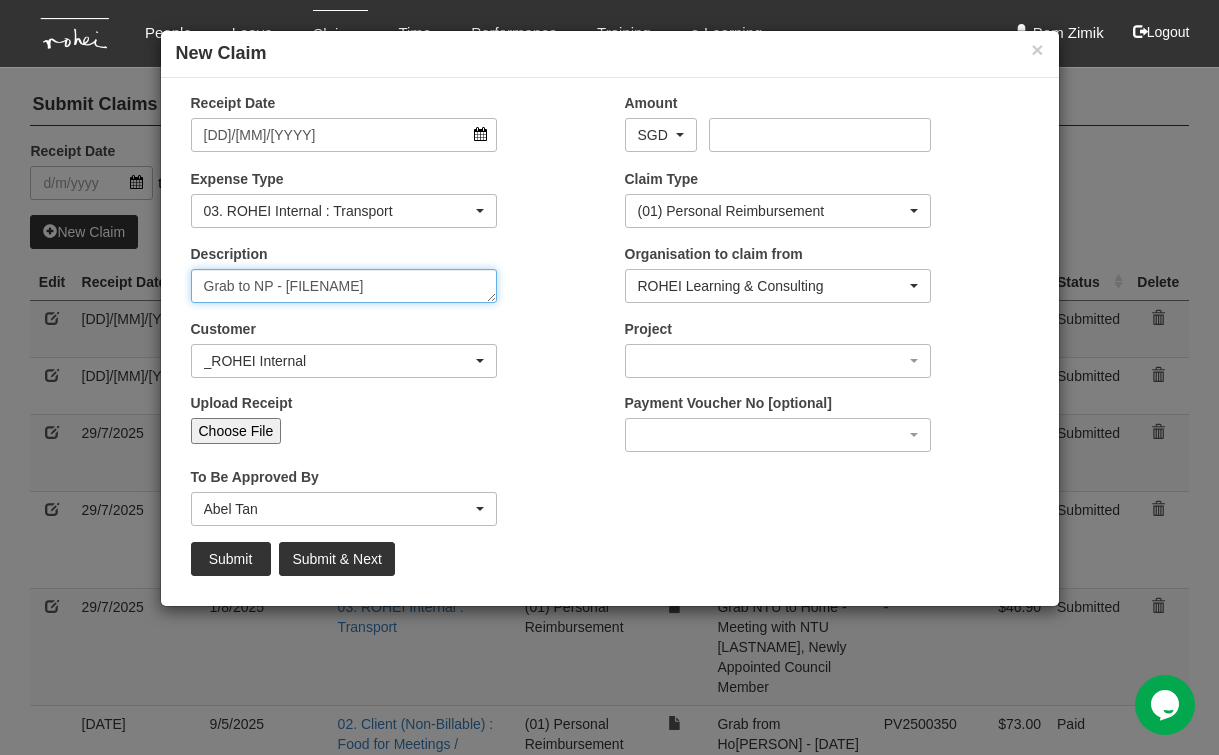 type on "Grab to NP - [FILENAME]" 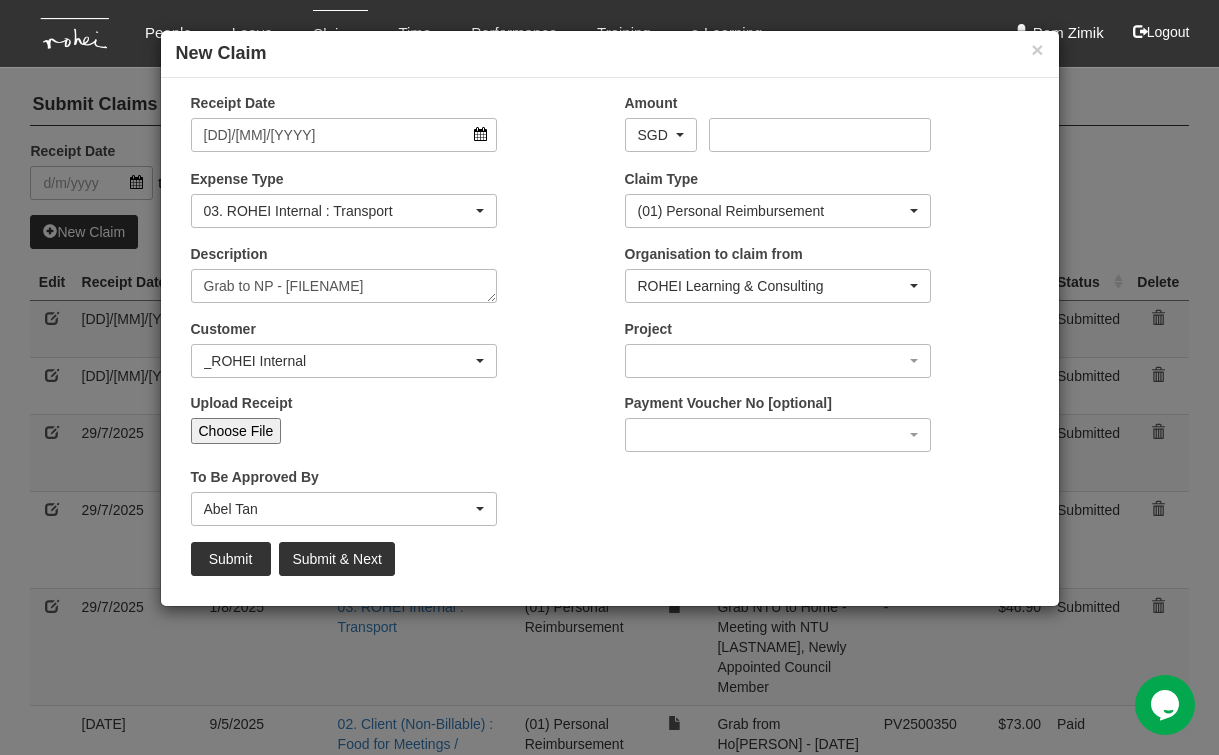 click on "Choose File" at bounding box center [236, 431] 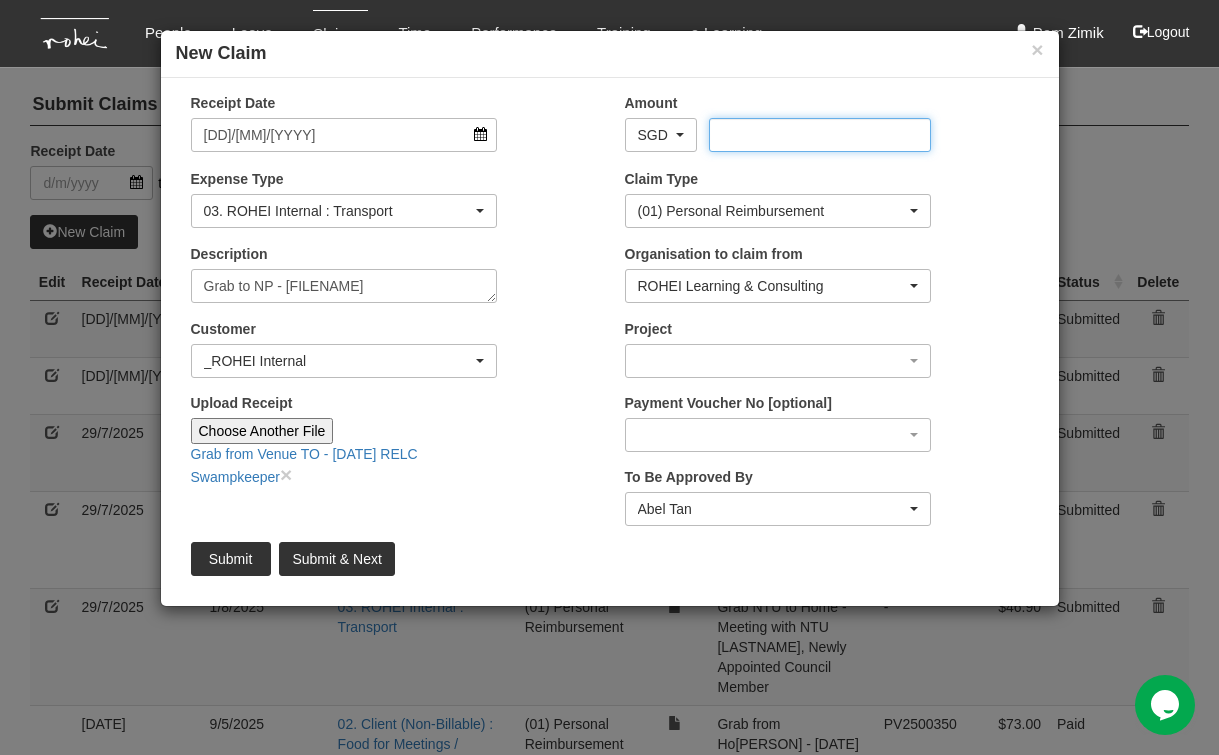 click on "Amount" at bounding box center (820, 135) 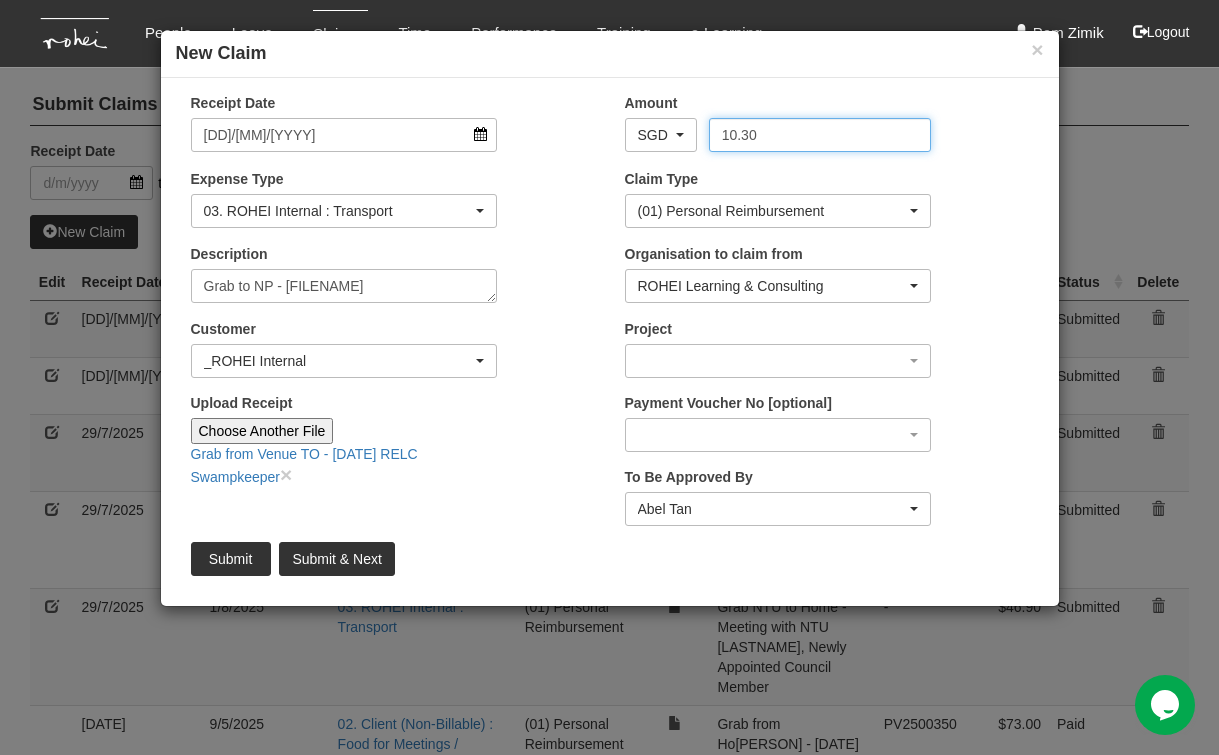 type on "10.30" 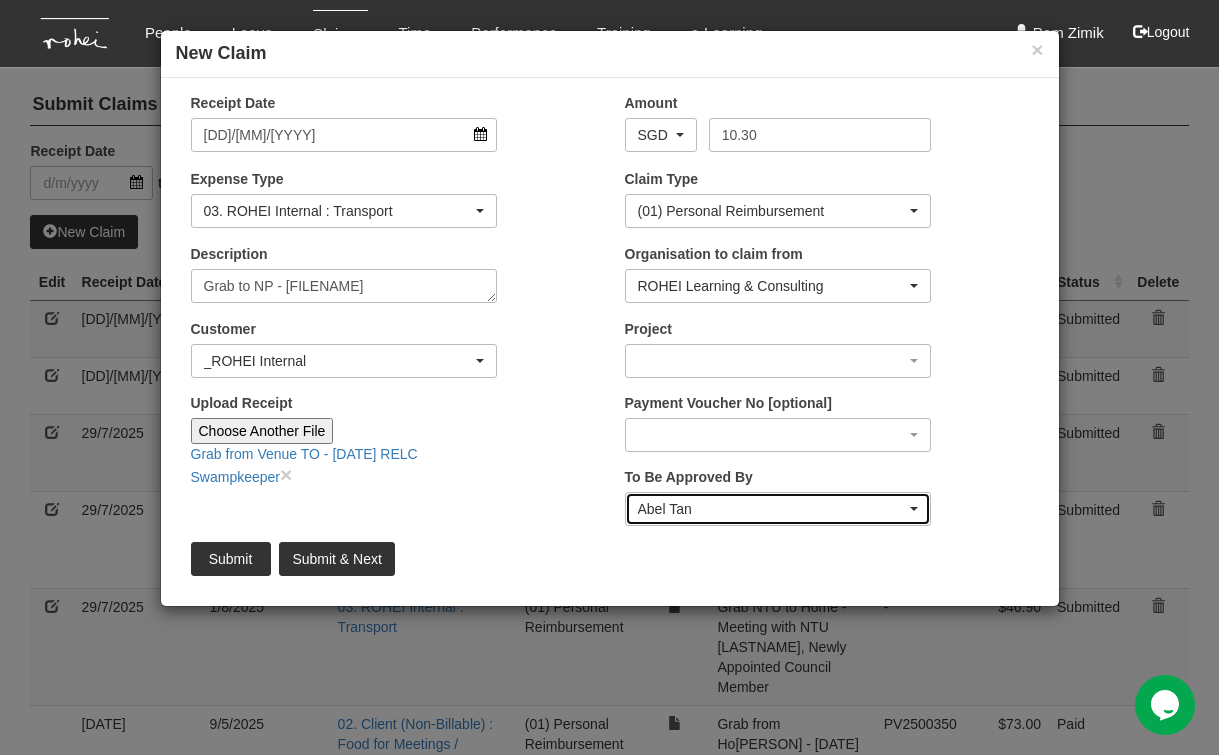click on "Abel Tan" at bounding box center [778, 509] 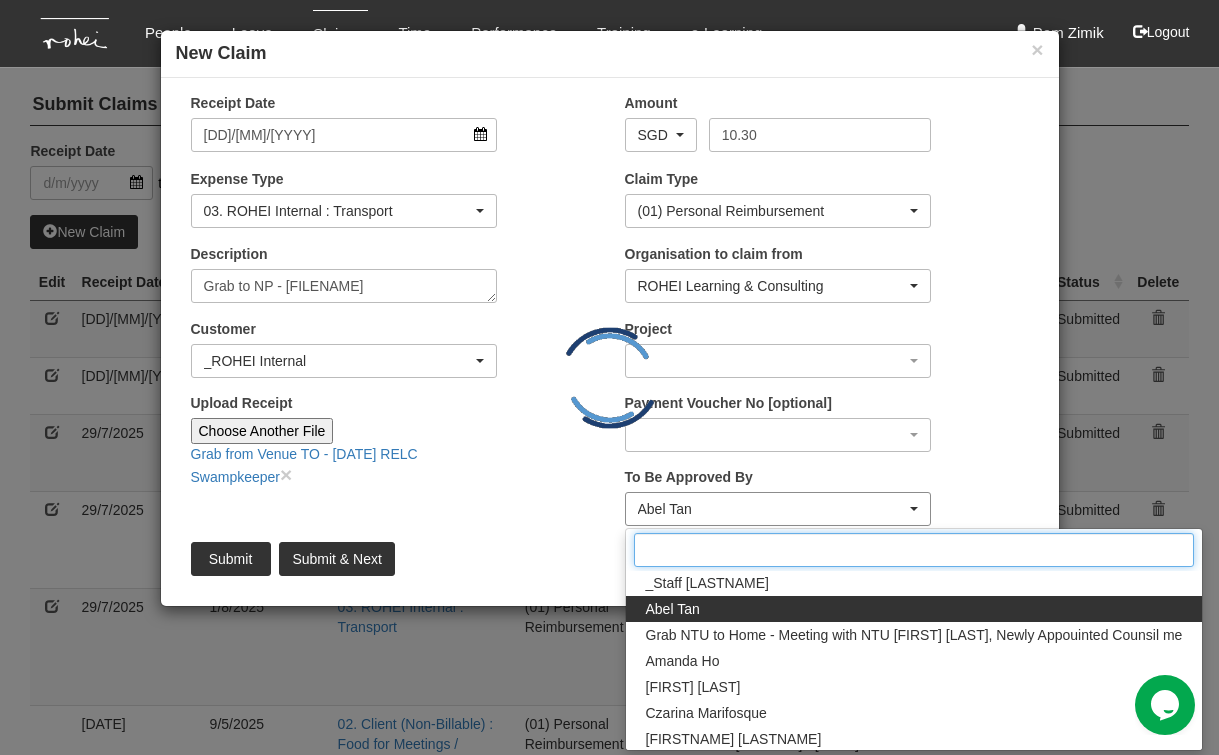 scroll, scrollTop: 0, scrollLeft: 0, axis: both 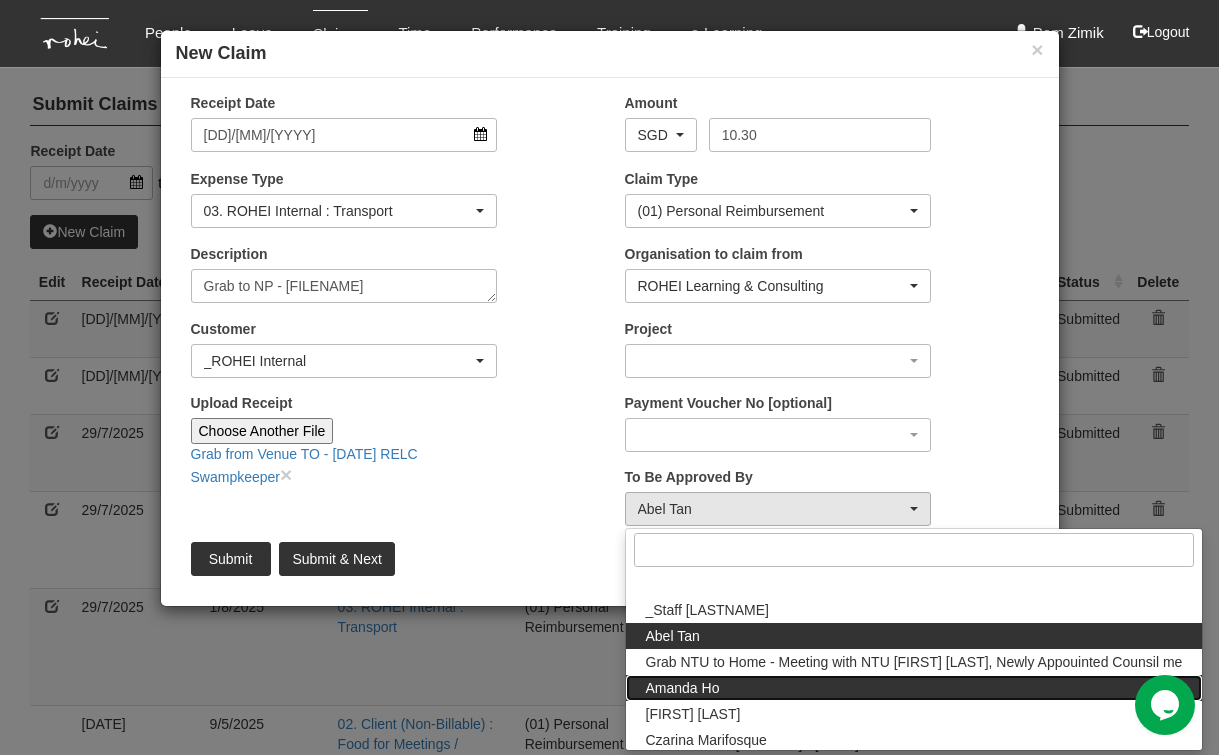click on "Amanda Ho" at bounding box center (683, 688) 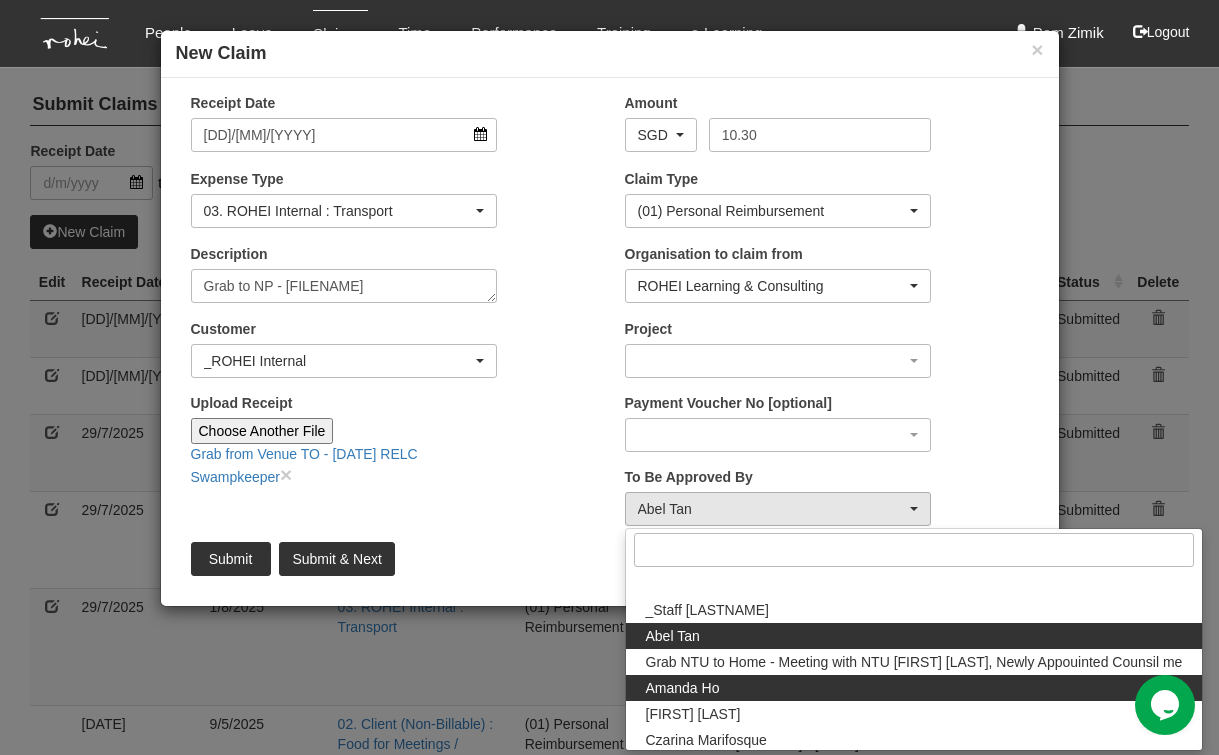 select on "edb3de3f-770e-4307-a283-f606937ddba3" 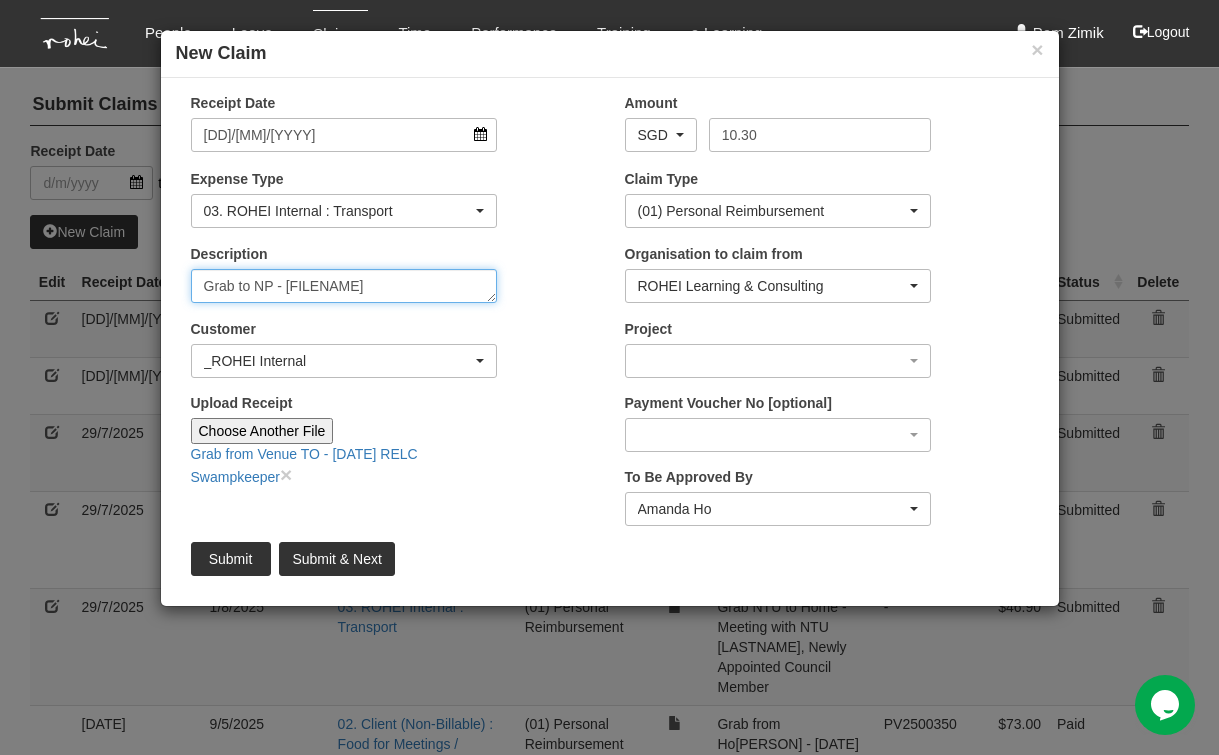 click on "Grab to NP - [FILENAME]" at bounding box center [344, 286] 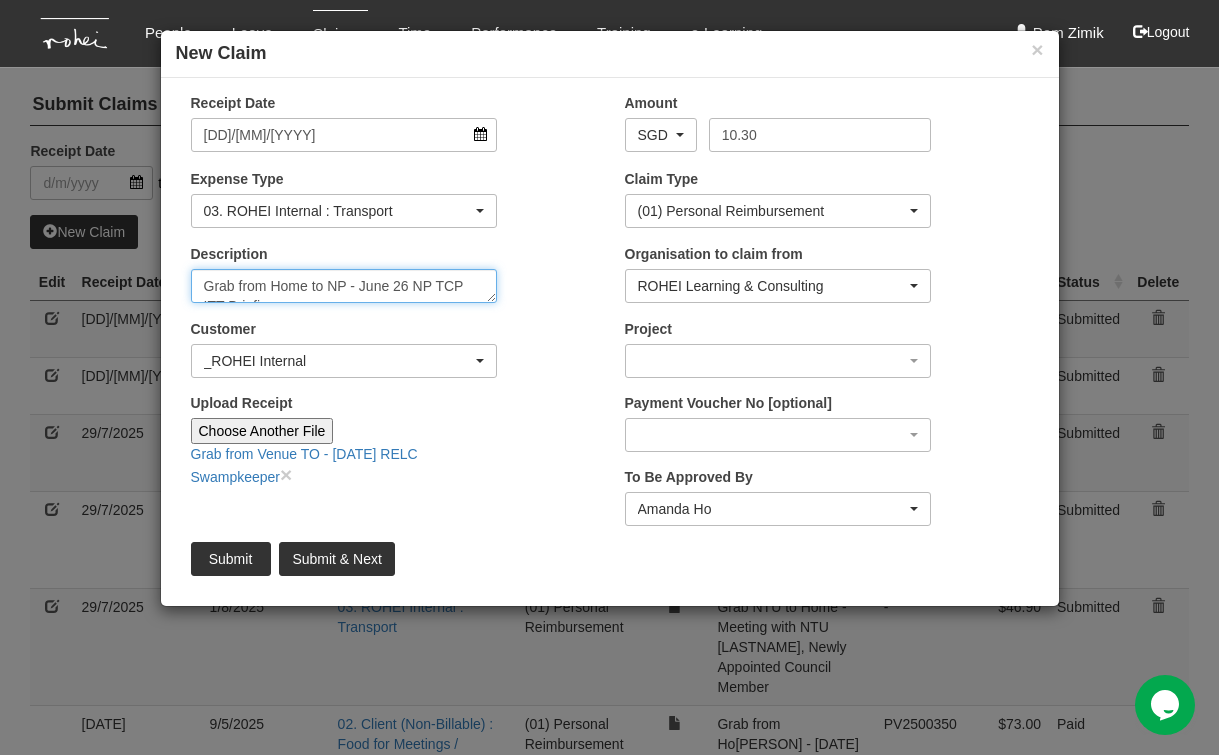 type on "Grab from Home to NP - June 26 NP TCP ITT Briefing" 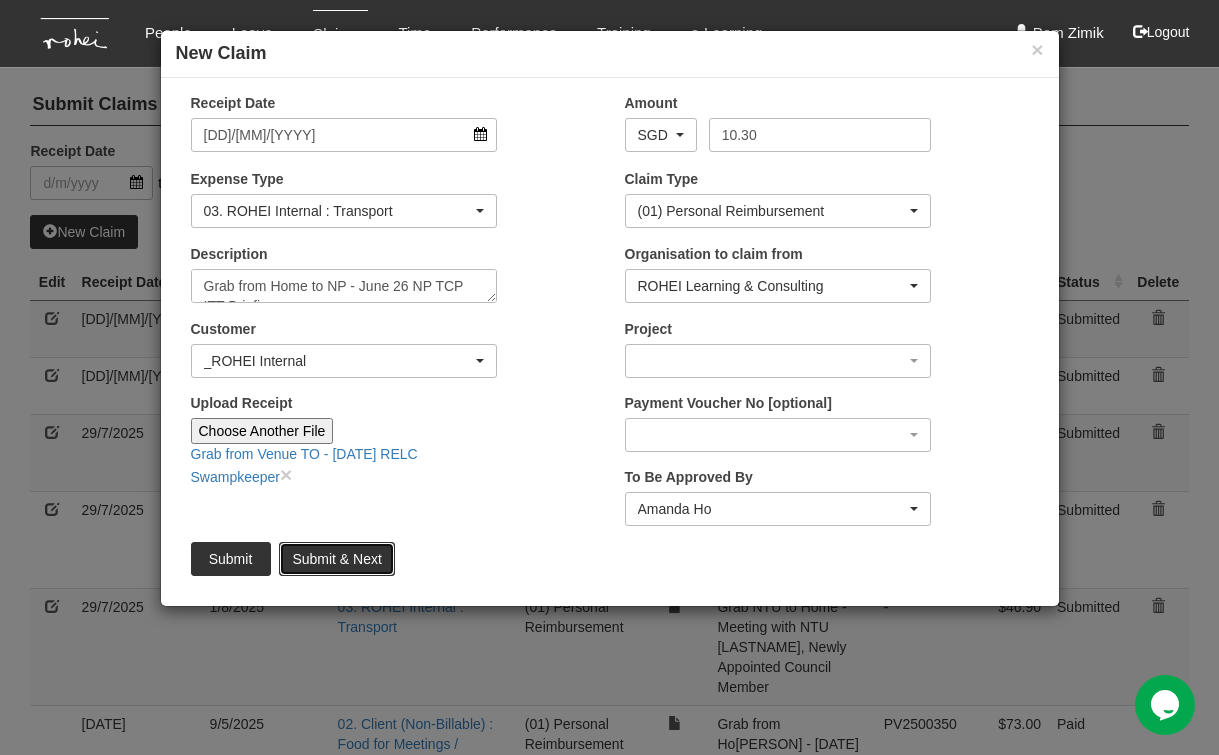 click on "Submit & Next" at bounding box center (336, 559) 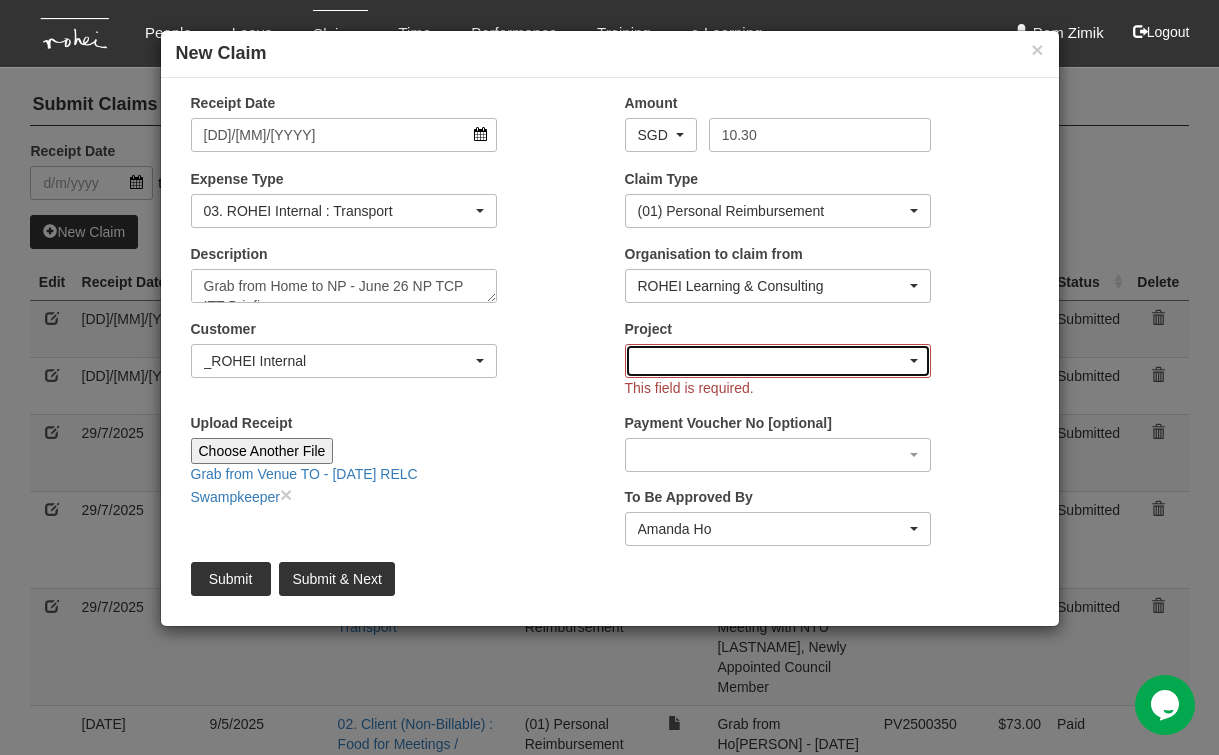 click at bounding box center (778, 361) 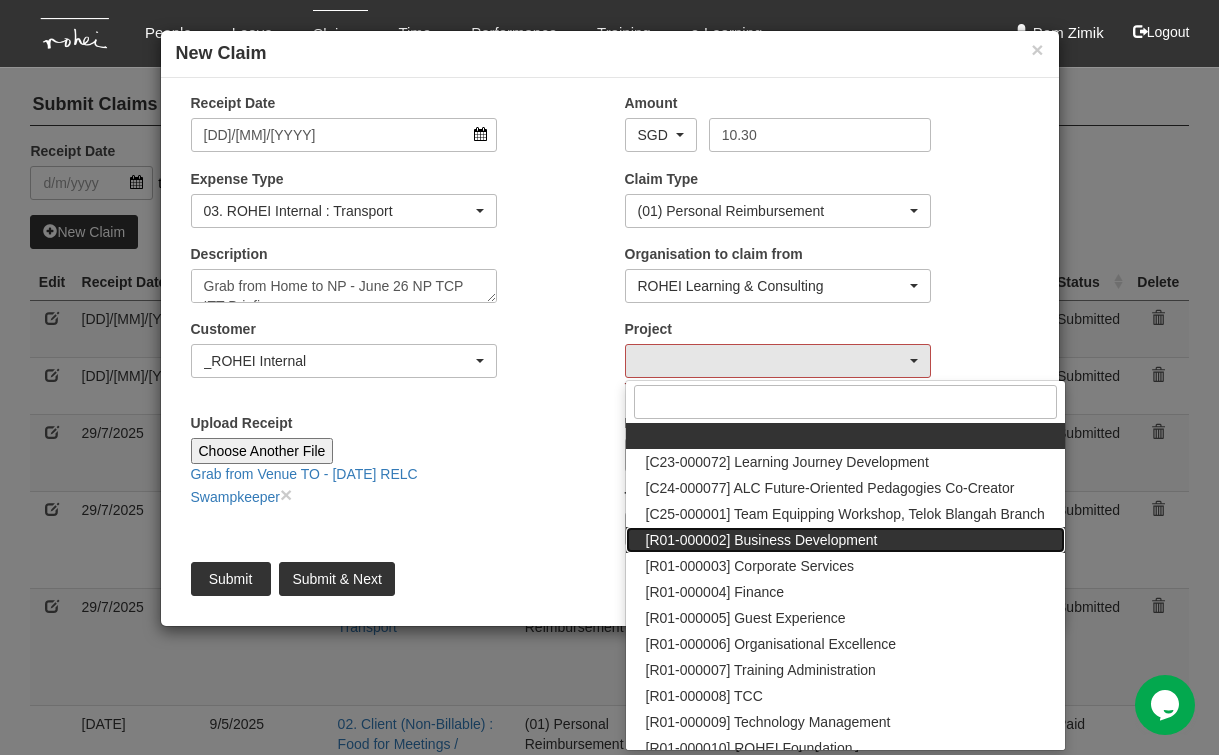 click on "[R01-000002] Business Development" at bounding box center (762, 540) 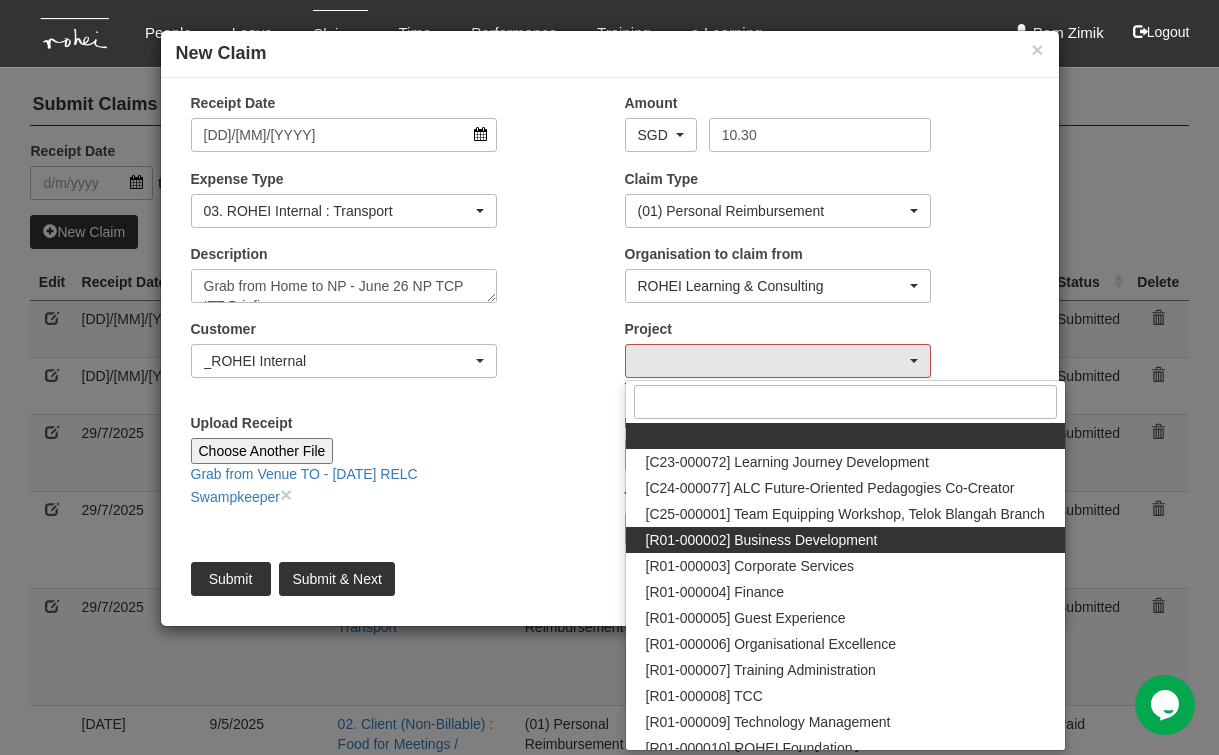 select on "1480" 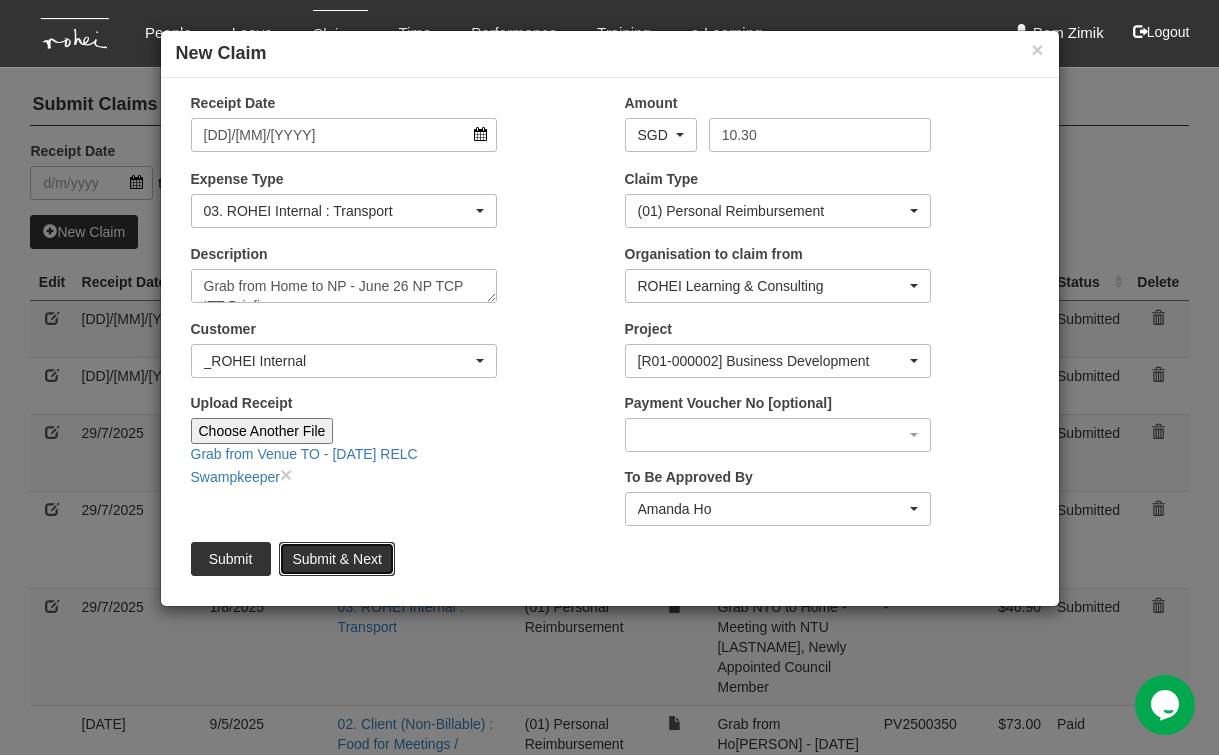 click on "Submit & Next" at bounding box center (336, 559) 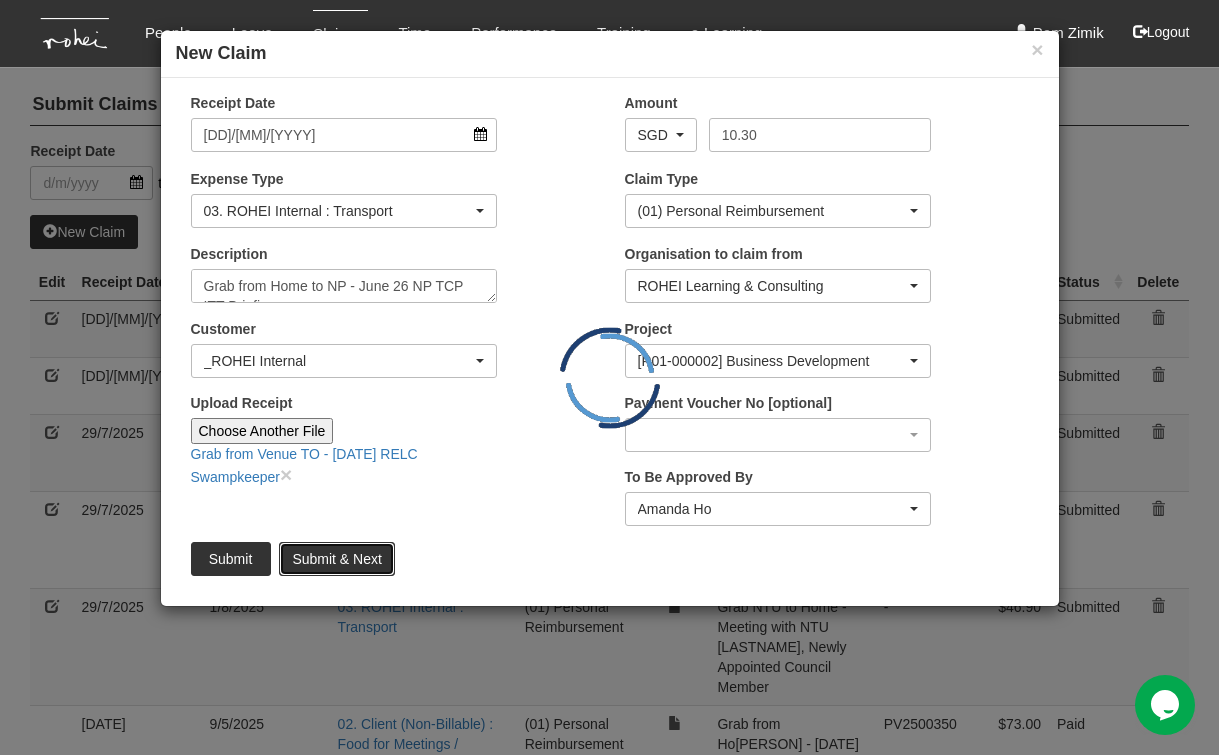 type 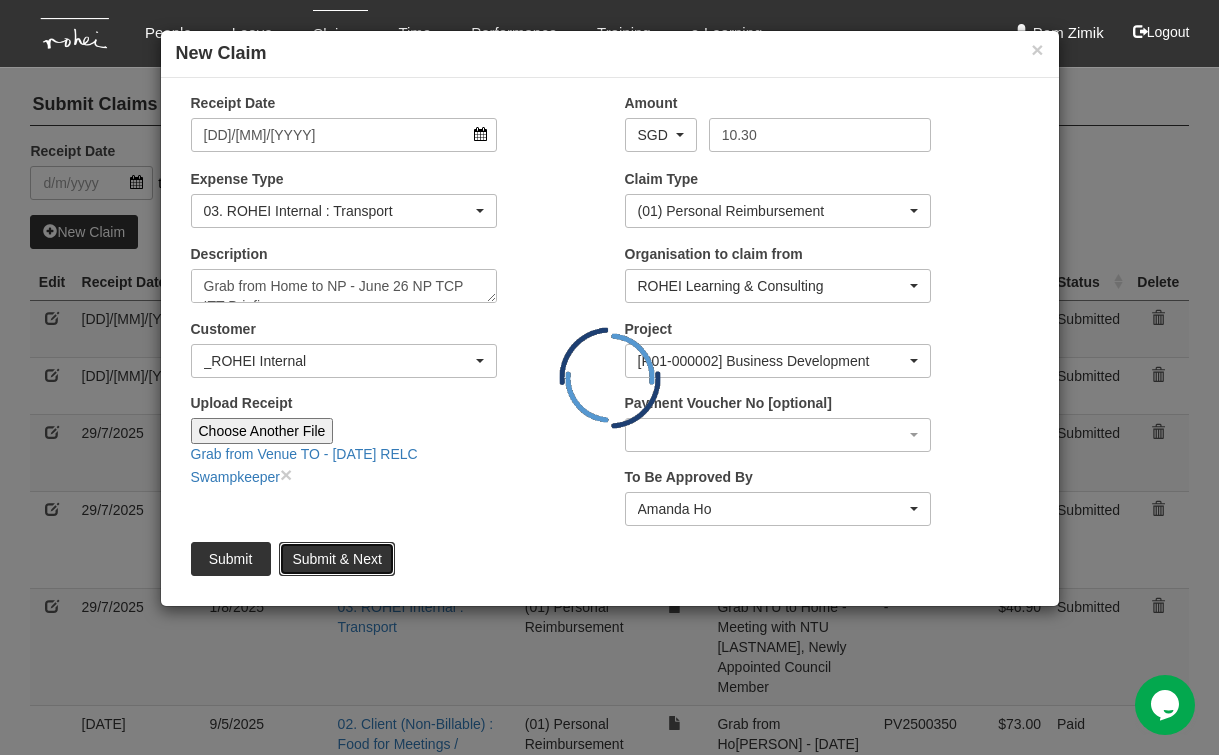 type 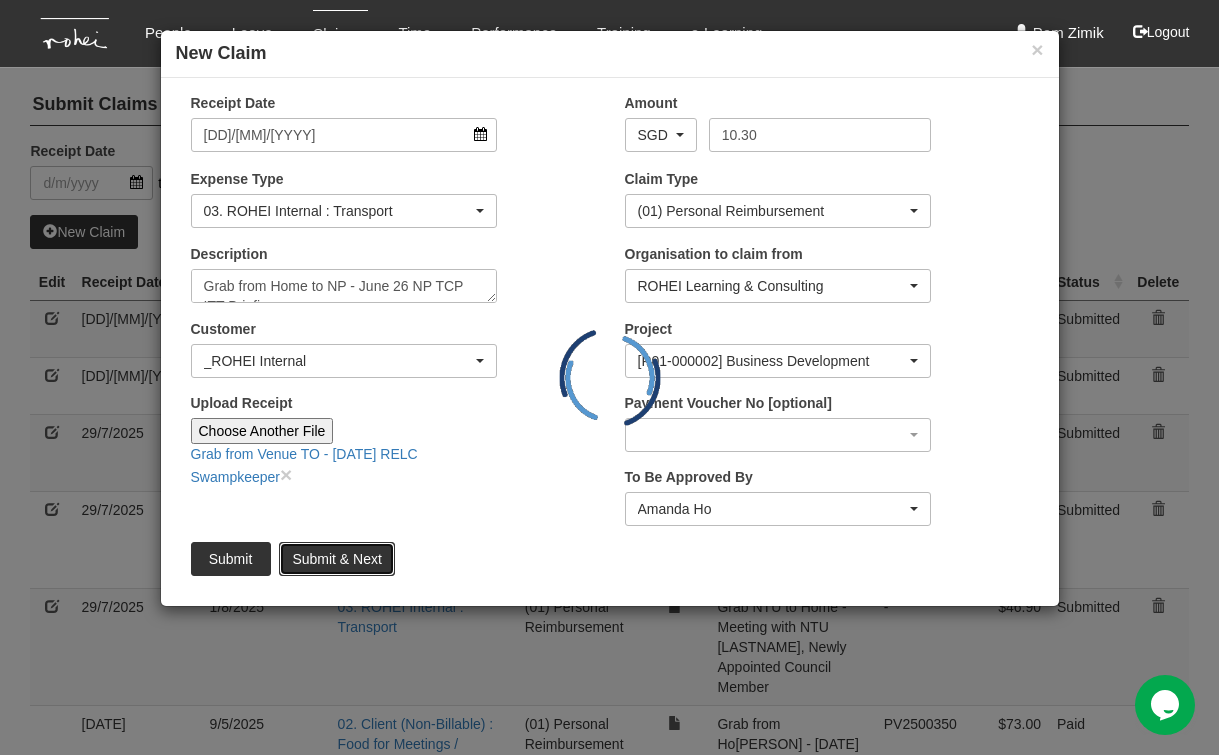 type 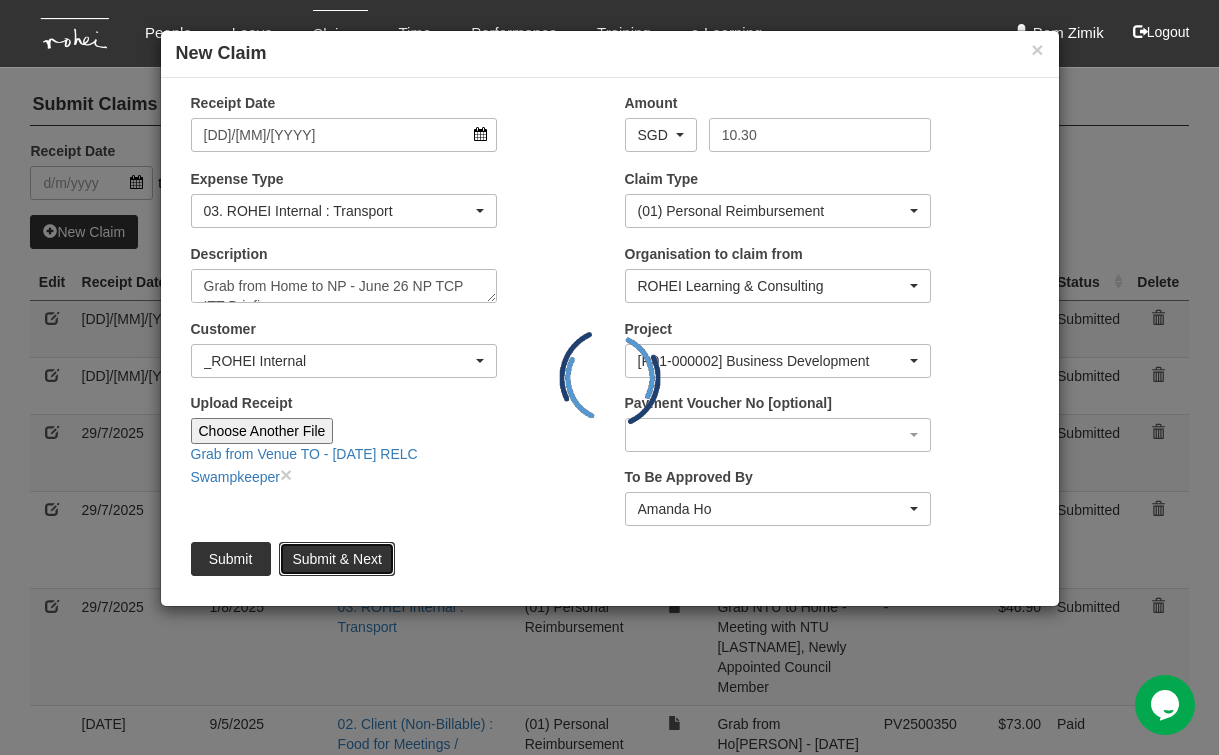 type on "Choose File" 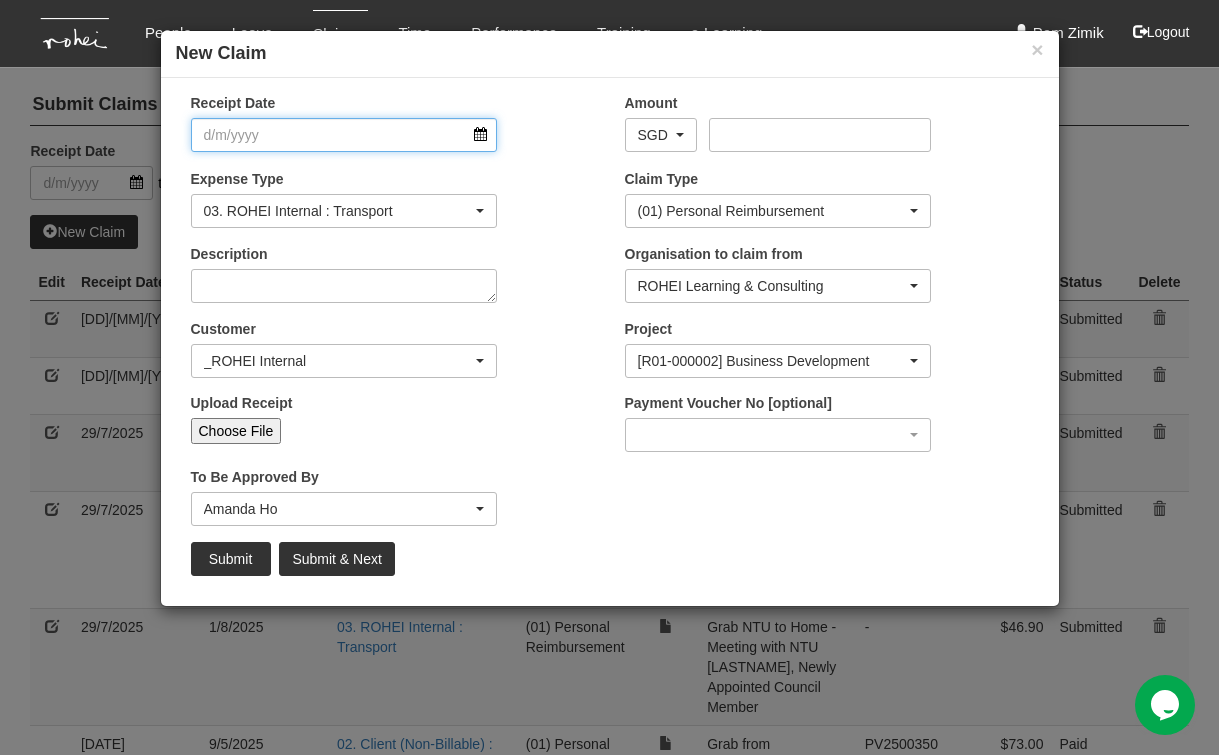 click on "Receipt Date" at bounding box center (344, 135) 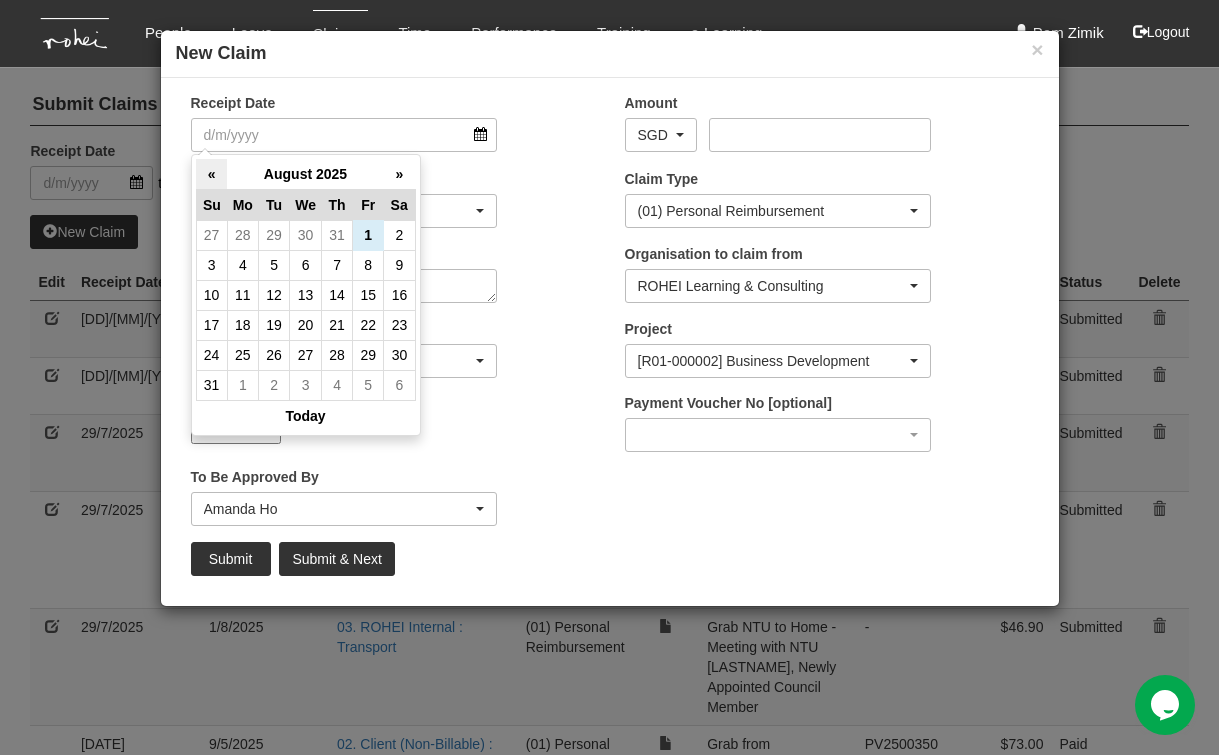 click on "«" at bounding box center (211, 174) 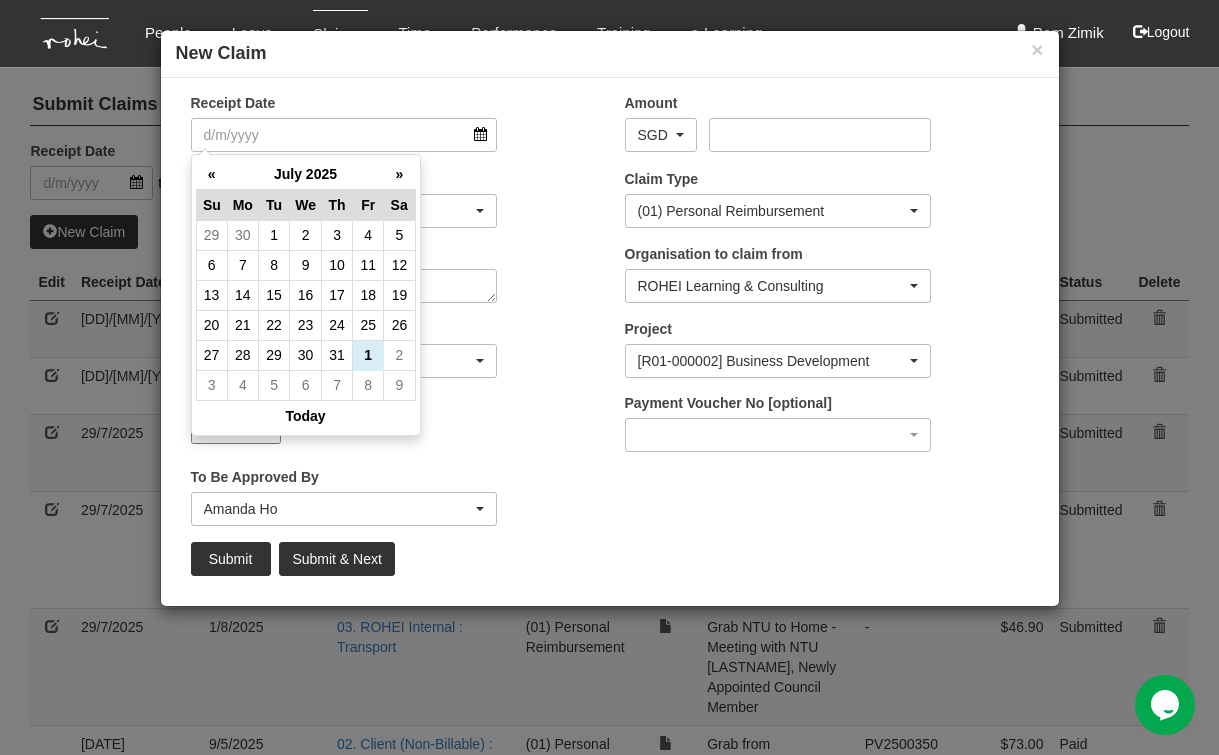 click on "«" at bounding box center (211, 174) 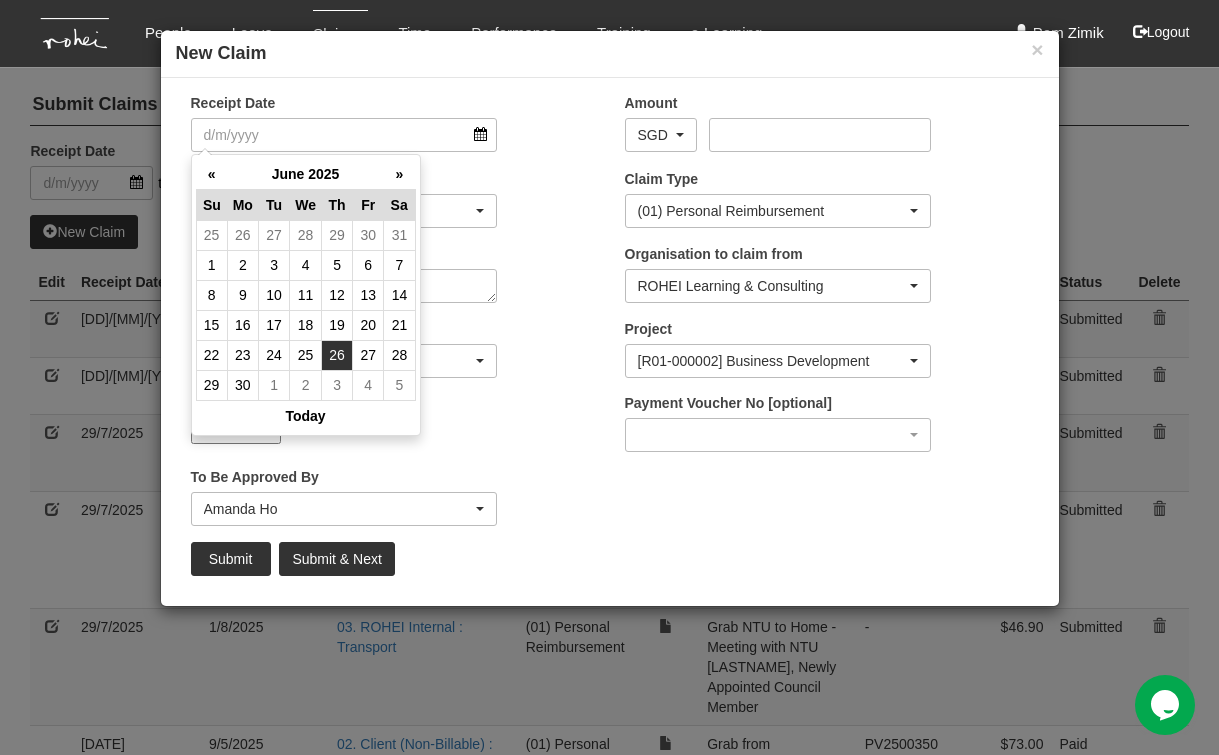 click on "26" at bounding box center [337, 355] 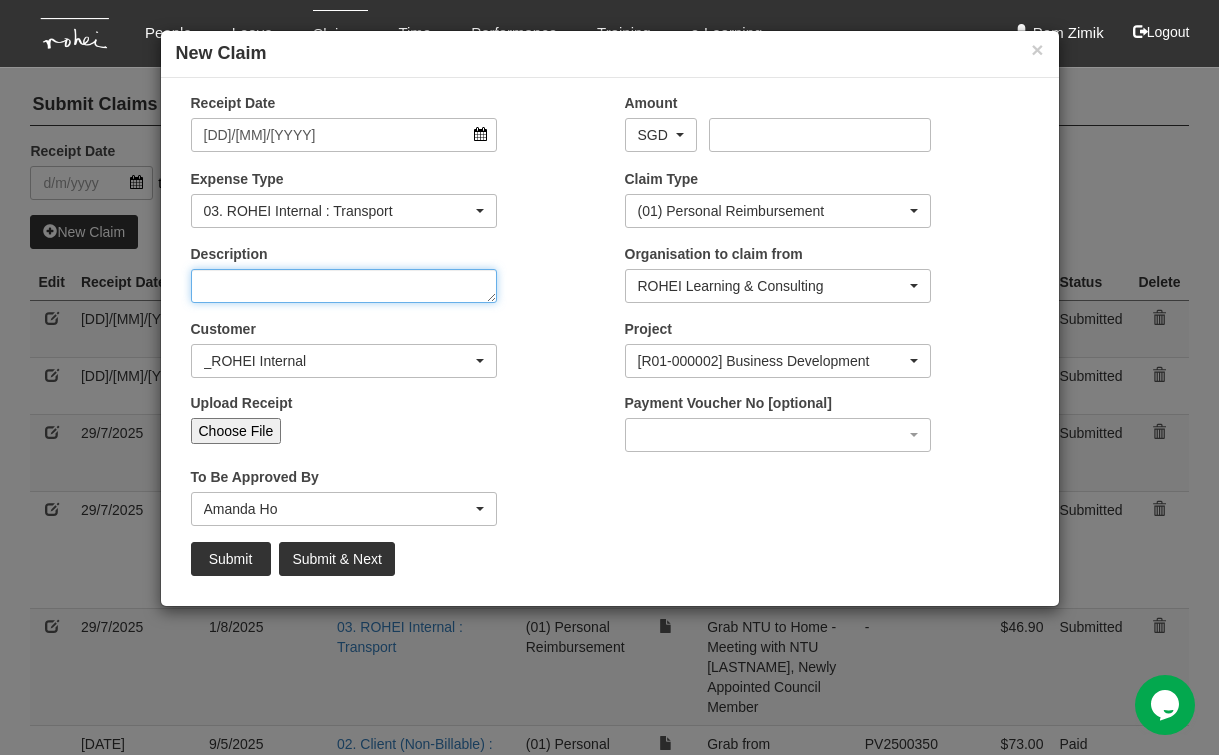 click on "Description" at bounding box center [344, 286] 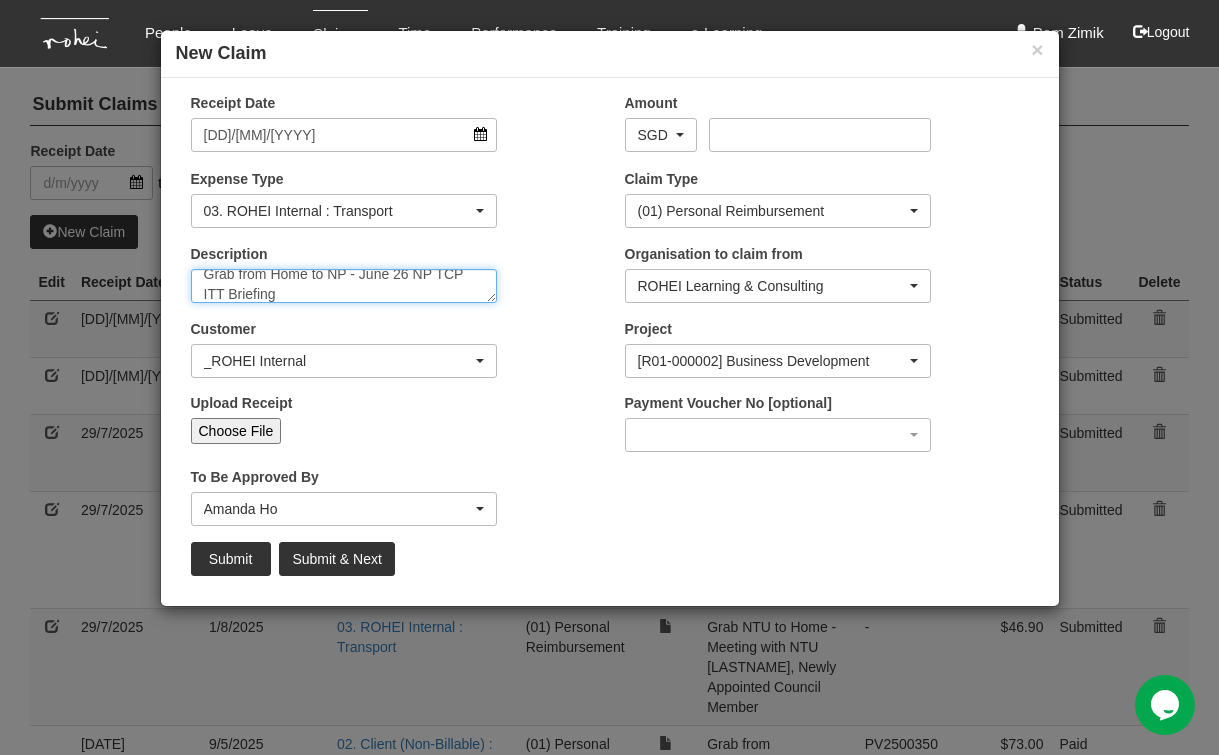scroll, scrollTop: 0, scrollLeft: 0, axis: both 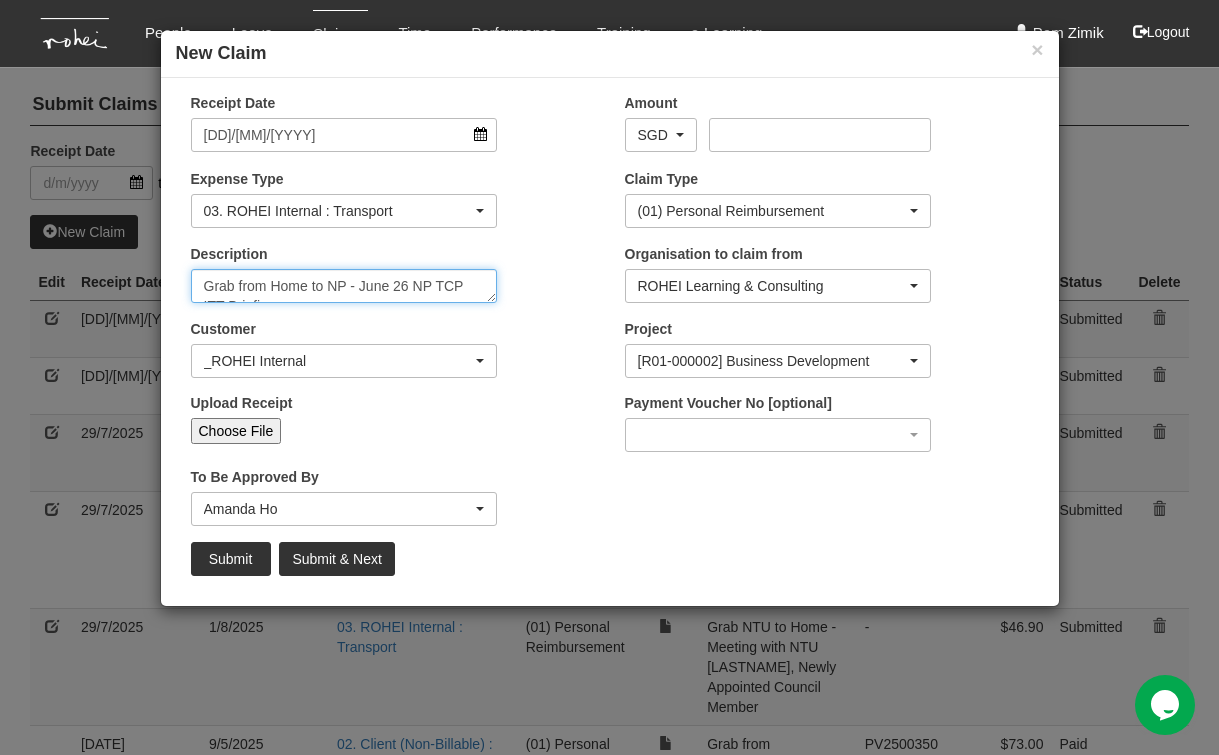 select on "50" 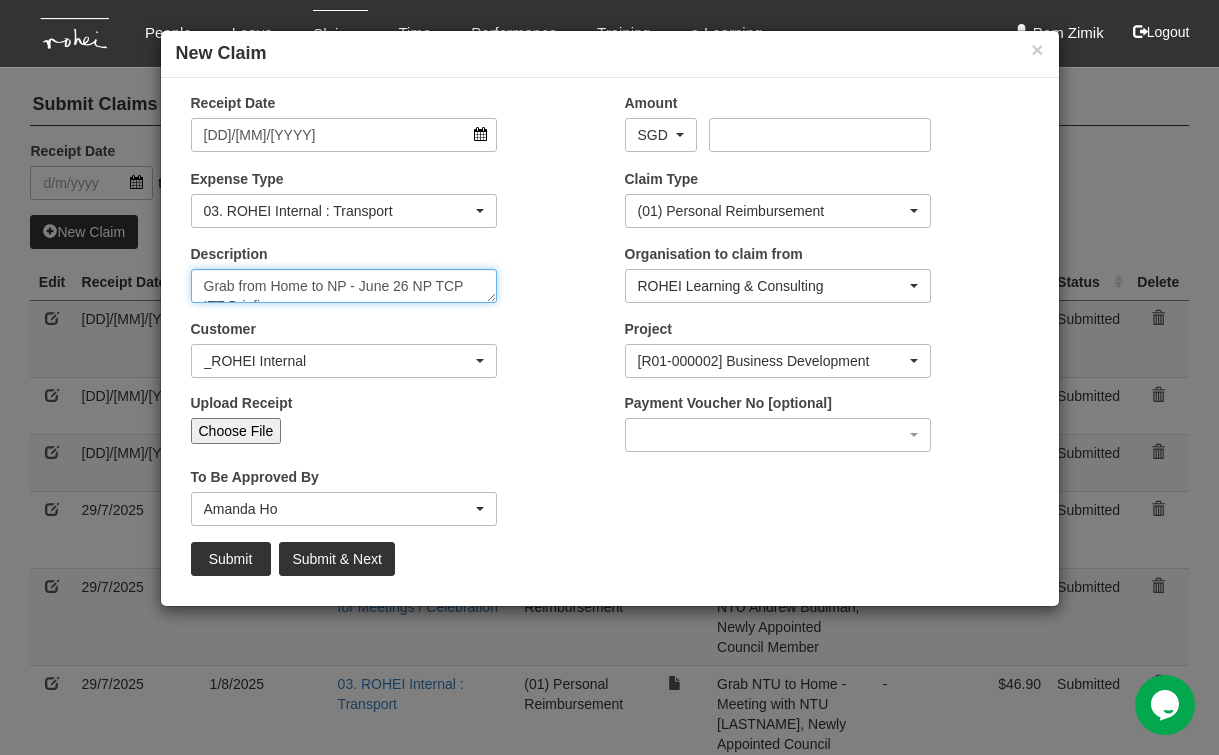 click on "Grab from Home to NP - June 26 NP TCP ITT Briefing" at bounding box center (344, 286) 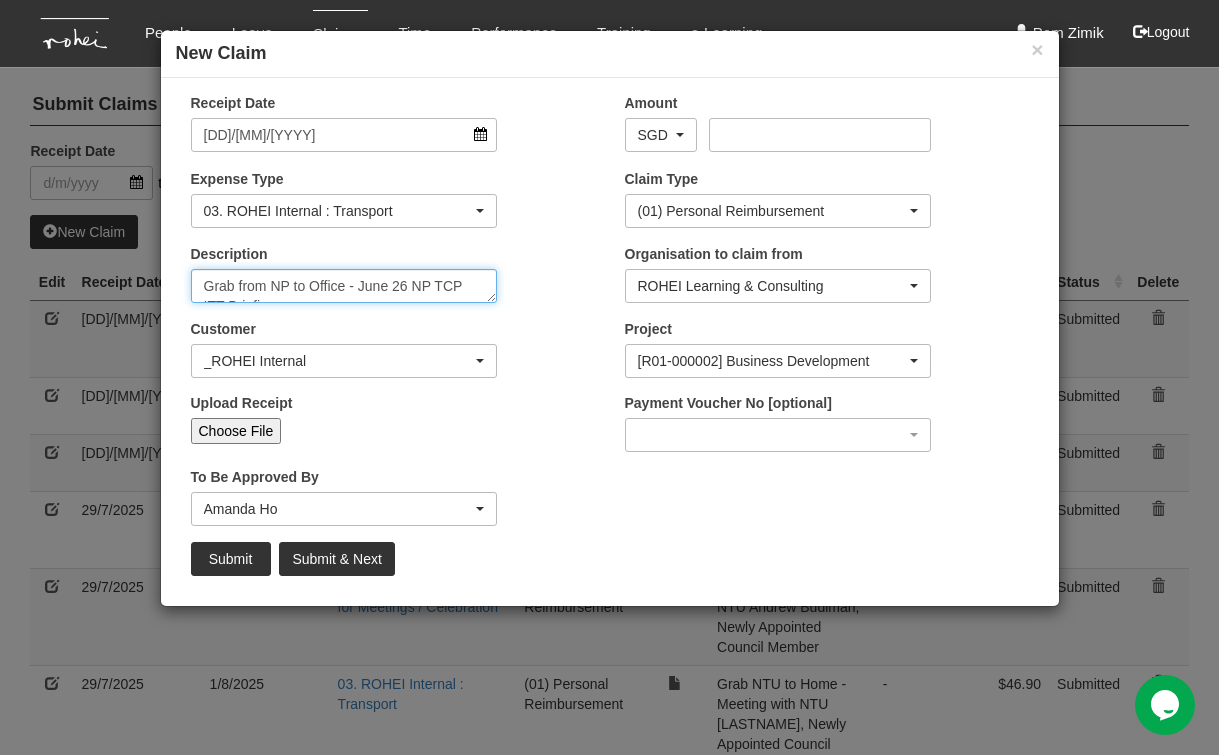 scroll, scrollTop: 19, scrollLeft: 0, axis: vertical 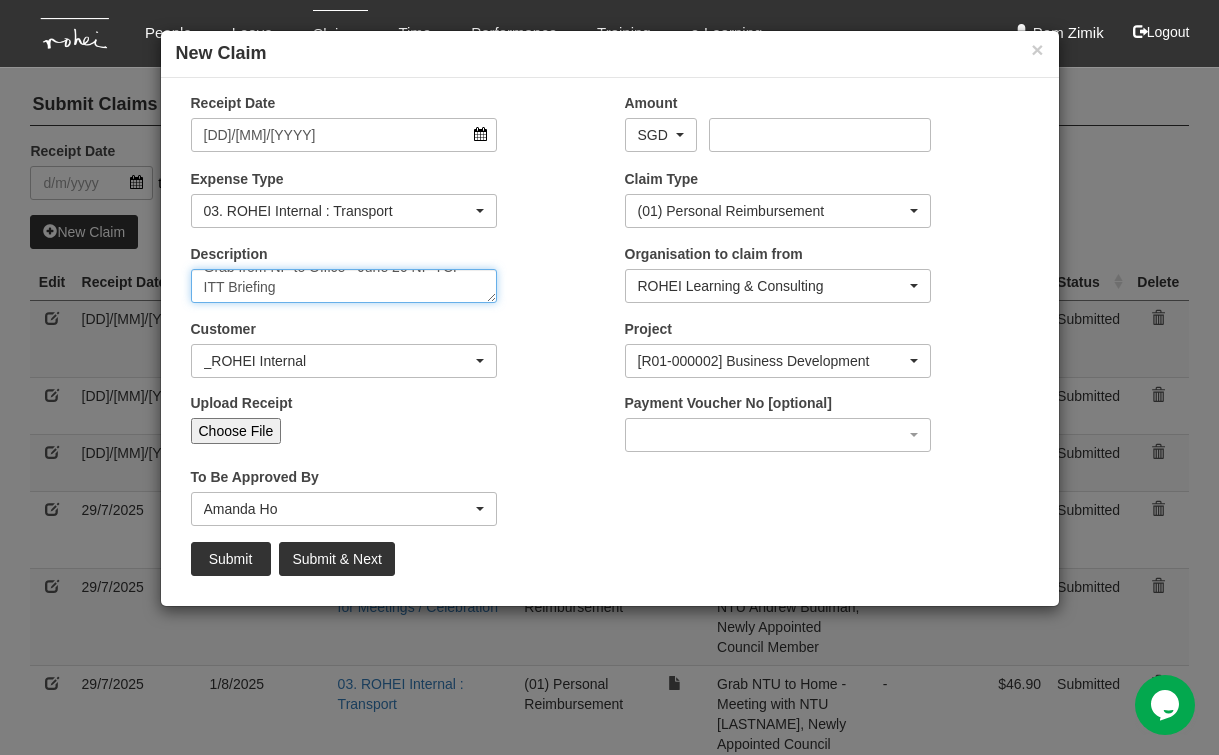 type on "Grab from NP to Office - June 26 NP TCP ITT Briefing" 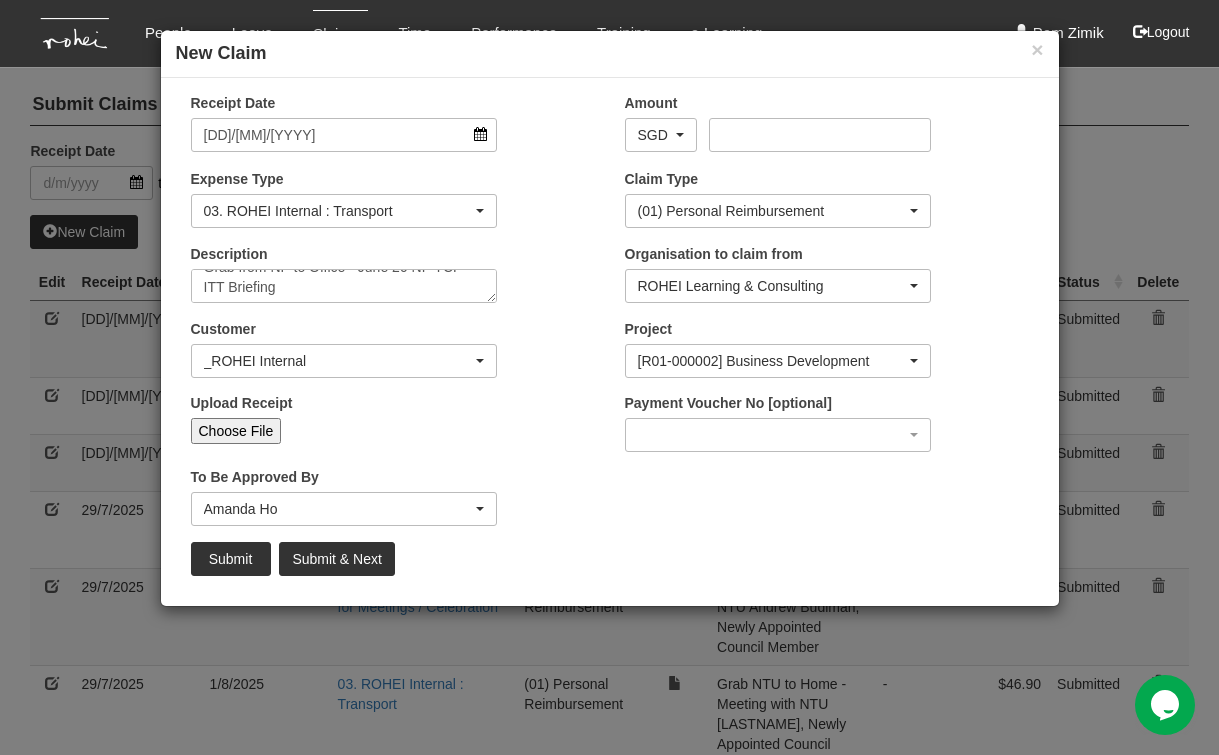 click on "Choose File" at bounding box center [236, 431] 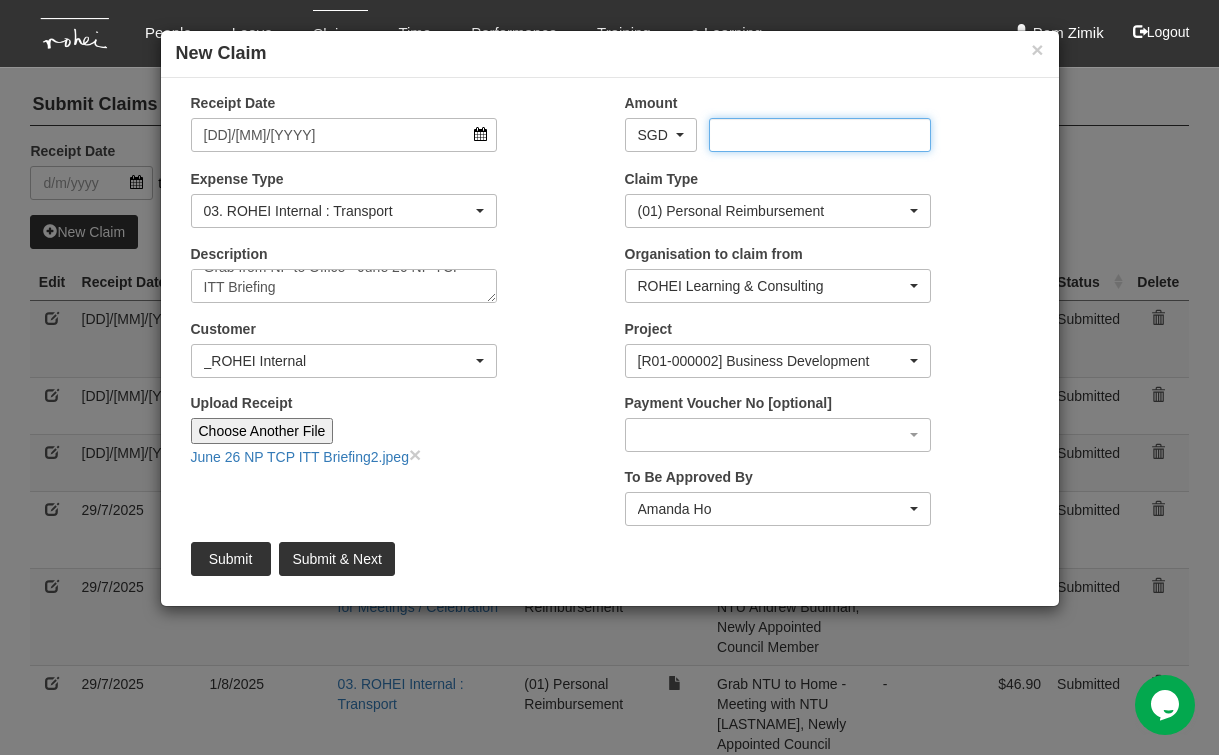 click on "Amount" at bounding box center (820, 135) 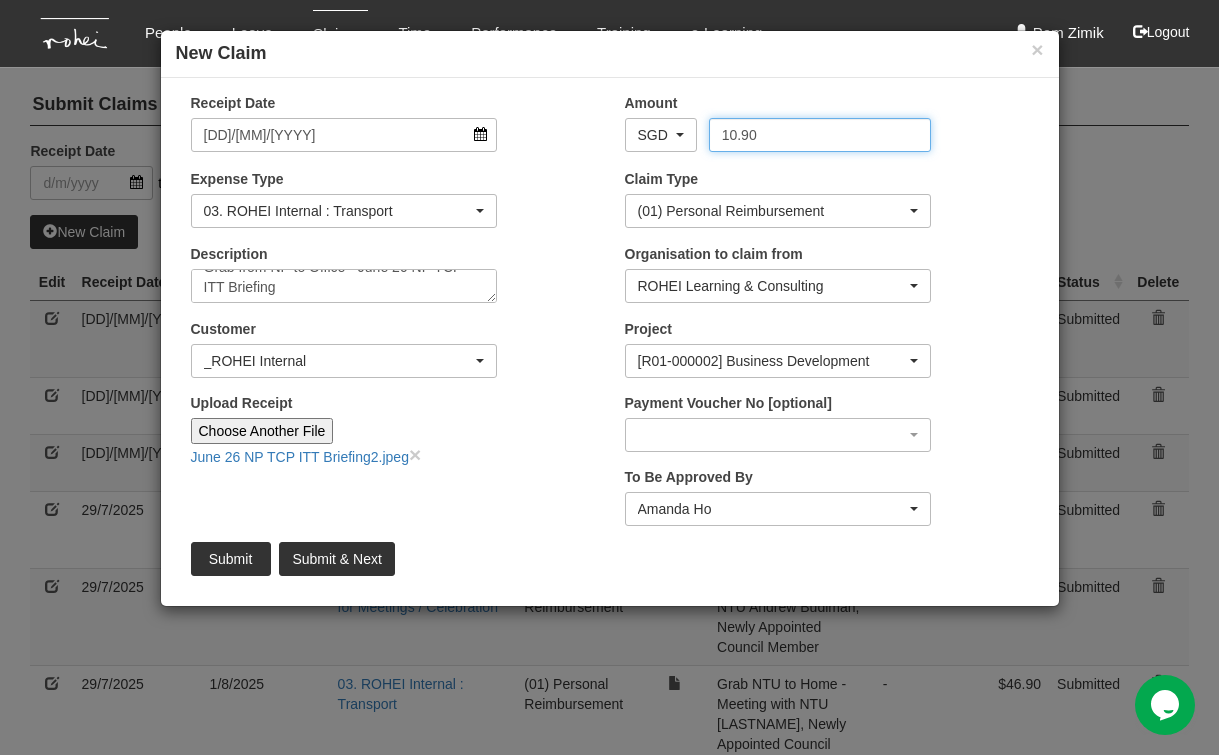 type on "10.90" 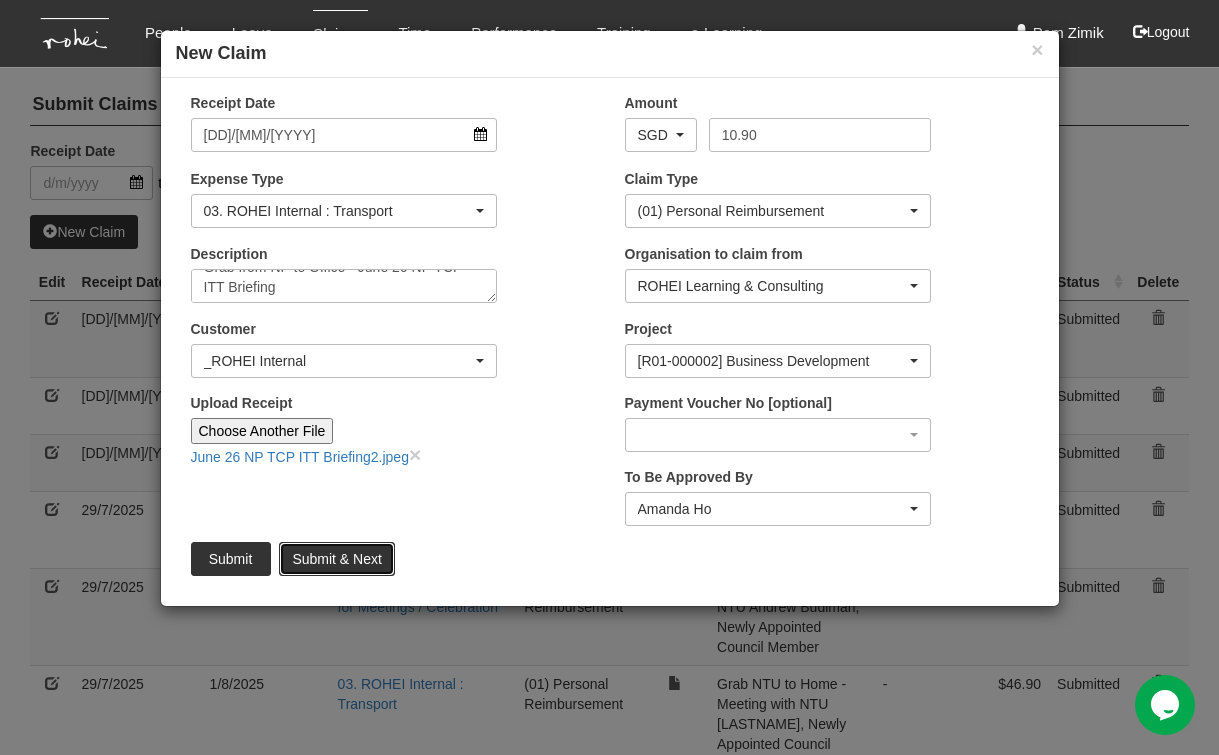 click on "Submit & Next" at bounding box center (336, 559) 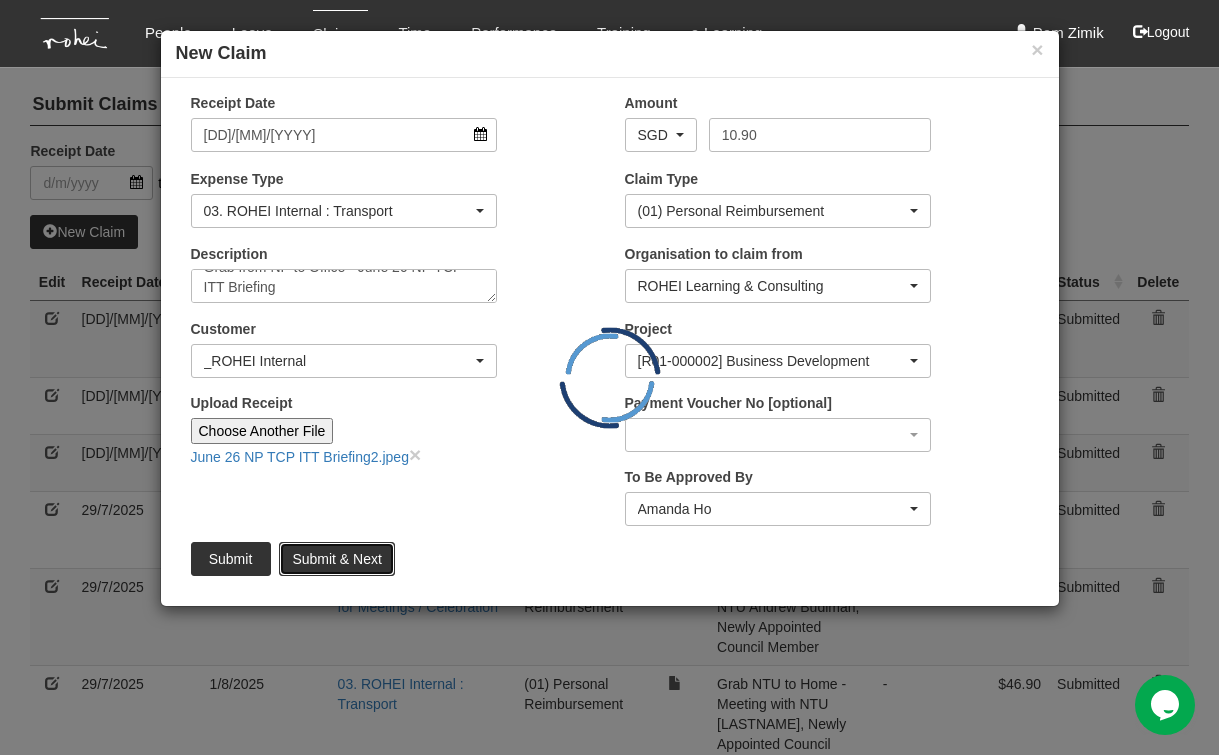 type 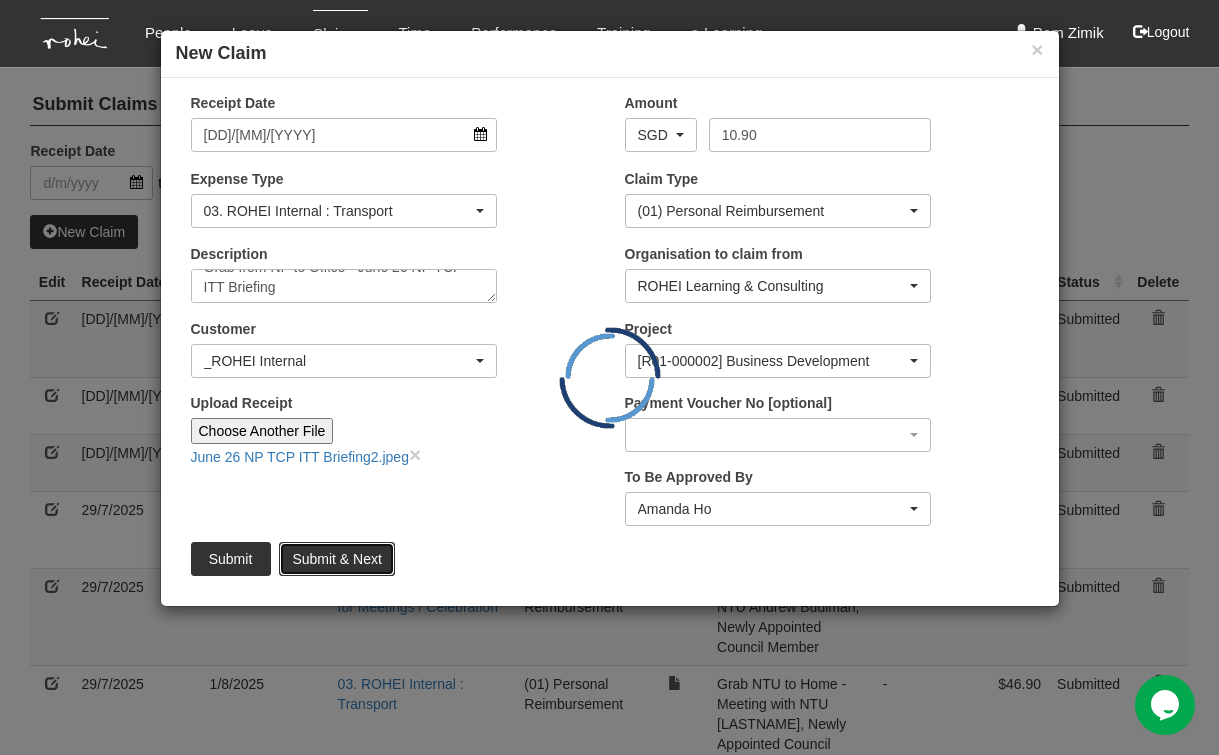 type 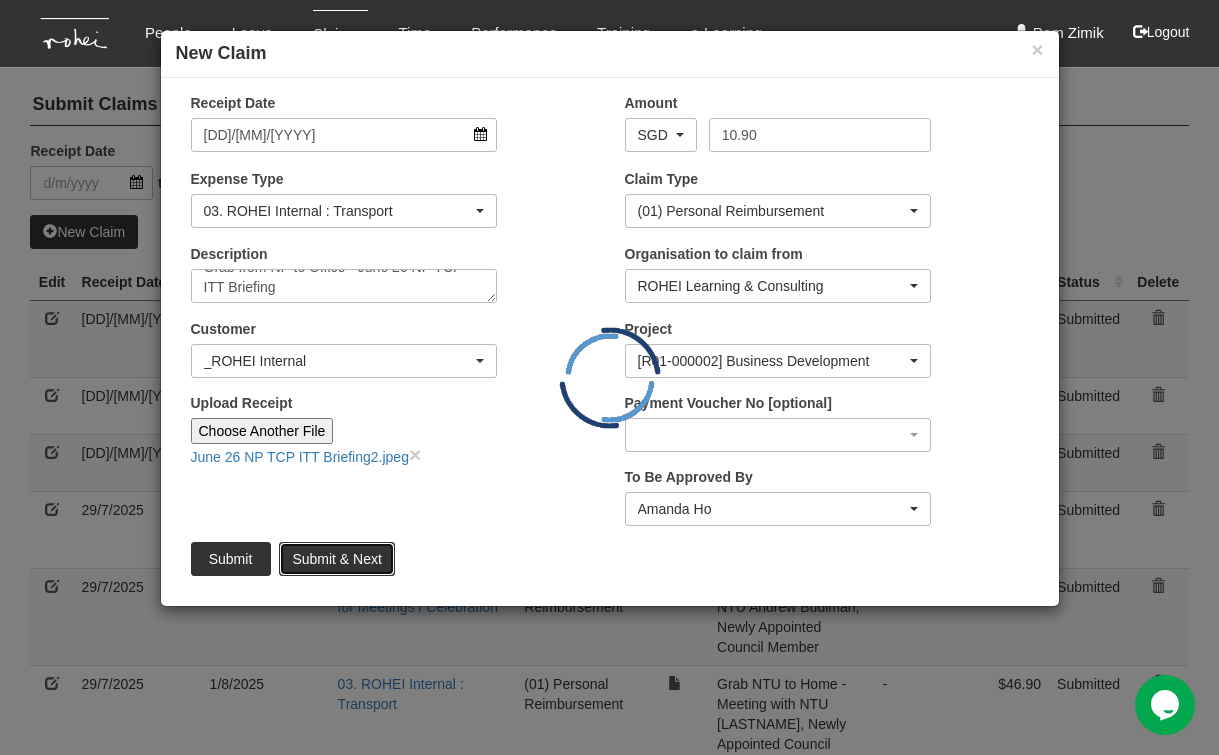 type 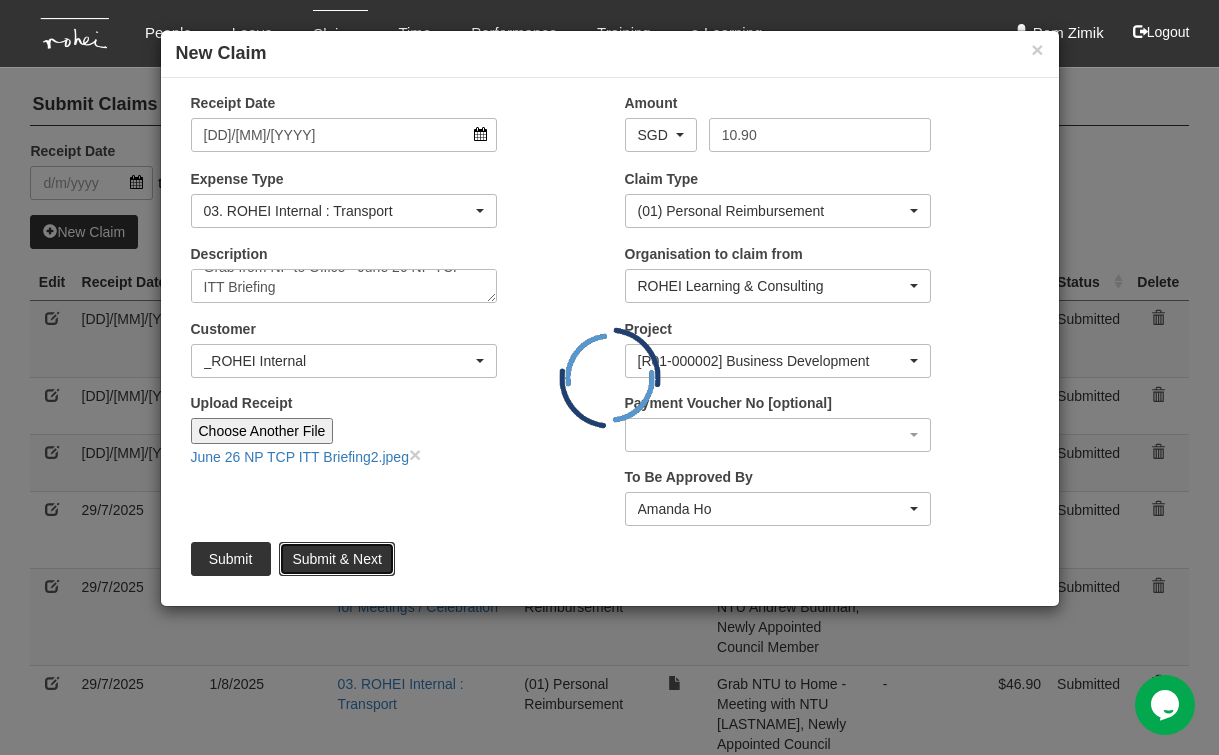 type on "Choose File" 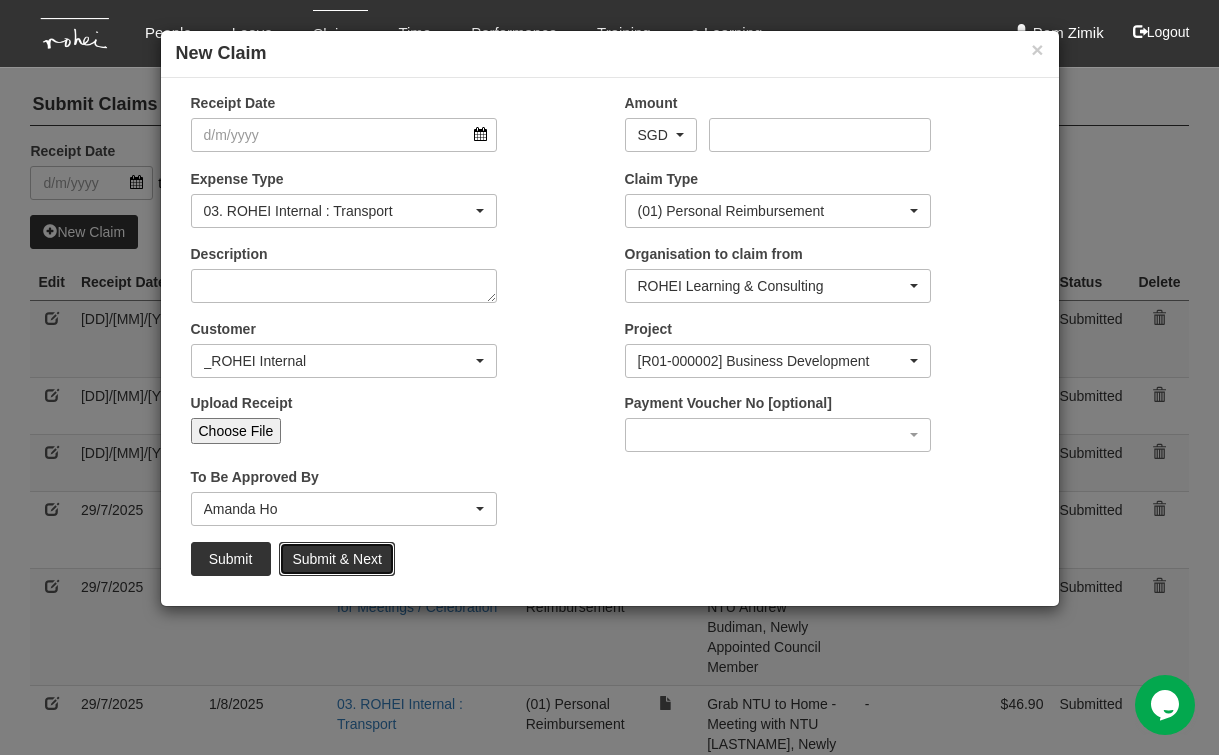 scroll, scrollTop: 0, scrollLeft: 0, axis: both 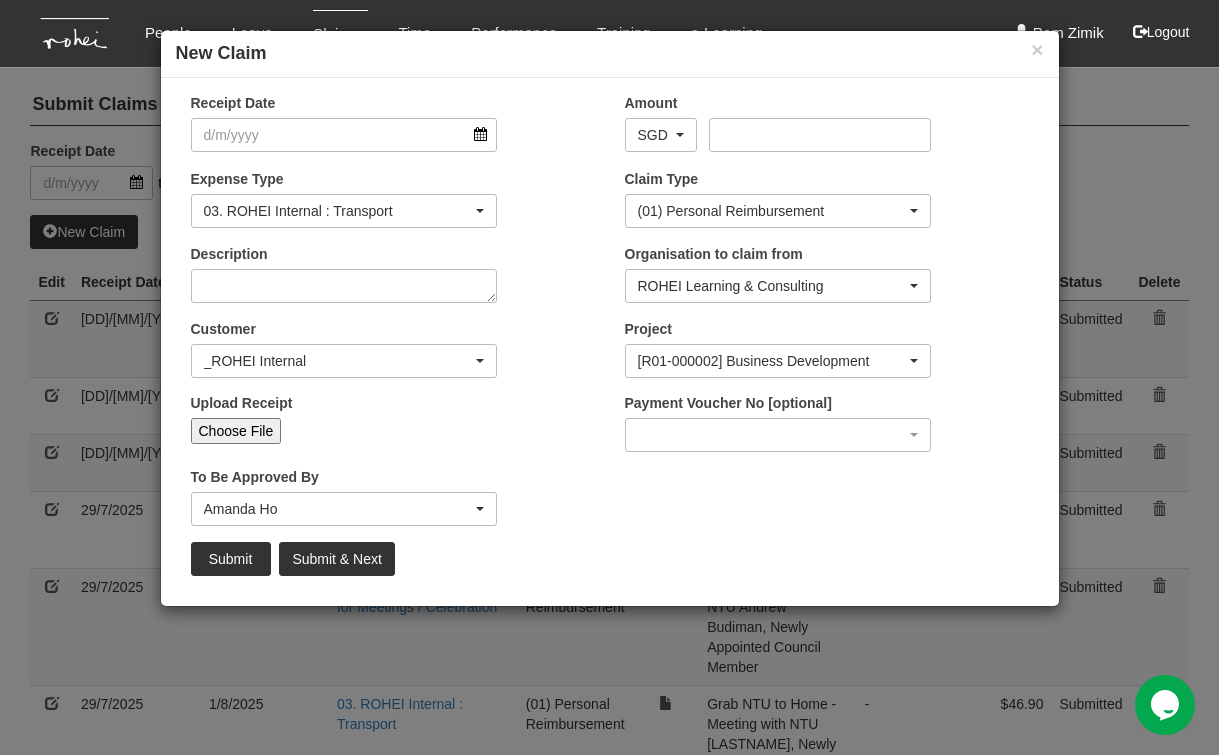 select on "50" 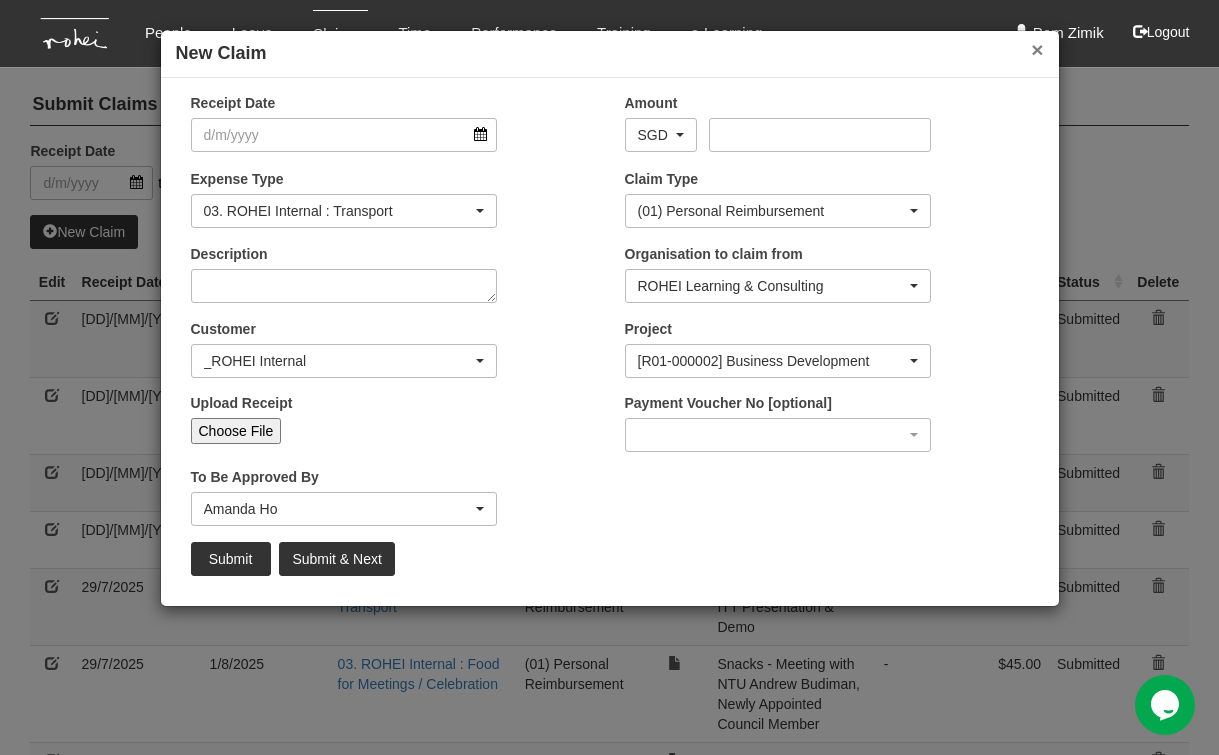 click on "×" at bounding box center [1037, 49] 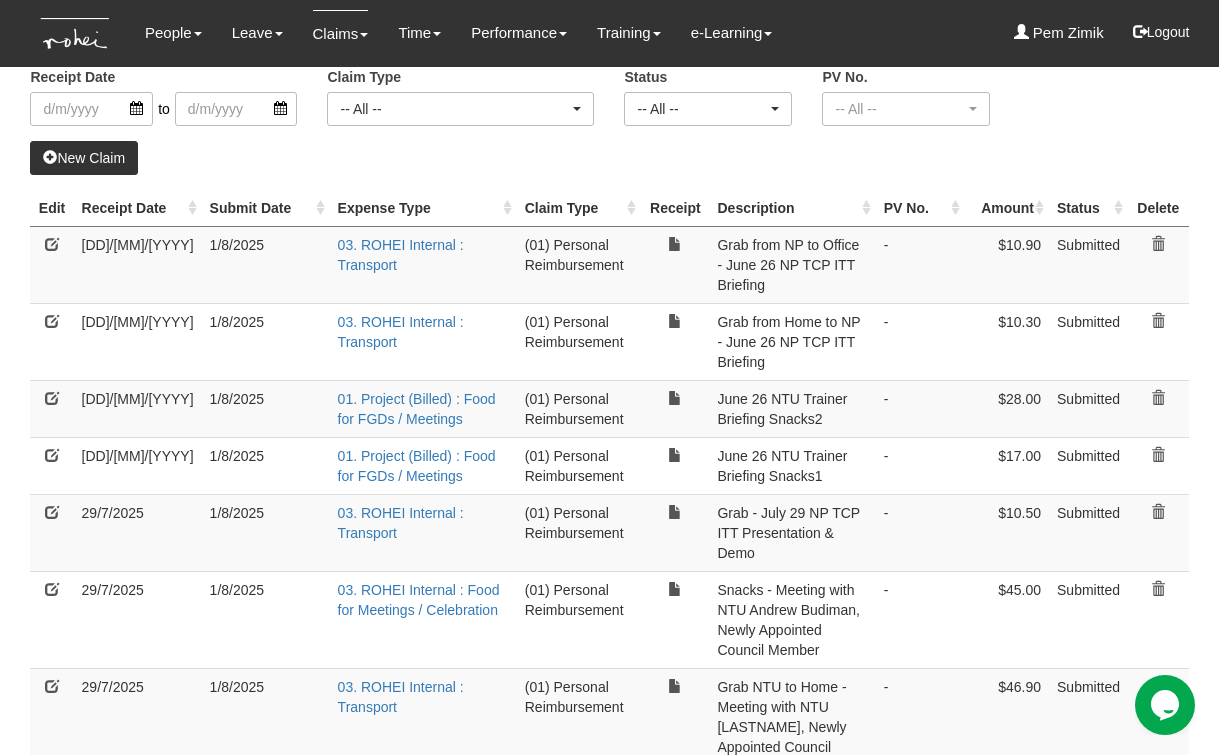 scroll, scrollTop: 79, scrollLeft: 0, axis: vertical 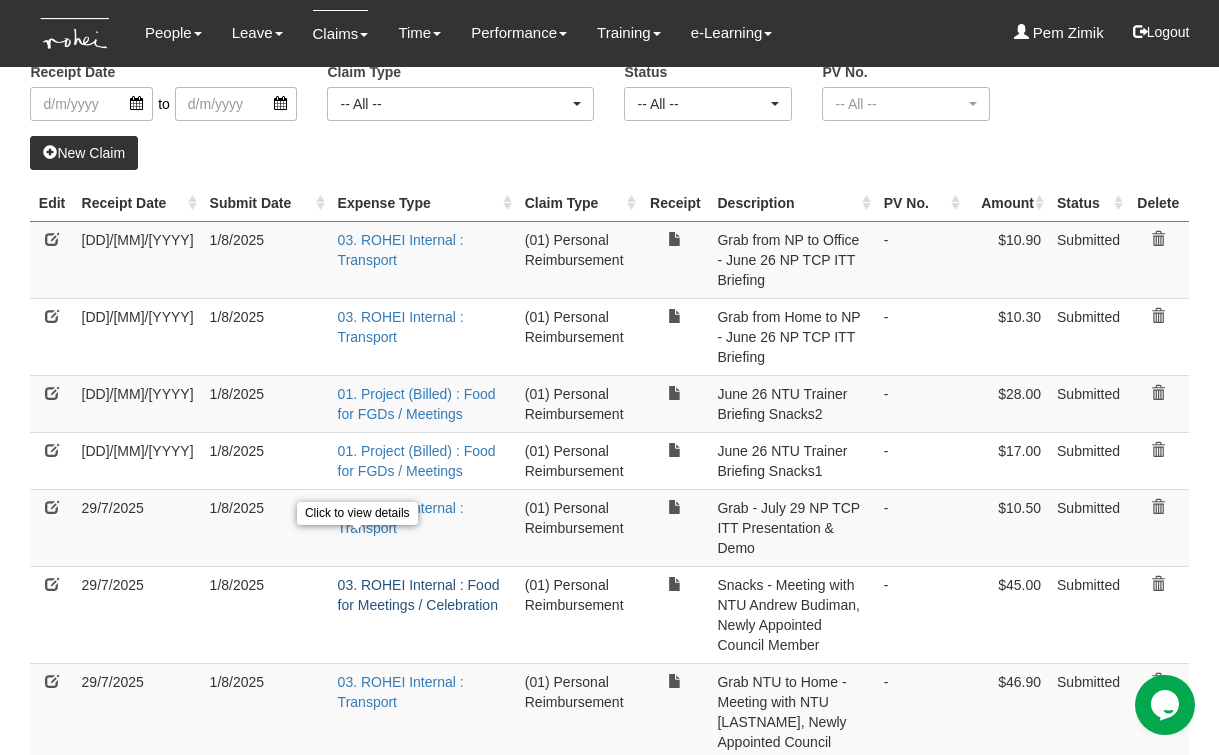 click on "03. ROHEI Internal : Food for Meetings / Celebration" at bounding box center [419, 595] 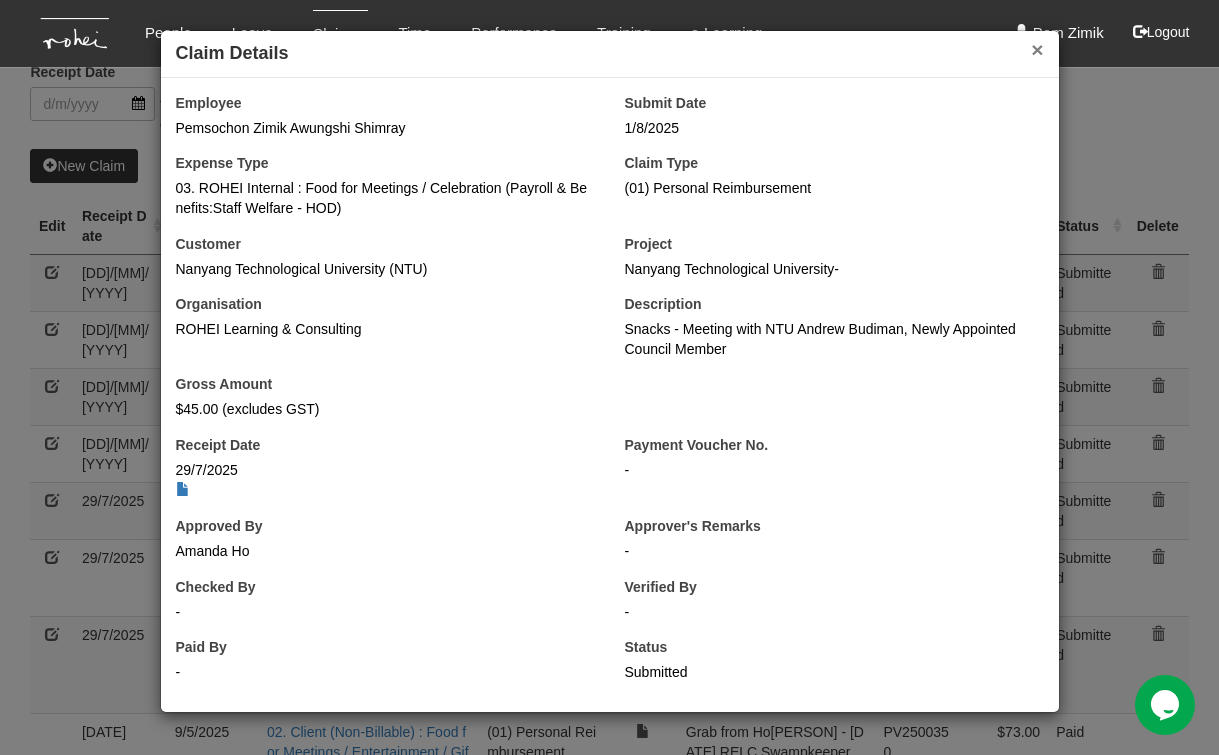 click on "×" at bounding box center (1037, 49) 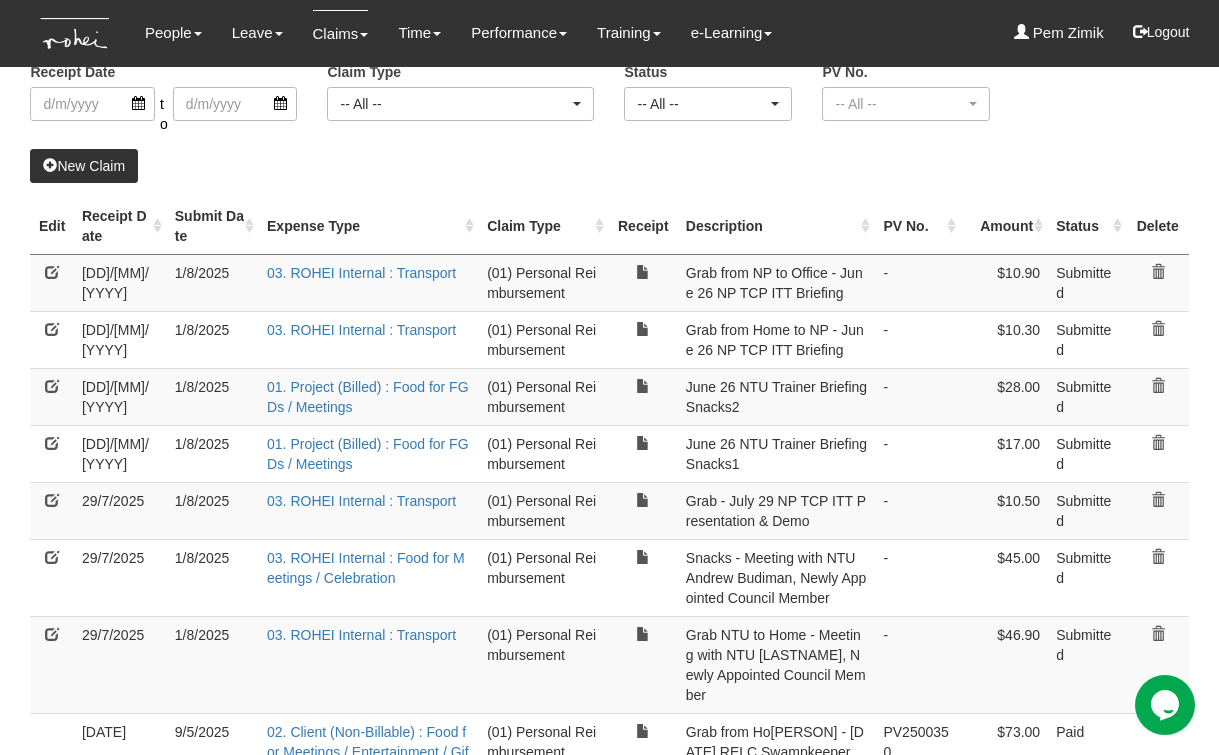 click at bounding box center [52, 634] 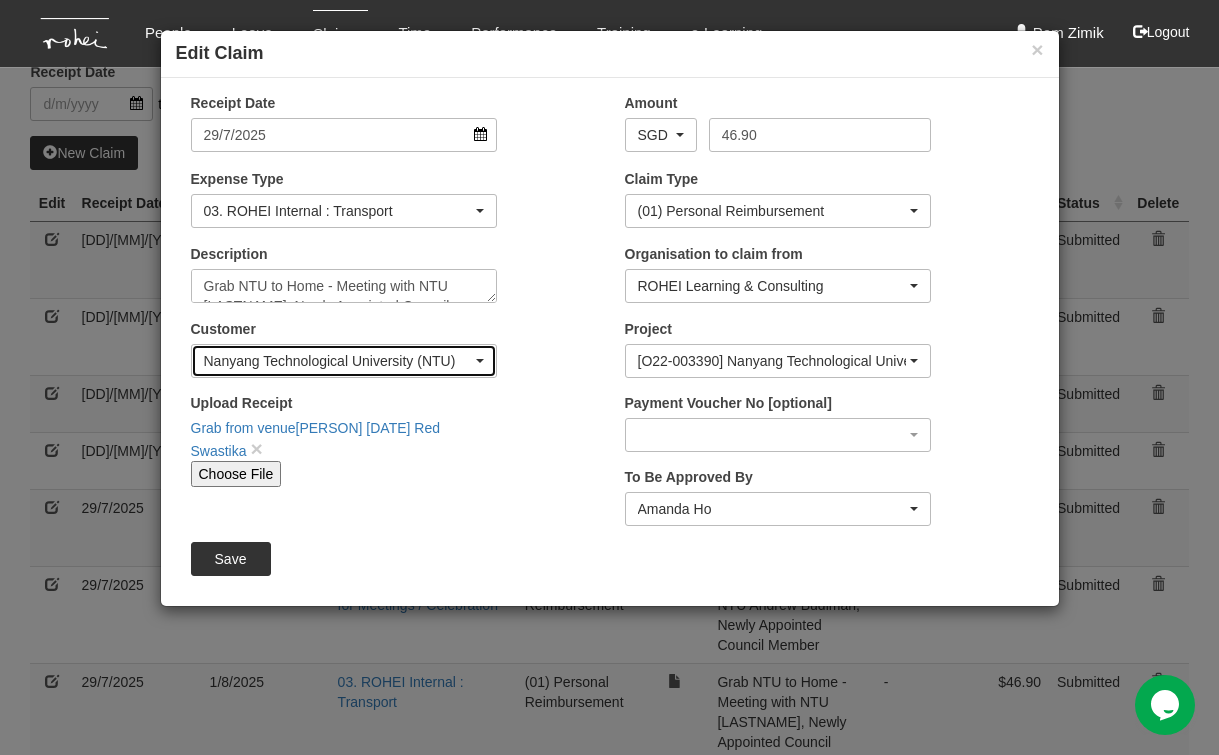 click on "Nanyang Technological University (NTU)" at bounding box center [344, 361] 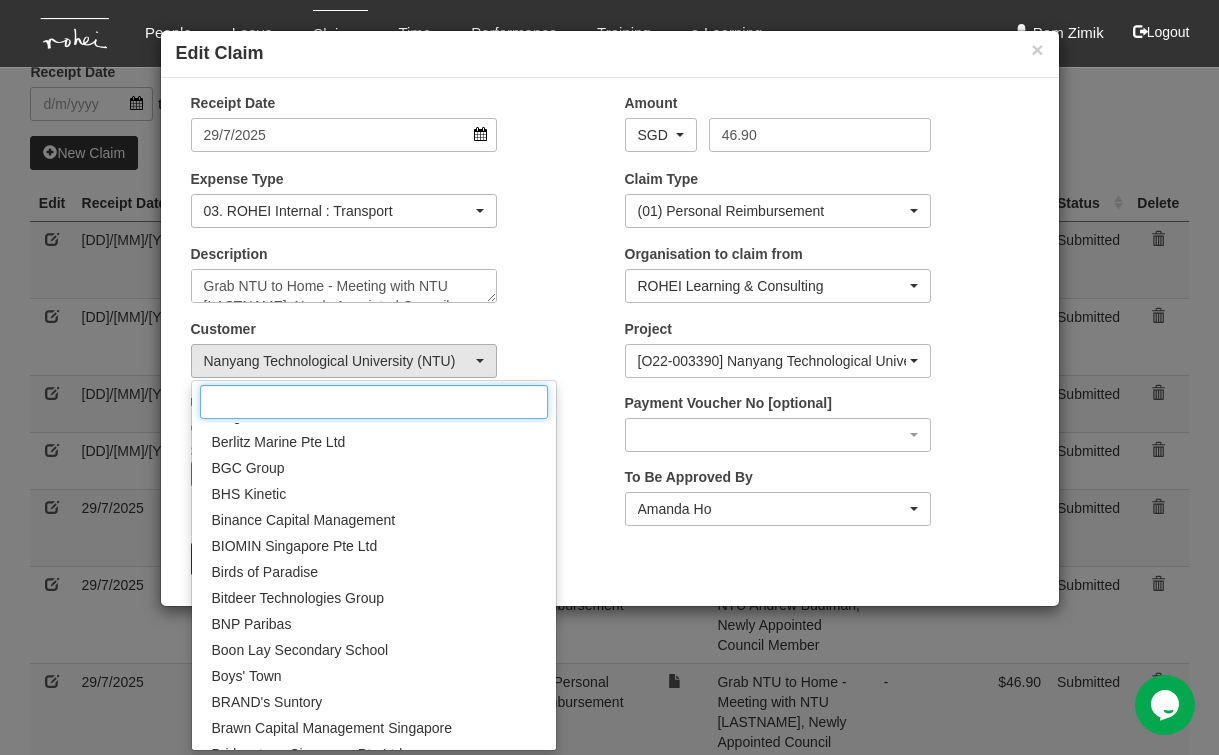 scroll, scrollTop: 0, scrollLeft: 0, axis: both 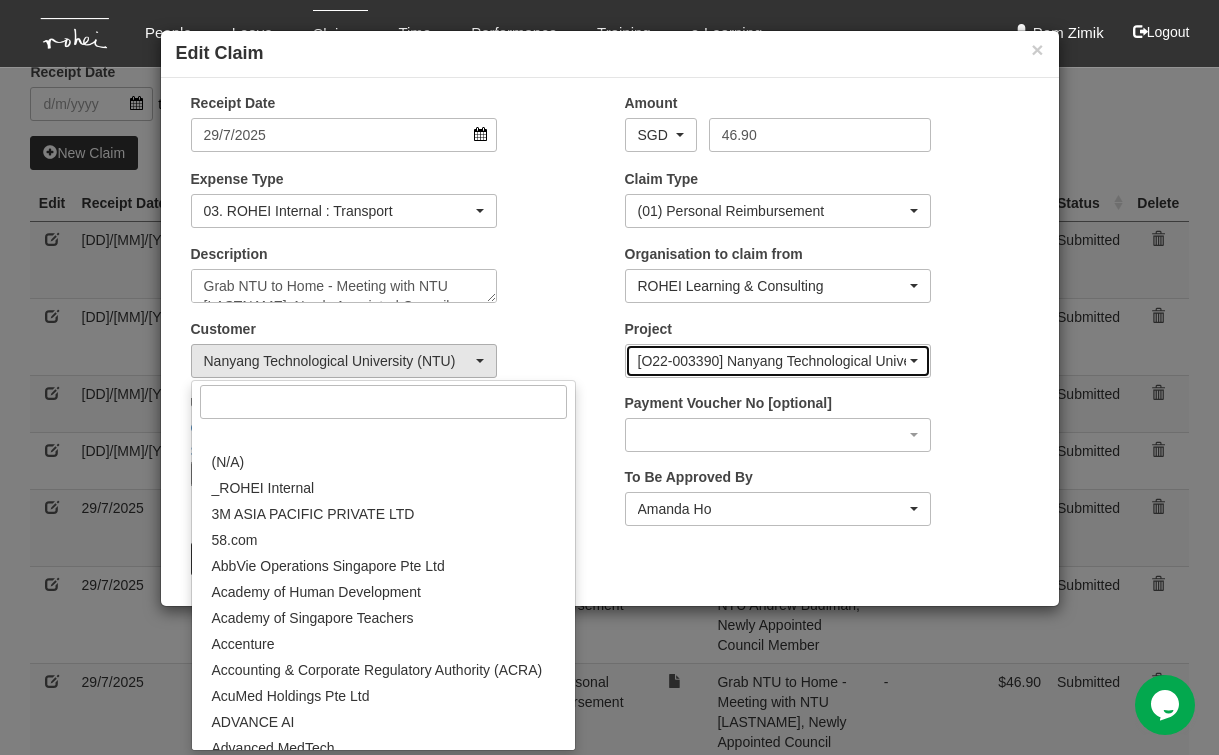 click at bounding box center (914, 361) 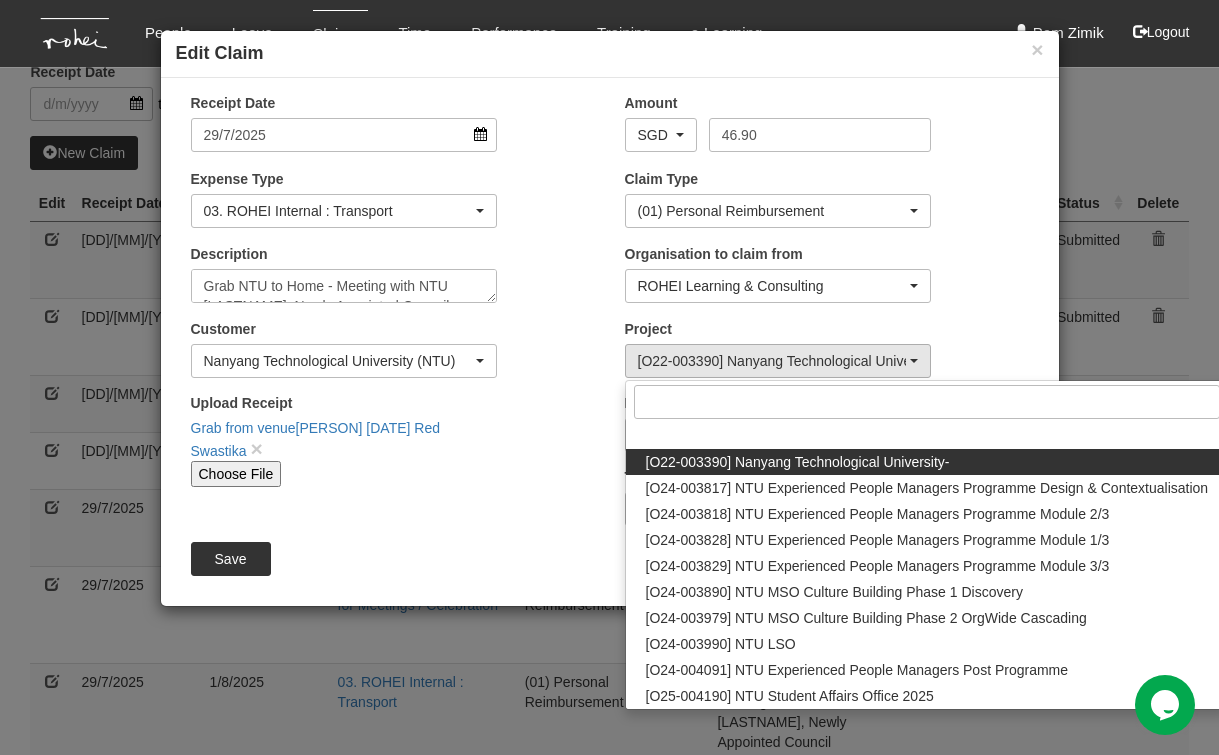 click on "Customer
(N/A)
_ROHEI Internal
3M ASIA PACIFIC PRIVATE LTD
58.com
AbbVie Operations Singapore Pte Ltd
Academy of Human Development
Academy of Singapore Teachers
Accenture
Accounting & Corporate Regulatory Authority (ACRA)
AcuMed Holdings Pte Ltd
ADVANCE AI
Advanced MedTech
Agape Little Uni.
Agency for Science, Technology and Research (A*Star)
Agency for Science, Technology and Research (A-Star)
Agri-food and Veterinary Authority of Singapore (AVA)
AIA Singapore Pte Ltd
Alfa Laval
All Saints Home
Alliance to End Plastic Waste
Ambulance Medical Service (AMS)
American Biltrite Far East Inc.
Amorepacific Singapore Pte Ltd
Anderson Secondary School
Ang Mo Kio Primary School
Ang Mo Kio Town Council
Anglican Preschool Services
Anglo - Chinese School (Primary)
Anglo Chinese Primary School
Antina" at bounding box center (393, 356) 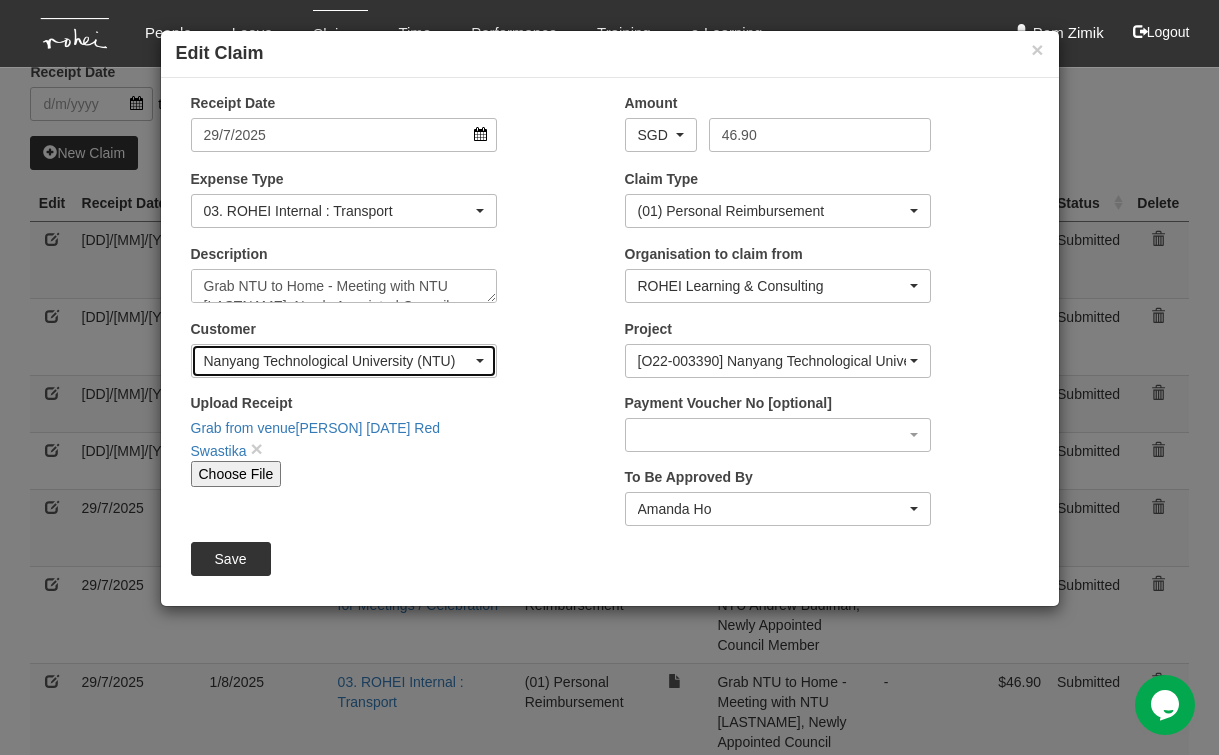 click on "Nanyang Technological University (NTU)" at bounding box center (344, 361) 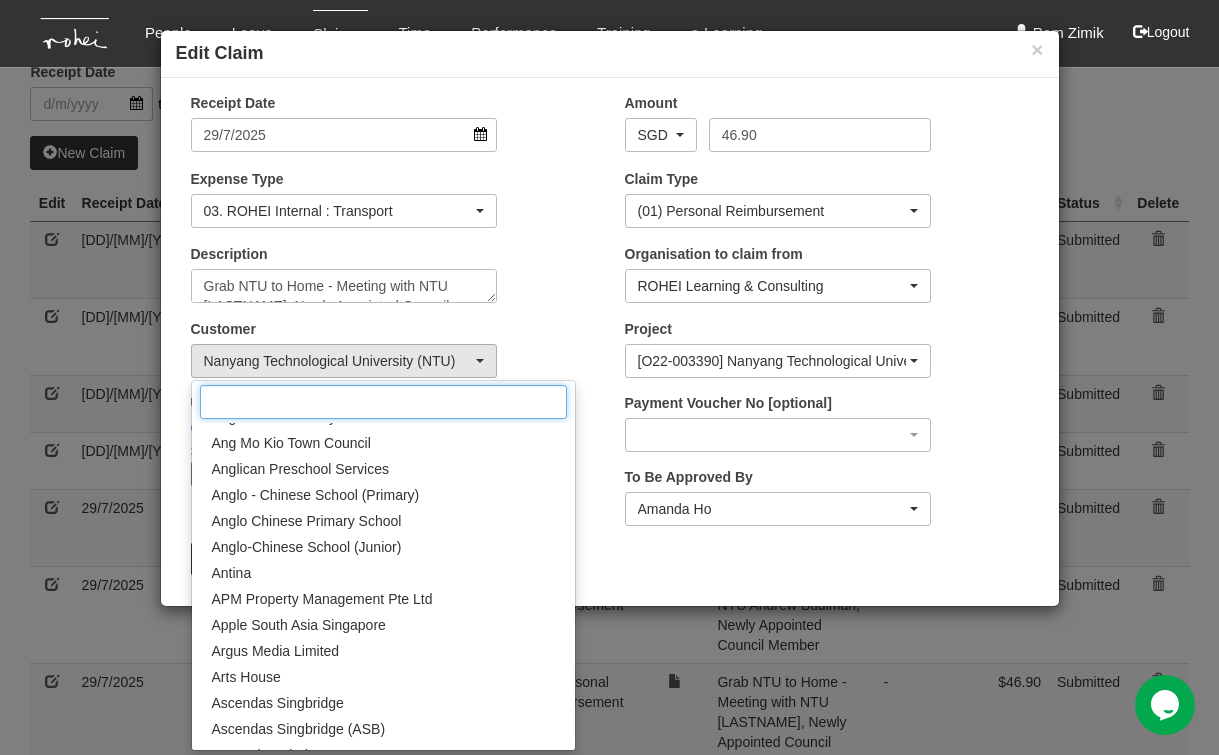 scroll, scrollTop: 0, scrollLeft: 0, axis: both 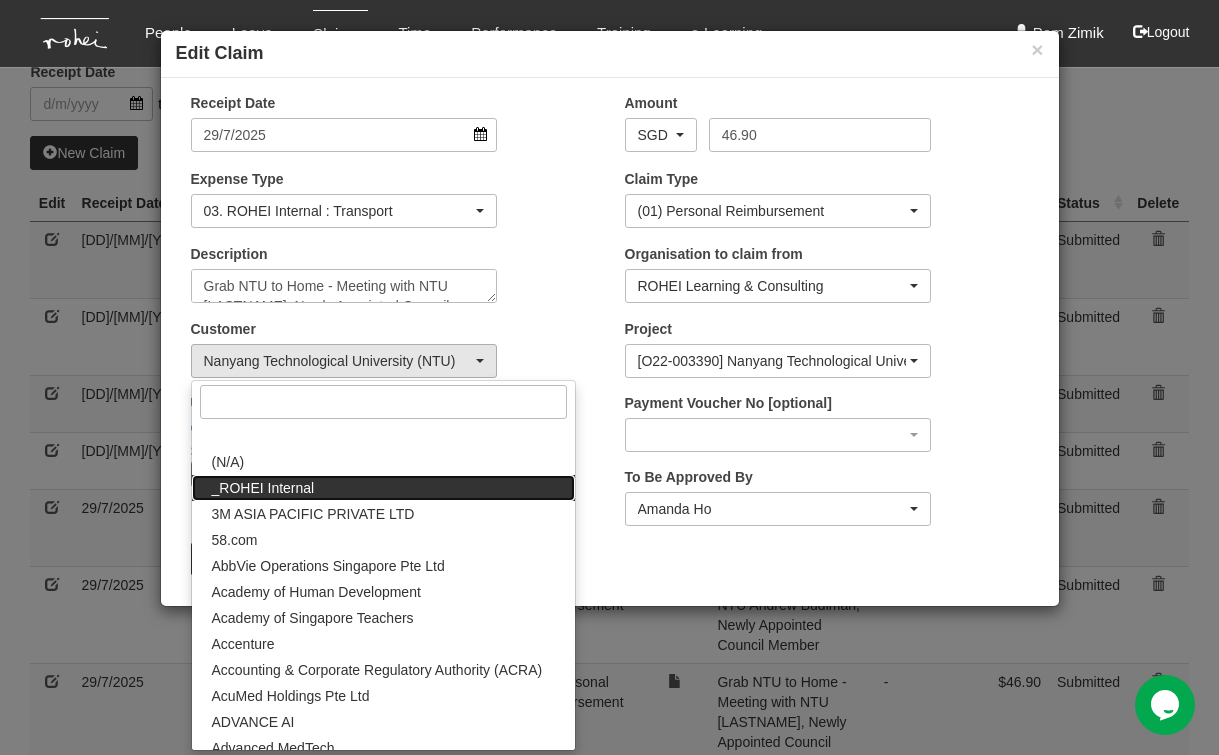 click on "_ROHEI Internal" at bounding box center (384, 488) 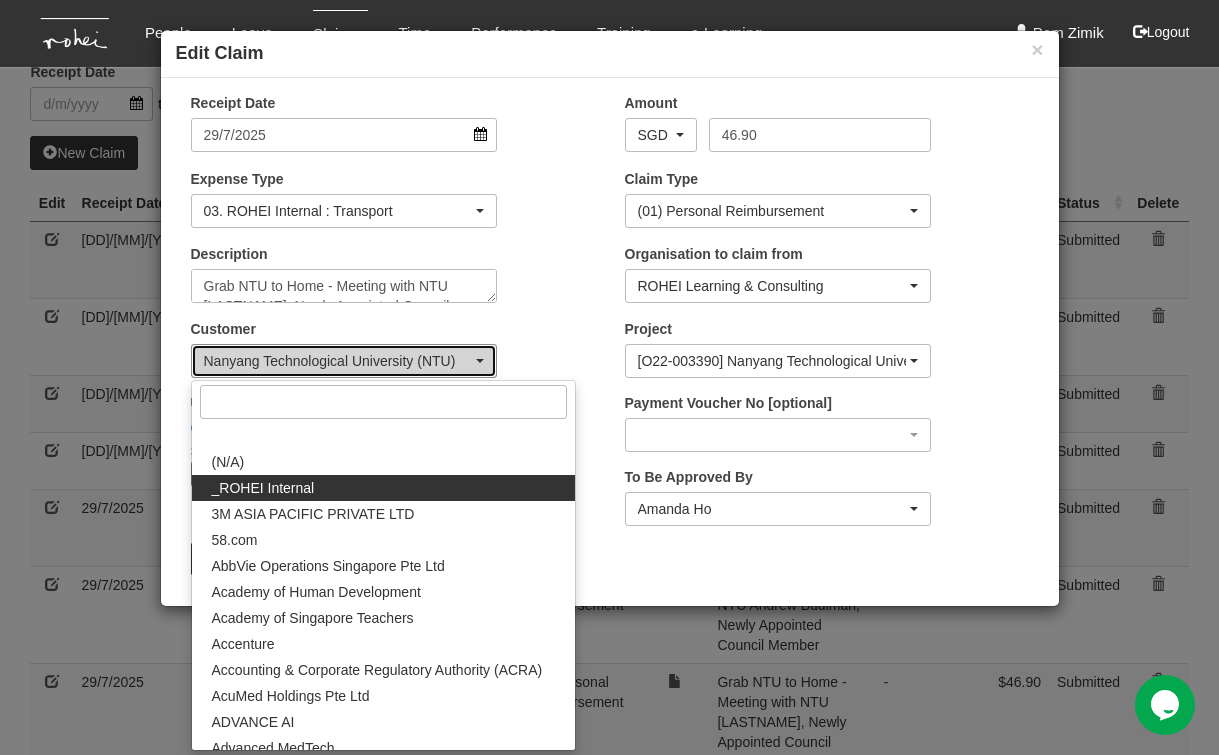 select on "397" 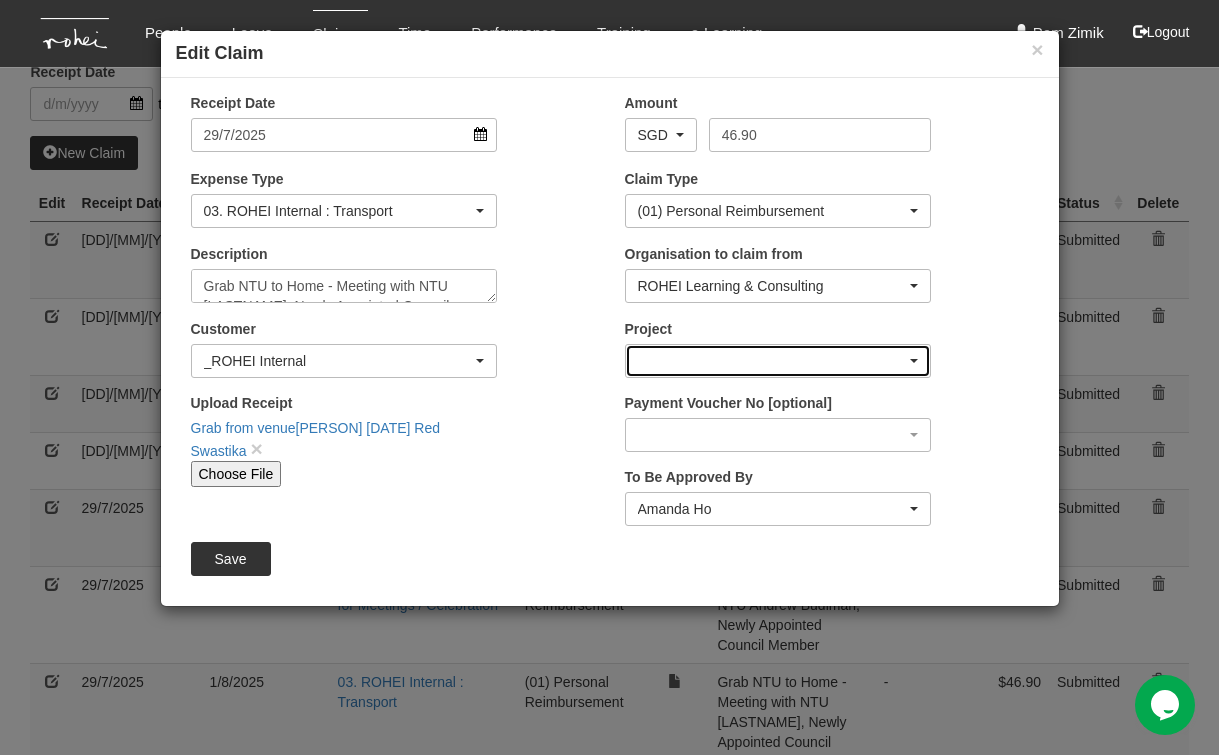 click at bounding box center [914, 361] 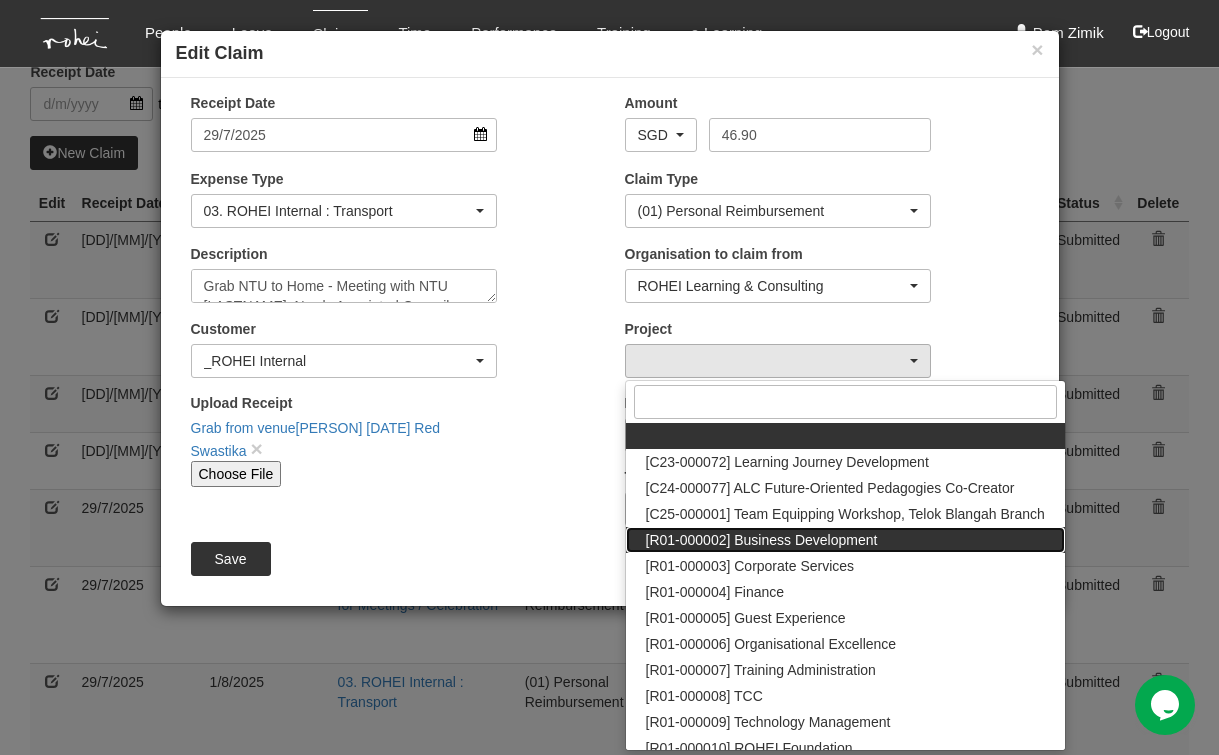 click on "[R01-000002] Business Development" at bounding box center (762, 540) 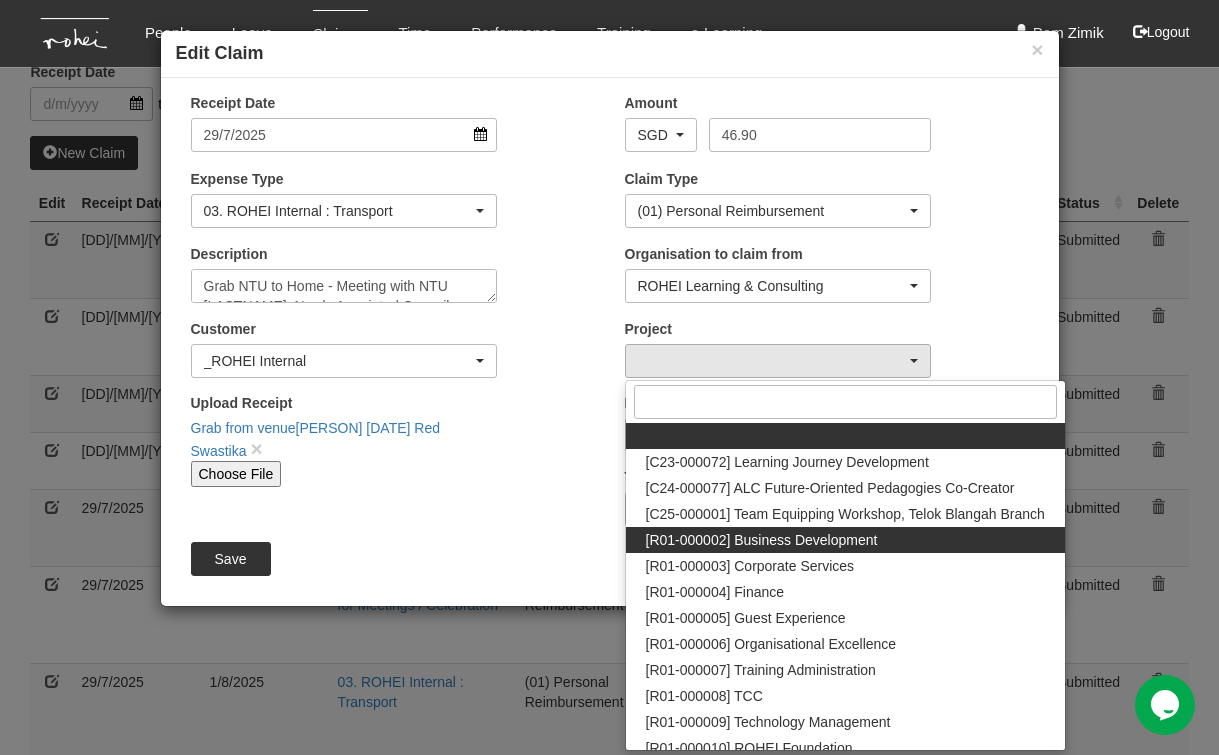select on "1480" 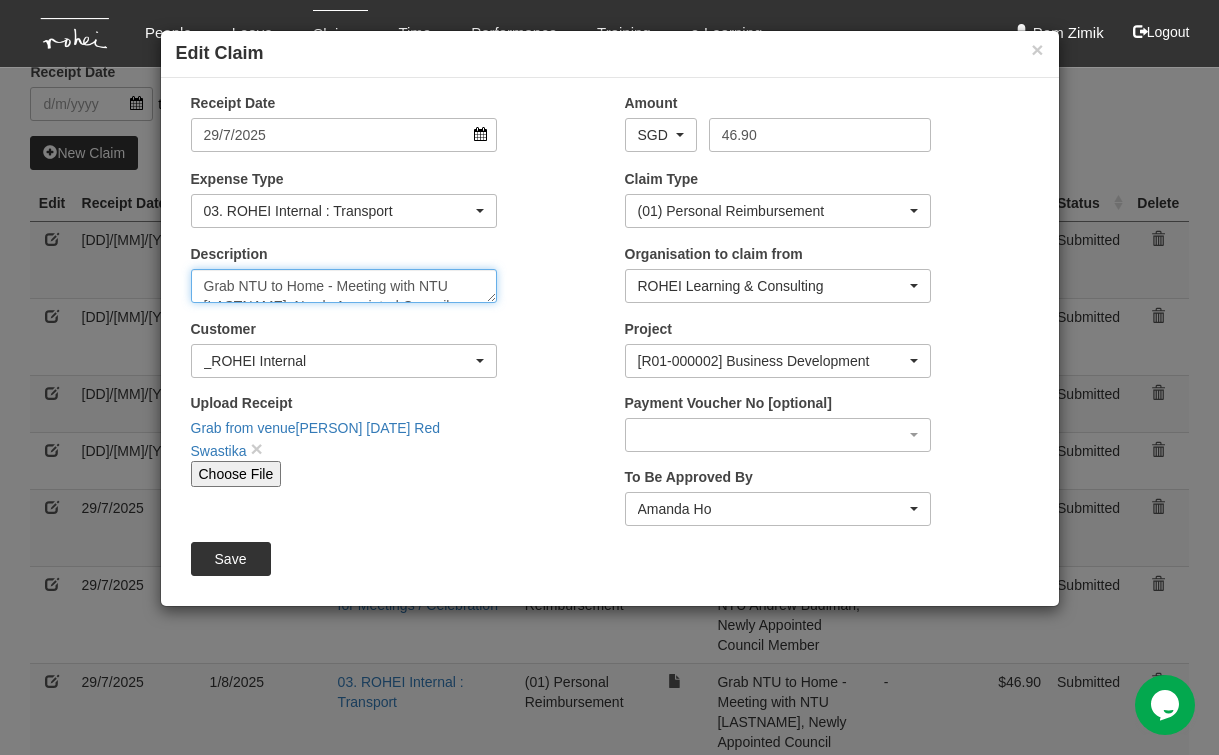 click on "Grab NTU to Home - Meeting with NTU [LASTNAME], Newly Appointed Council Member" at bounding box center (344, 286) 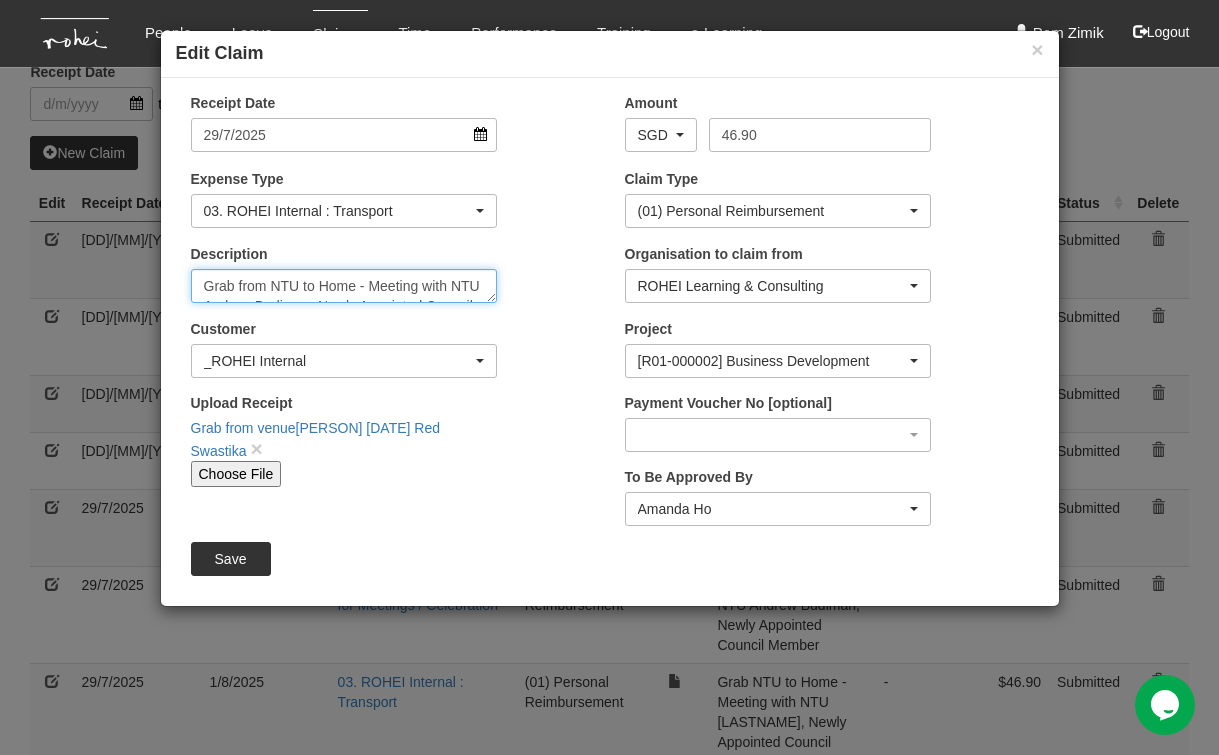 type on "Grab from NTU to Home - Meeting with NTU Andrew Budiman, Newly Appointed Council Member" 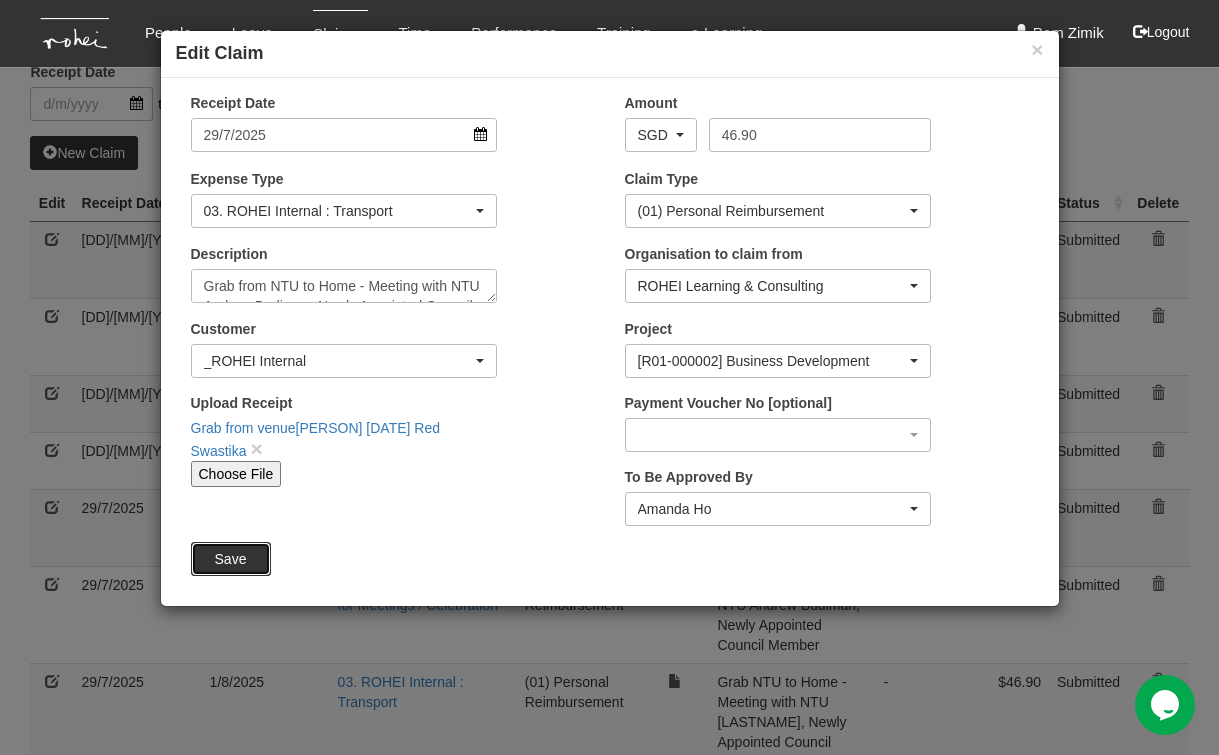click on "Save" at bounding box center [231, 559] 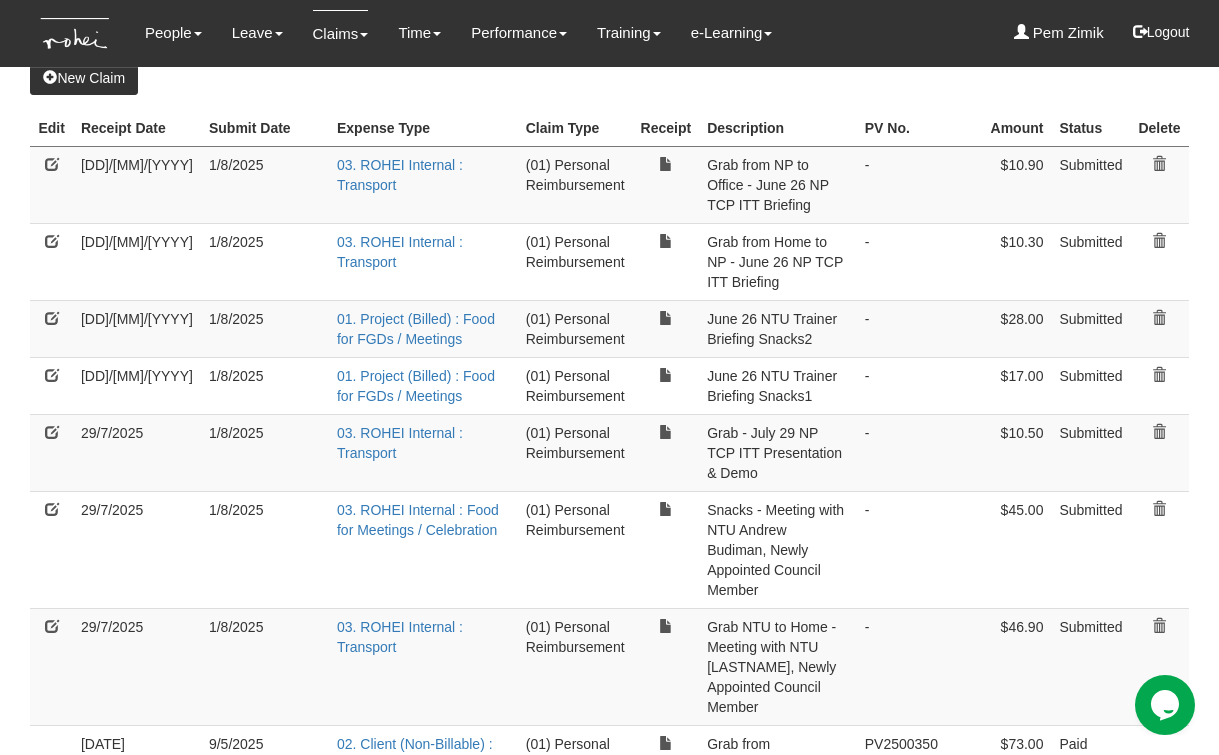 scroll, scrollTop: 159, scrollLeft: 0, axis: vertical 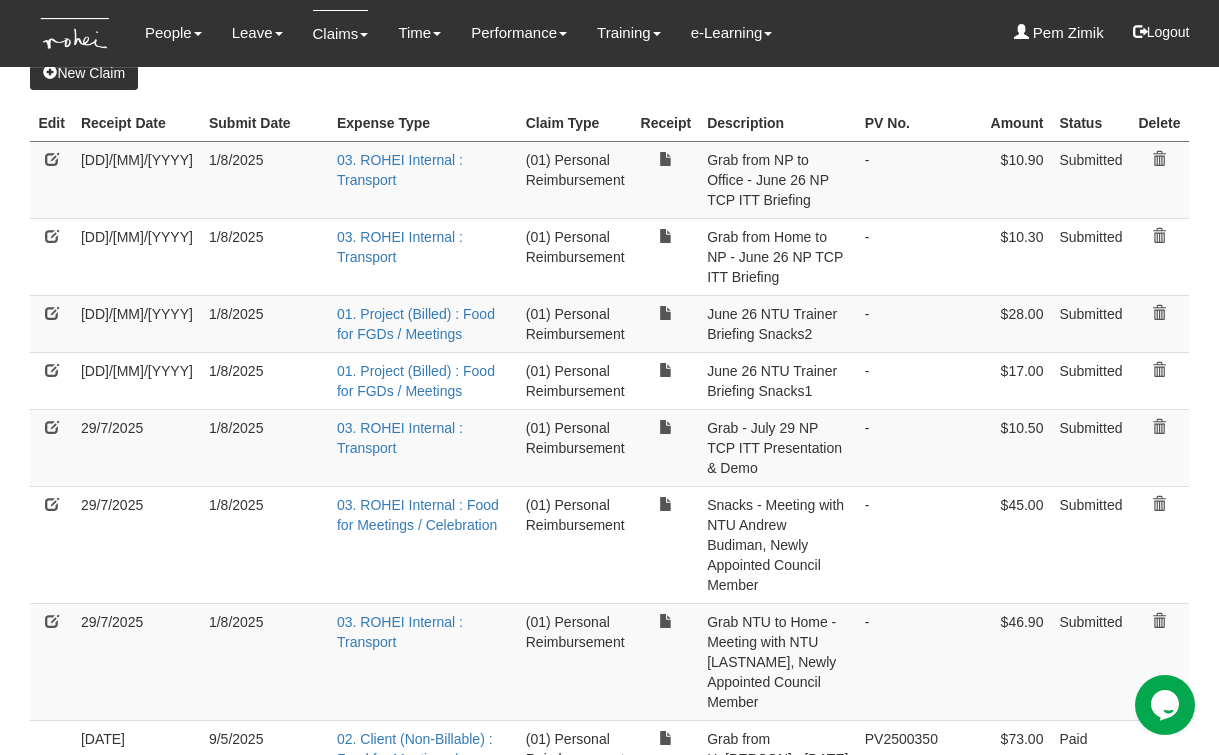 select on "50" 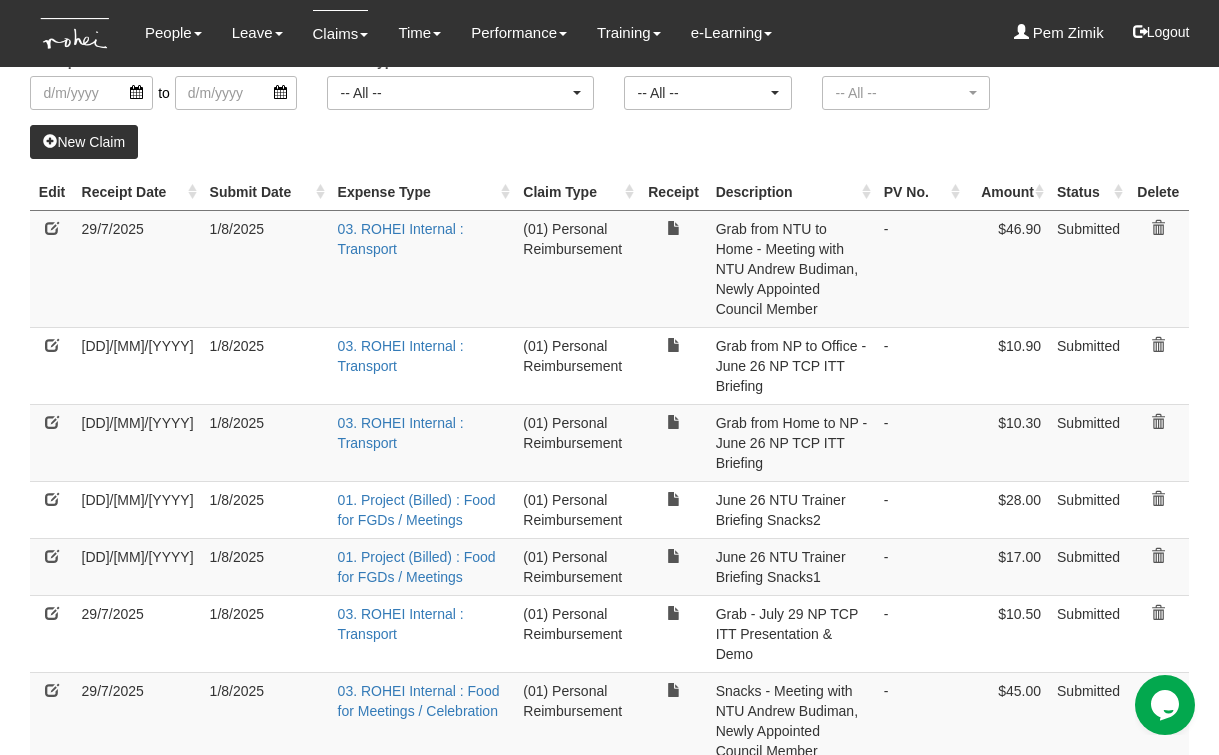 scroll, scrollTop: 319, scrollLeft: 0, axis: vertical 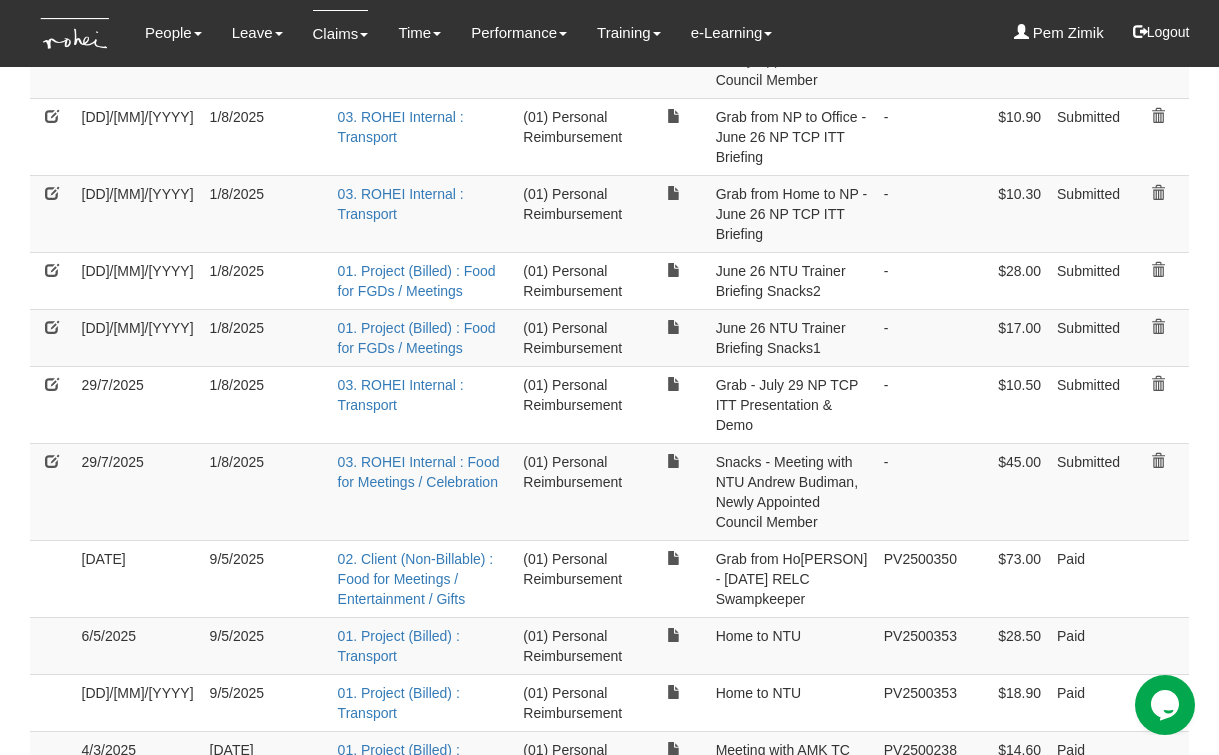 click at bounding box center (52, 461) 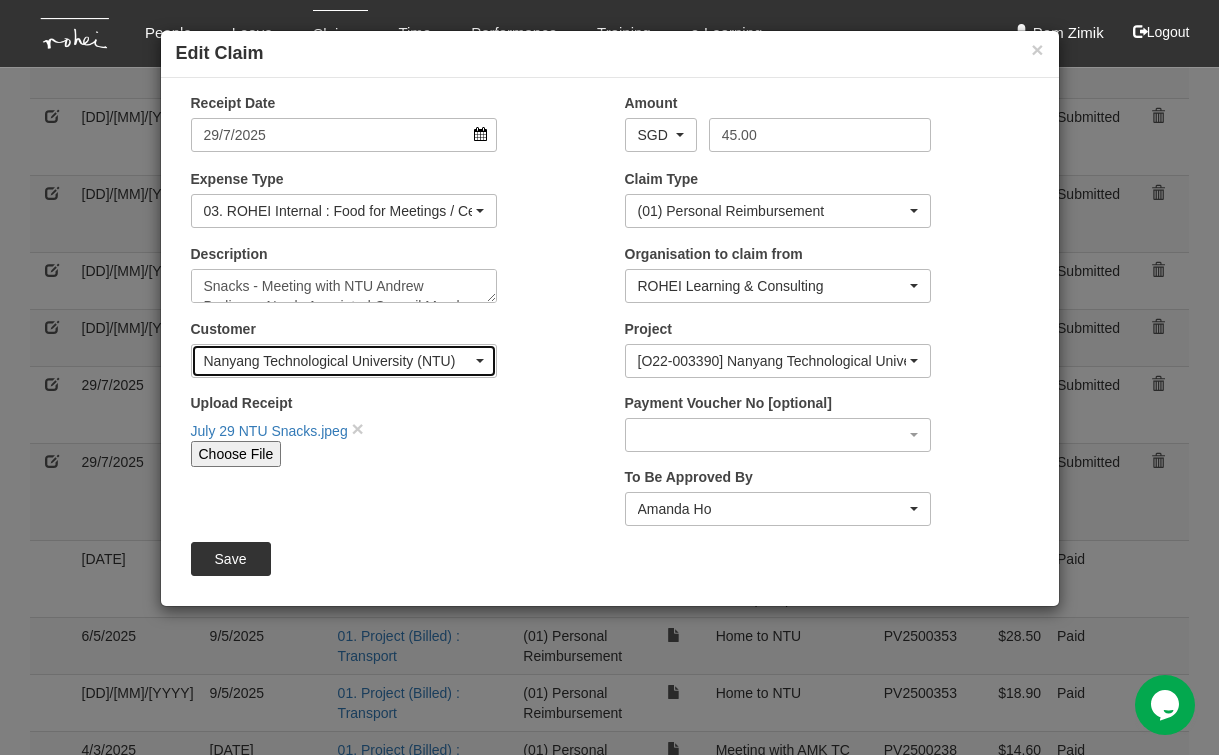 click on "Nanyang Technological University (NTU)" at bounding box center [344, 361] 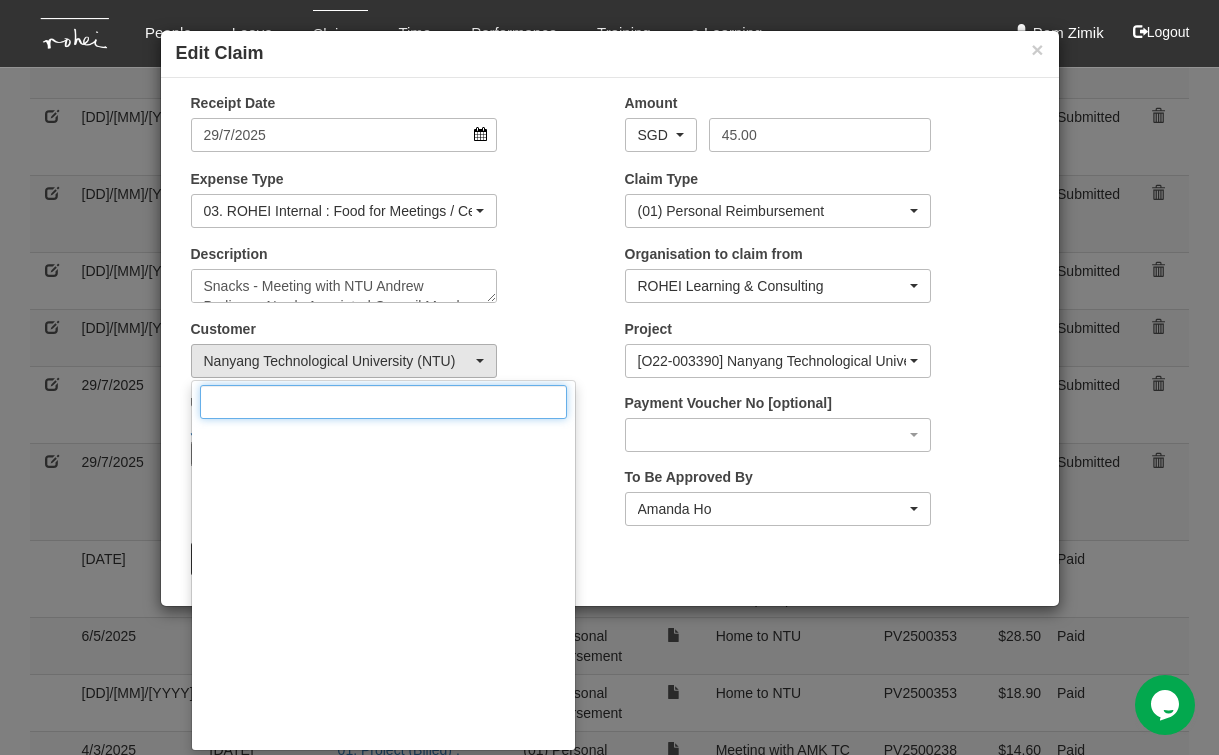 scroll, scrollTop: 0, scrollLeft: 0, axis: both 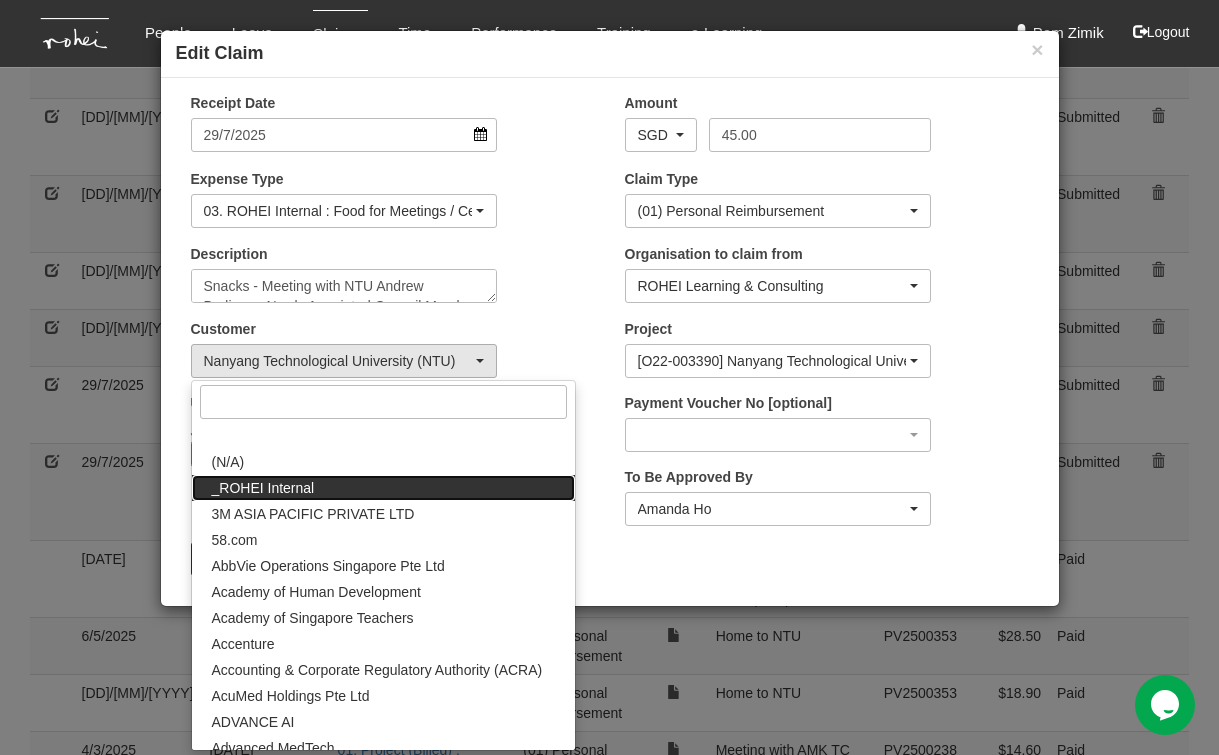 click on "_ROHEI Internal" at bounding box center (263, 488) 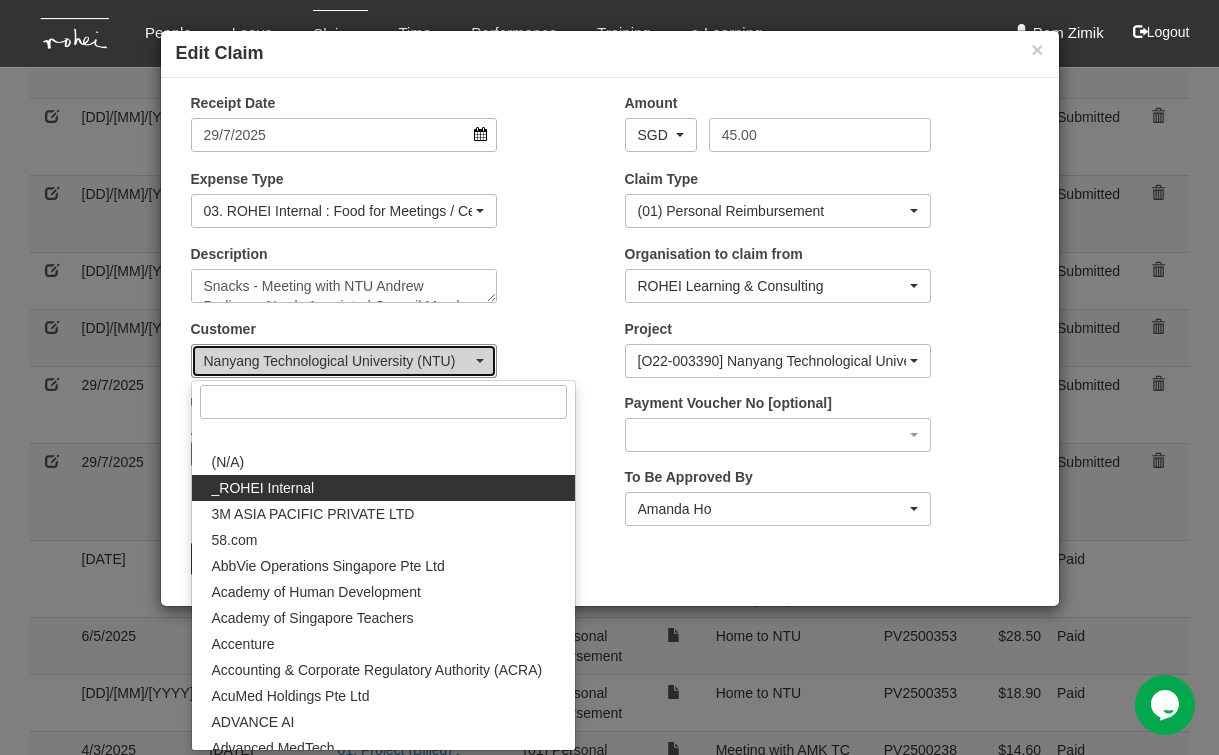 select on "397" 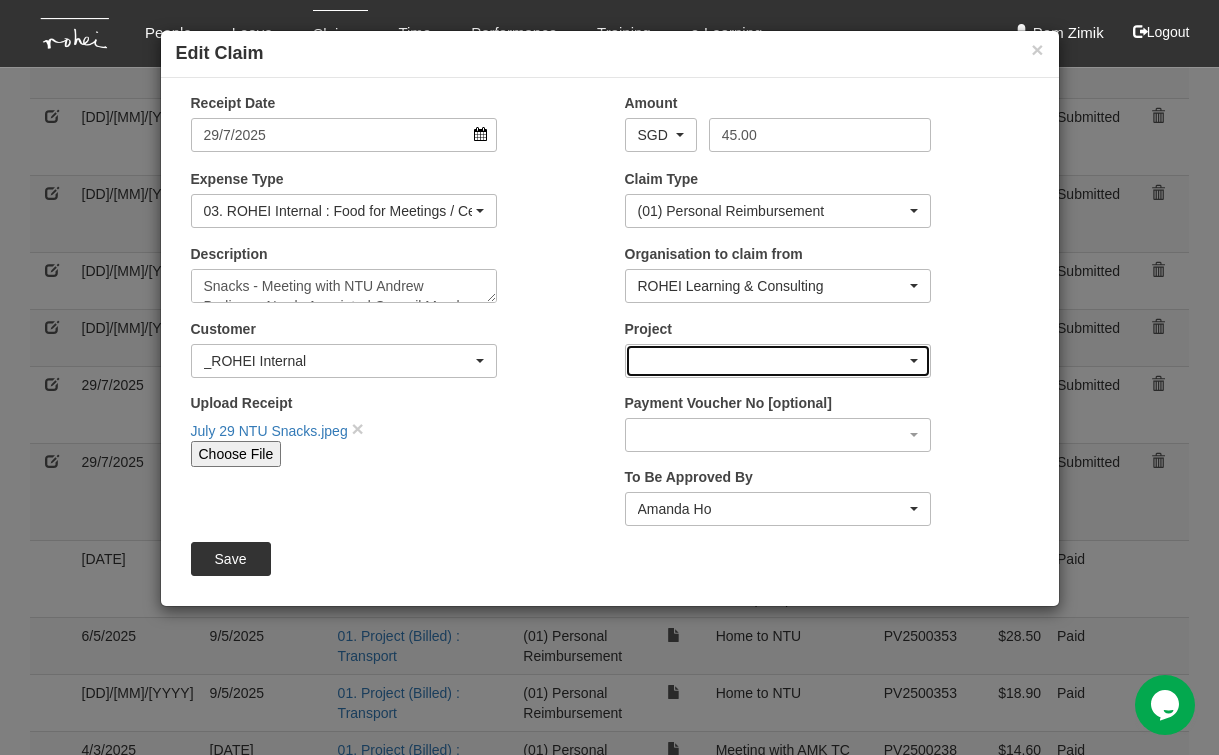 click at bounding box center [778, 361] 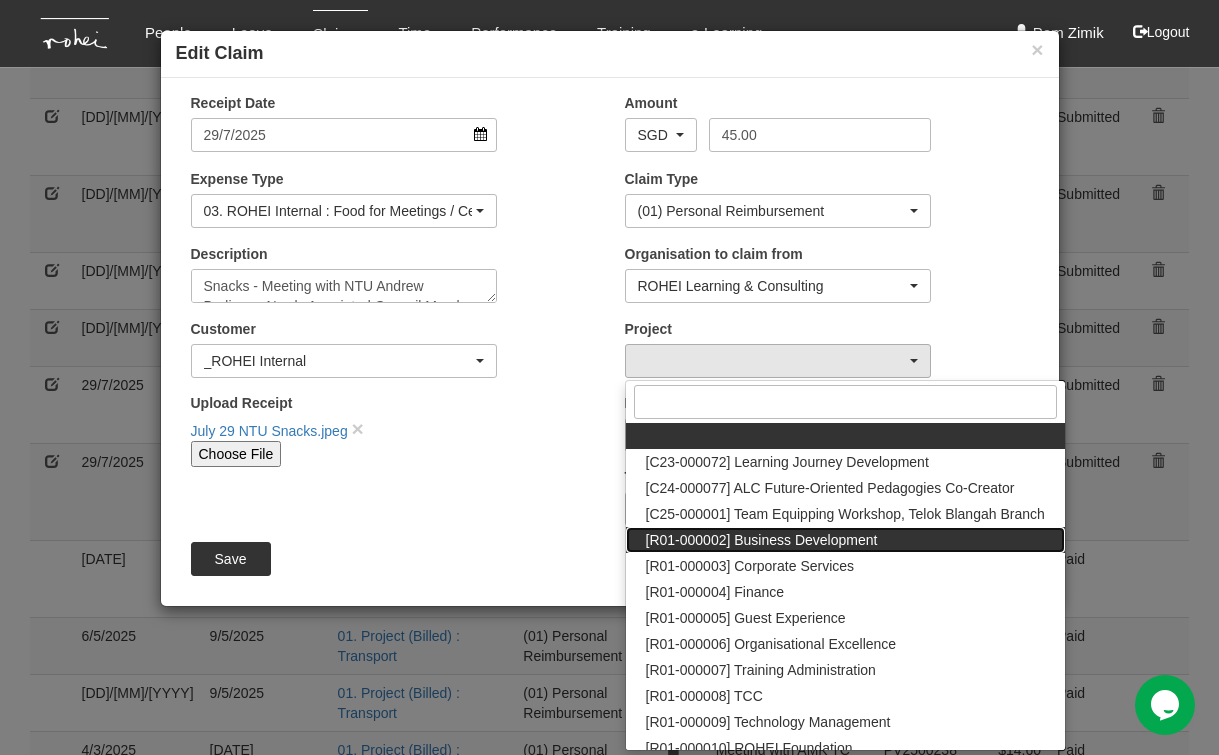 click on "[R01-000002] Business Development" at bounding box center (762, 540) 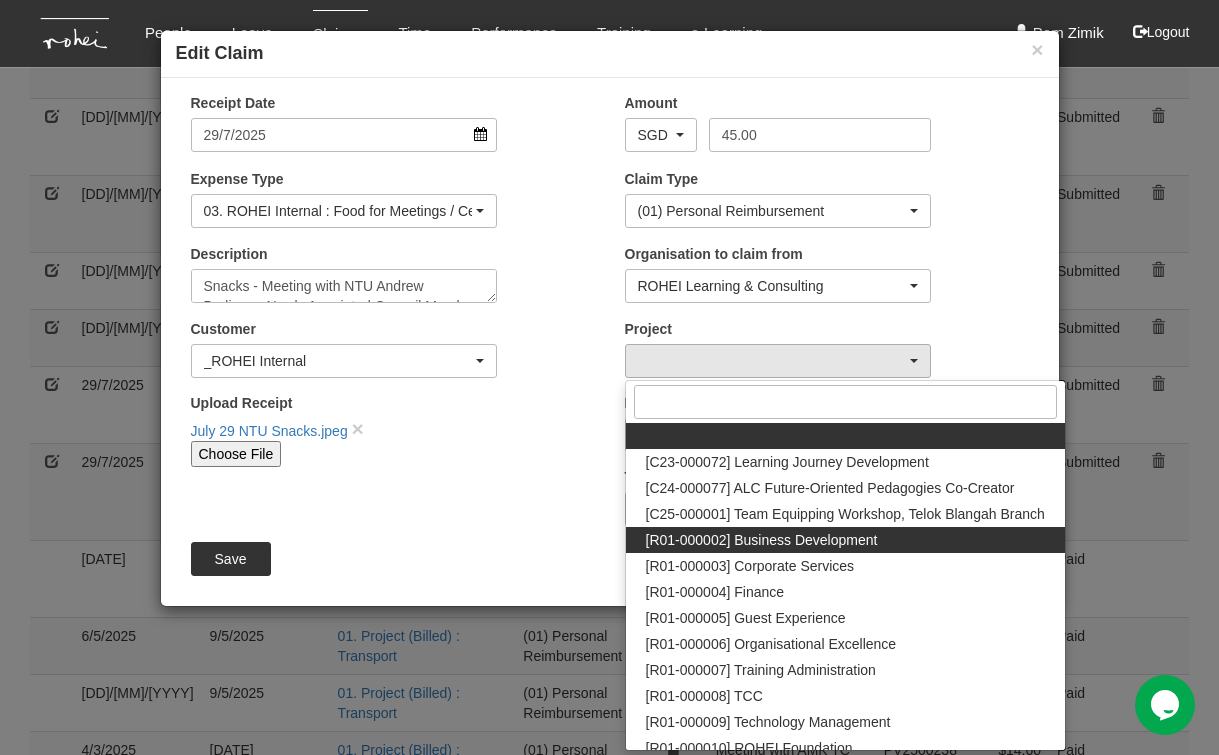 select on "1480" 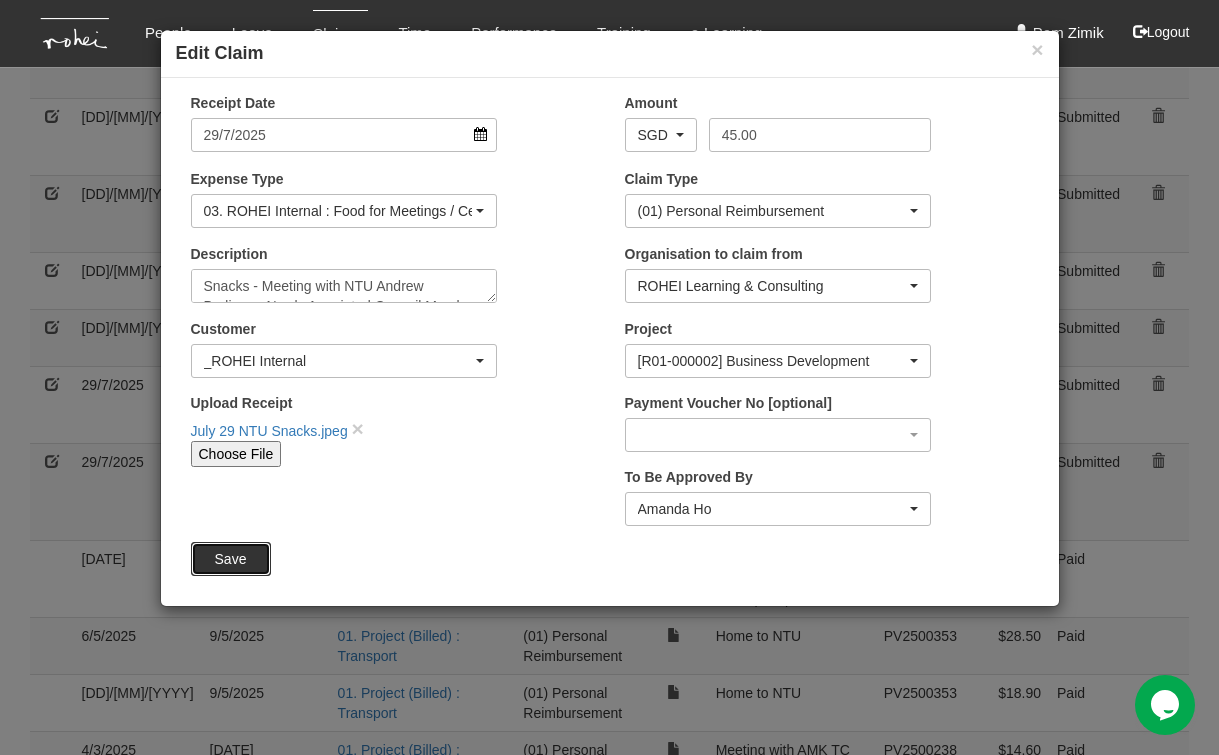 click on "Save" at bounding box center [231, 559] 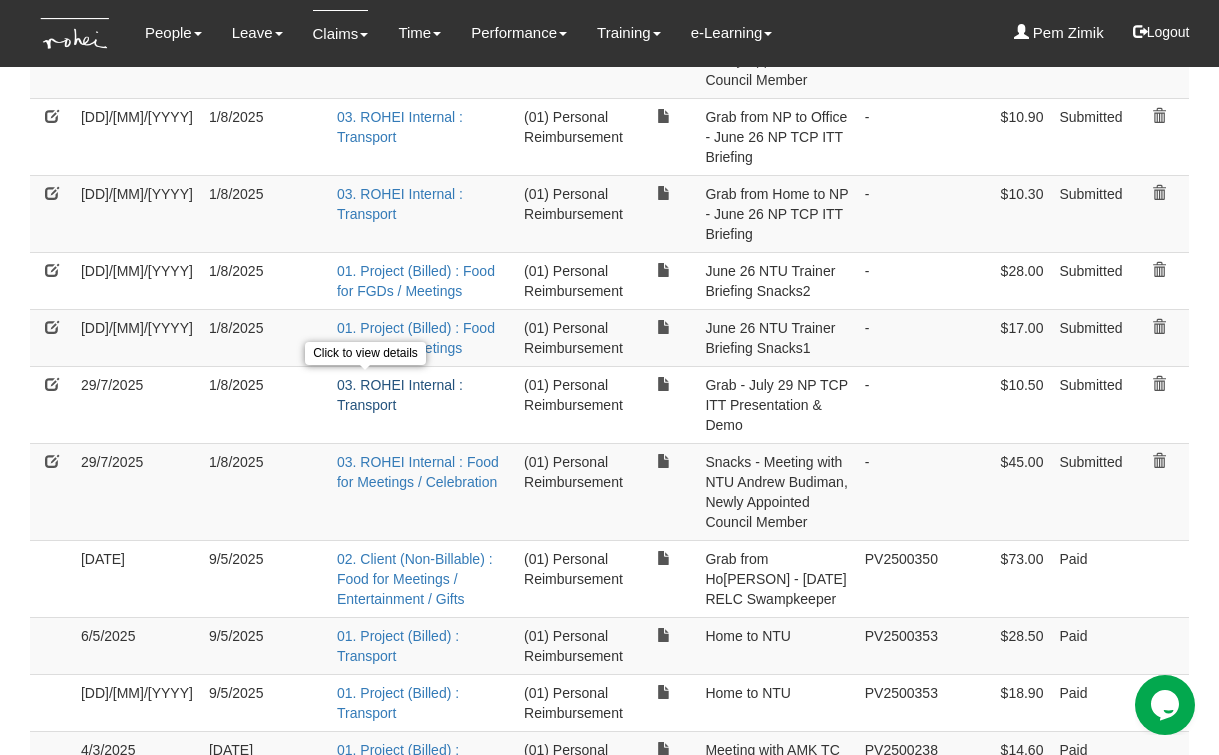 scroll, scrollTop: 0, scrollLeft: 0, axis: both 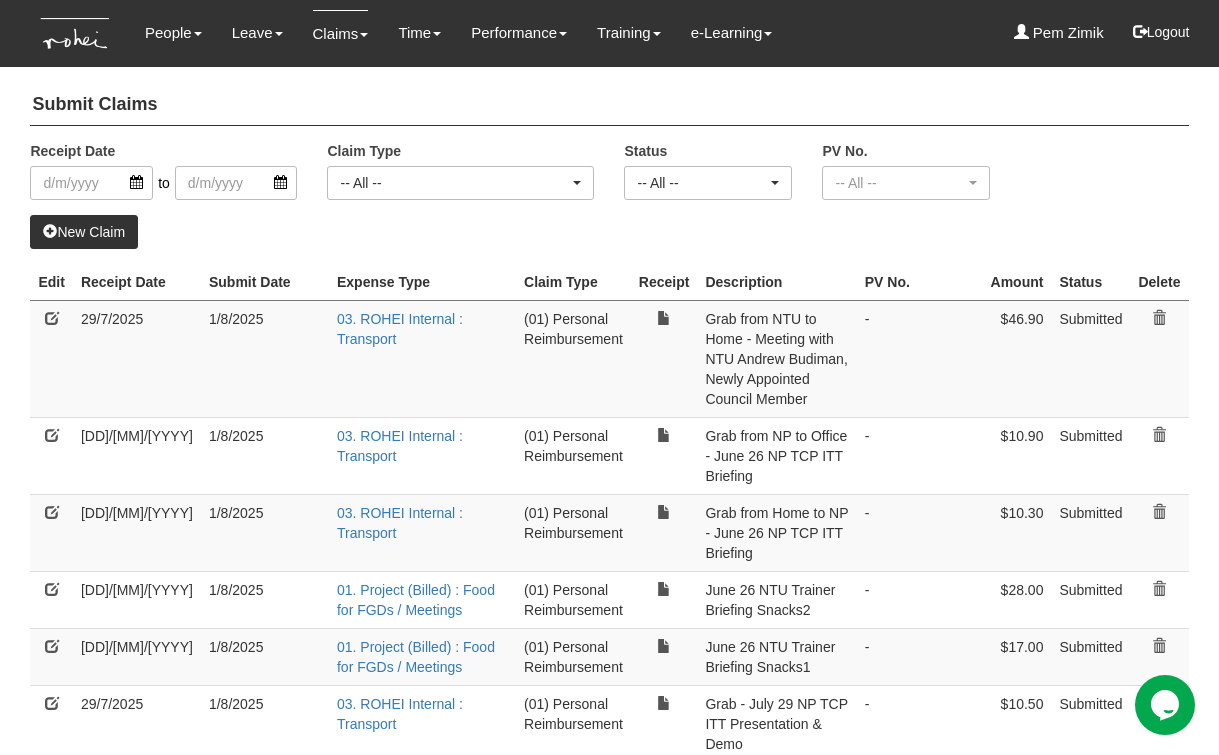 select on "50" 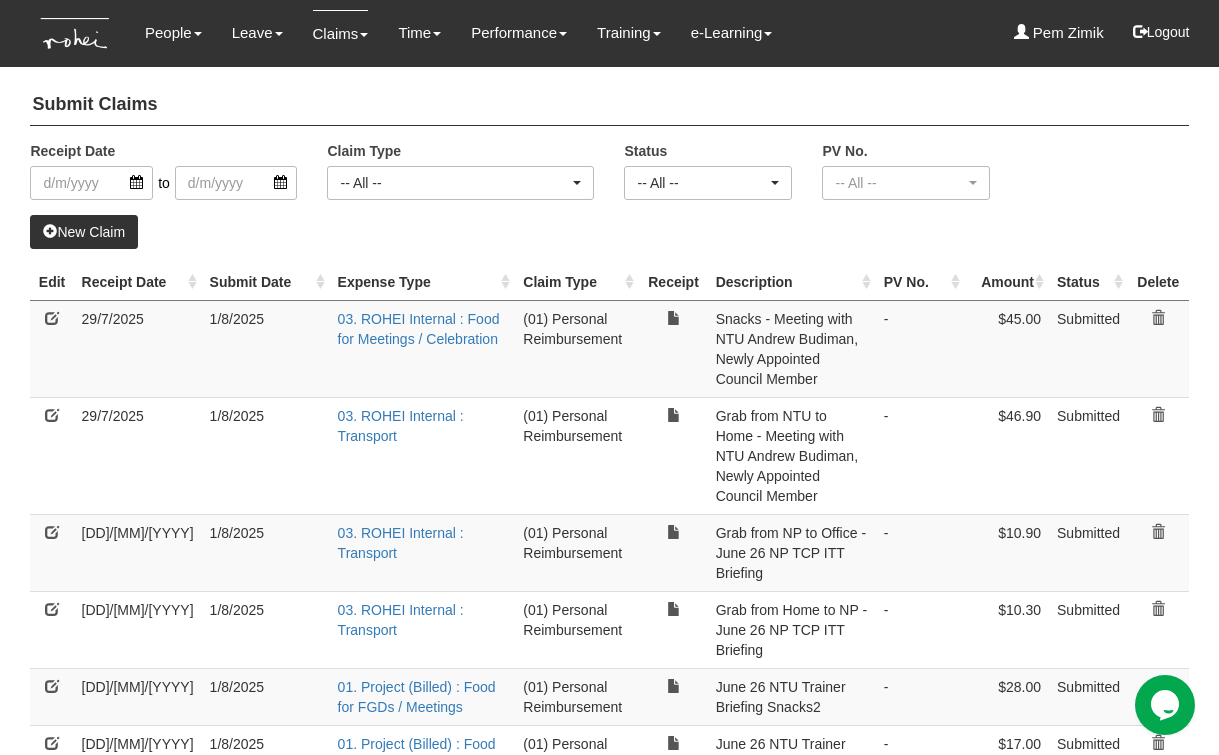 click on "New Claim" at bounding box center [84, 232] 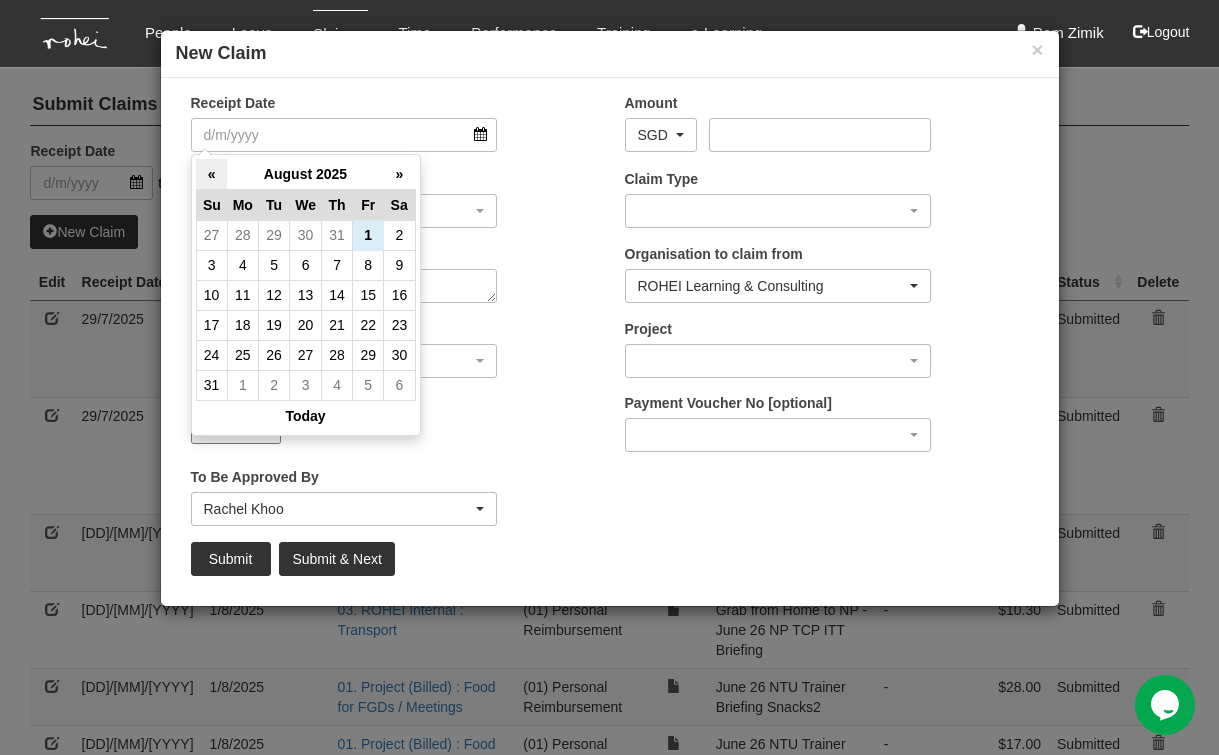 click on "«" at bounding box center [211, 174] 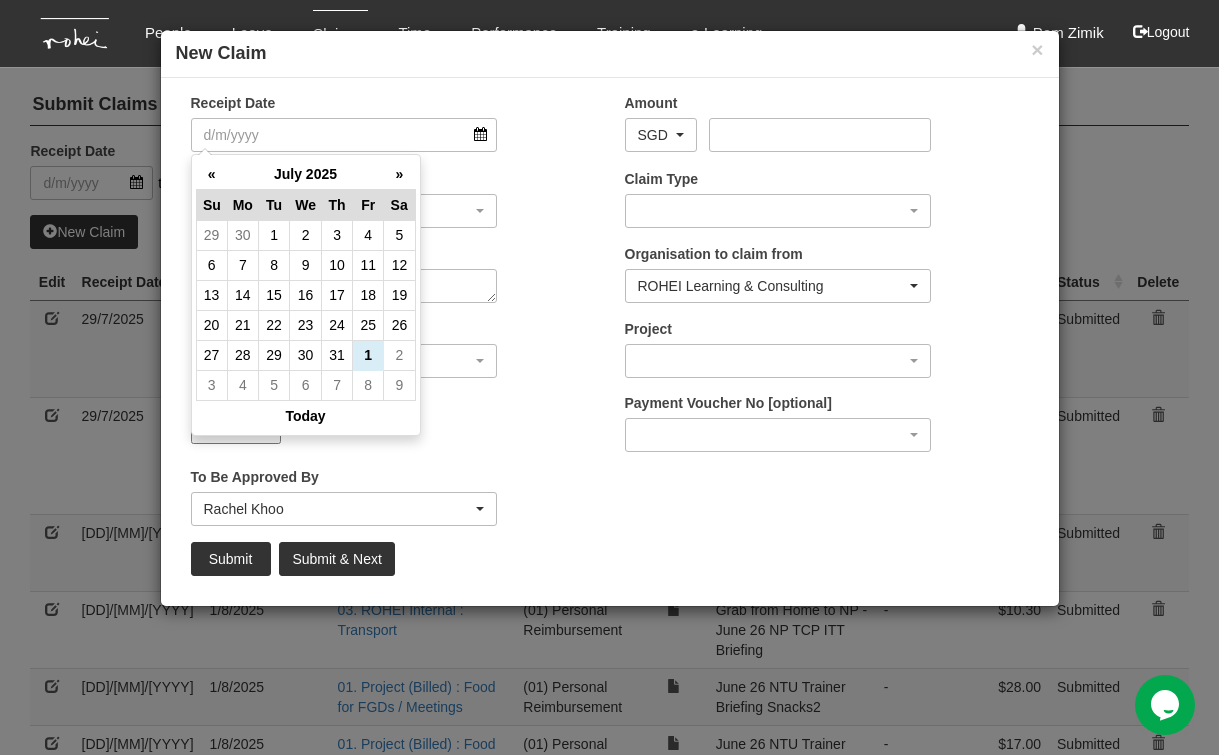click on "«" at bounding box center [211, 174] 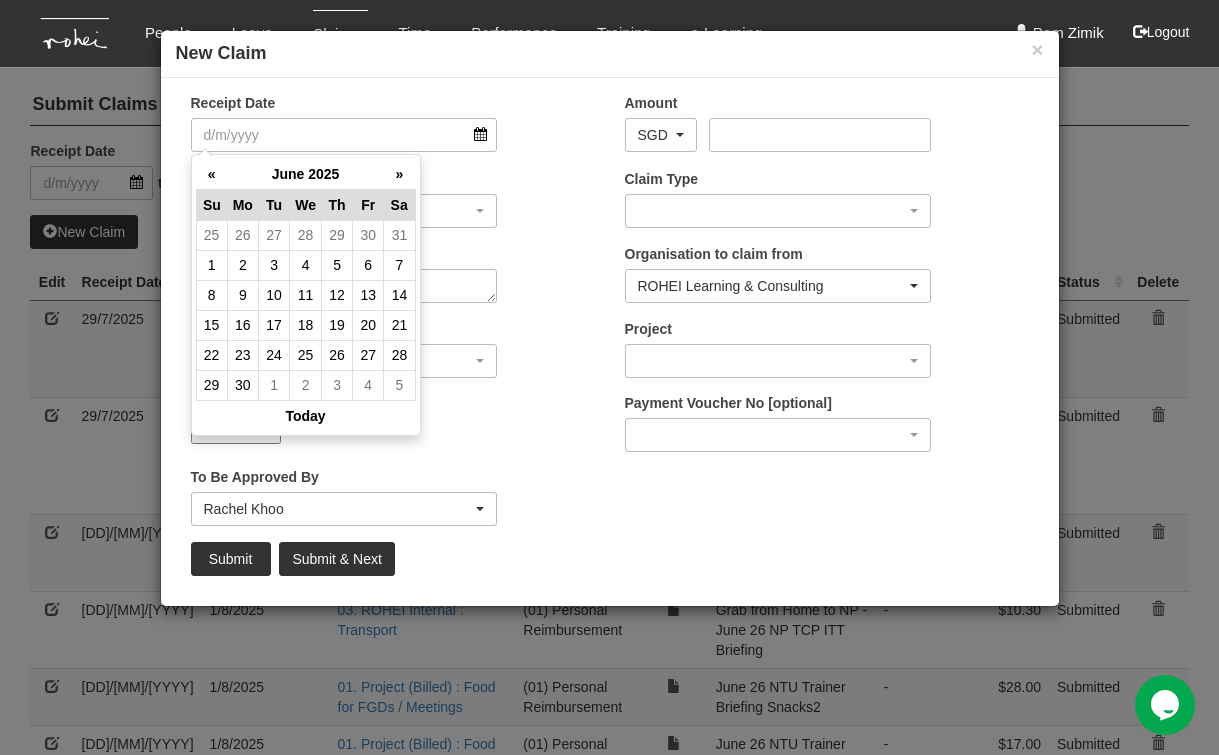 click on "«" at bounding box center (211, 174) 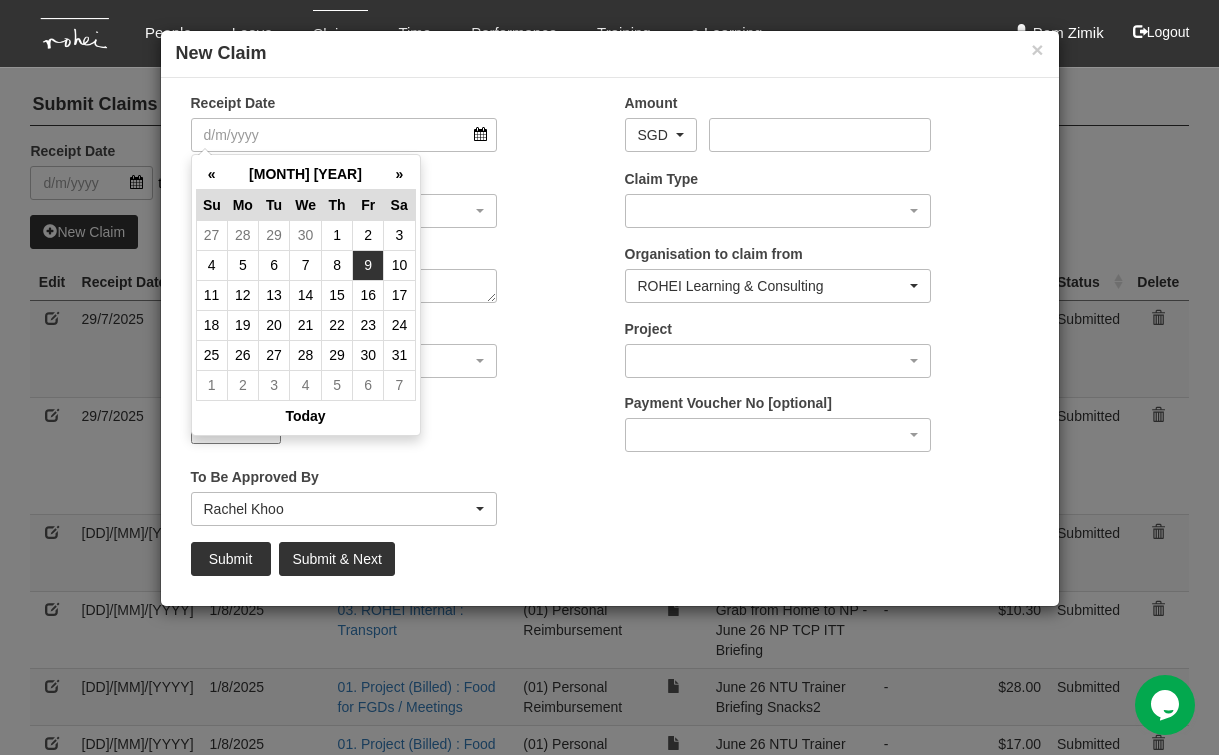 click on "9" at bounding box center (368, 265) 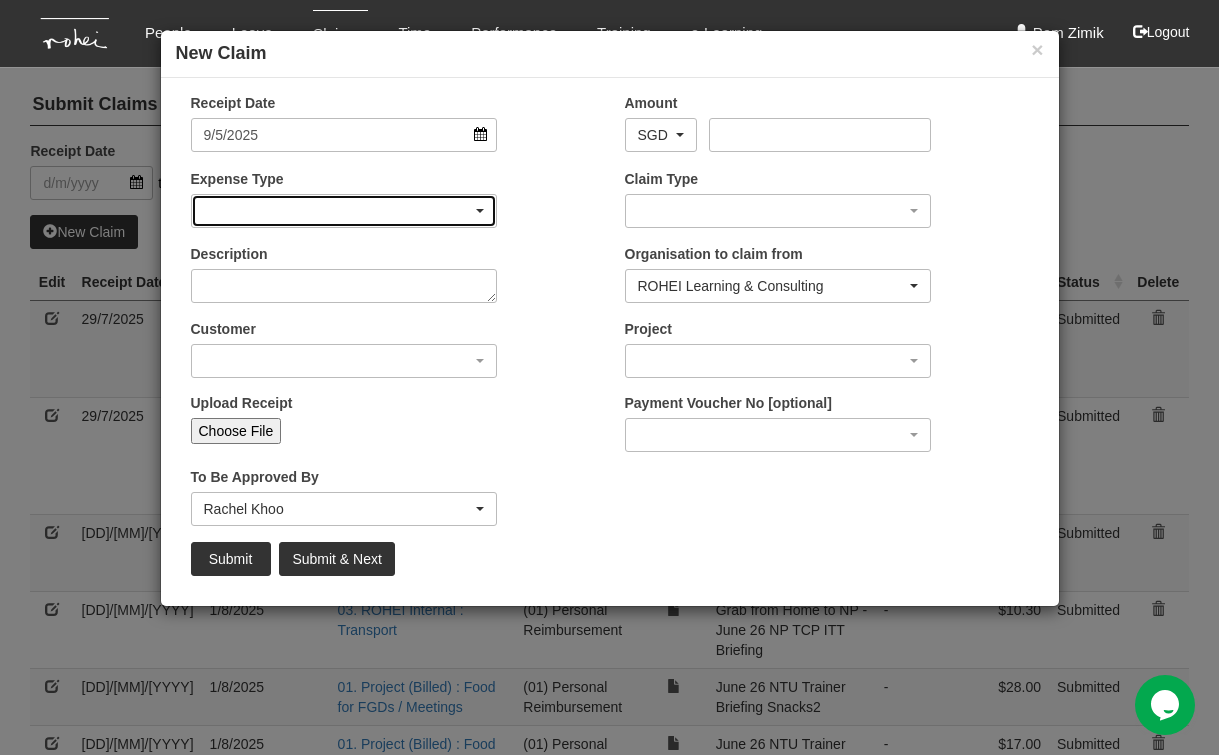 click at bounding box center [344, 211] 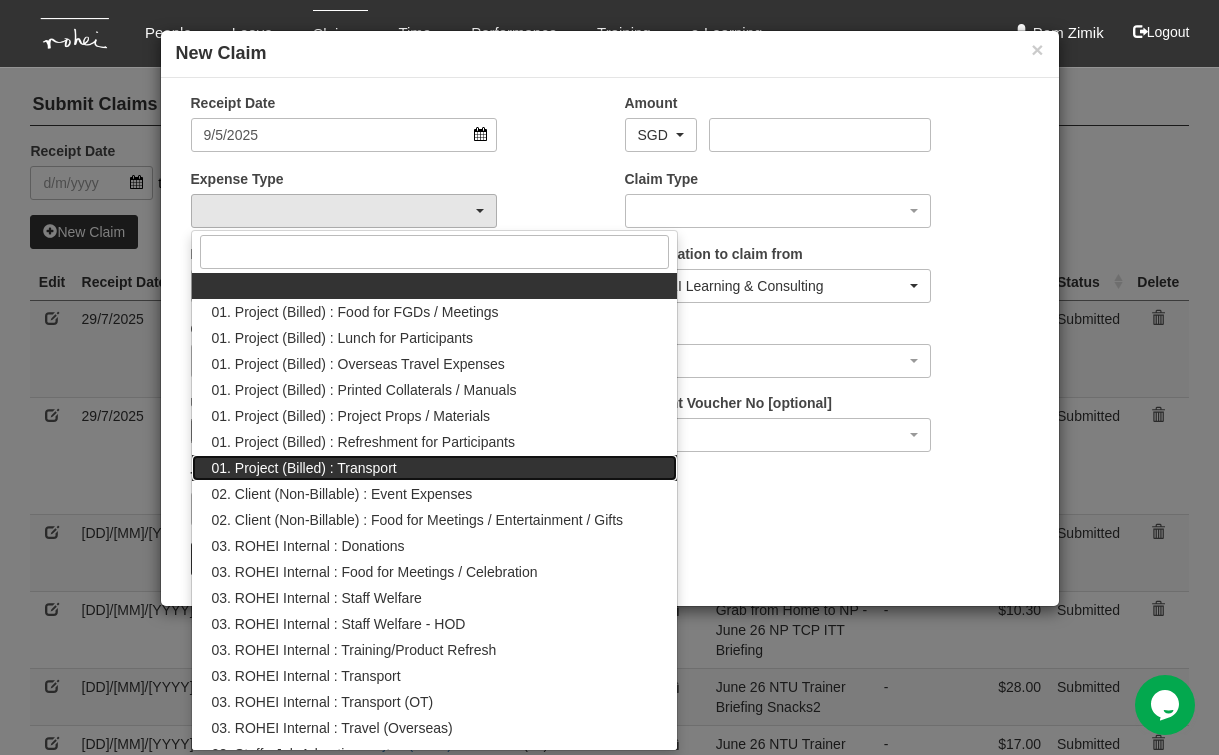 click on "01. Project (Billed) : Transport" at bounding box center [304, 468] 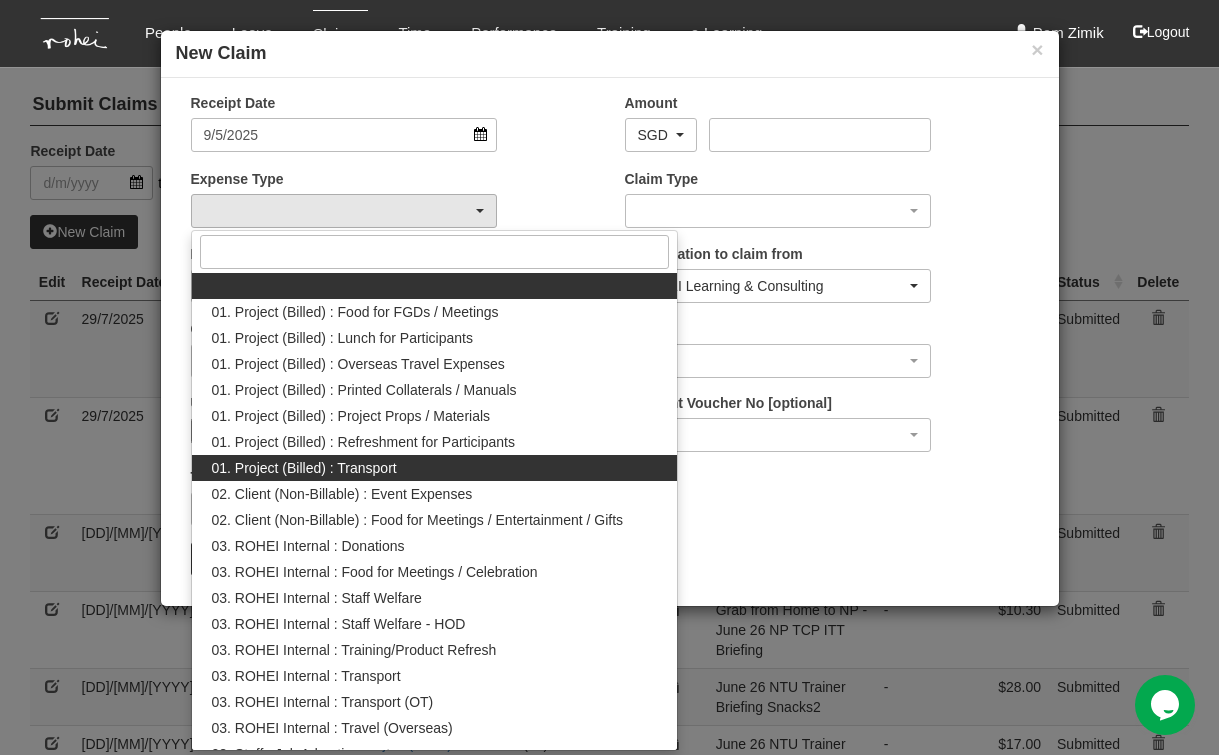 select on "135" 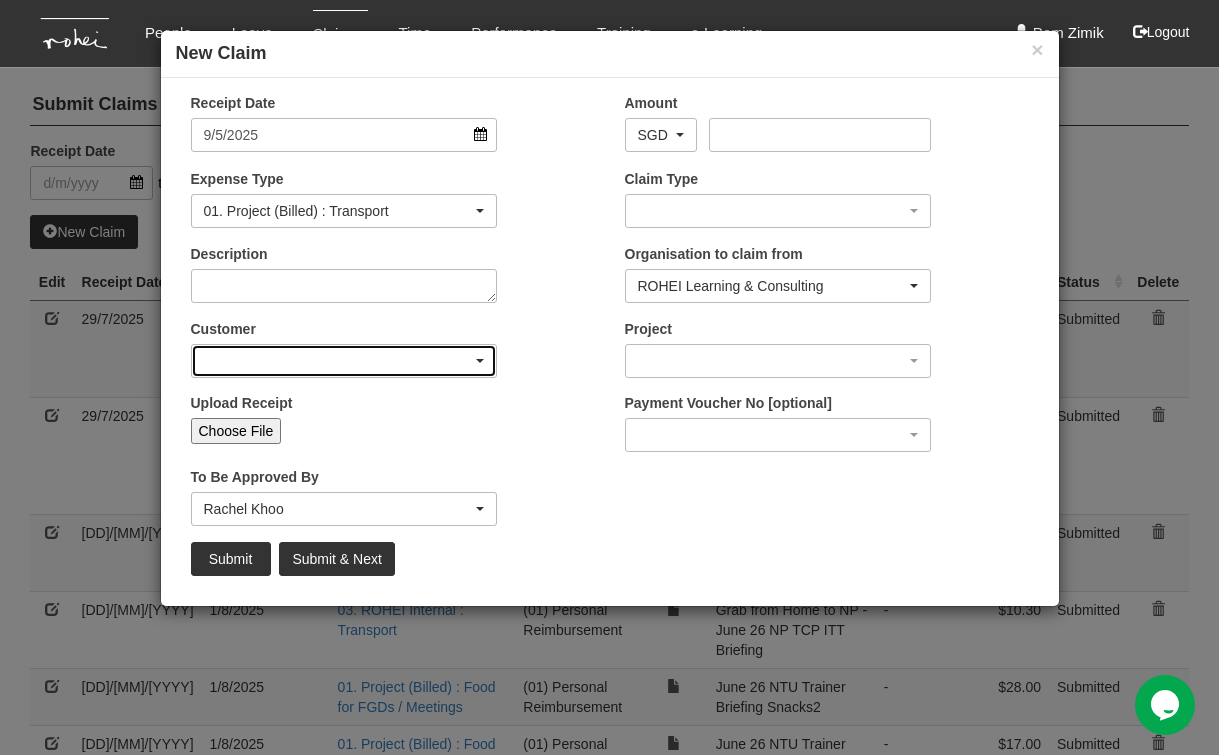 click at bounding box center [344, 361] 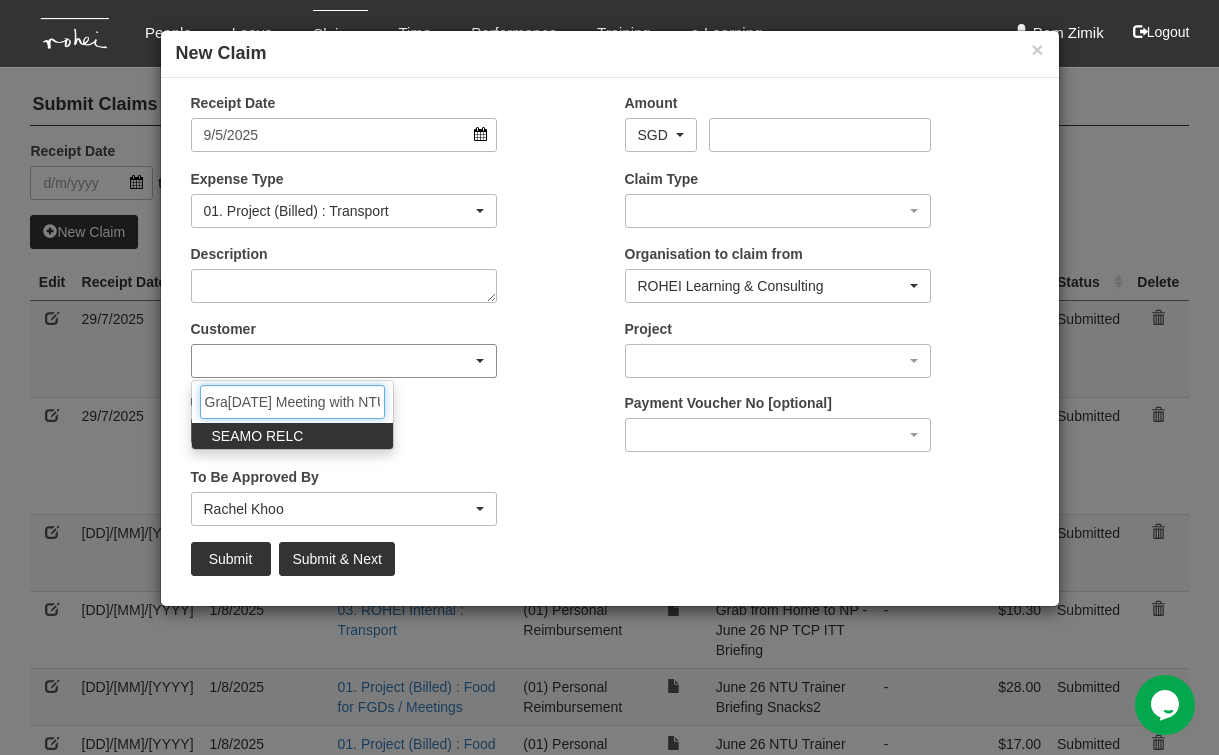 type on "RELC" 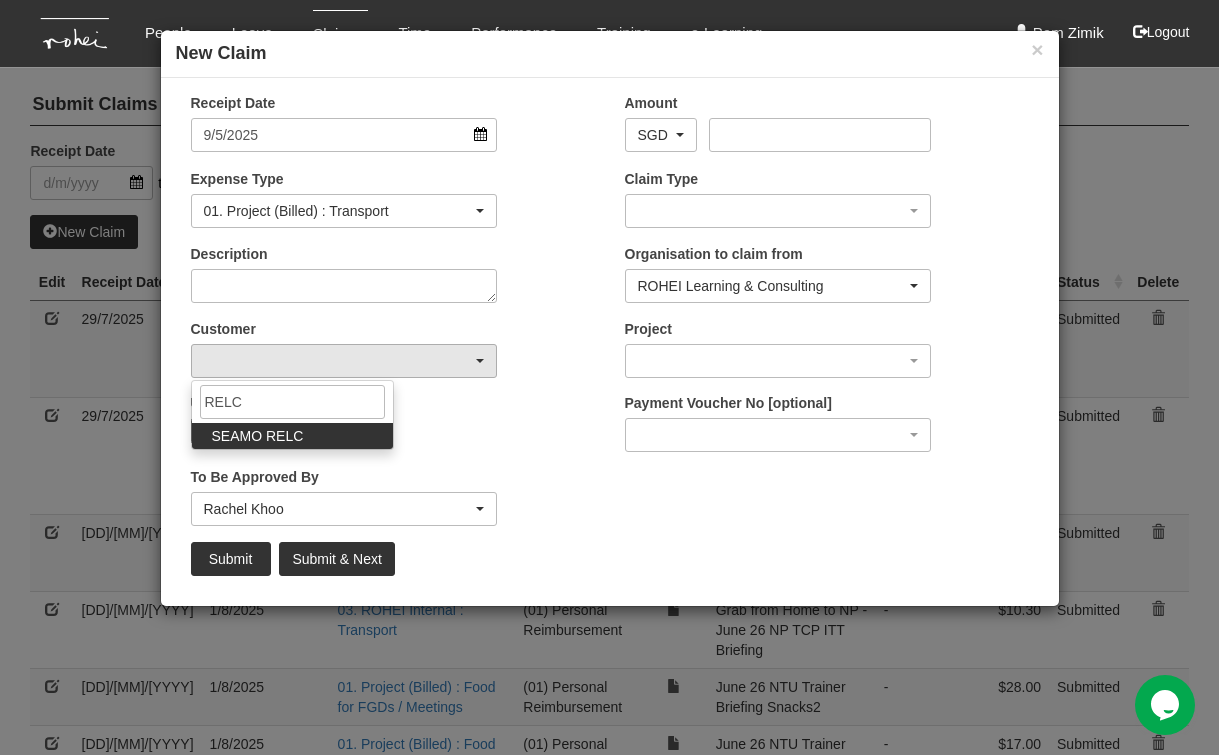 click on "SEAMO RELC" at bounding box center (292, 436) 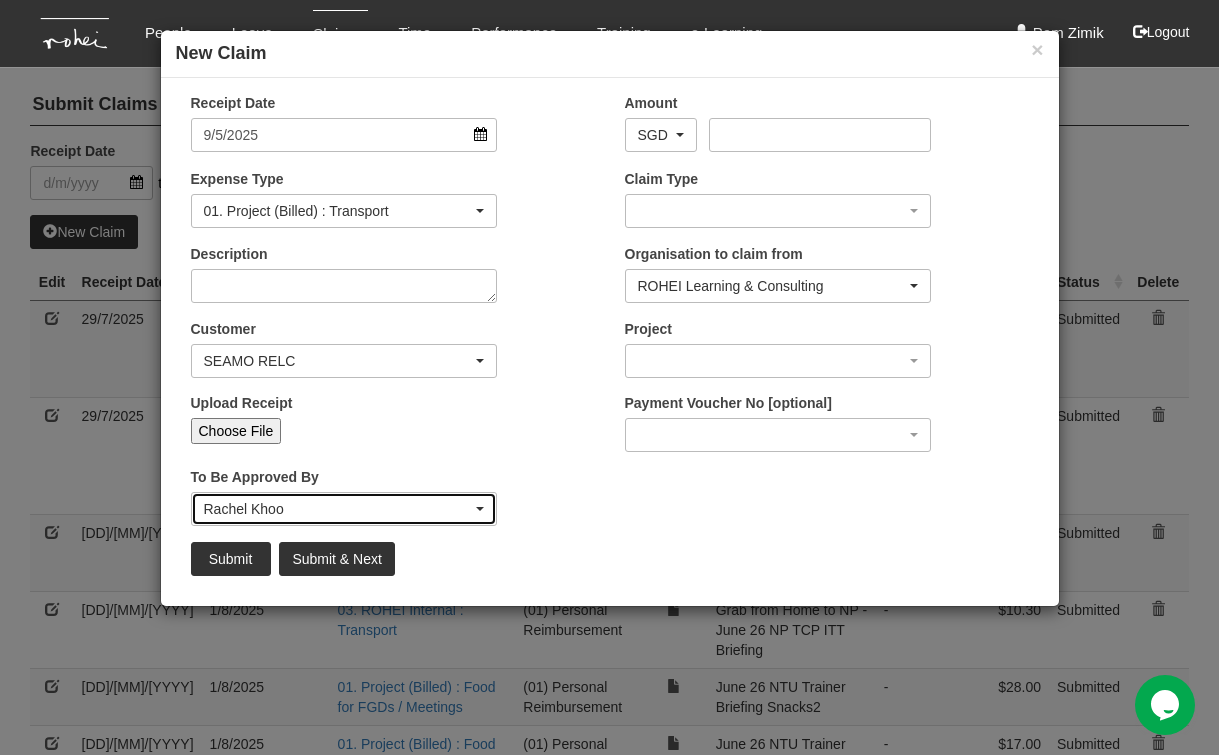 click at bounding box center (480, 509) 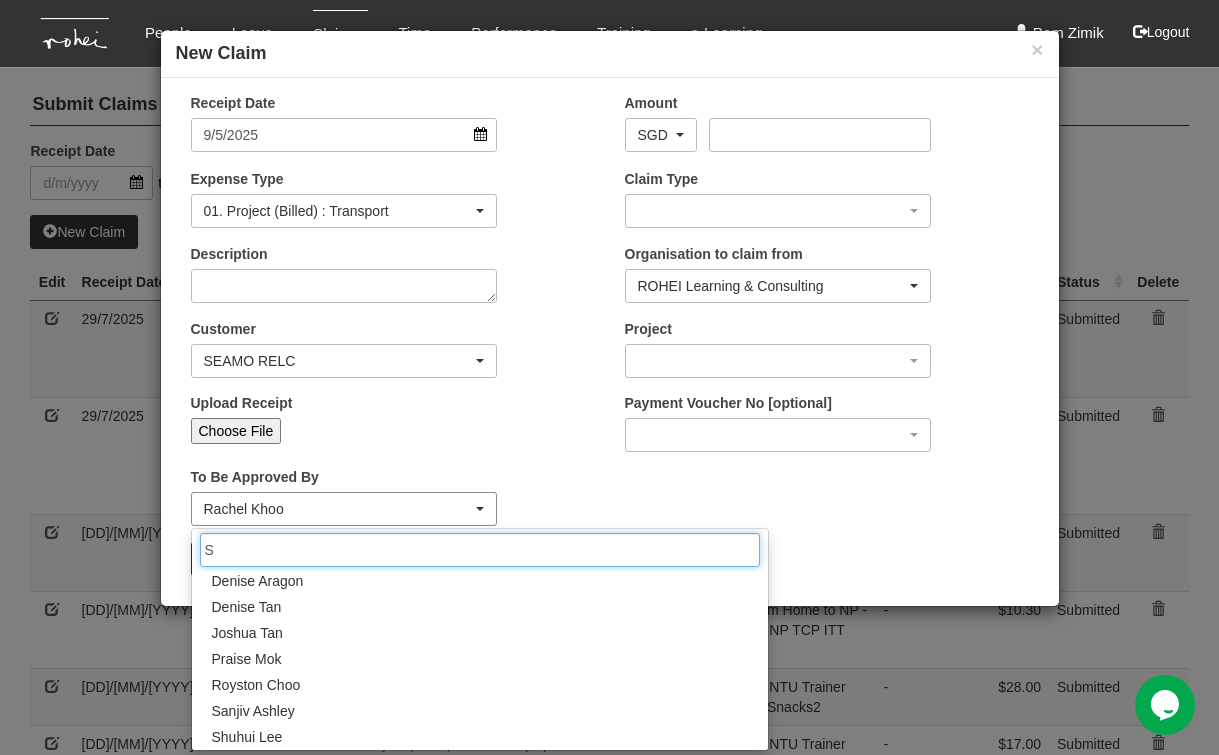 scroll, scrollTop: 0, scrollLeft: 0, axis: both 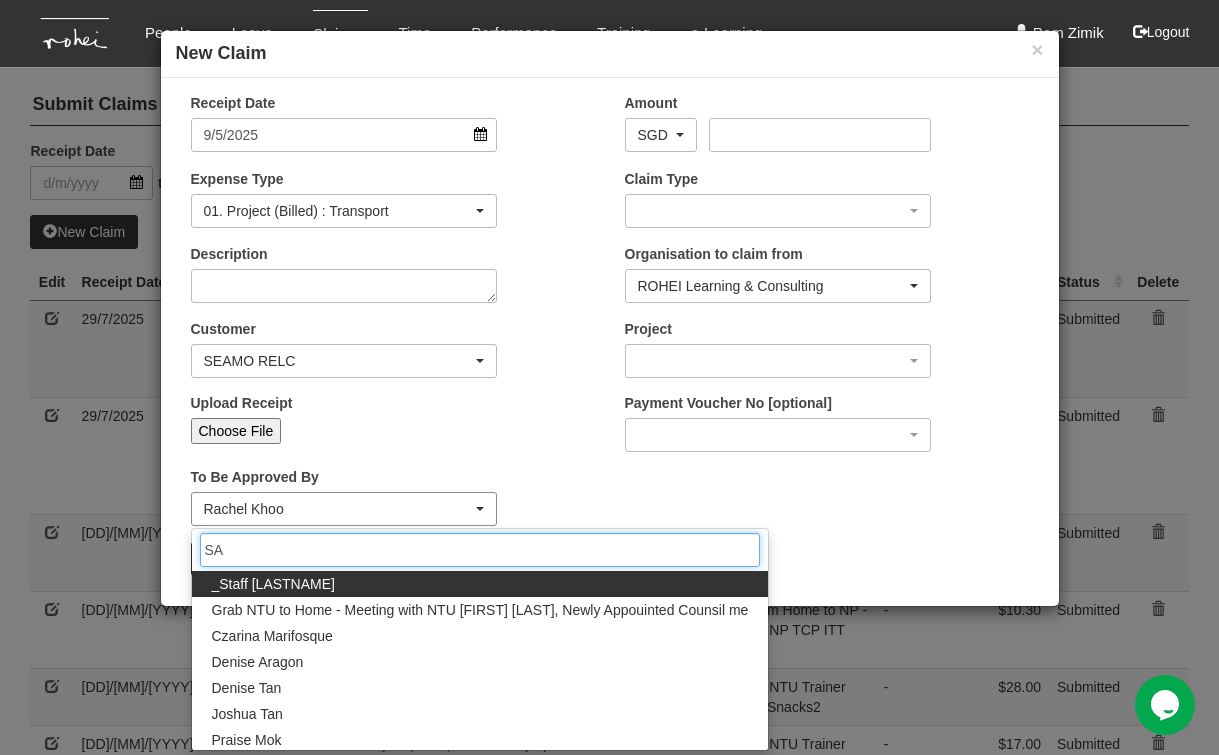 type on "SAN" 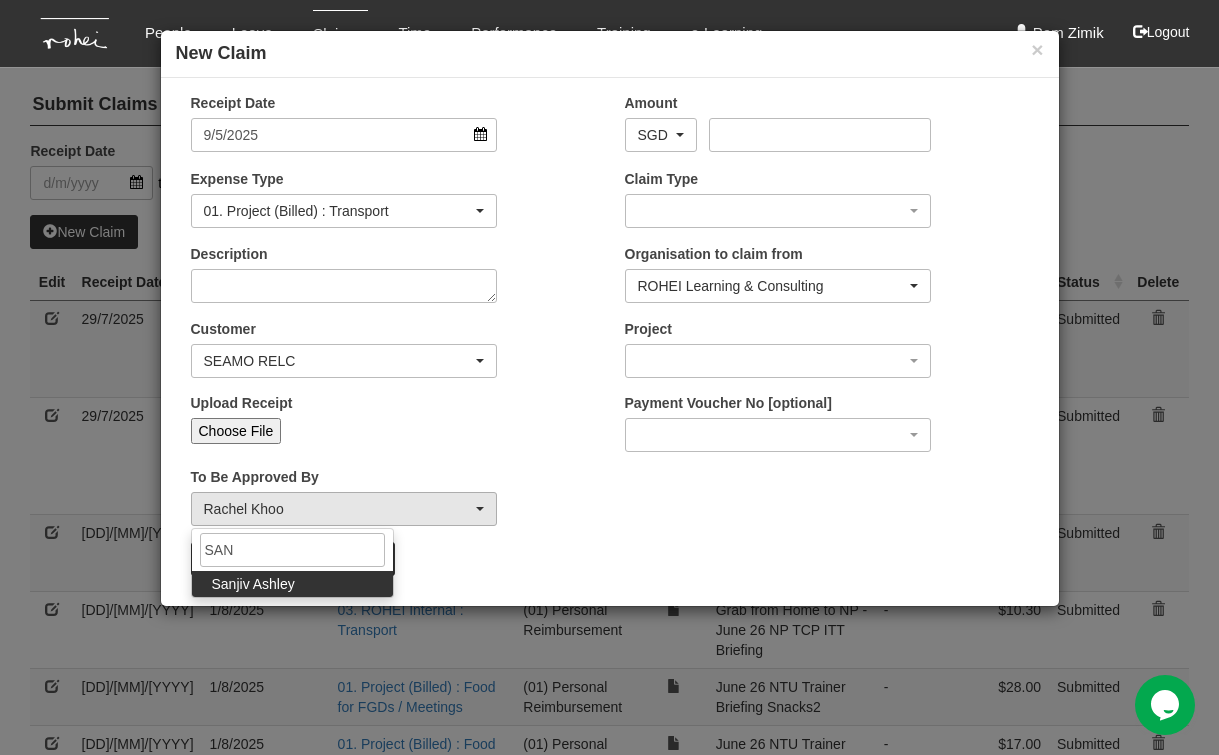 click on "Sanjiv Ashley" at bounding box center (292, 584) 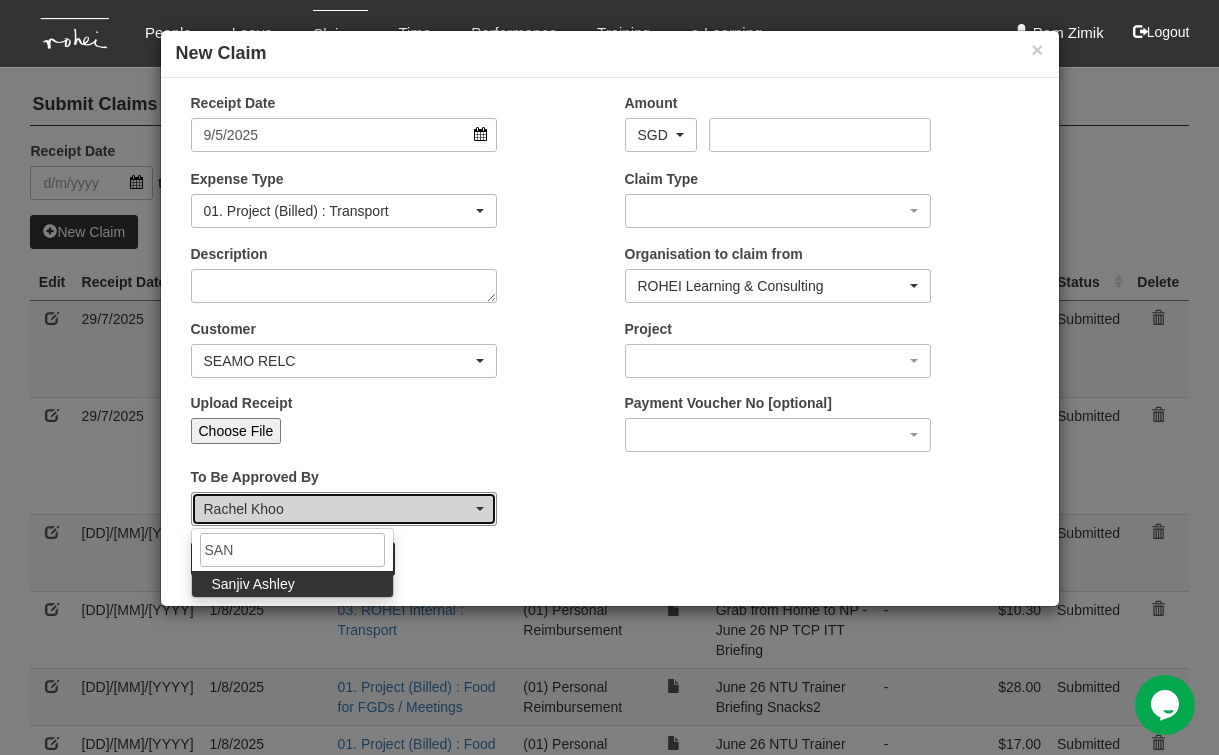select on "5e225cdc-7ce9-465a-9503-99e8ed4cc44e" 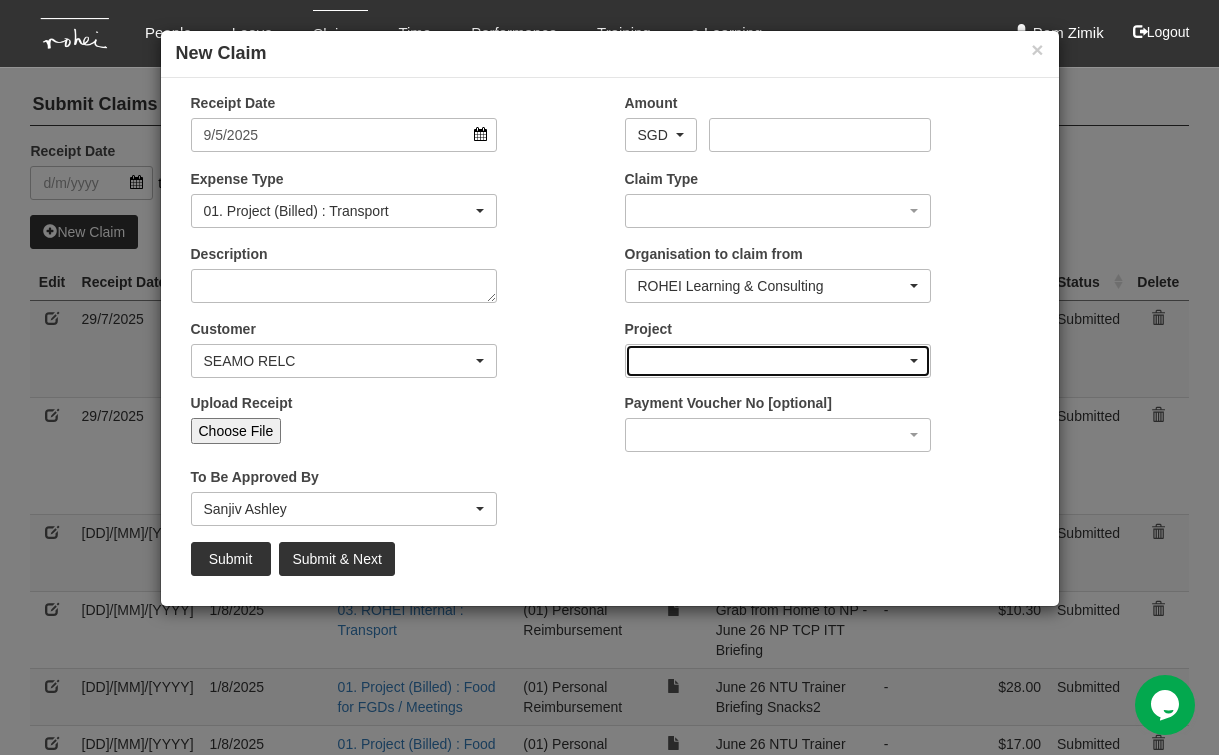 click at bounding box center [778, 361] 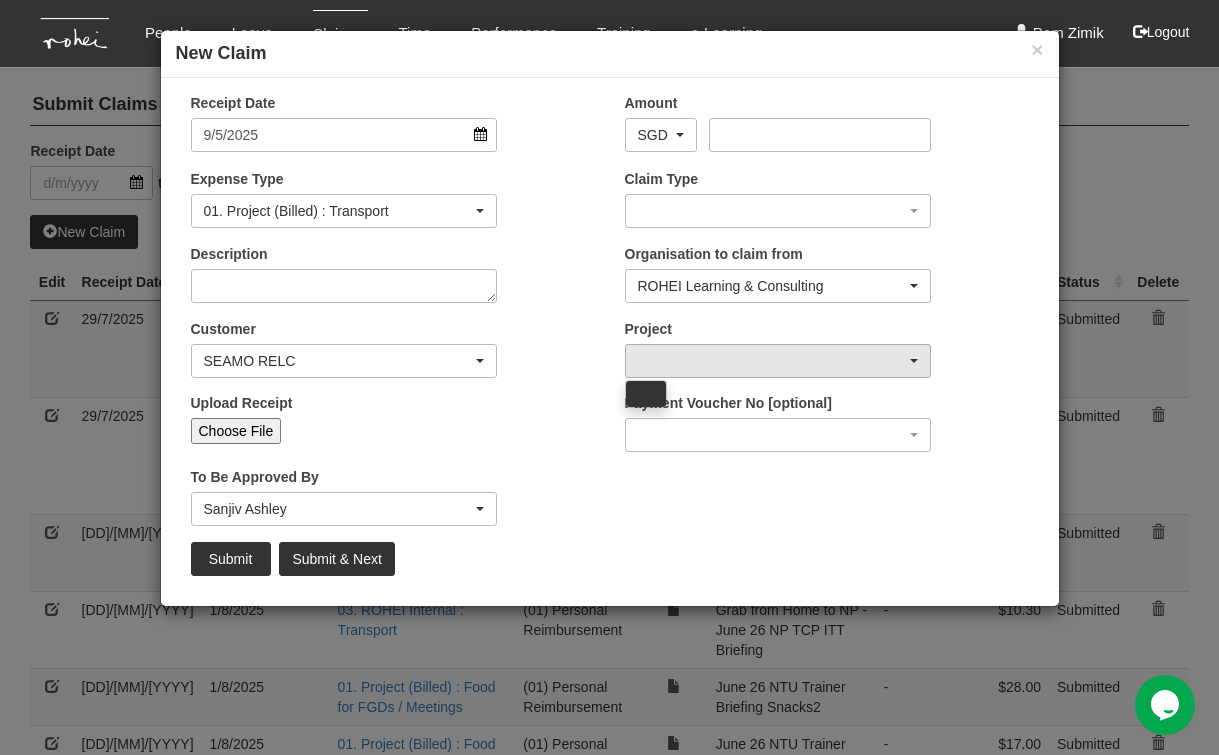 click at bounding box center (646, 394) 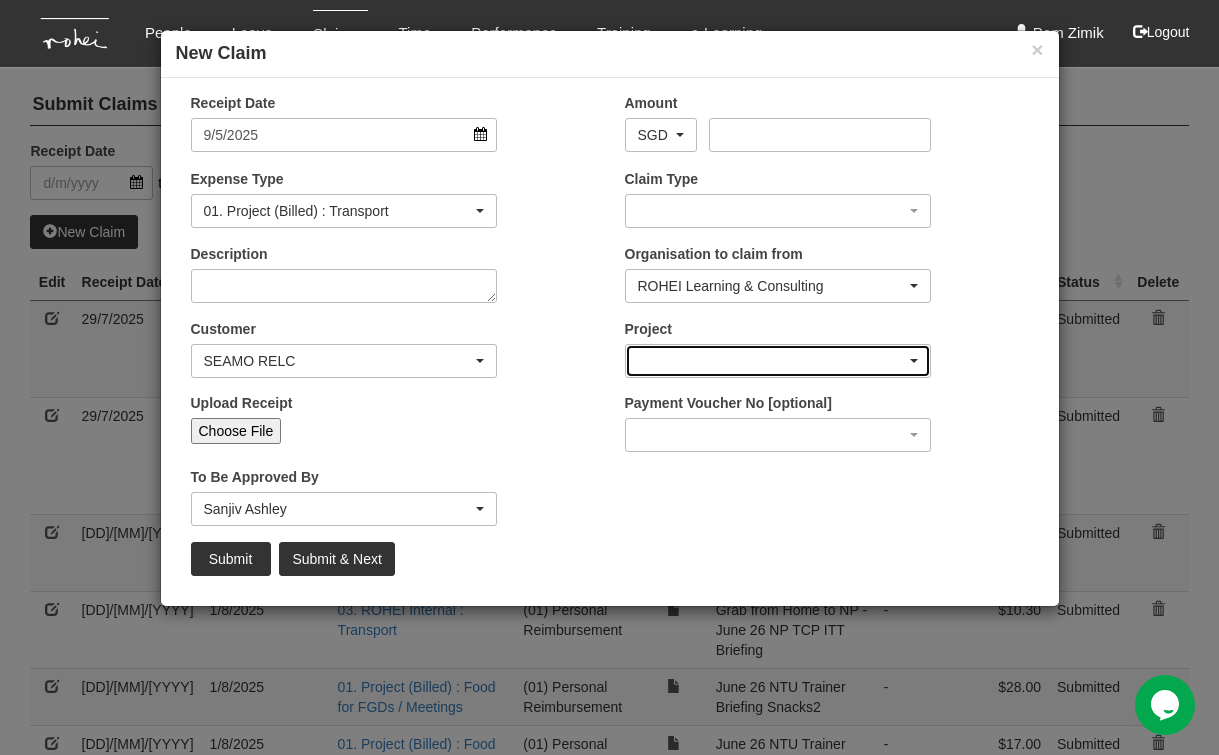 click at bounding box center [778, 361] 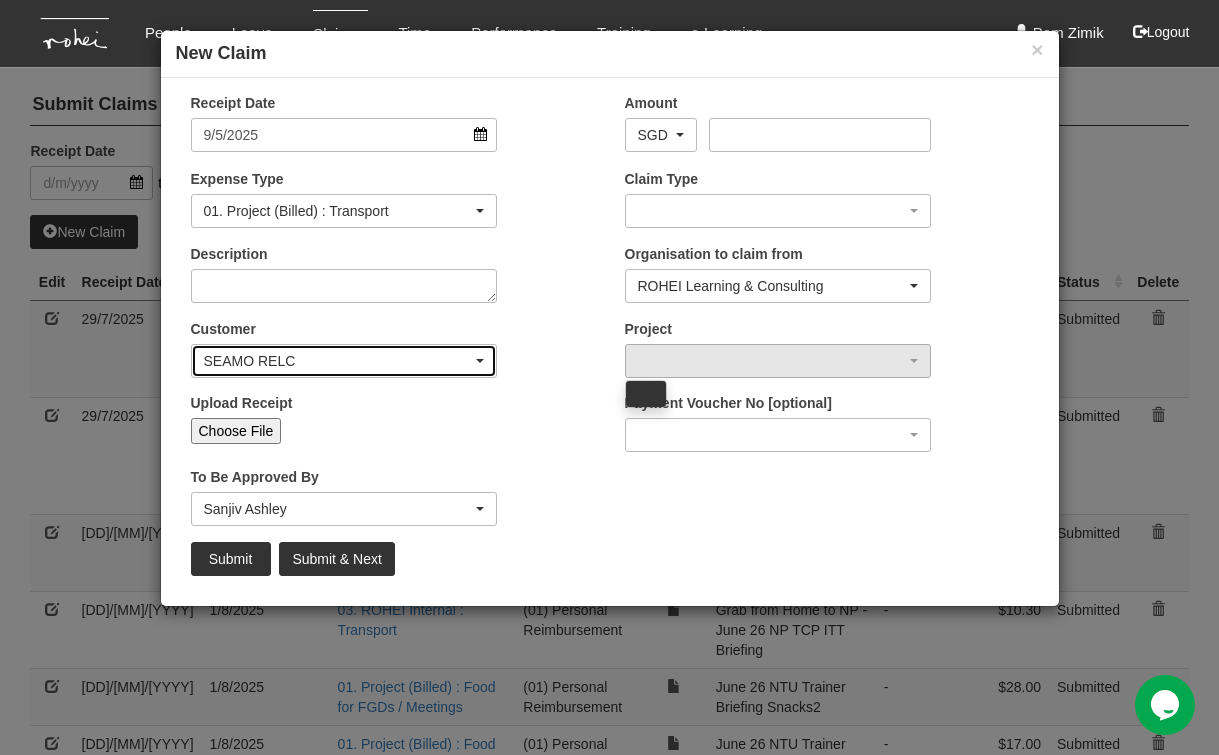 click on "SEAMO RELC" at bounding box center [338, 361] 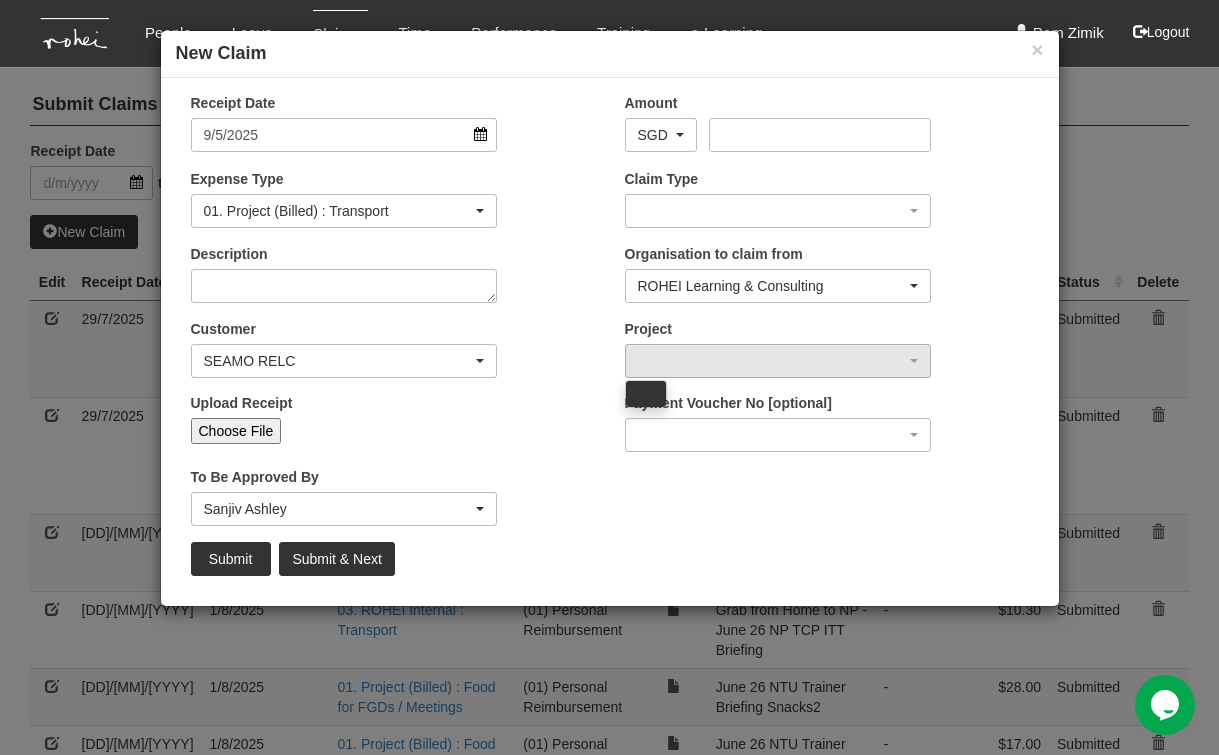type 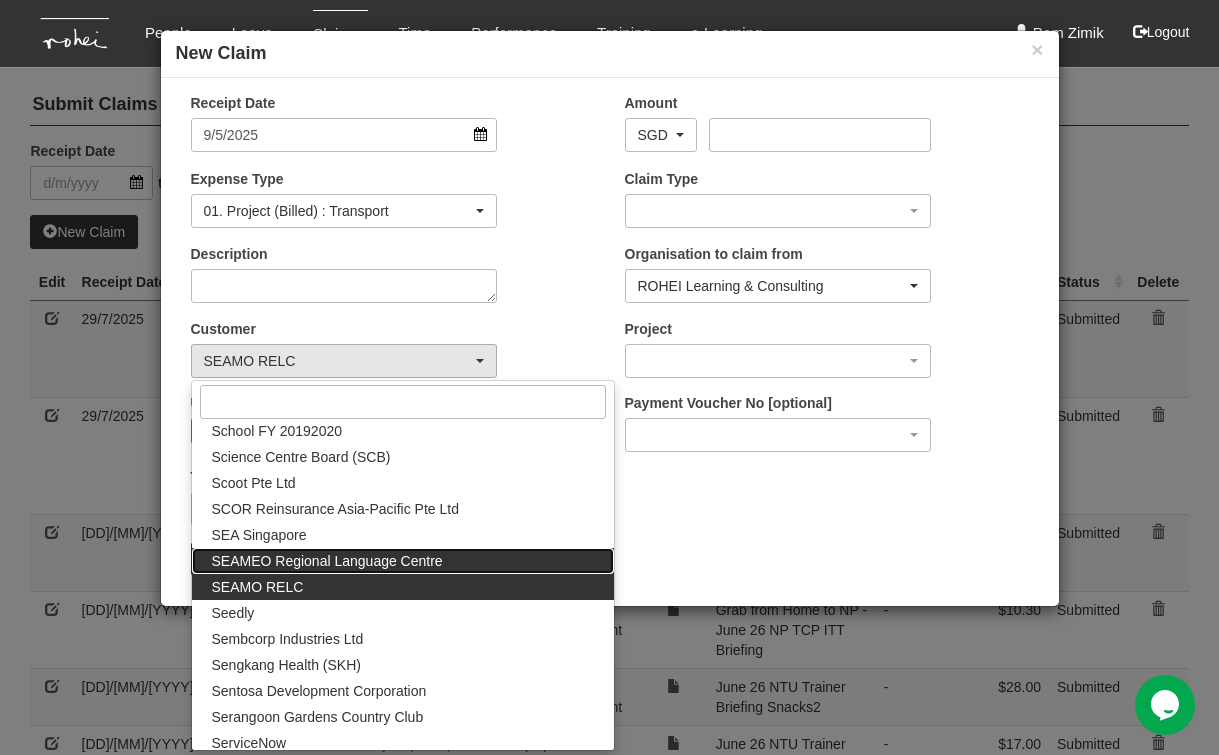 click on "SEAMEO Regional Language Centre" at bounding box center [327, 561] 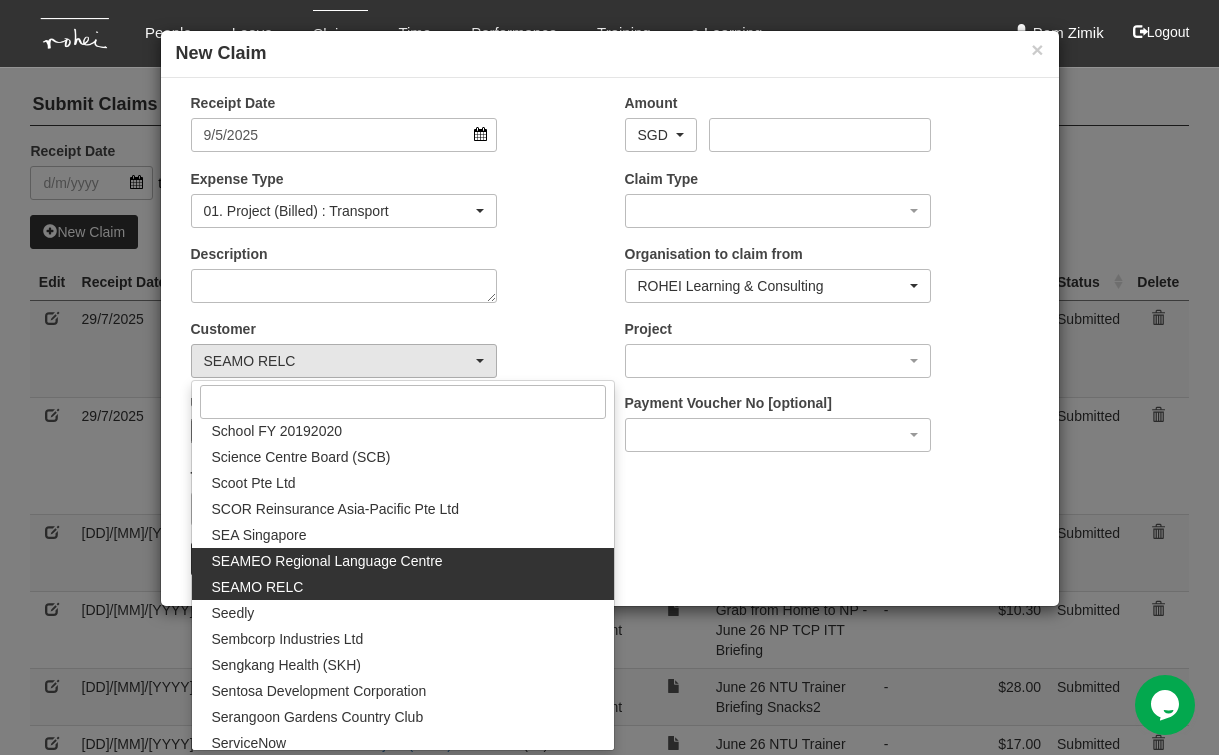 select on "906" 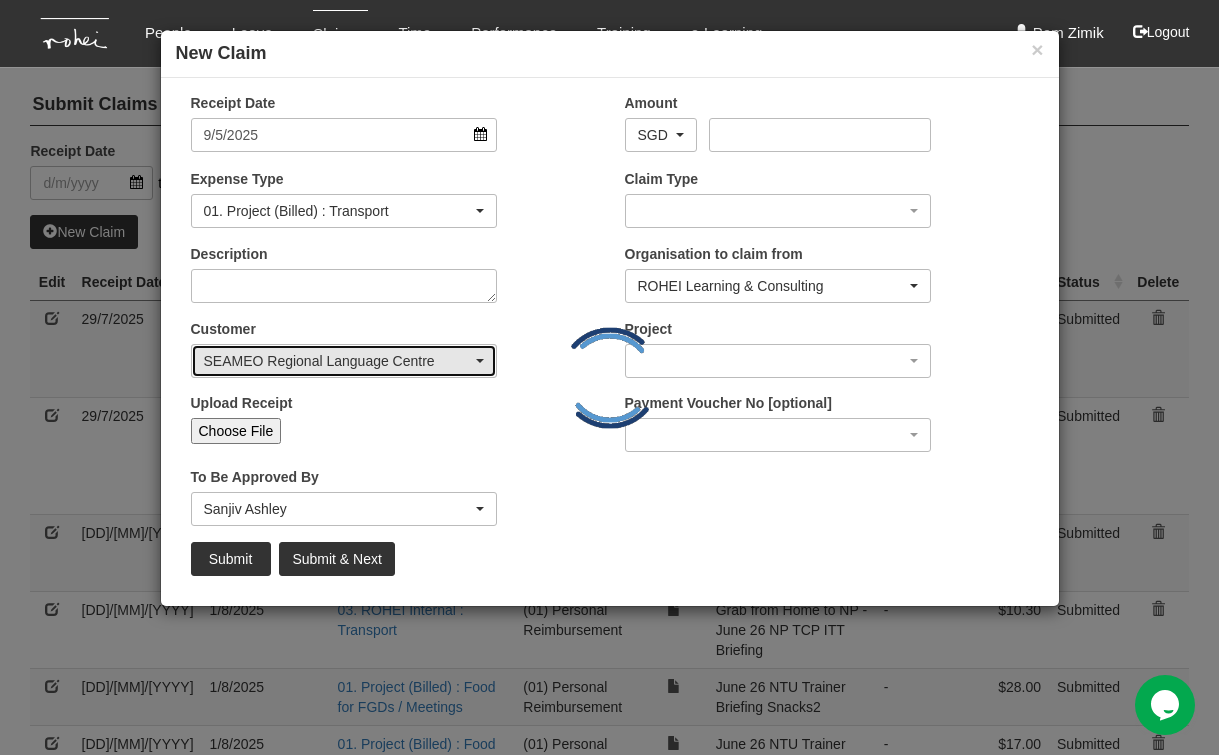 scroll, scrollTop: 0, scrollLeft: 0, axis: both 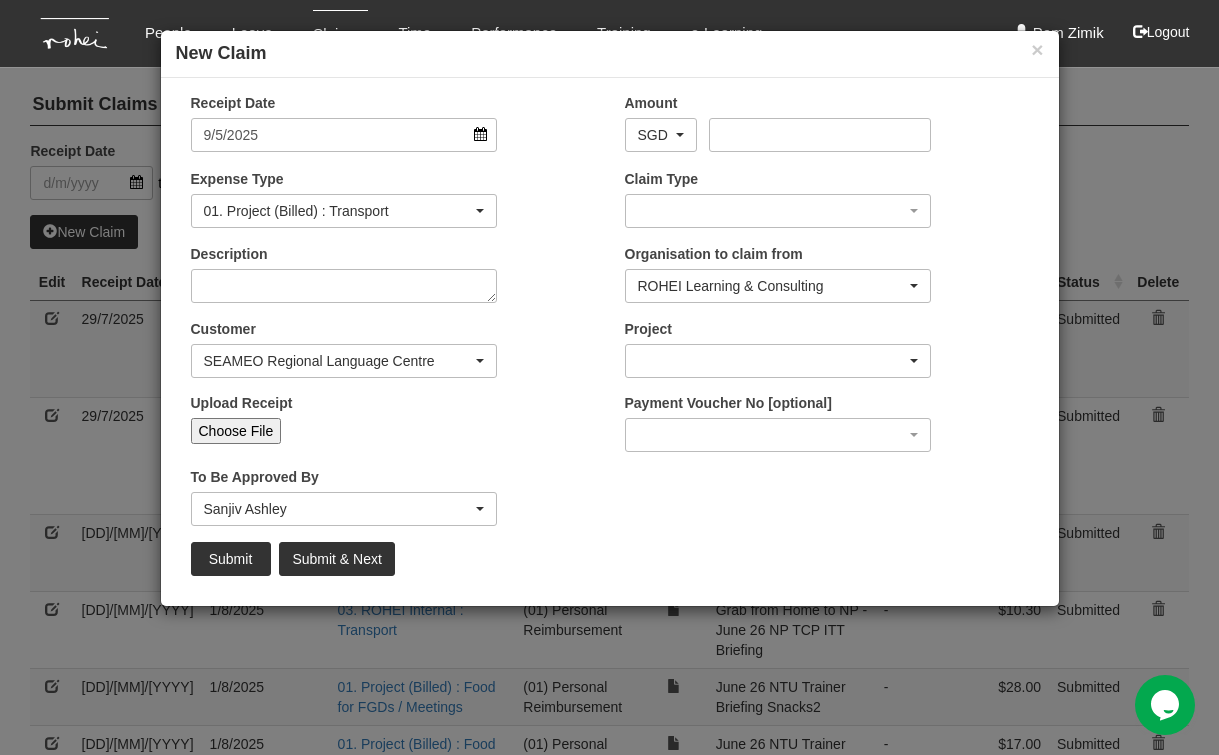 click at bounding box center [914, 361] 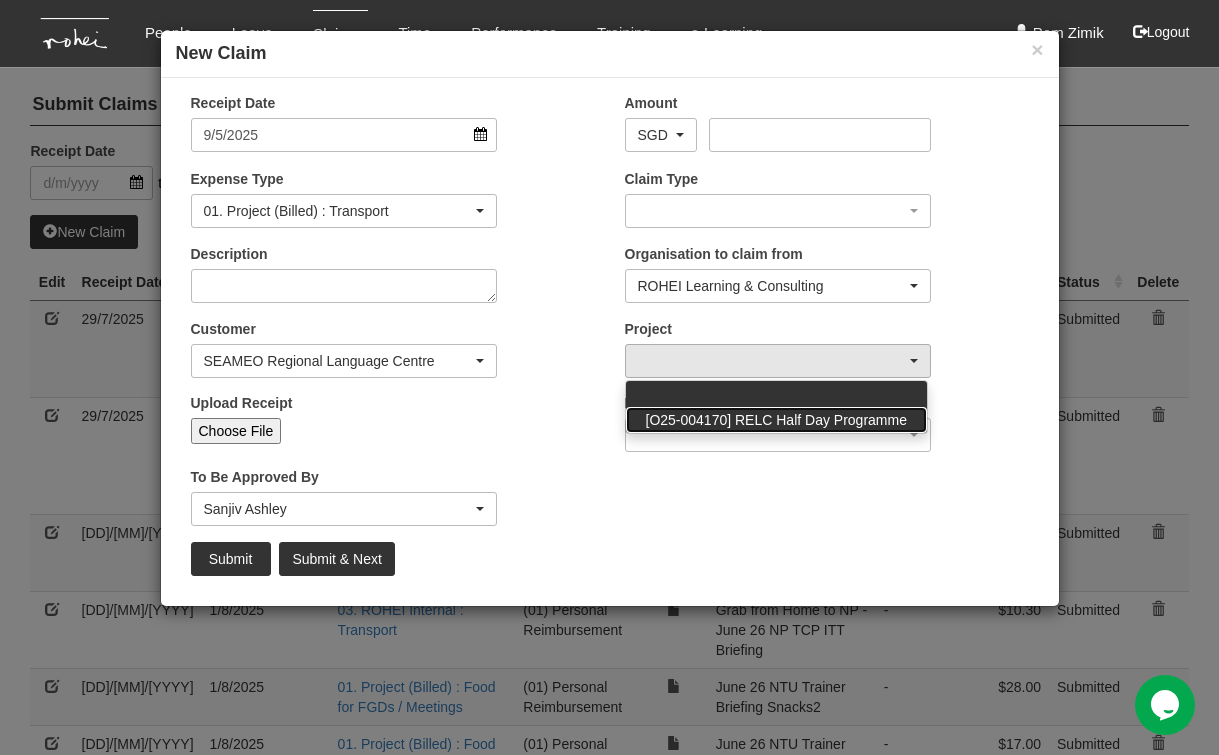 click on "[O25-004170] RELC Half Day Programme" at bounding box center (776, 420) 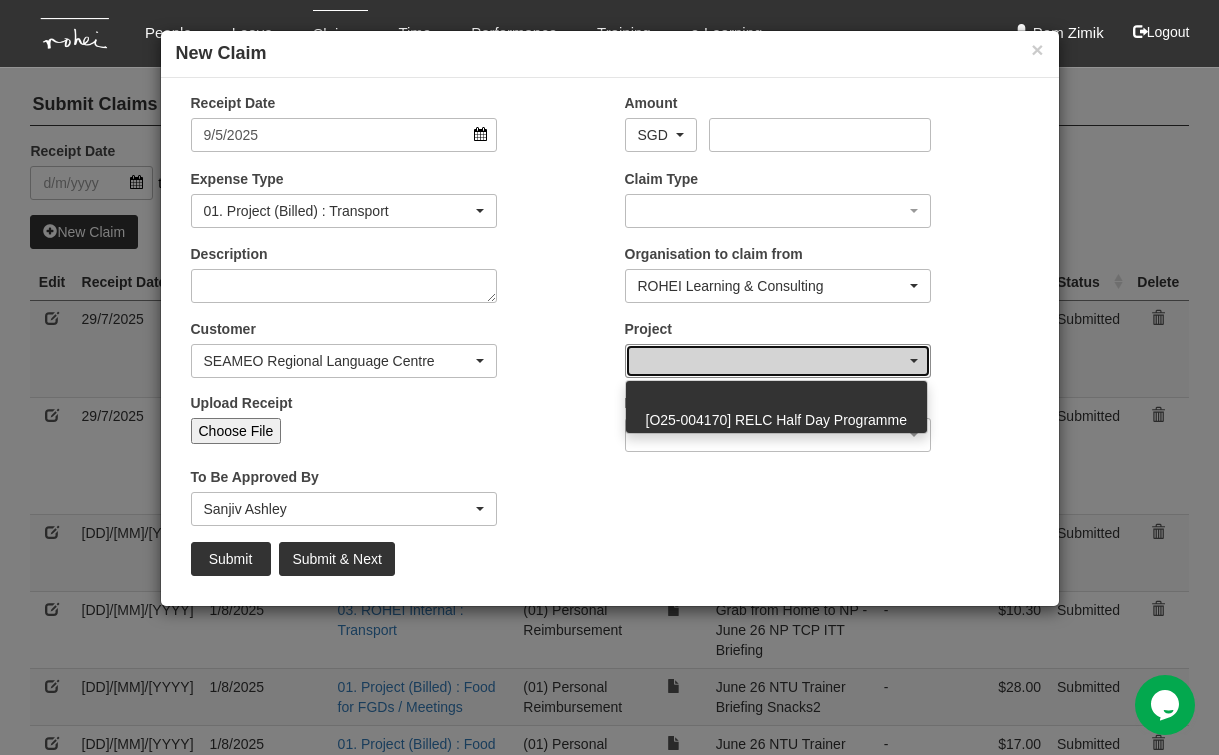 select on "2792" 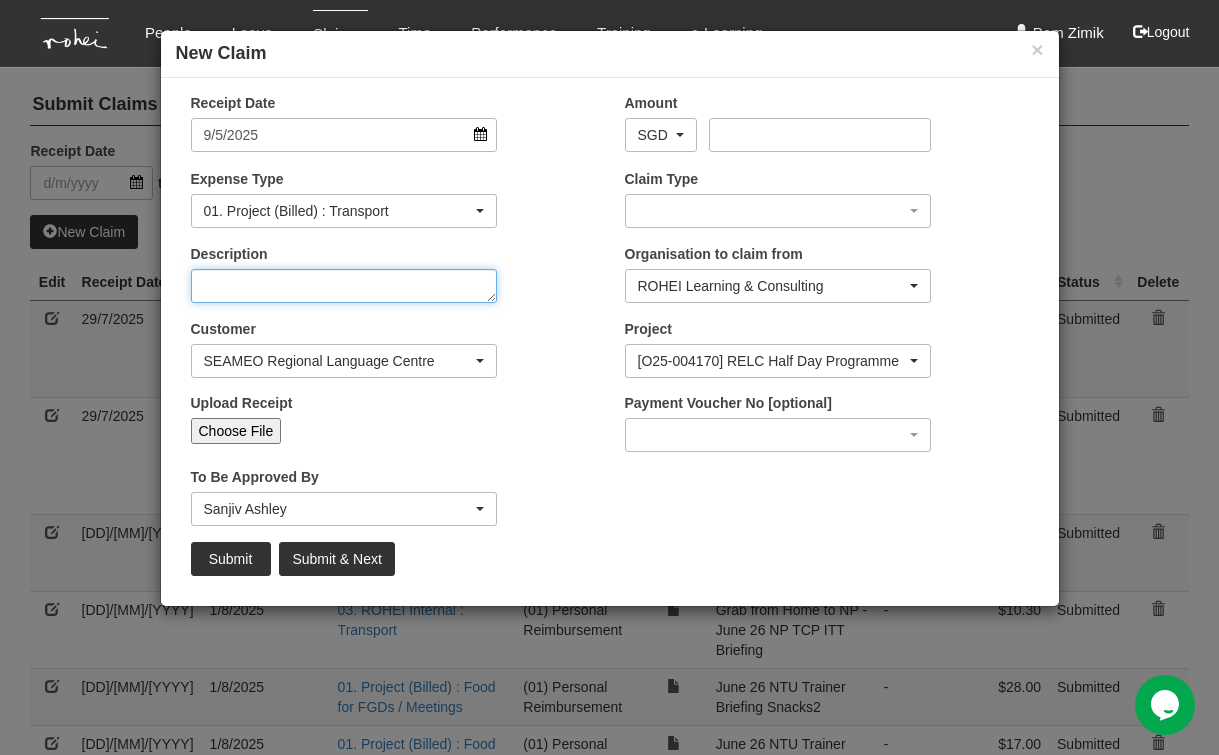 click on "Description" at bounding box center [344, 286] 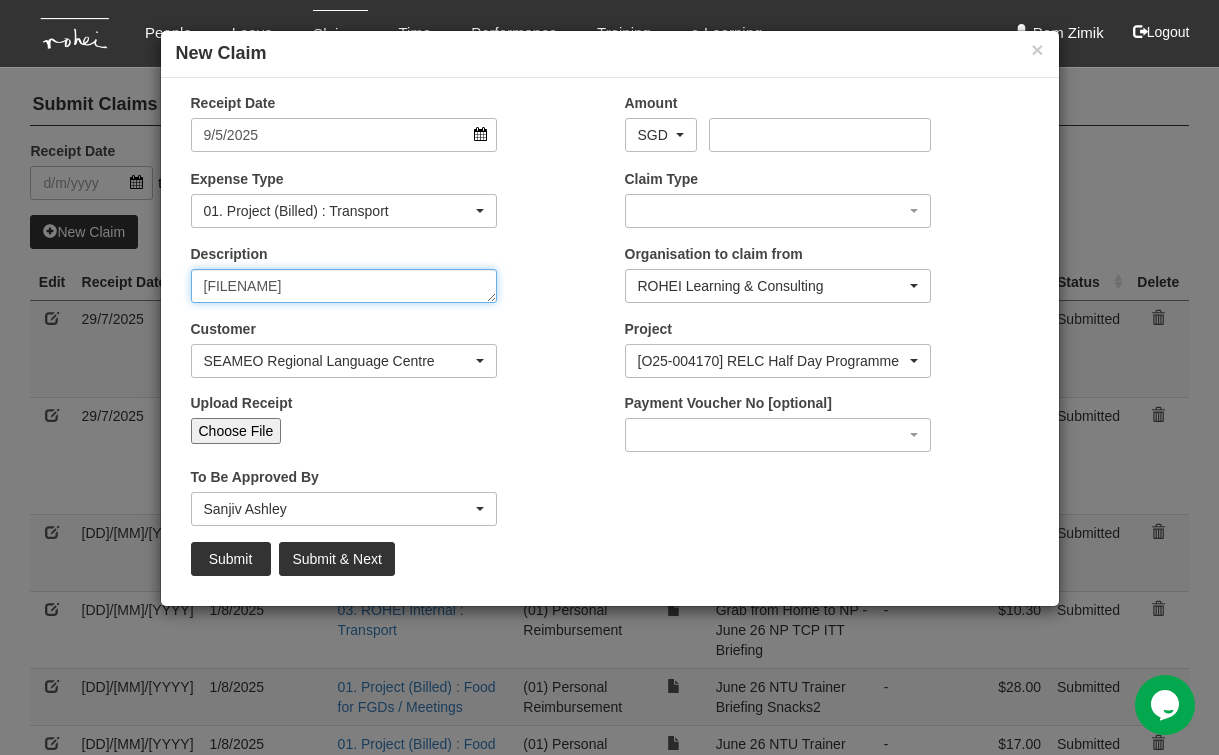 click on "[FILENAME]" at bounding box center (344, 286) 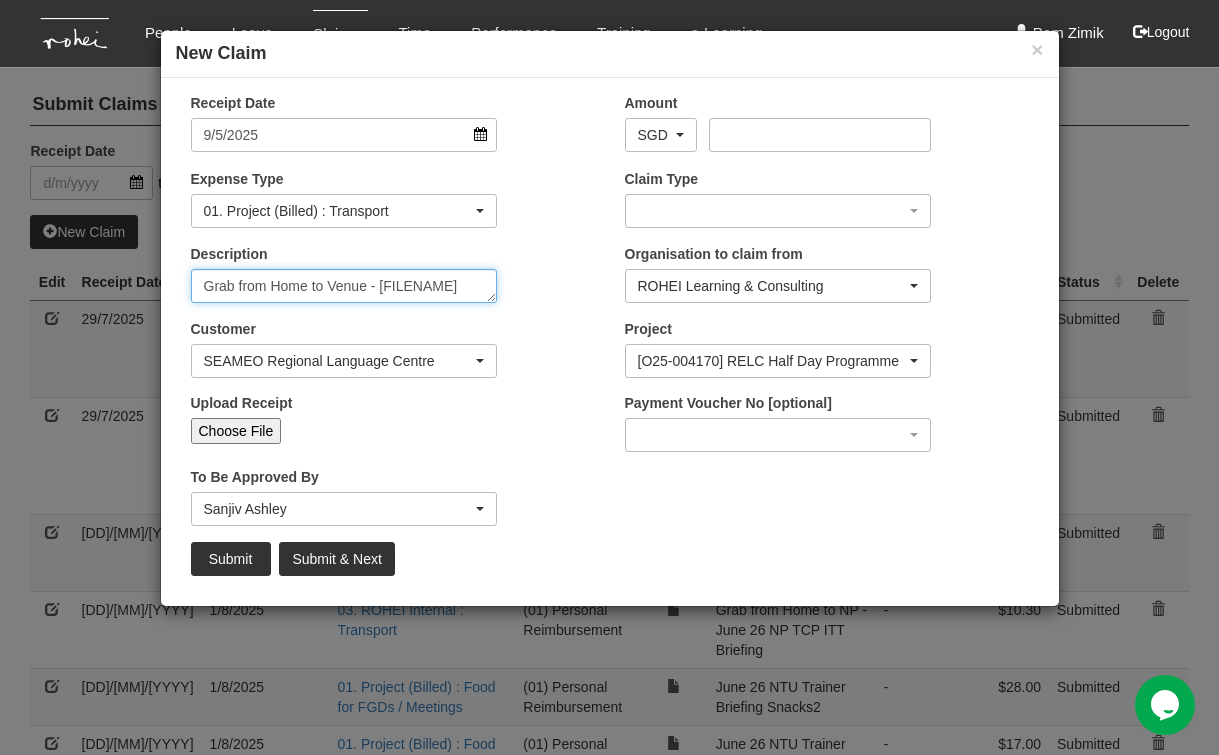 scroll, scrollTop: 19, scrollLeft: 0, axis: vertical 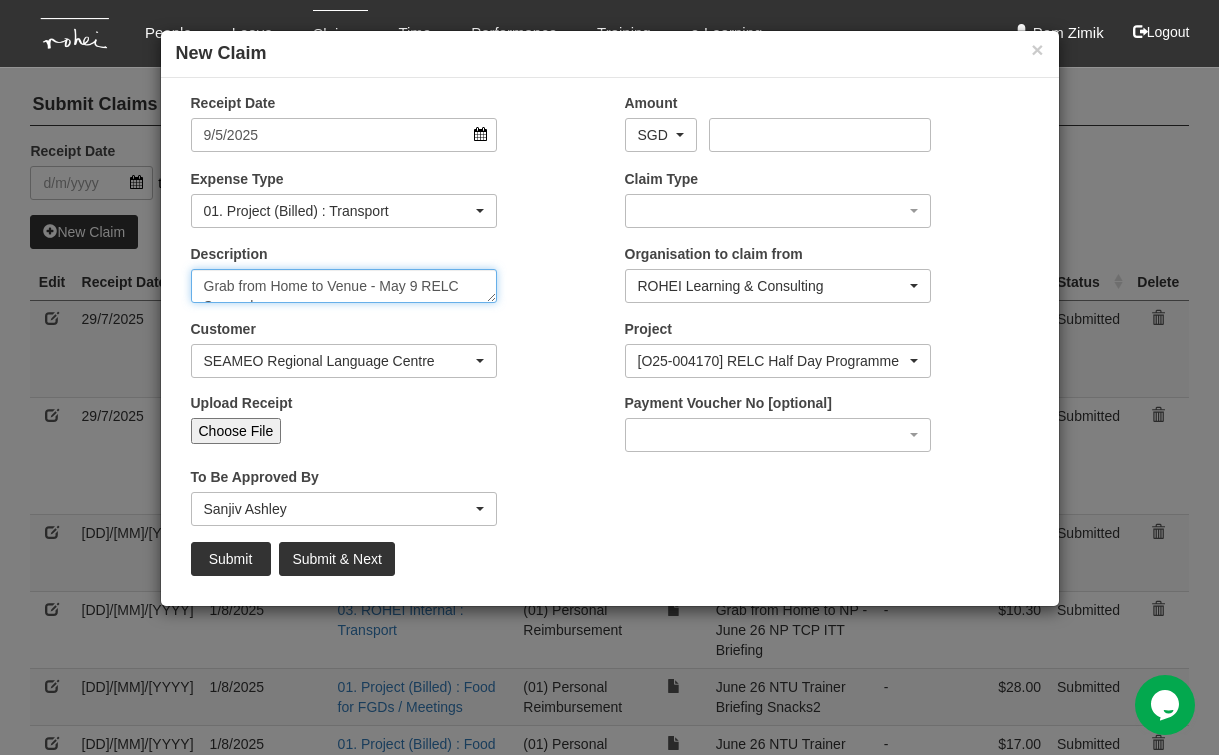type on "Grab from Home to Venue - May 9 RELC Swampkeeper" 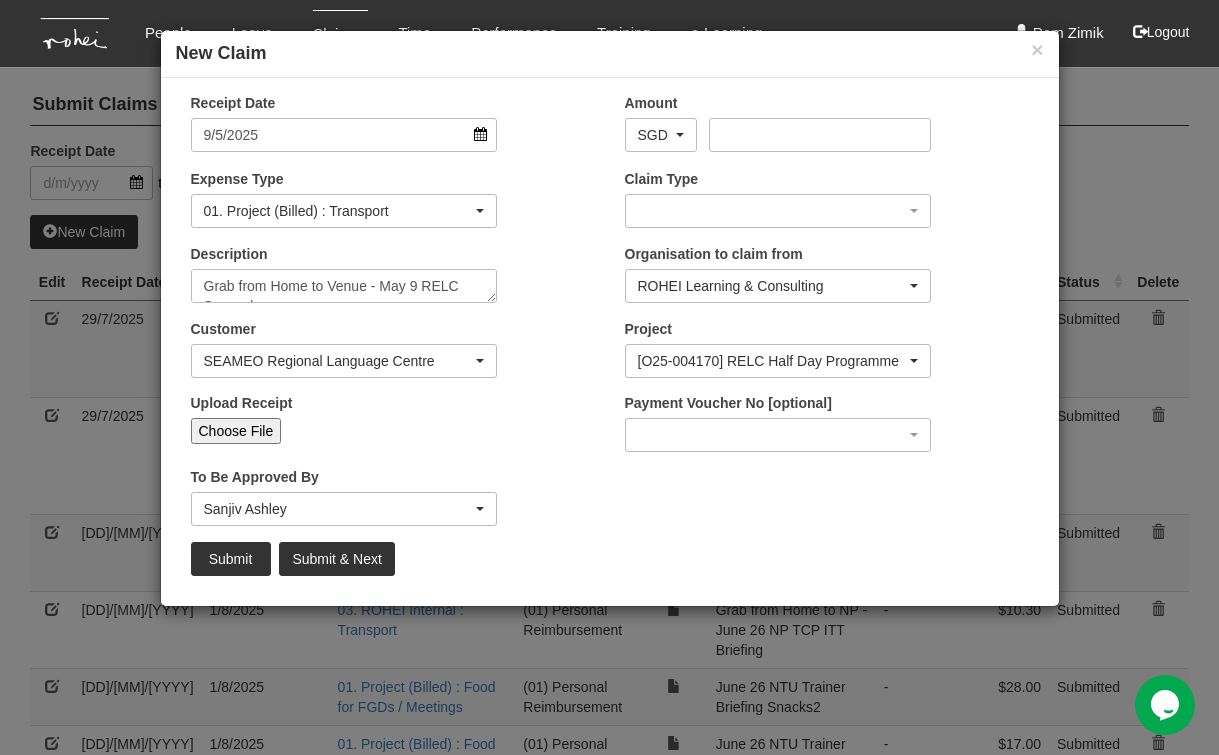 click on "Choose File" at bounding box center [236, 431] 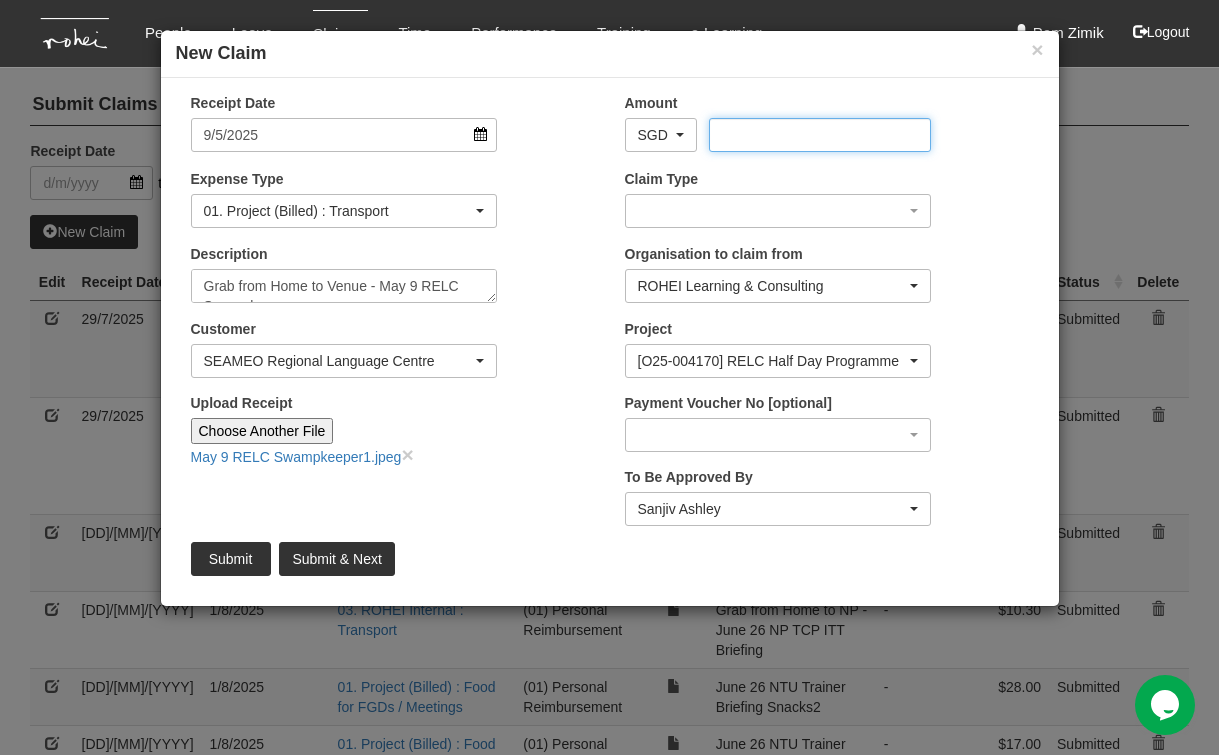 click on "Amount" at bounding box center [820, 135] 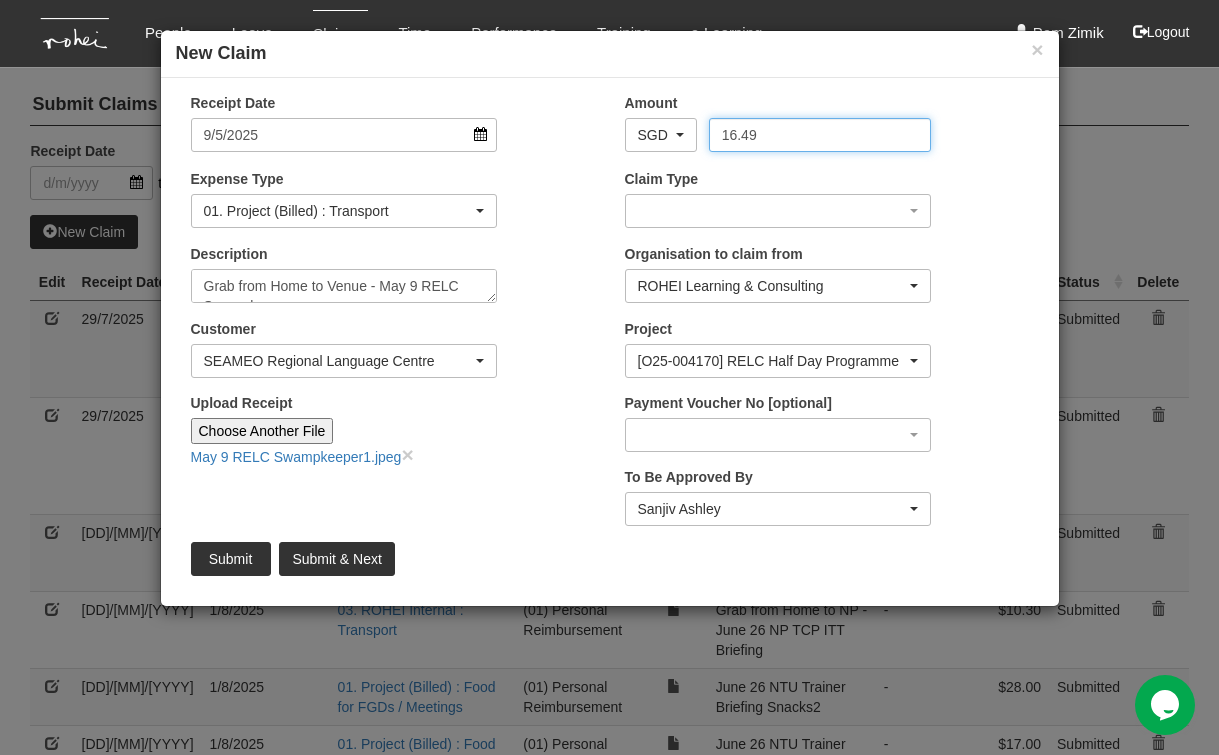 type on "16.49" 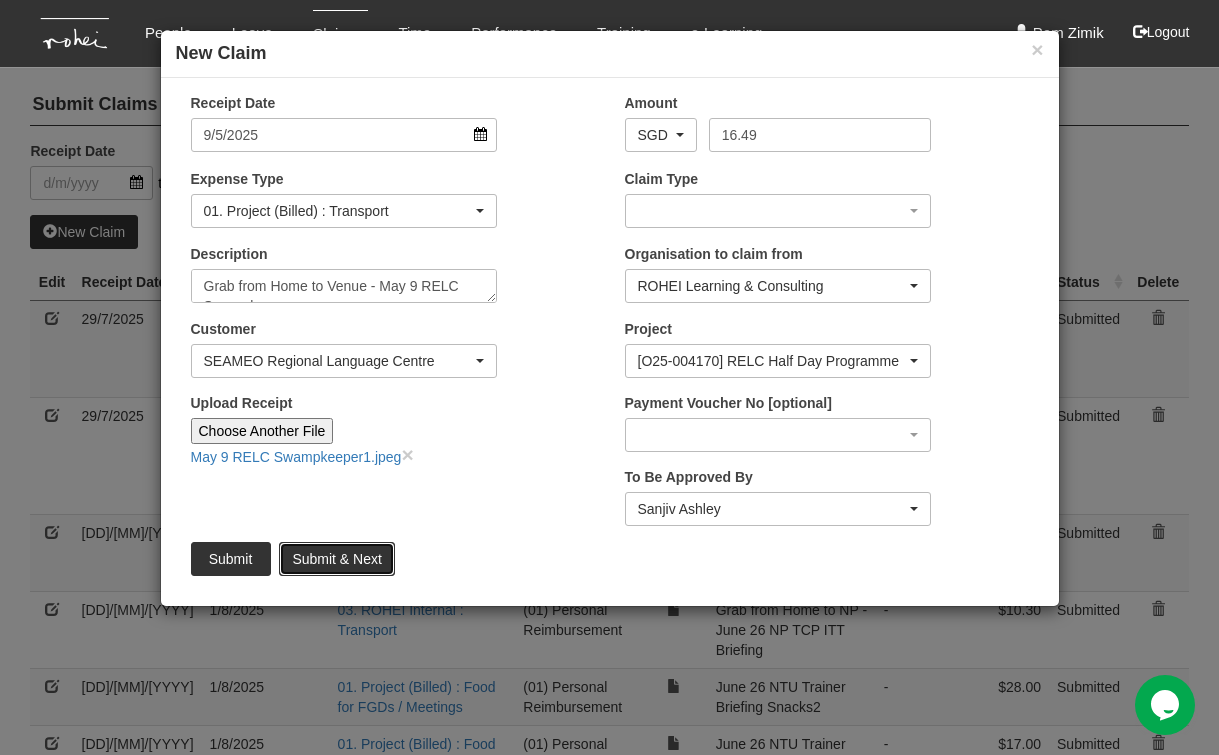 click on "Submit & Next" at bounding box center [336, 559] 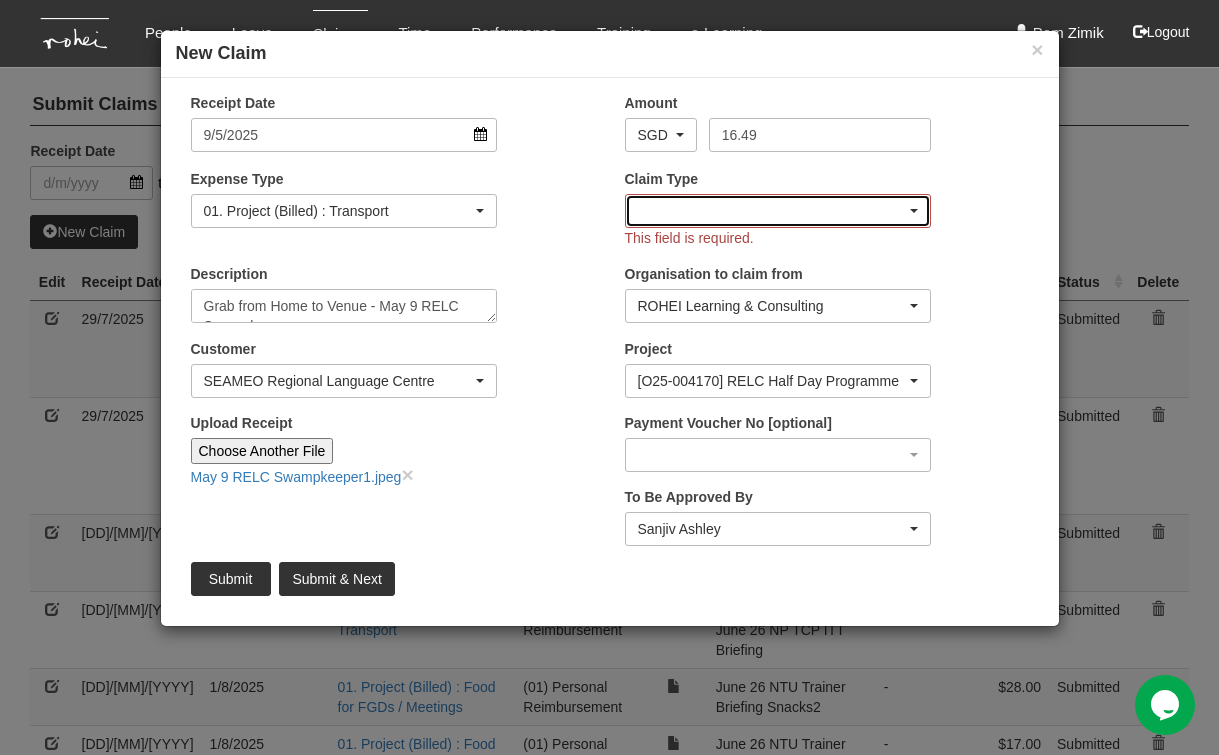 click at bounding box center [778, 211] 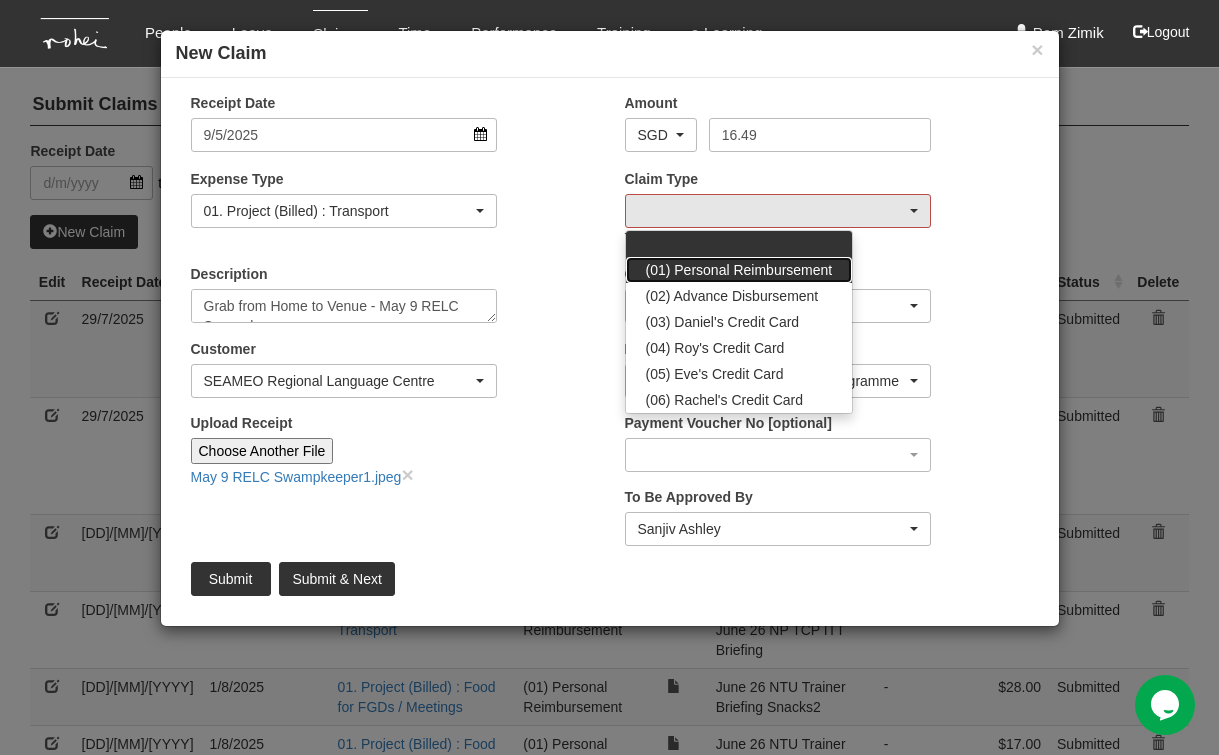 click on "(01) Personal Reimbursement" at bounding box center [739, 270] 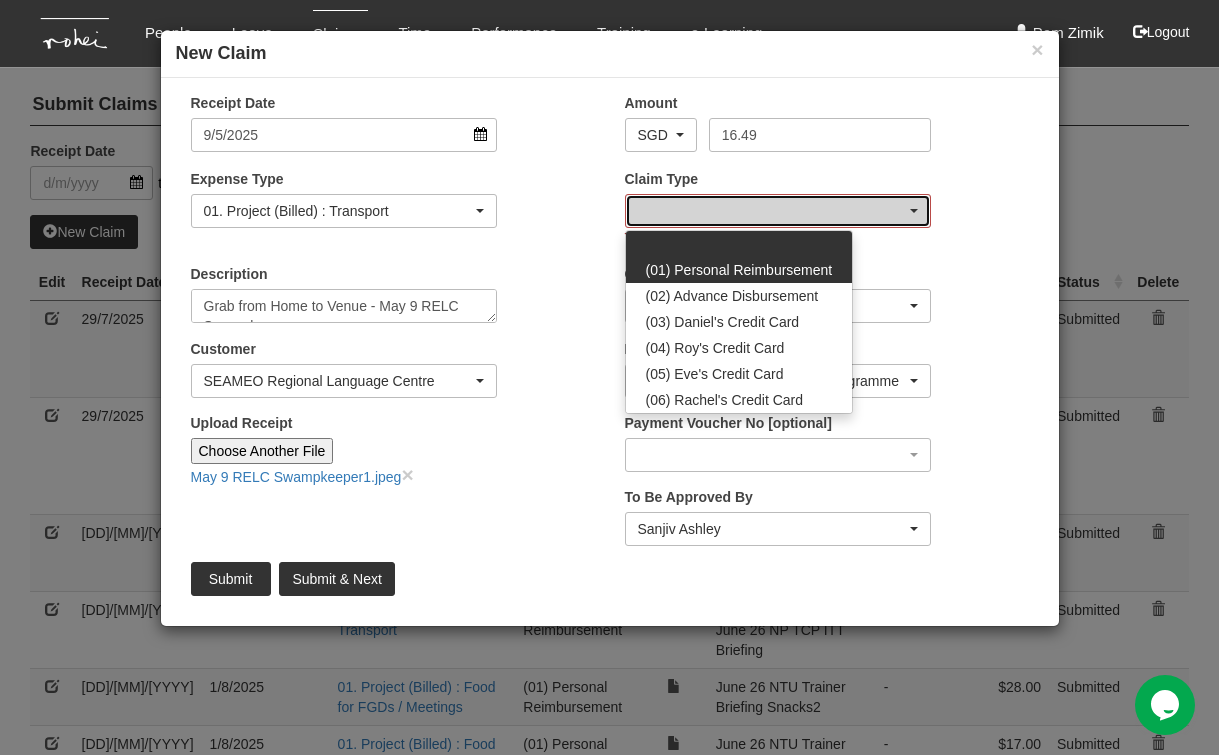 select on "14" 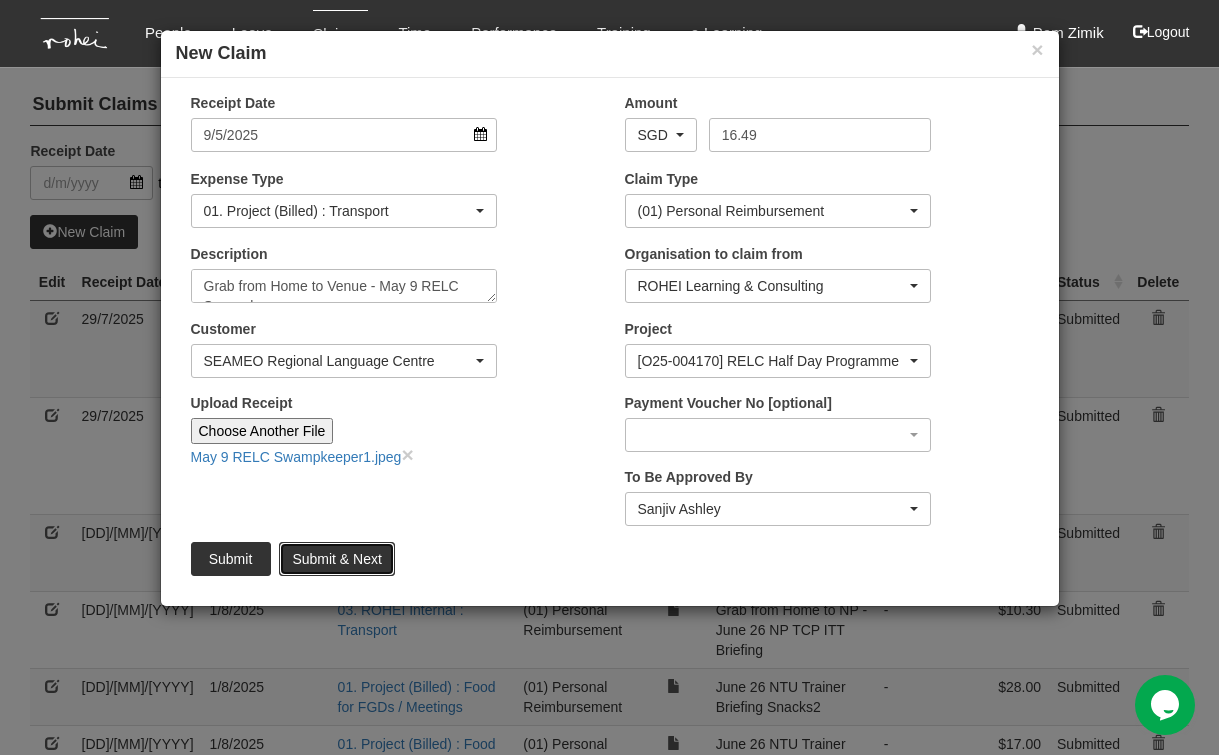 click on "Submit & Next" at bounding box center (336, 559) 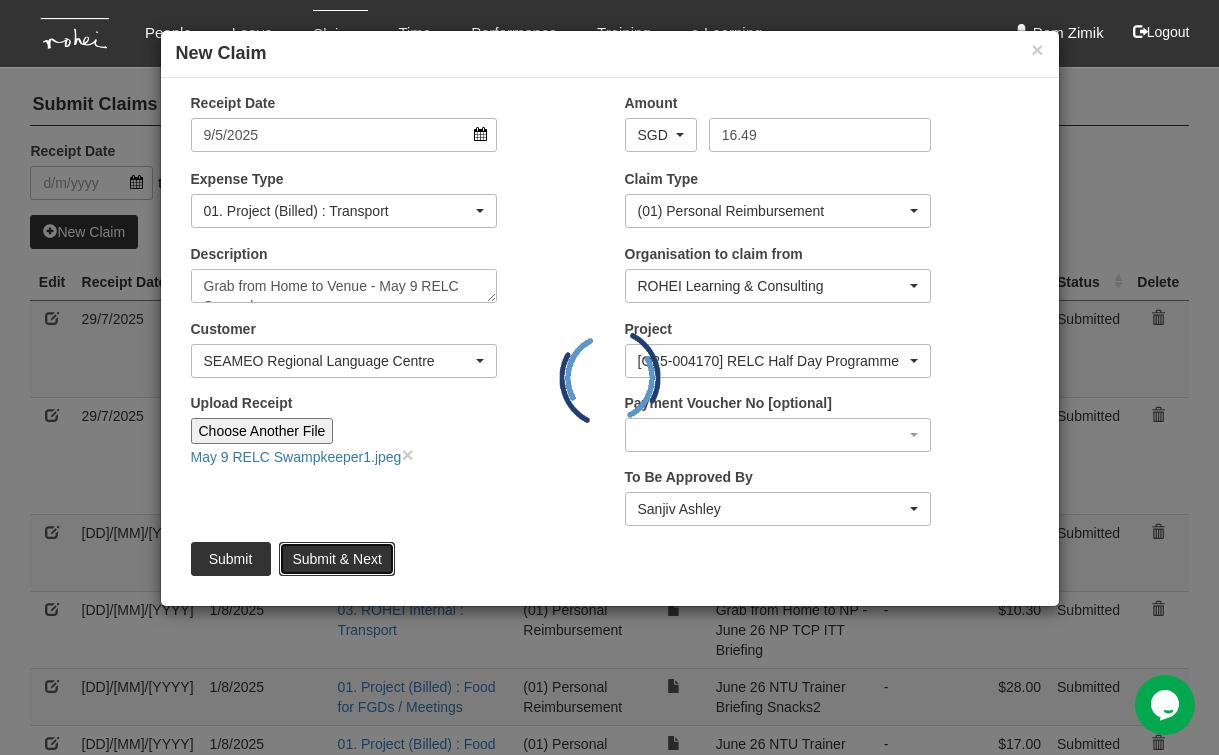 type 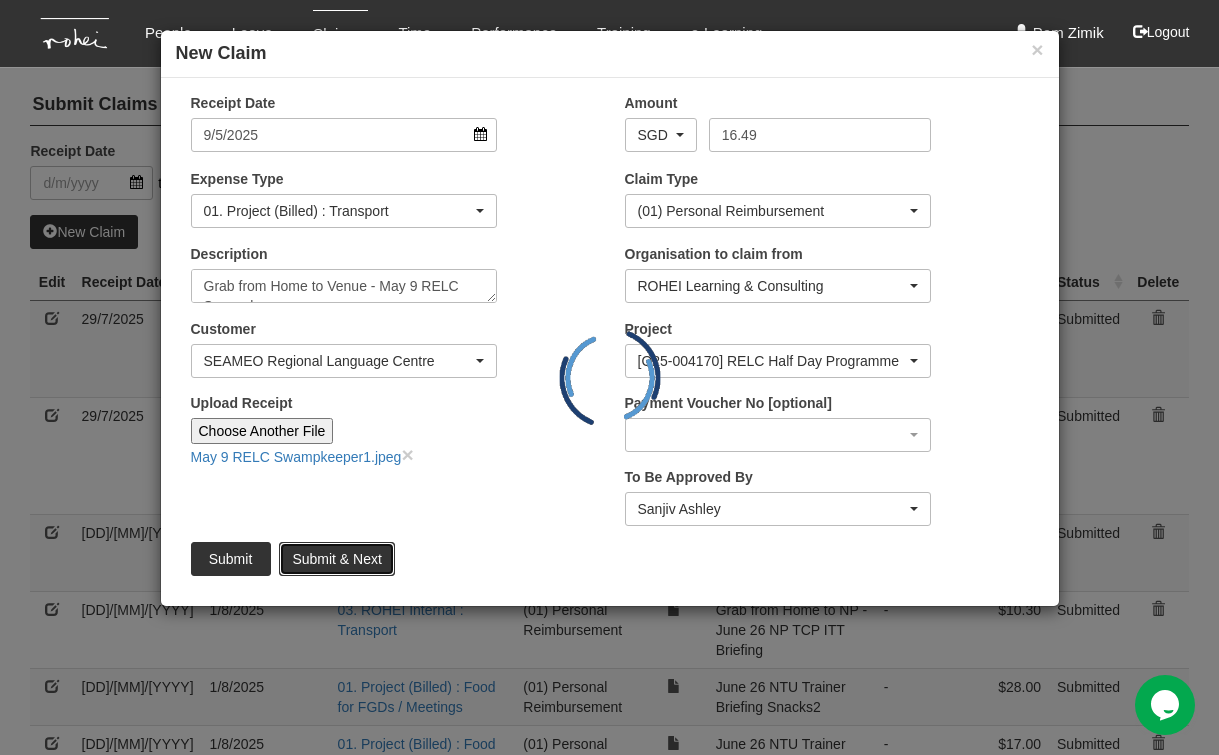 type 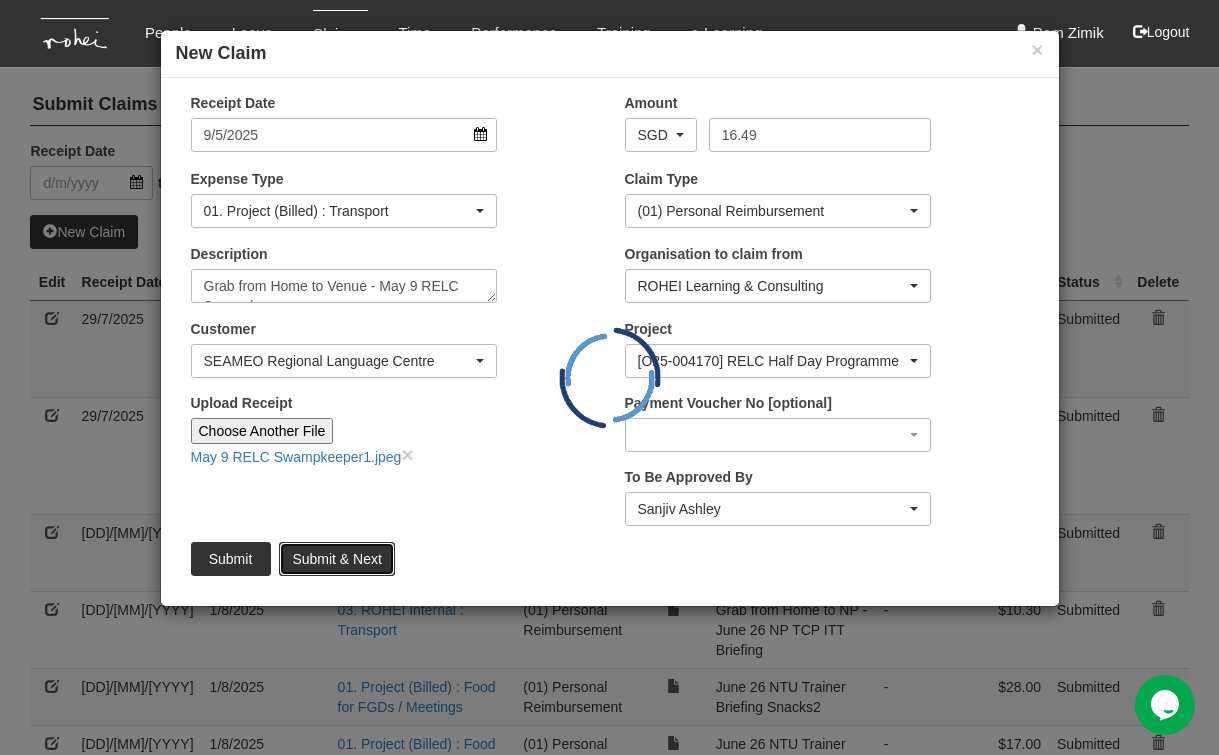 type 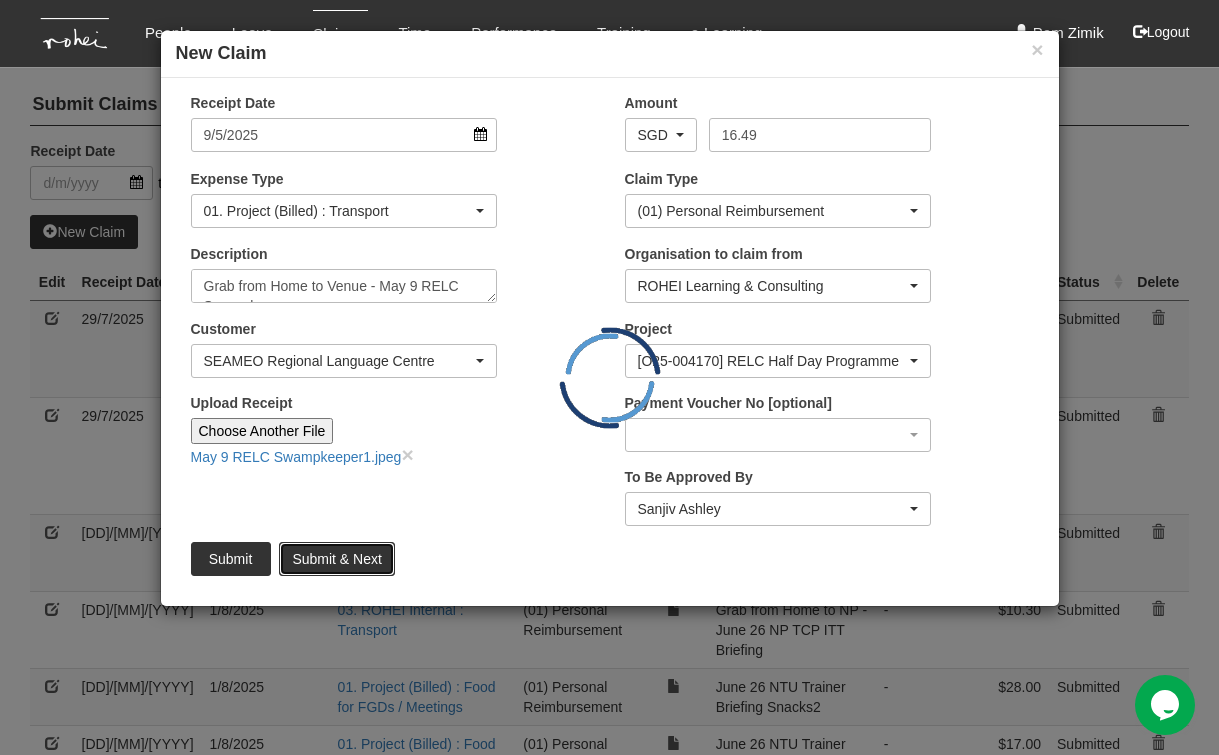 type on "Choose File" 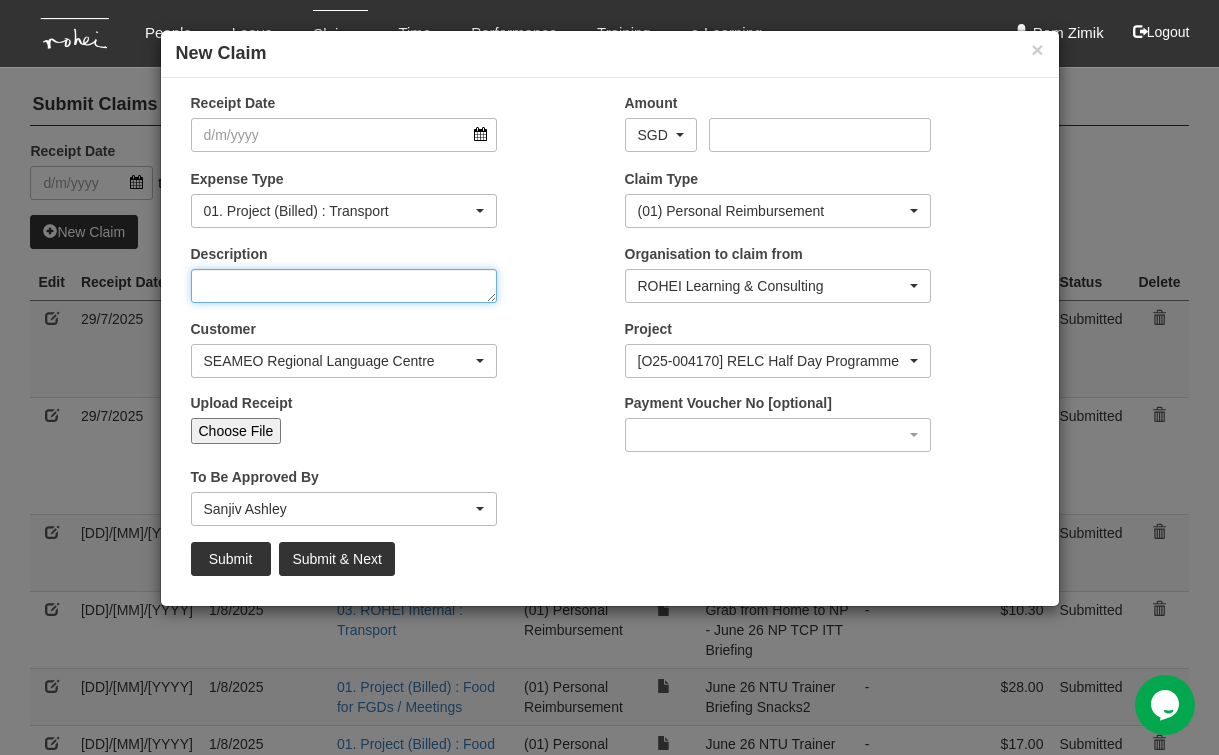 click on "Description" at bounding box center (344, 286) 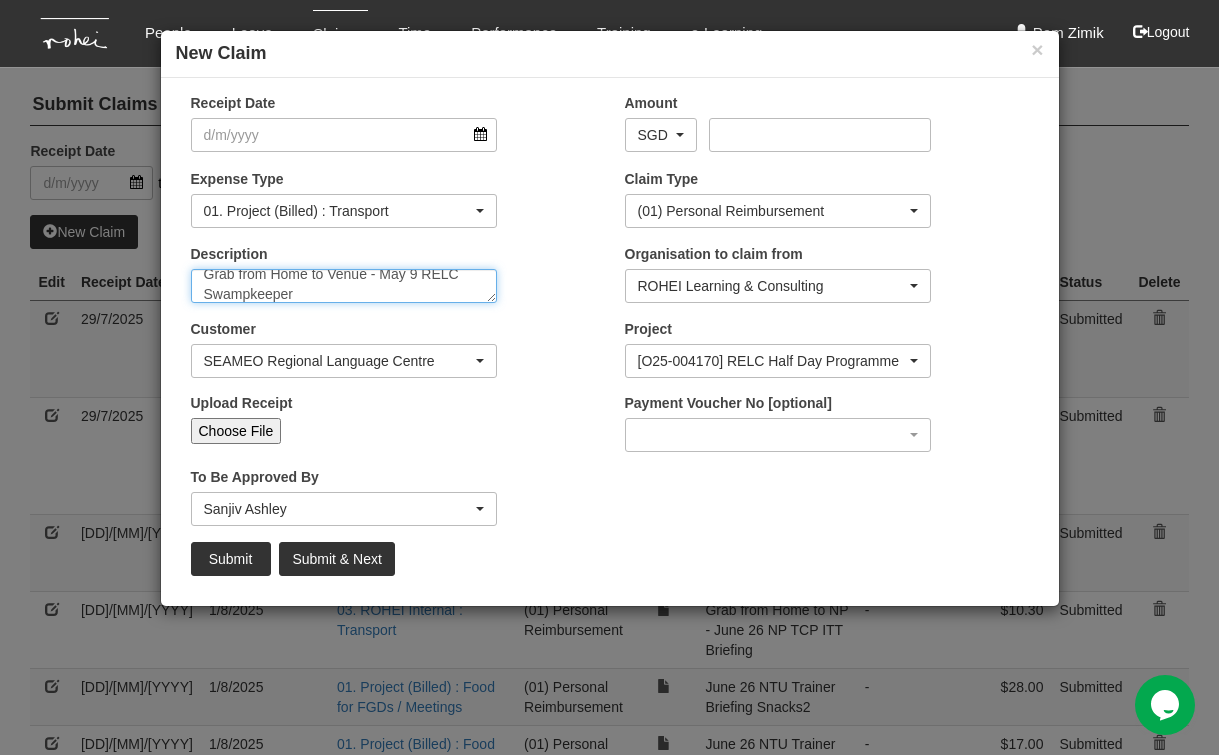 scroll, scrollTop: 0, scrollLeft: 0, axis: both 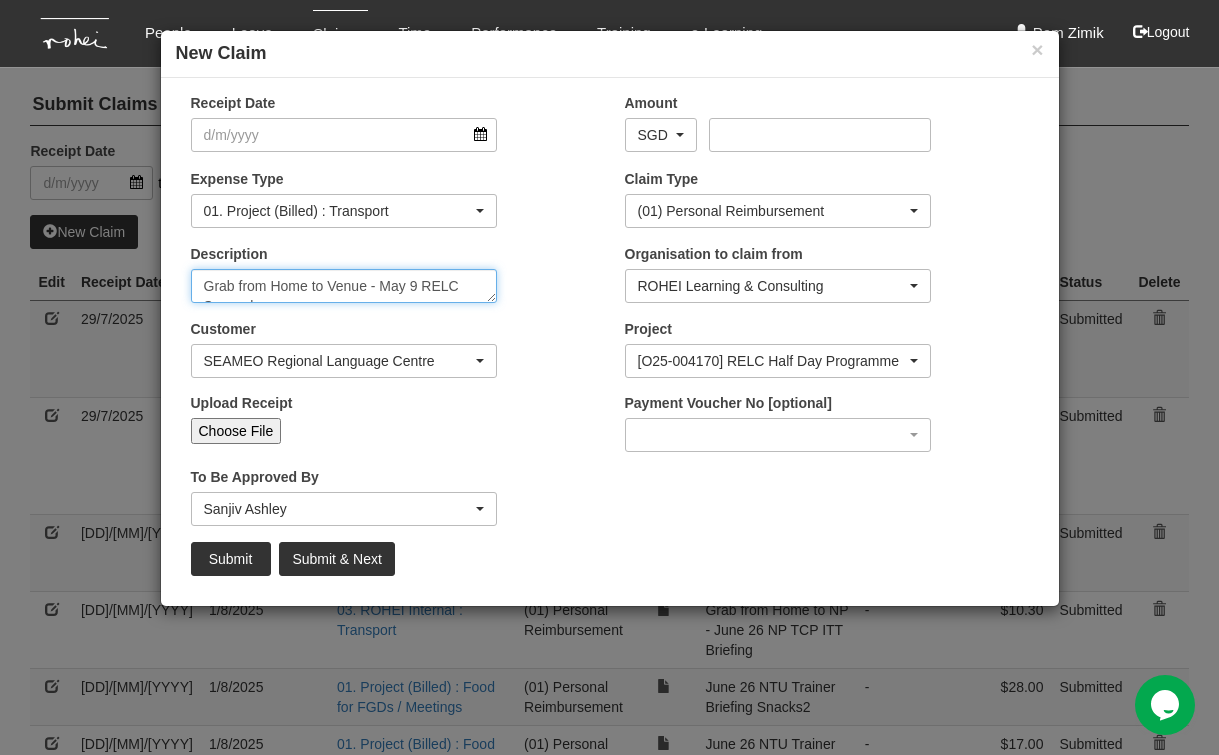 click on "Grab from Home to Venue - May 9 RELC Swampkeeper" at bounding box center (344, 286) 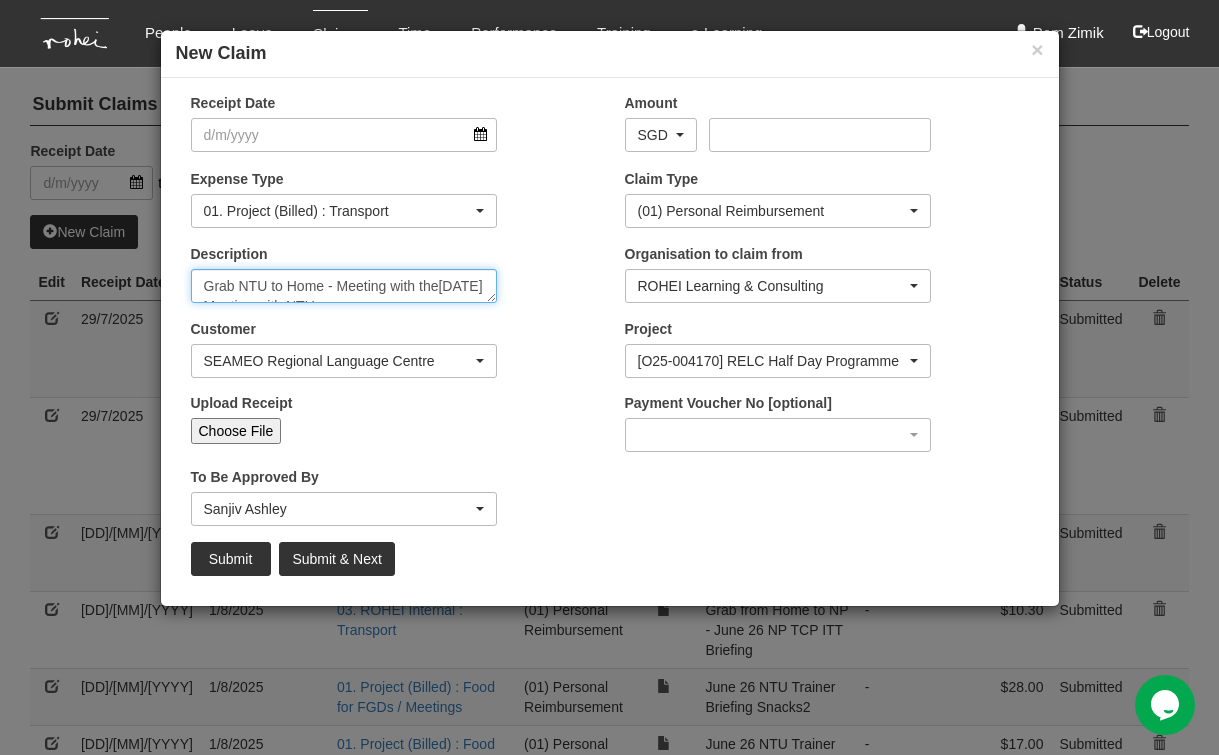 type on "Grab from H[LOCATION] - [MONTH] [DAY] RELC Swampkeeper" 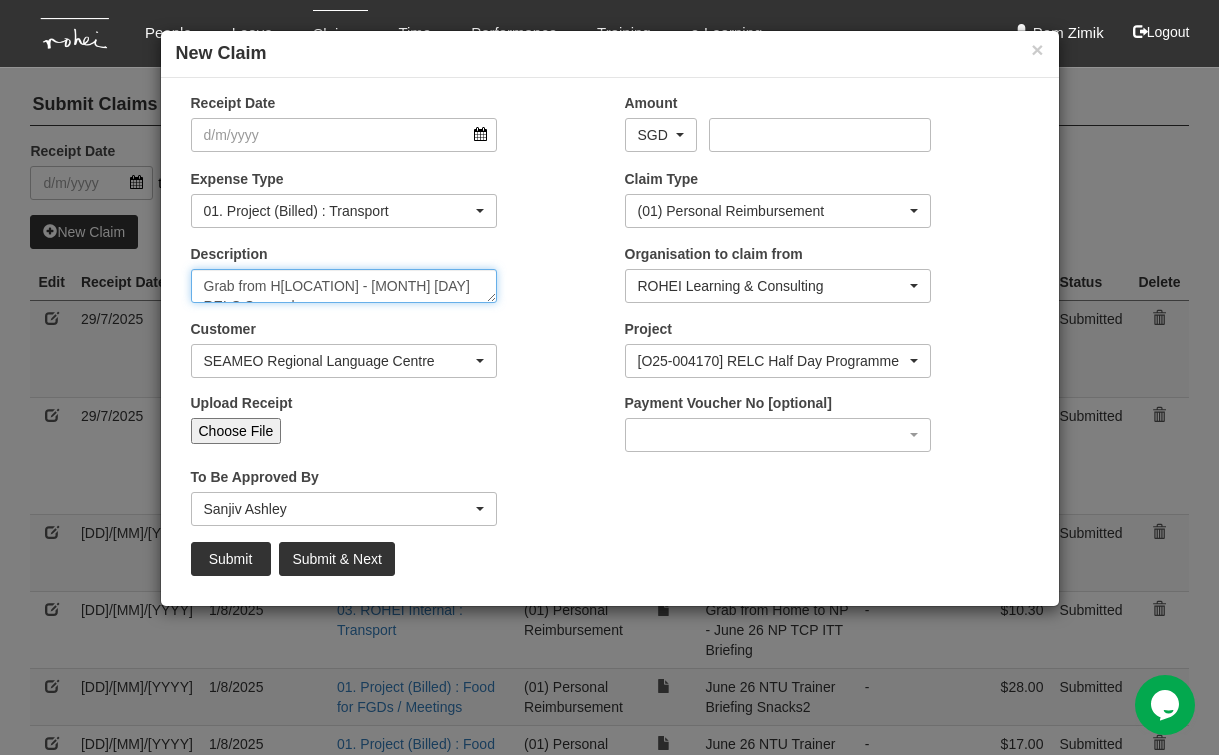 select on "50" 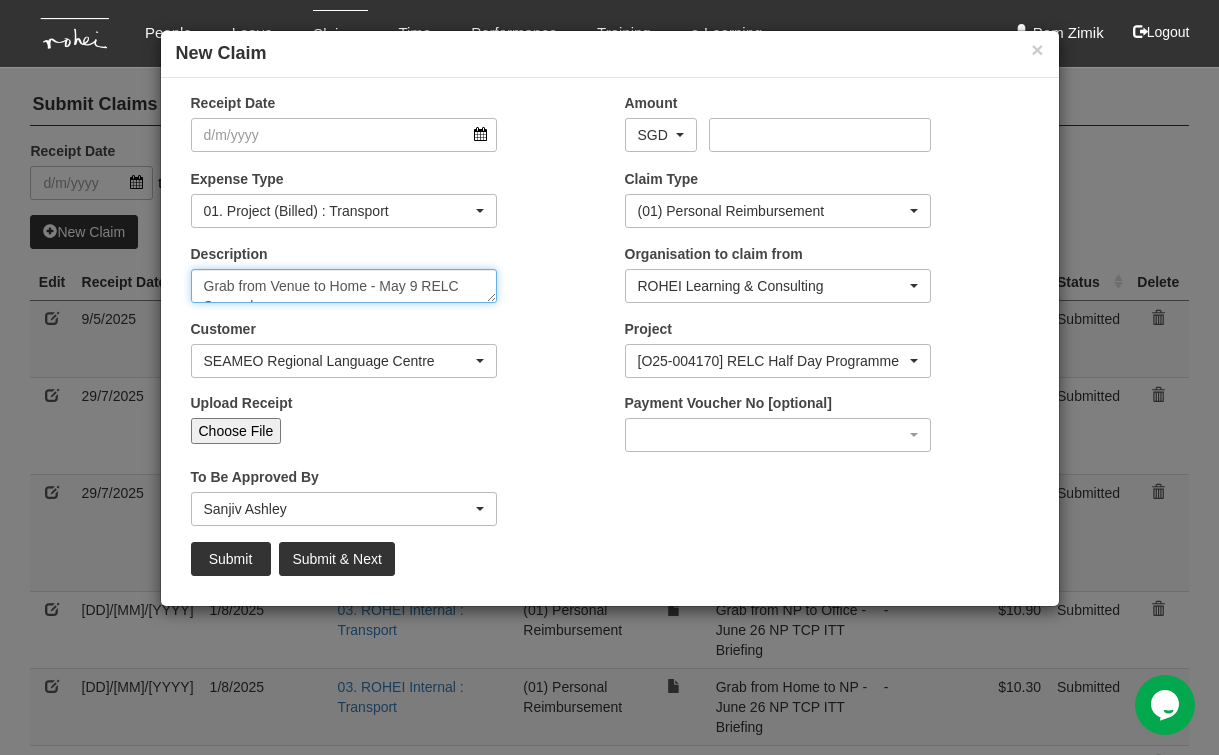 type on "Grab from Venue to Home - May 9 RELC Swampkeeper" 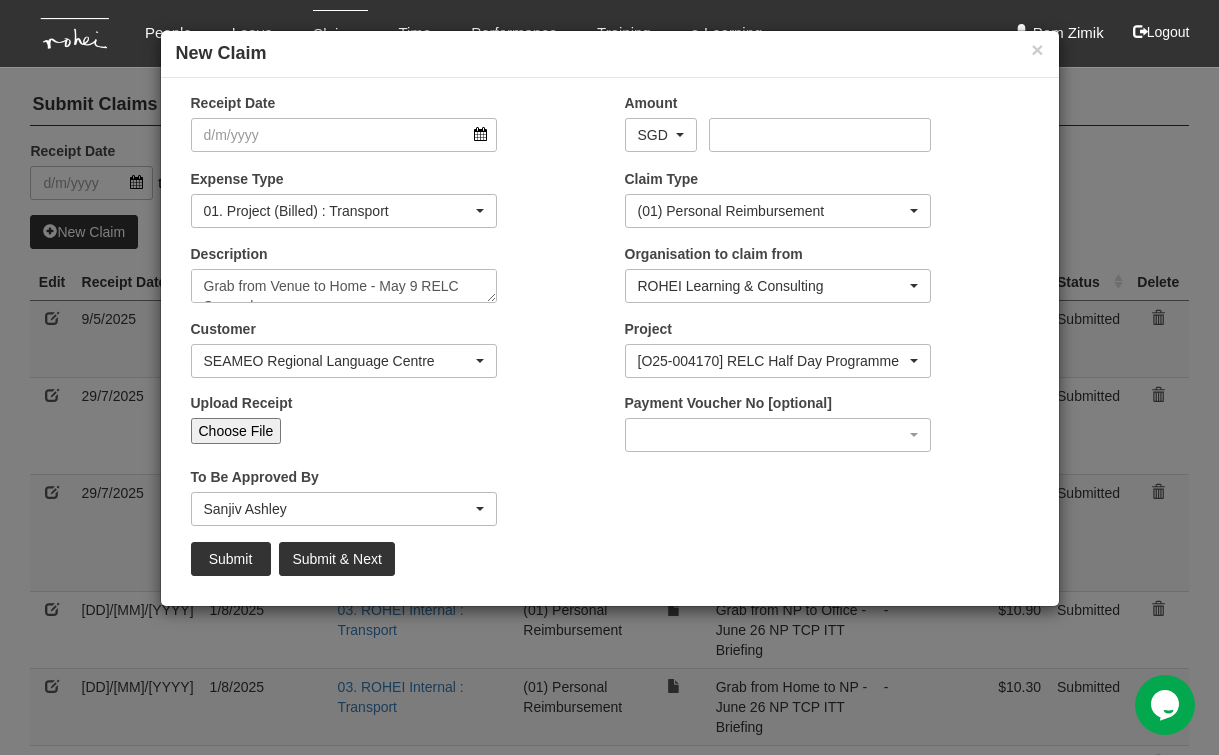 click on "Choose File" at bounding box center [236, 431] 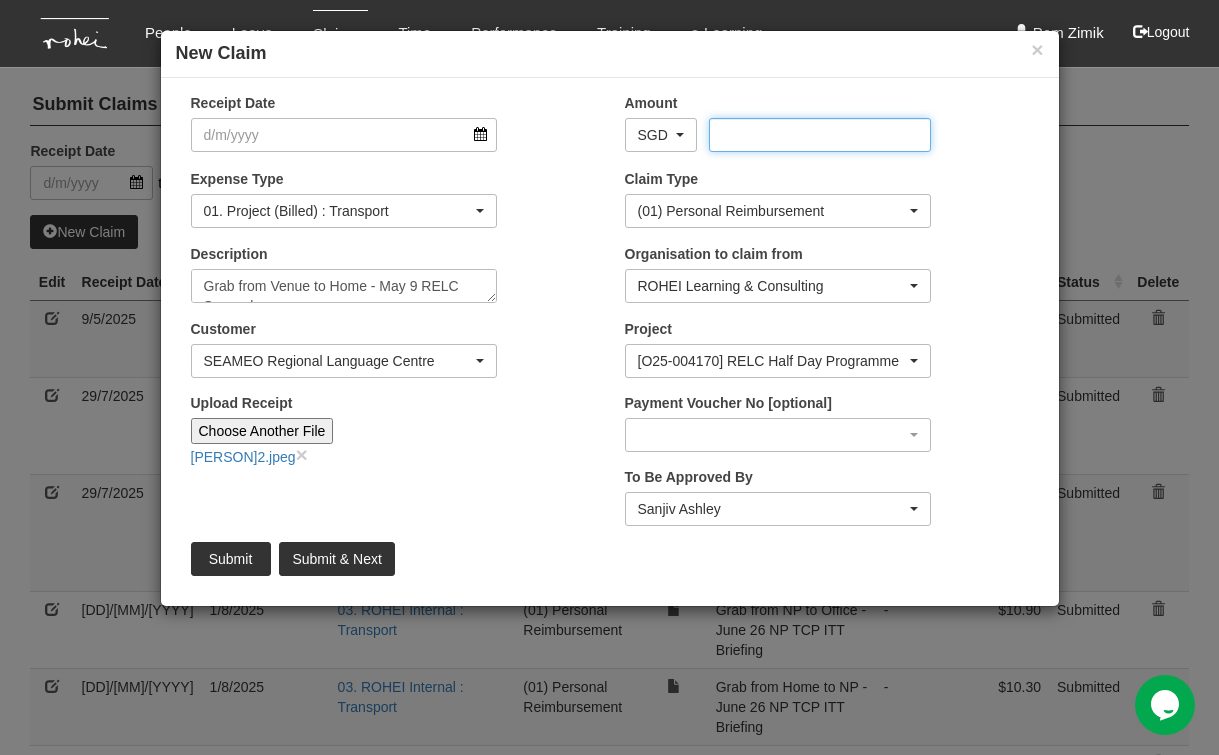 click on "Amount" at bounding box center [820, 135] 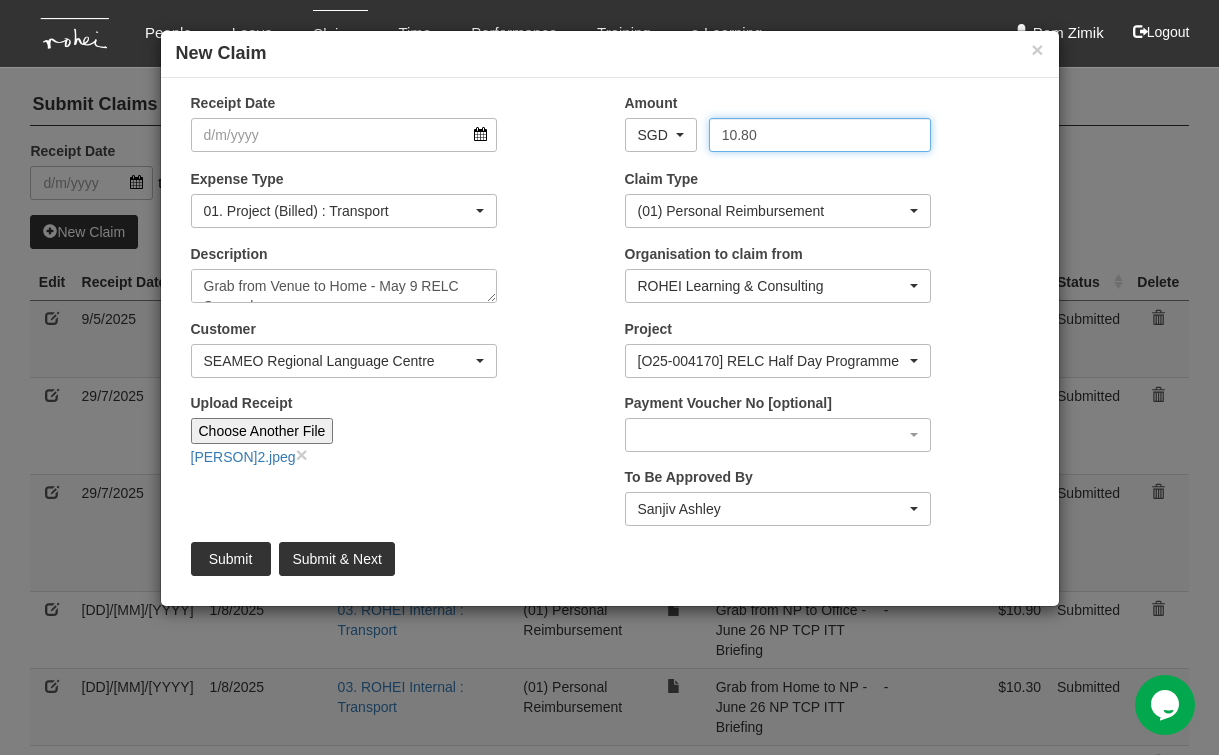 type on "10.80" 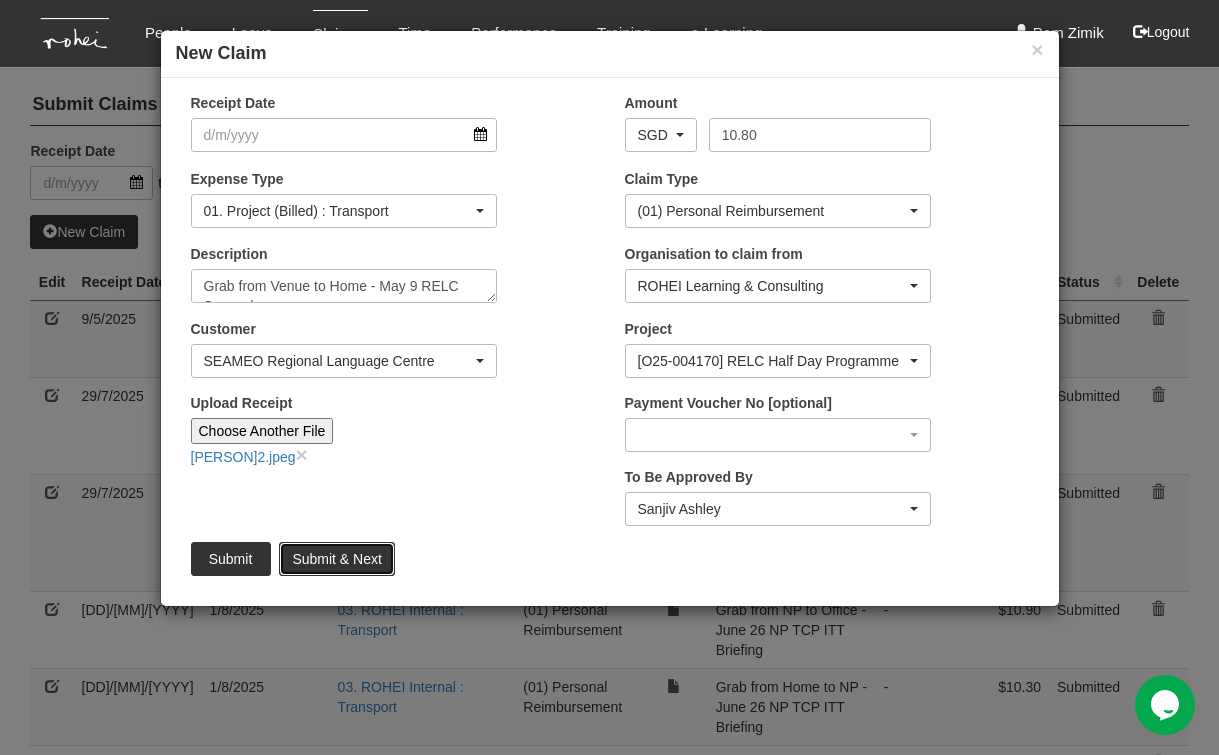click on "Submit & Next" at bounding box center (336, 559) 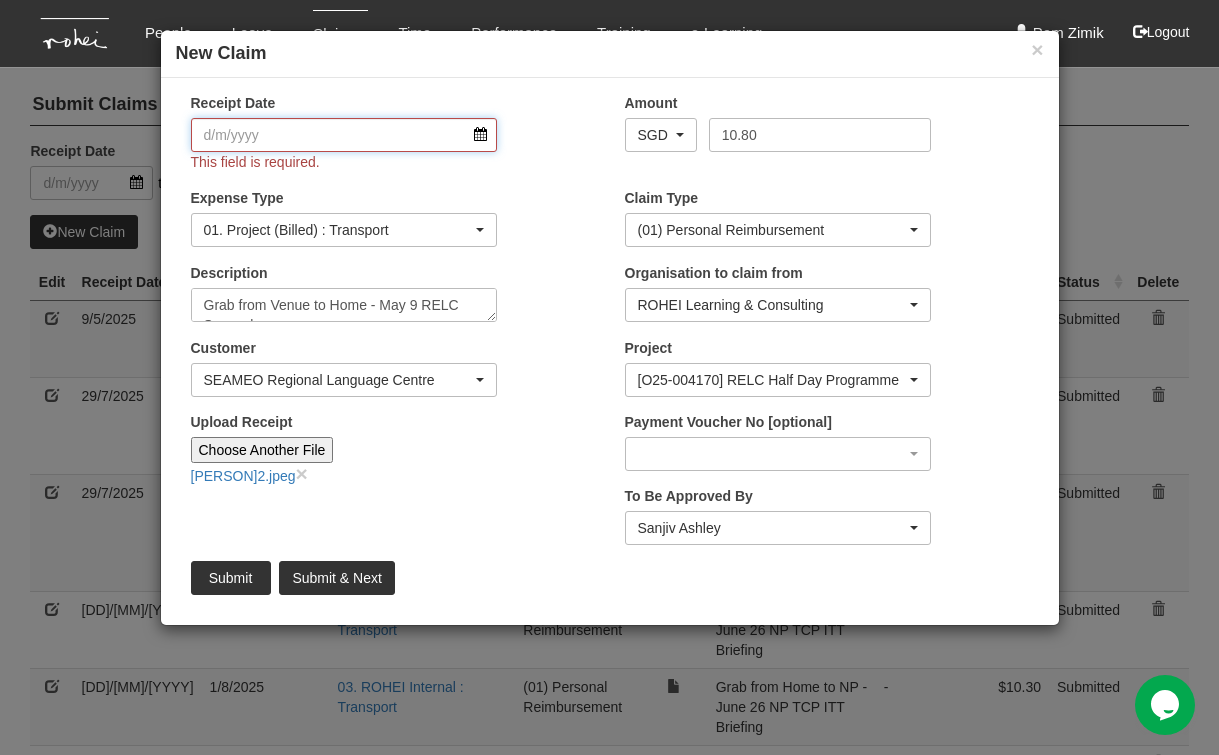 click on "Receipt Date" at bounding box center [344, 135] 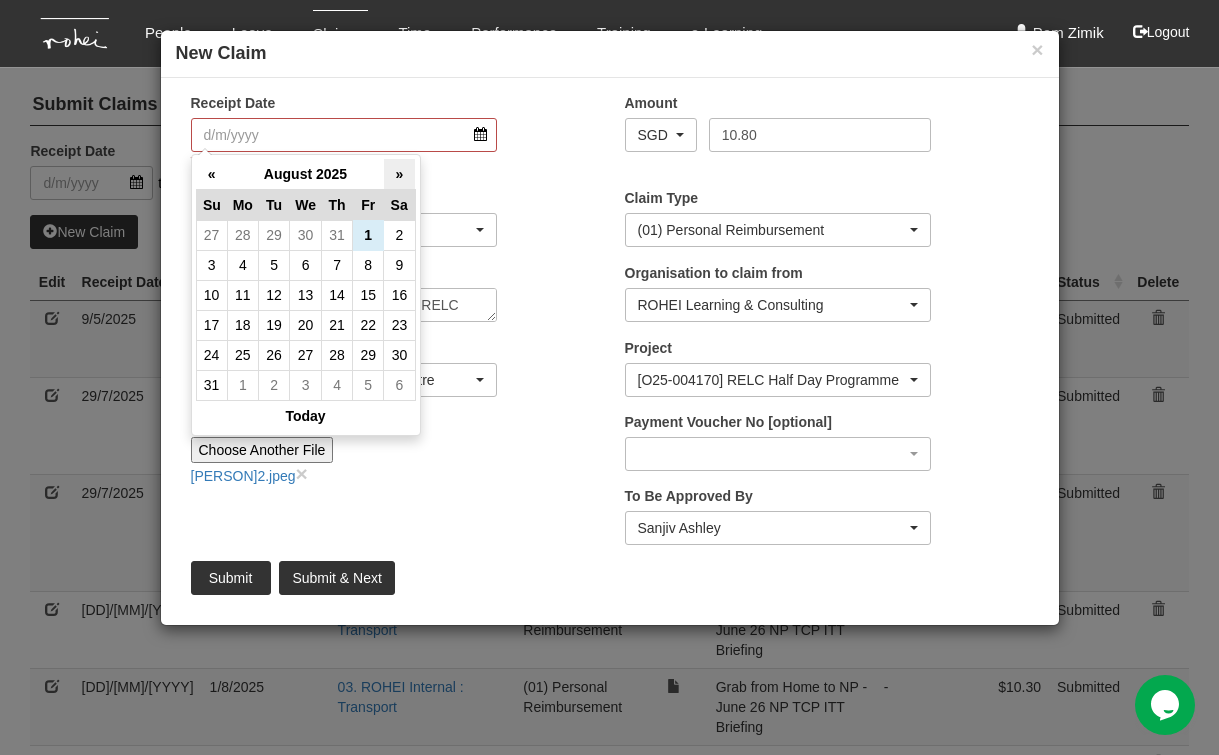 click on "»" at bounding box center [399, 174] 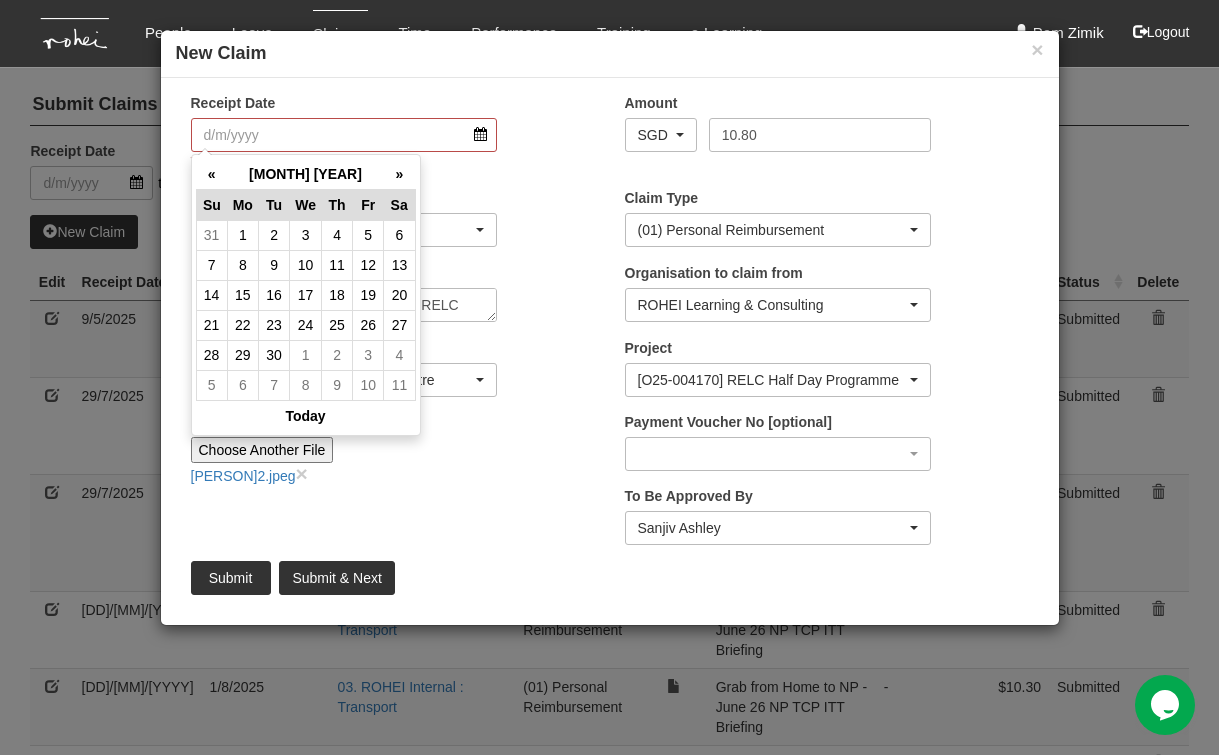 click on "»" at bounding box center [399, 174] 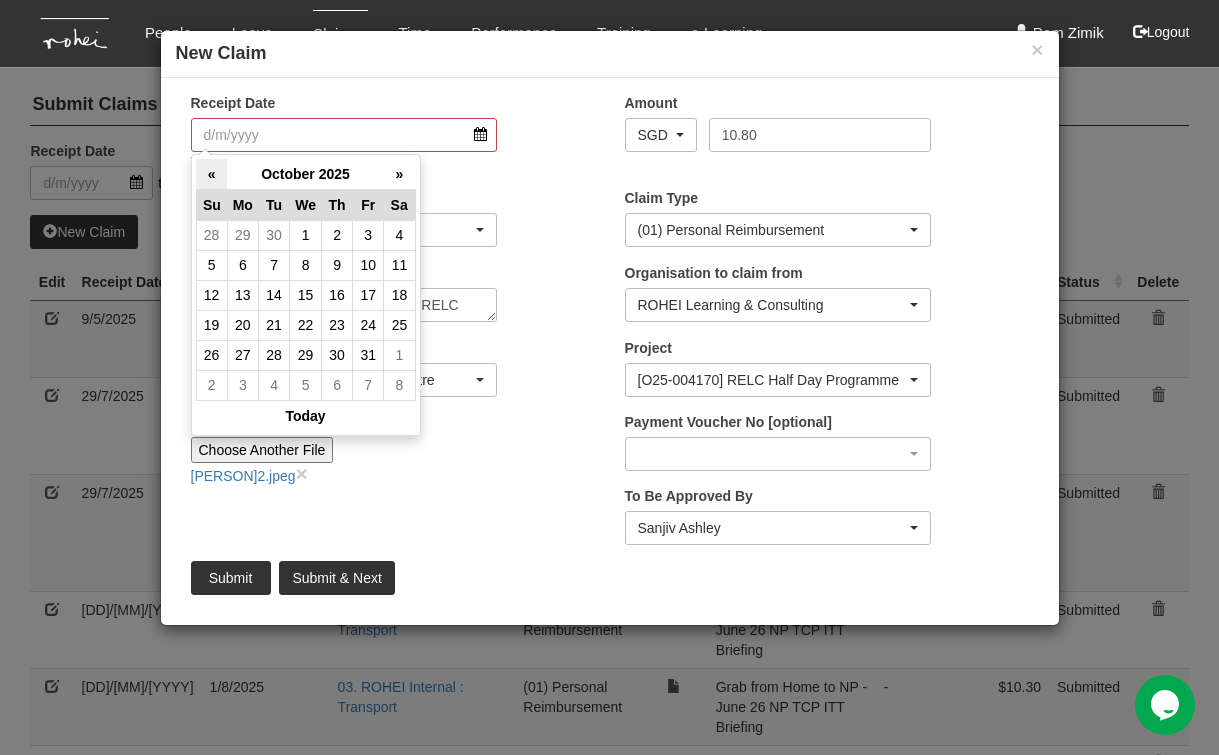 click on "«" at bounding box center [211, 174] 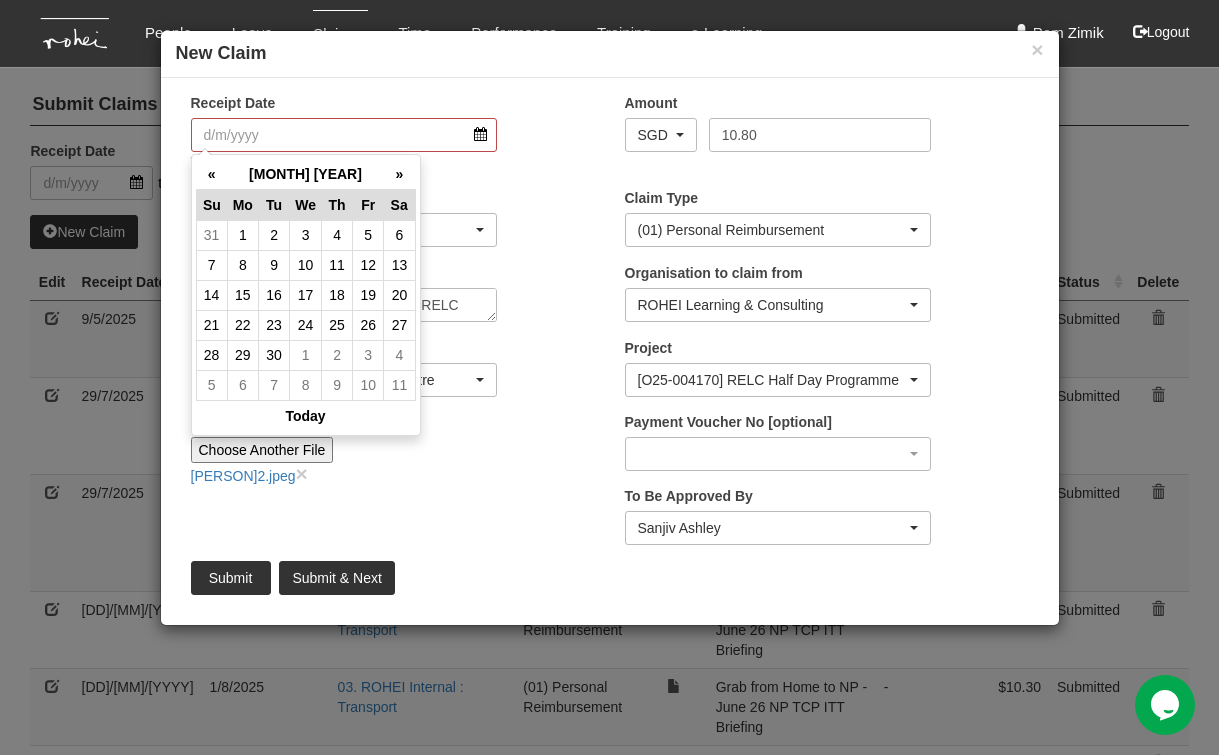 click on "«" at bounding box center [211, 174] 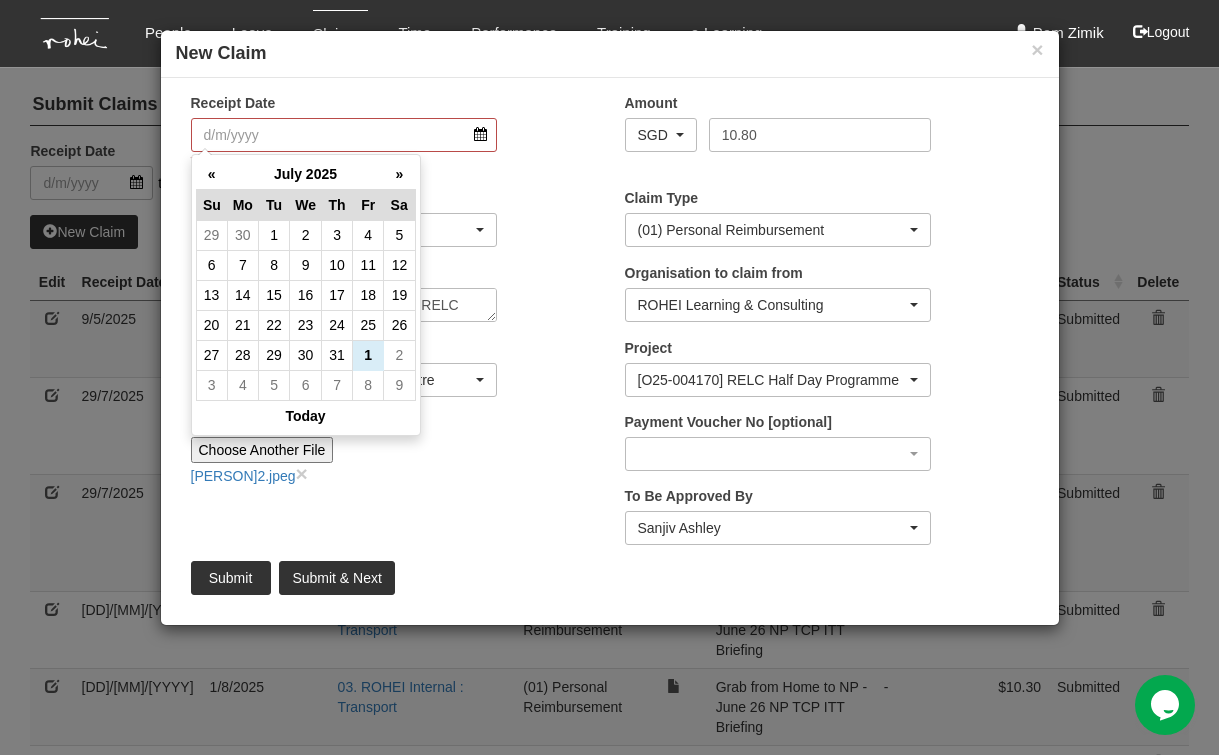 click on "«" at bounding box center (211, 174) 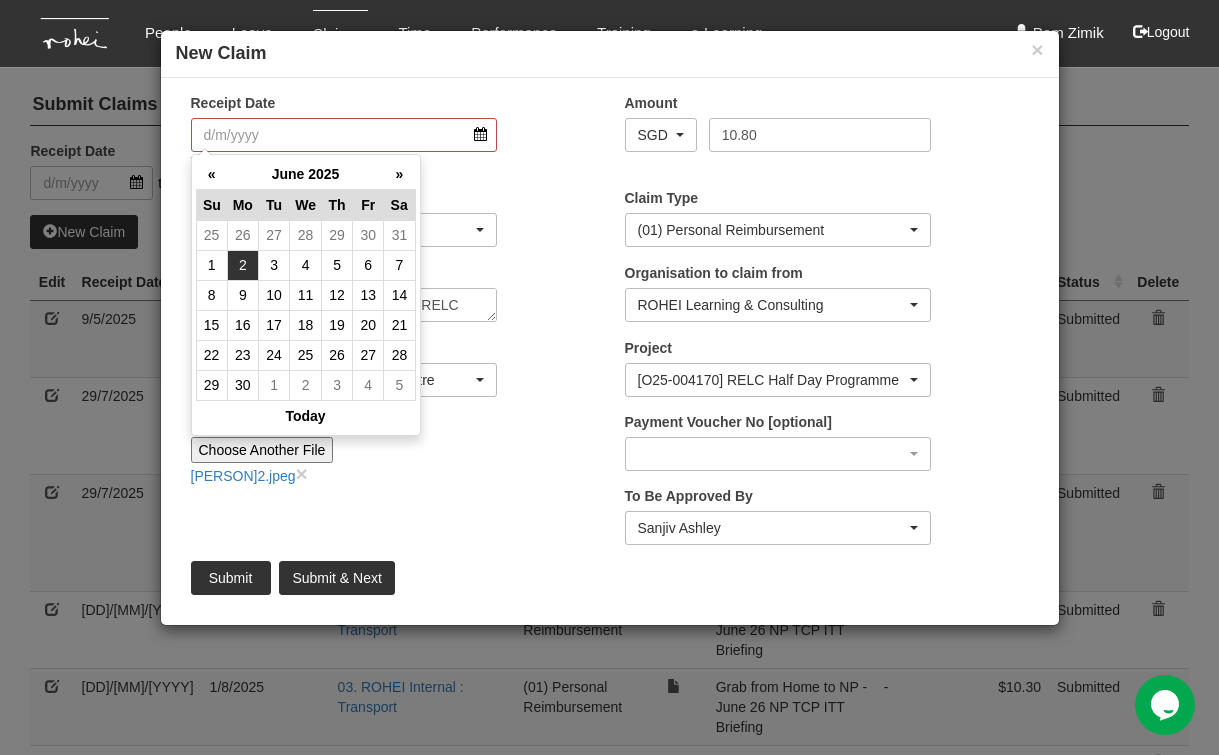 click on "2" at bounding box center [242, 265] 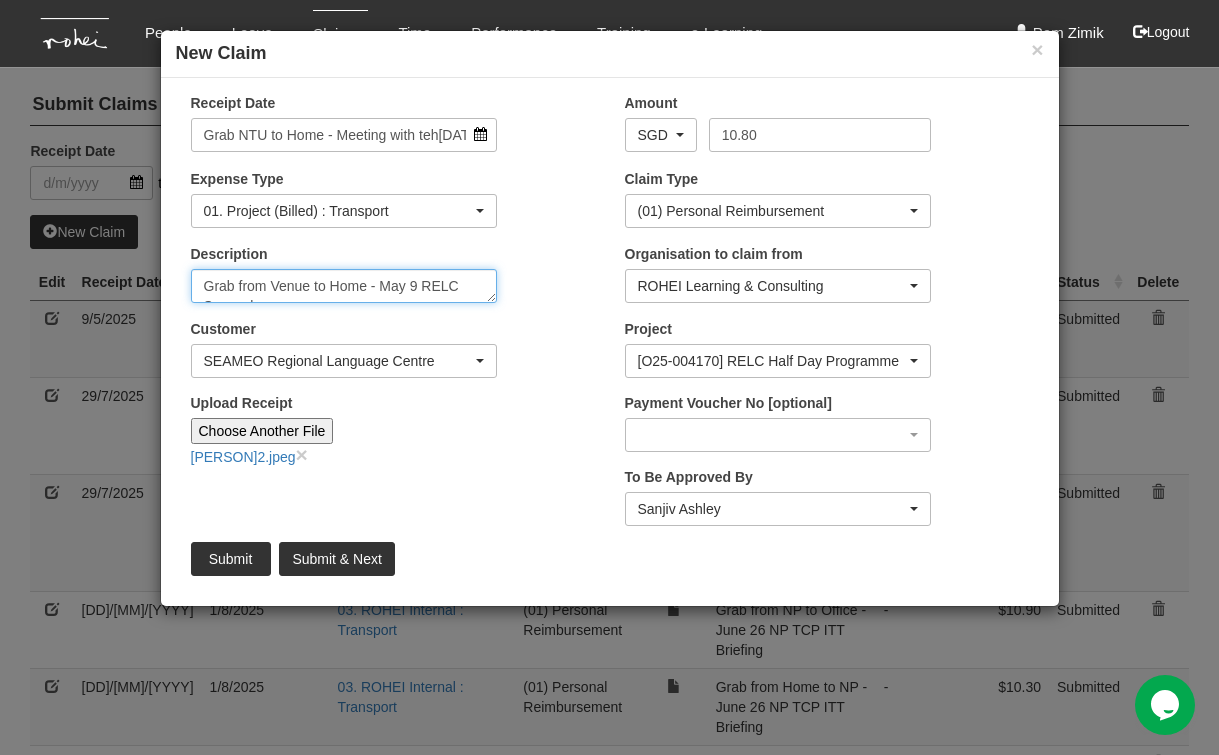 click on "Grab from Venue to Home - May 9 RELC Swampkeeper" at bounding box center (344, 286) 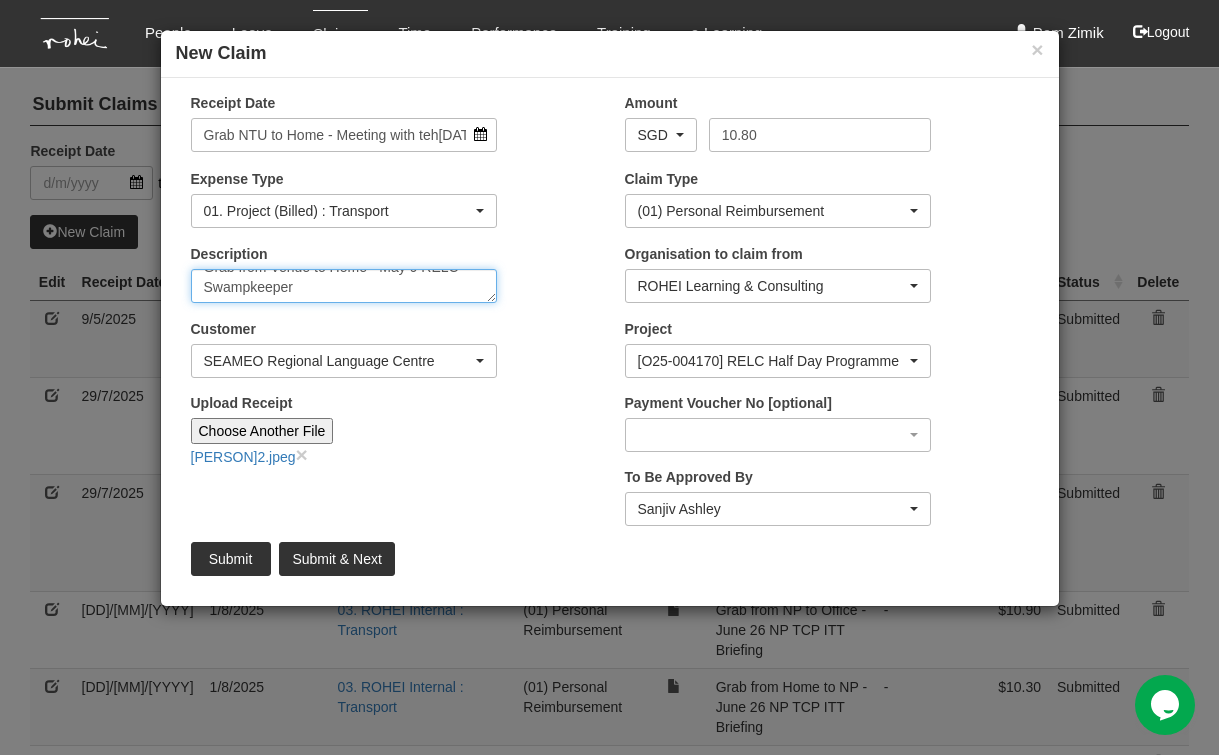 drag, startPoint x: 377, startPoint y: 286, endPoint x: 396, endPoint y: 319, distance: 38.078865 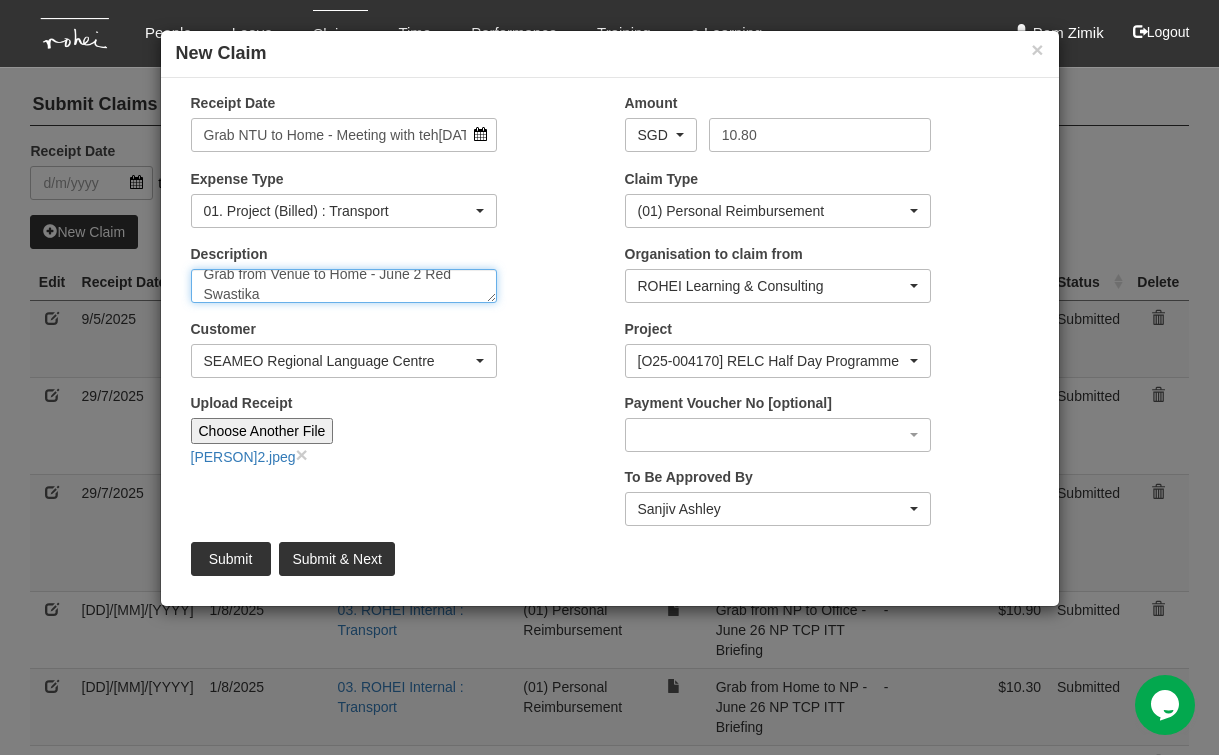 scroll, scrollTop: 0, scrollLeft: 0, axis: both 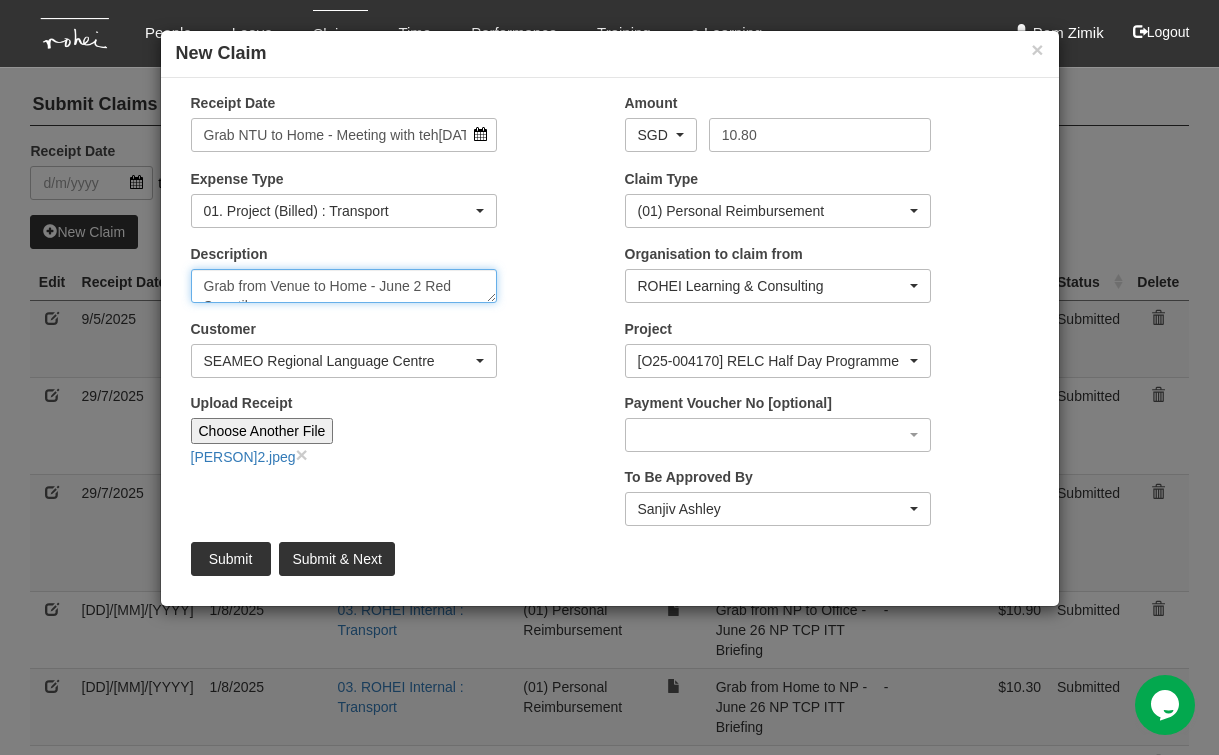 drag, startPoint x: 328, startPoint y: 285, endPoint x: 271, endPoint y: 285, distance: 57 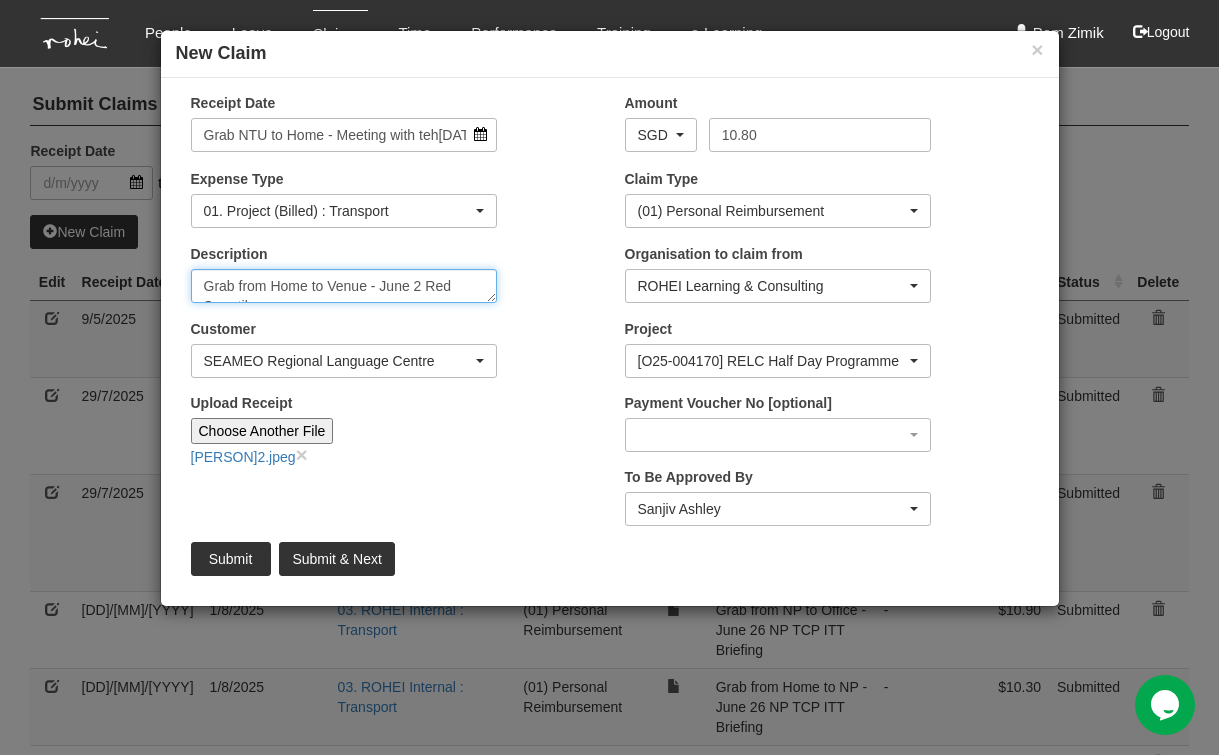 type on "Grab from Home to Venue - June 2 Red Swastika" 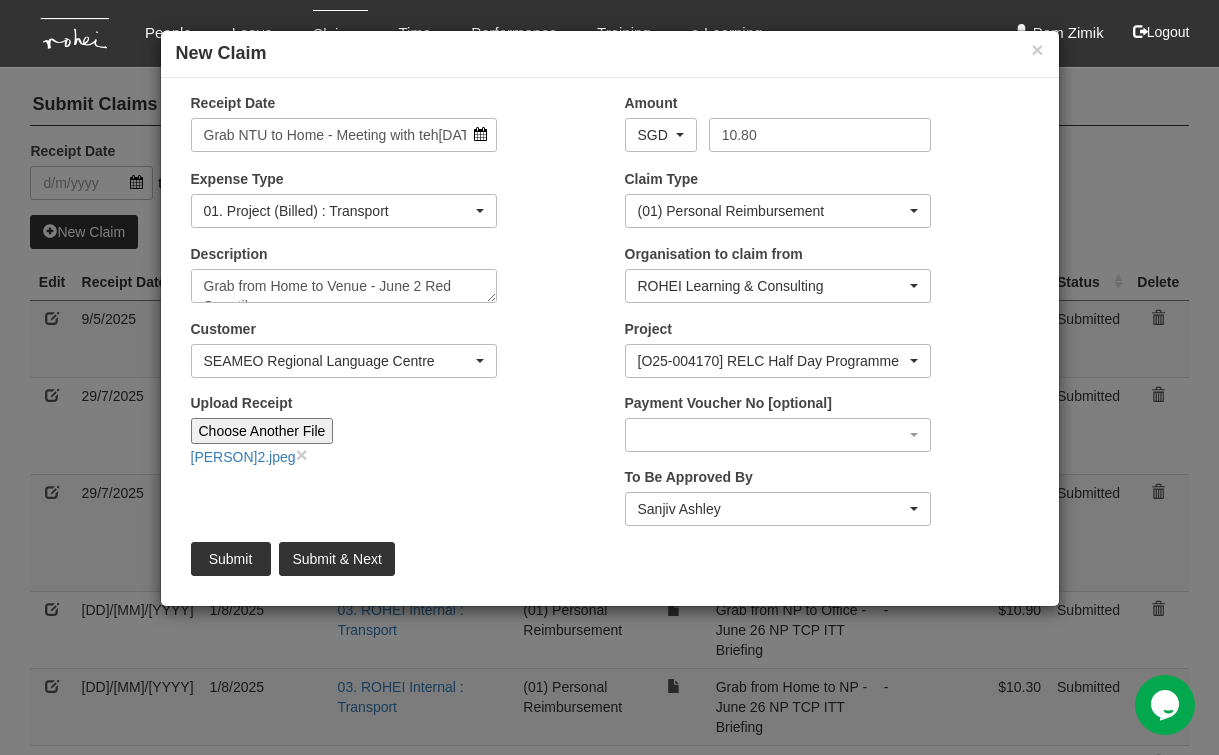 click on "Choose Another File" at bounding box center [262, 431] 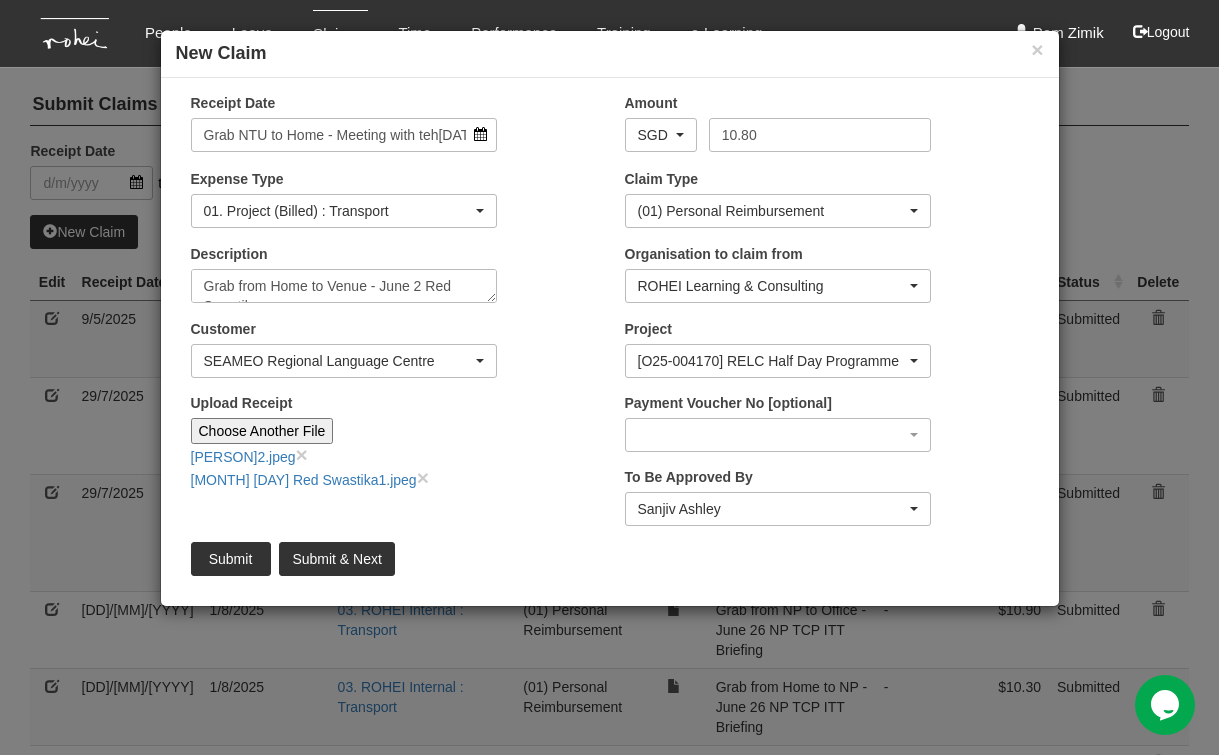 click on "SEAMEO Regional Language Centre" at bounding box center [344, 361] 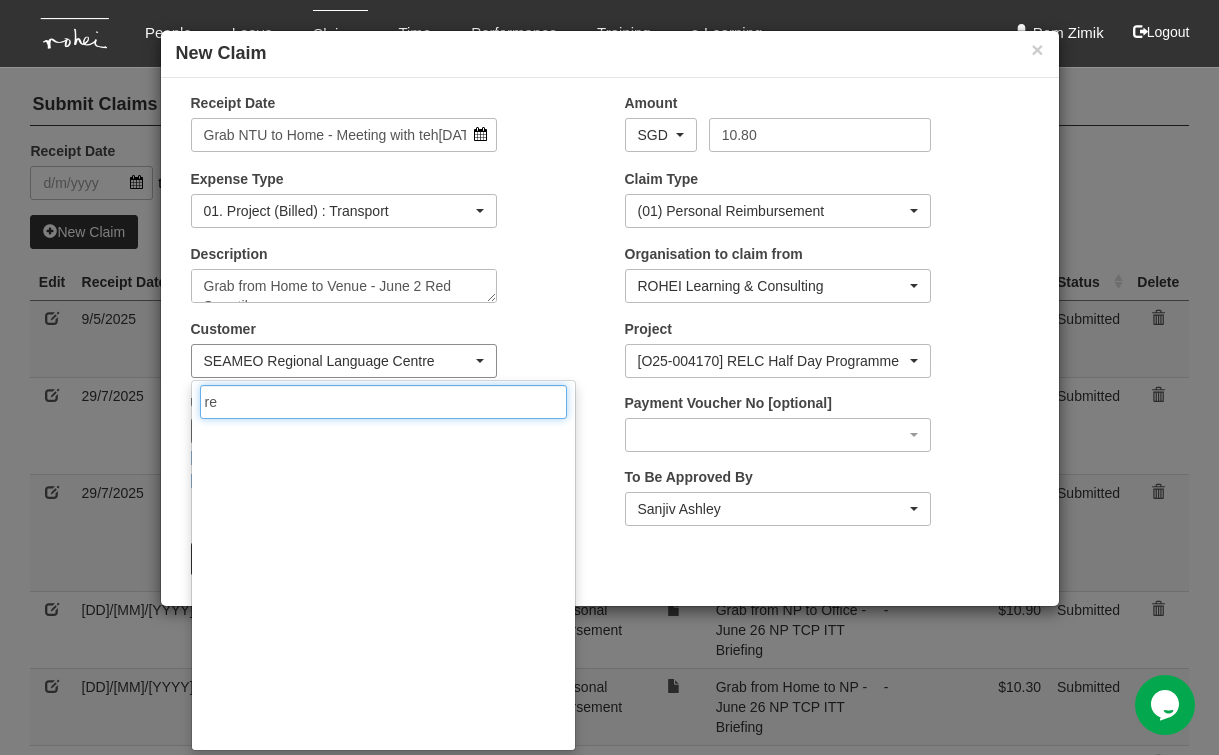 scroll, scrollTop: 0, scrollLeft: 0, axis: both 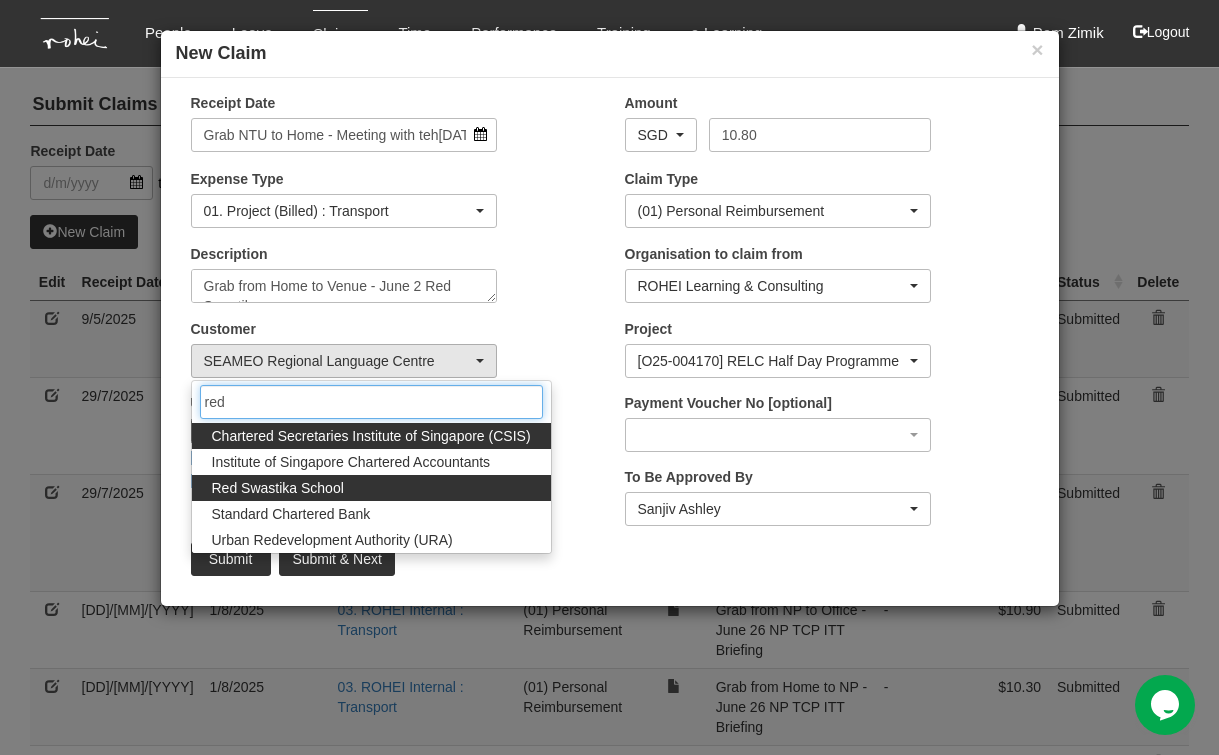 type on "red" 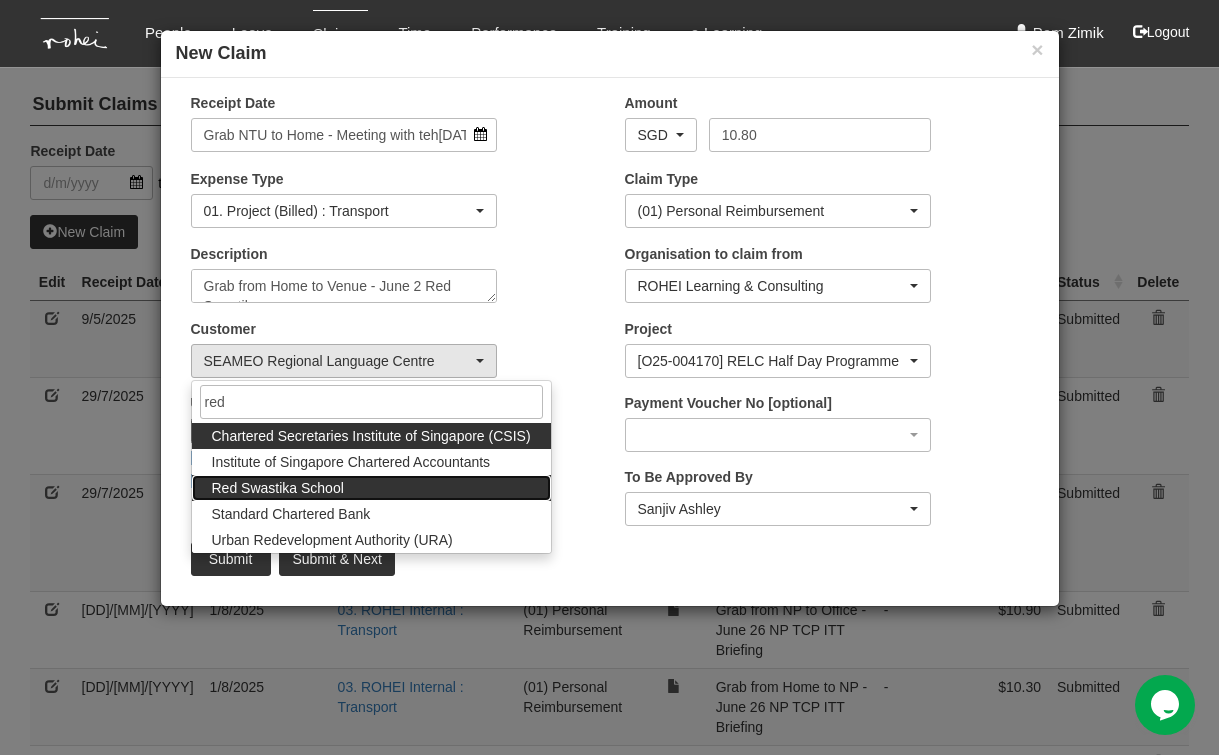 click on "Red Swastika School" at bounding box center [278, 488] 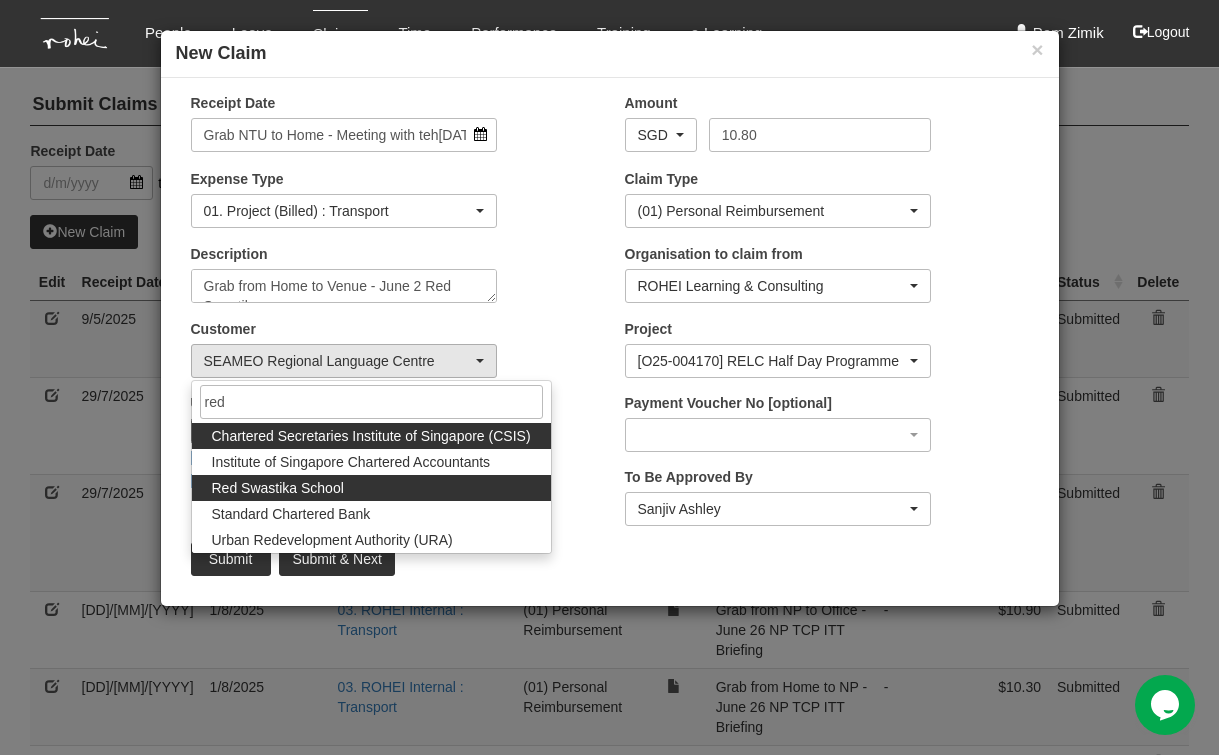 select on "789" 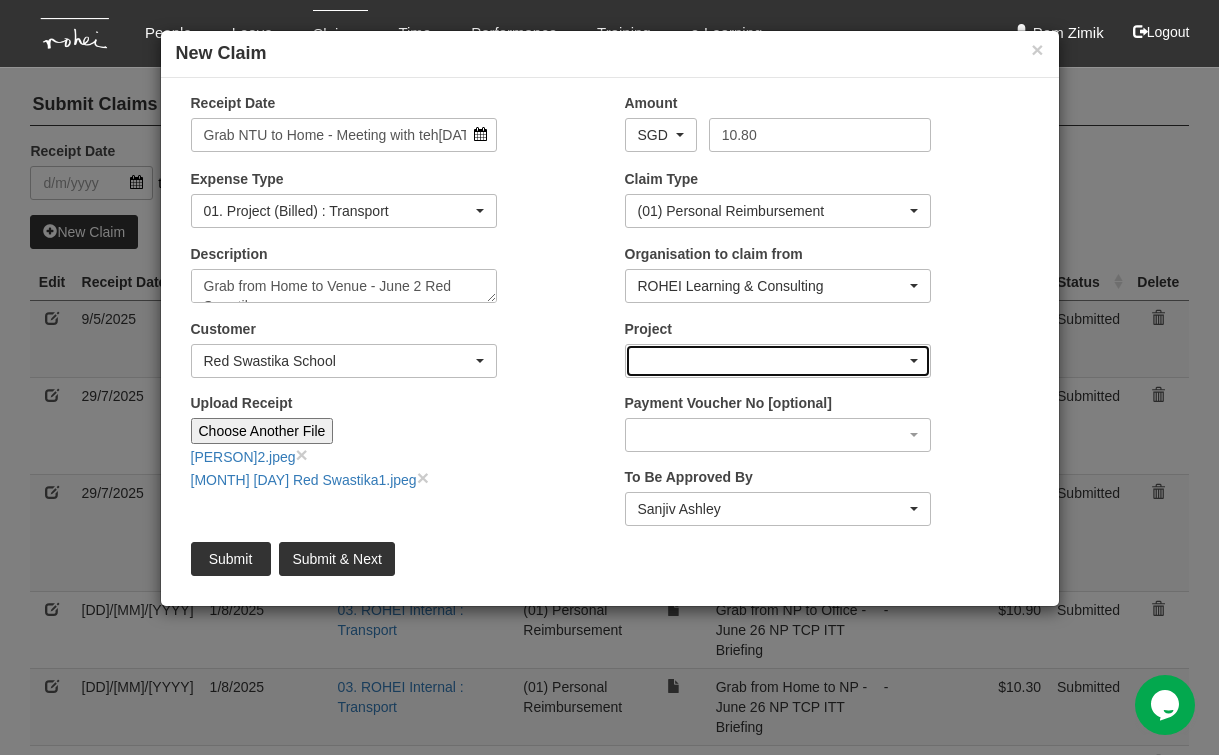 click at bounding box center (778, 361) 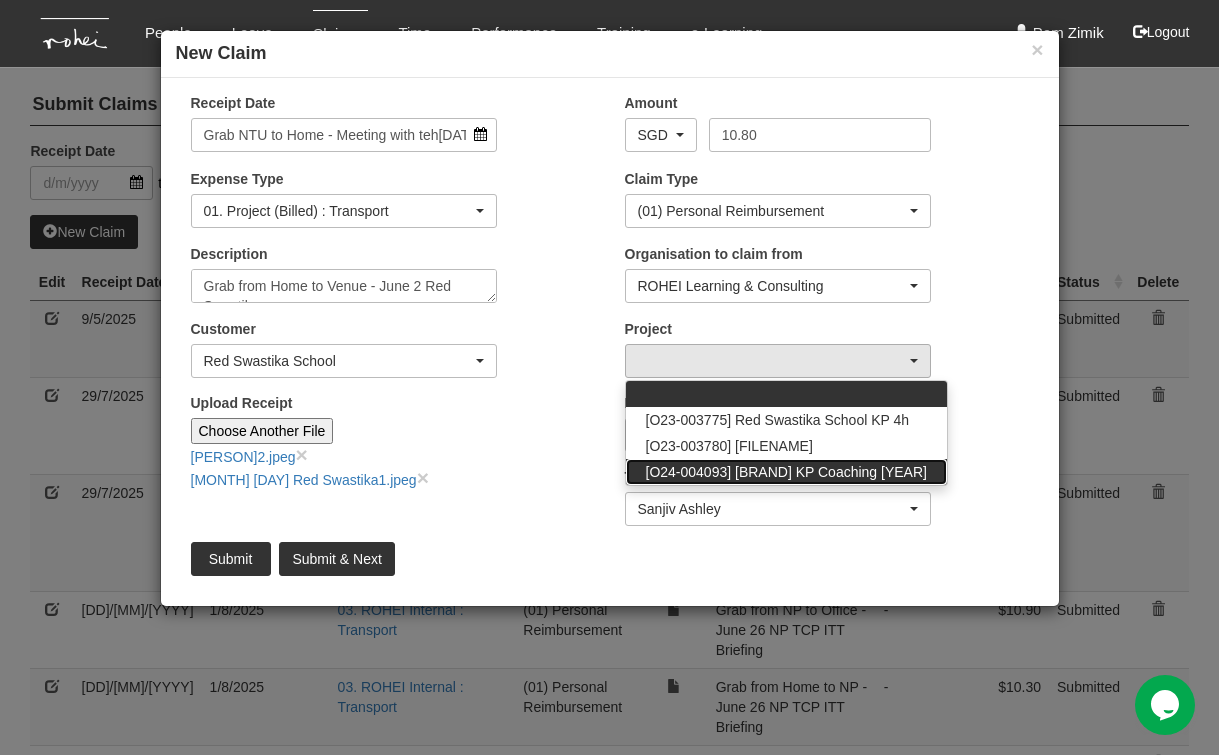 click on "[O24-004093] [BRAND] KP Coaching [YEAR]" at bounding box center (786, 472) 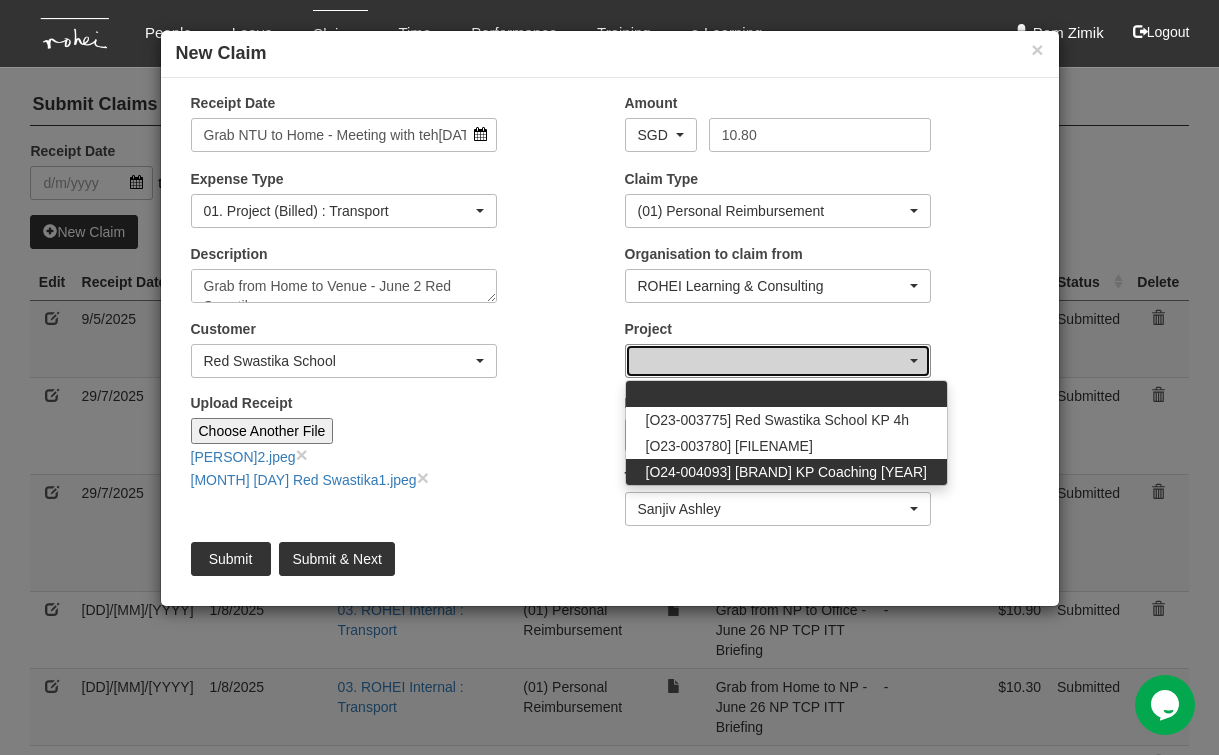 select on "2718" 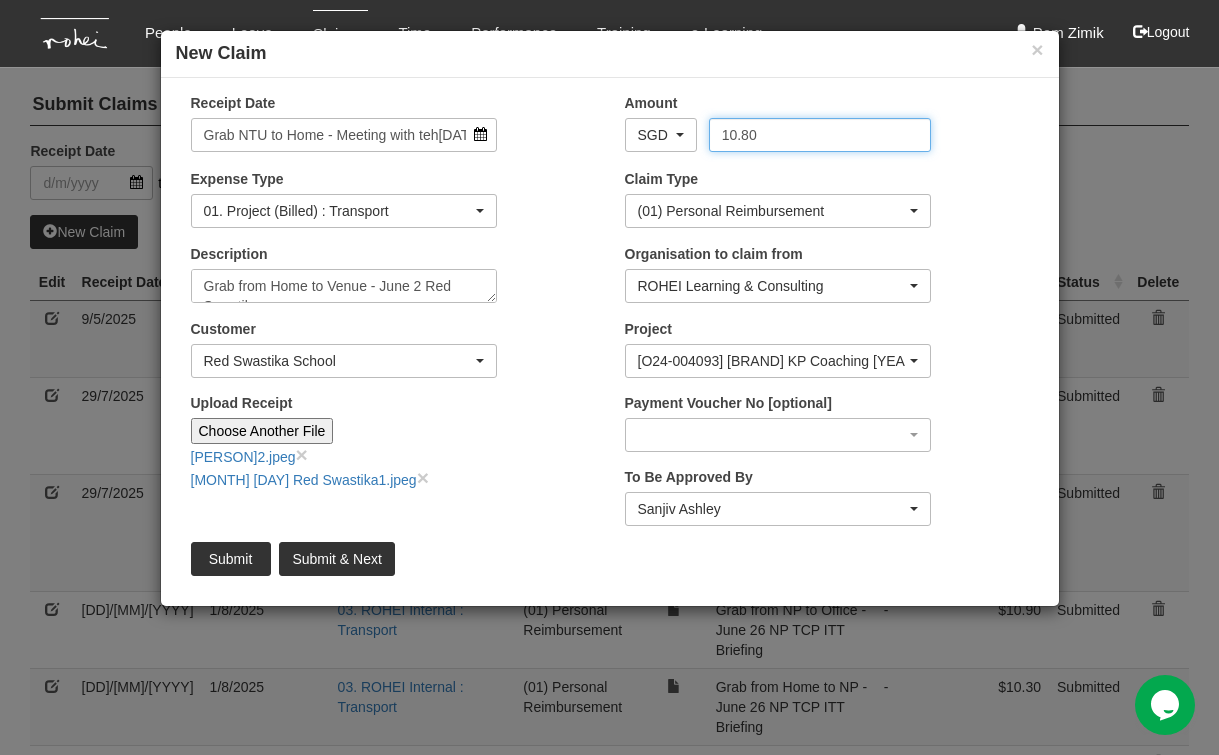 click on "10.80" at bounding box center [820, 135] 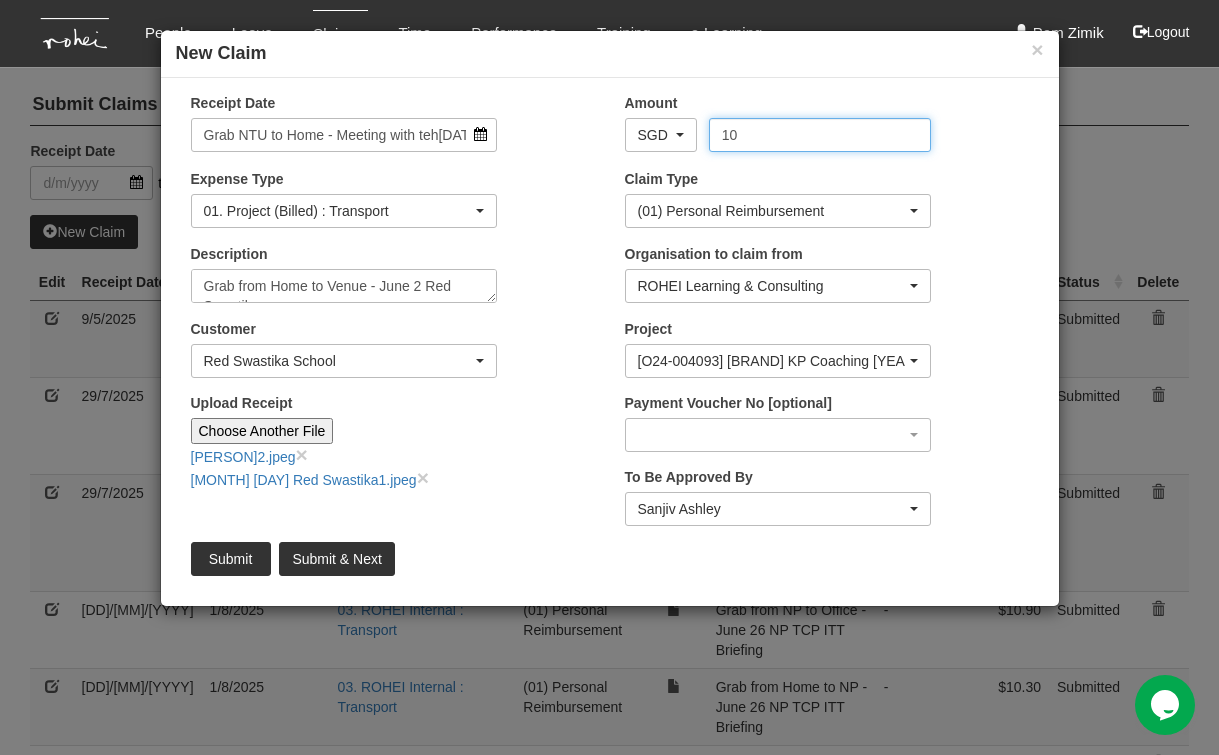type on "1" 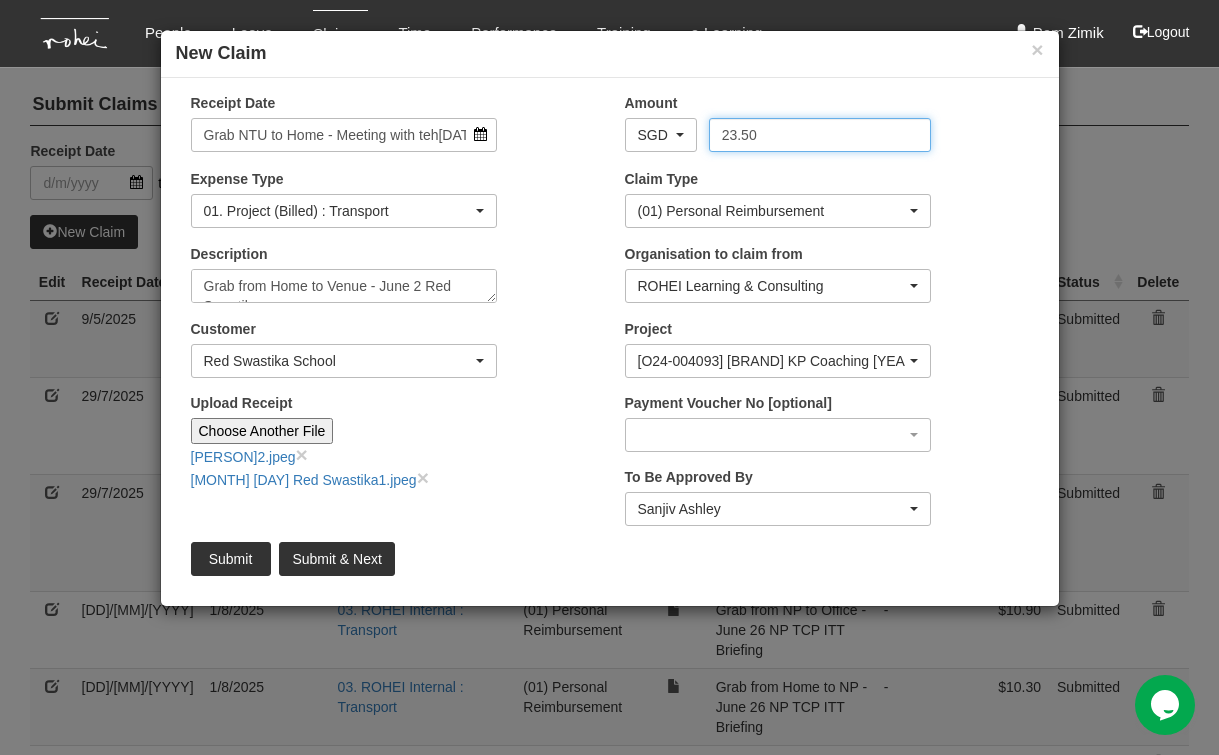 type on "23.50" 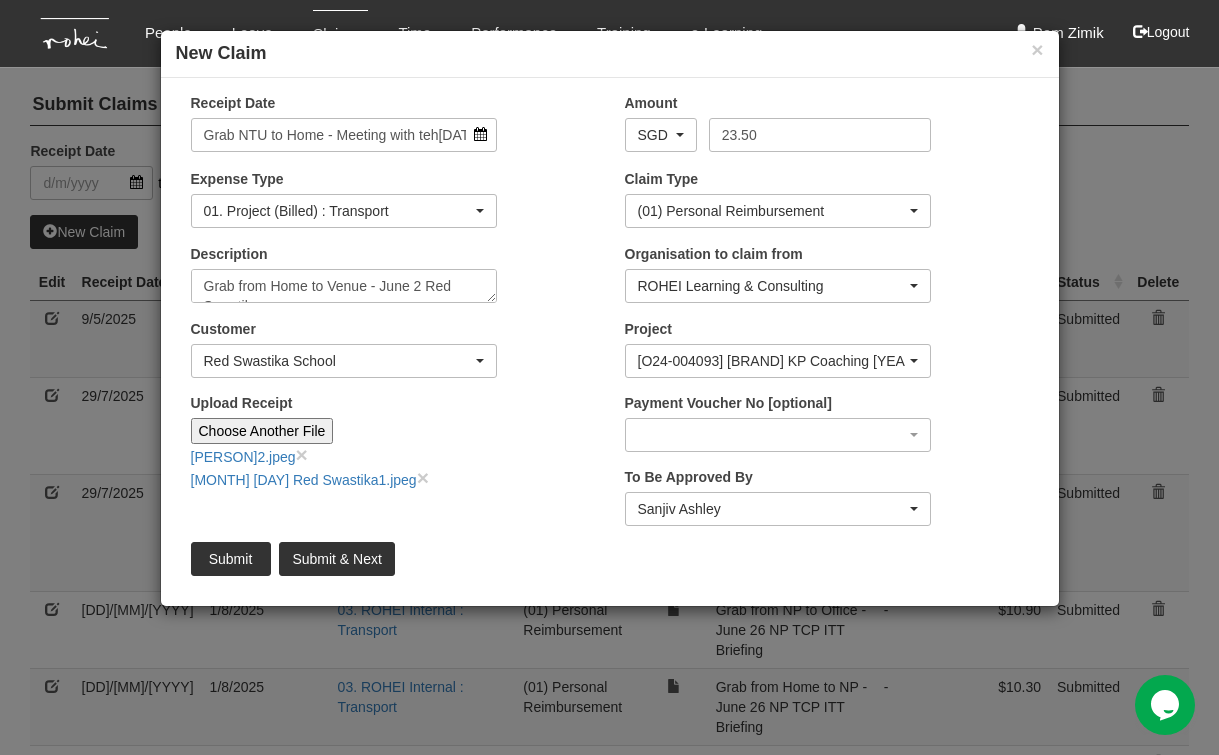 click on "Upload Receipt
Choose Another File
[PERSON] [DATE] × [PERSON] [DATE] ×" at bounding box center (393, 449) 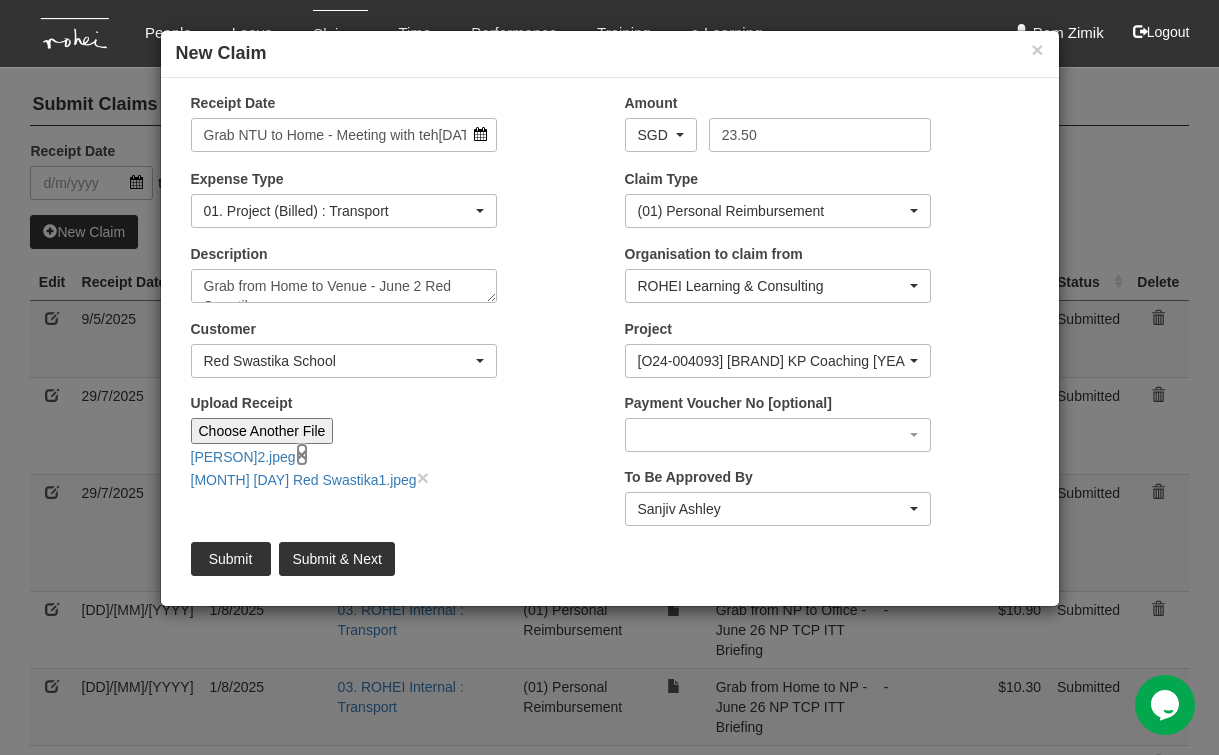 click on "×" at bounding box center [302, 454] 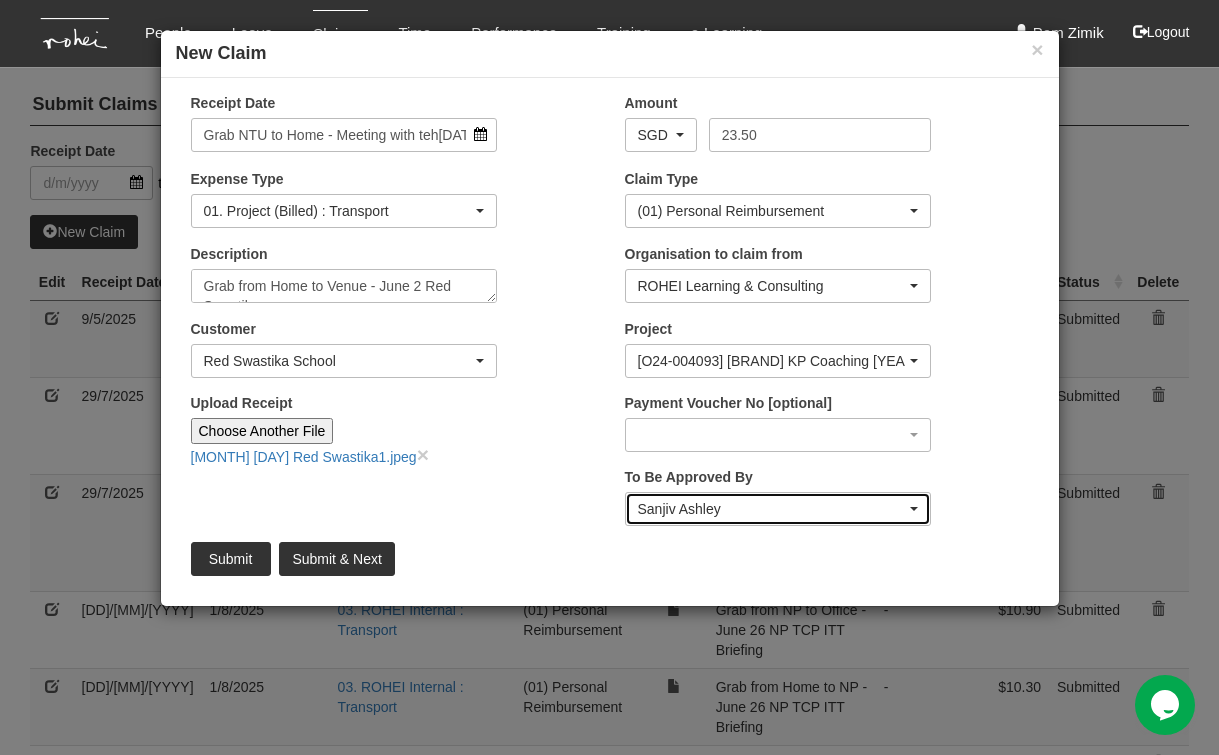 click on "Sanjiv Ashley" at bounding box center [778, 509] 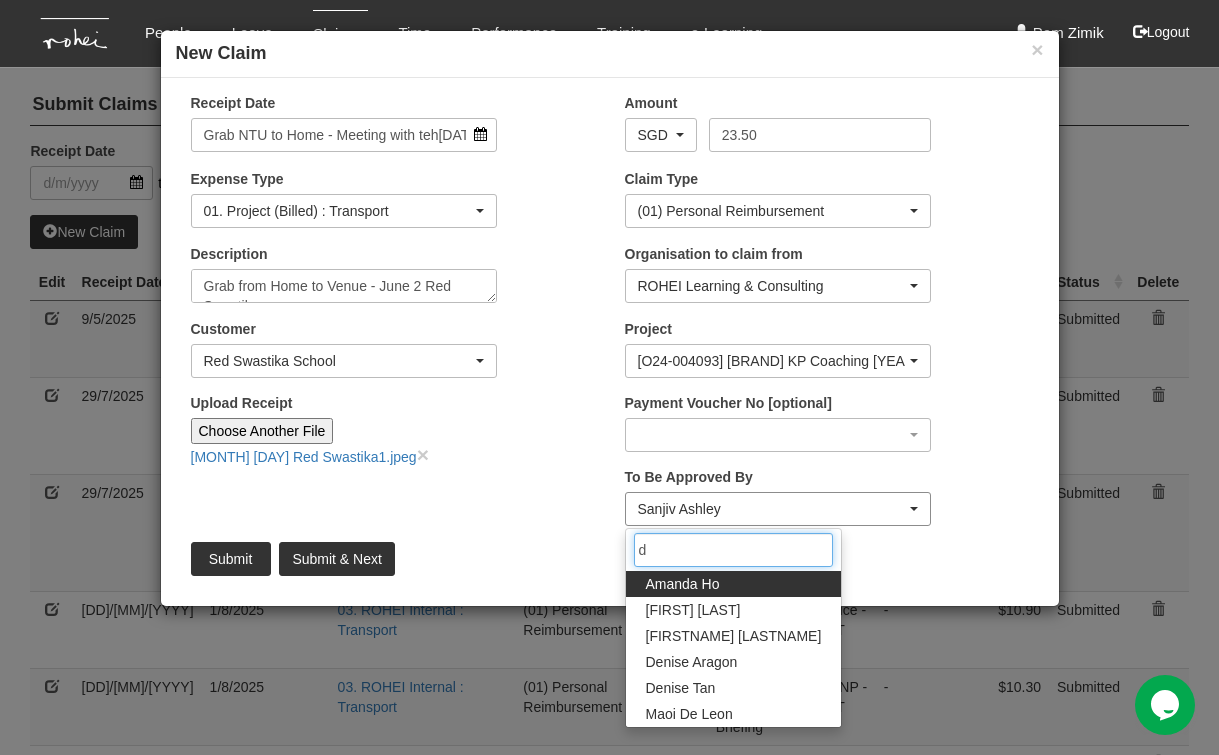 scroll, scrollTop: 0, scrollLeft: 0, axis: both 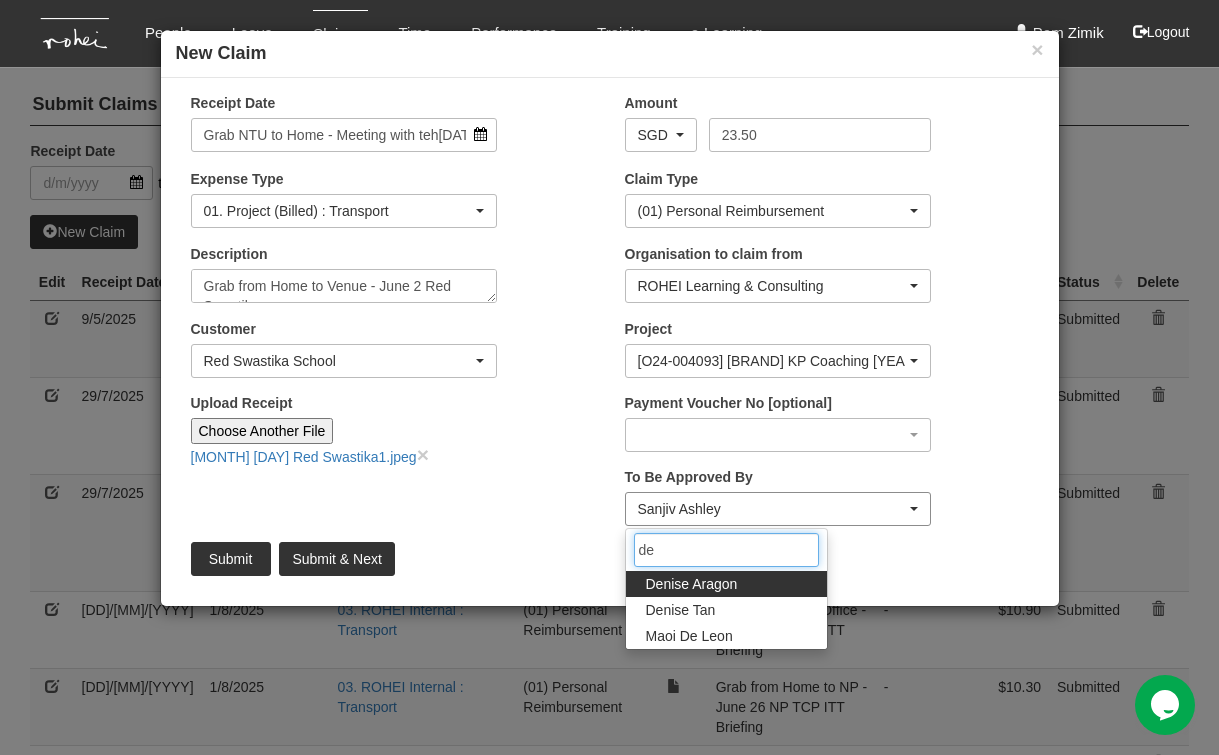 type on "den" 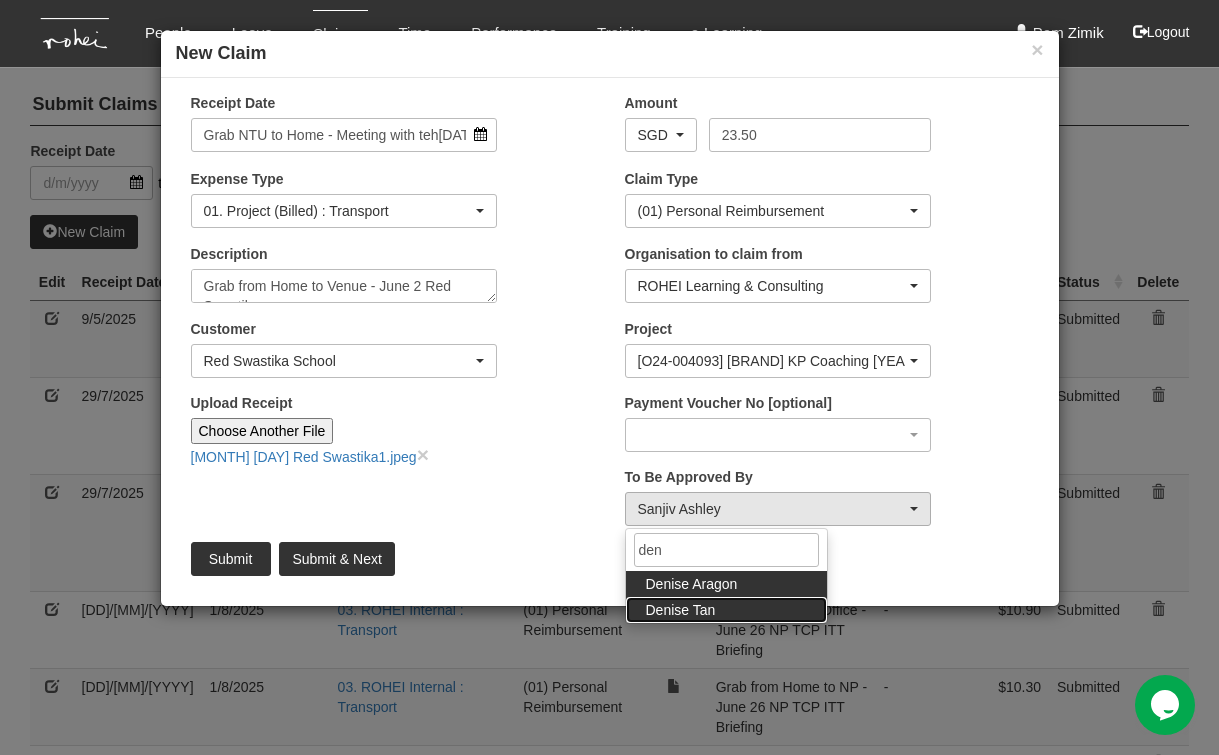 click on "Denise Tan" at bounding box center (681, 610) 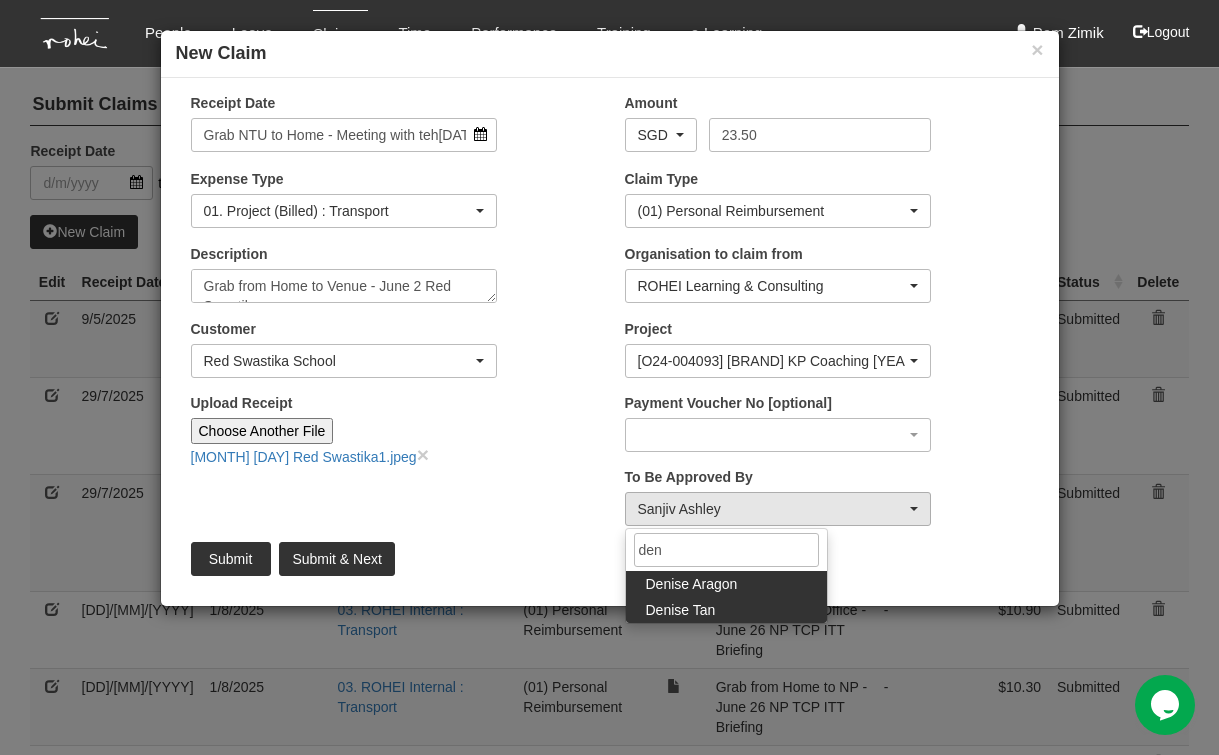 select on "f331697c-cbb2-464d-abb4-1ca8aa6cad1d" 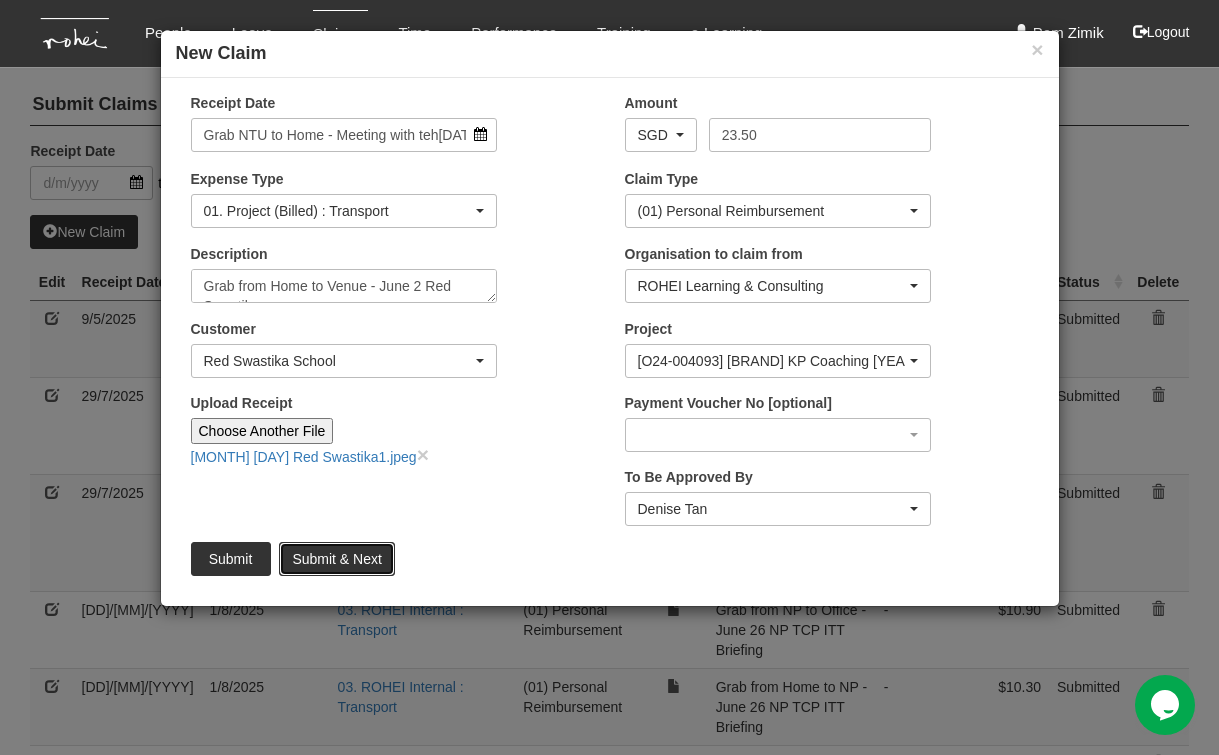 click on "Submit & Next" at bounding box center [336, 559] 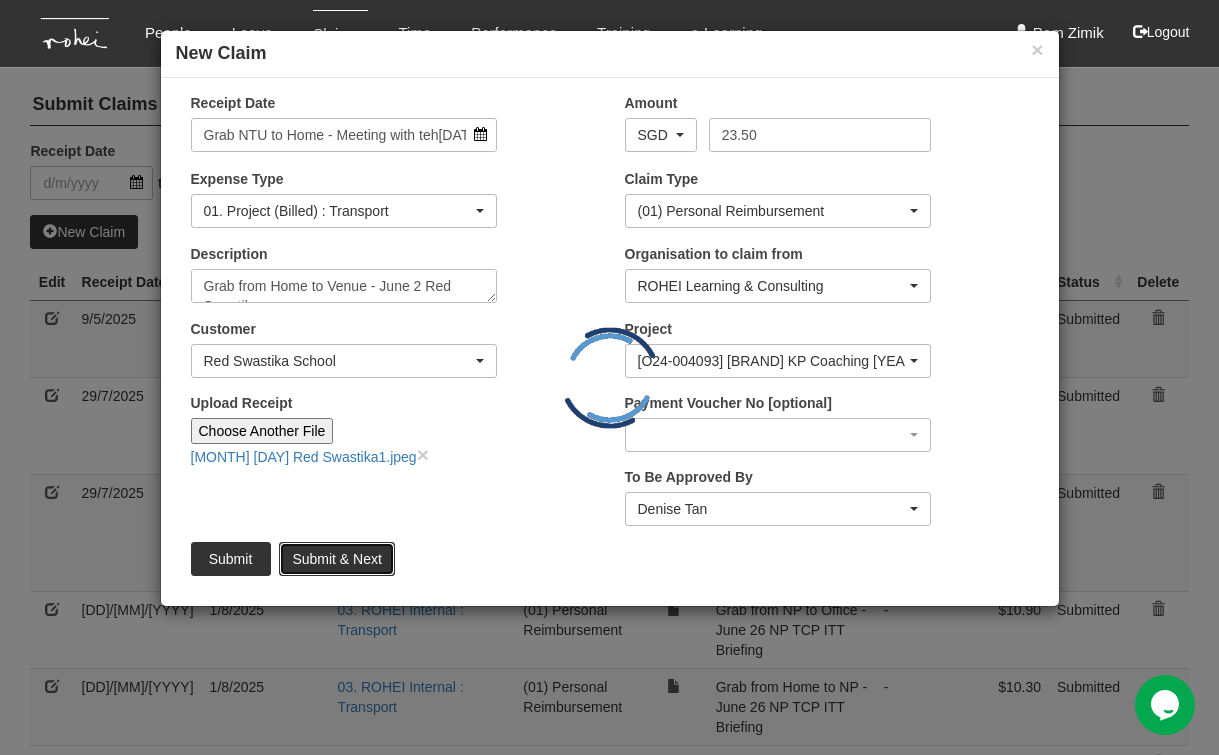 type 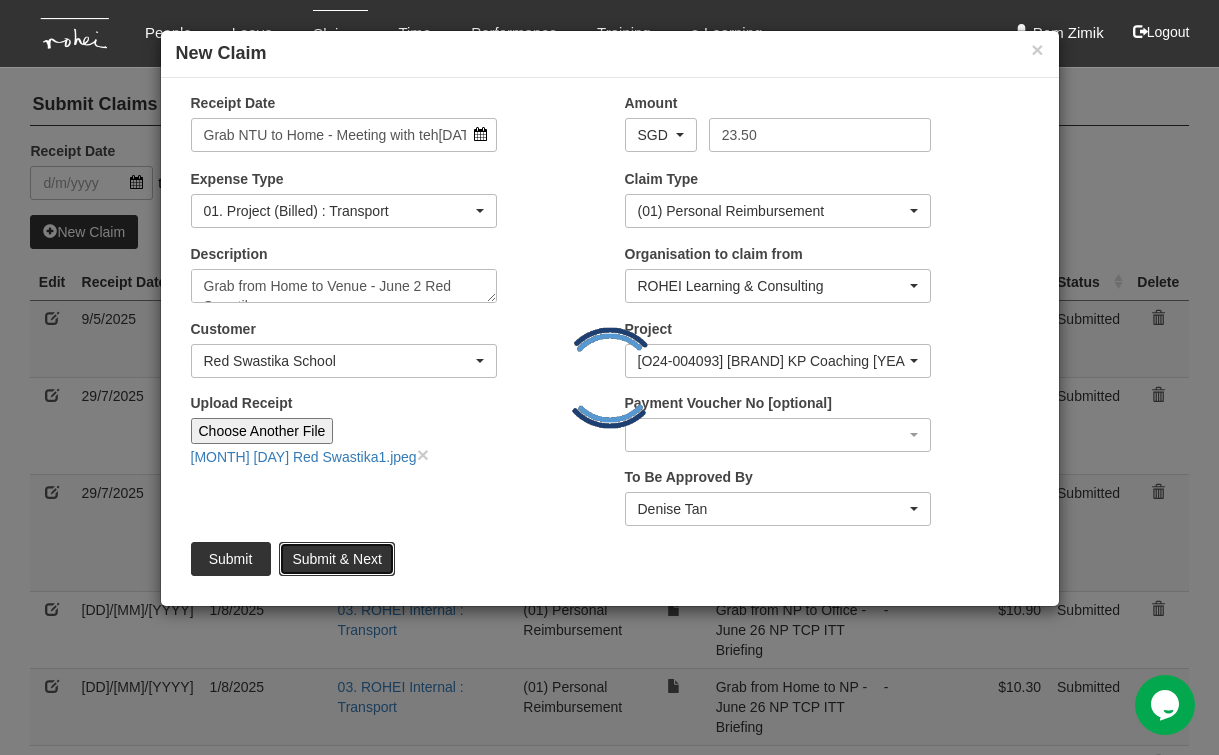 type 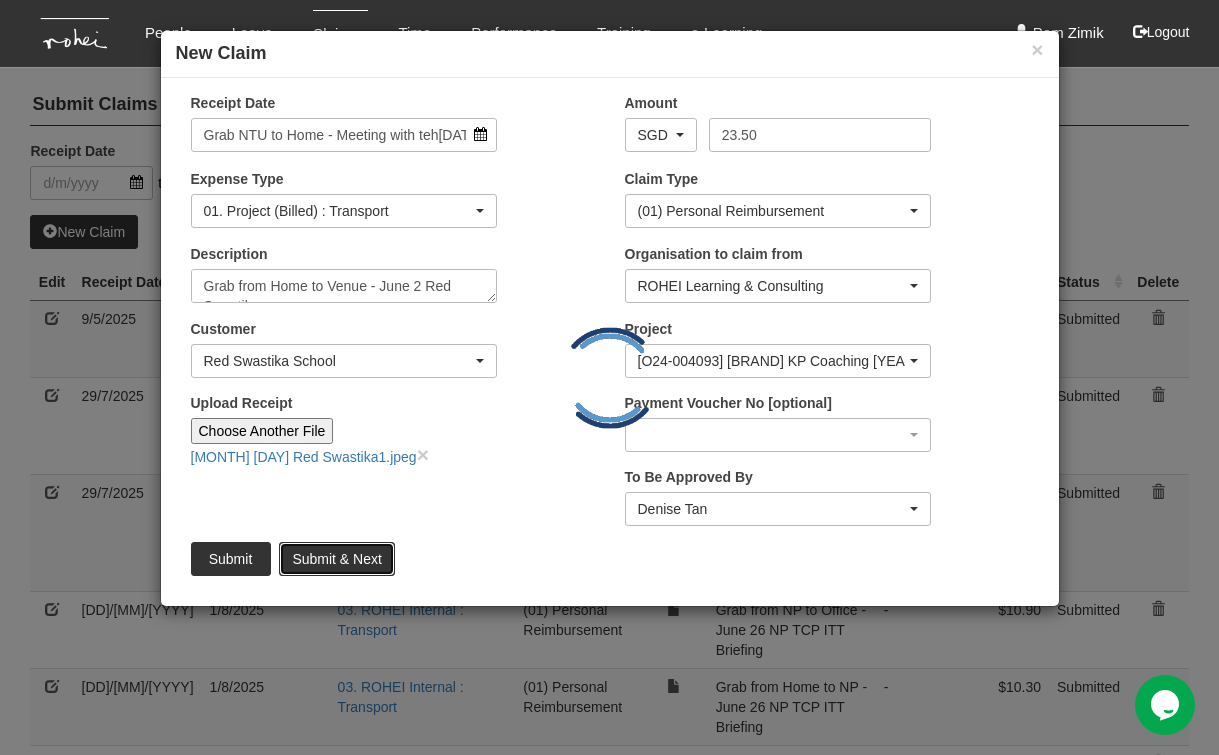 type 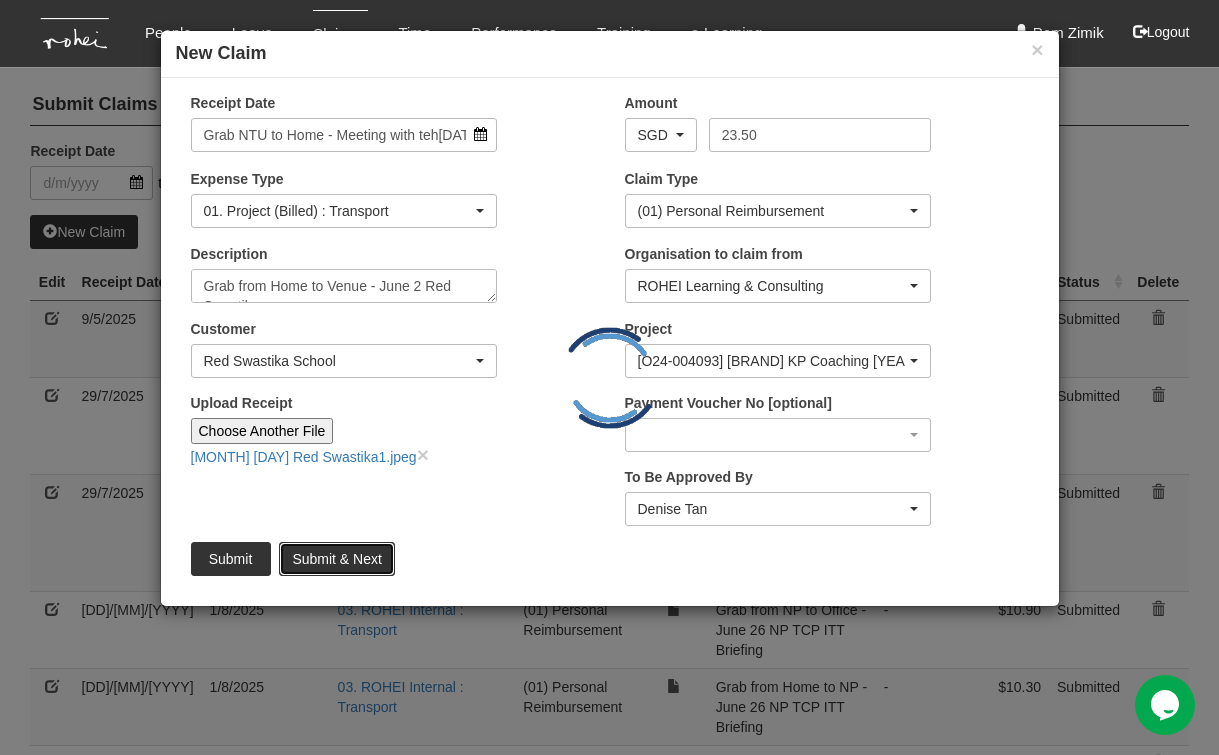 type on "Choose File" 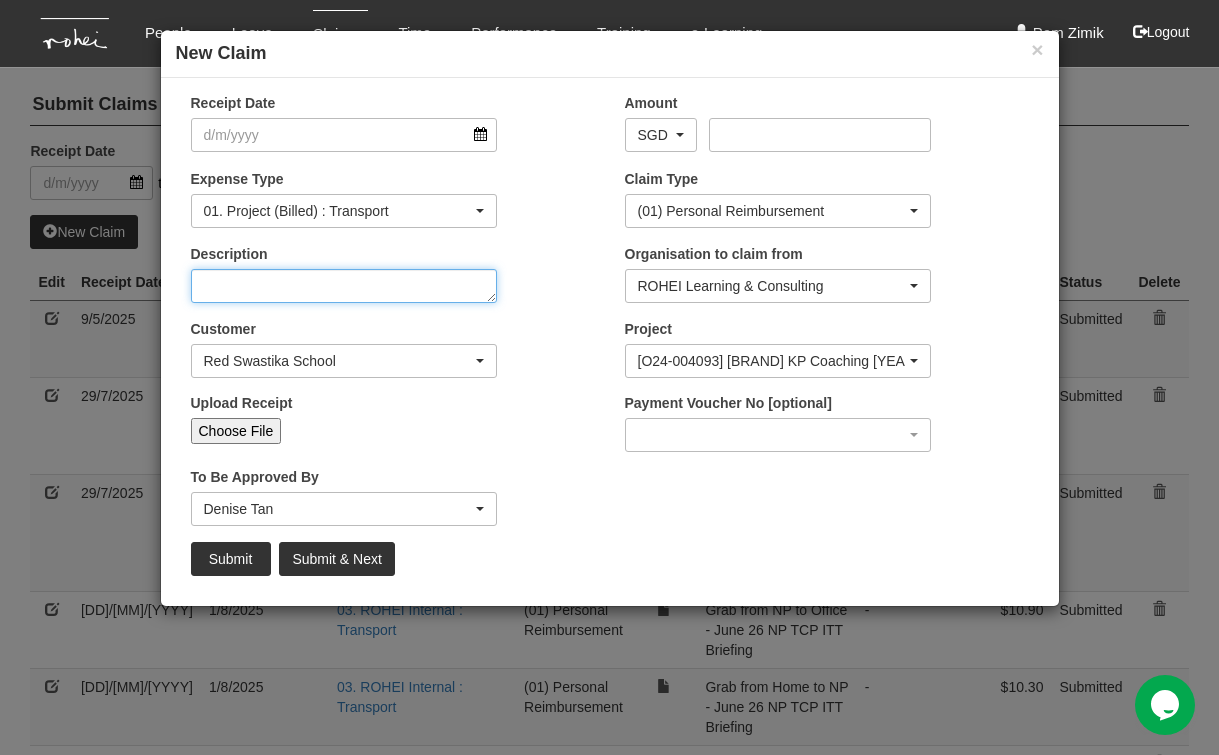 click on "Description" at bounding box center (344, 286) 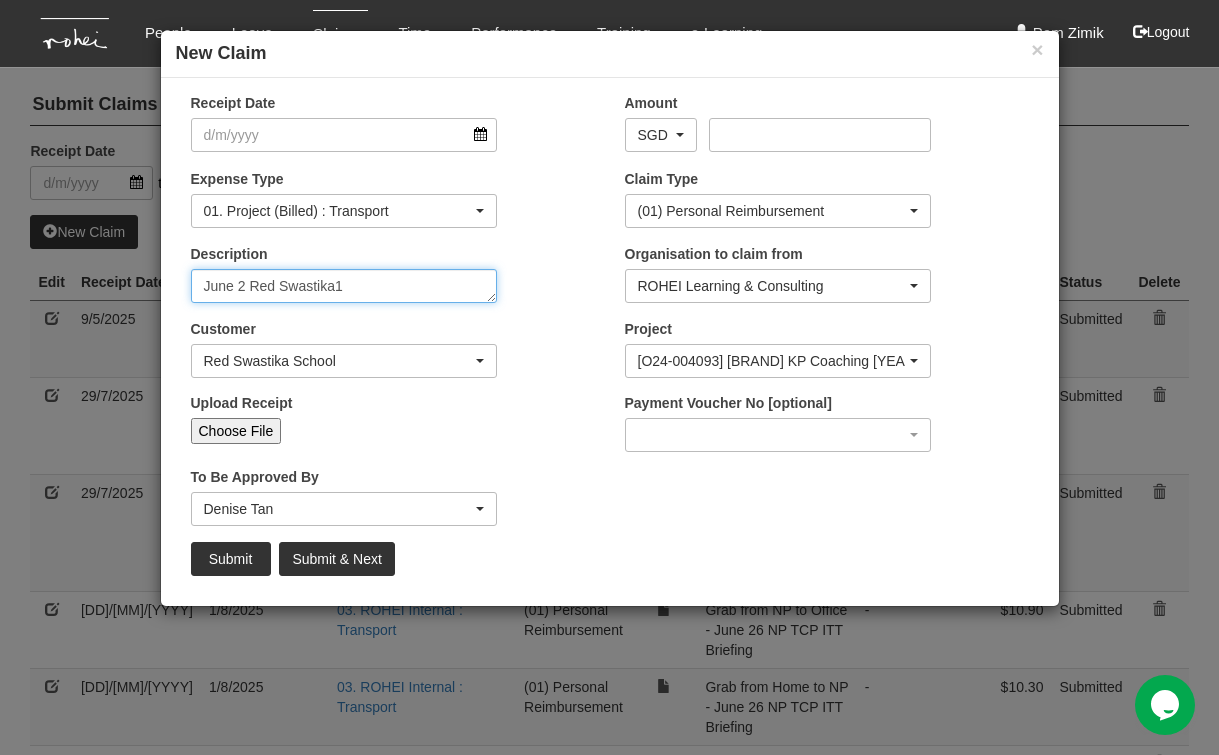 type on "[PERSON] [DATE]" 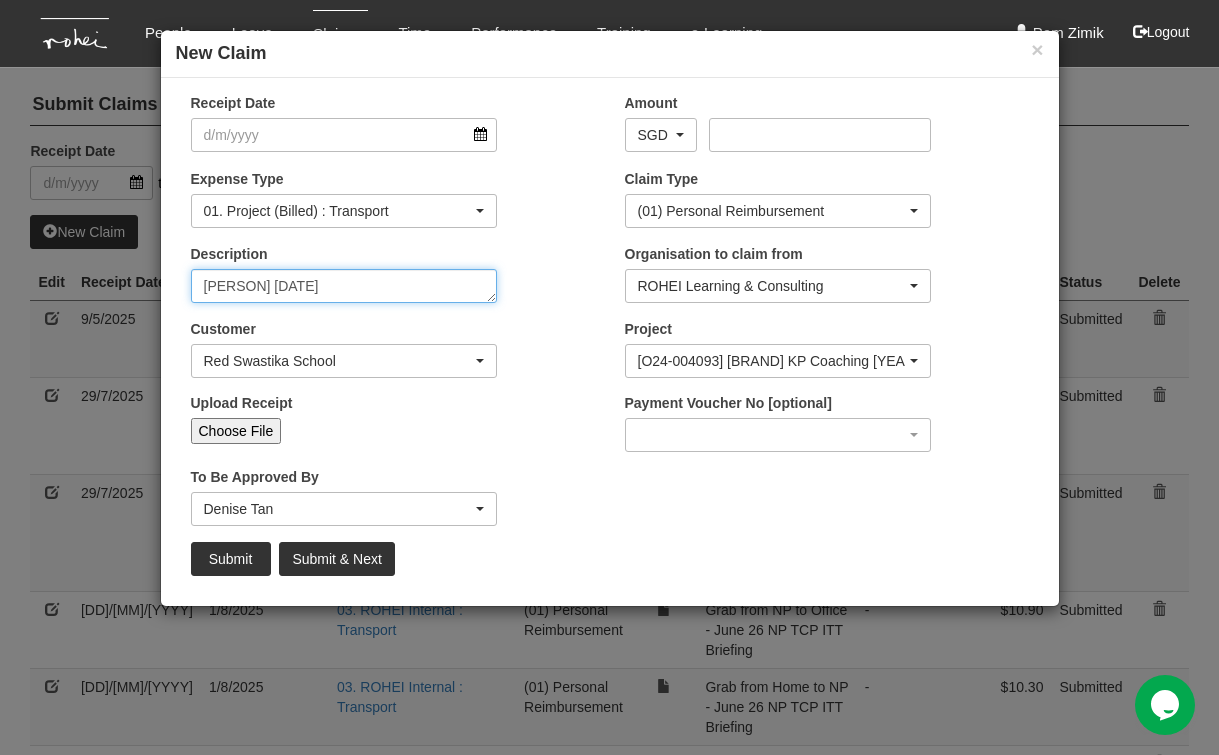 select on "50" 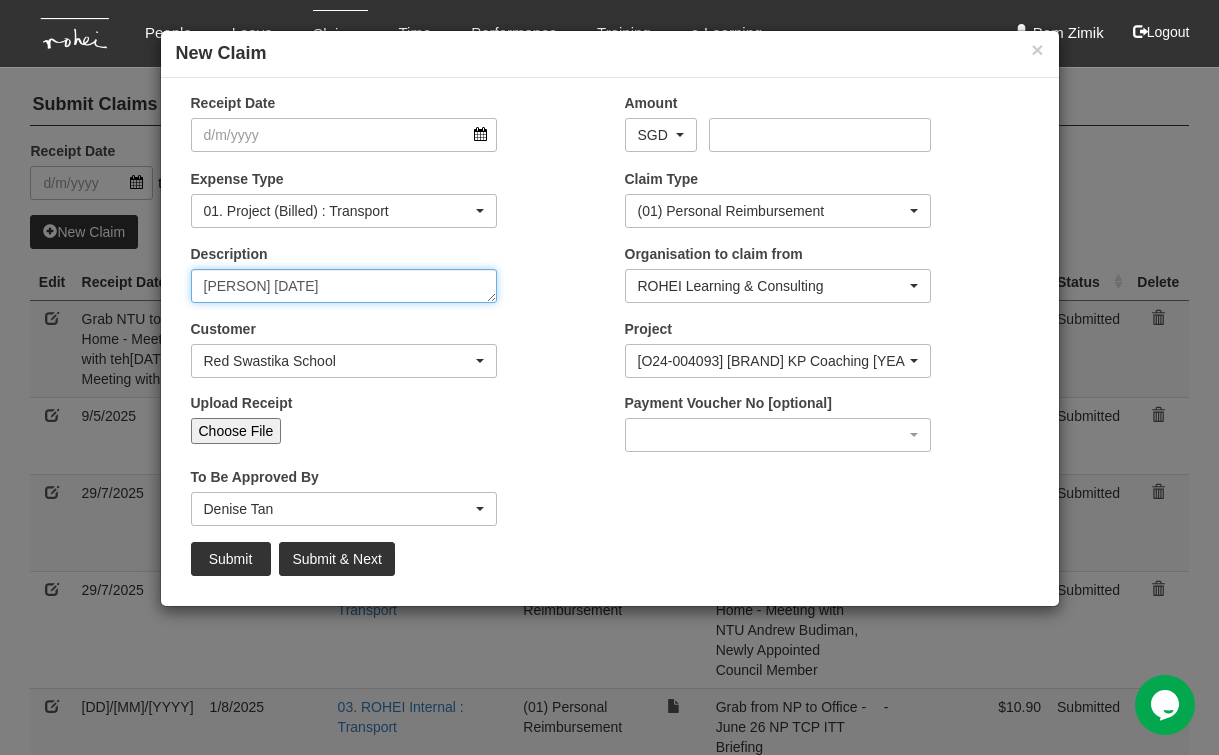 click on "[PERSON] [DATE]" at bounding box center [344, 286] 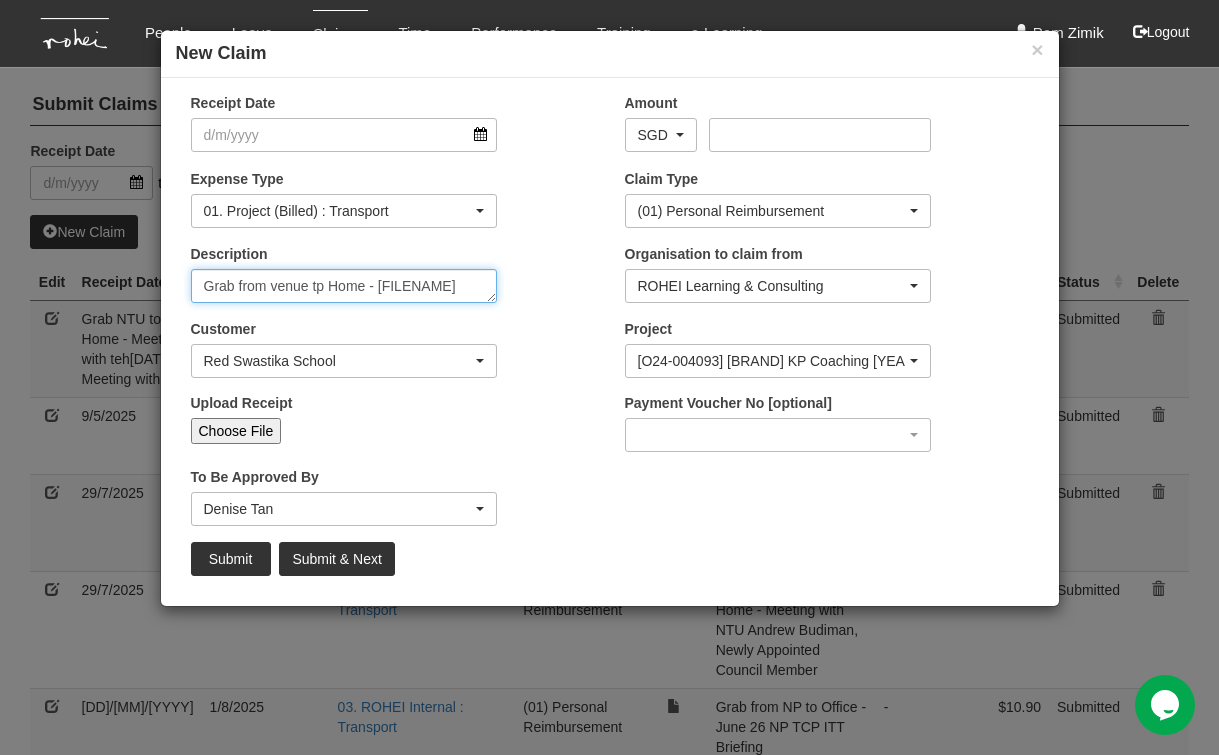click on "Grab from venue tp Home - [FILENAME]" at bounding box center [344, 286] 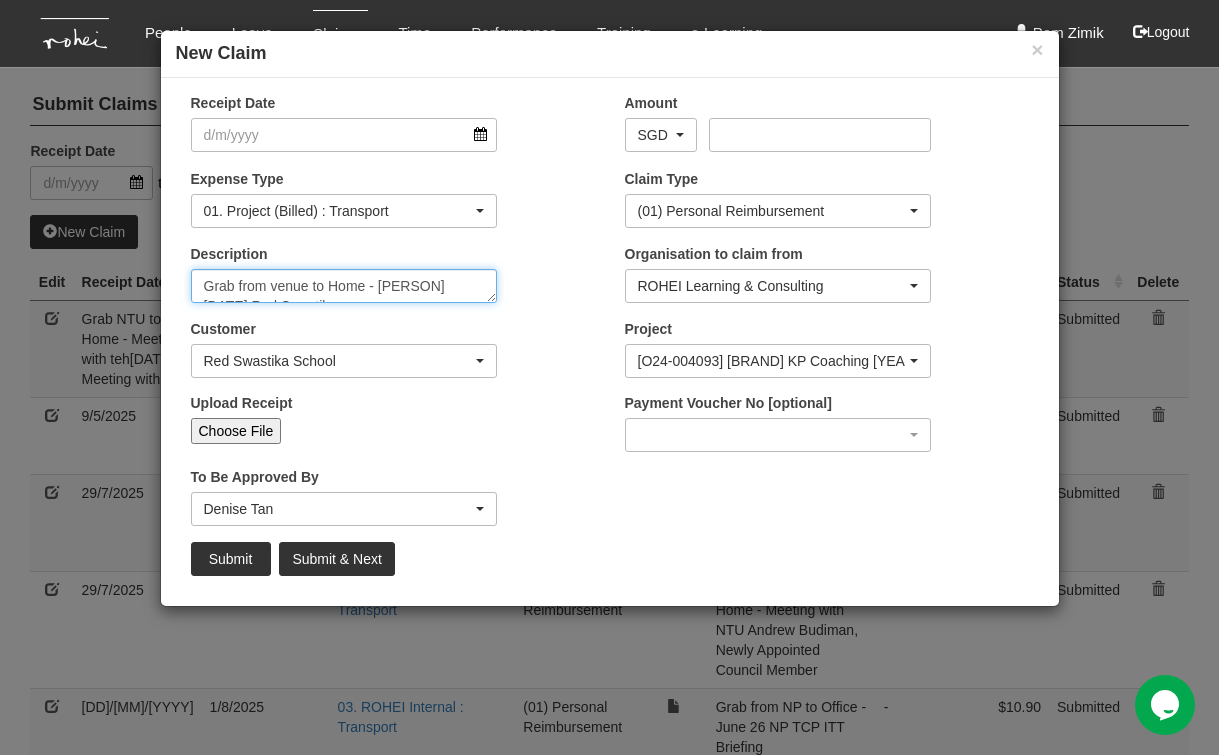 click on "Grab from venue to Home - [PERSON] [DATE] Red Swastika" at bounding box center [344, 286] 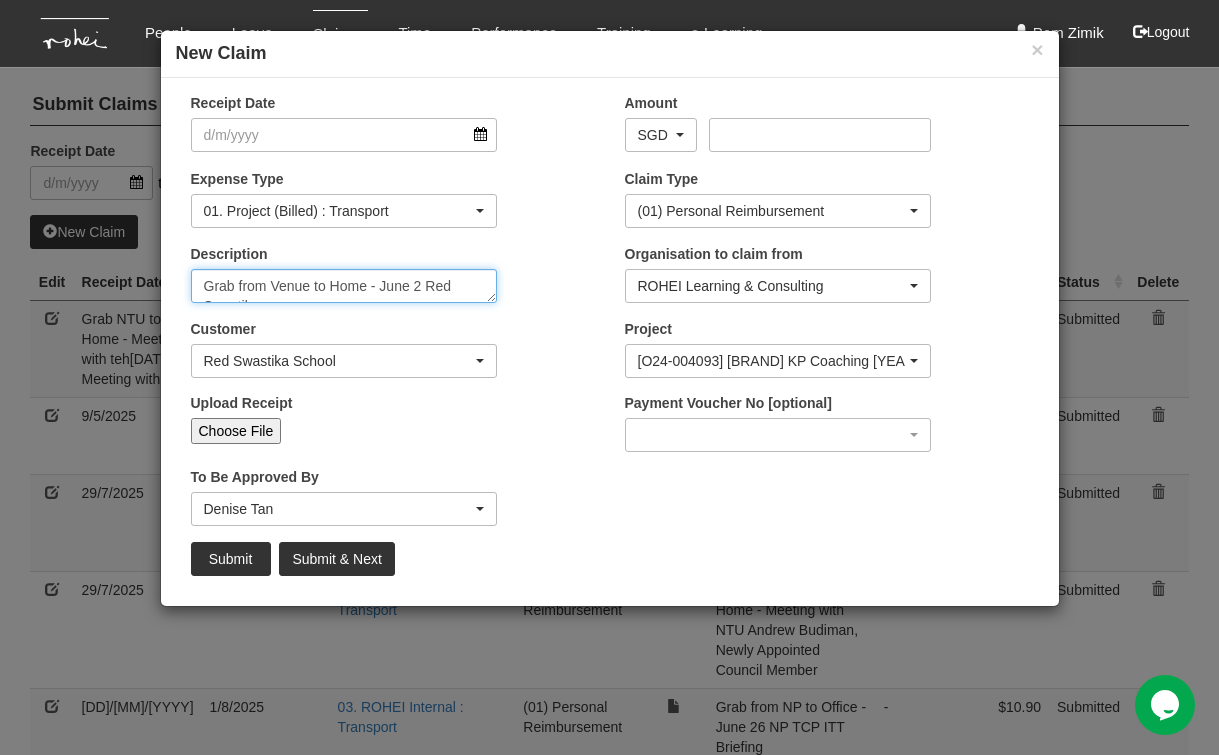 type on "Grab from Venue to Home - June 2 Red Swastika" 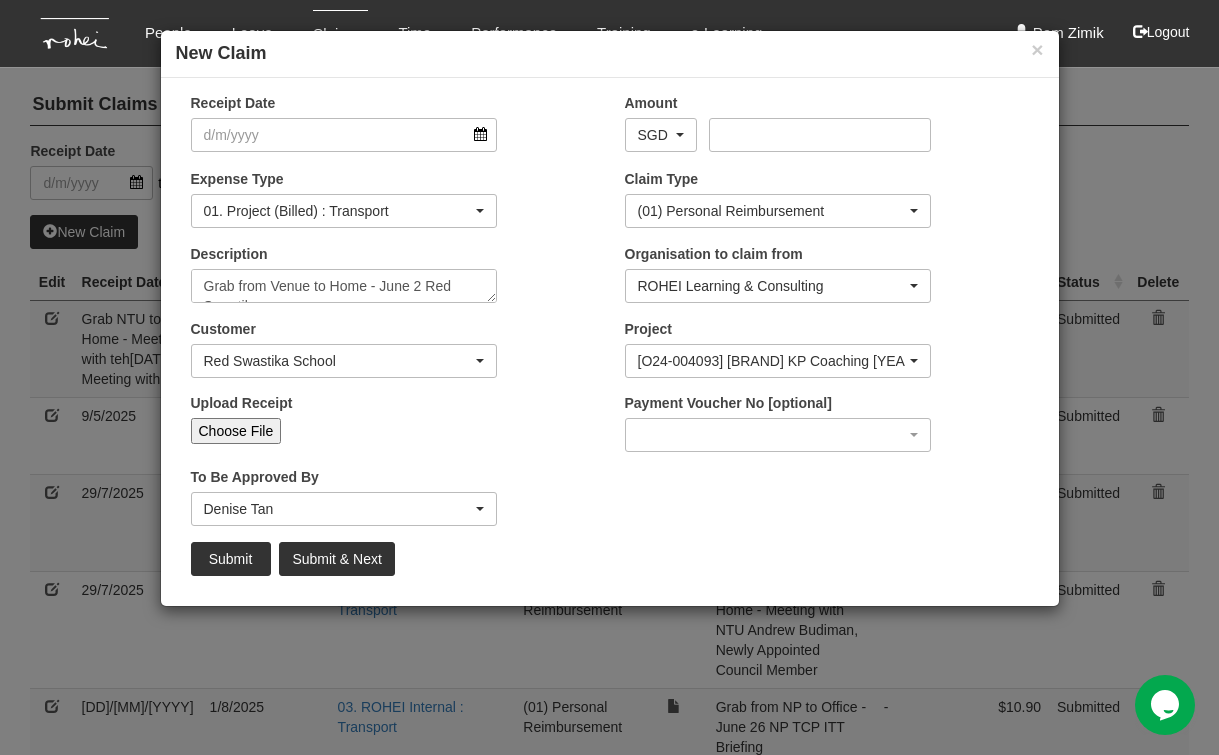 click on "Choose File" at bounding box center (236, 431) 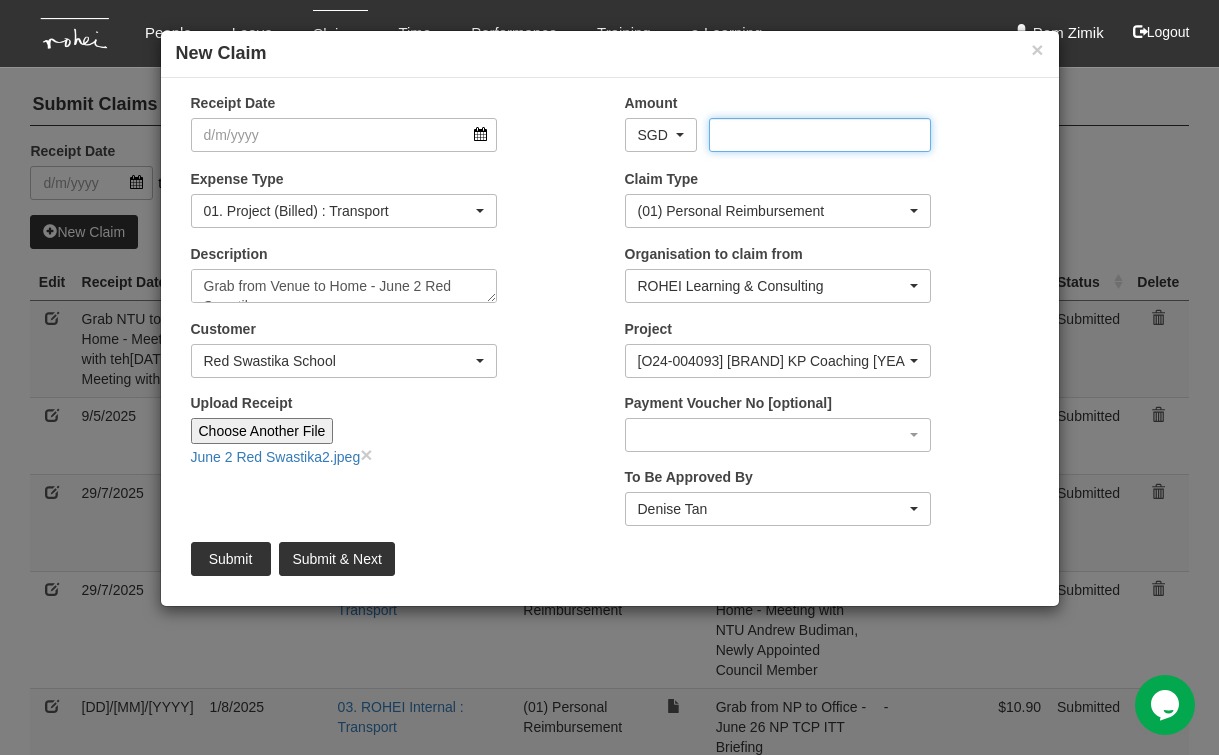 click on "Amount" at bounding box center (820, 135) 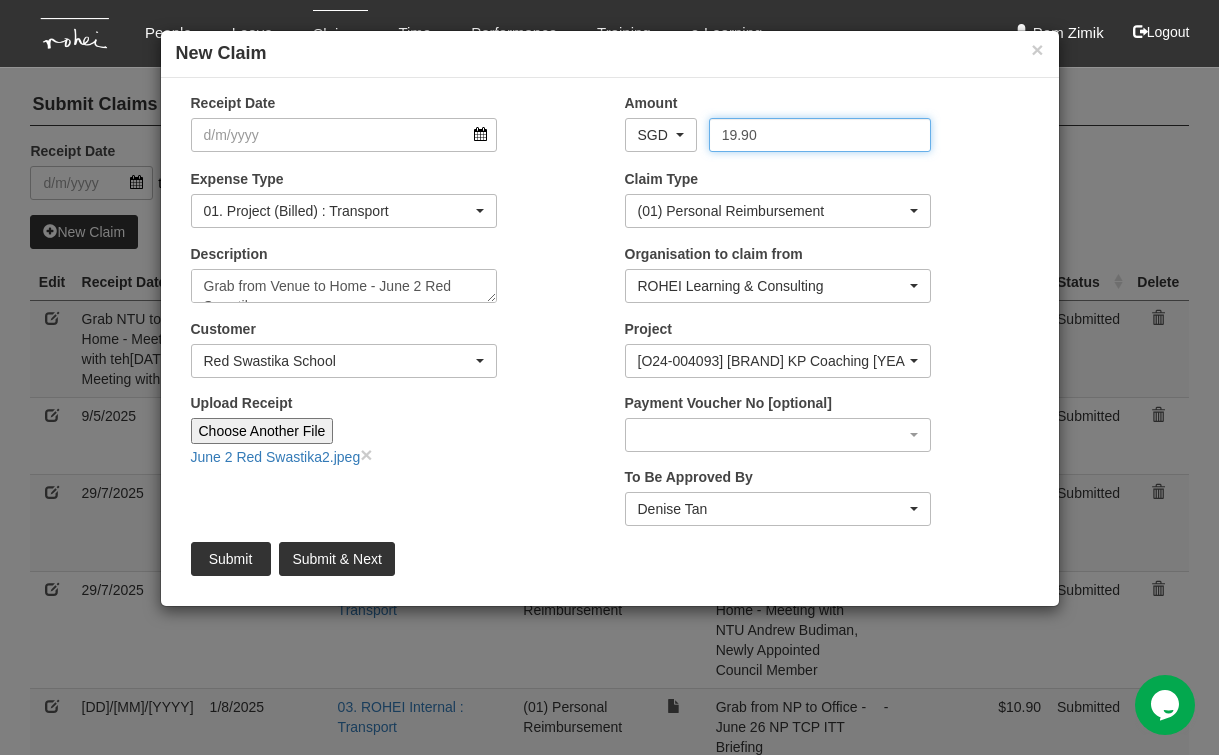 type on "19.90" 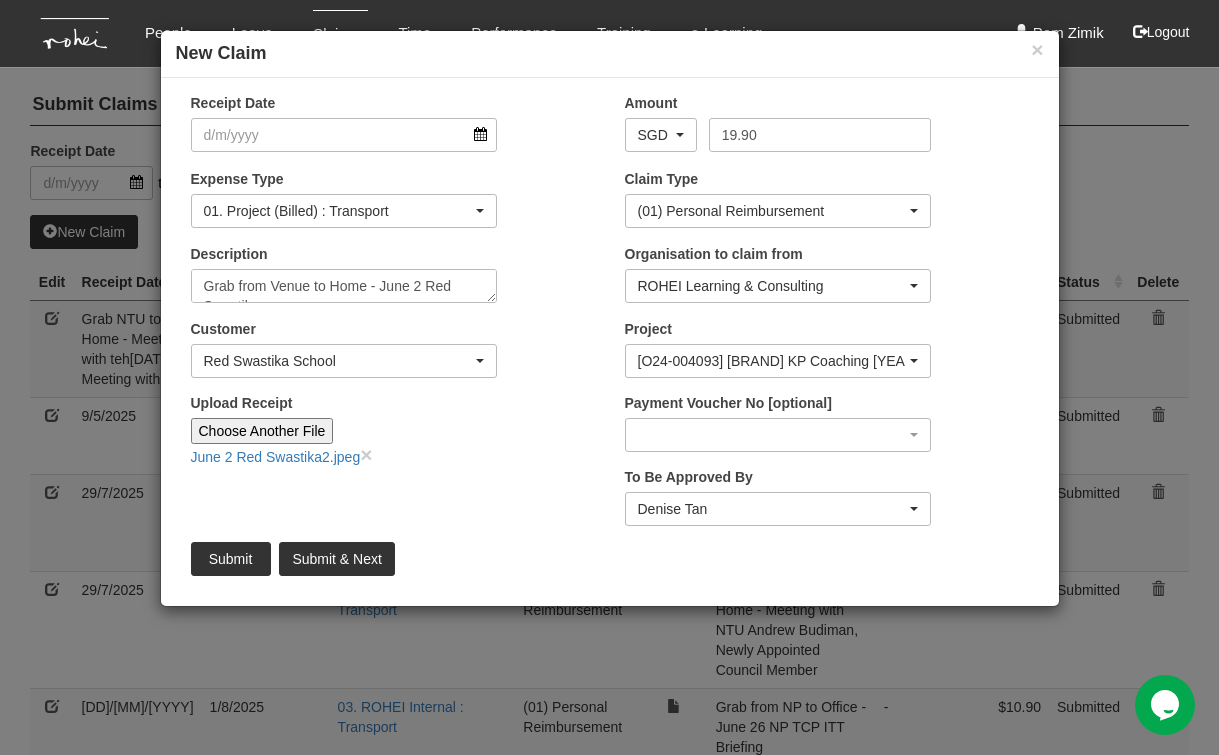 click on "Upload Receipt
Choose Another File
[MONTH] [DAY] Red Swastika2.jpeg ×" at bounding box center (393, 437) 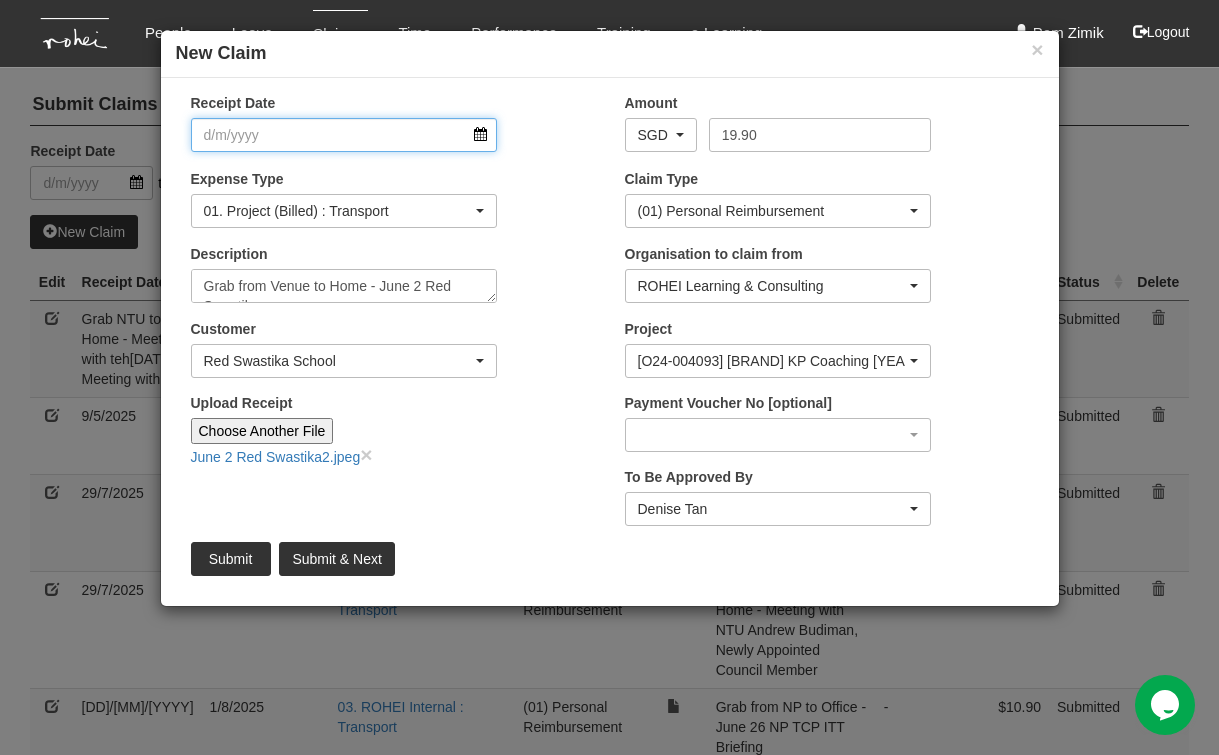 click on "Receipt Date" at bounding box center [344, 135] 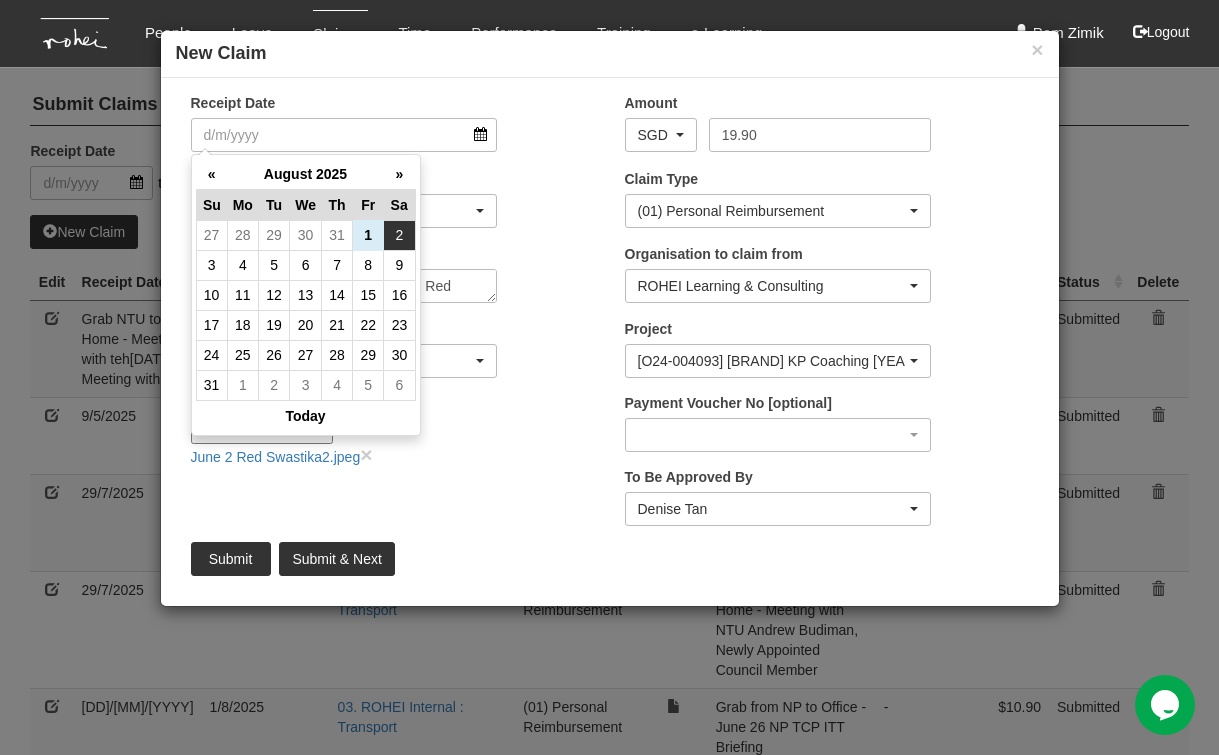 click on "2" at bounding box center [399, 235] 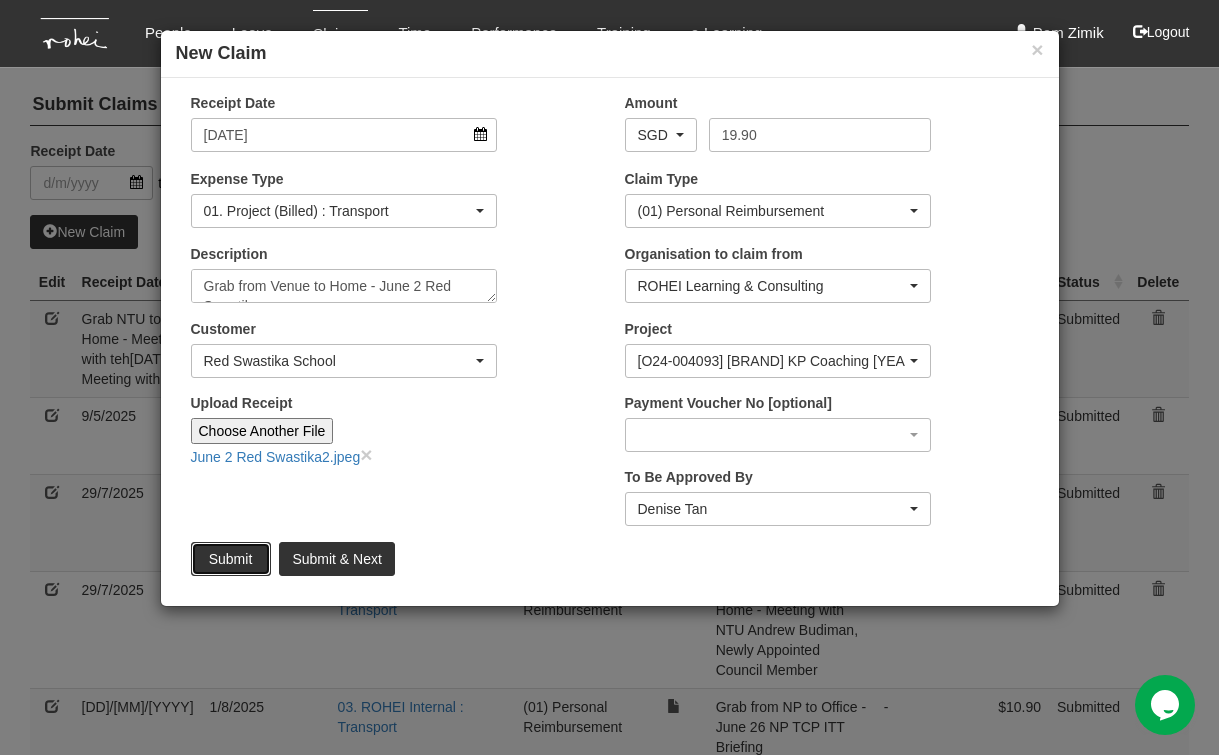 click on "Submit" at bounding box center (231, 559) 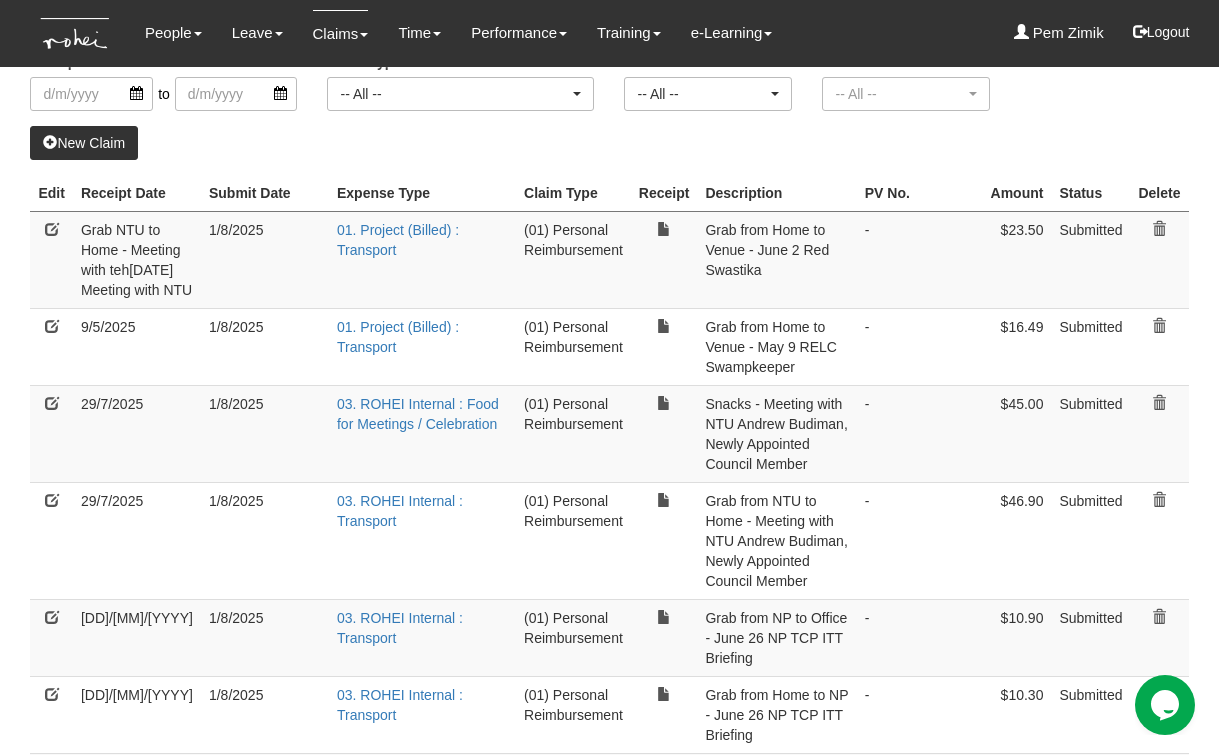 scroll, scrollTop: 163, scrollLeft: 0, axis: vertical 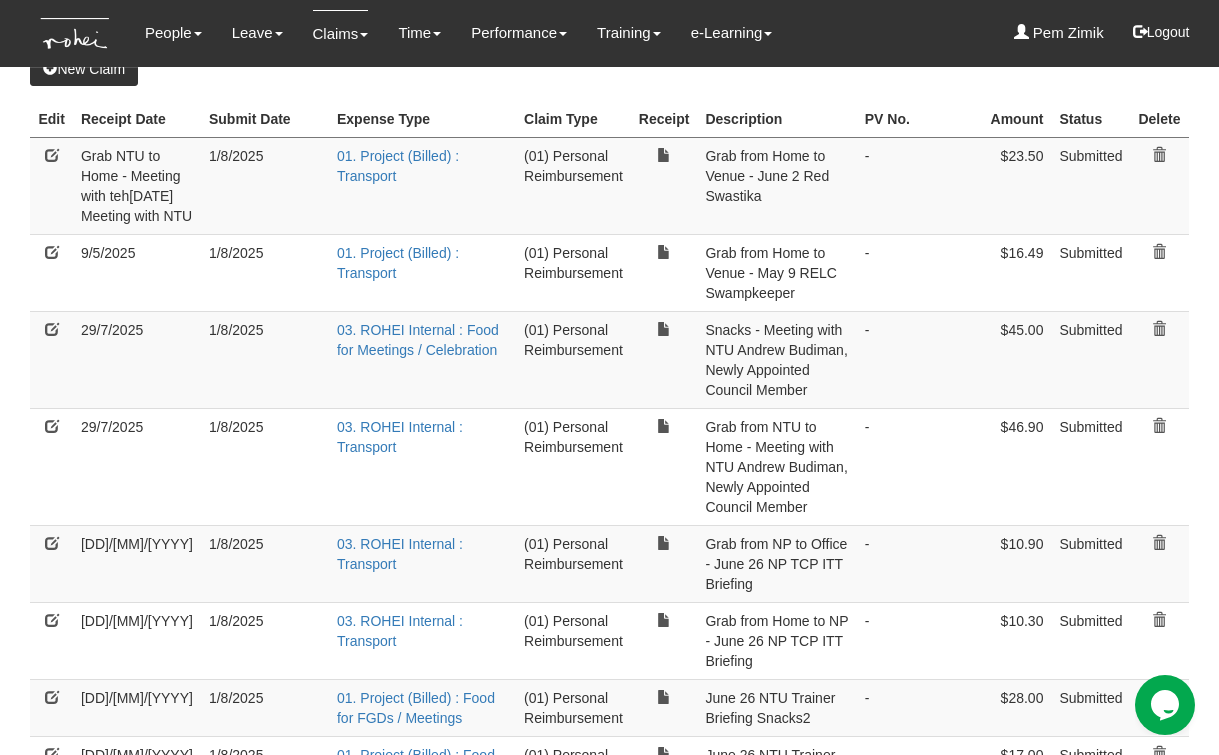 select on "50" 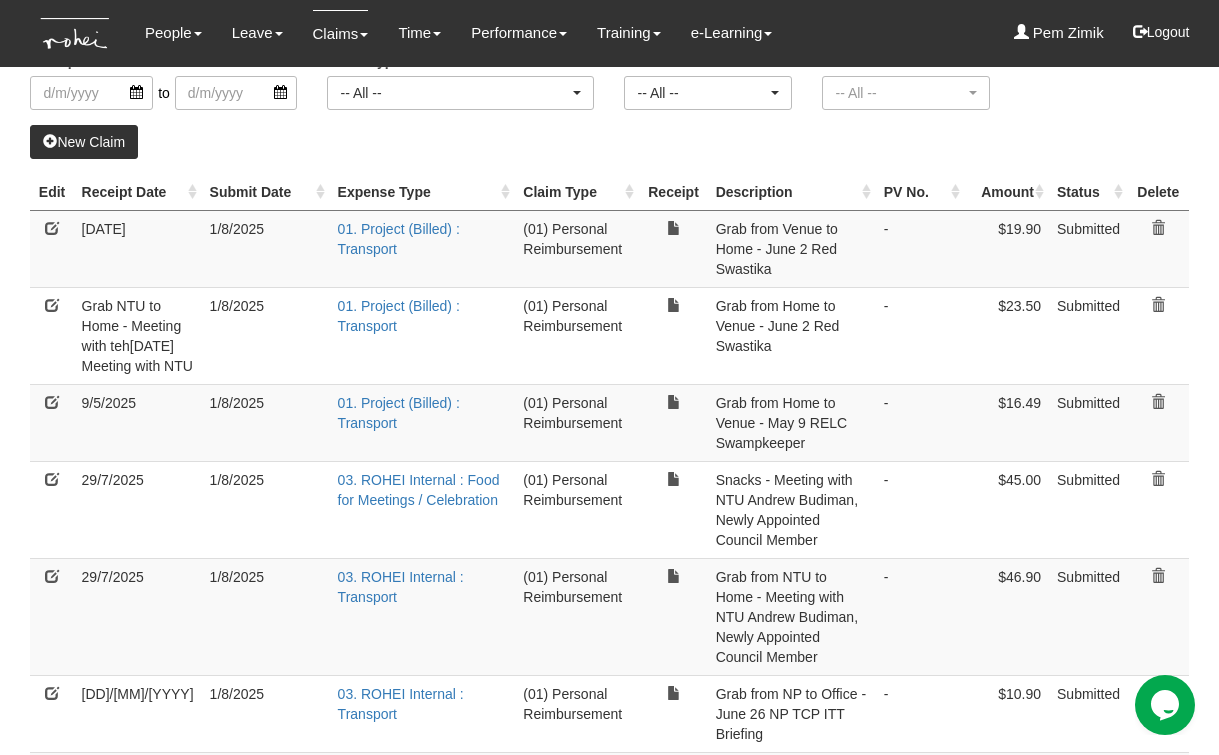 scroll, scrollTop: 69, scrollLeft: 0, axis: vertical 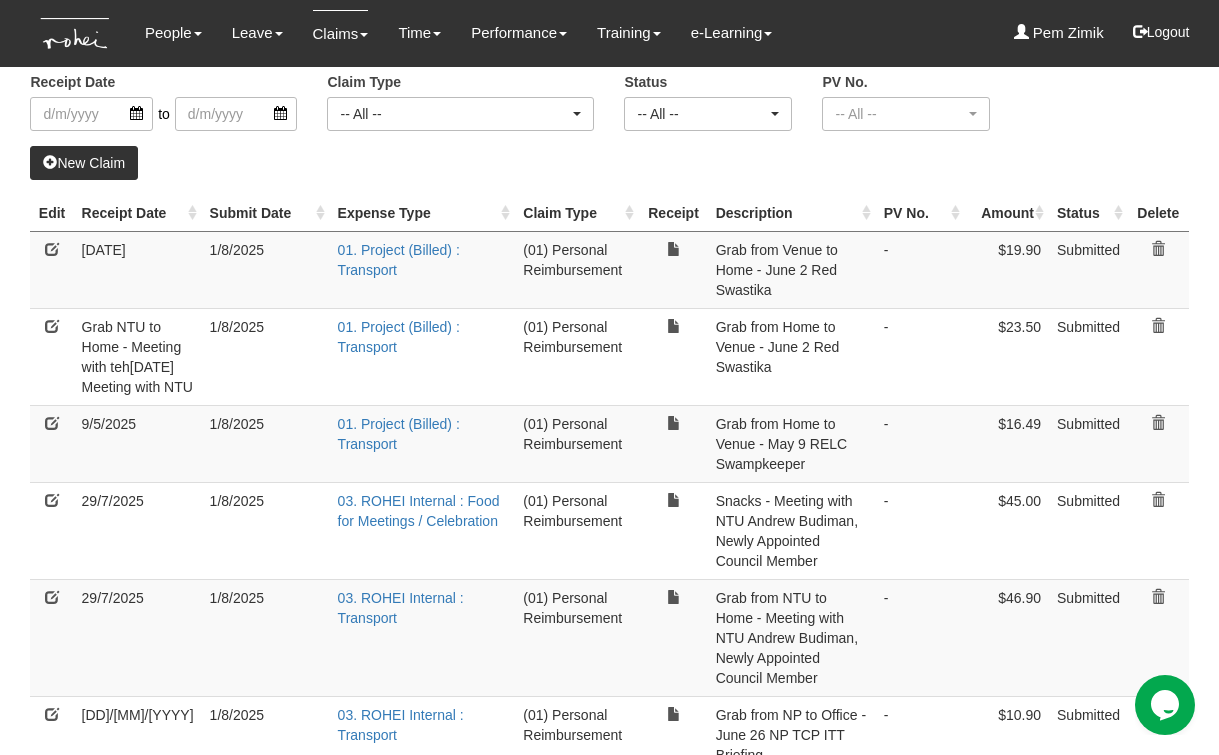 click at bounding box center (52, 423) 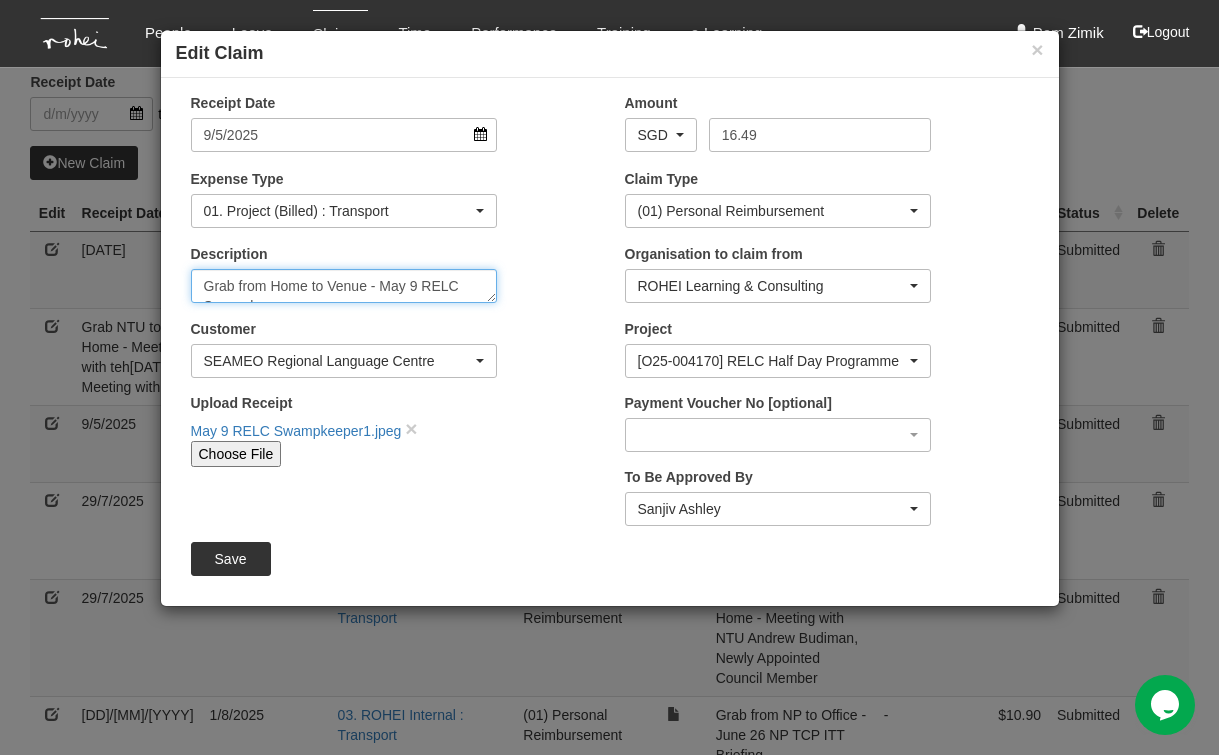 click on "Grab from Home to Venue - May 9 RELC Swampkeeper" at bounding box center (344, 286) 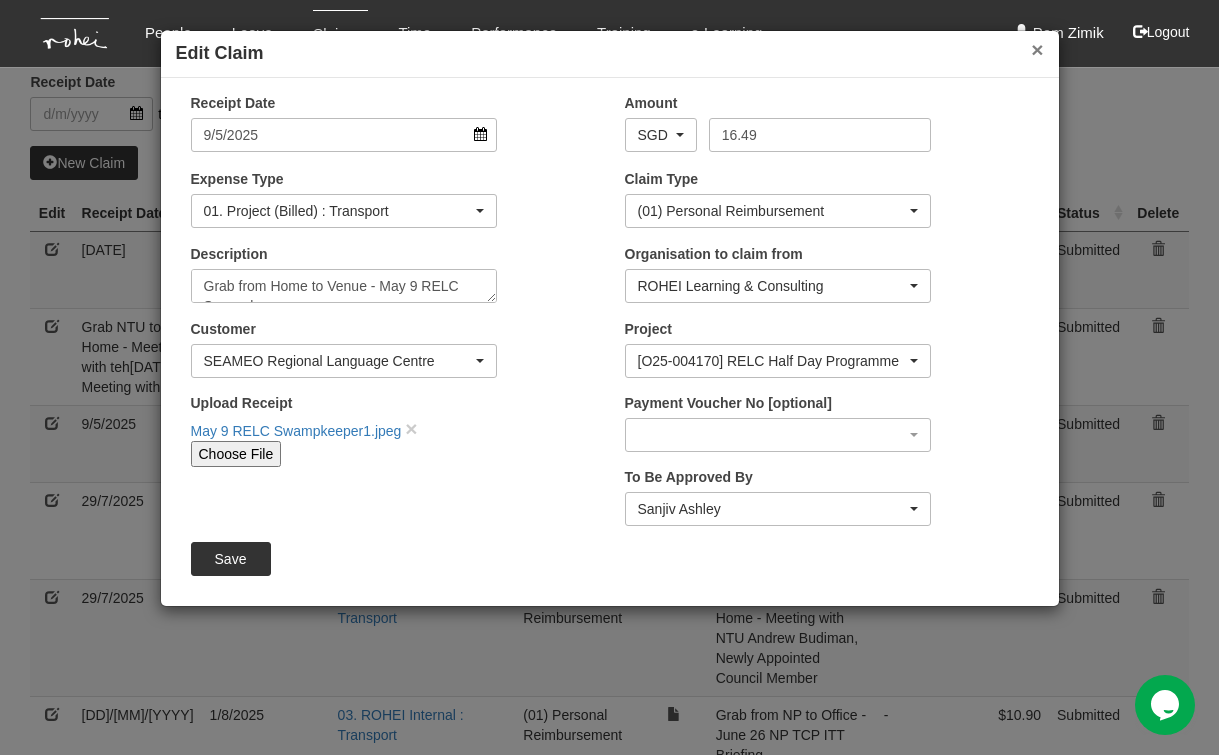 click on "×" at bounding box center (1037, 49) 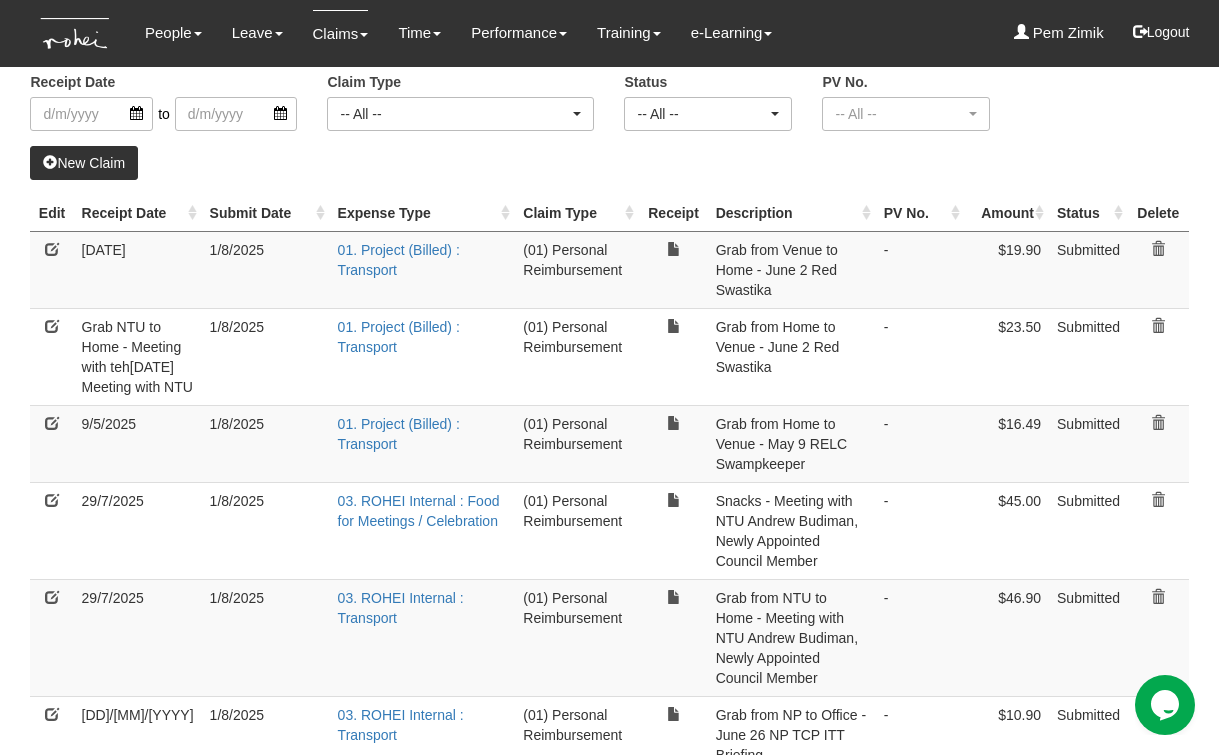 click on "New Claim" at bounding box center [84, 163] 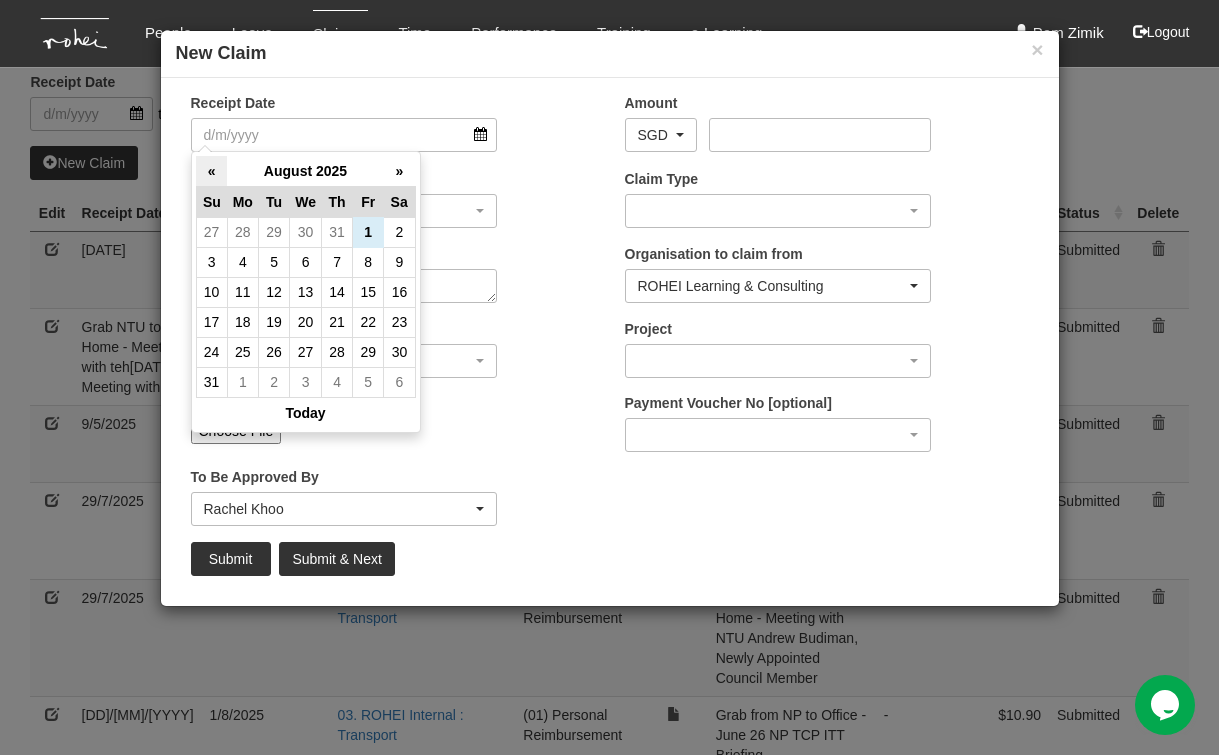 click on "«" at bounding box center (211, 171) 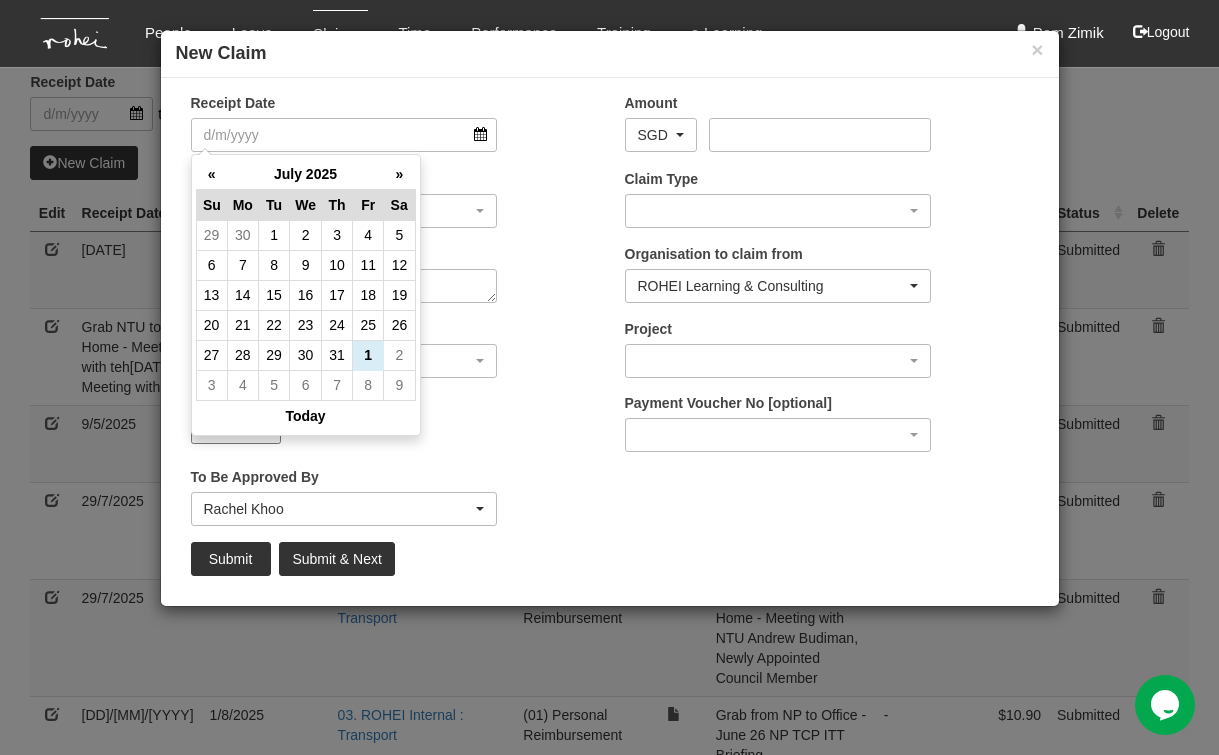 click on "«" at bounding box center [211, 174] 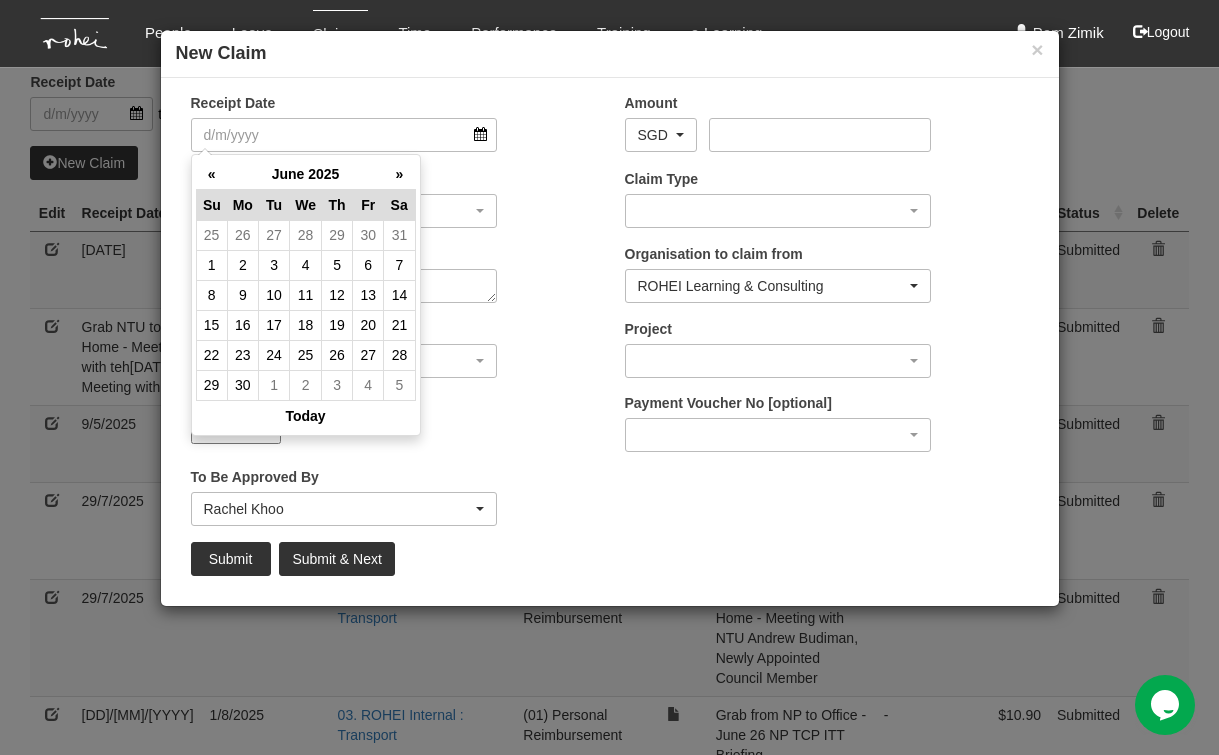 click on "«" at bounding box center (211, 174) 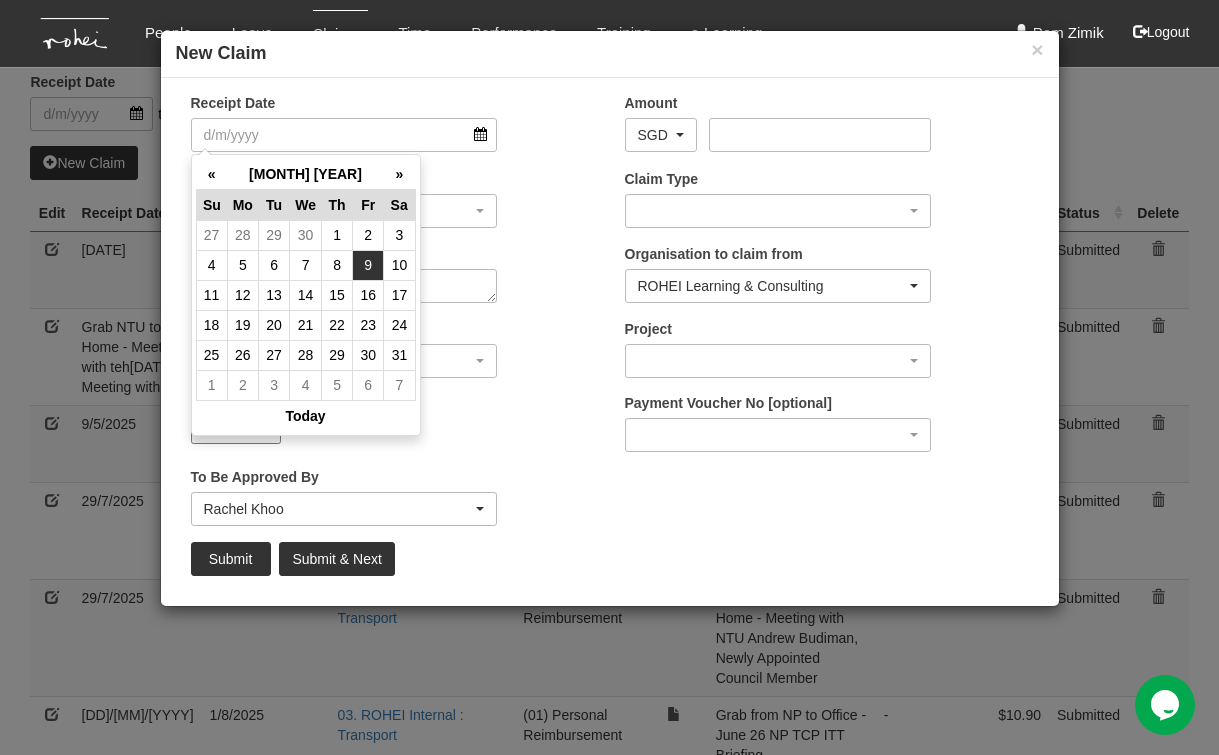 click on "9" at bounding box center [368, 265] 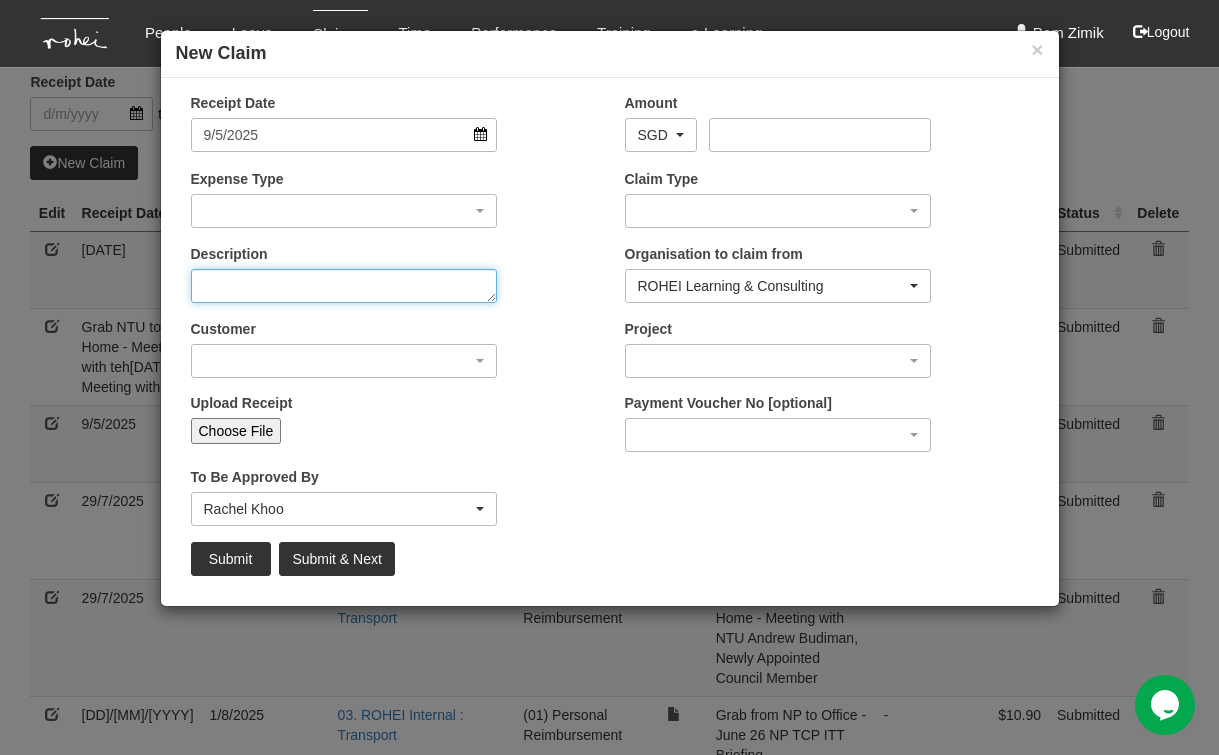 click on "Description" at bounding box center (344, 286) 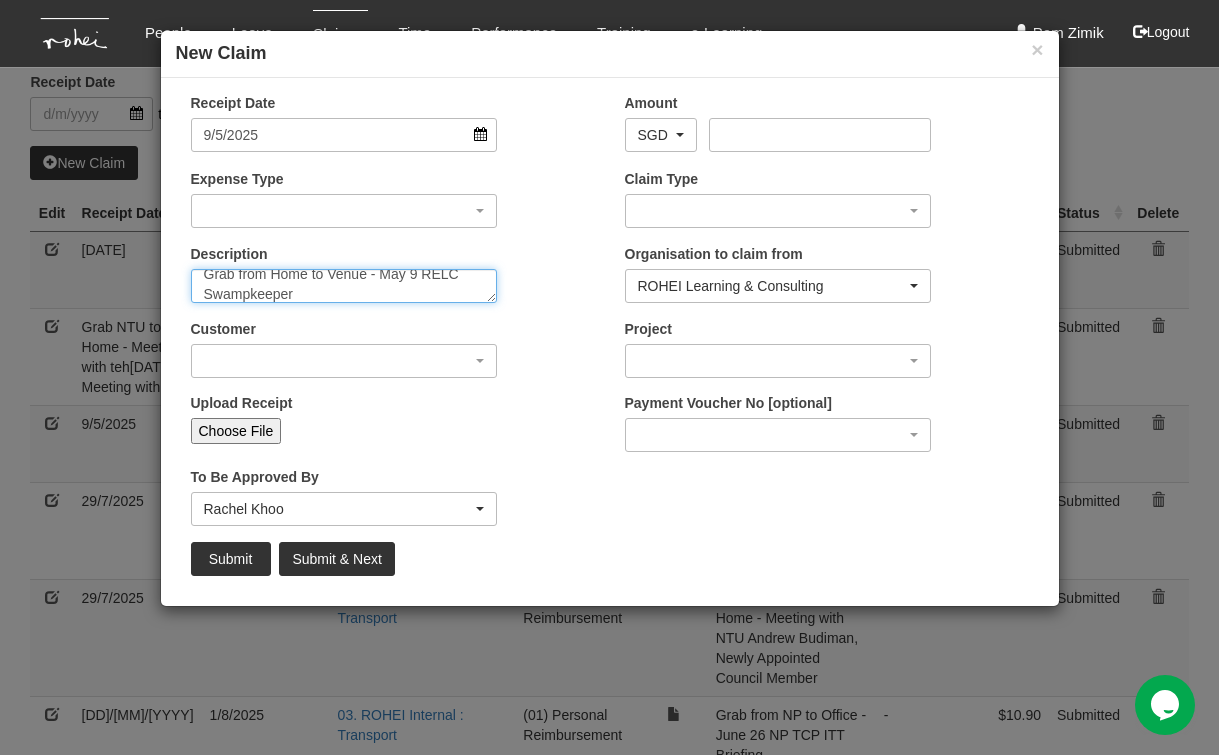scroll, scrollTop: 0, scrollLeft: 0, axis: both 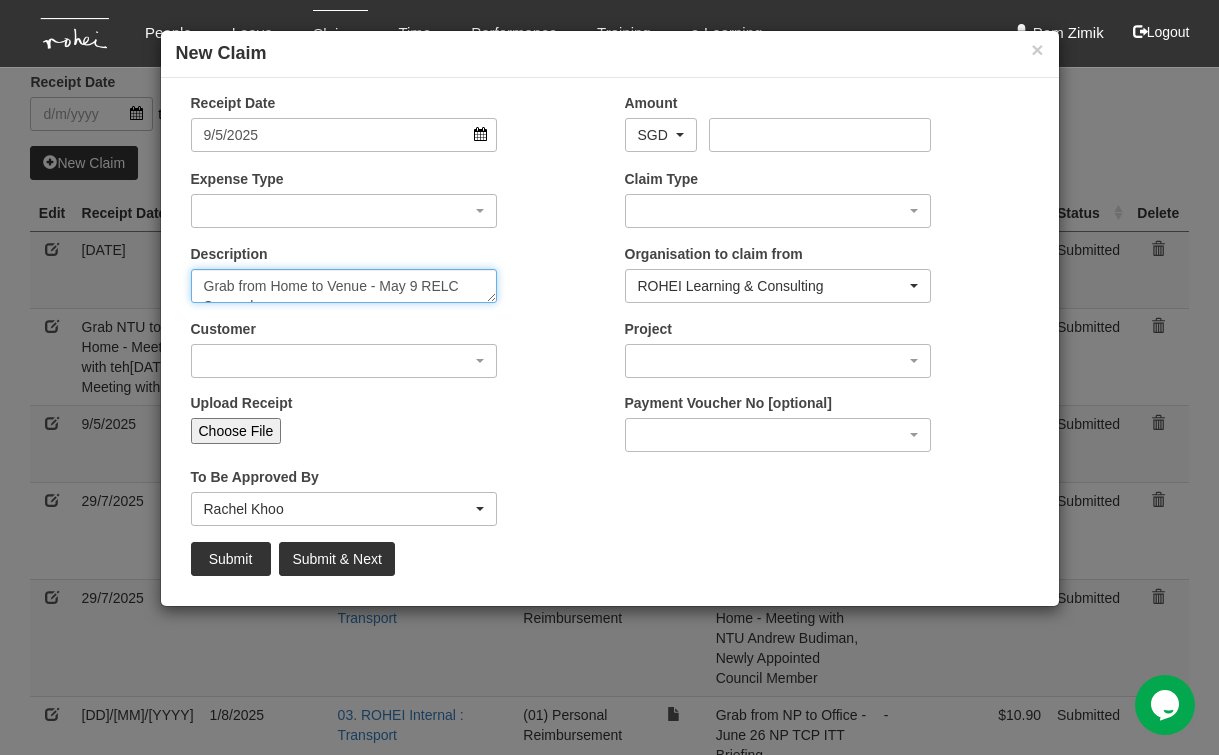 click on "Grab from Home to Venue - May 9 RELC Swampkeeper" at bounding box center (344, 286) 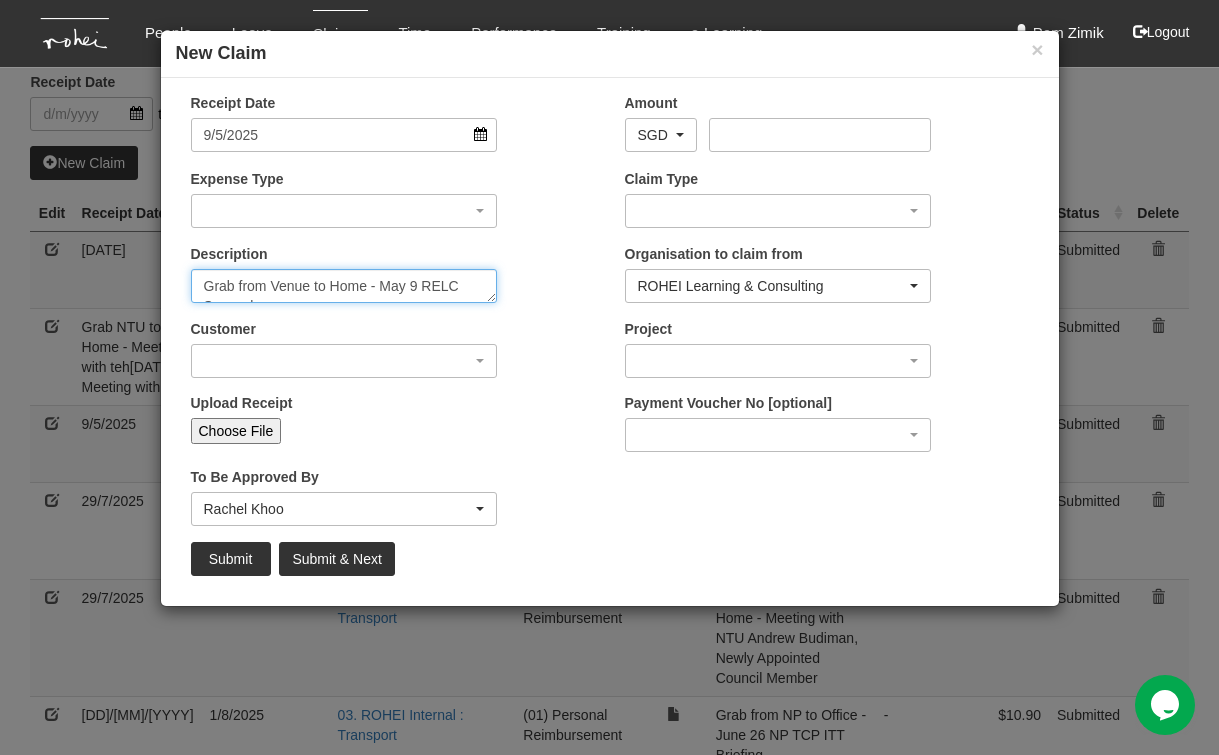 type on "Grab from Venue to Home - May 9 RELC Swampkeeper" 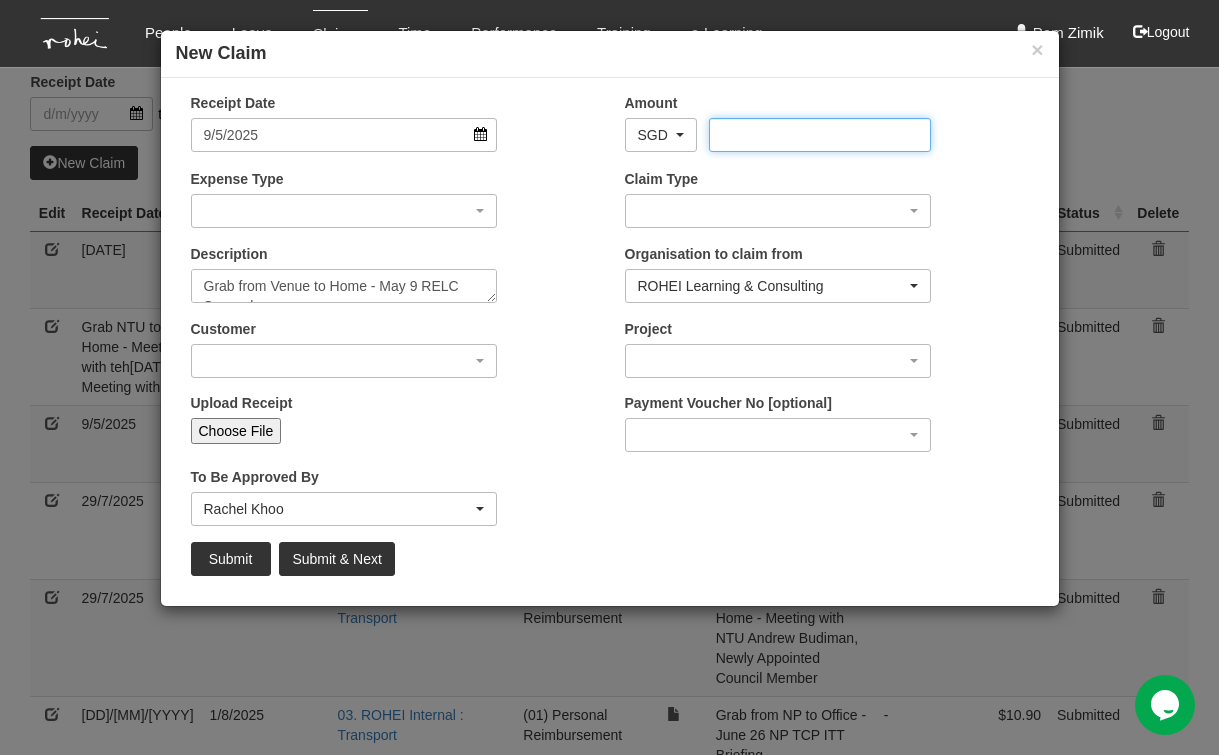 click on "Amount" at bounding box center (820, 135) 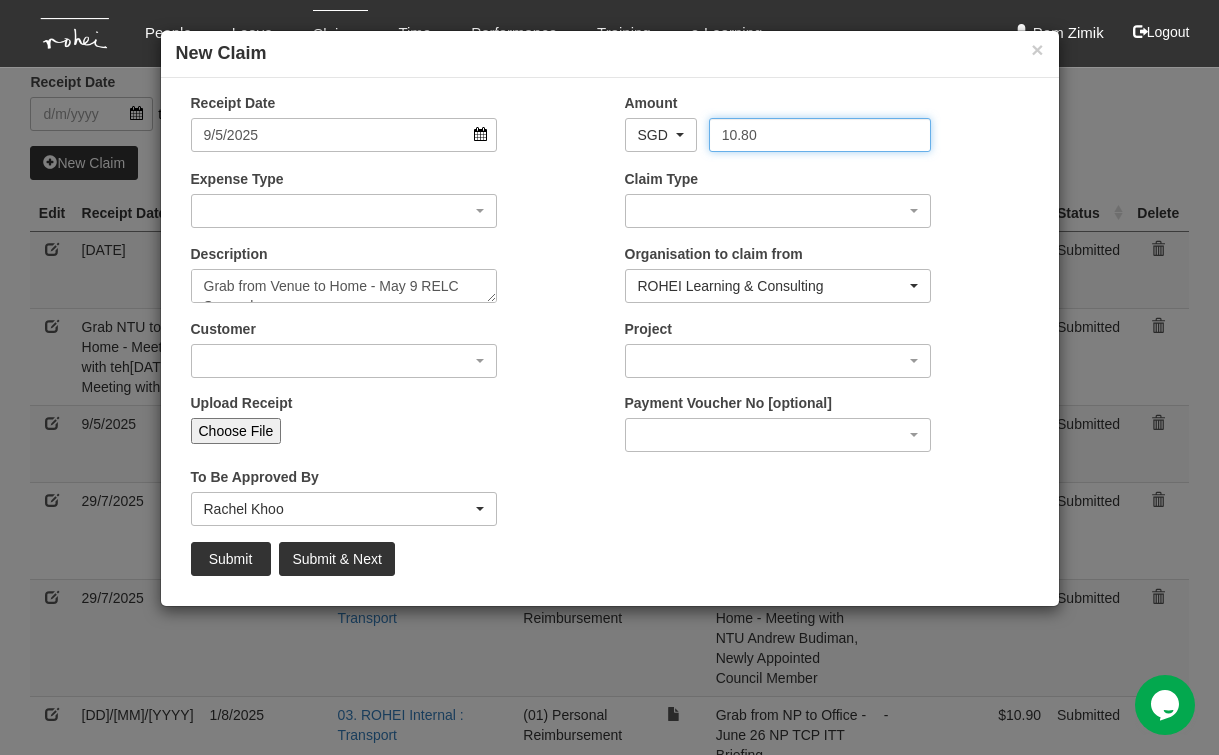 type on "10.80" 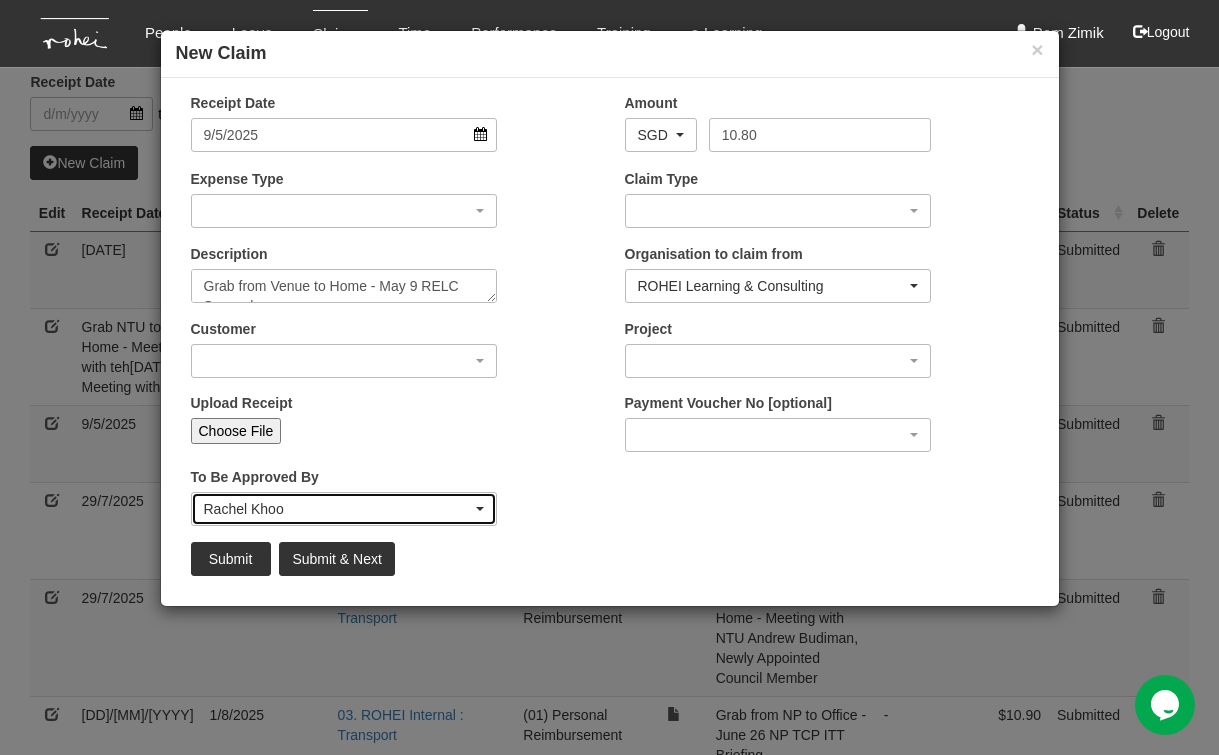 click on "Rachel Khoo" at bounding box center (338, 509) 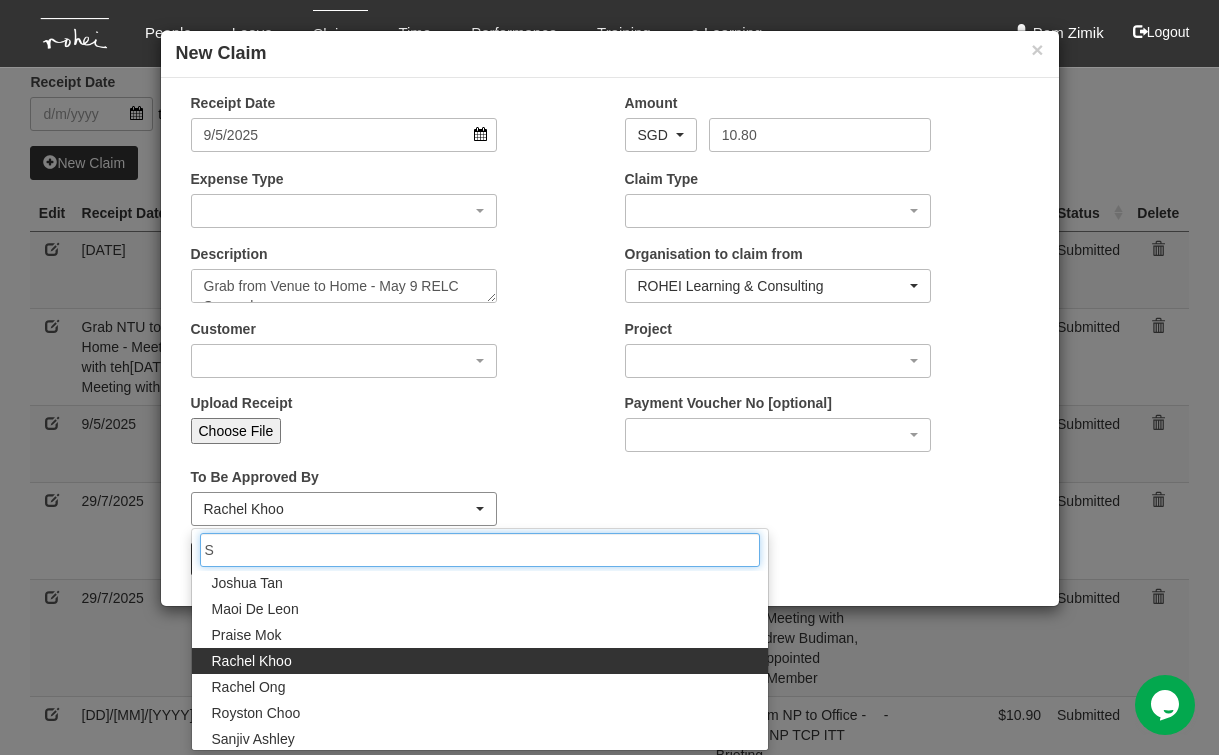 scroll, scrollTop: 0, scrollLeft: 0, axis: both 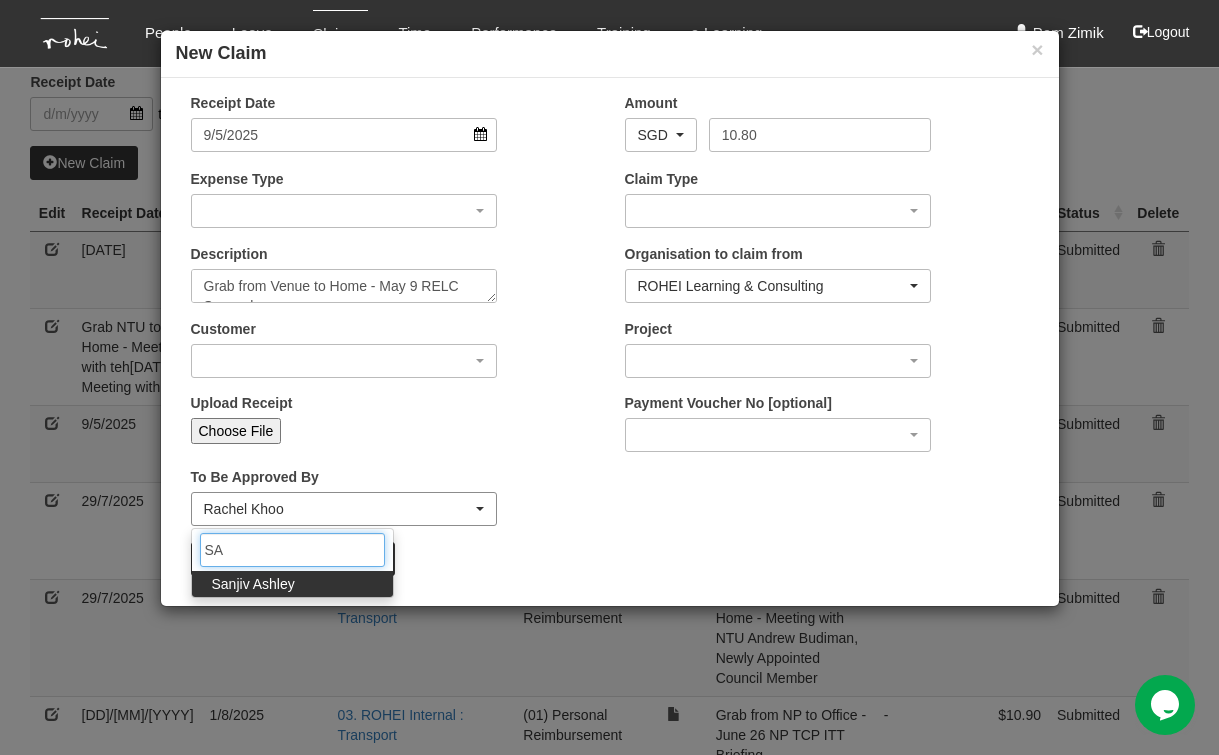 type on "SAN" 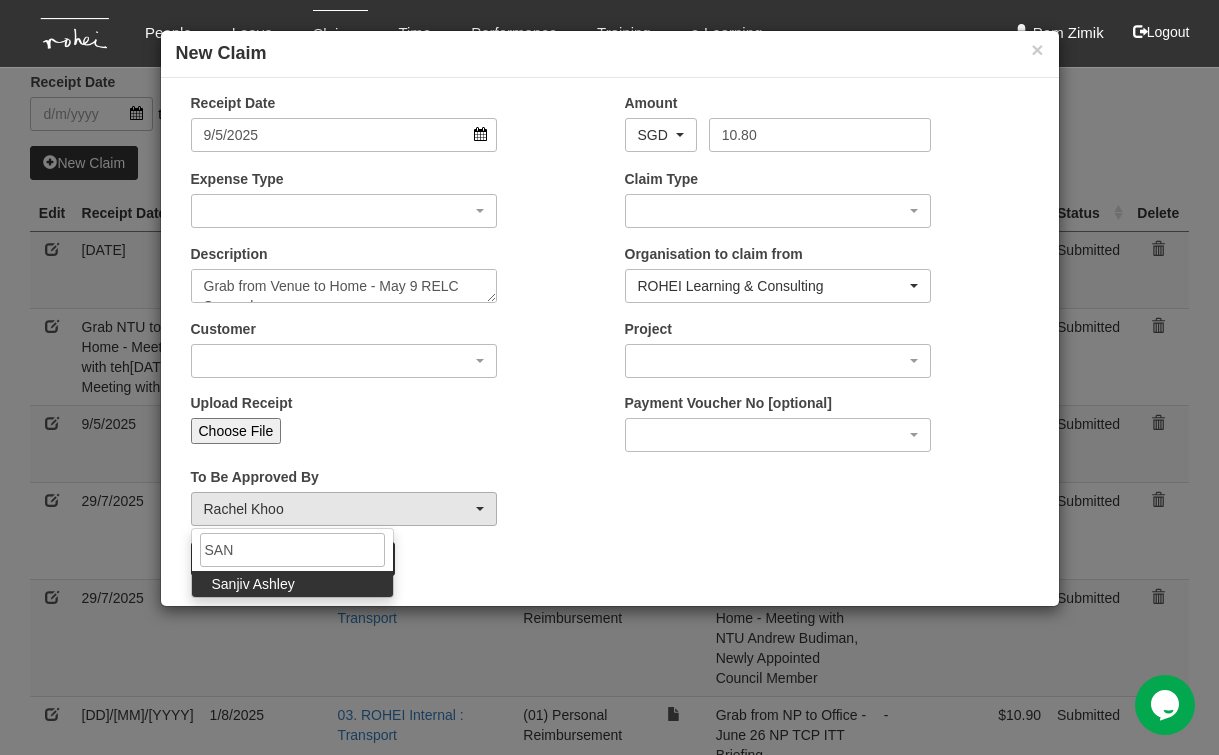 click on "Sanjiv Ashley" at bounding box center (292, 584) 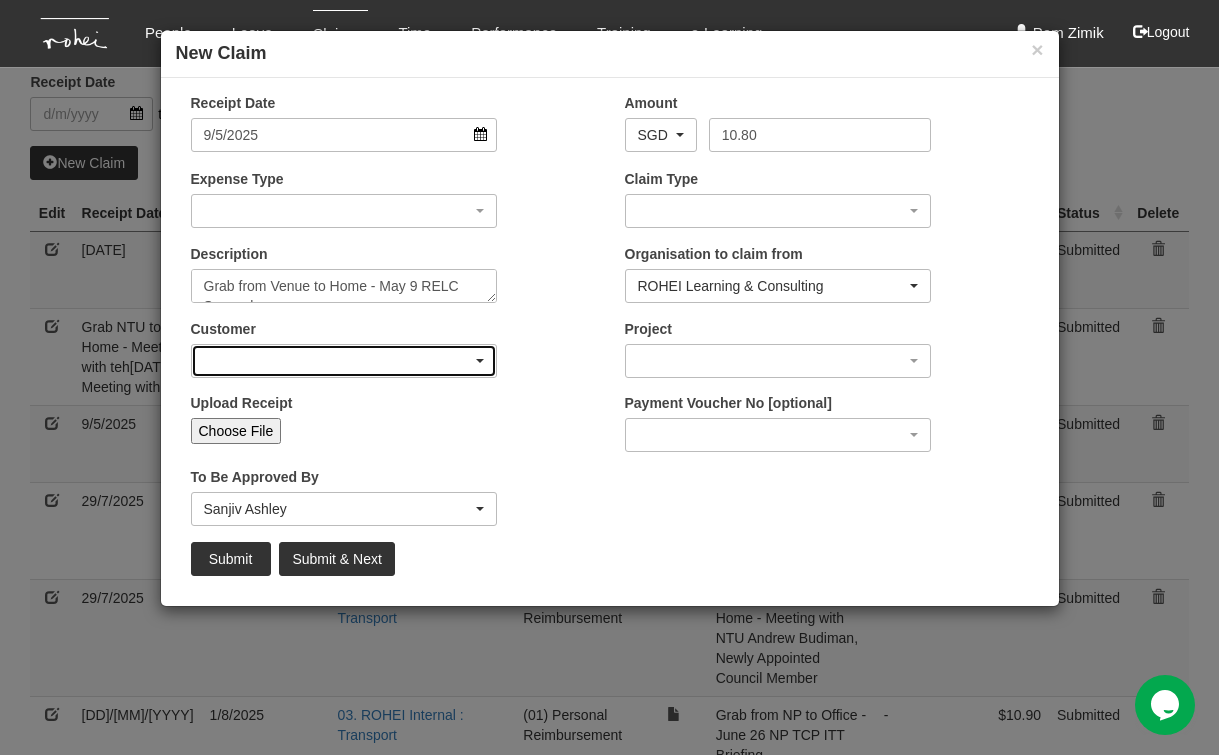 click at bounding box center [344, 361] 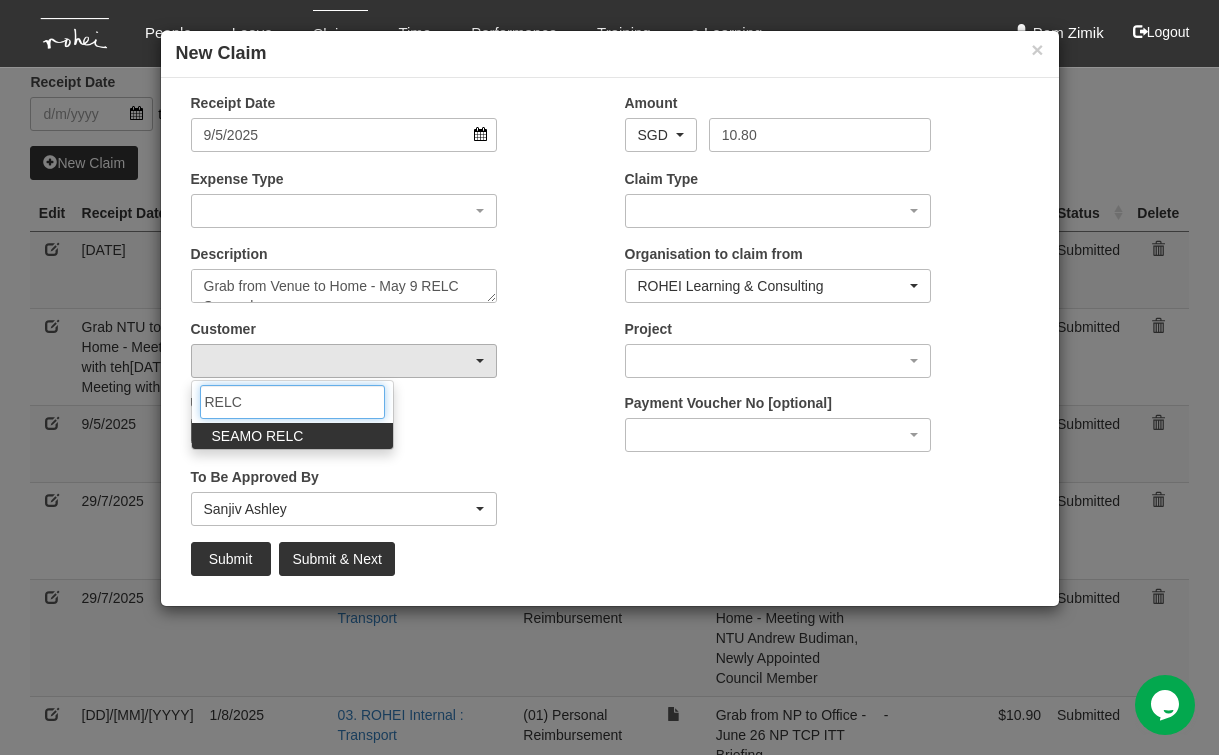 type on "RELC" 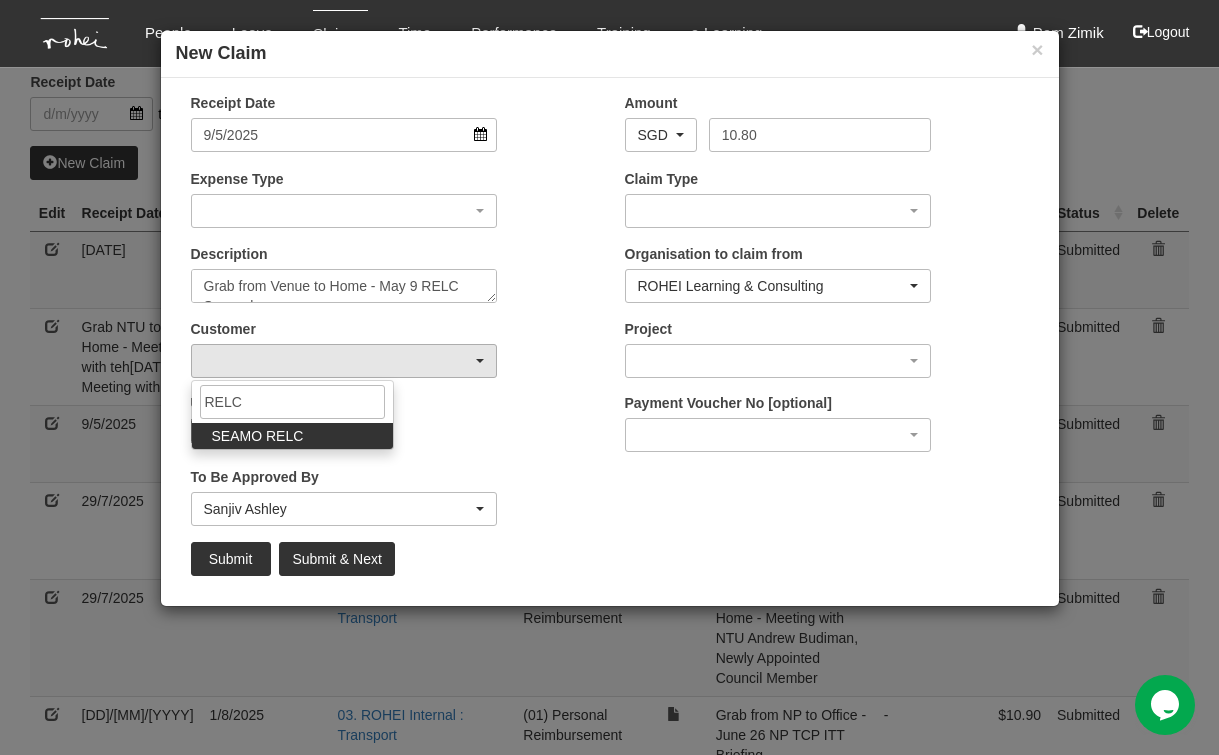 click on "SEAMO RELC" at bounding box center [292, 436] 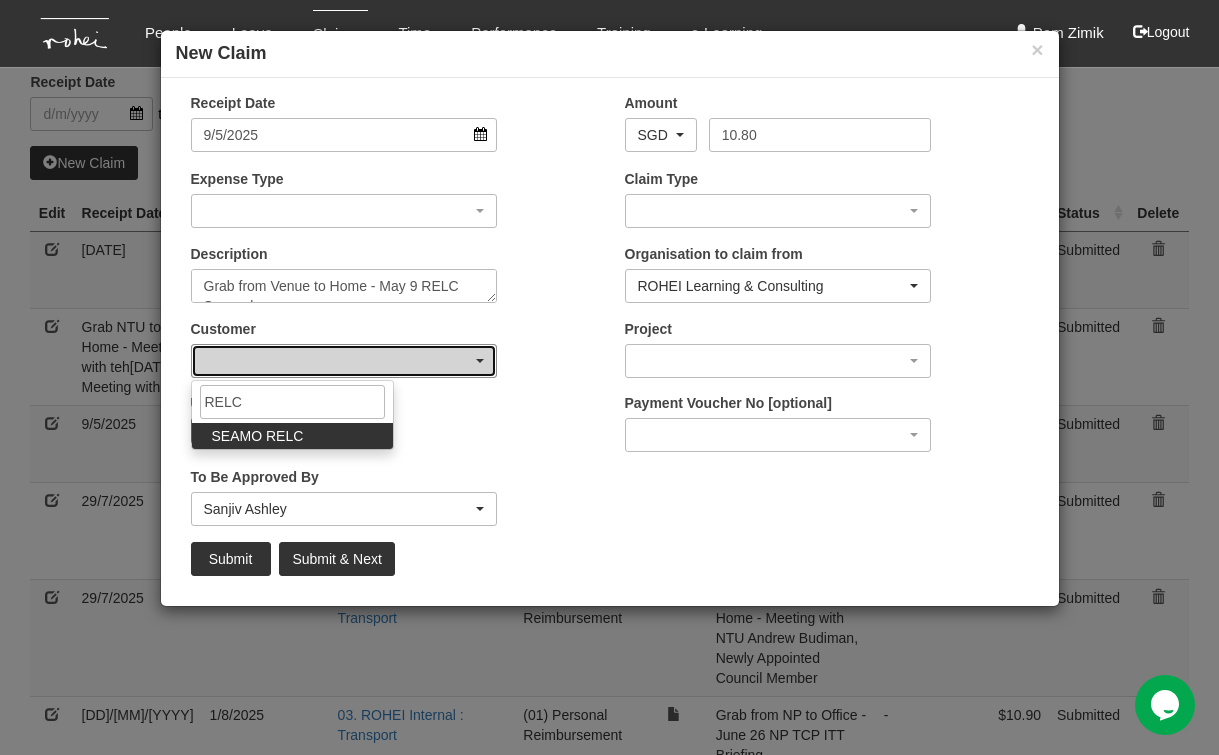 select on "364" 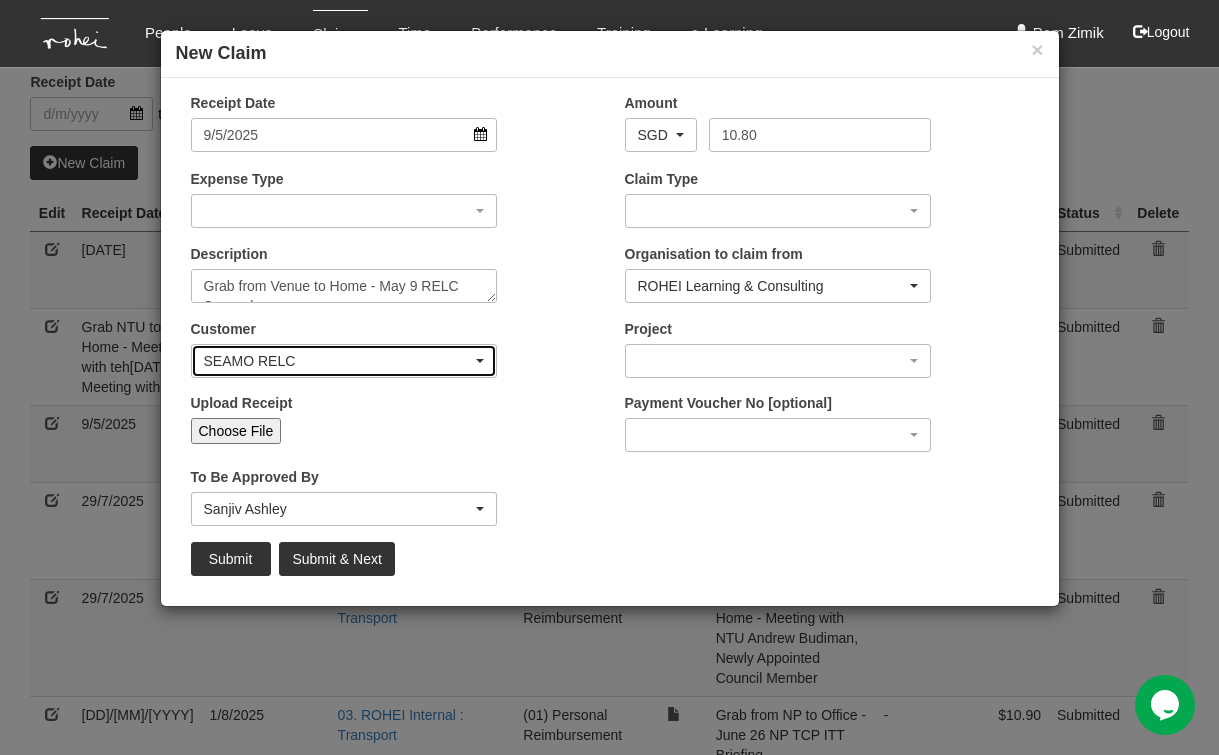 click on "SEAMO RELC" at bounding box center (344, 361) 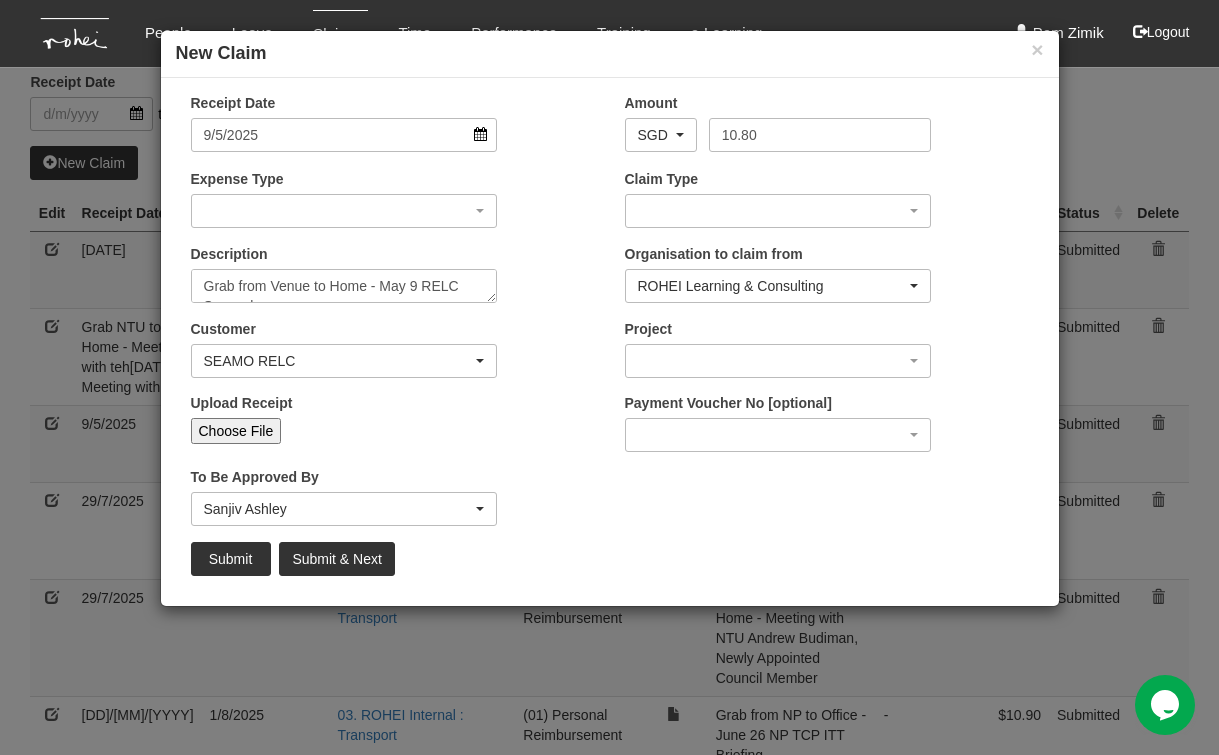 type 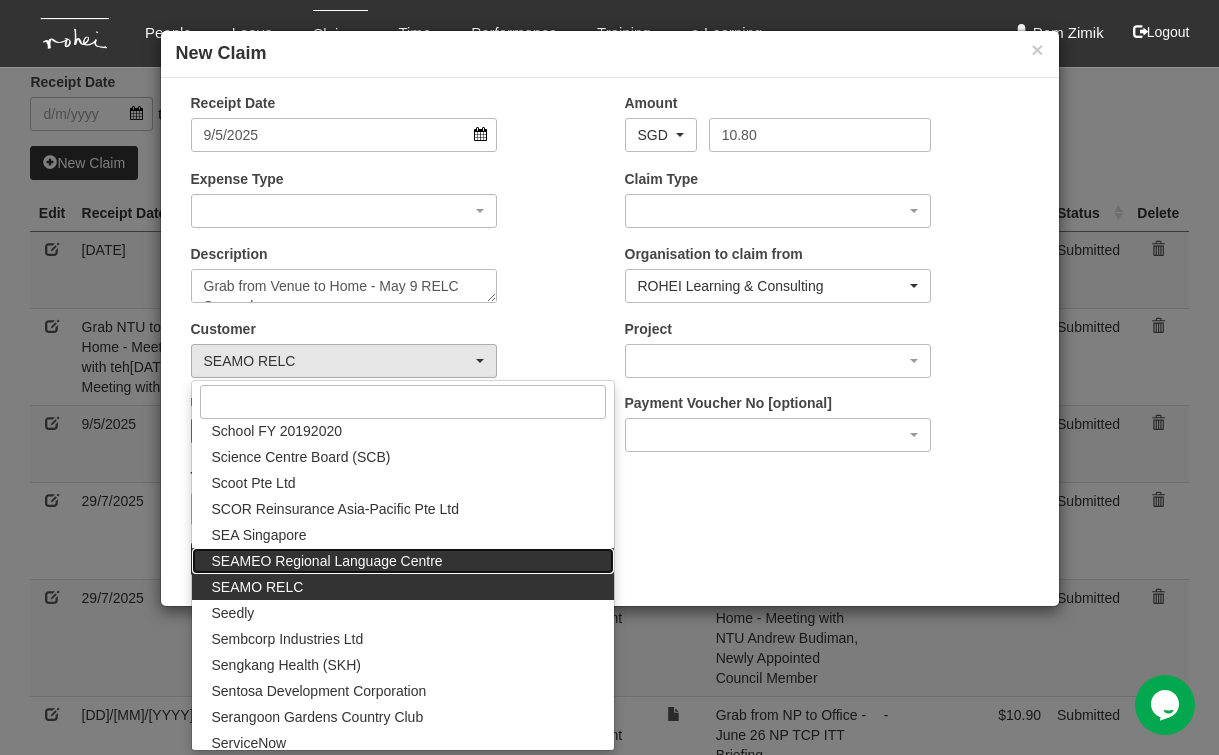 click on "SEAMEO Regional Language Centre" at bounding box center [327, 561] 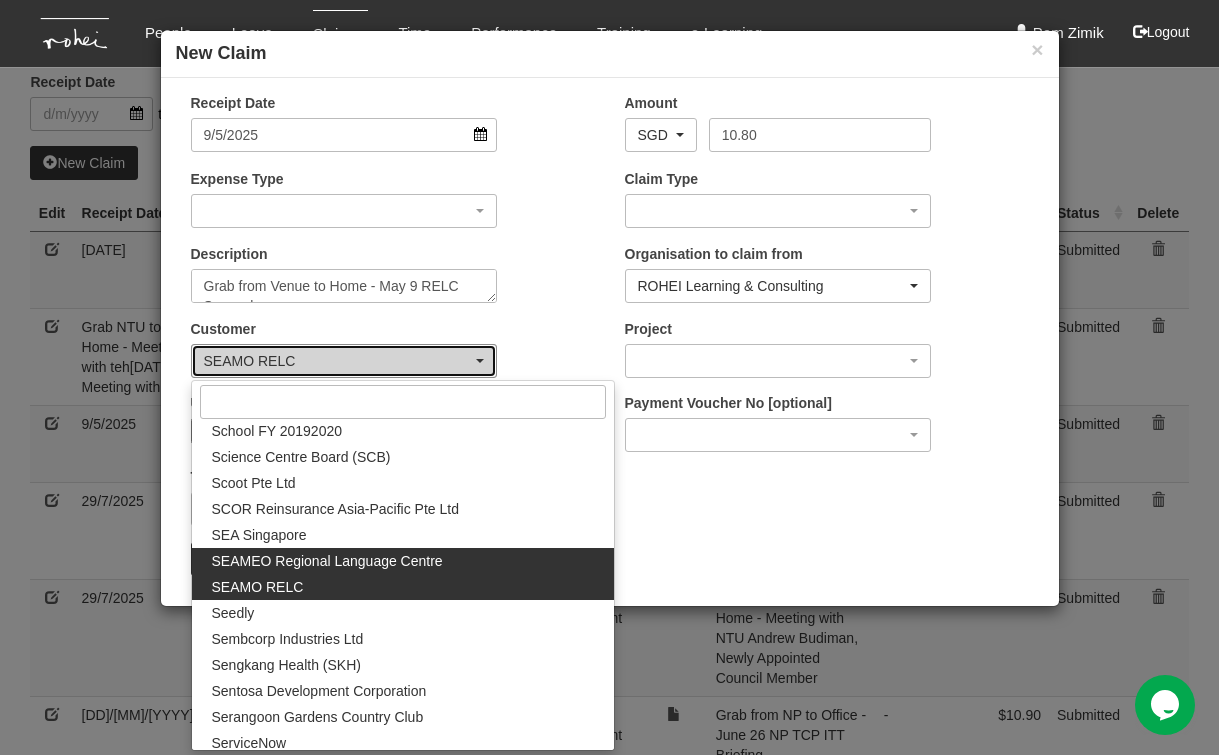 select on "906" 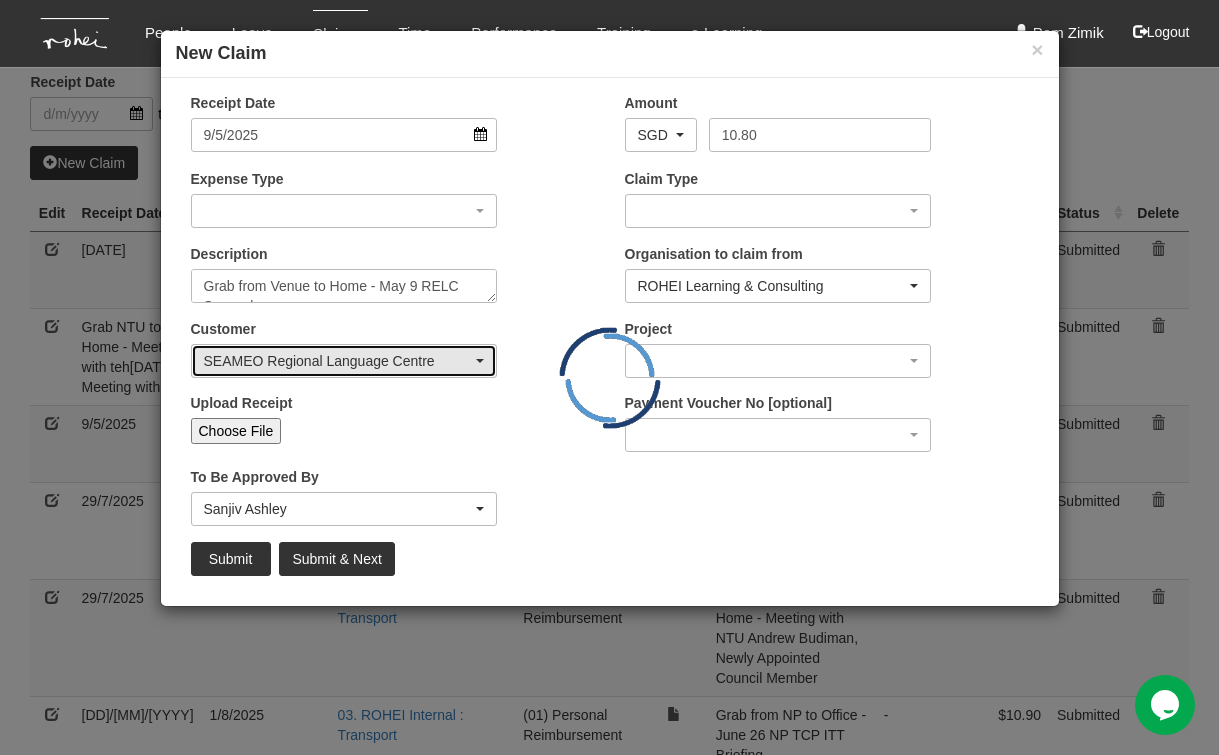 scroll, scrollTop: 0, scrollLeft: 0, axis: both 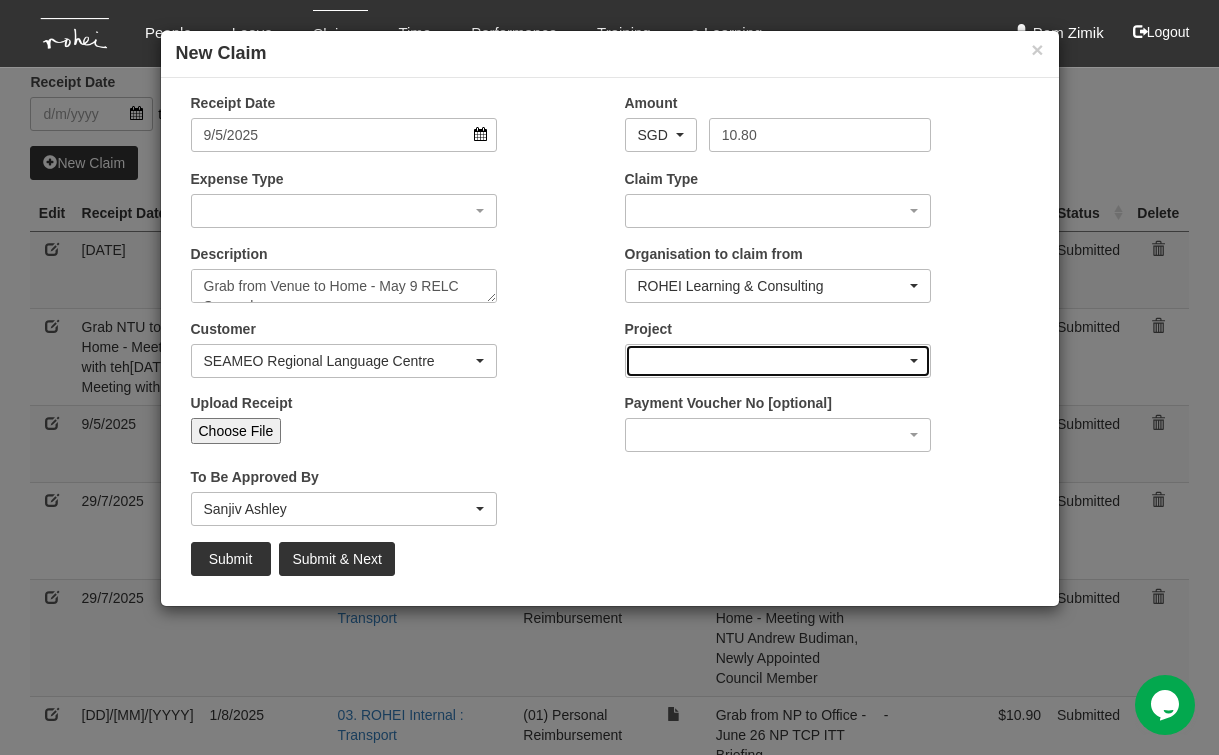 click at bounding box center [778, 361] 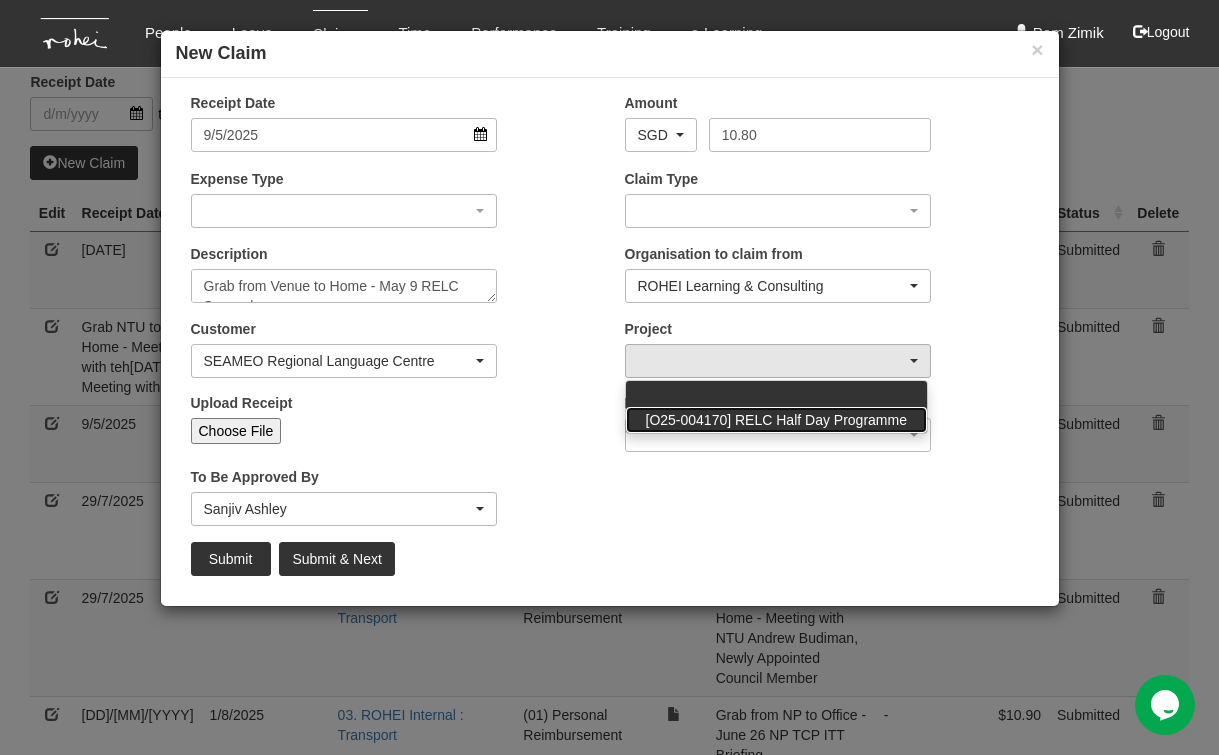click on "[O25-004170] RELC Half Day Programme" at bounding box center (776, 420) 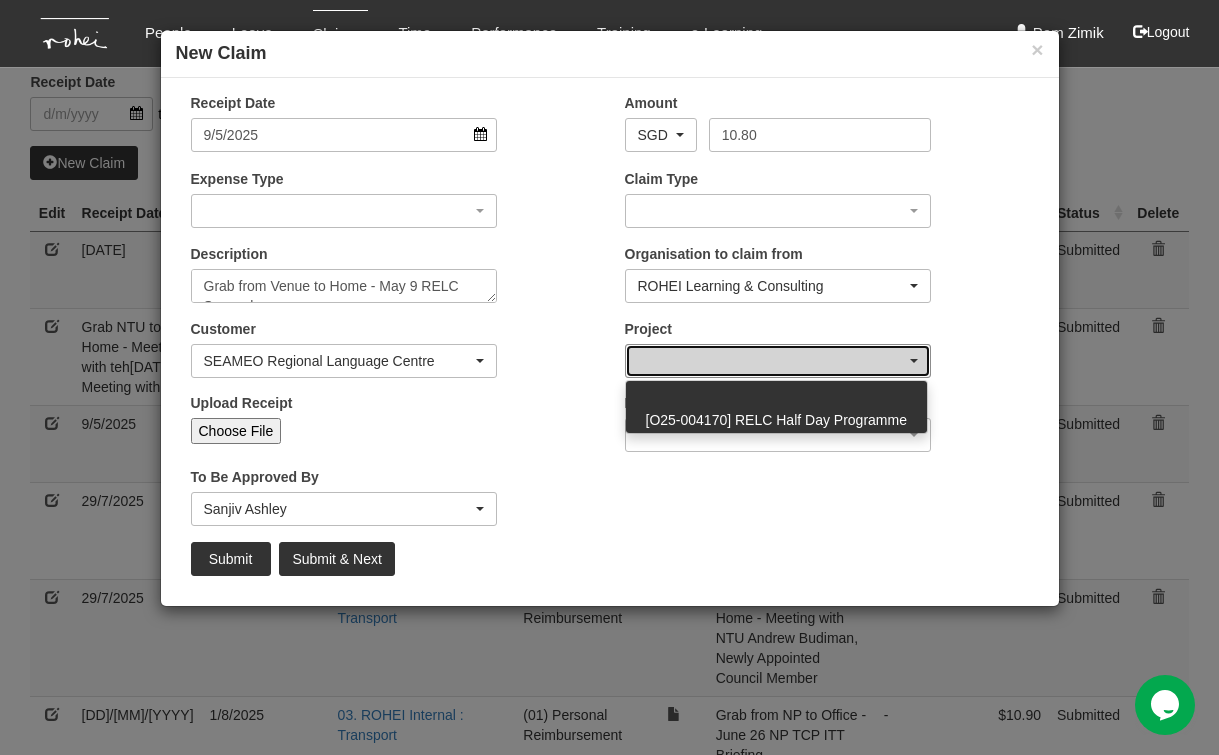 select on "2792" 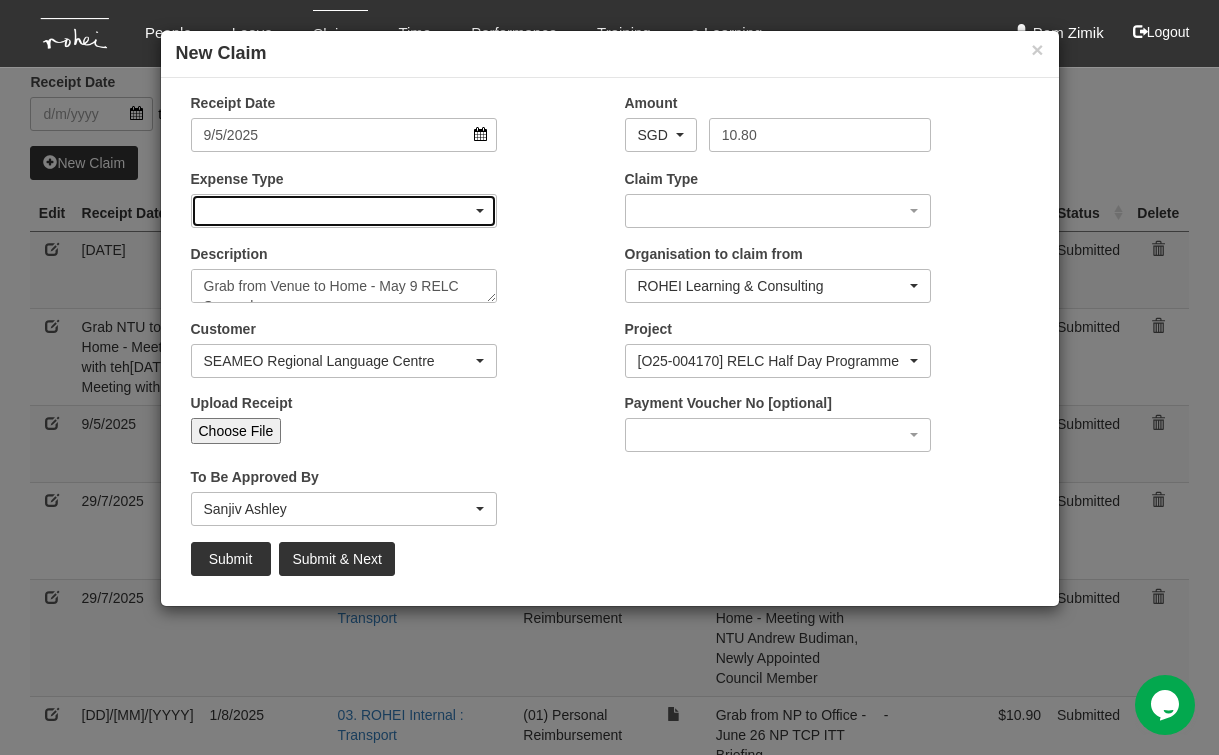 click at bounding box center [344, 211] 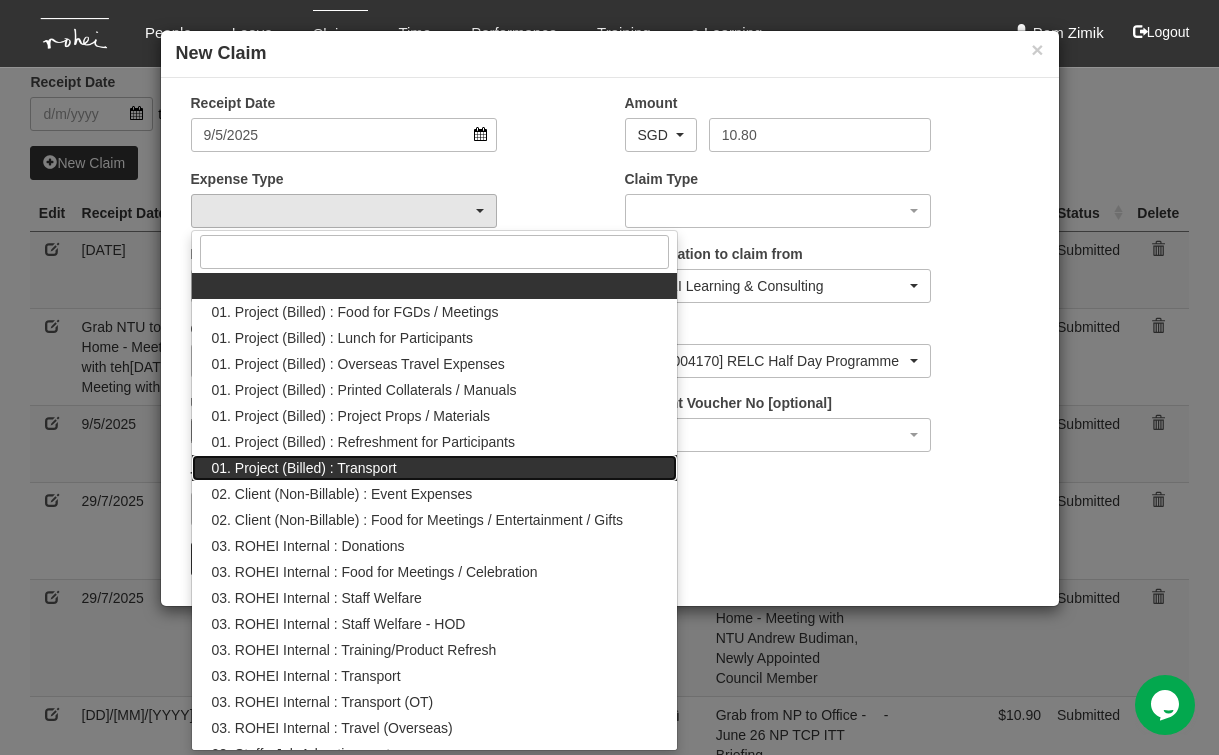 click on "01. Project (Billed) : Transport" at bounding box center [304, 468] 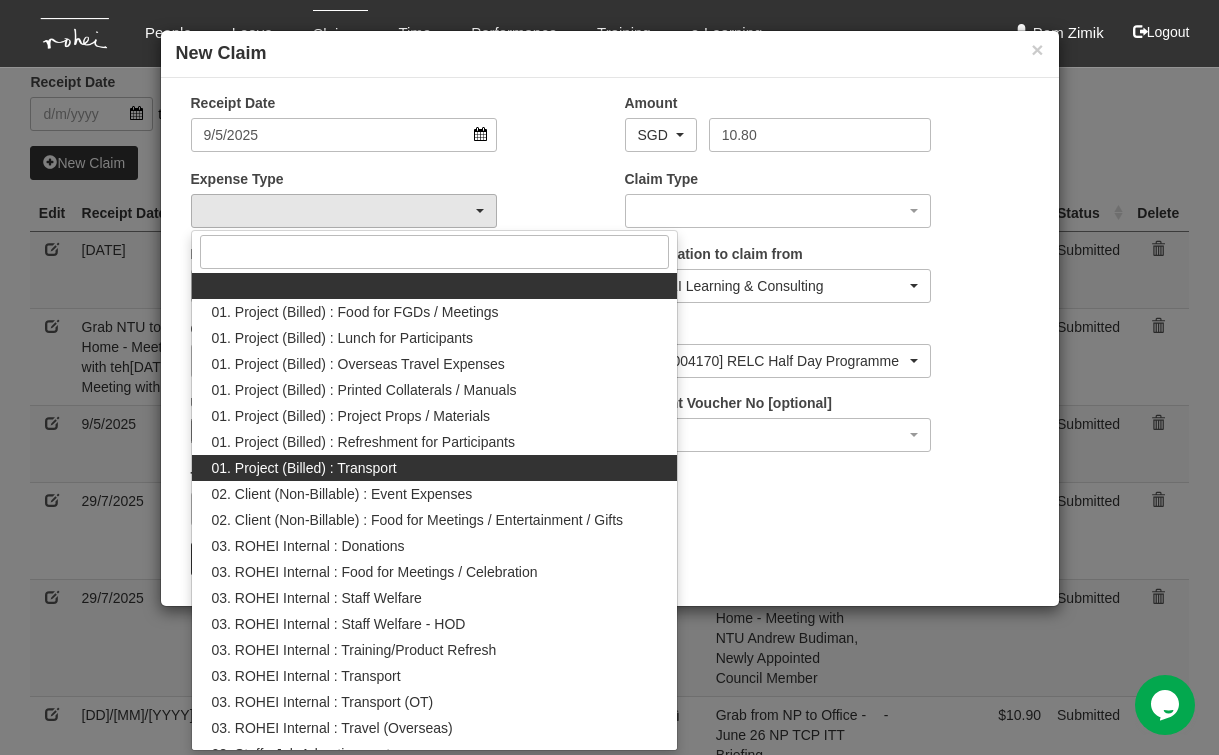 select on "135" 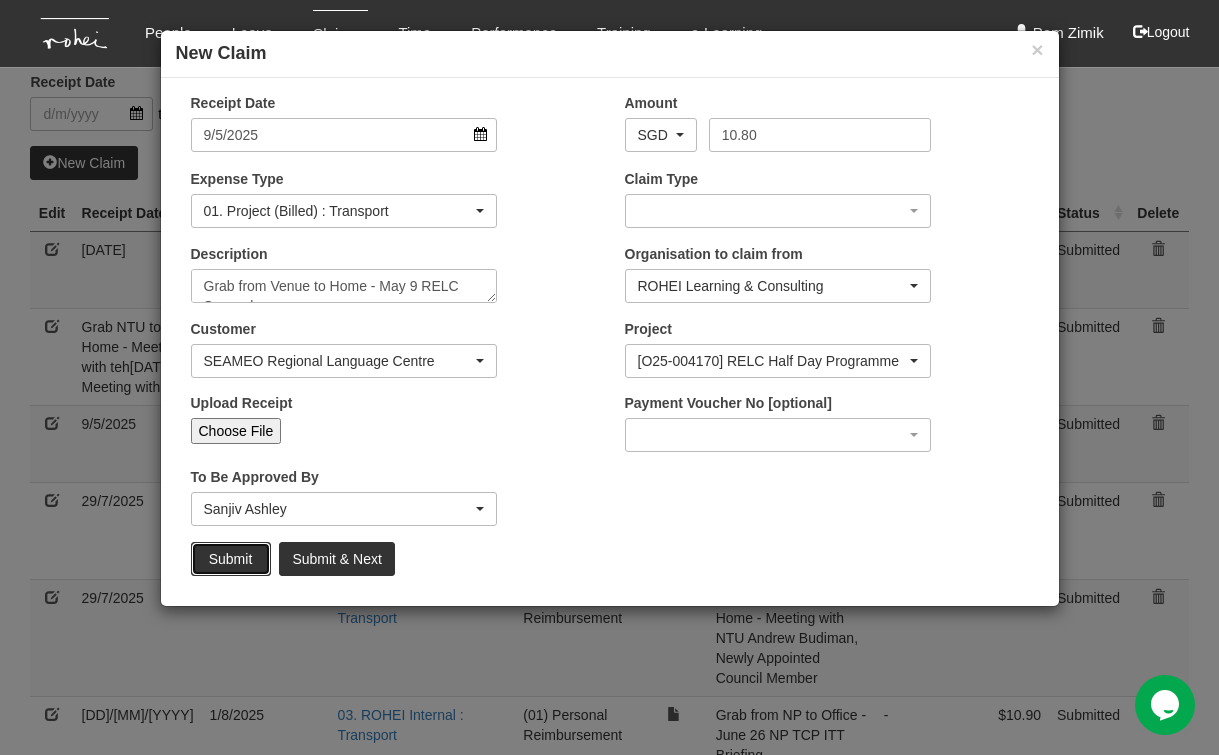 click on "Submit" at bounding box center [231, 559] 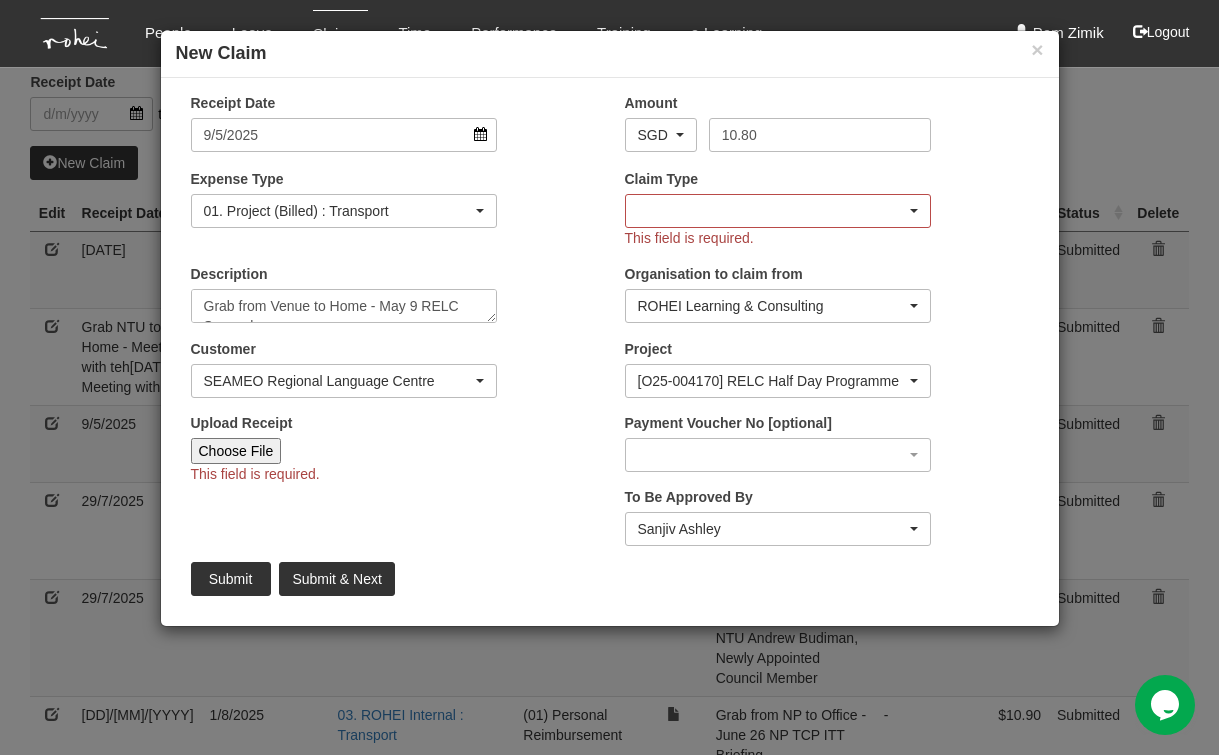 click at bounding box center (778, 211) 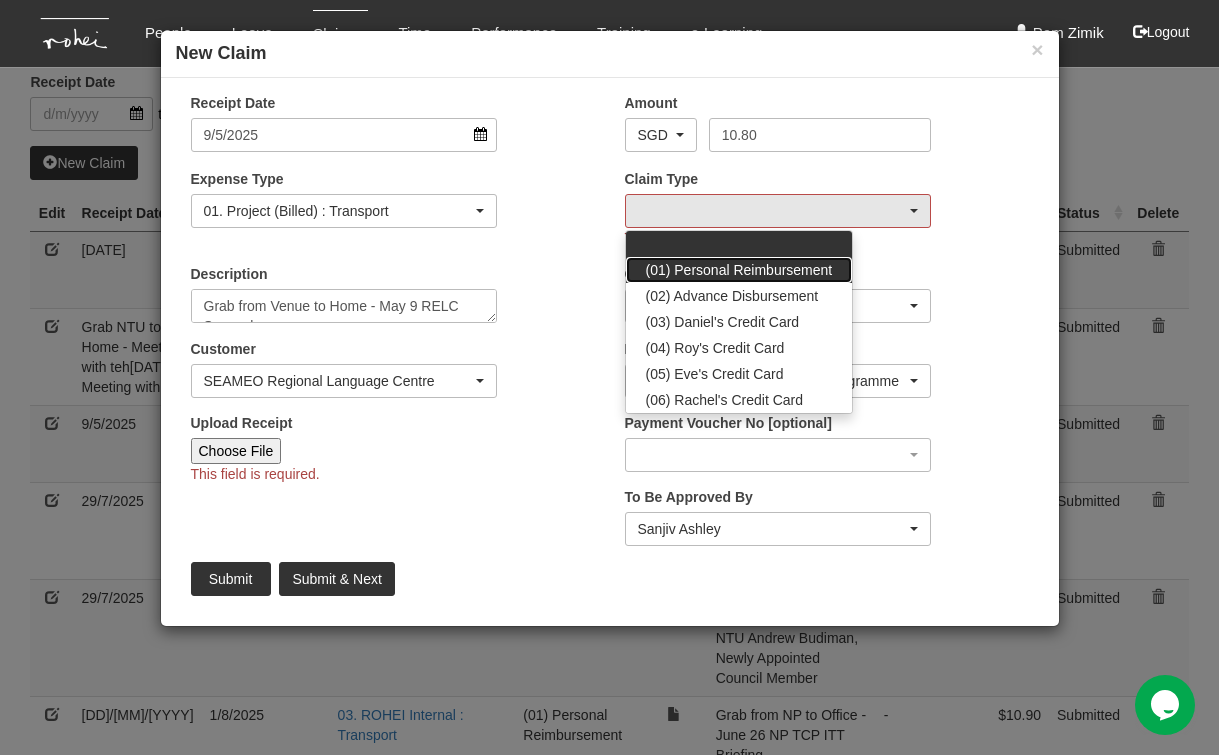 click on "(01) Personal Reimbursement" at bounding box center [739, 270] 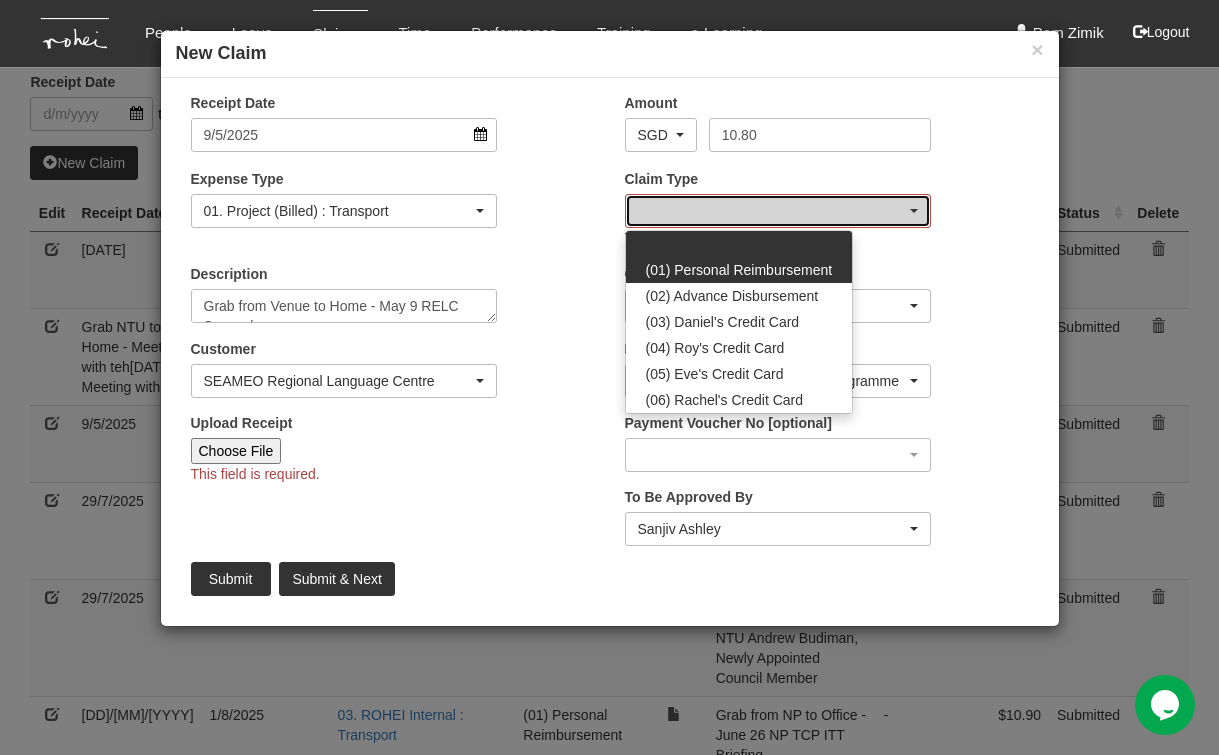 select on "14" 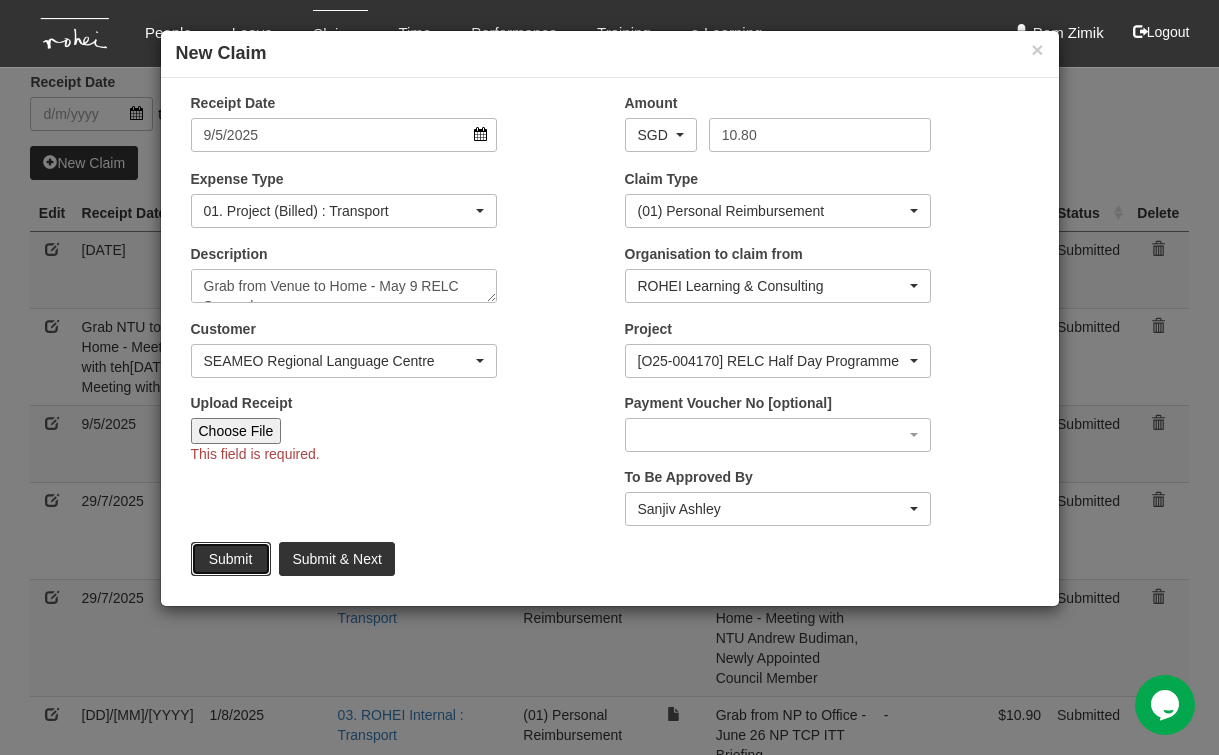 click on "Submit" at bounding box center [231, 559] 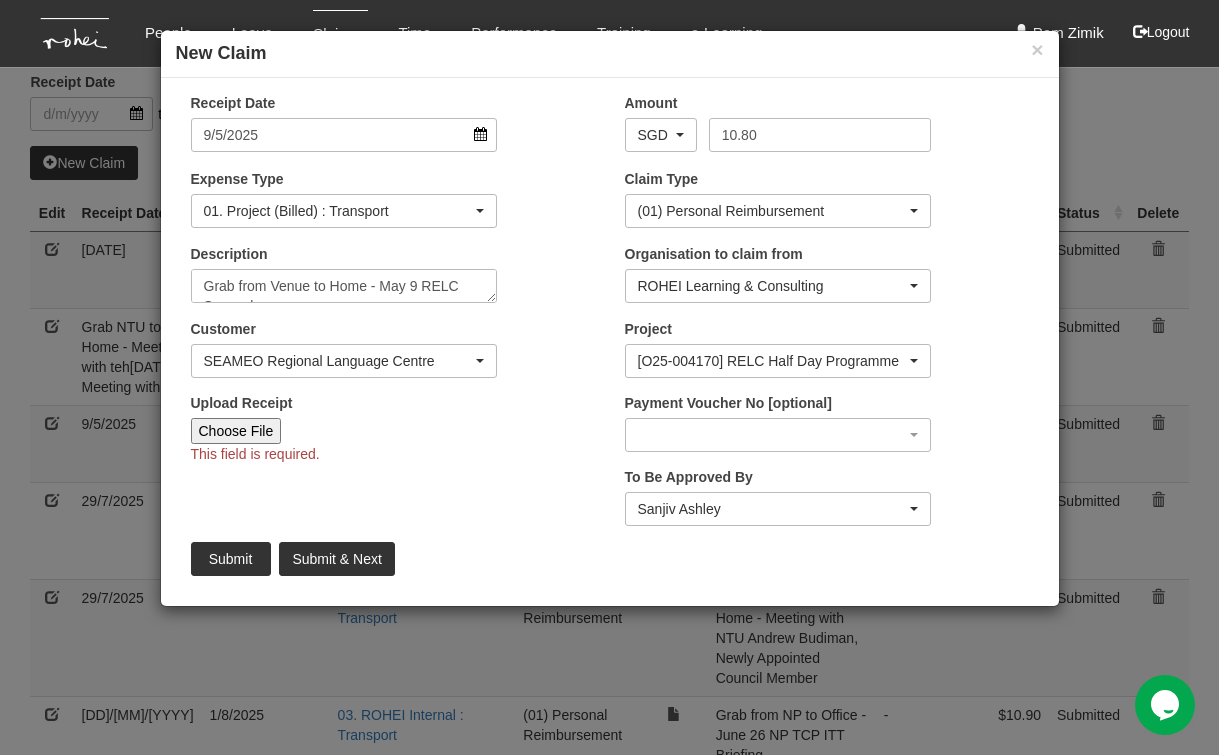 click on "Choose File" at bounding box center [236, 431] 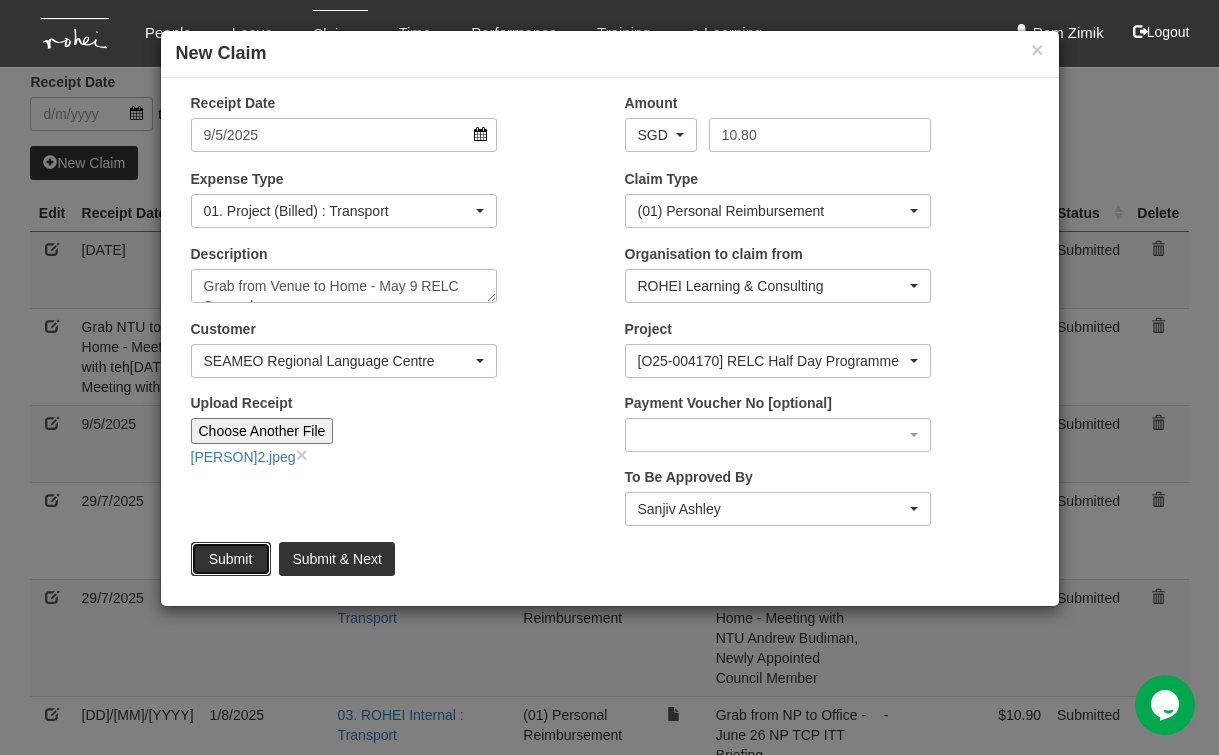 click on "Submit" at bounding box center [231, 559] 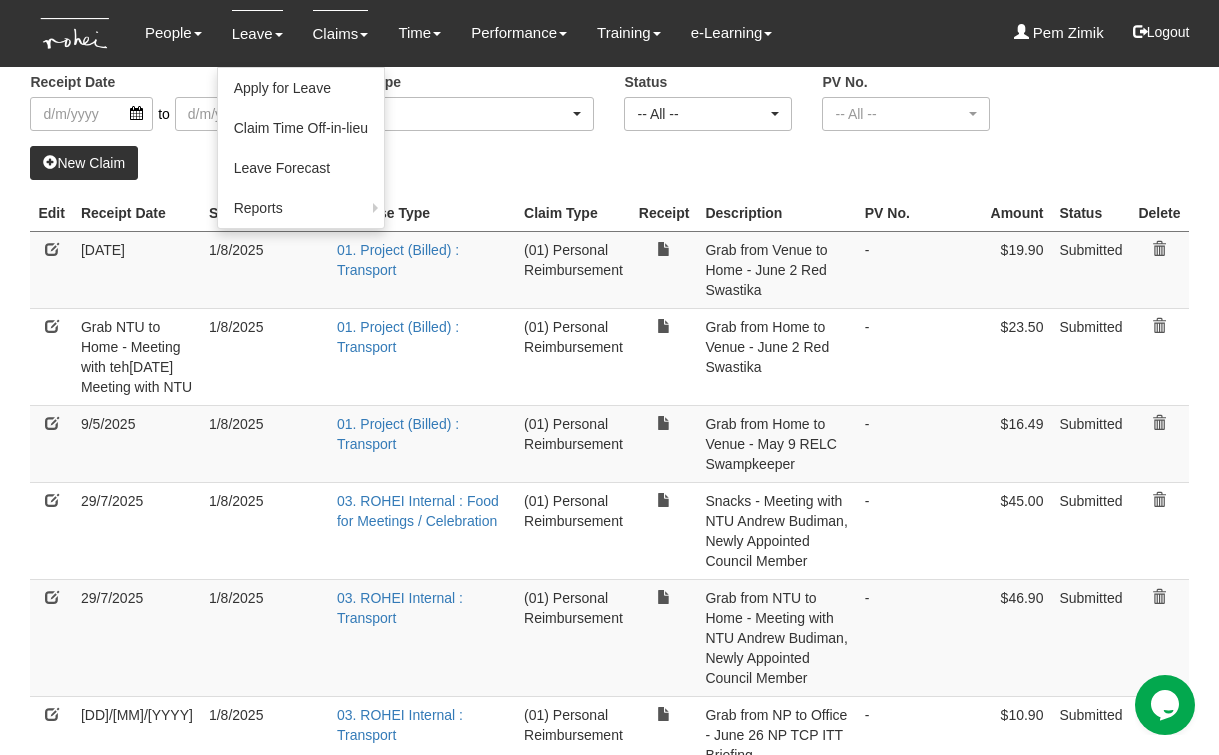 select on "50" 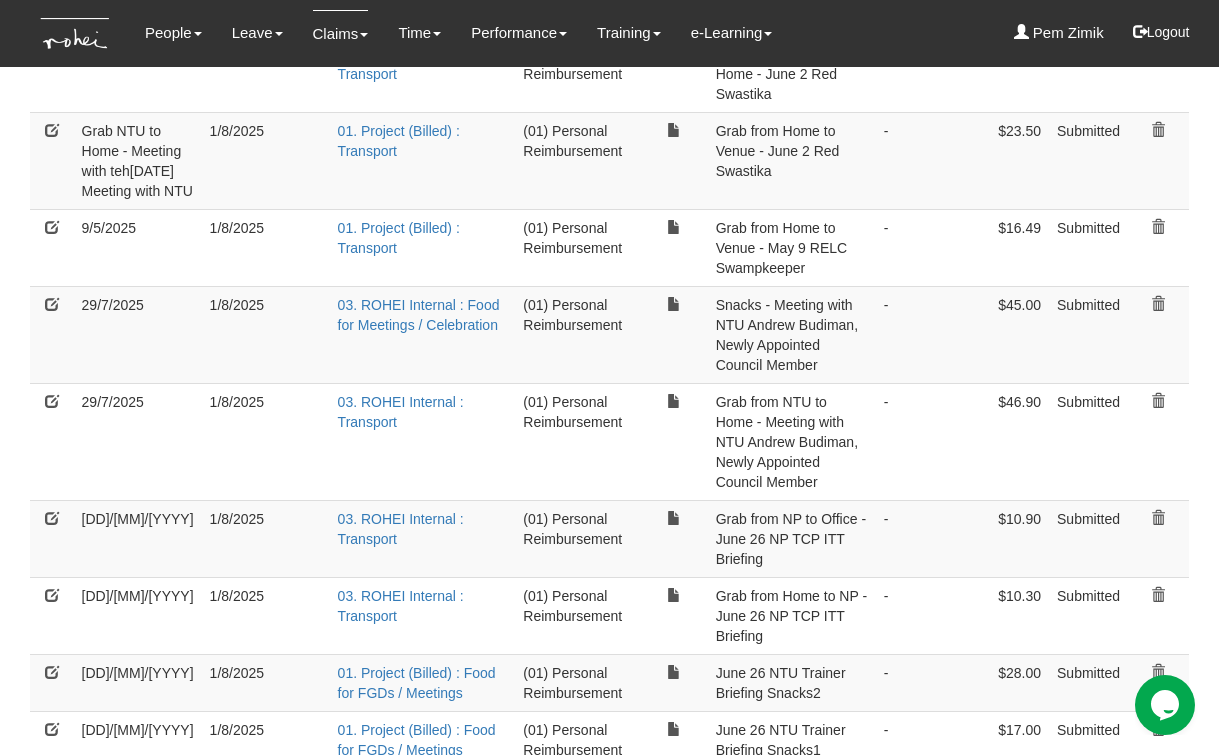 scroll, scrollTop: 350, scrollLeft: 0, axis: vertical 